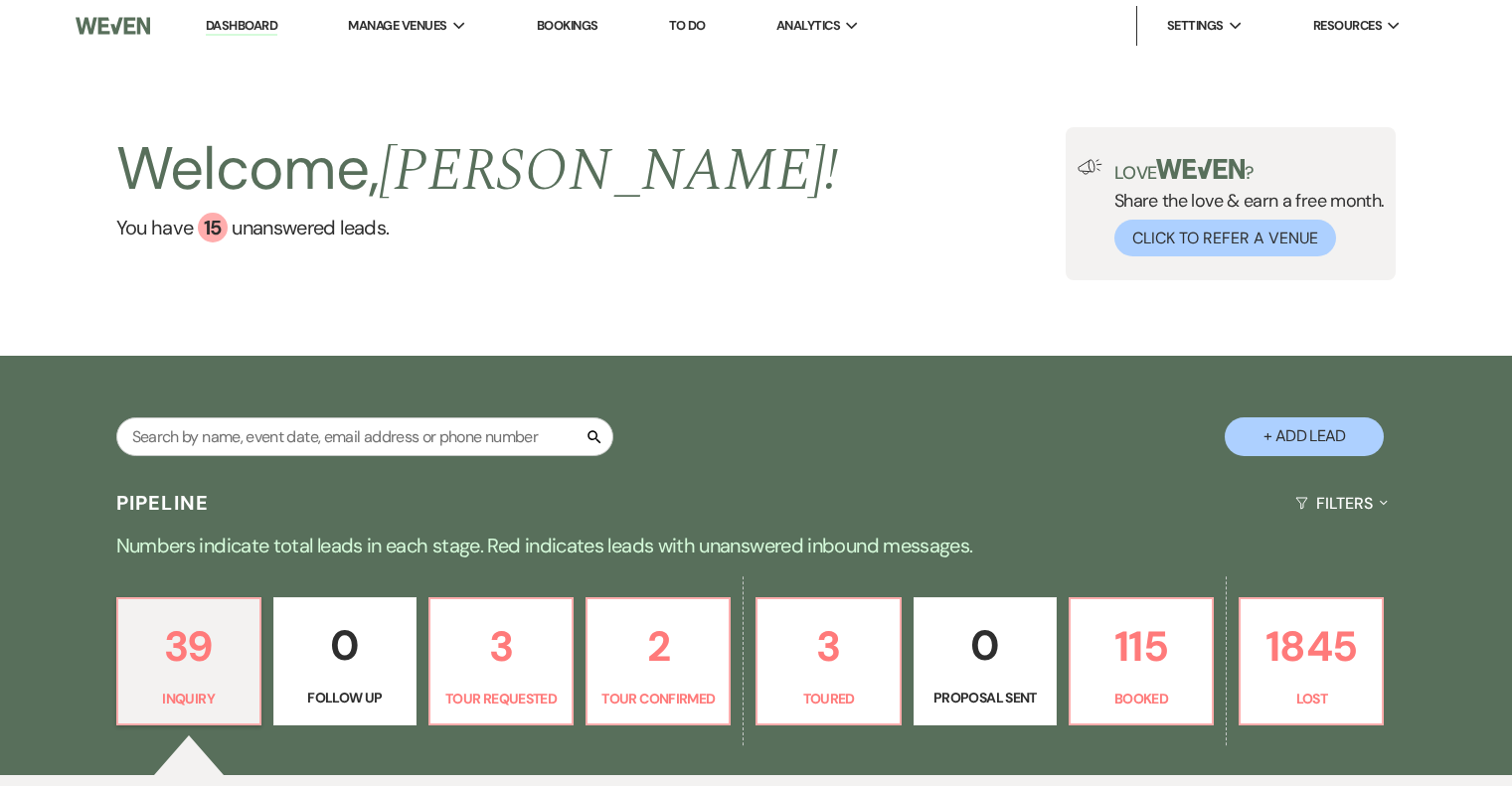 scroll, scrollTop: 0, scrollLeft: 0, axis: both 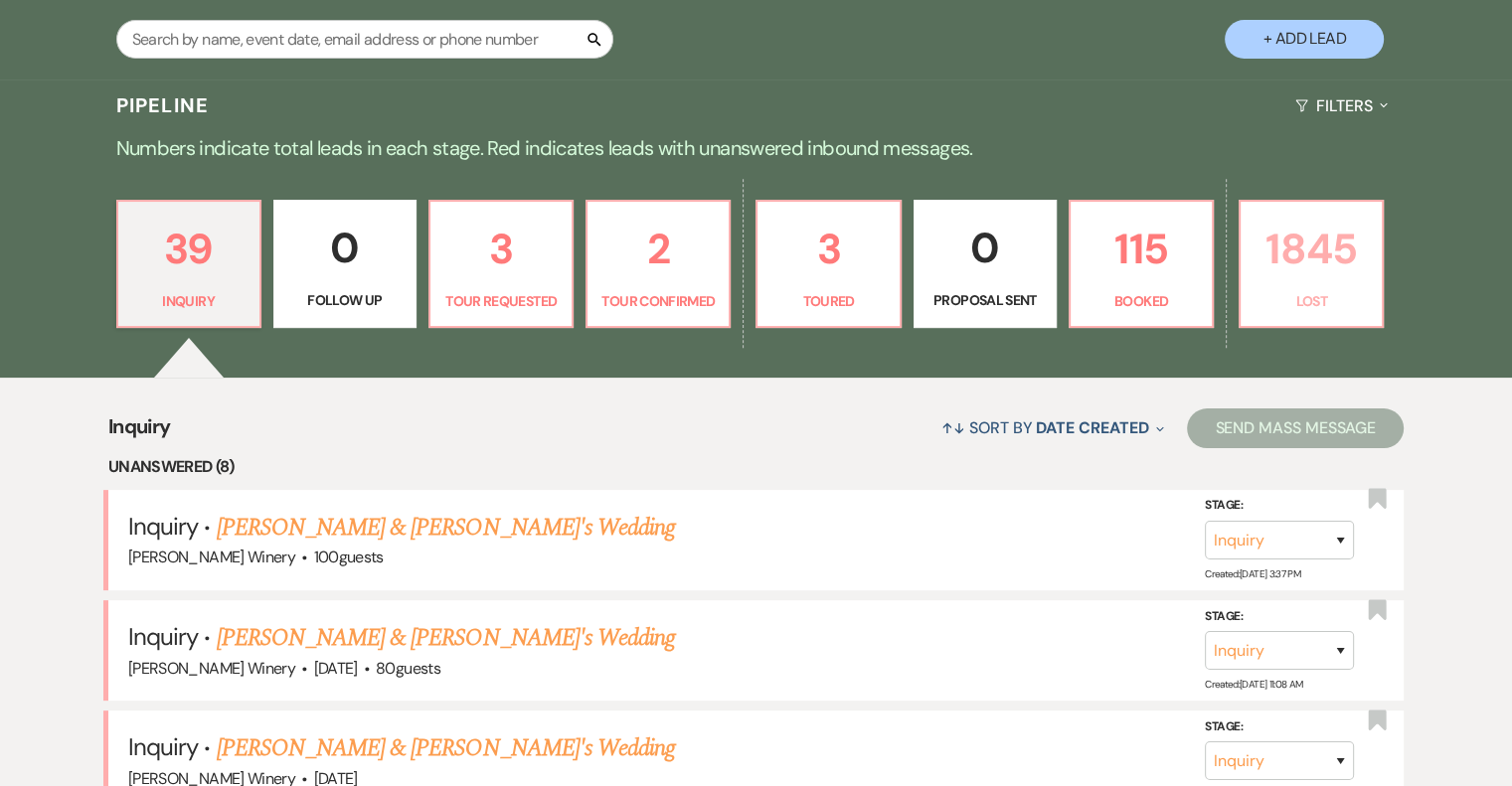 click on "1845" at bounding box center (1311, 248) 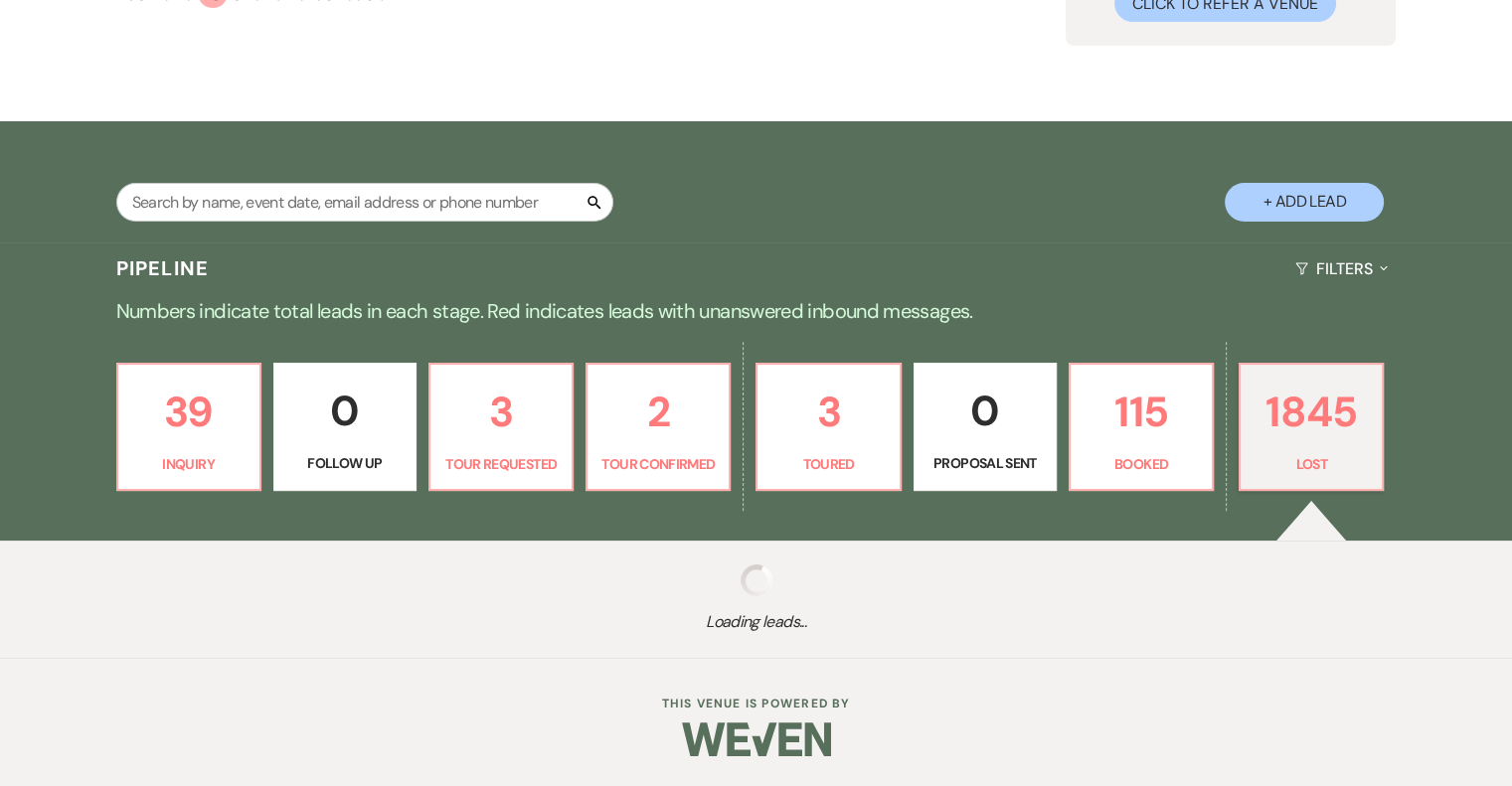 scroll, scrollTop: 235, scrollLeft: 0, axis: vertical 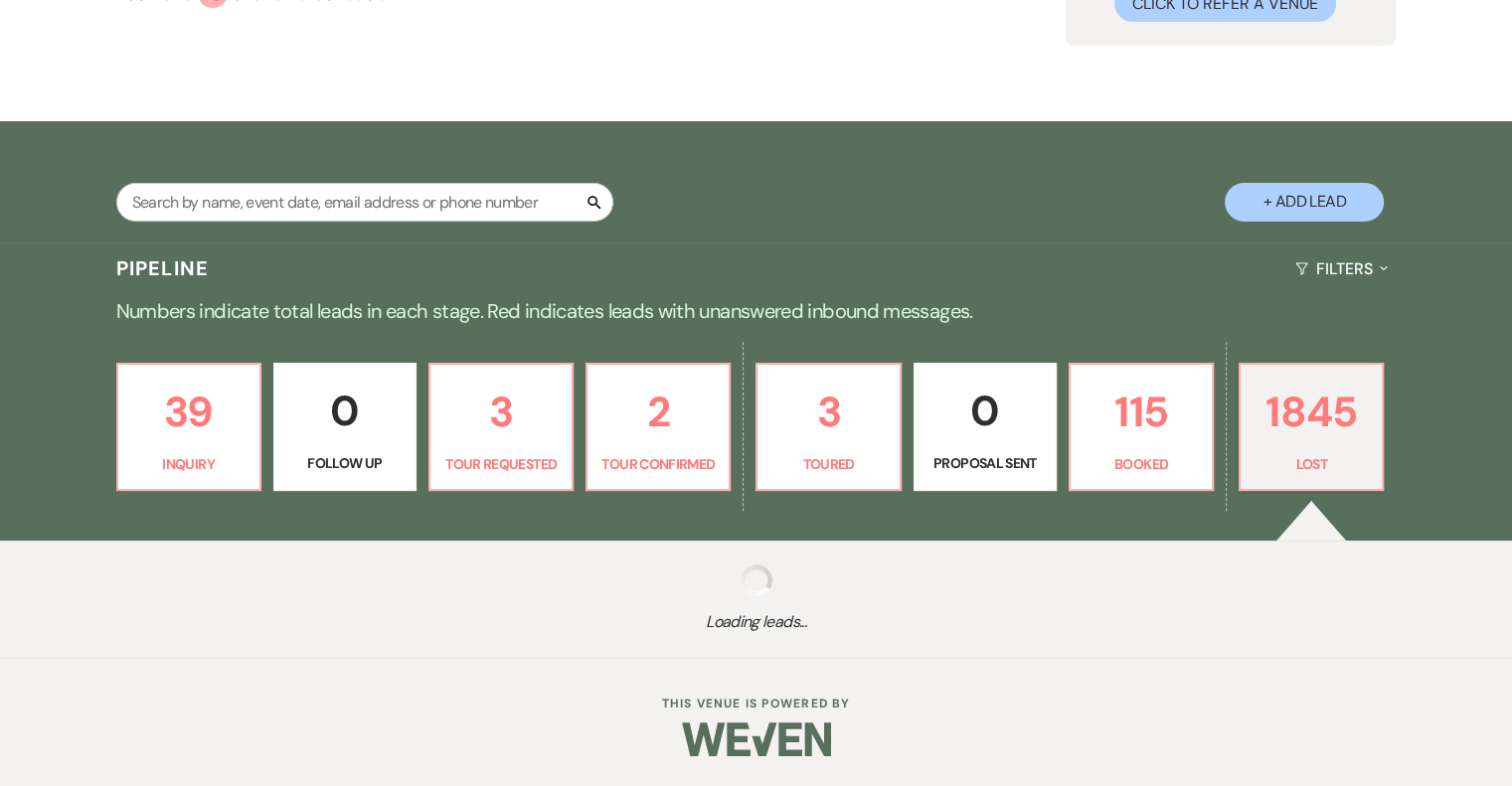 select on "8" 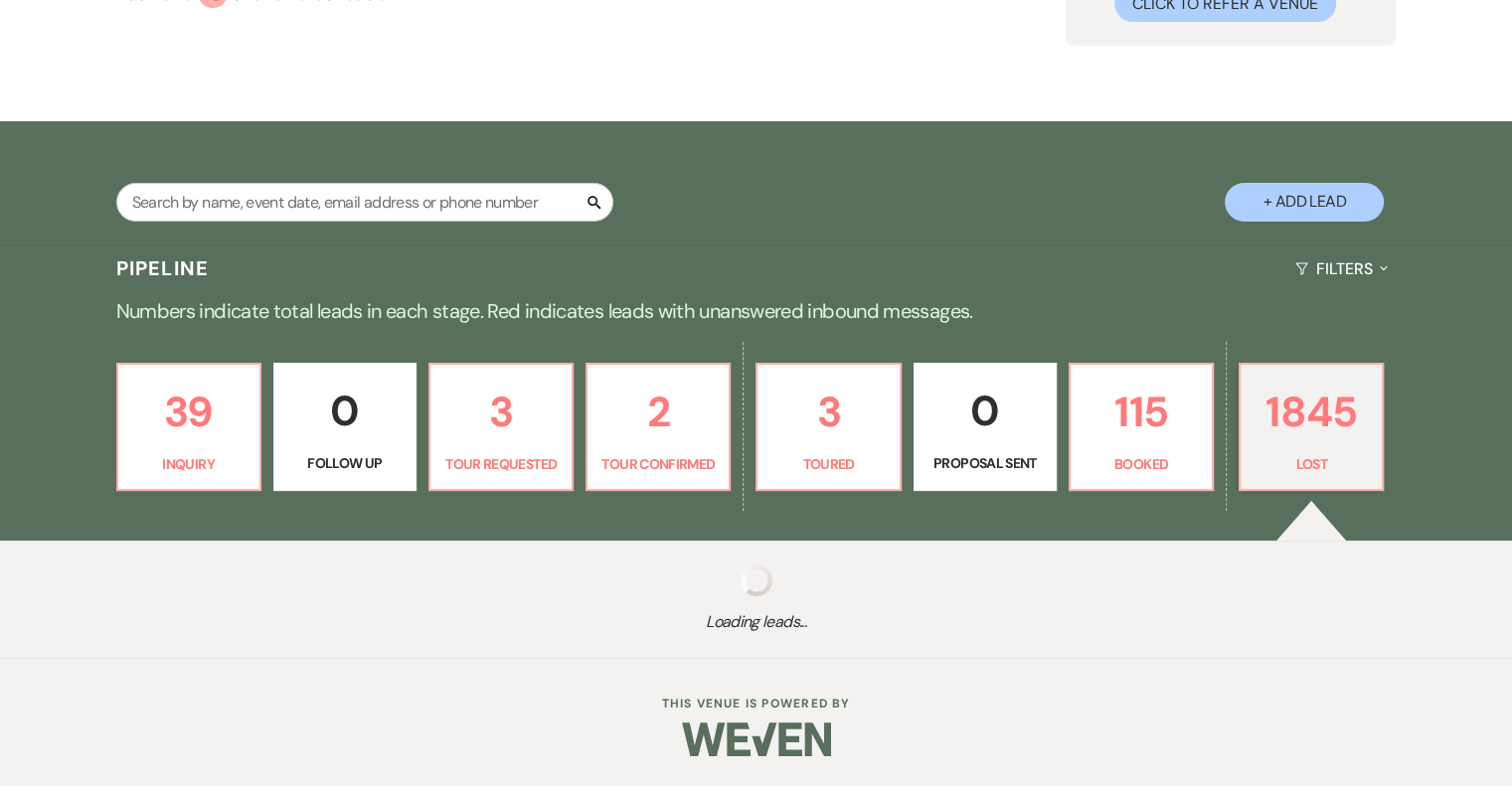 select on "5" 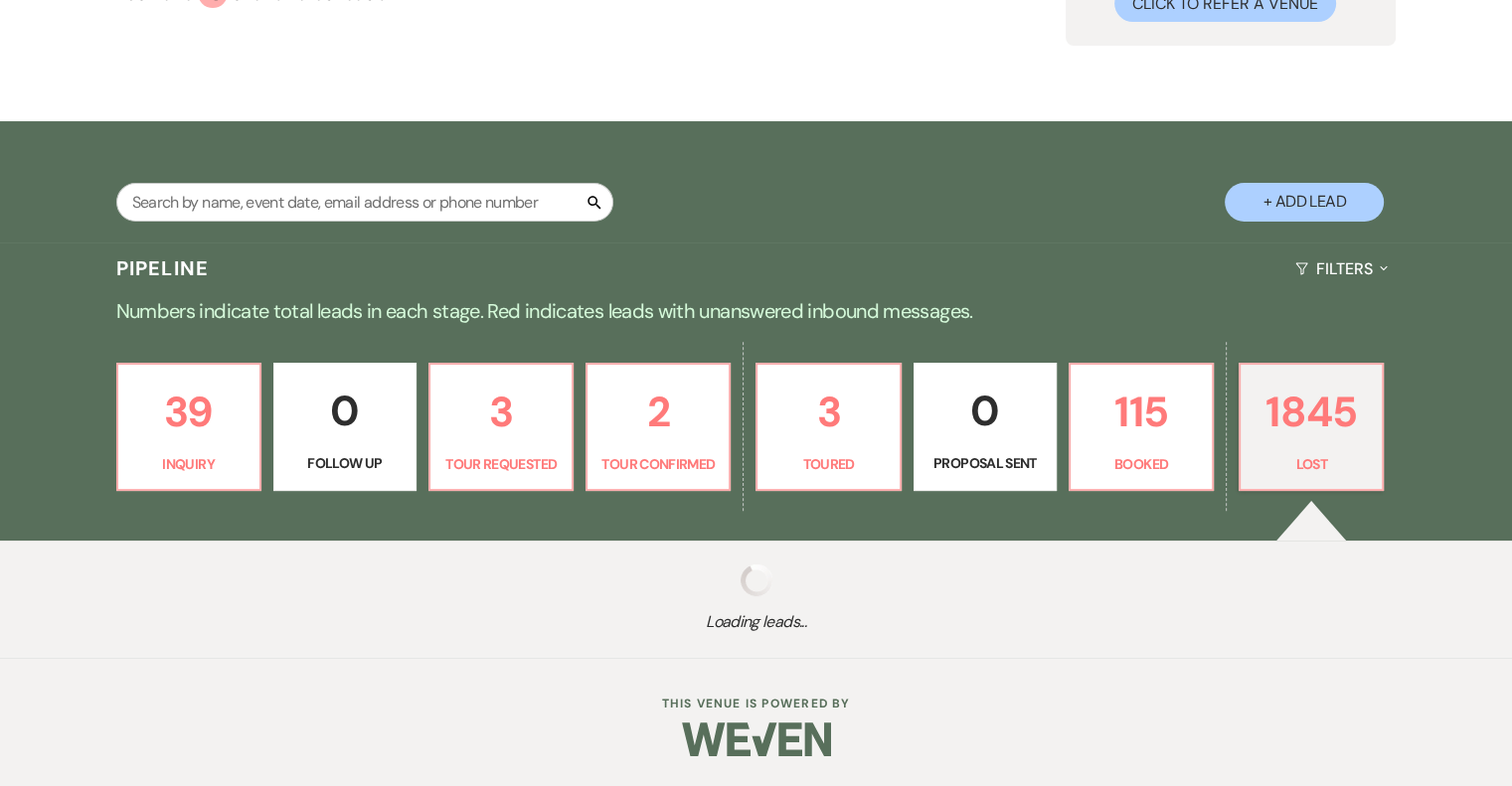 select on "8" 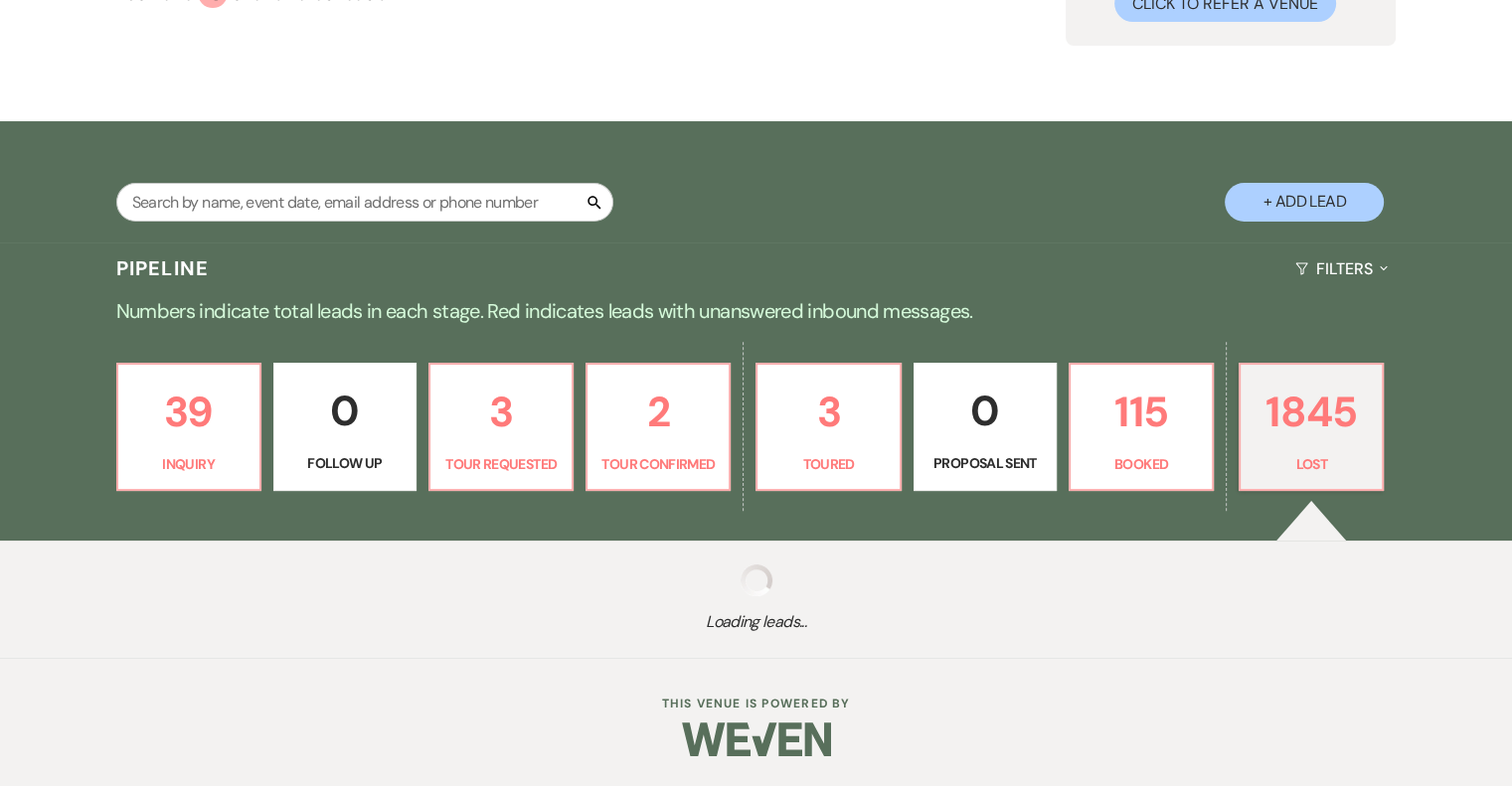 select on "5" 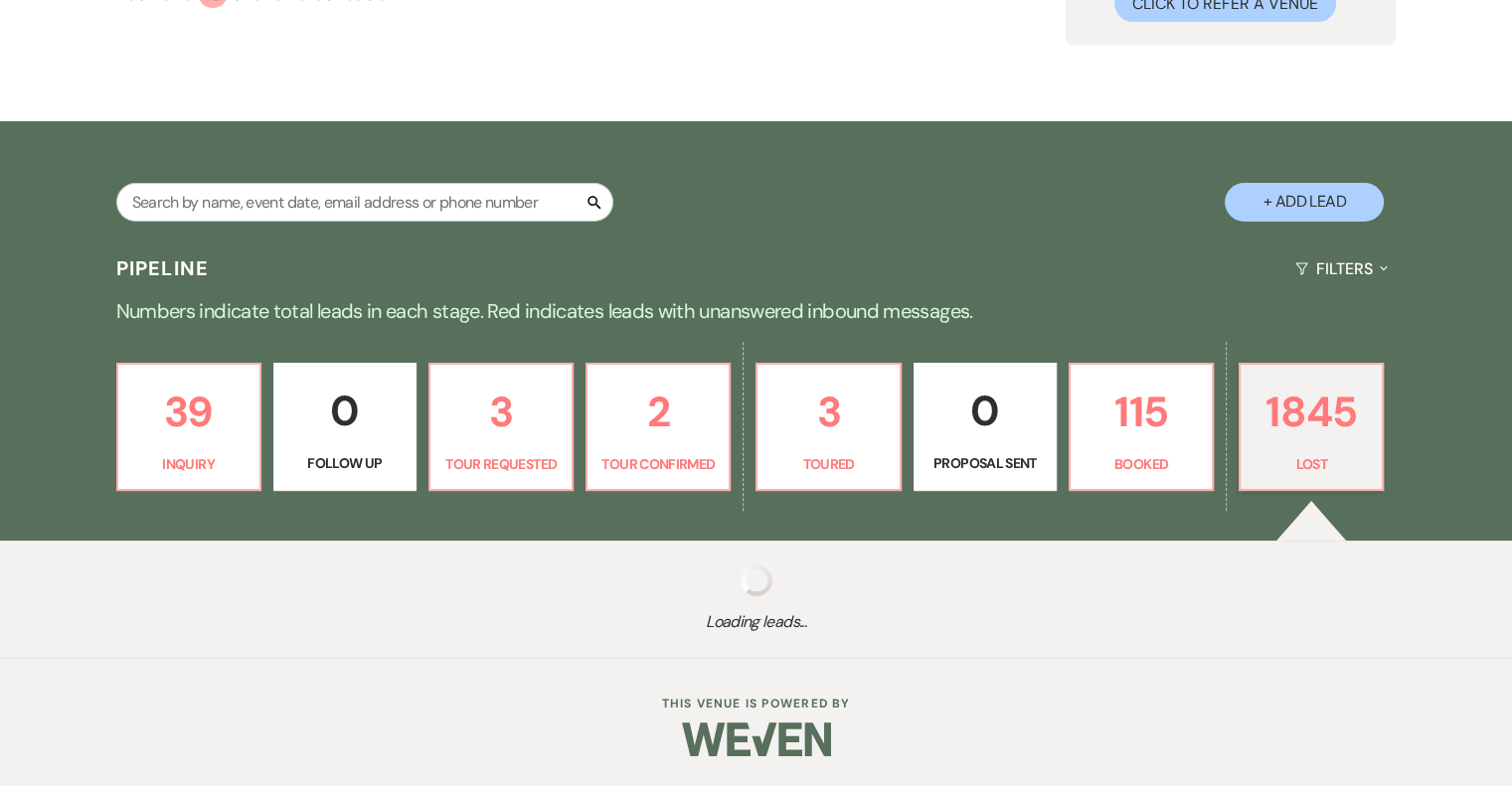 select on "8" 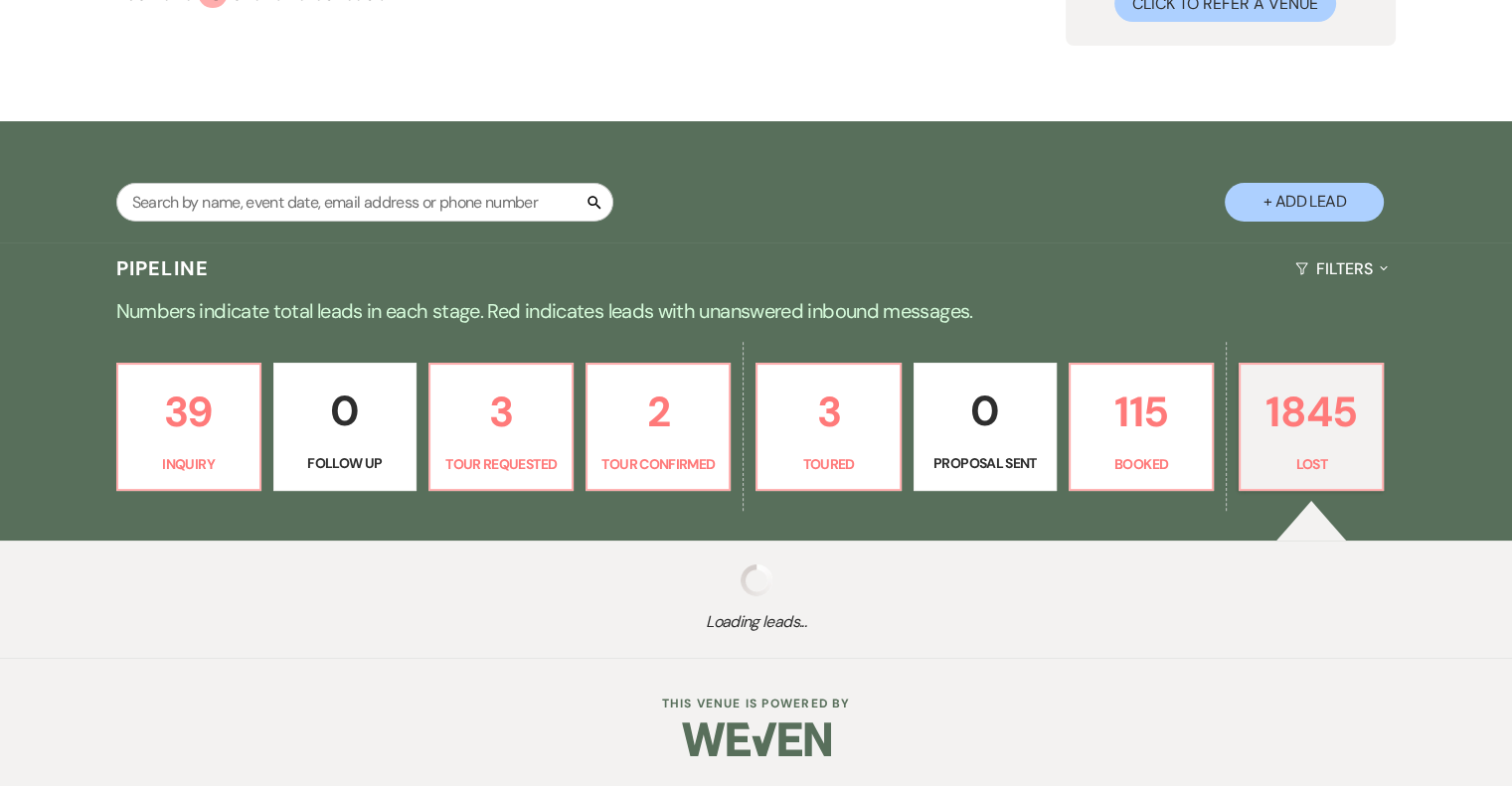 select on "6" 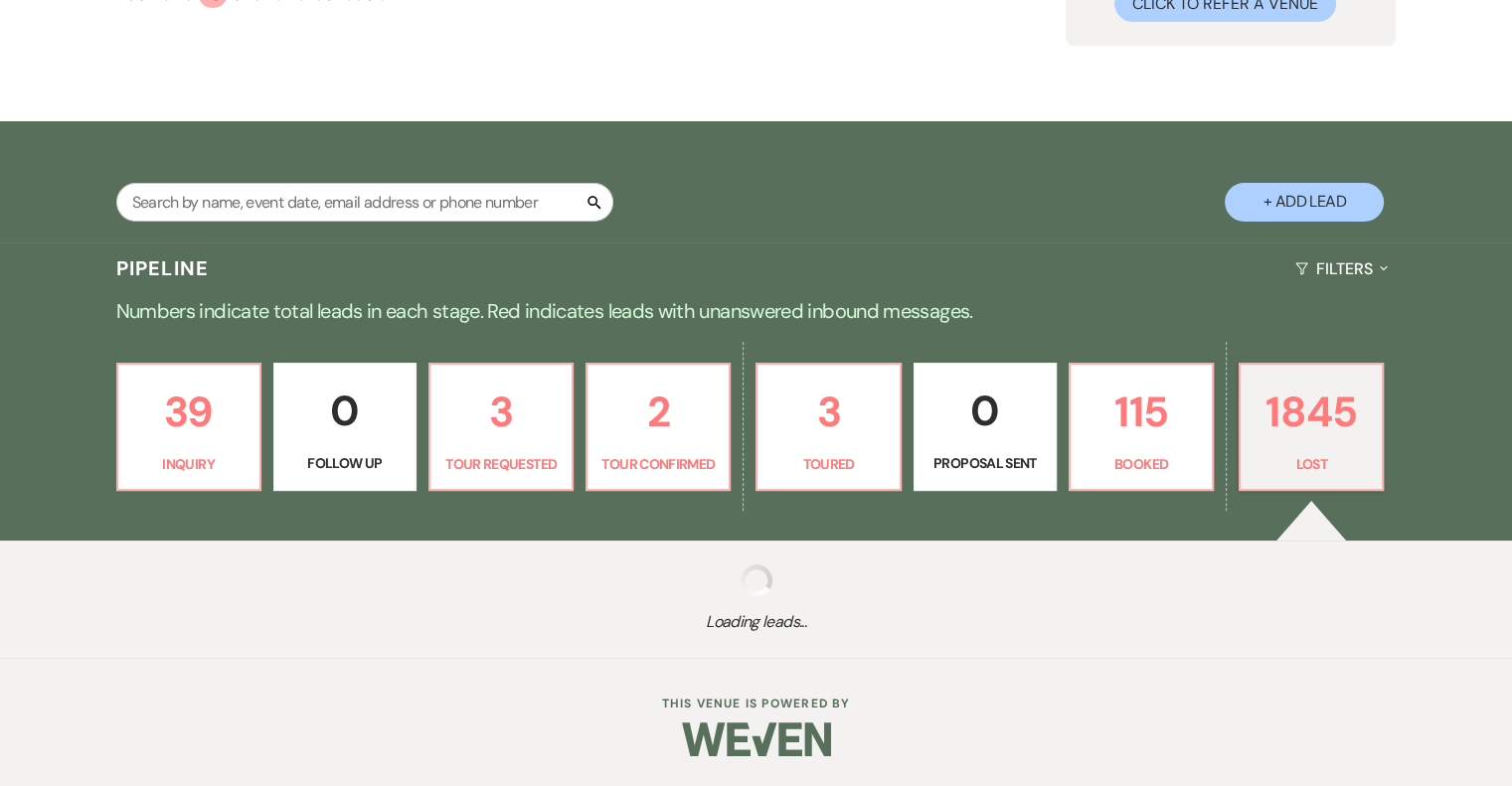 select on "8" 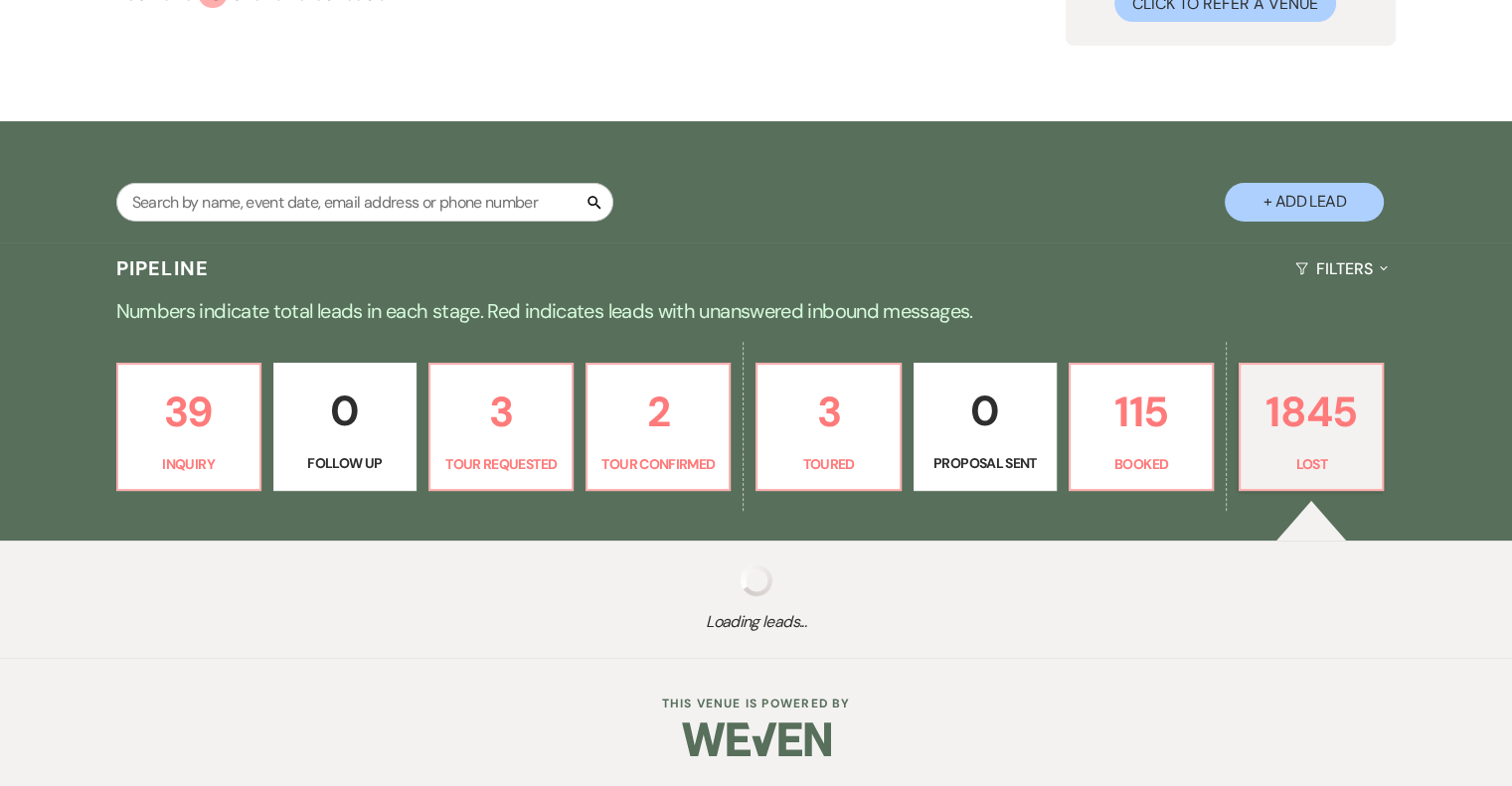 select on "5" 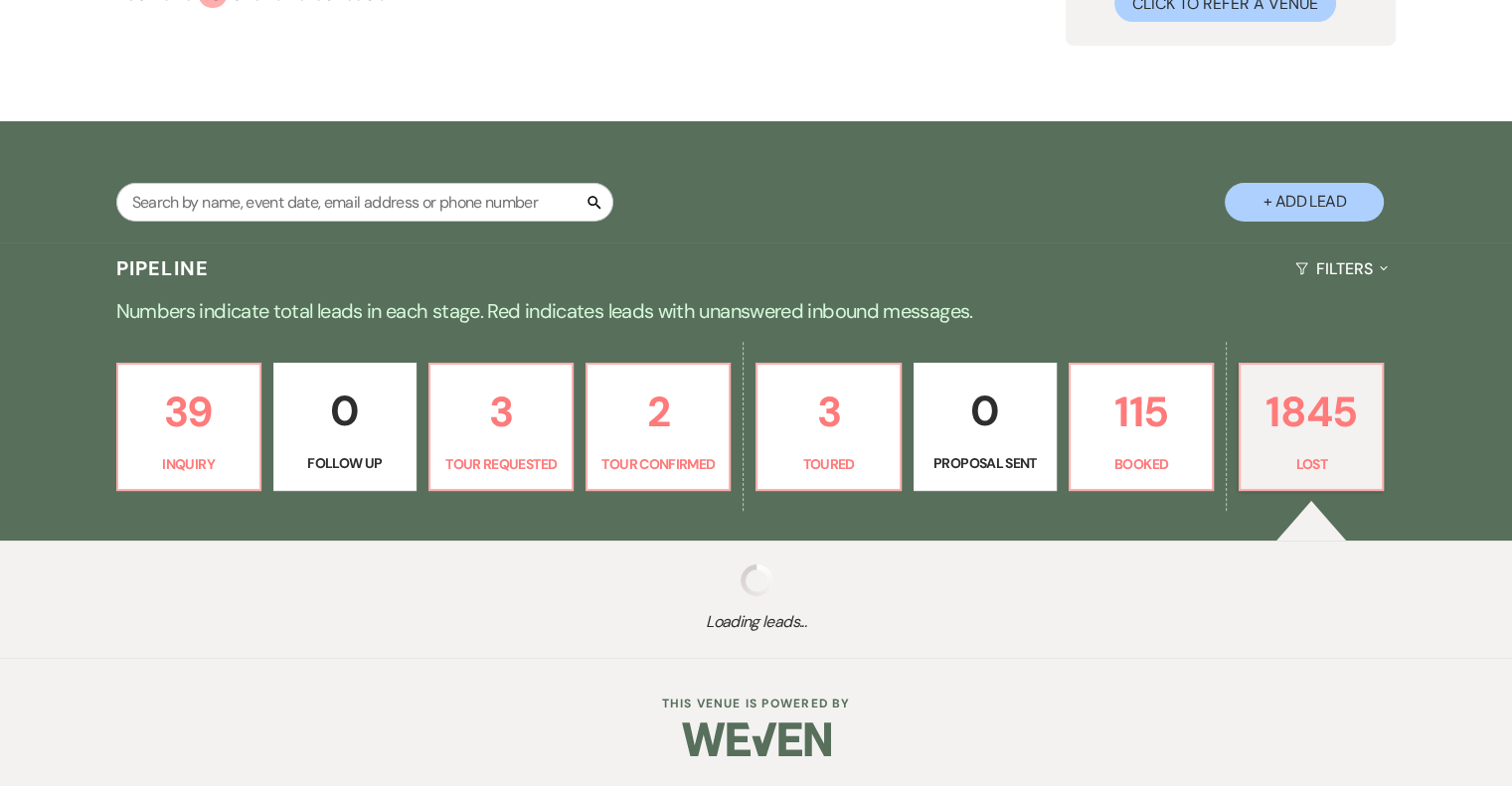 select on "8" 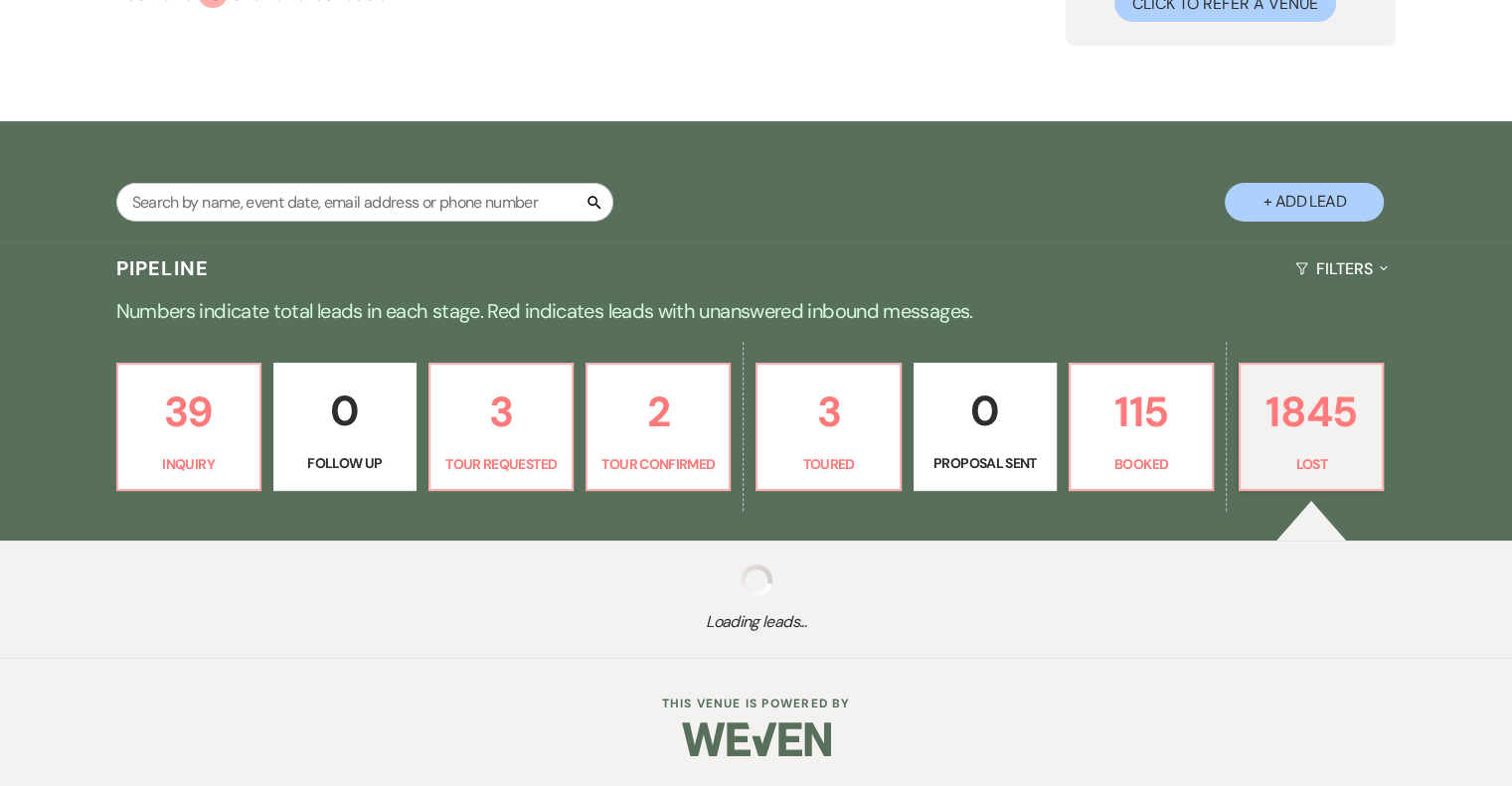 select on "5" 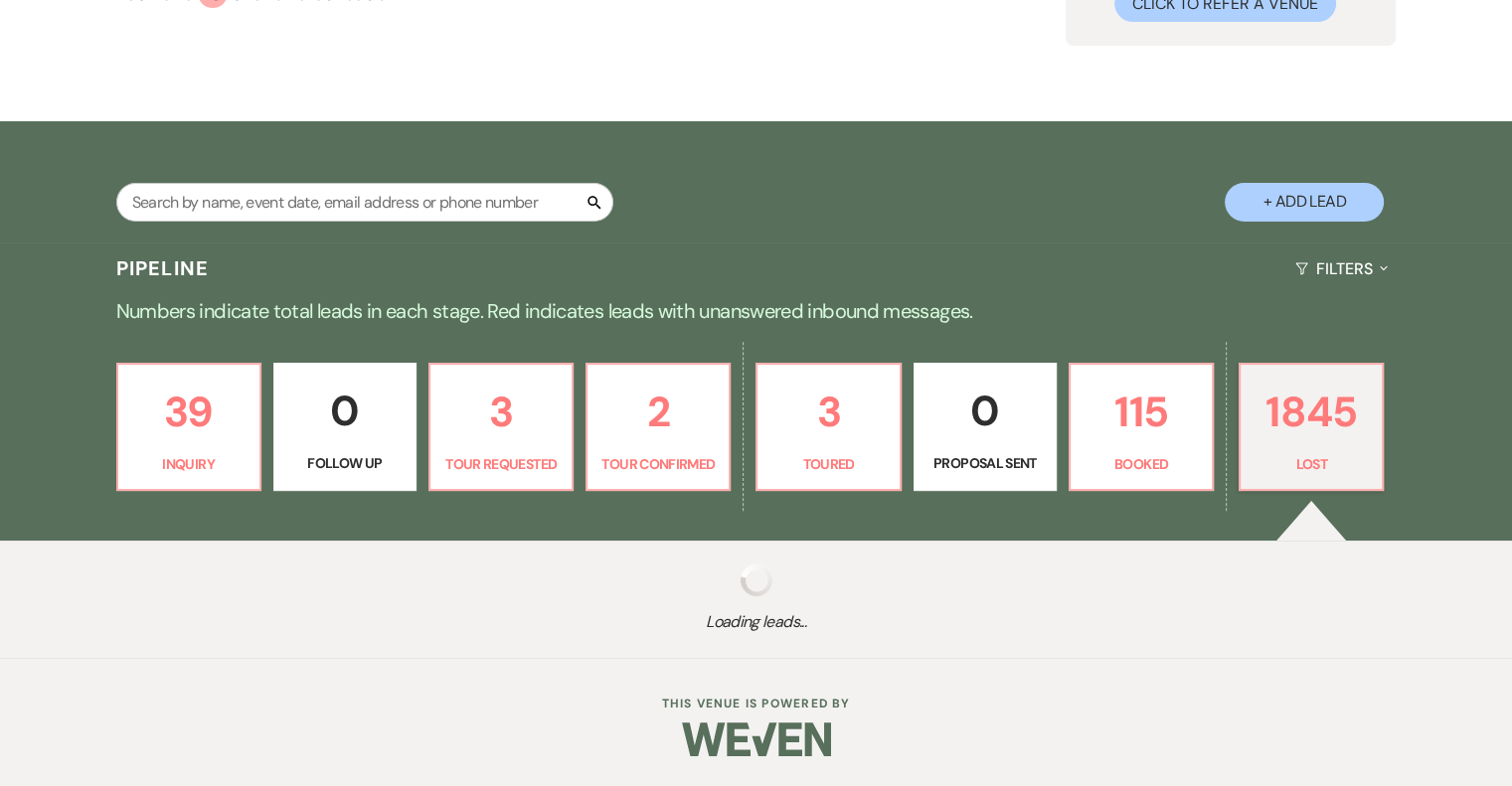 select on "8" 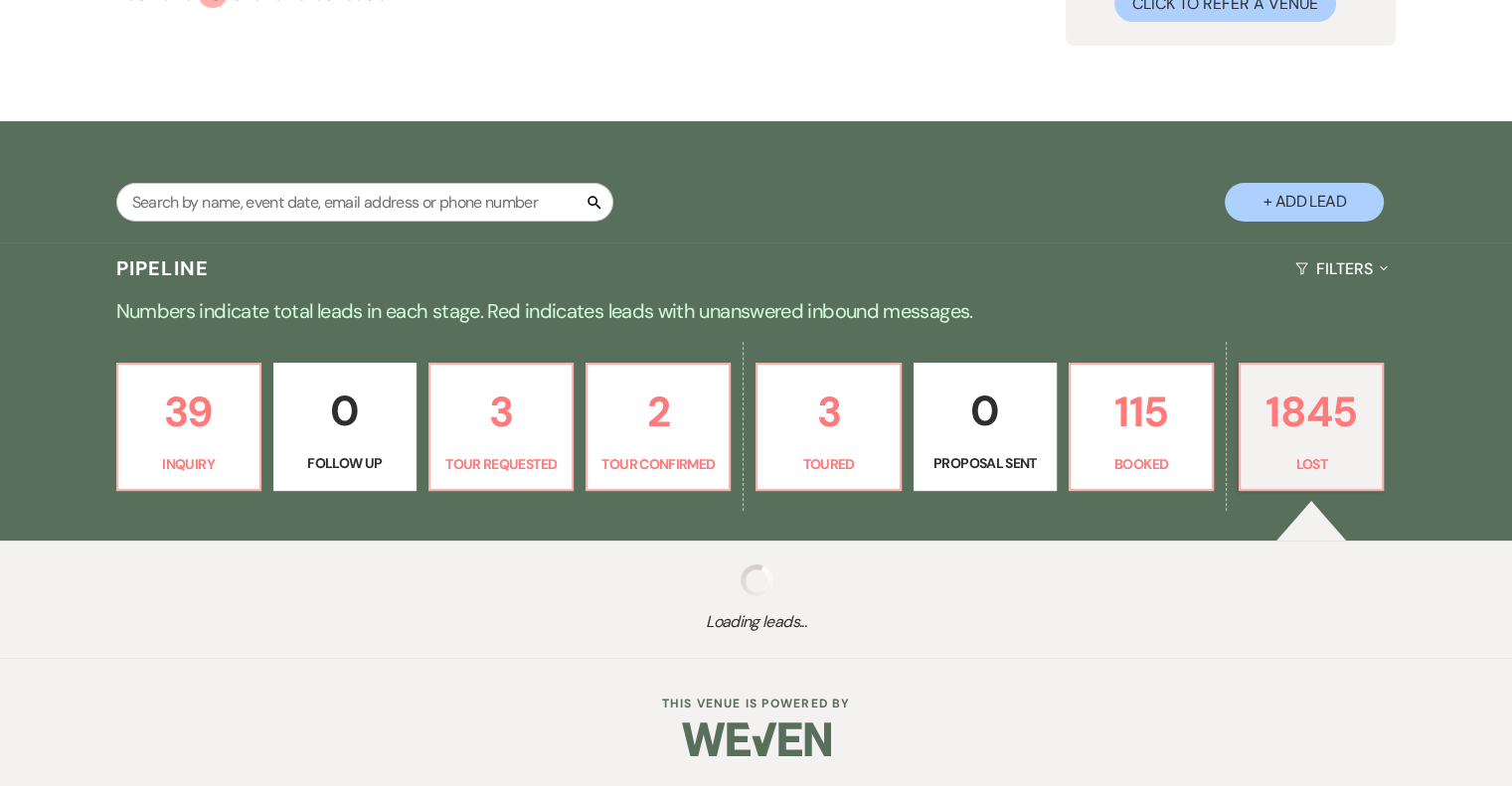 select on "5" 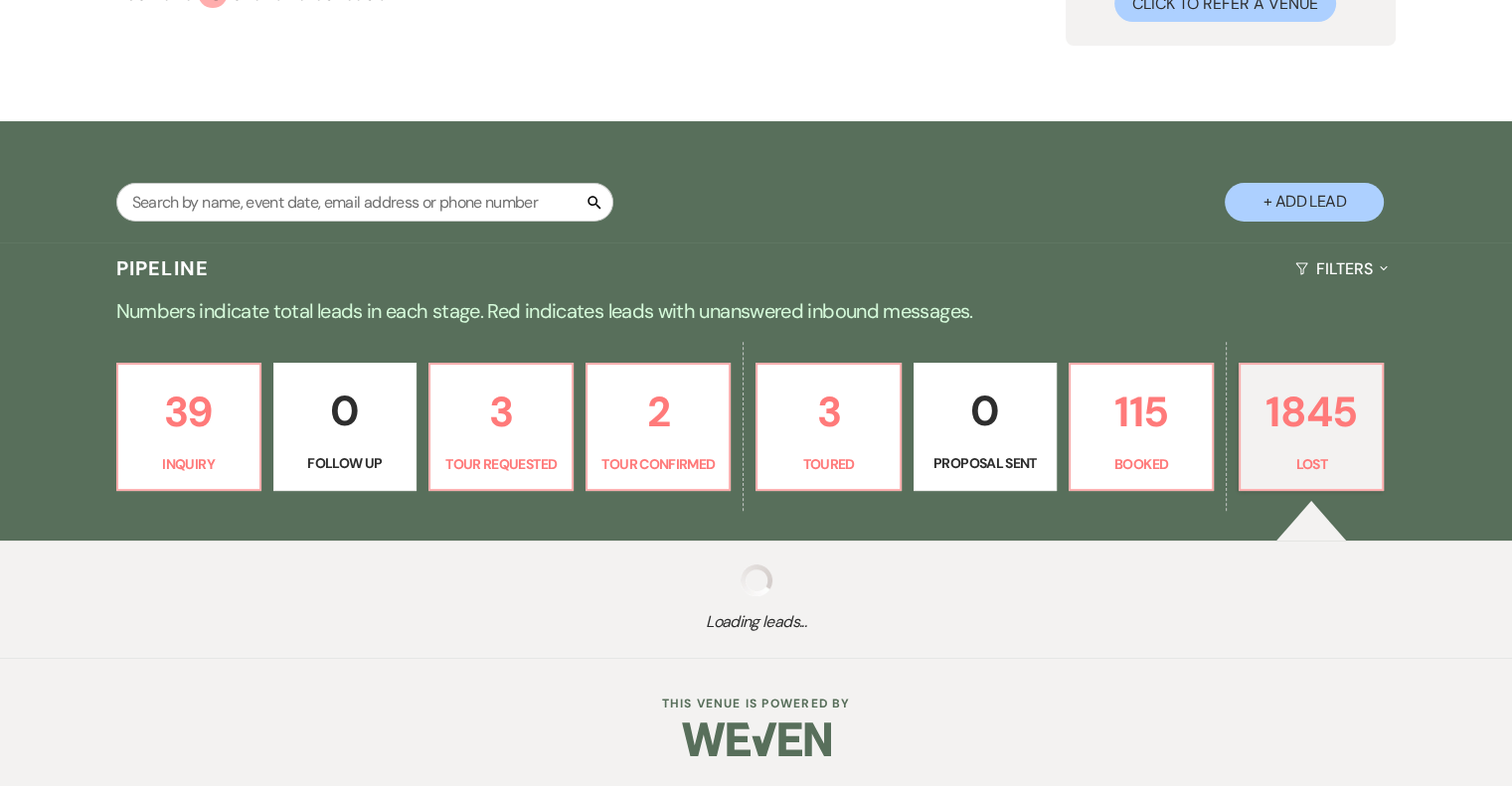 select on "8" 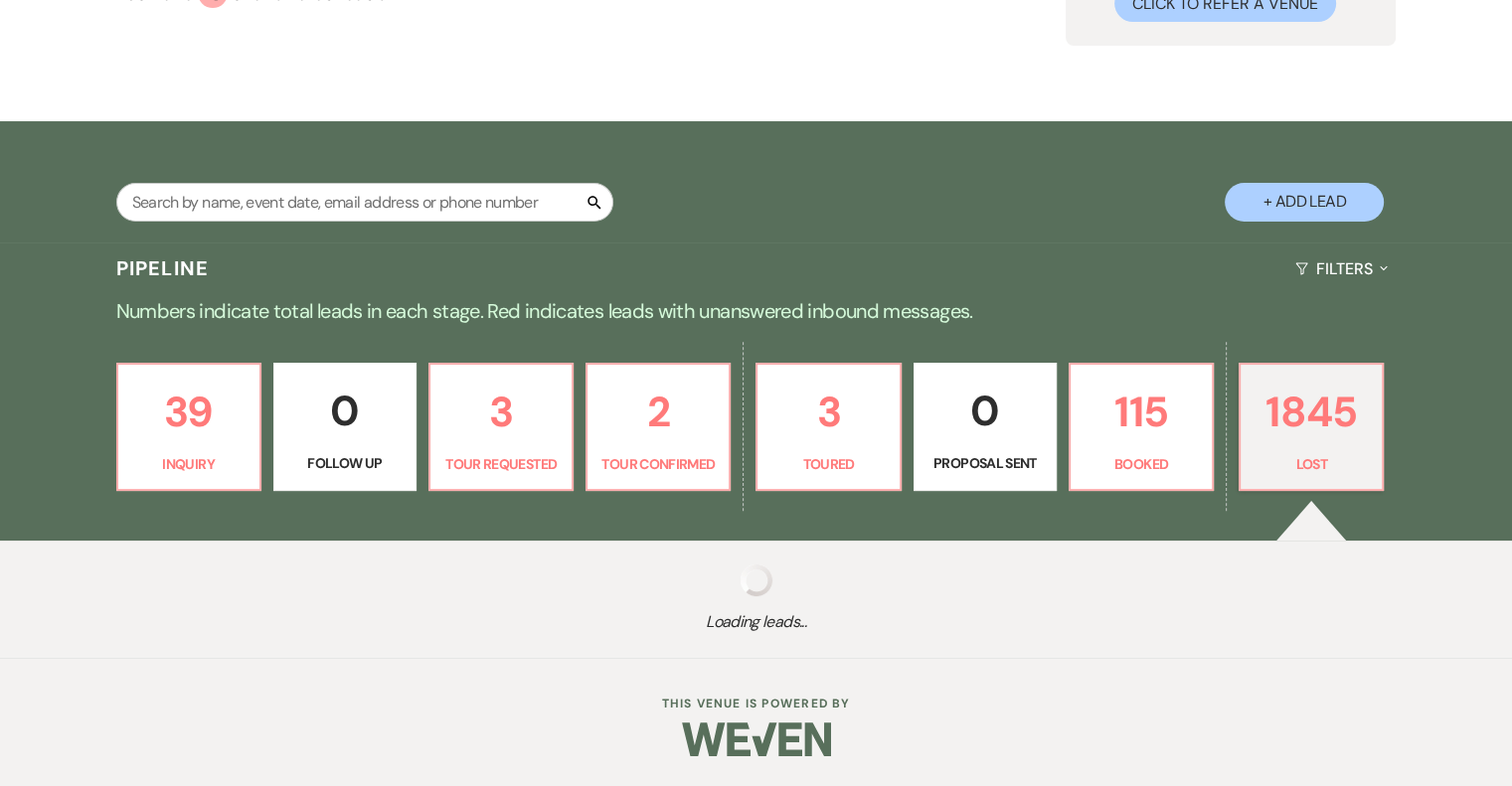 select on "5" 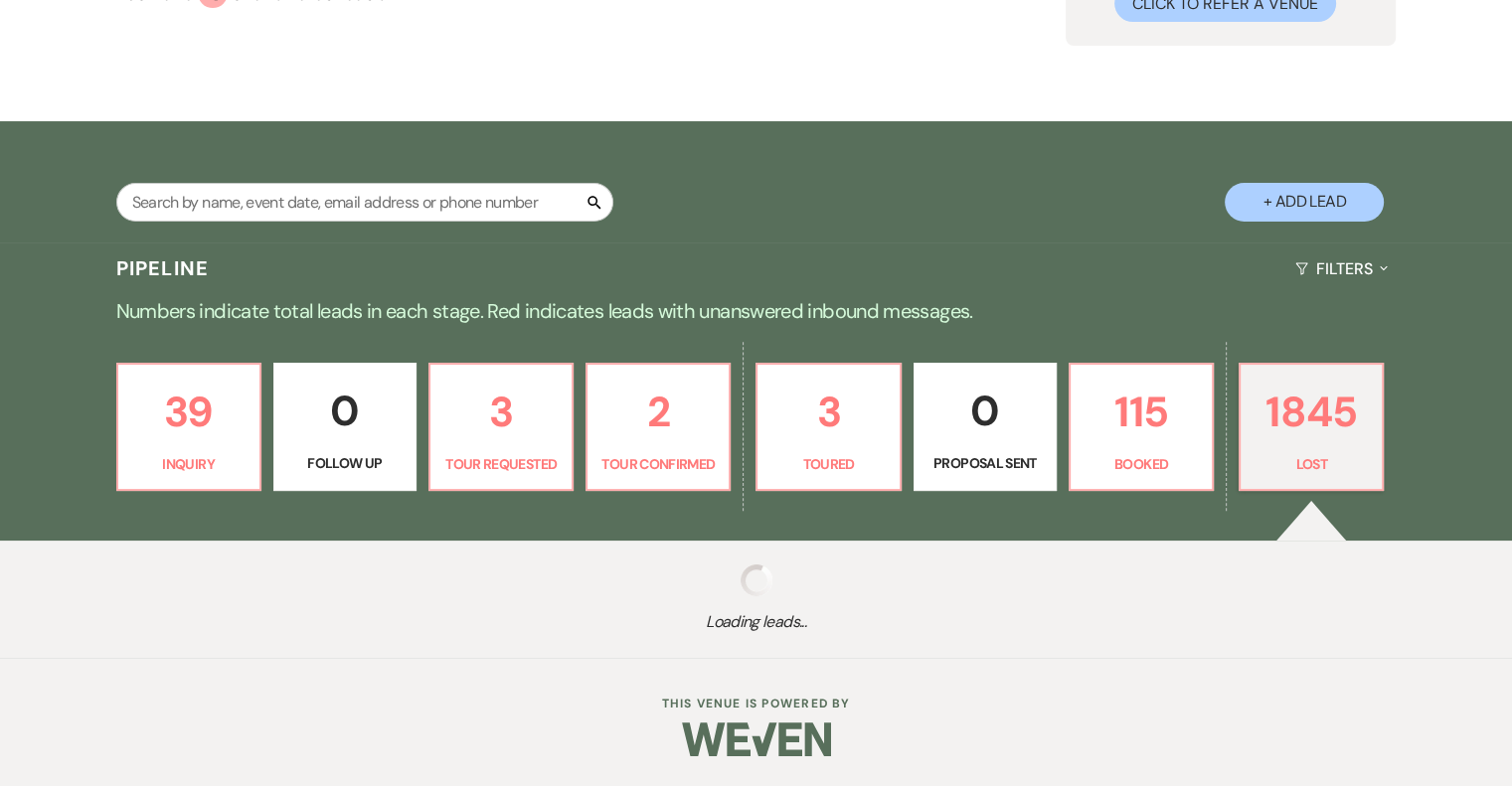 select on "8" 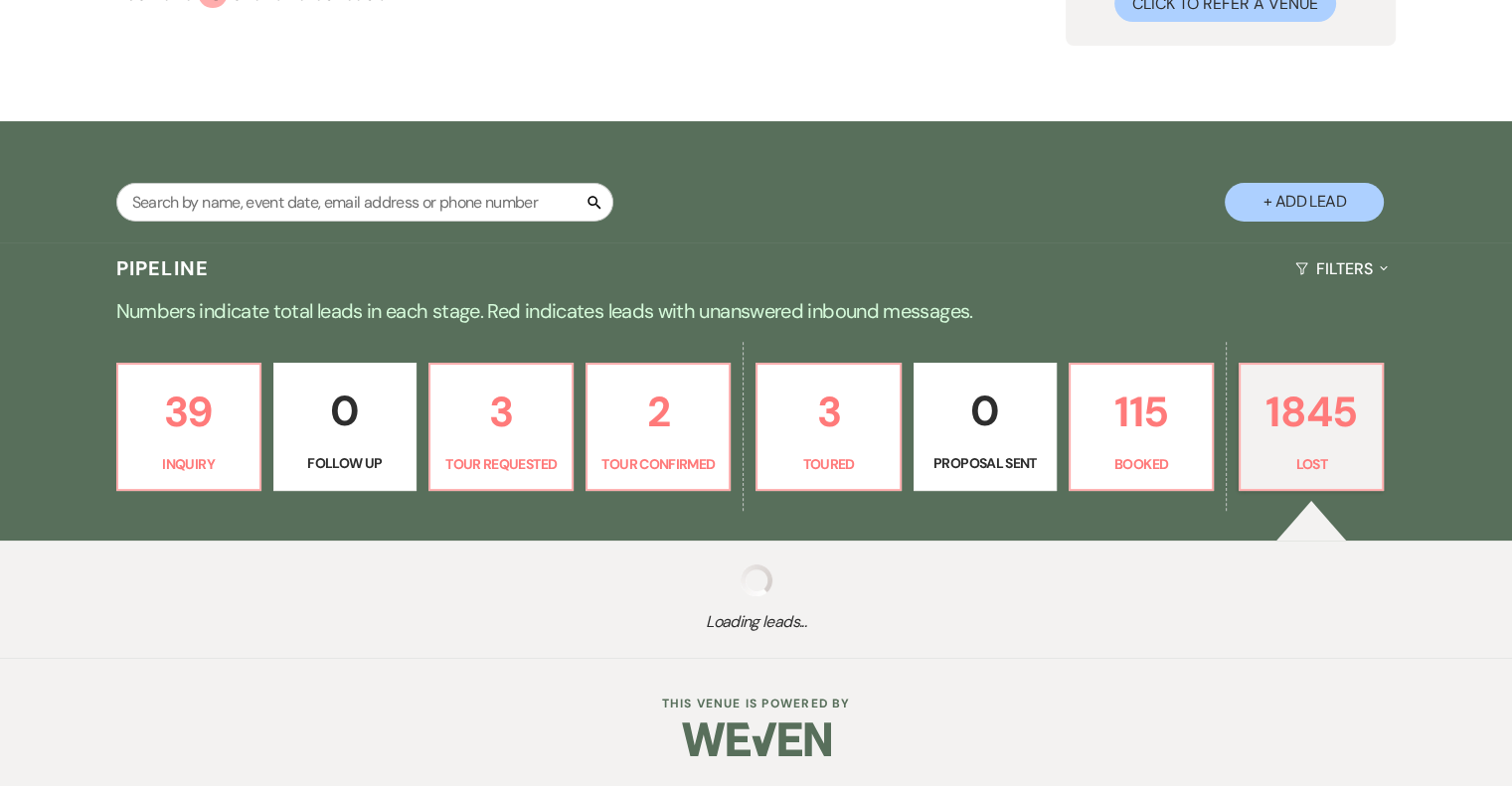 select on "11" 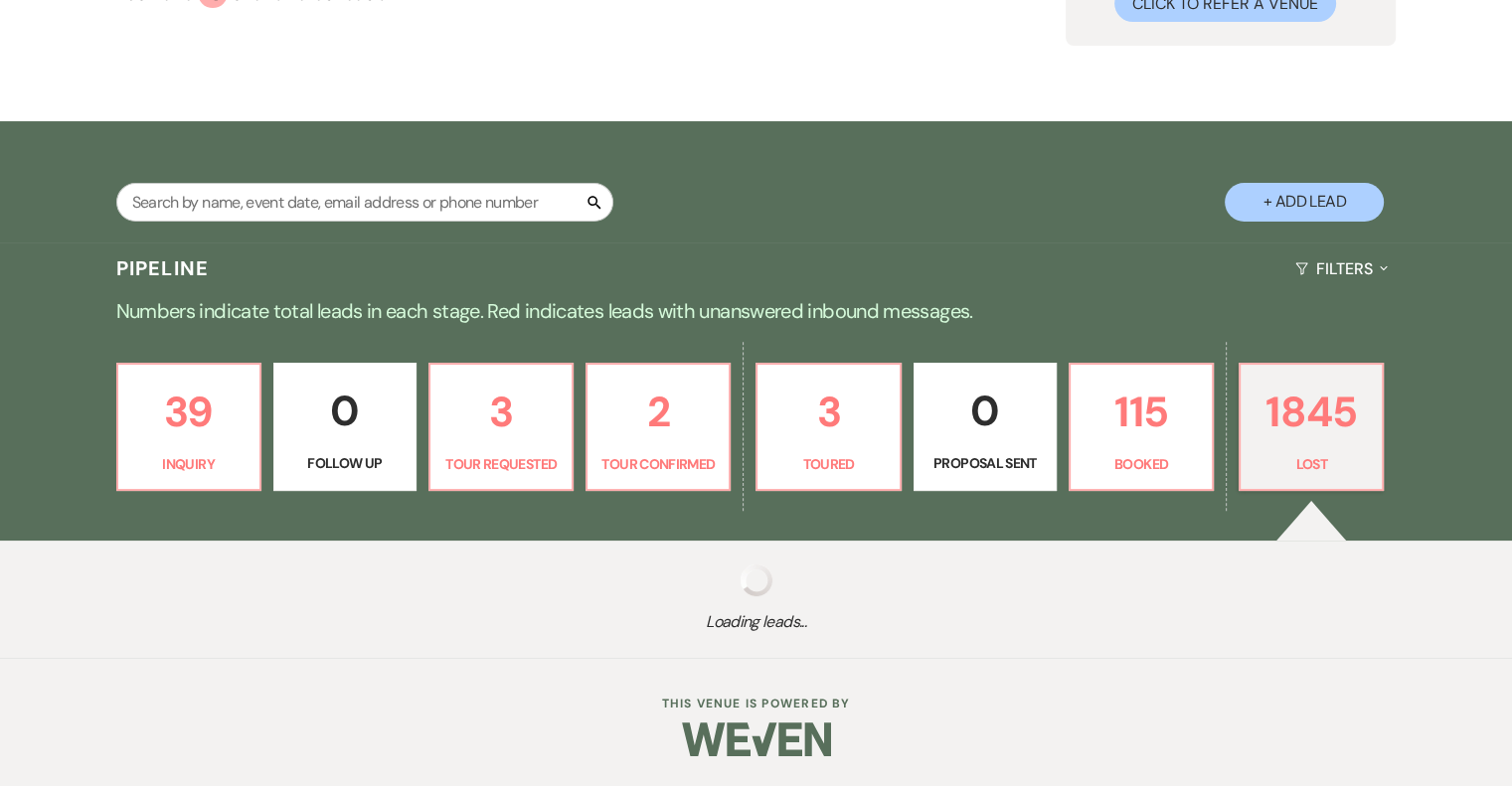 select on "8" 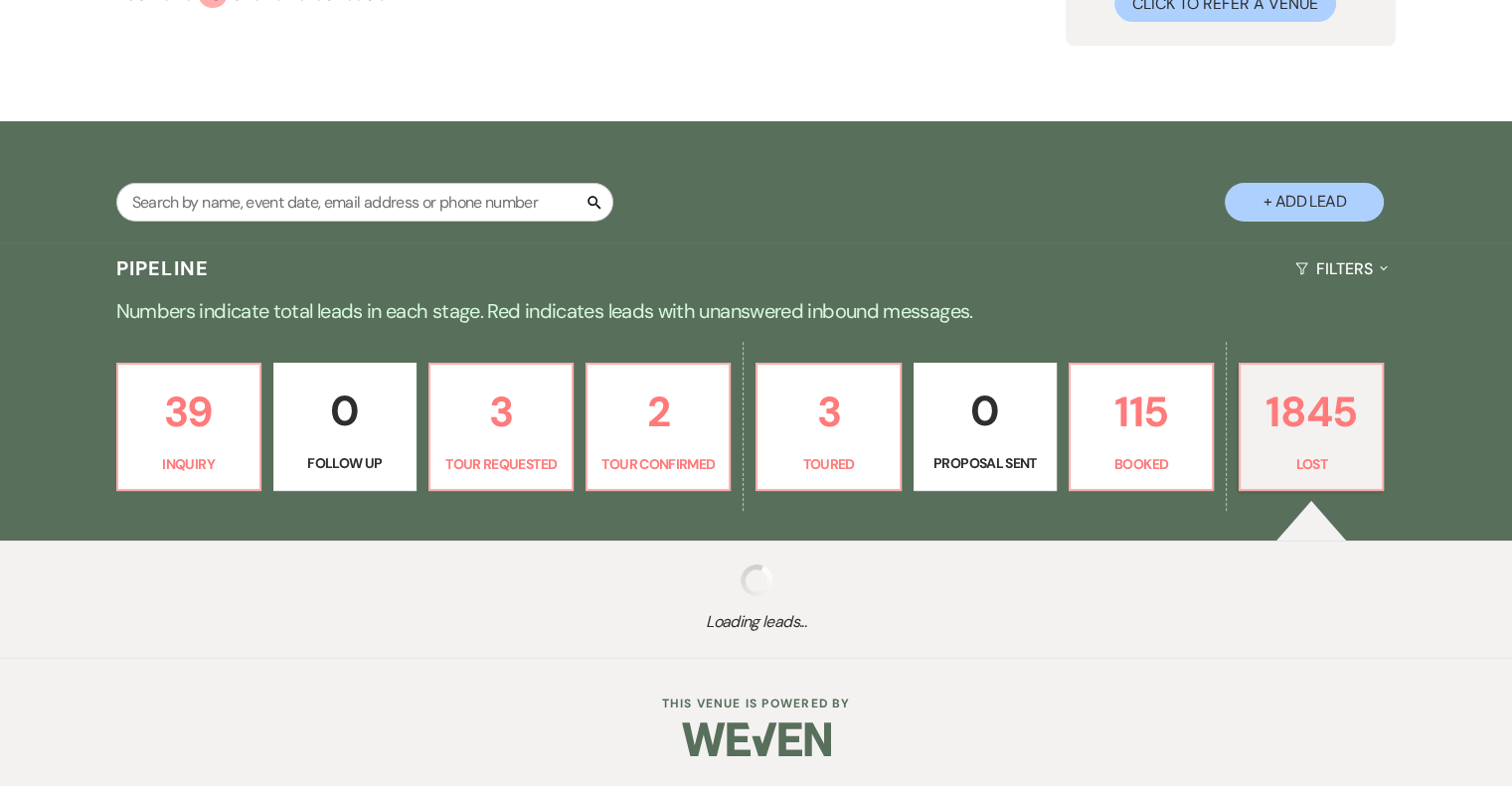 select on "10" 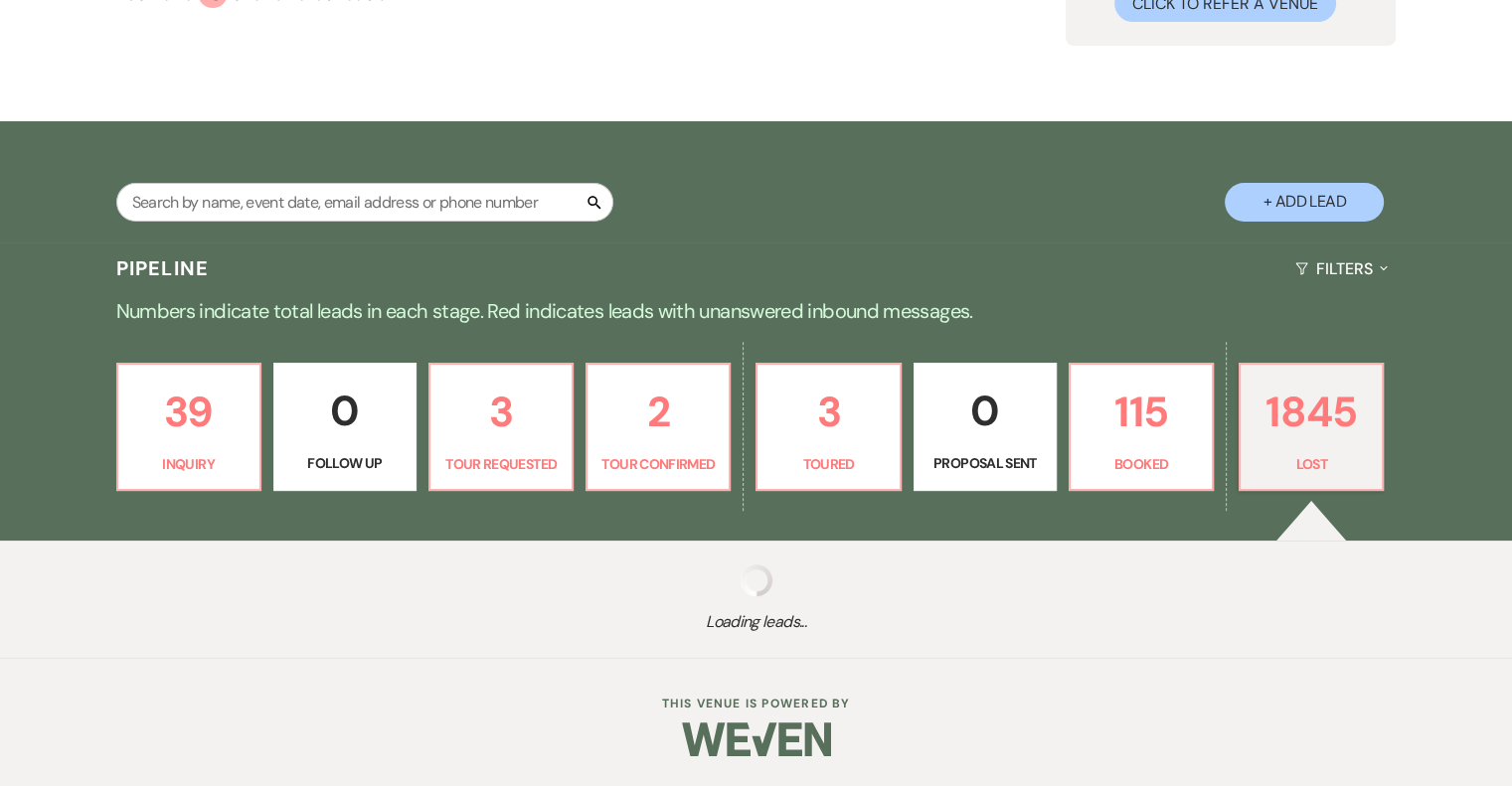 select on "8" 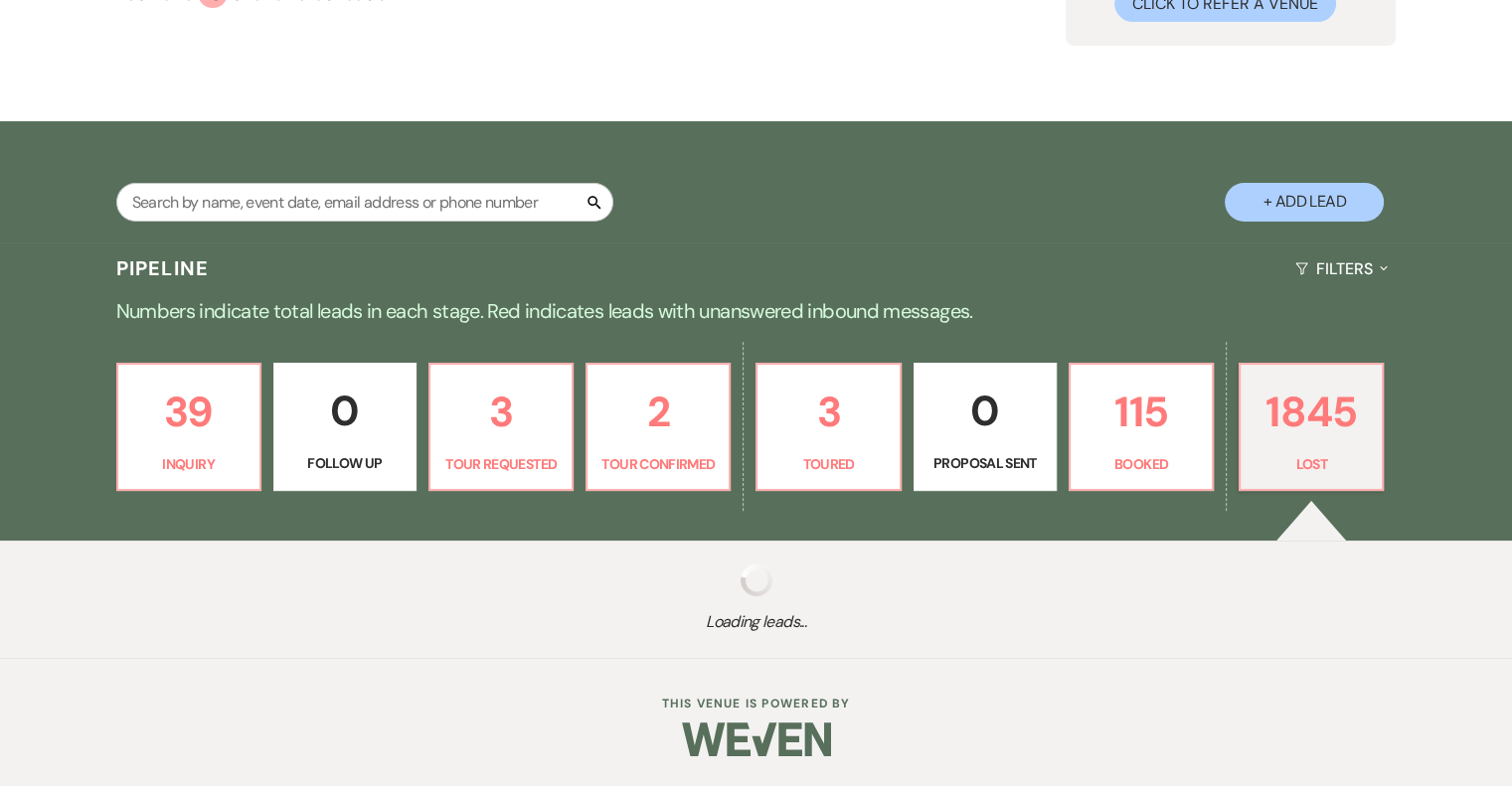 select on "1" 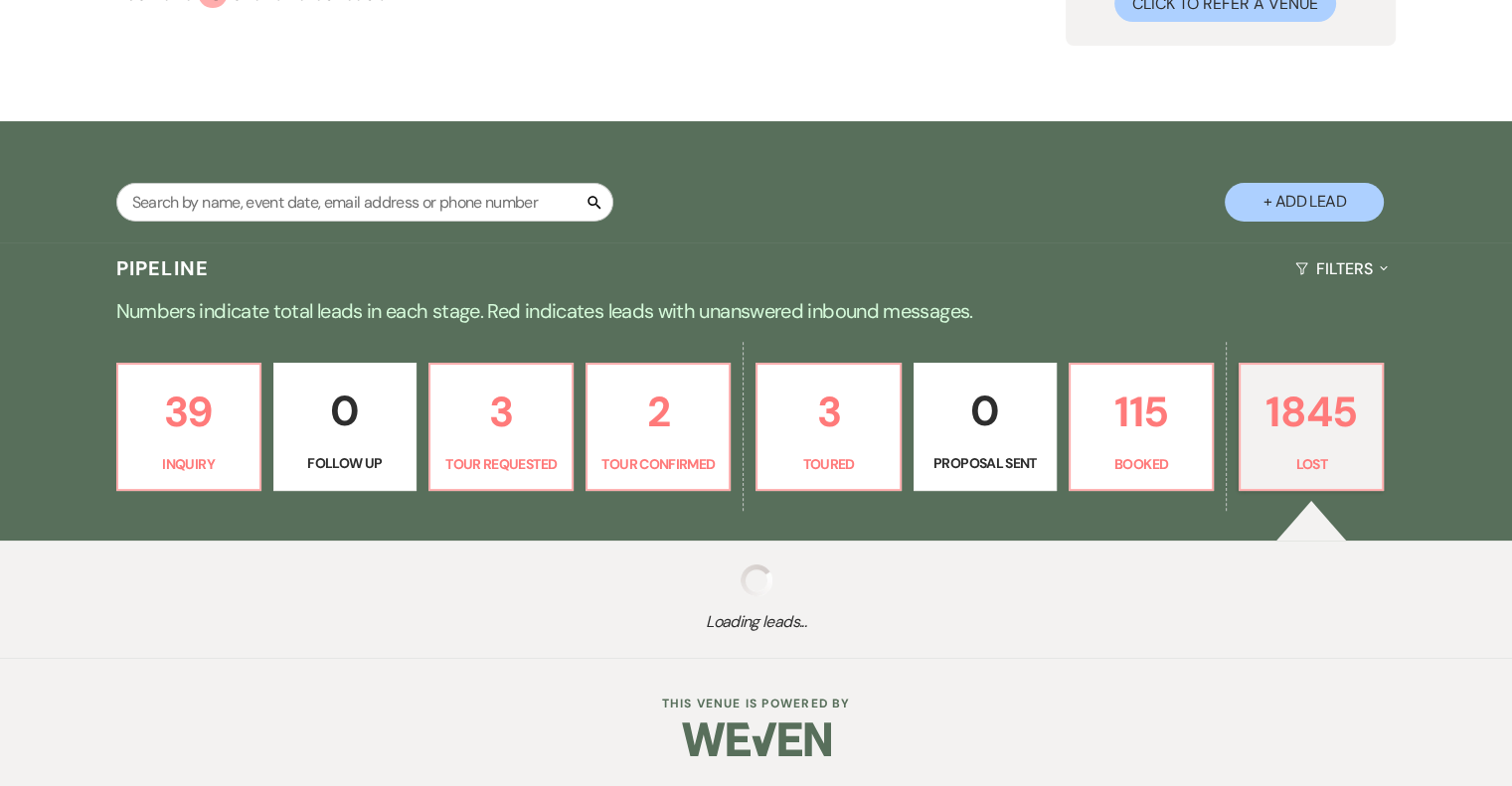 select on "8" 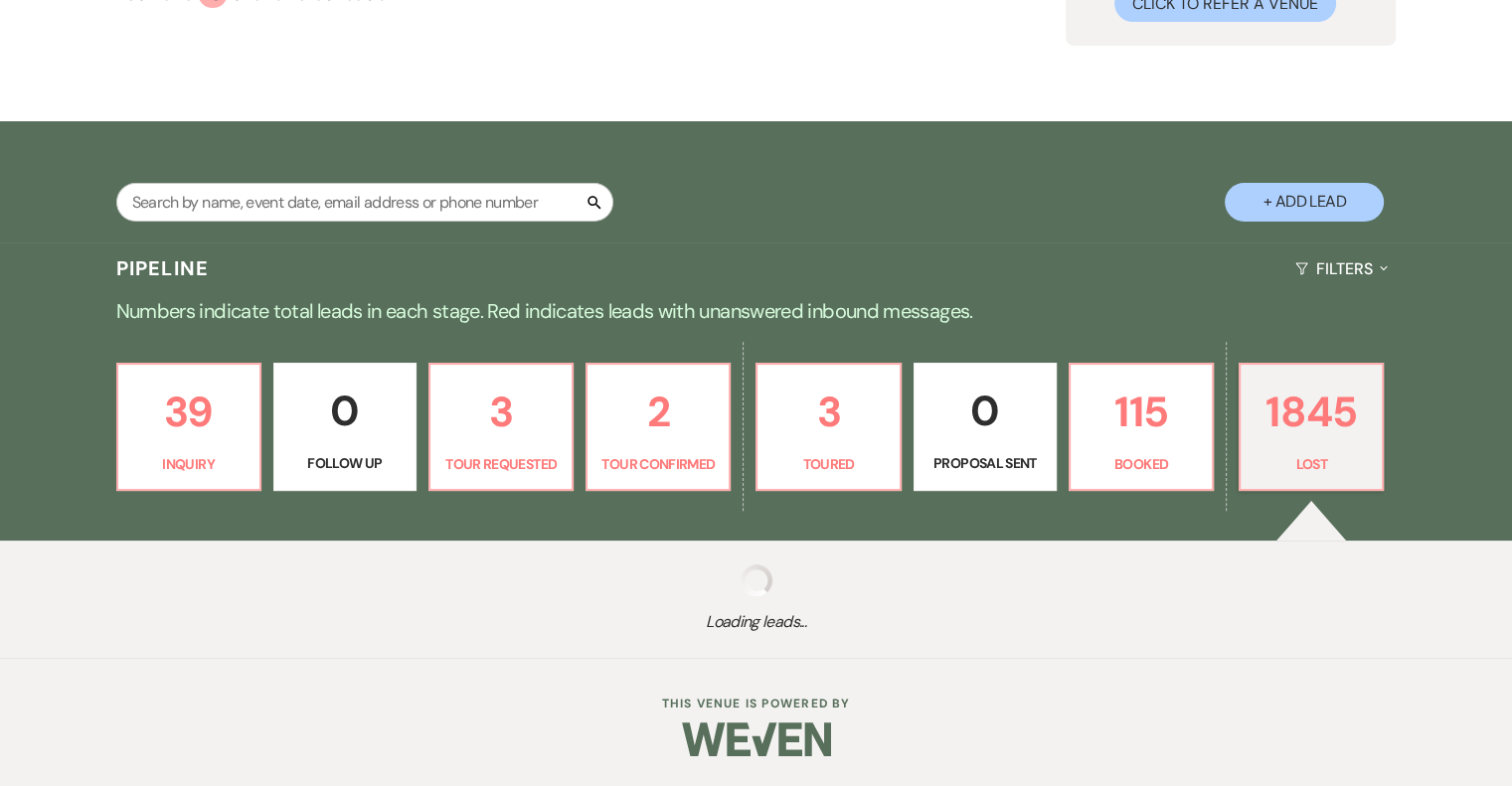 select on "6" 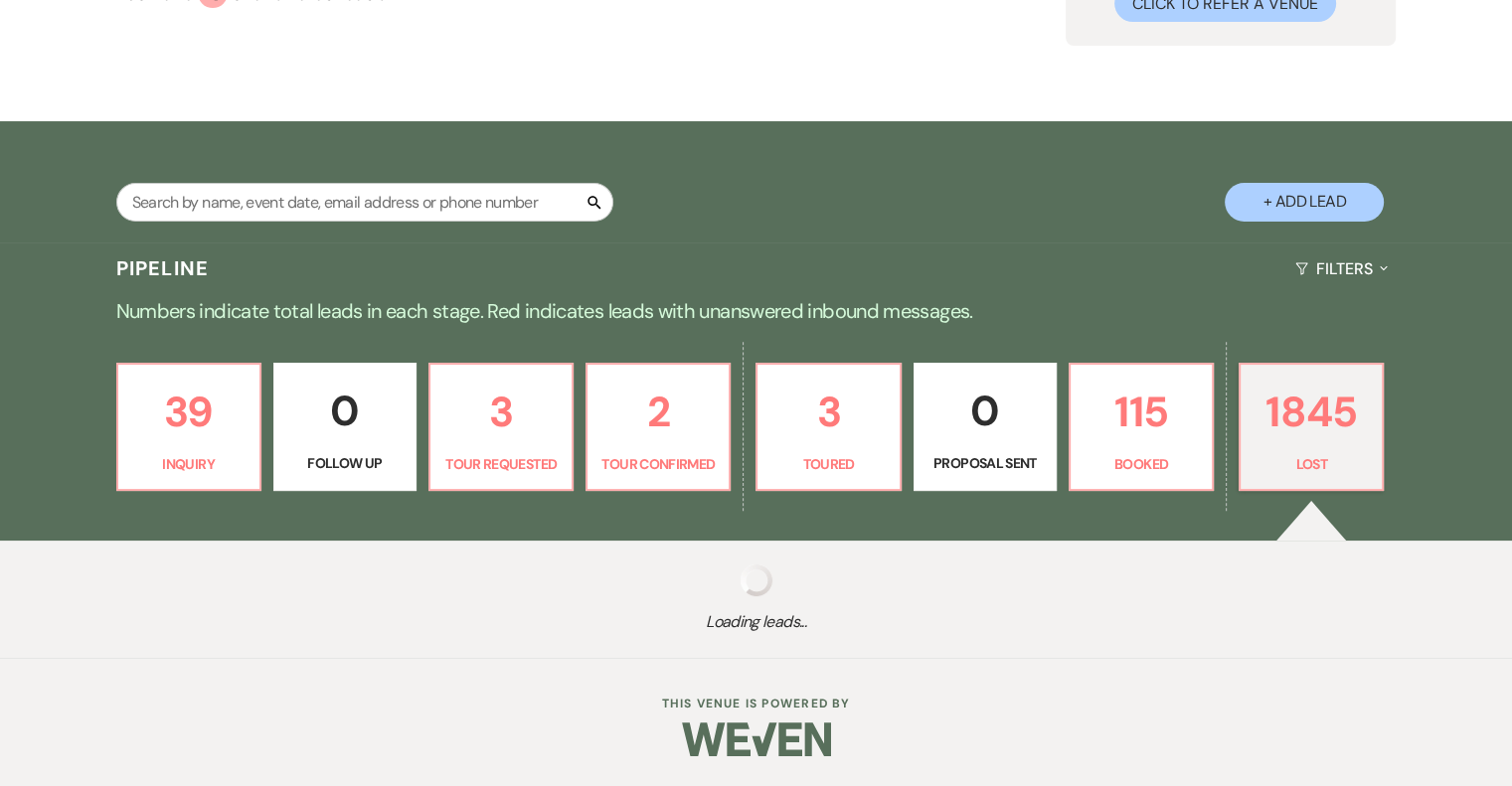 select on "8" 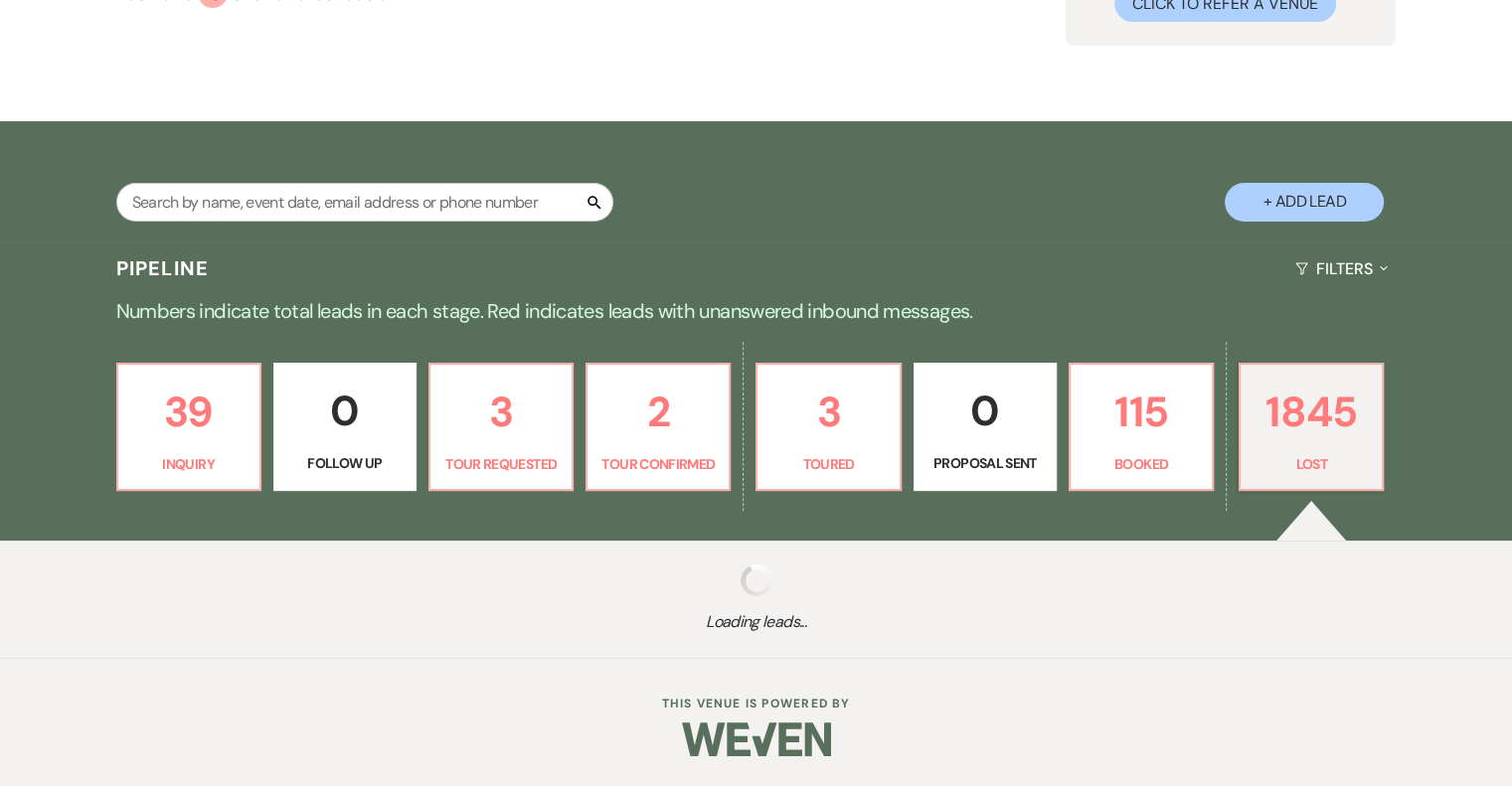 select on "9" 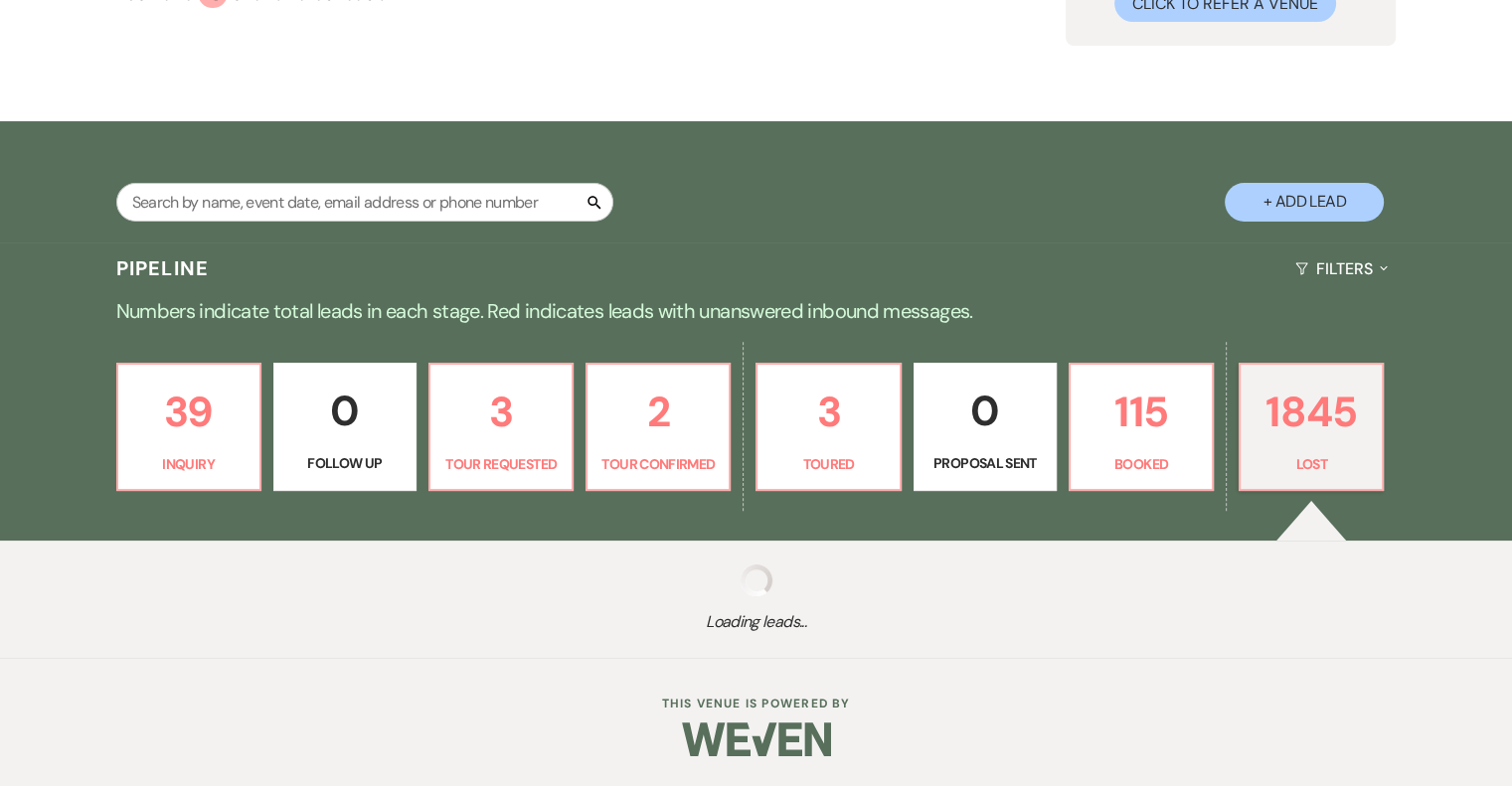 select on "8" 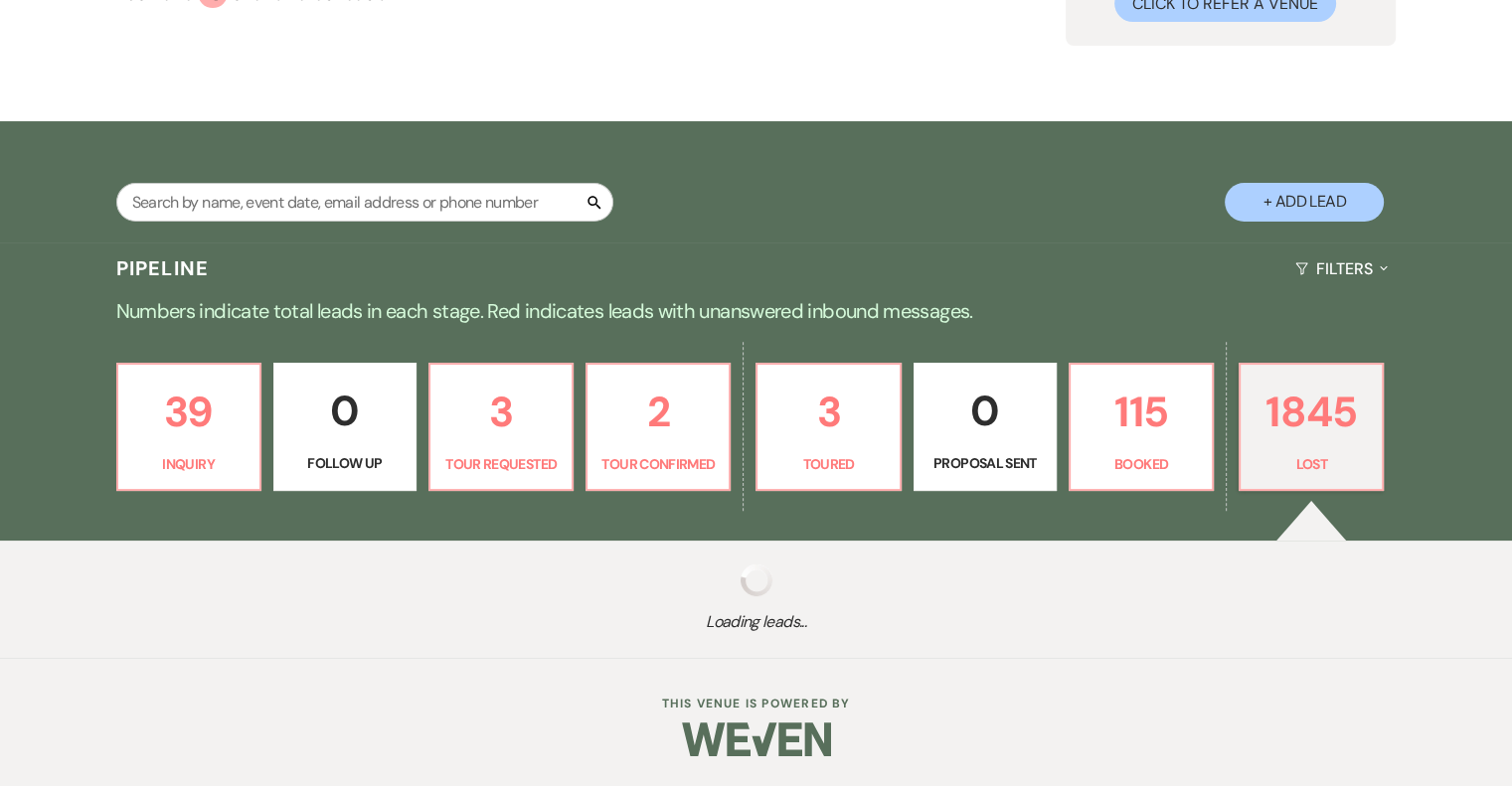 select on "5" 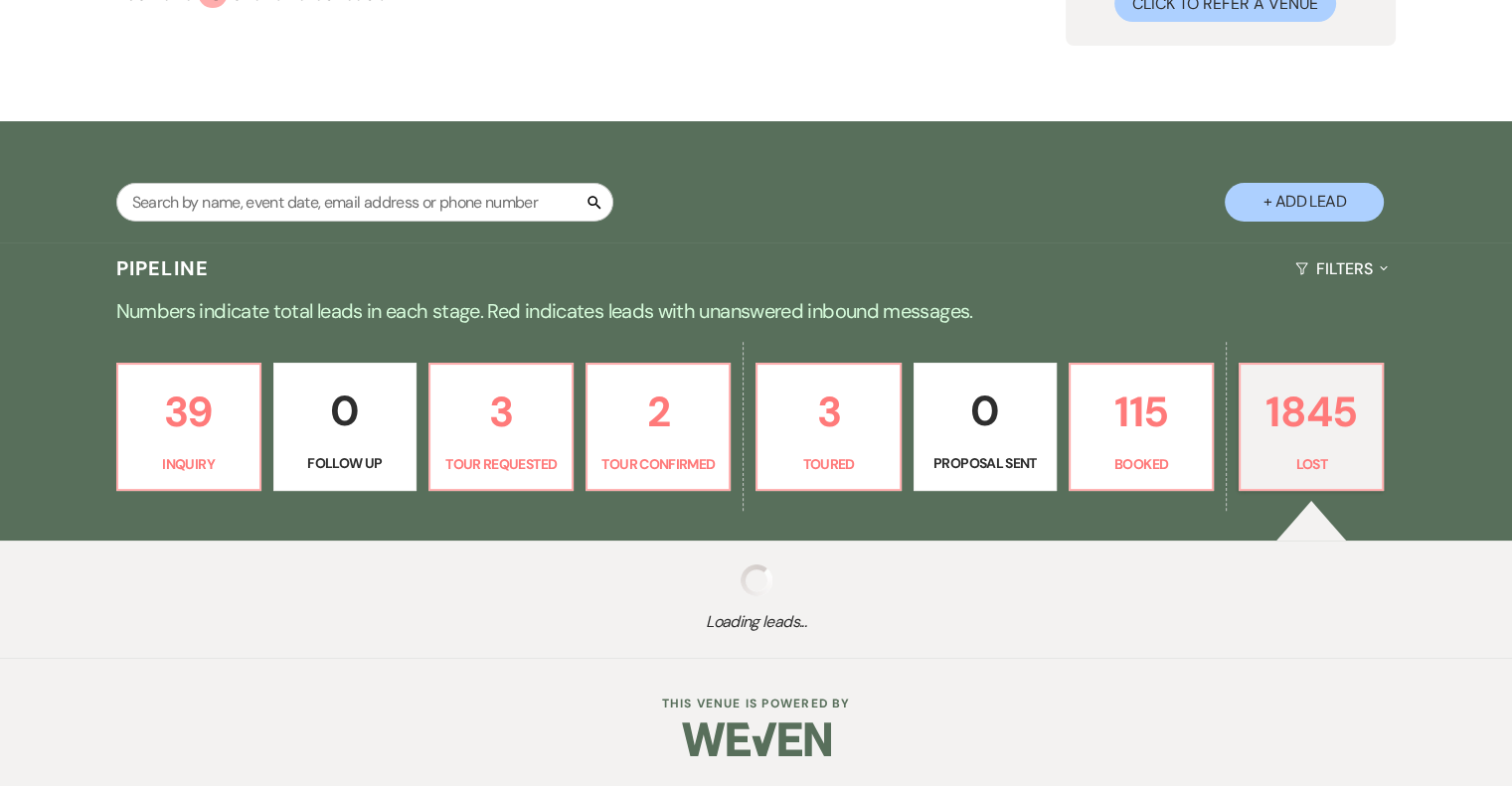select on "8" 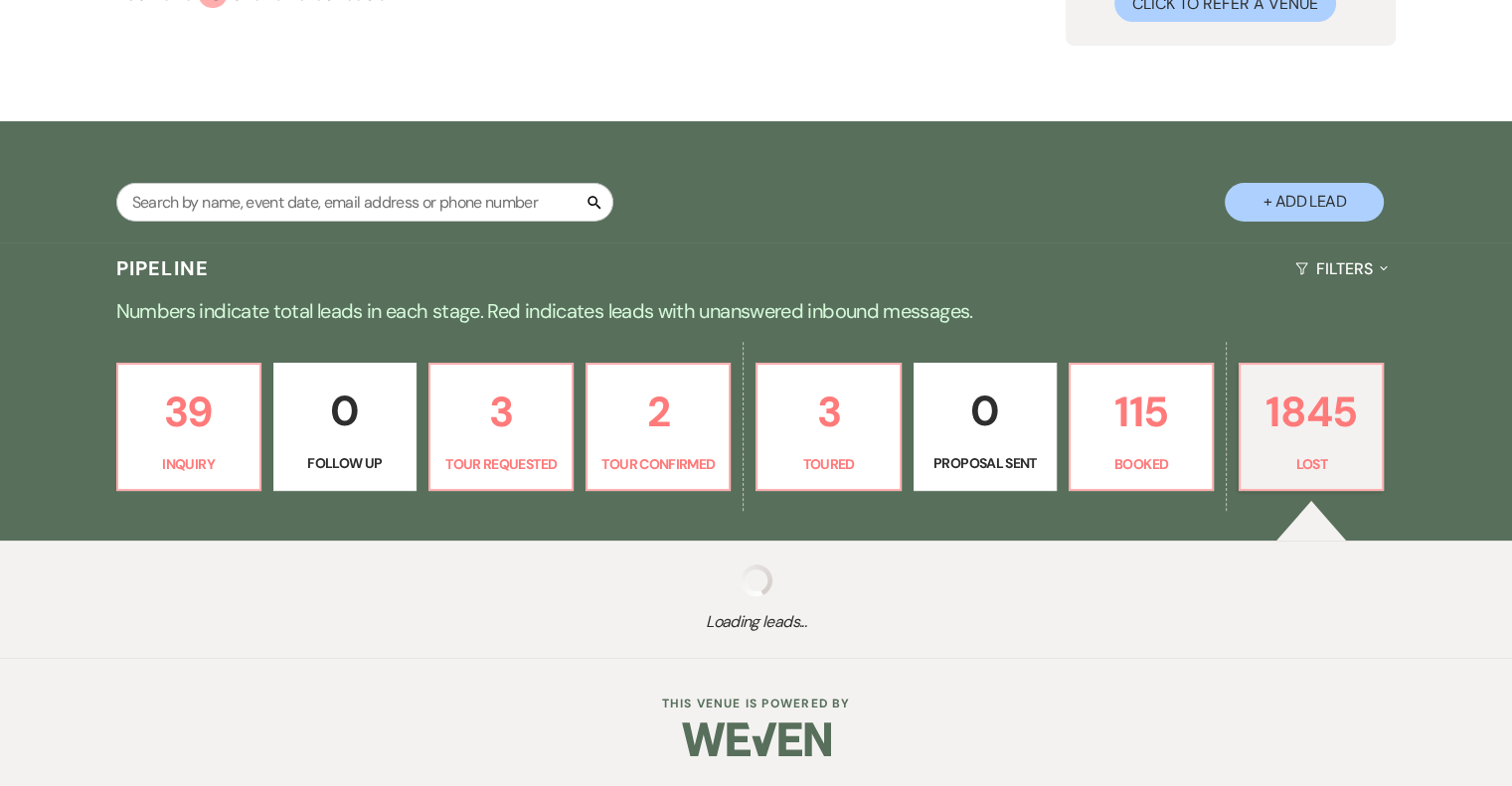 select on "5" 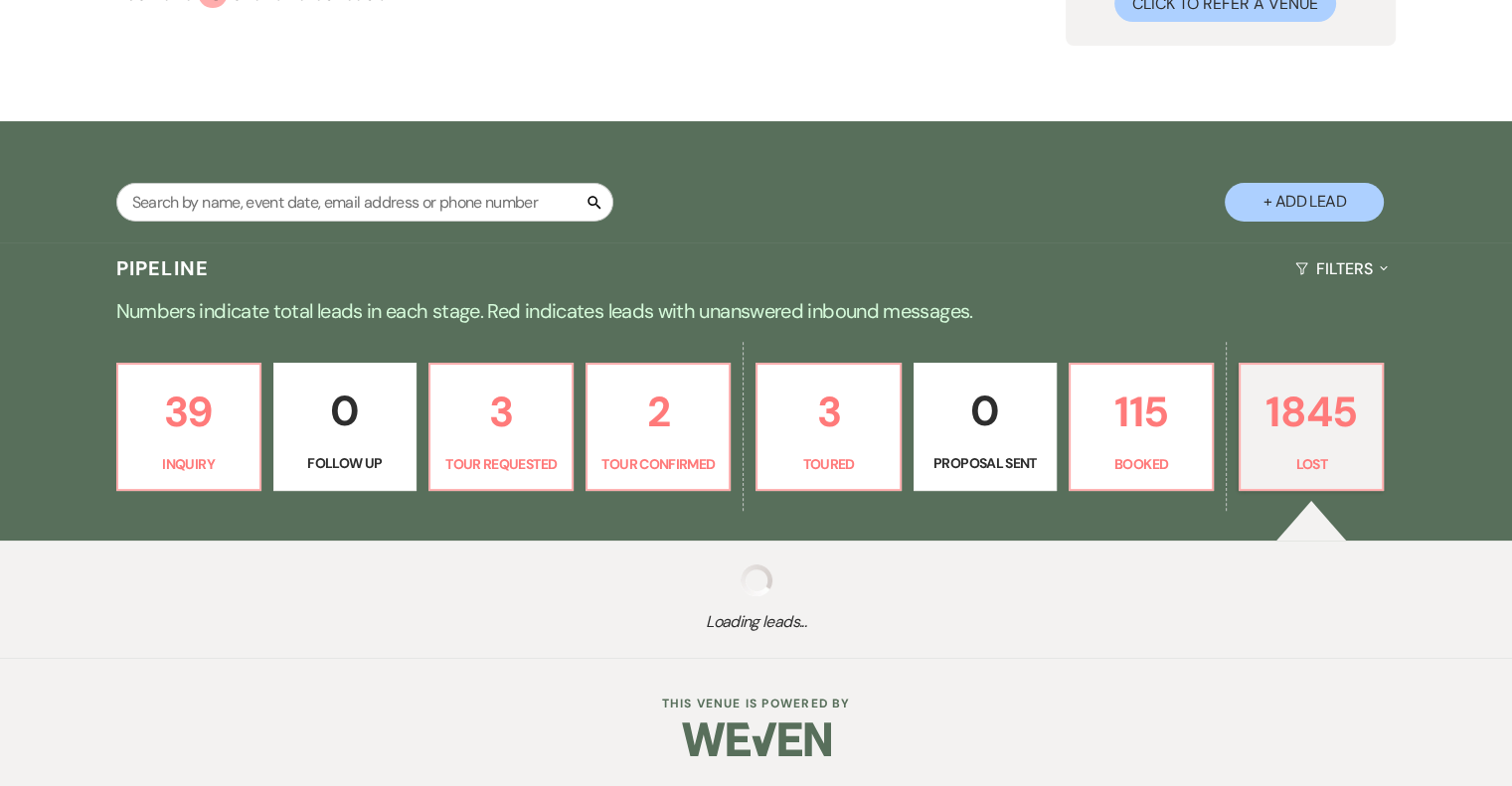 select on "8" 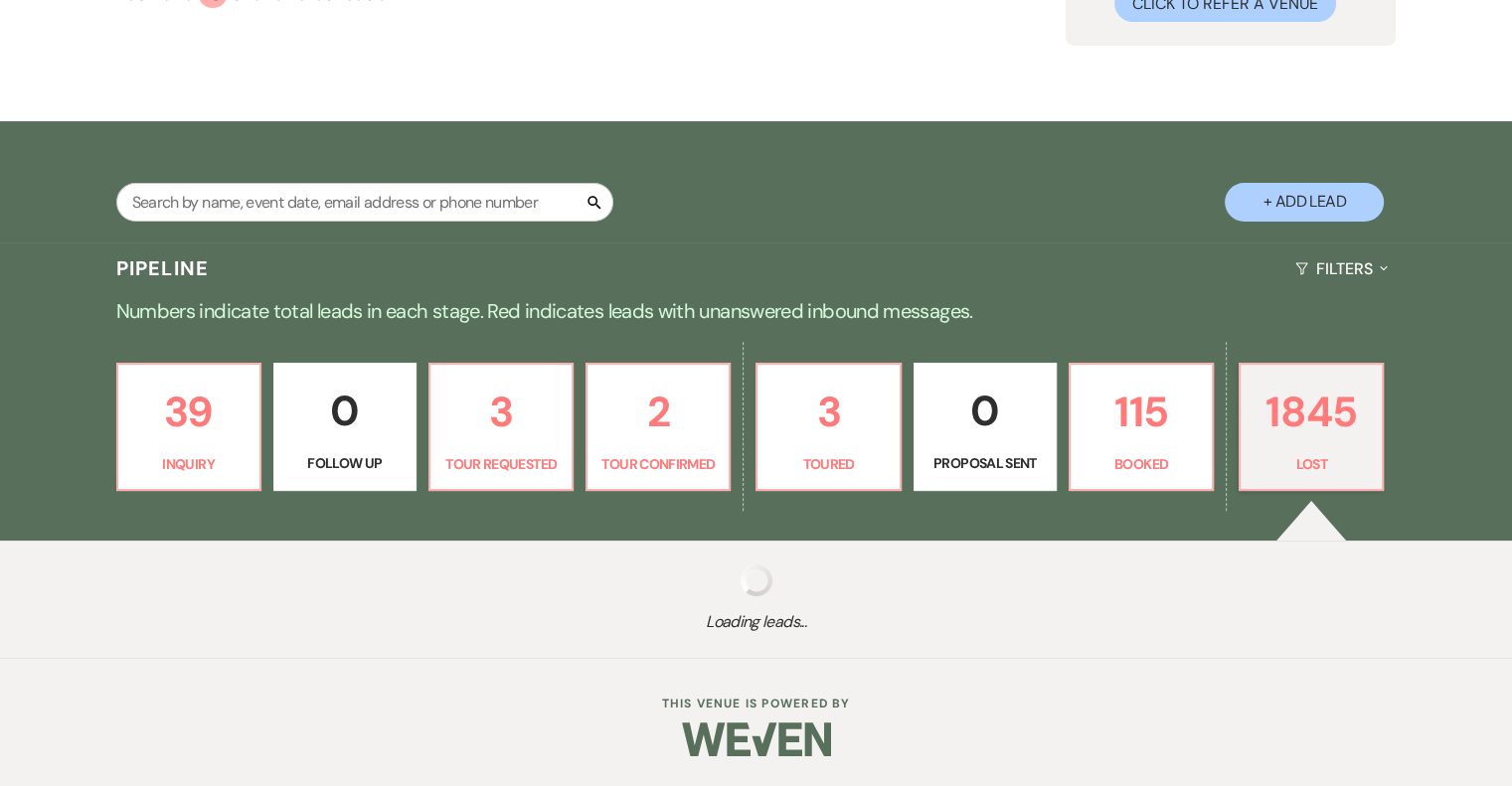 select on "5" 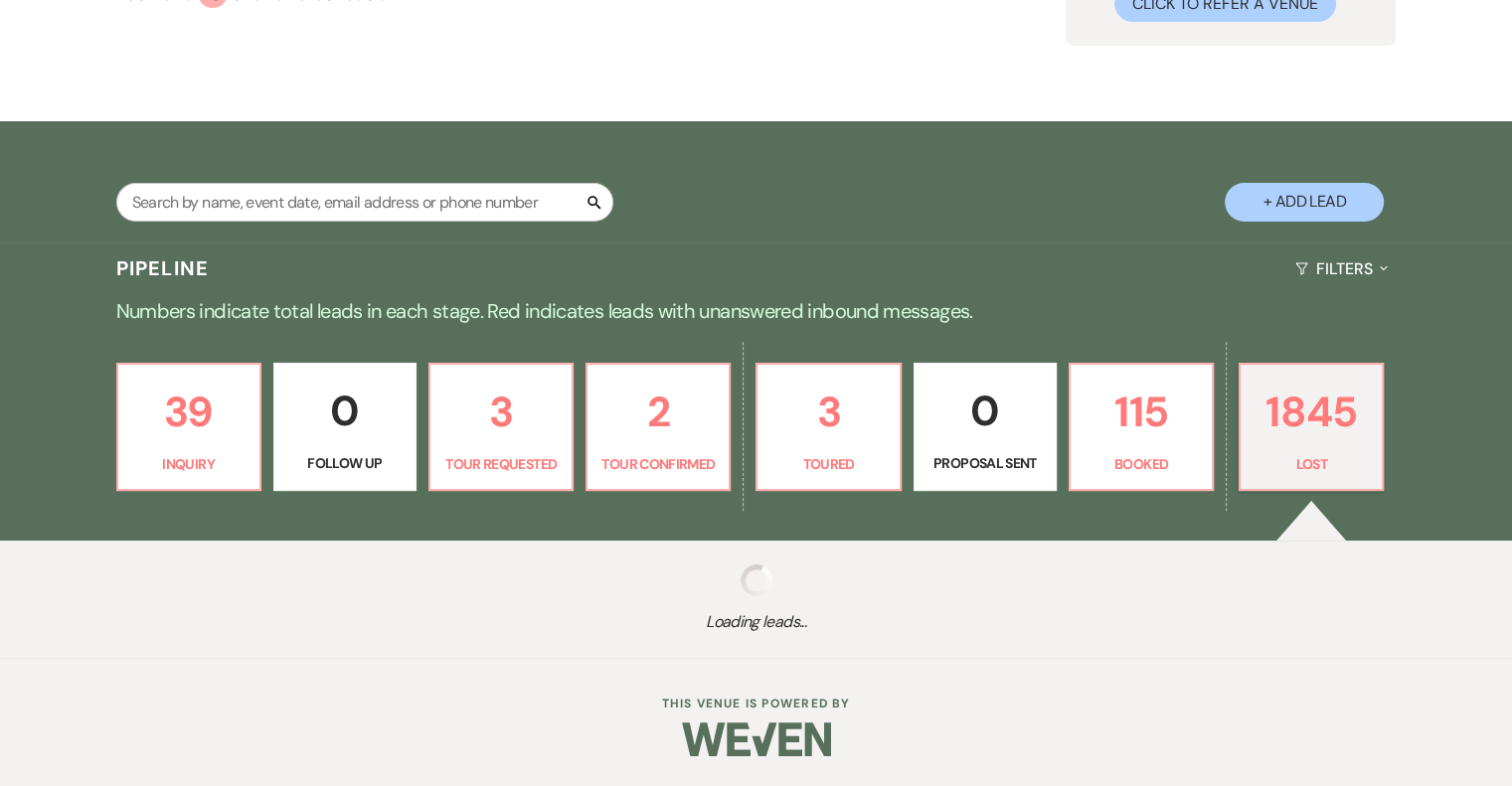 select on "8" 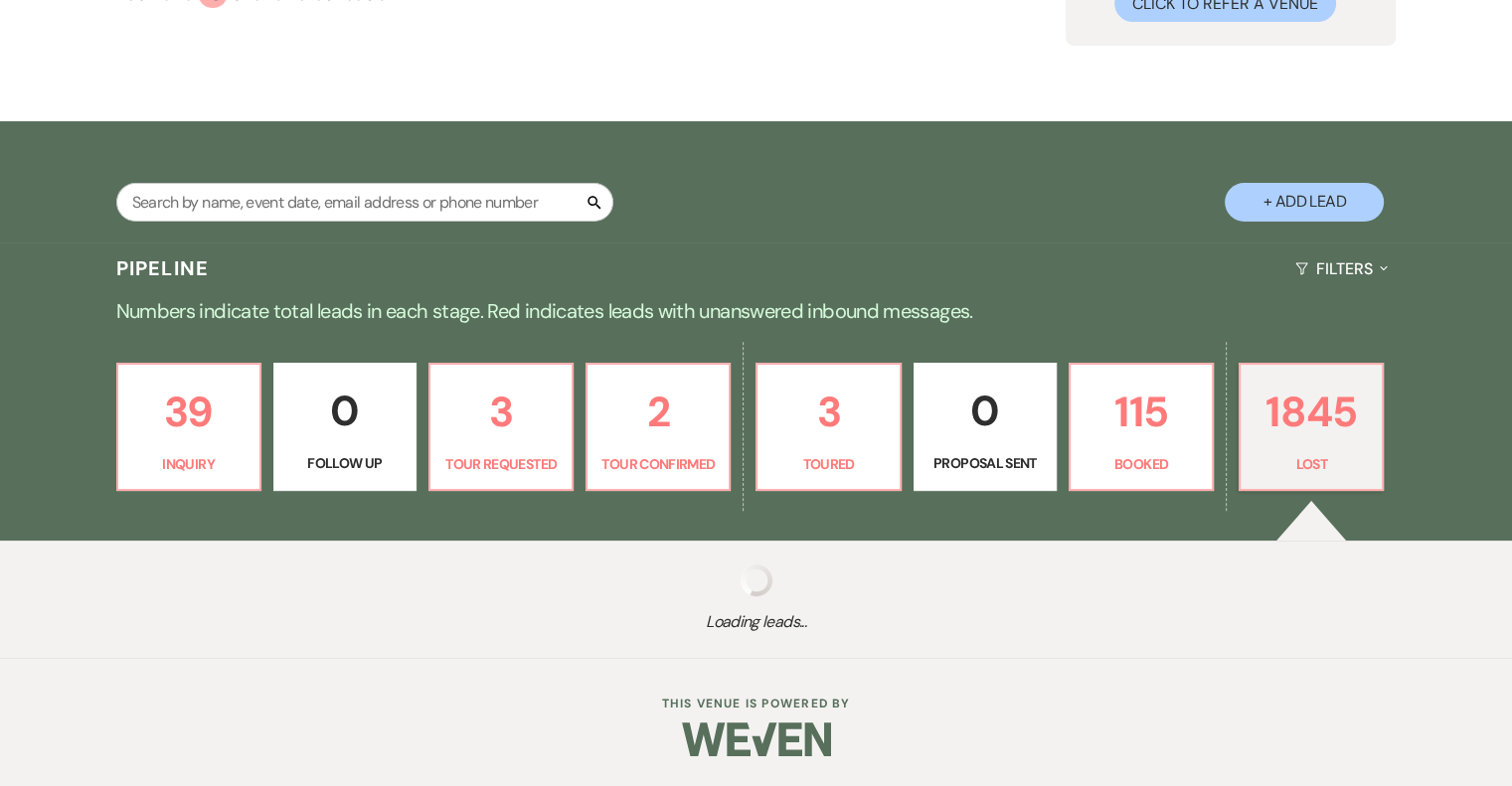 select on "5" 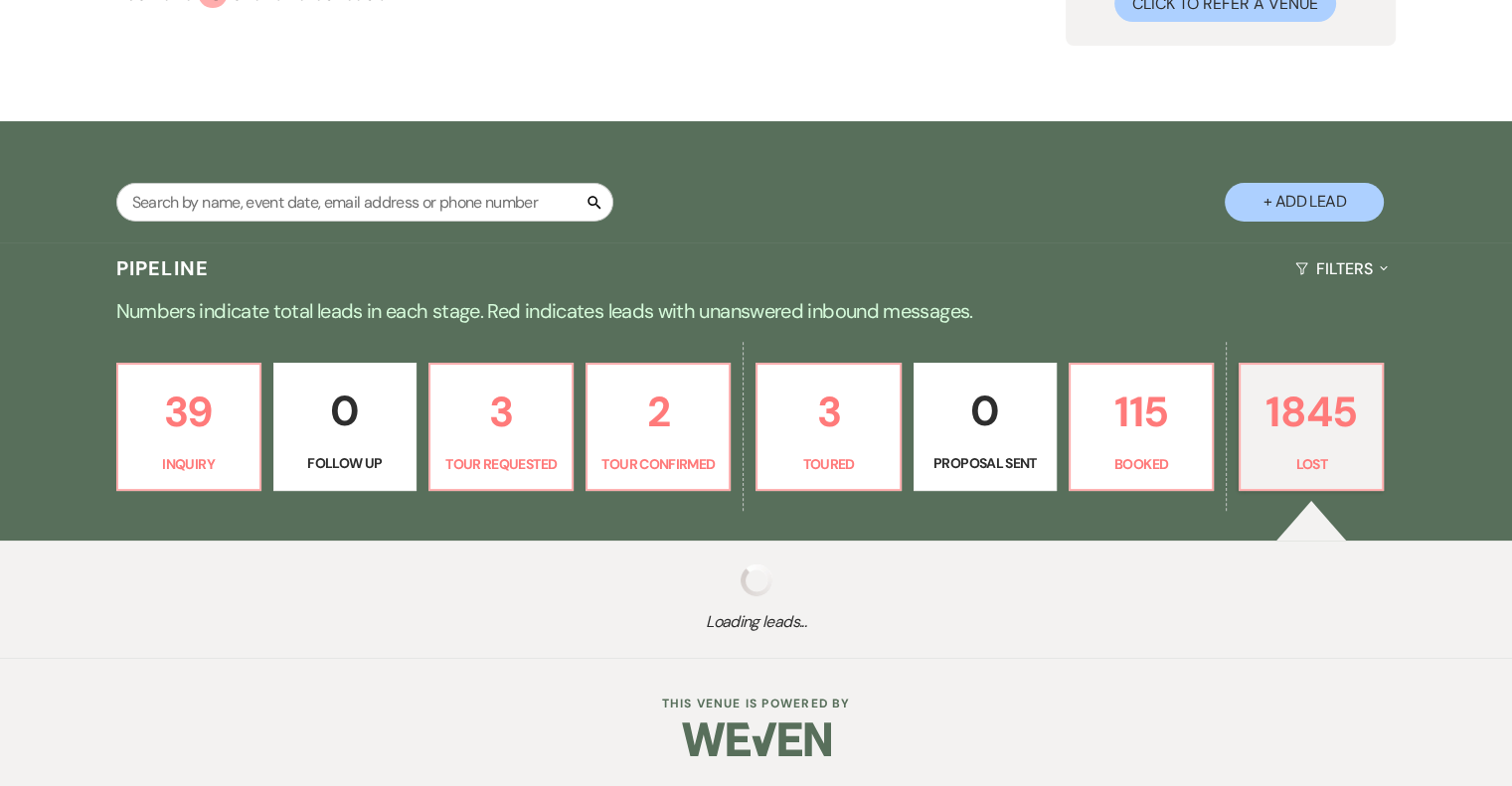 select on "8" 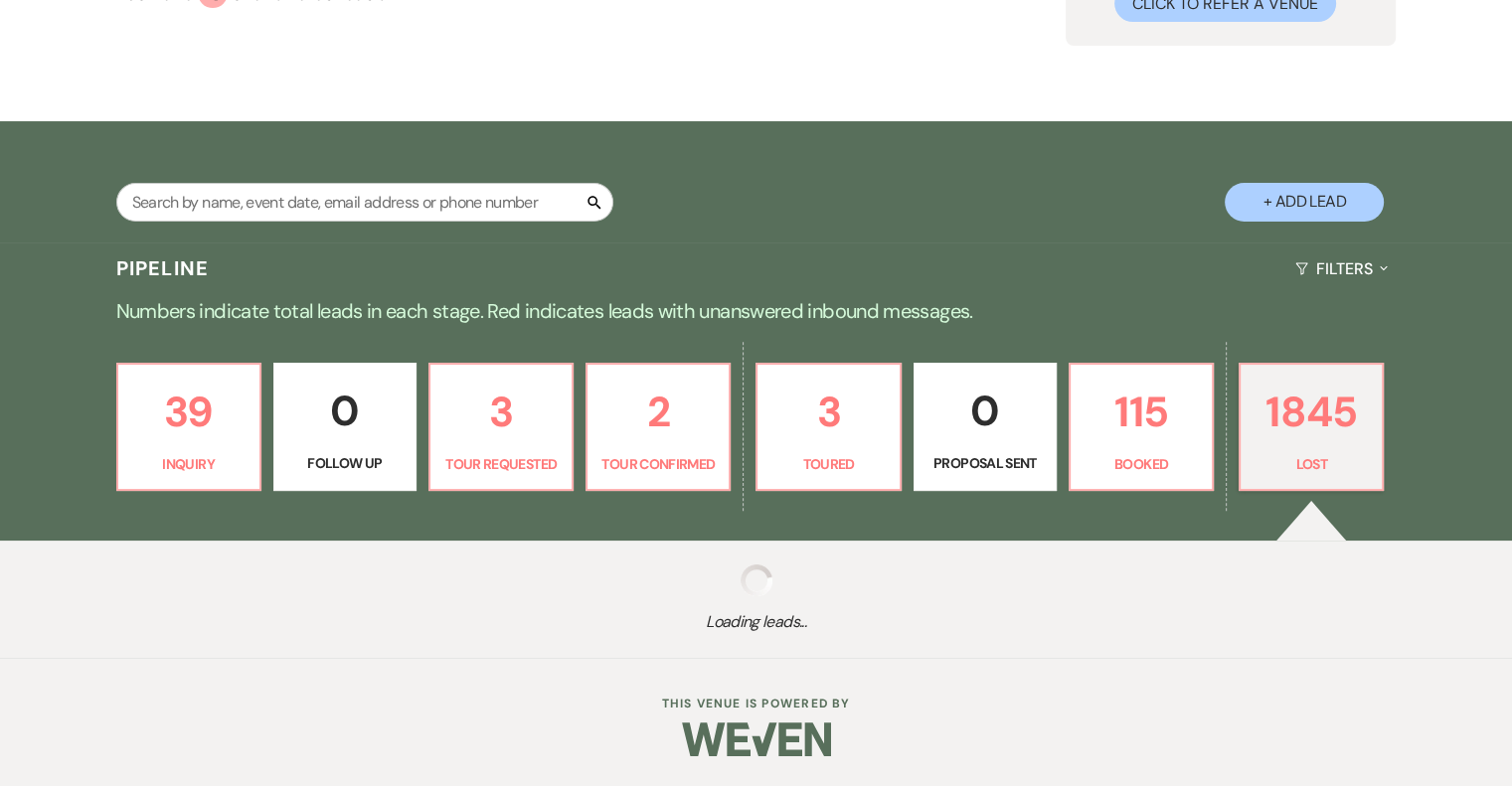 select on "5" 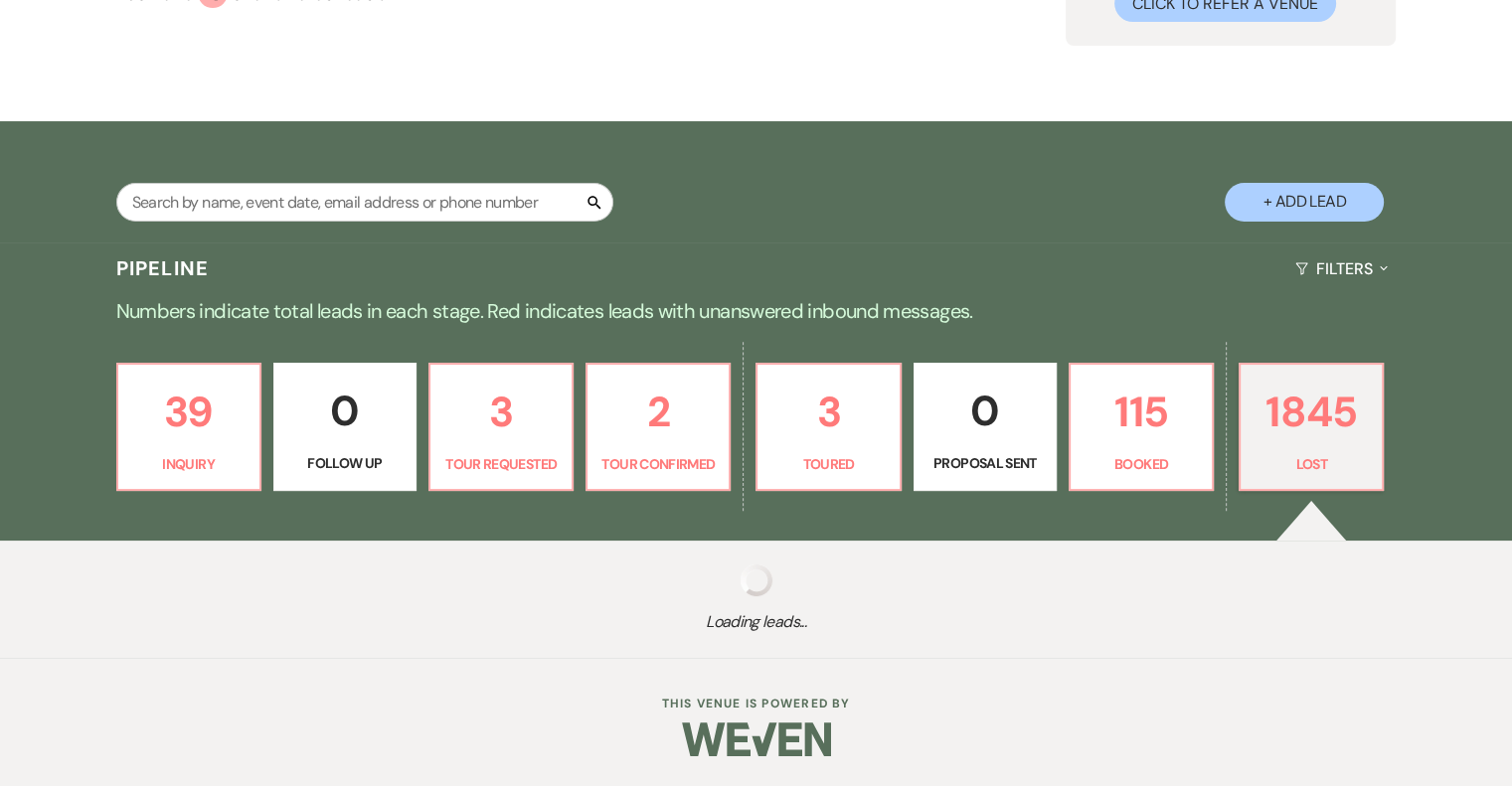 select on "8" 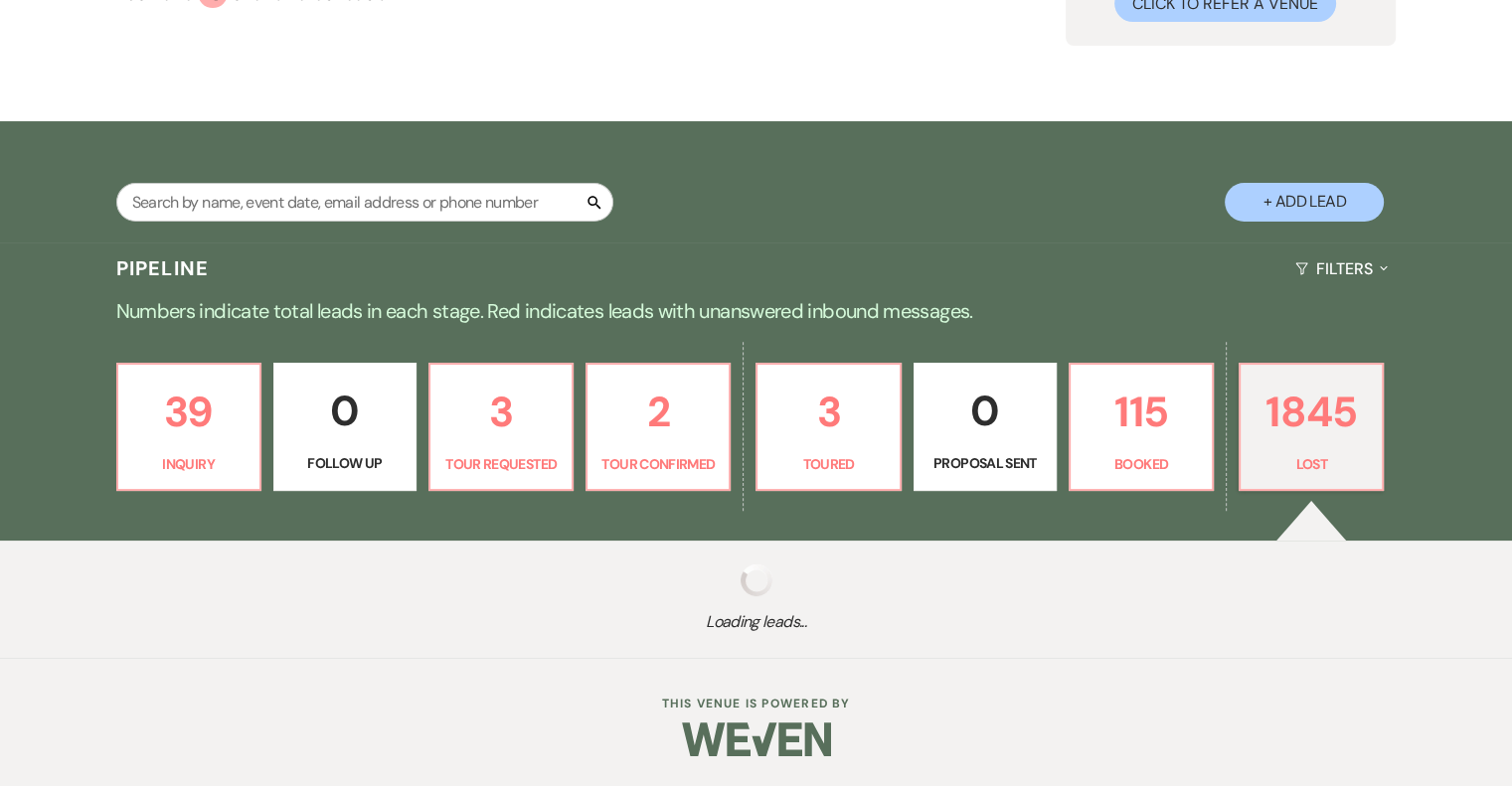 select on "5" 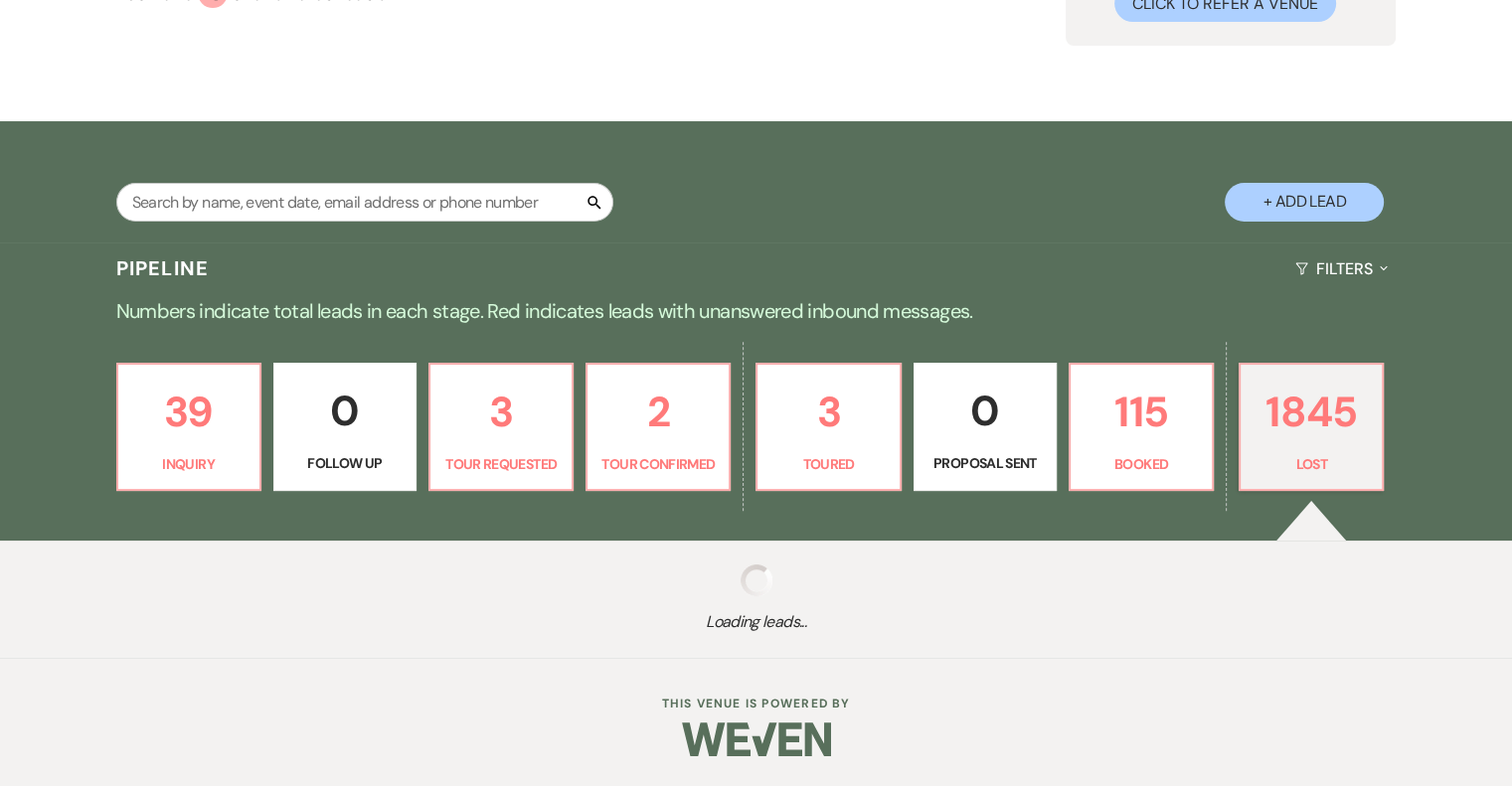 select on "8" 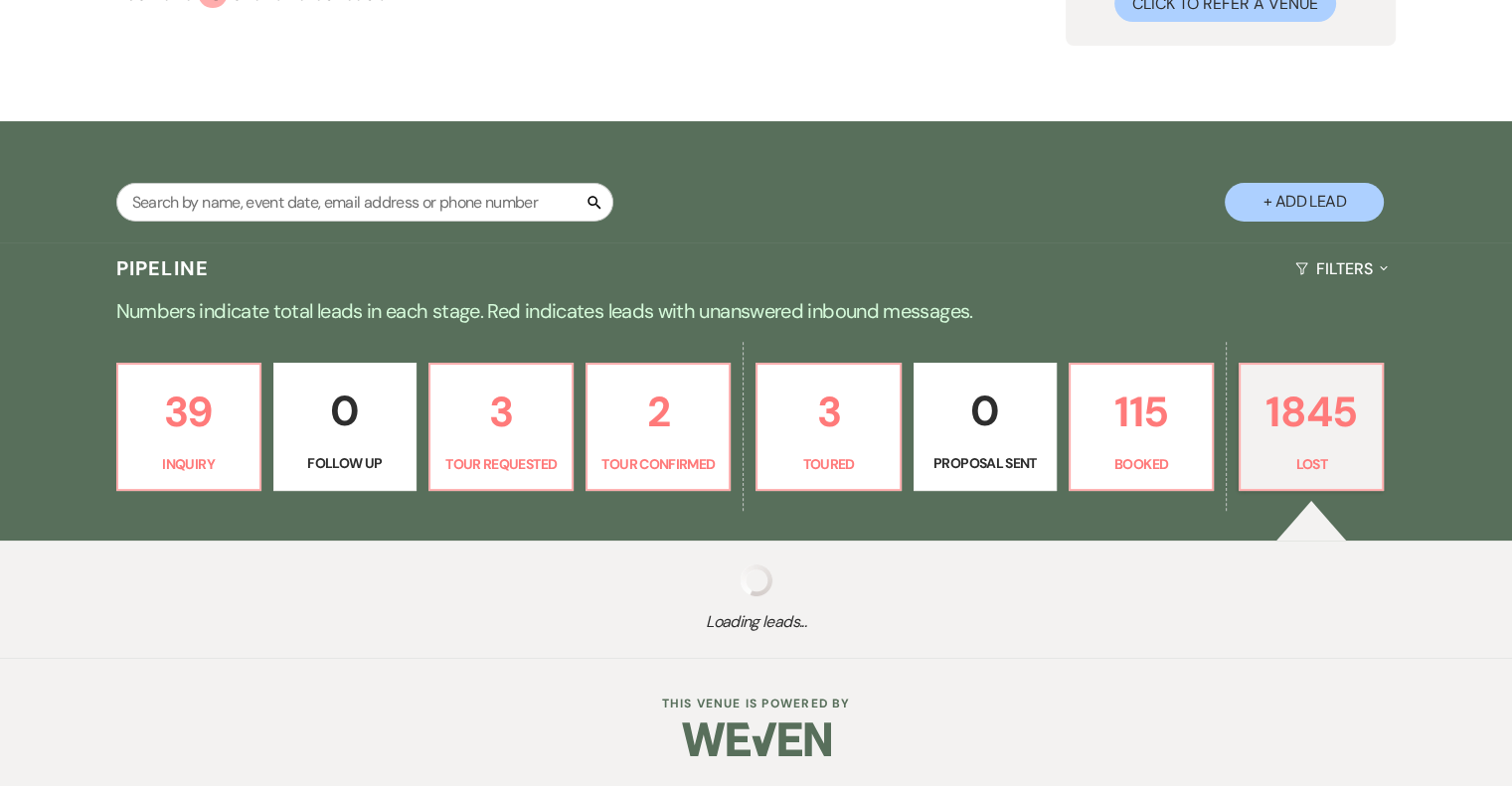 select on "5" 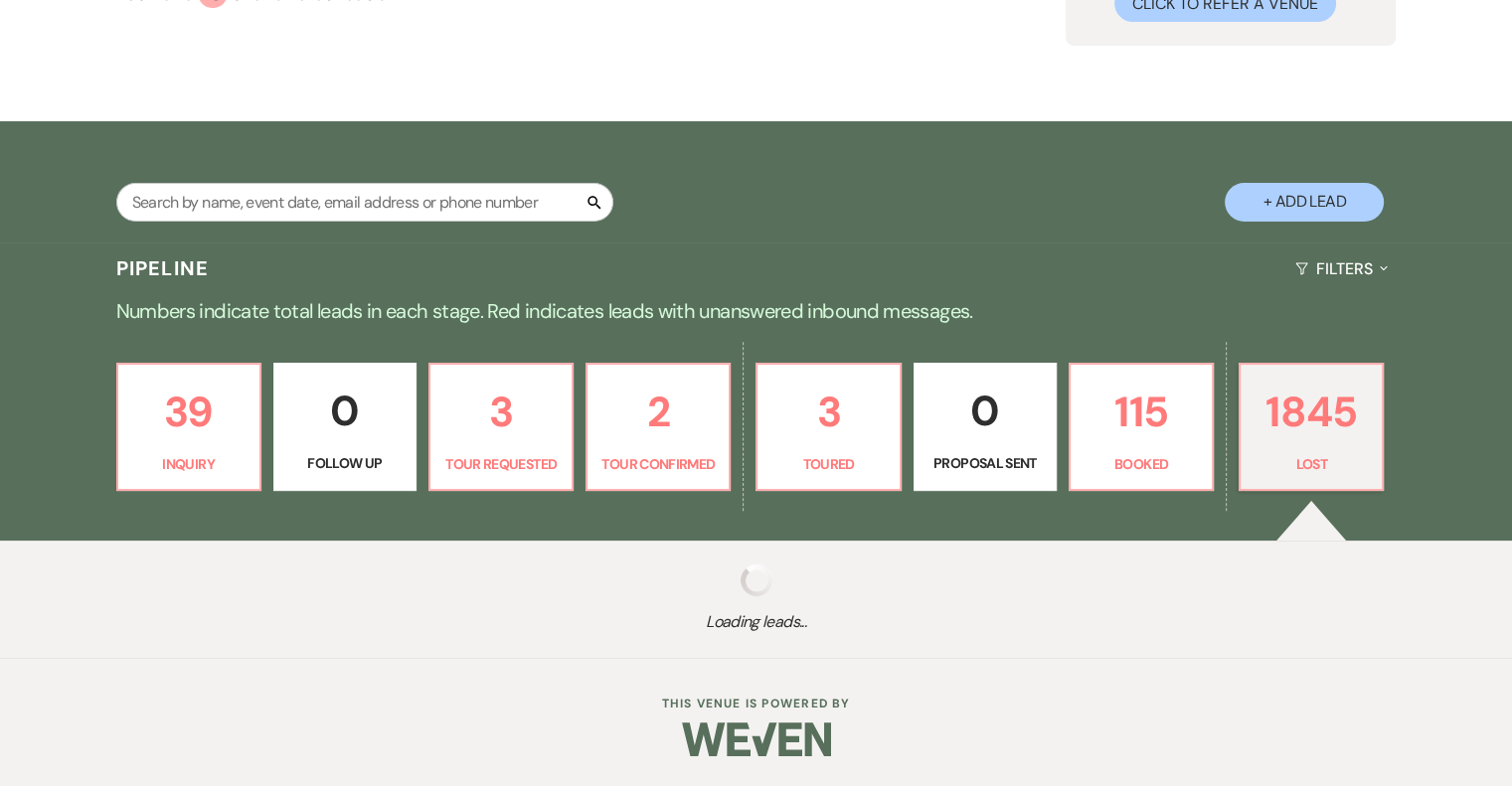 select on "8" 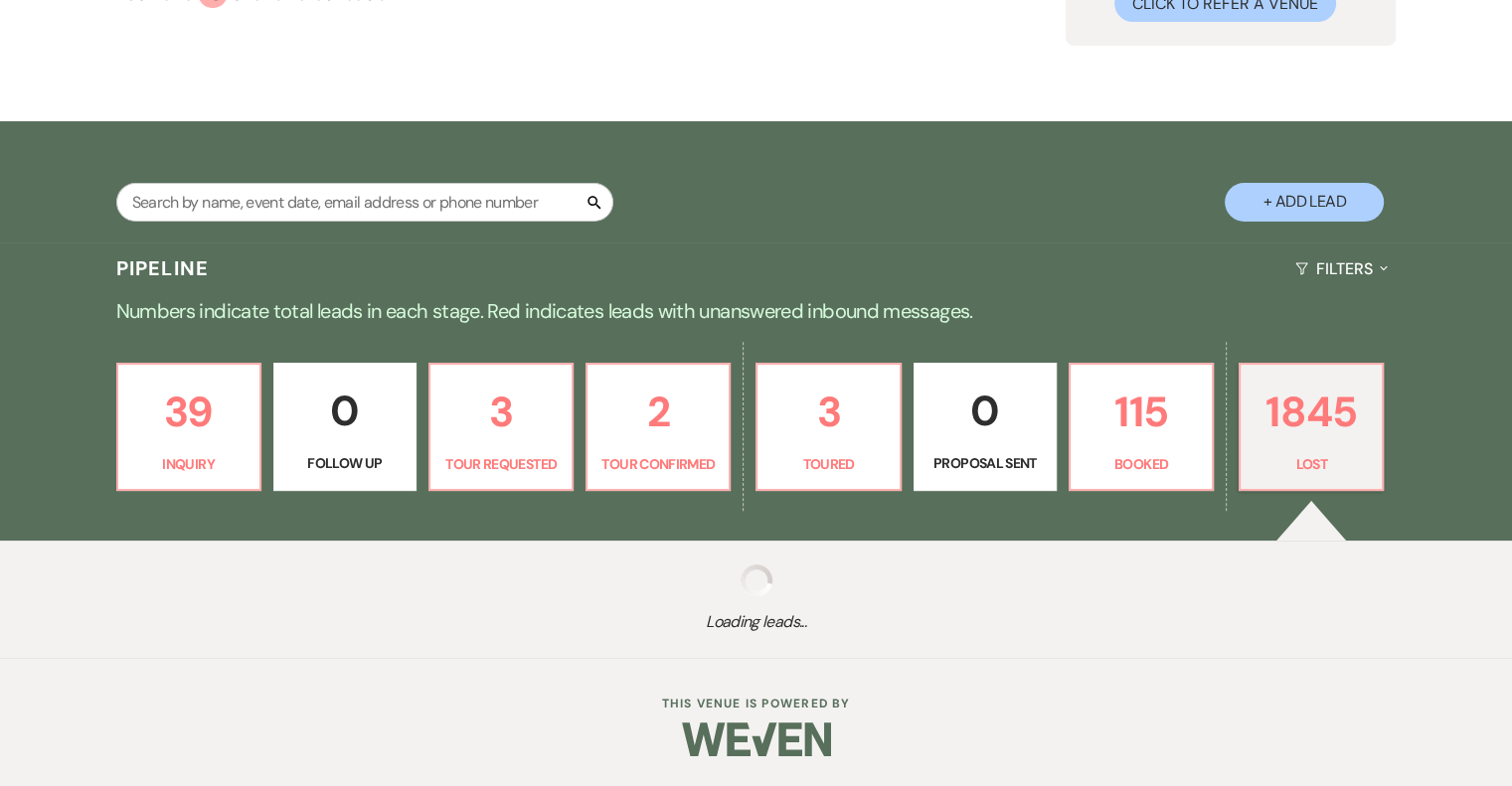 select on "7" 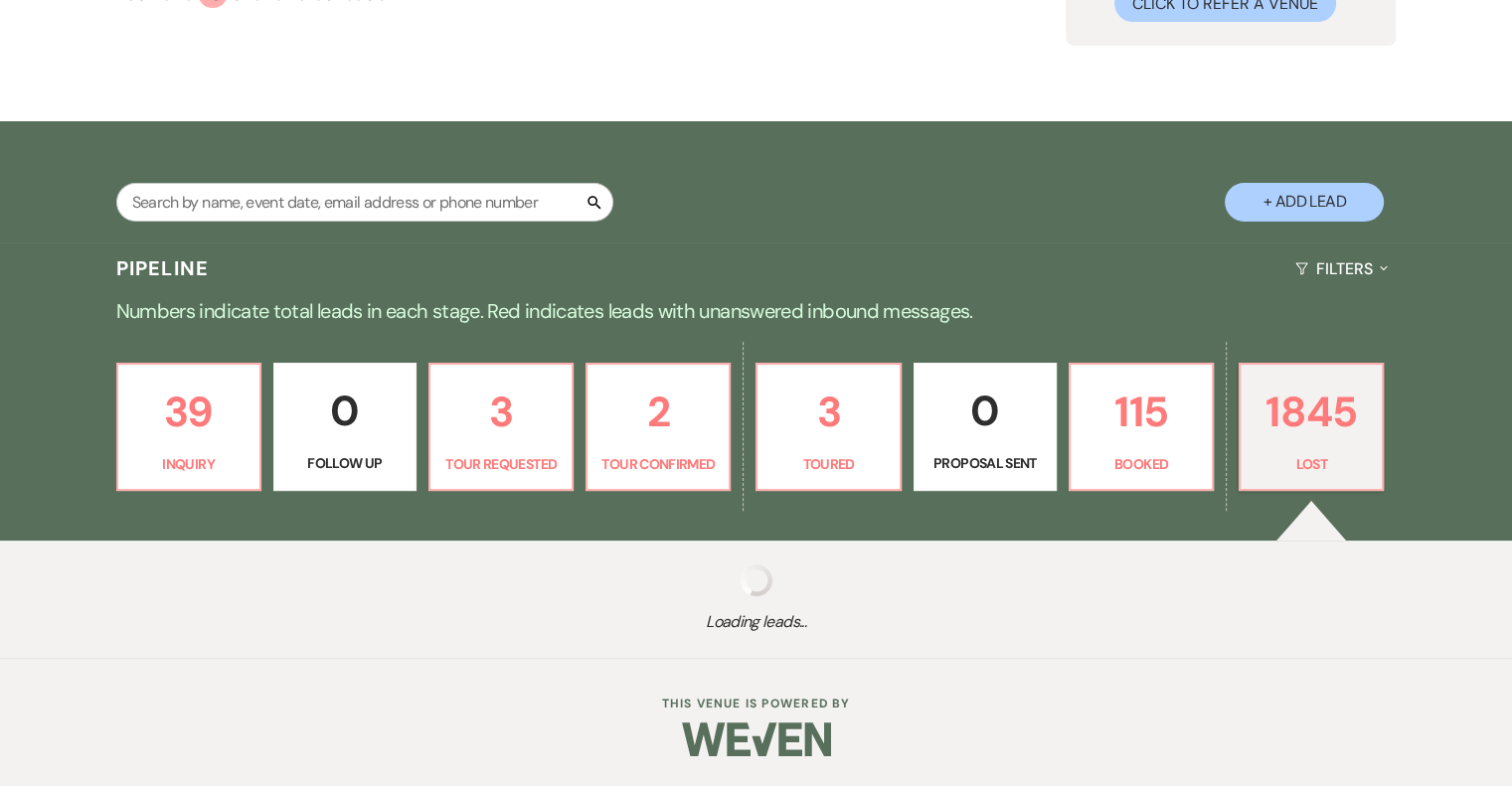 select on "8" 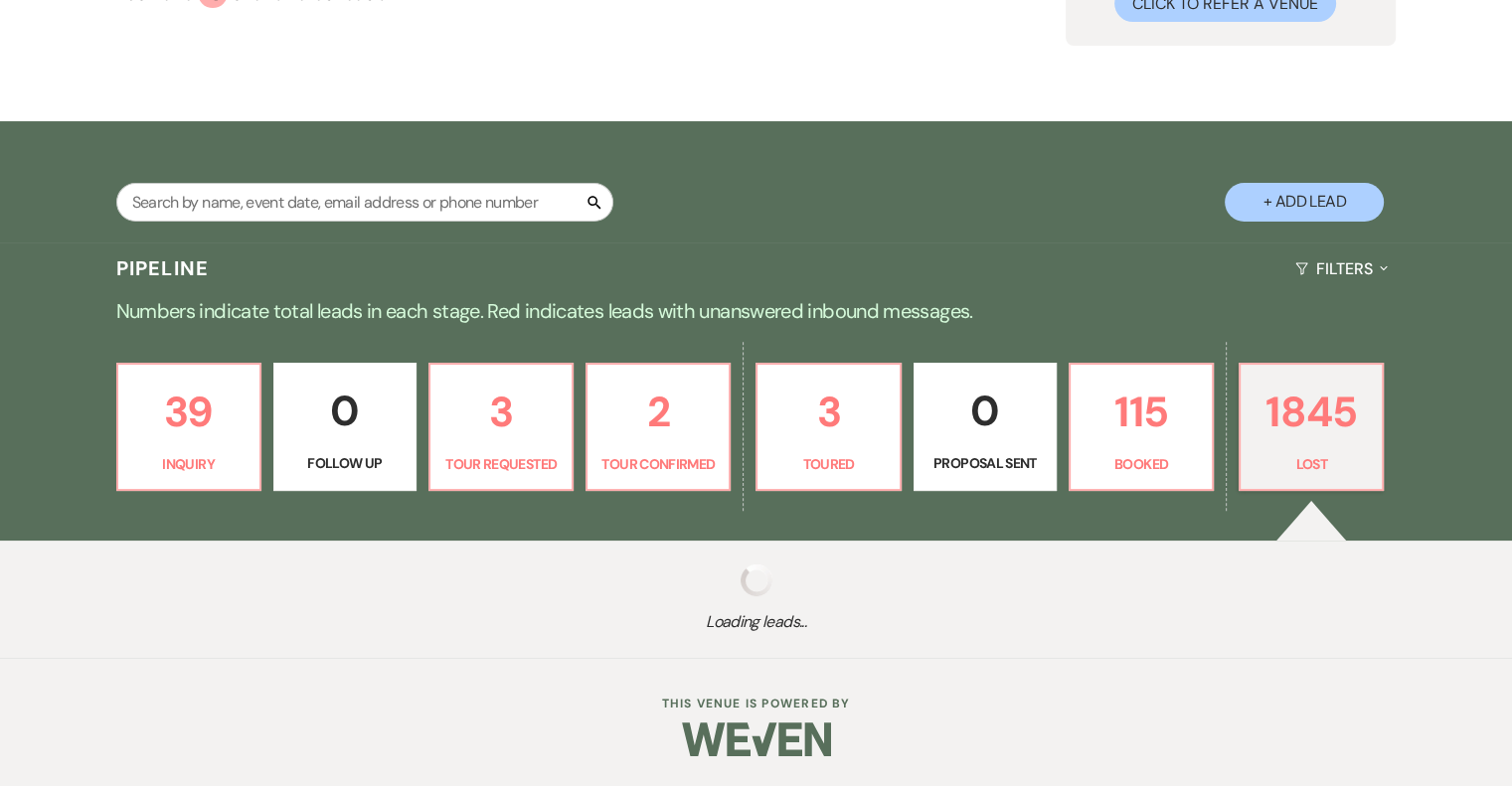 select on "1" 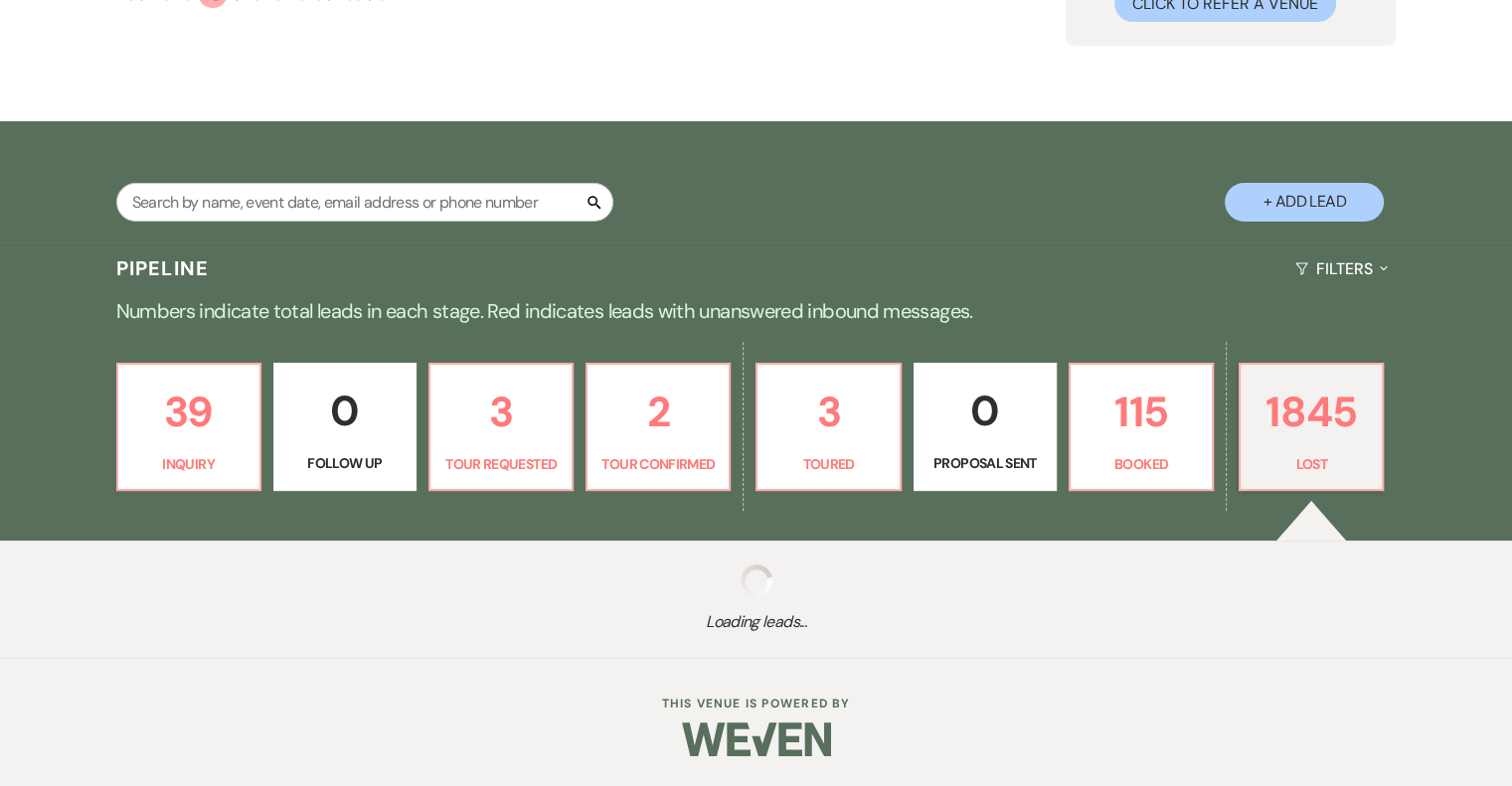 select on "8" 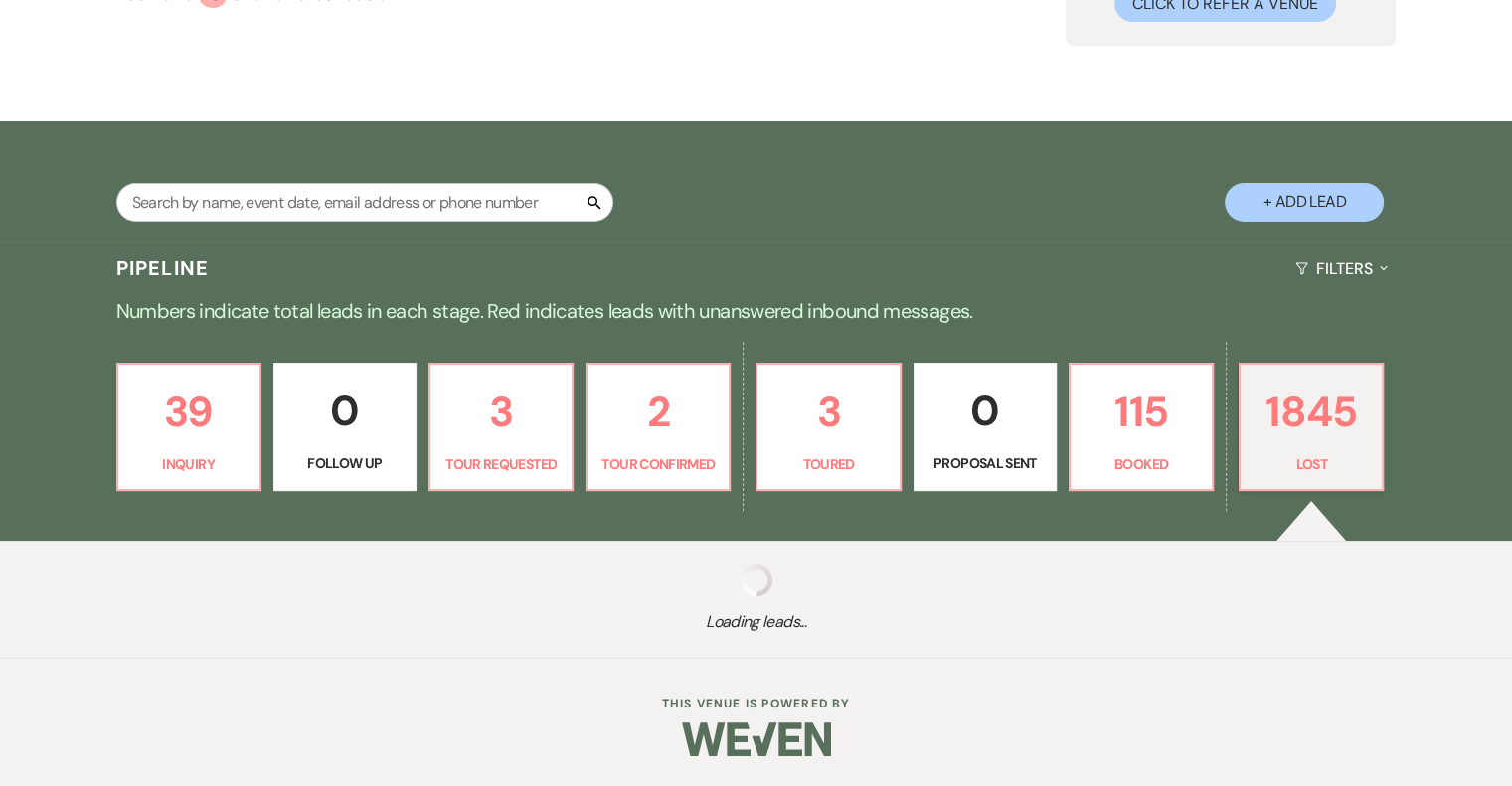 select on "5" 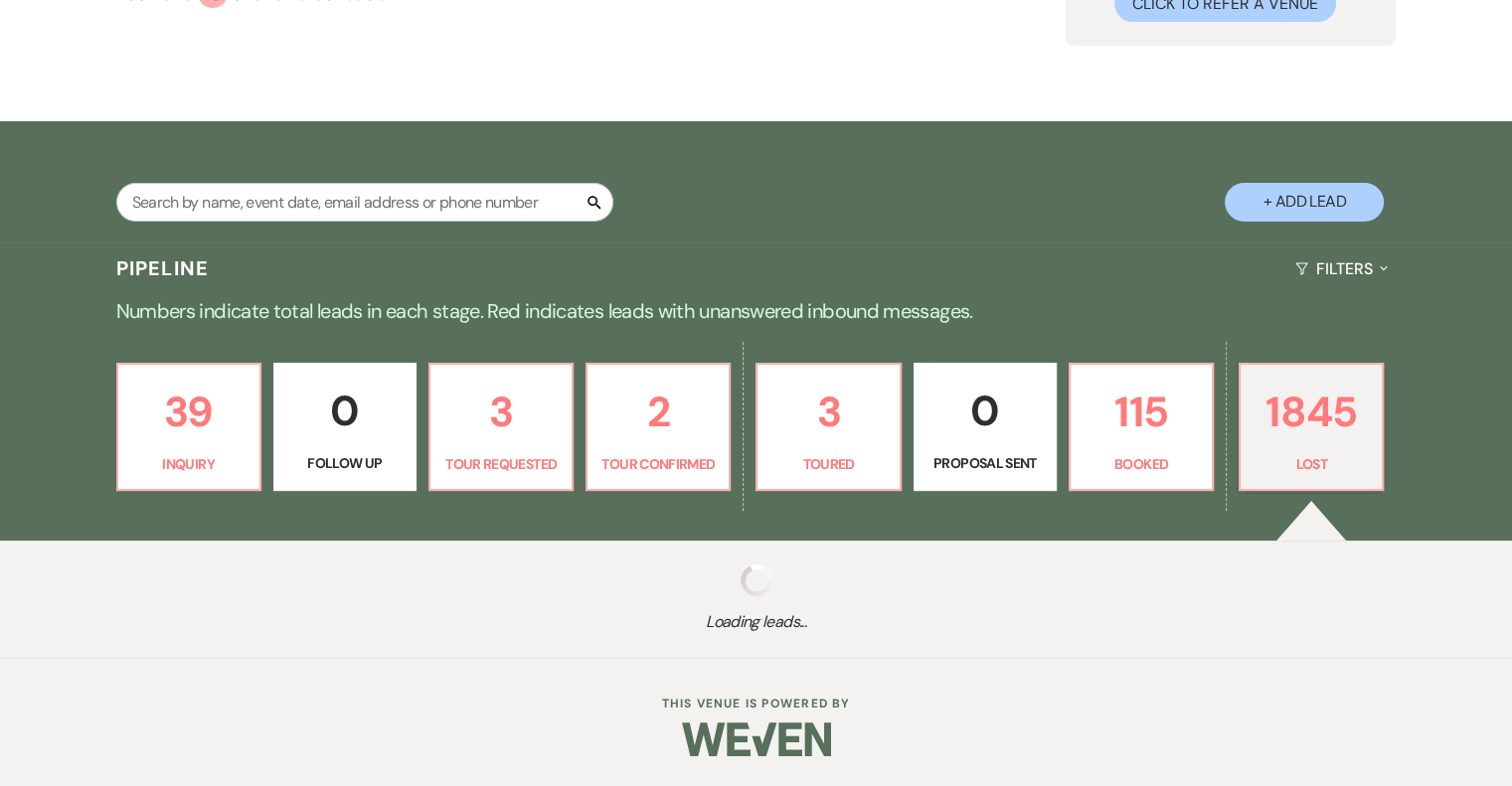 select on "8" 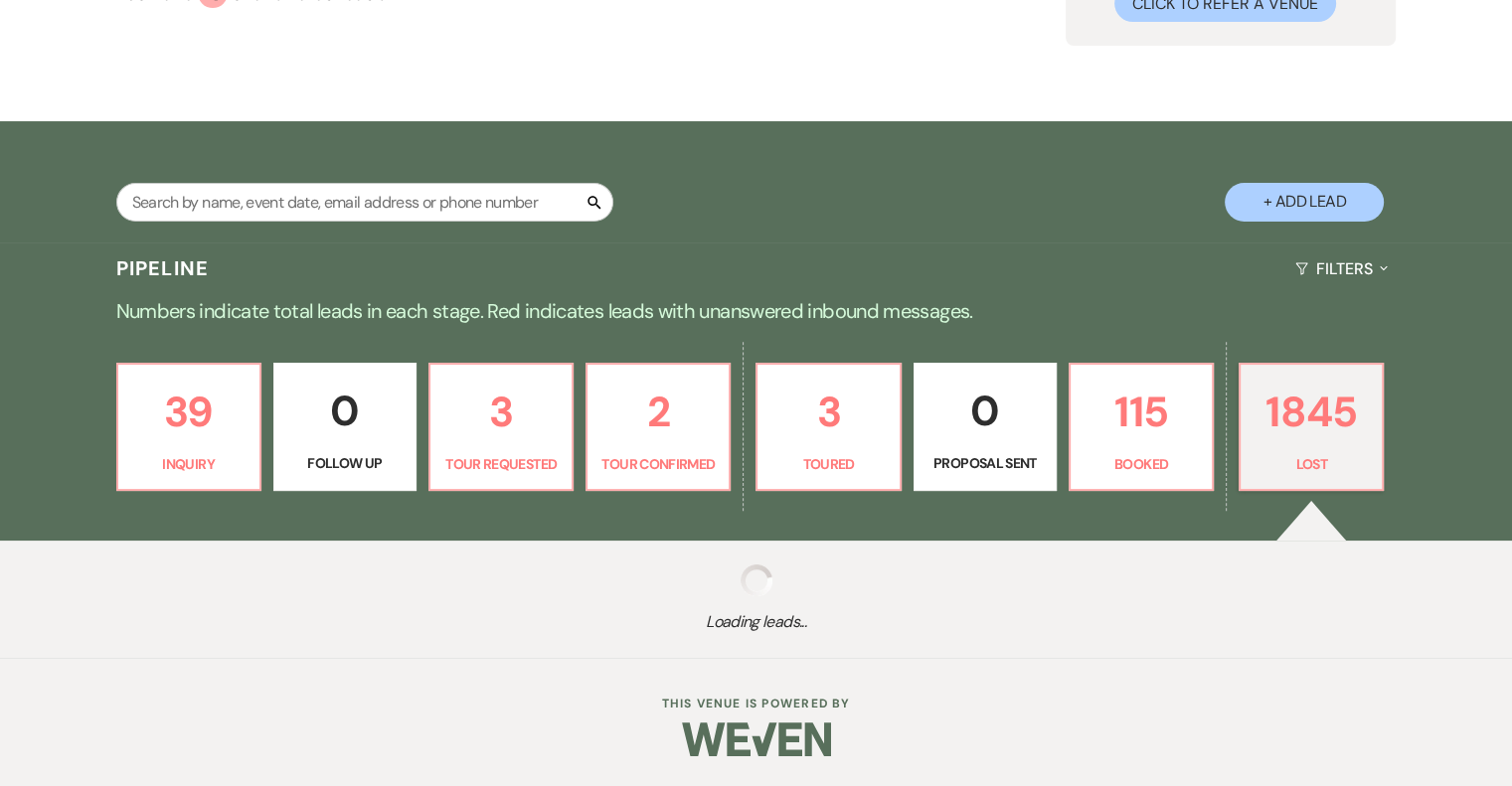 select on "5" 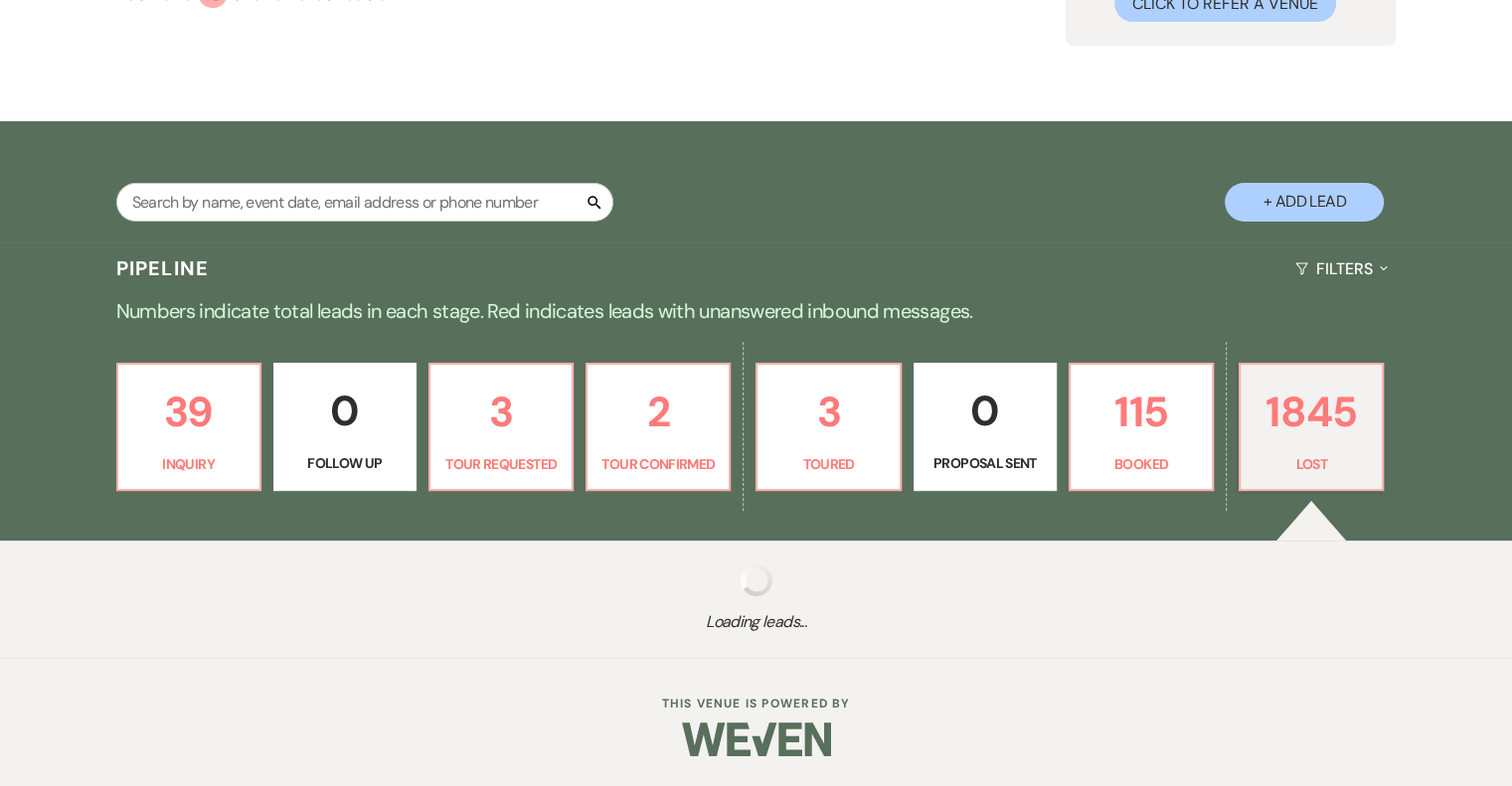 select on "8" 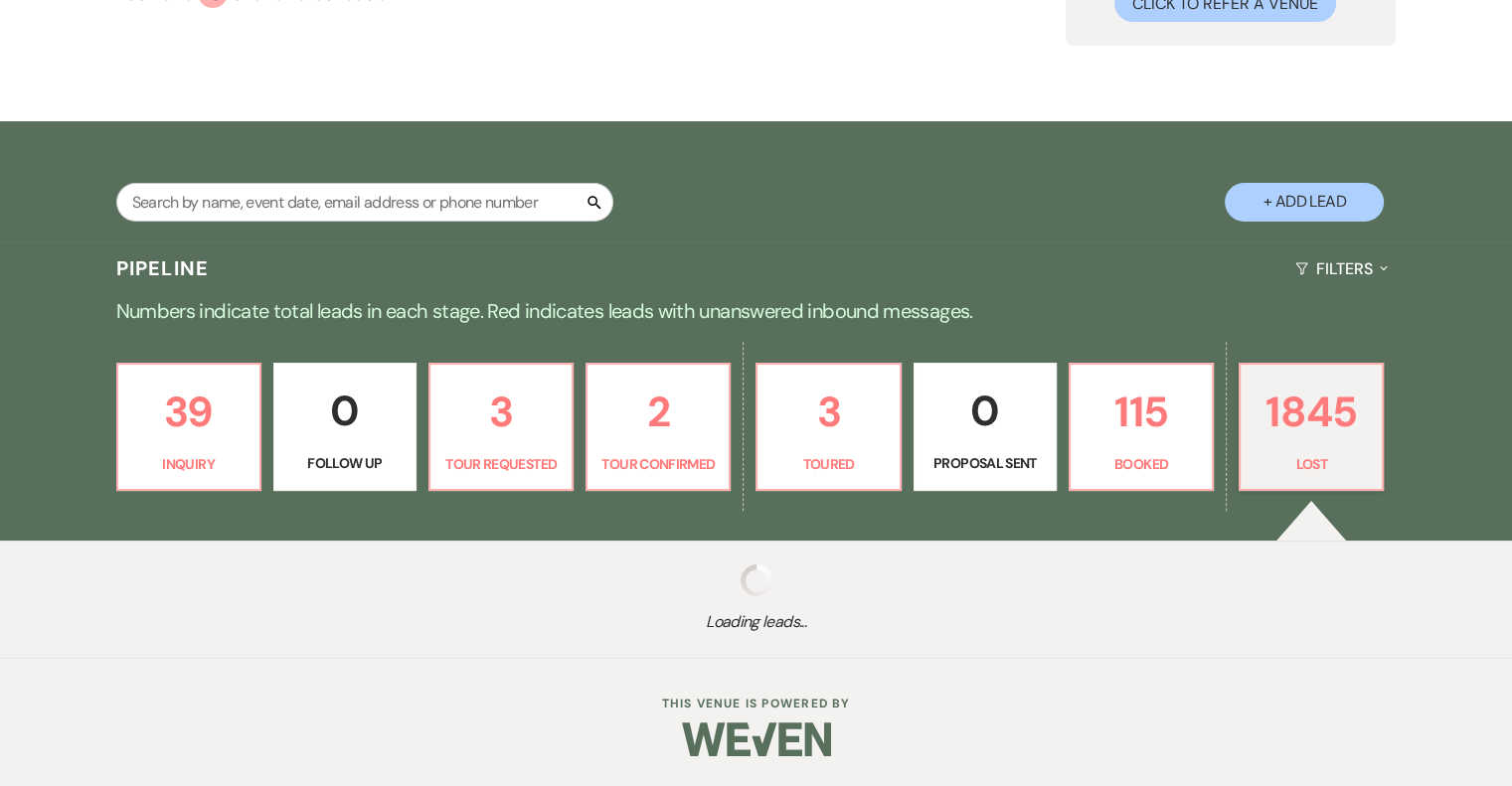 select on "5" 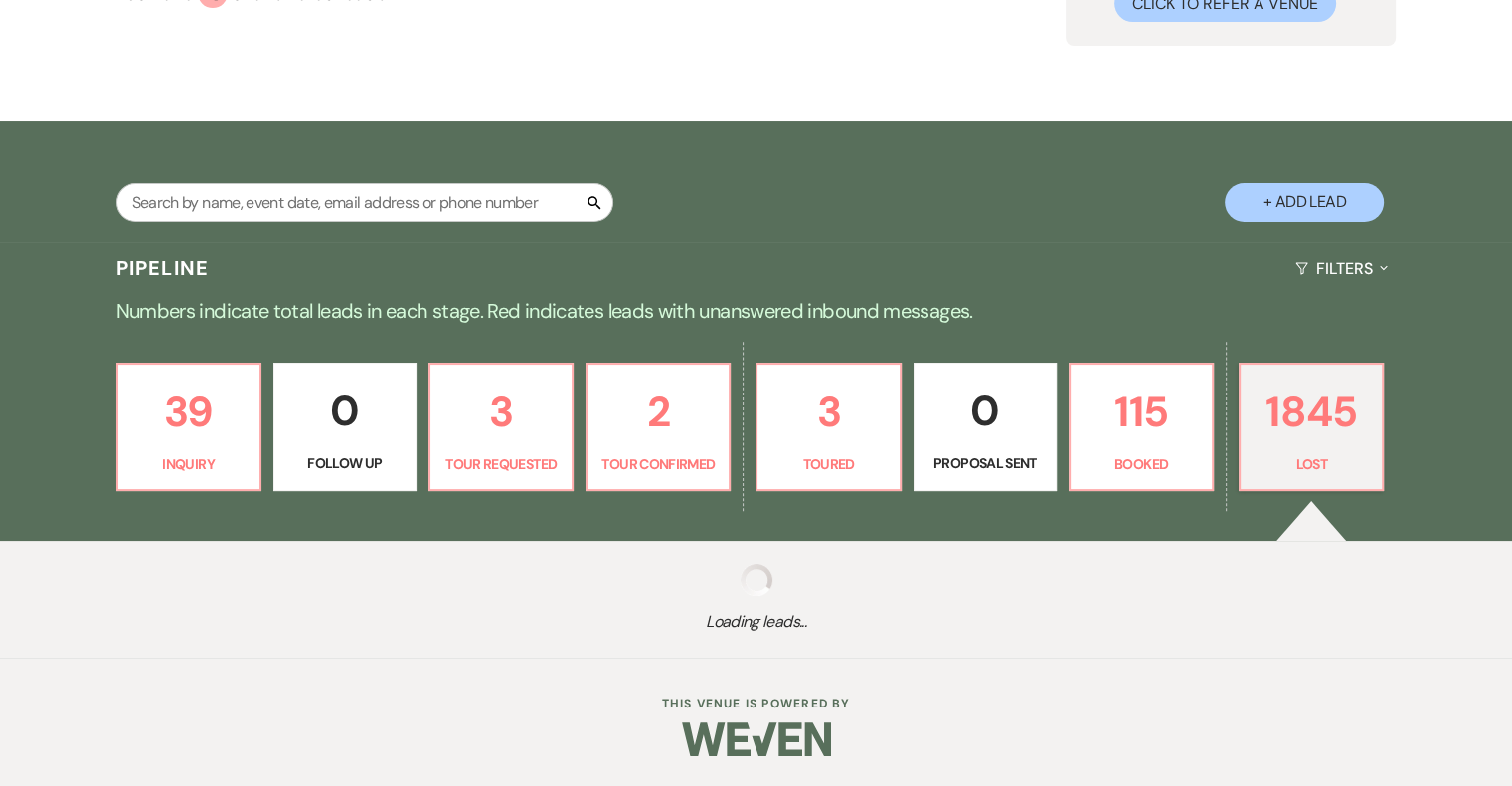 select on "8" 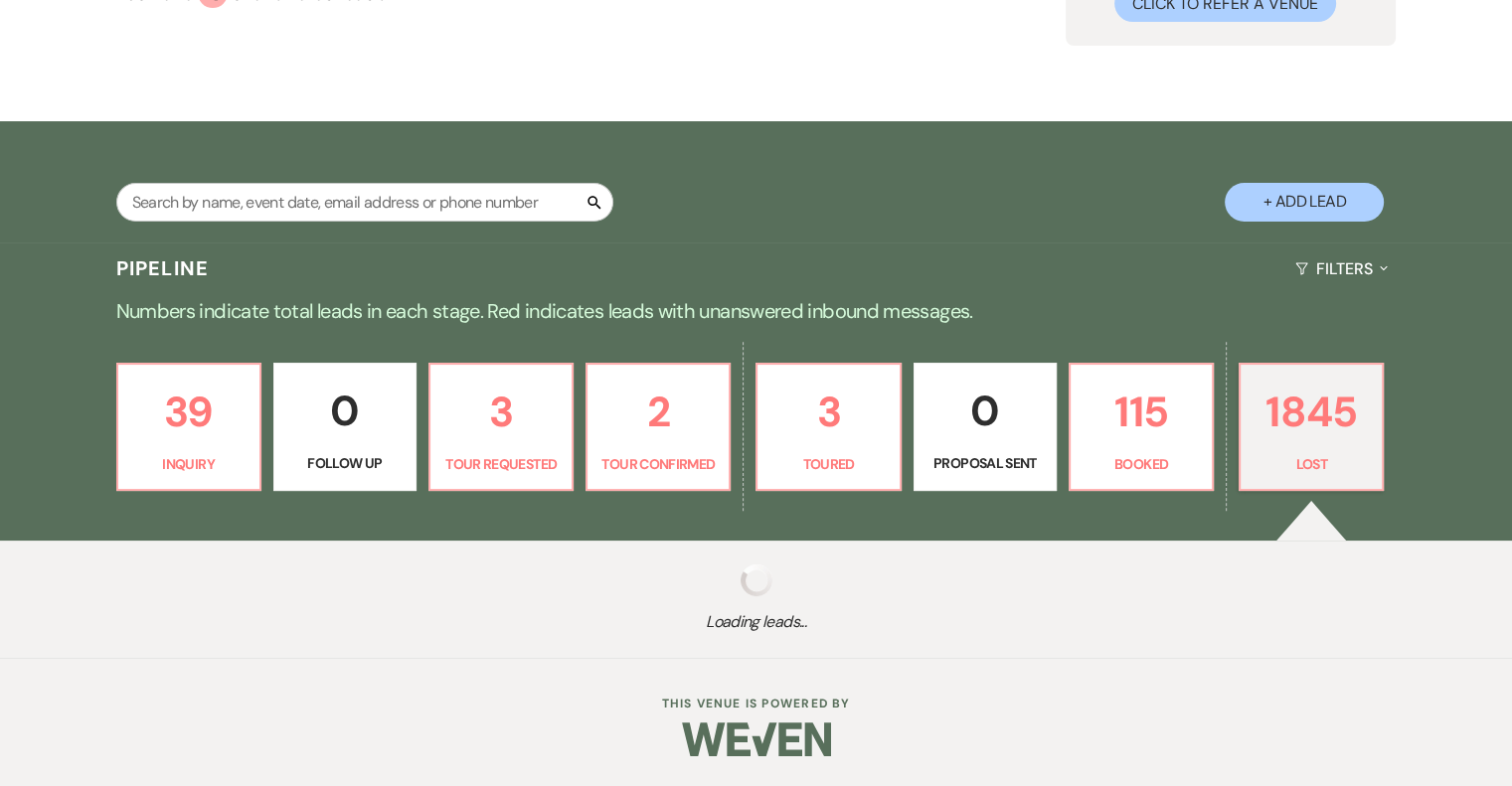 select on "5" 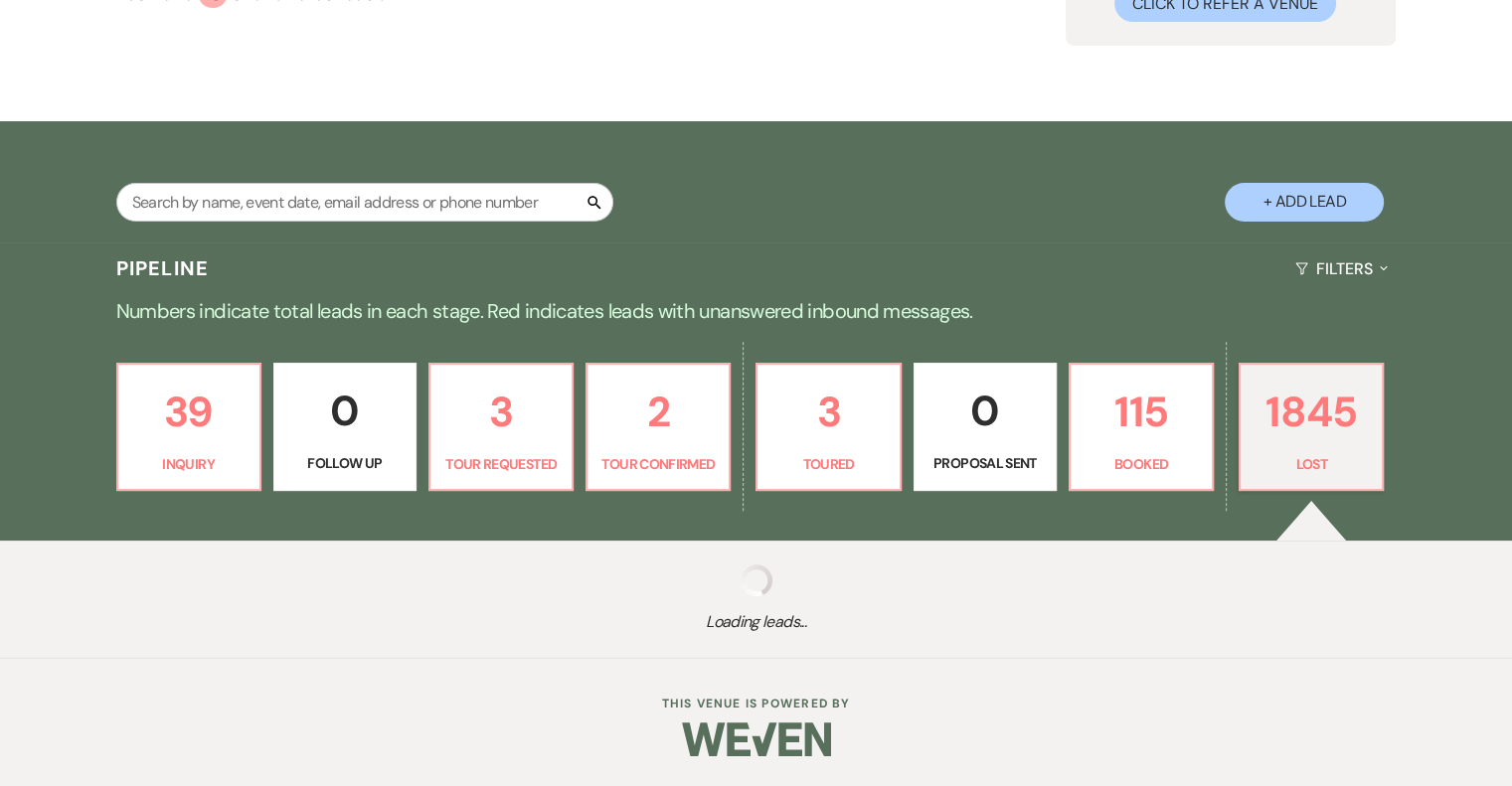 select on "8" 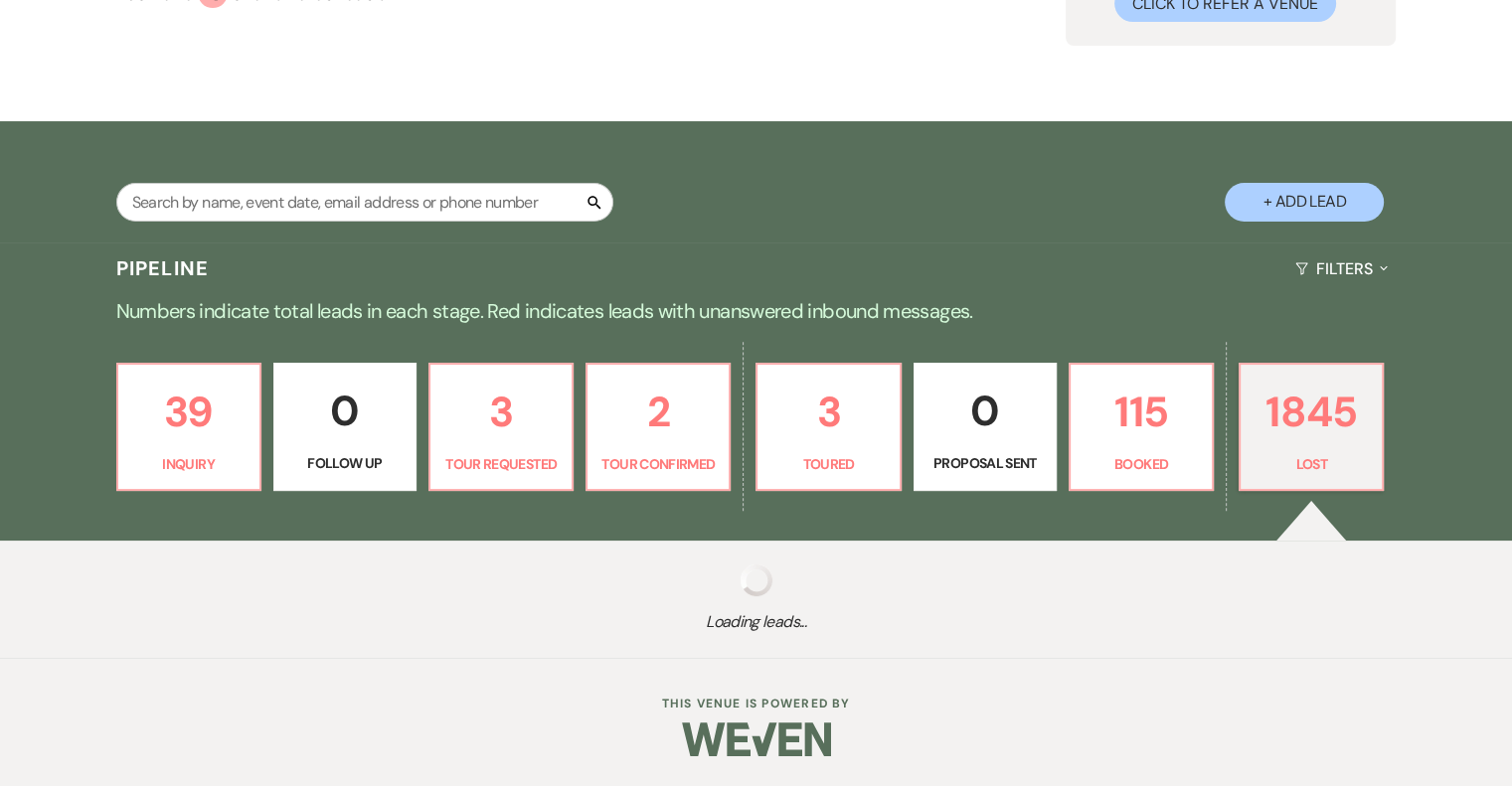 select on "5" 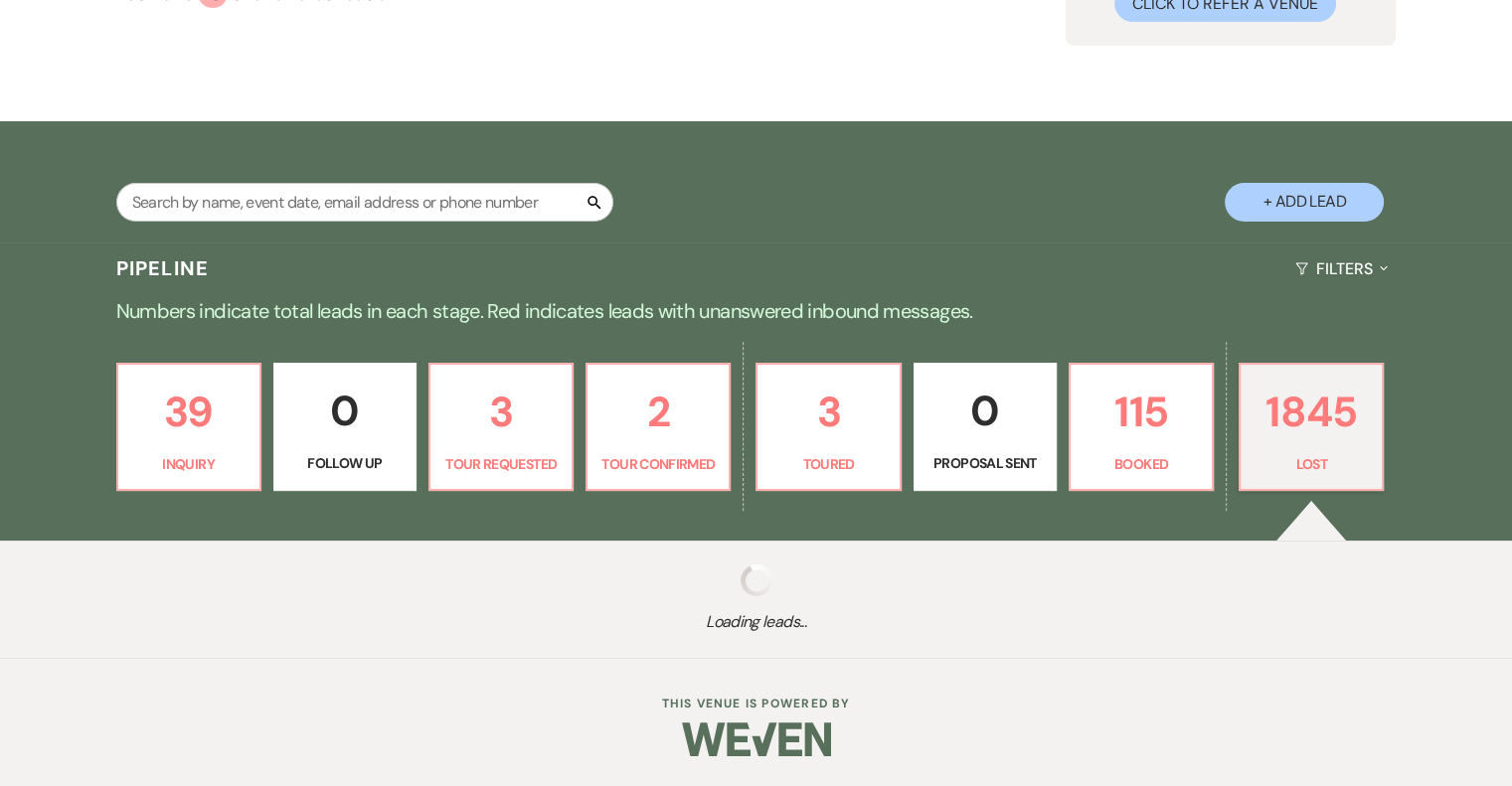 select on "8" 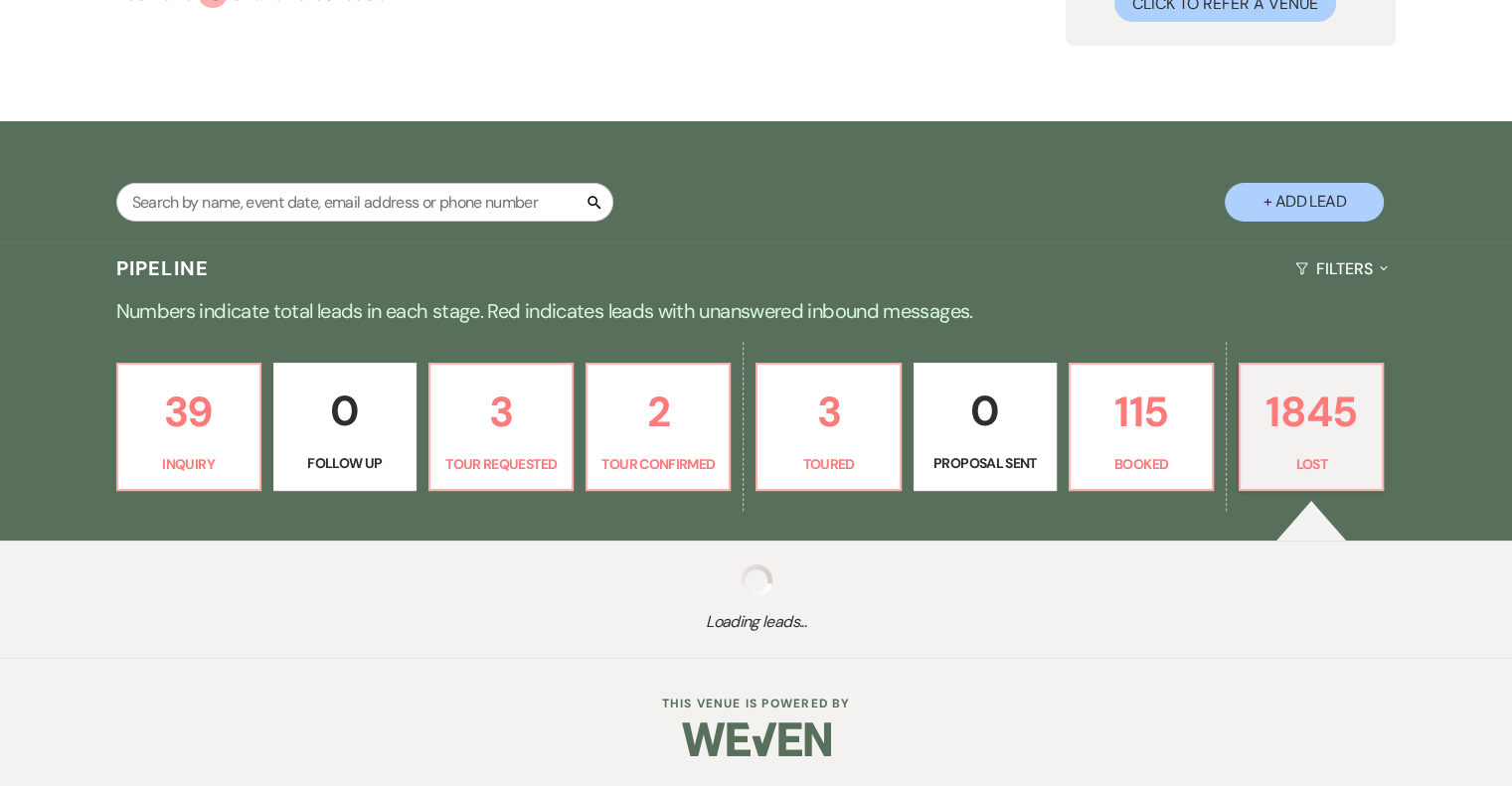 select on "6" 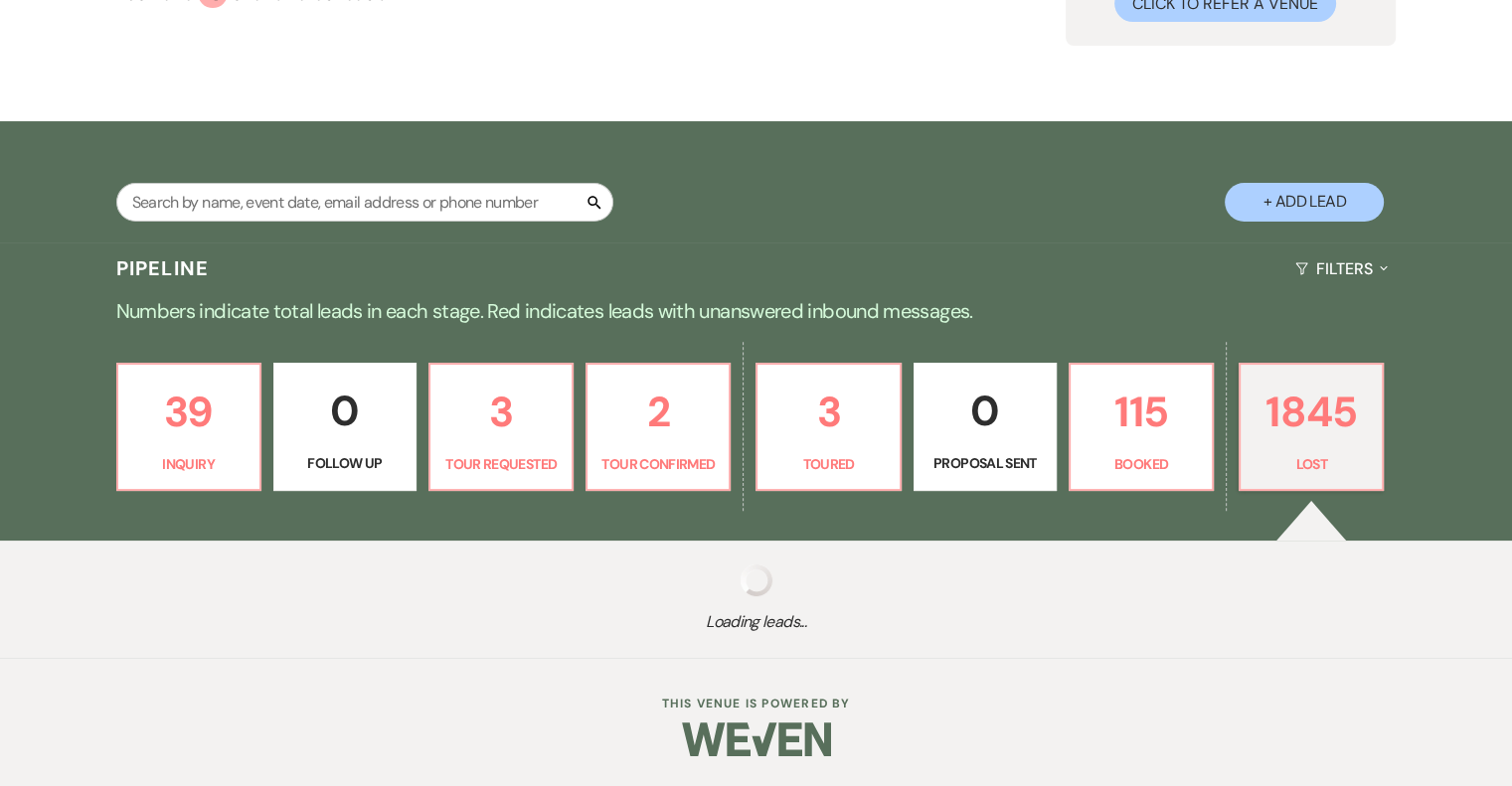 select on "8" 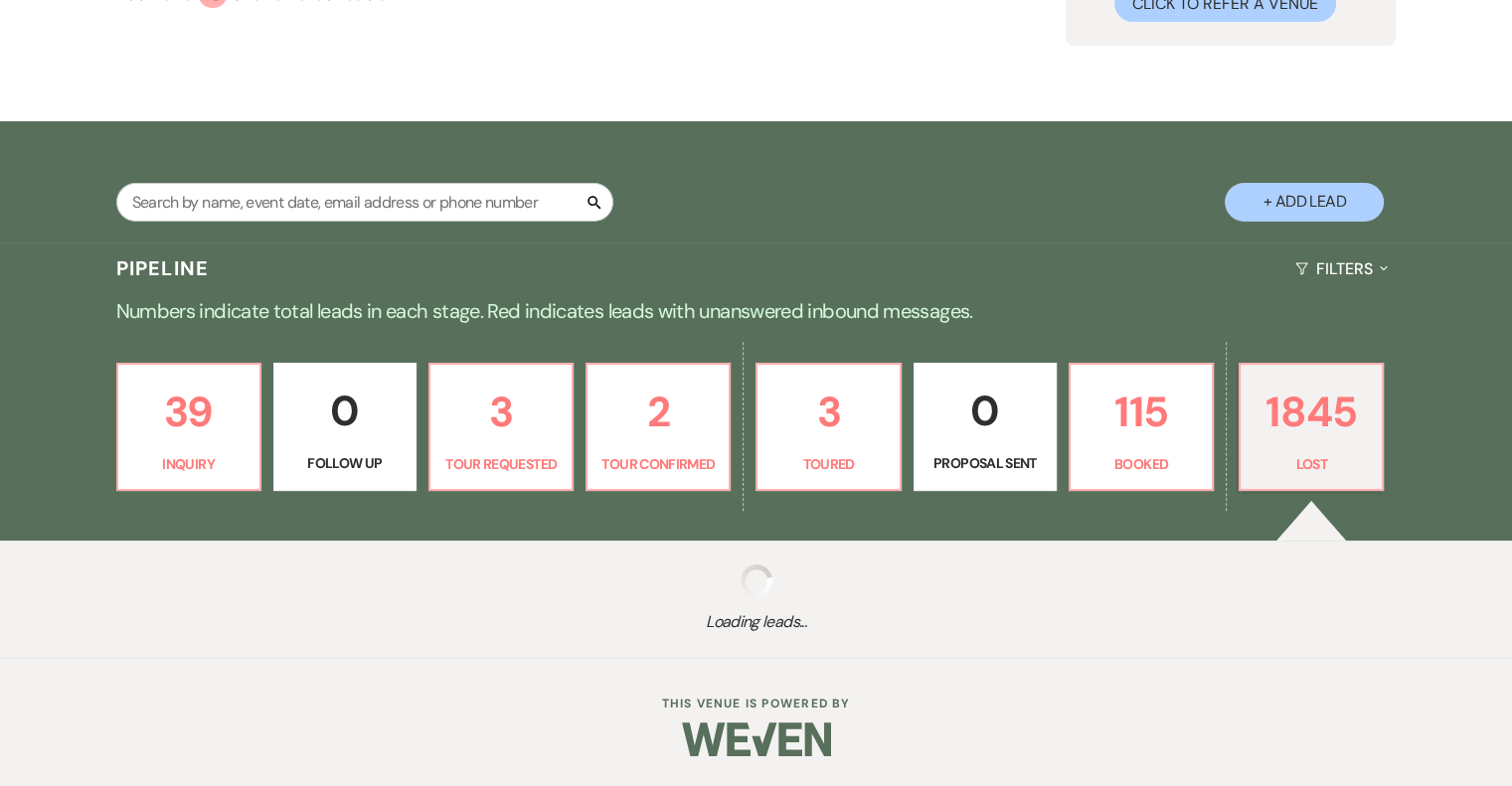 select on "5" 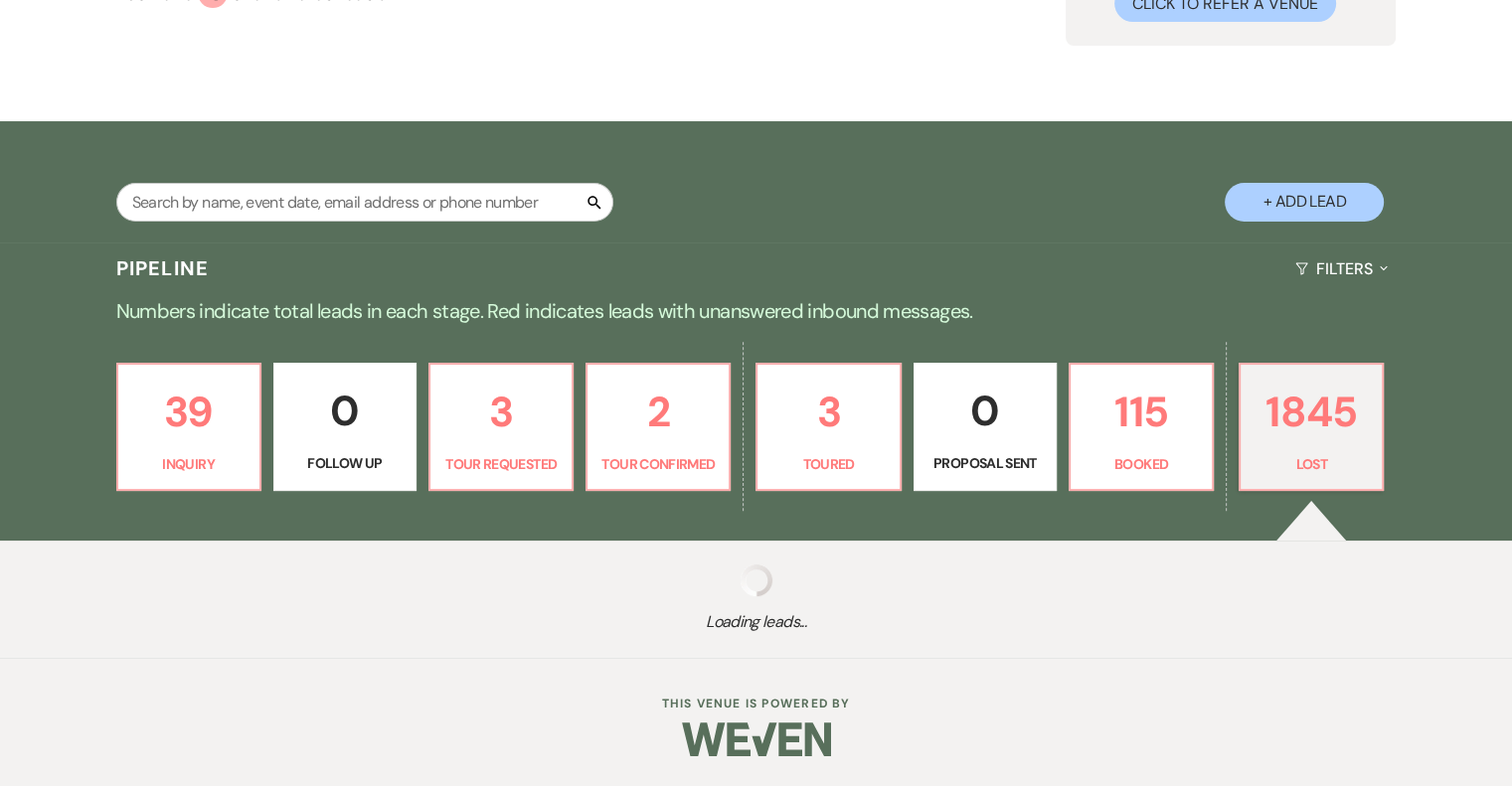 select on "8" 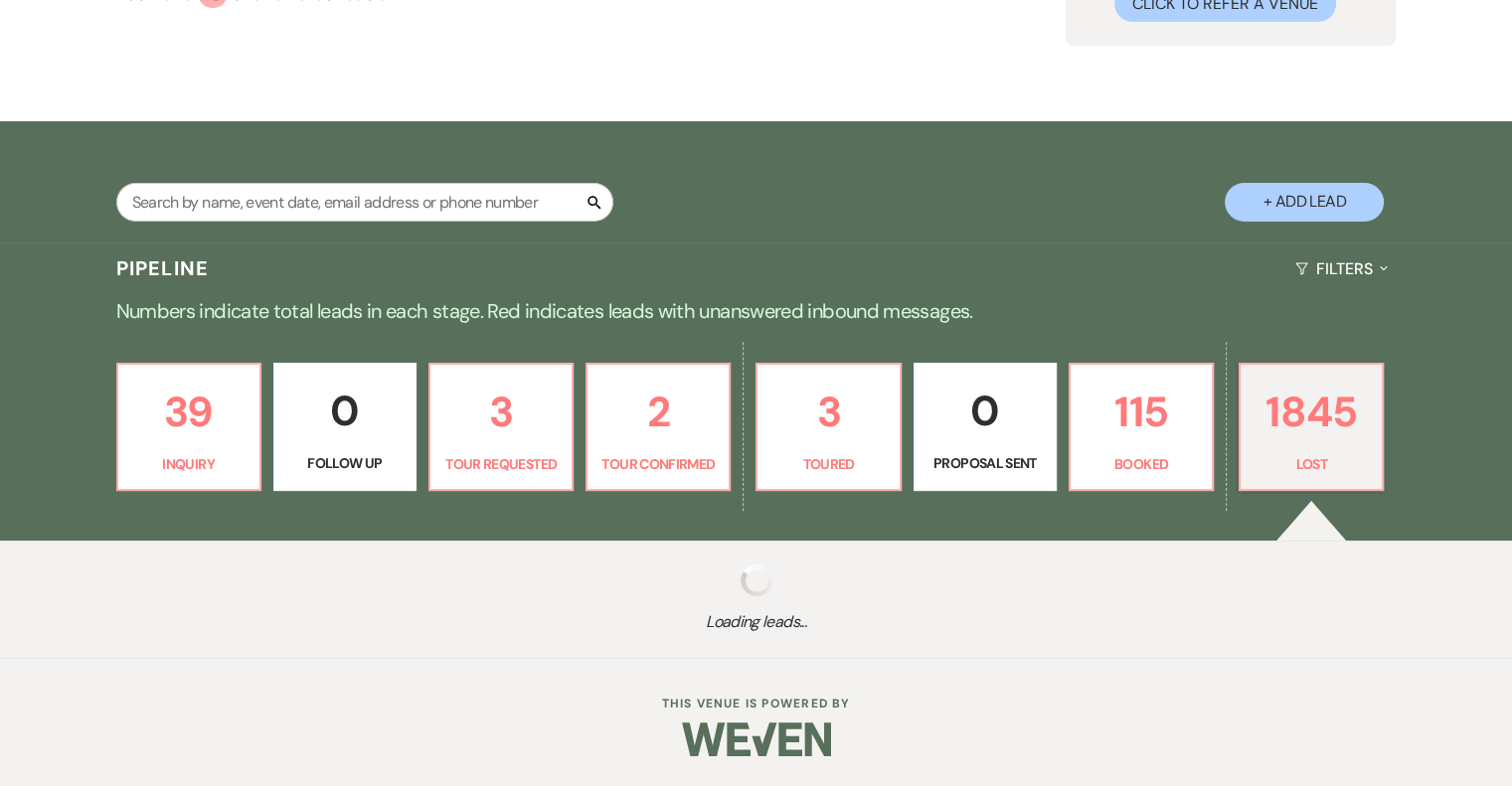 select on "5" 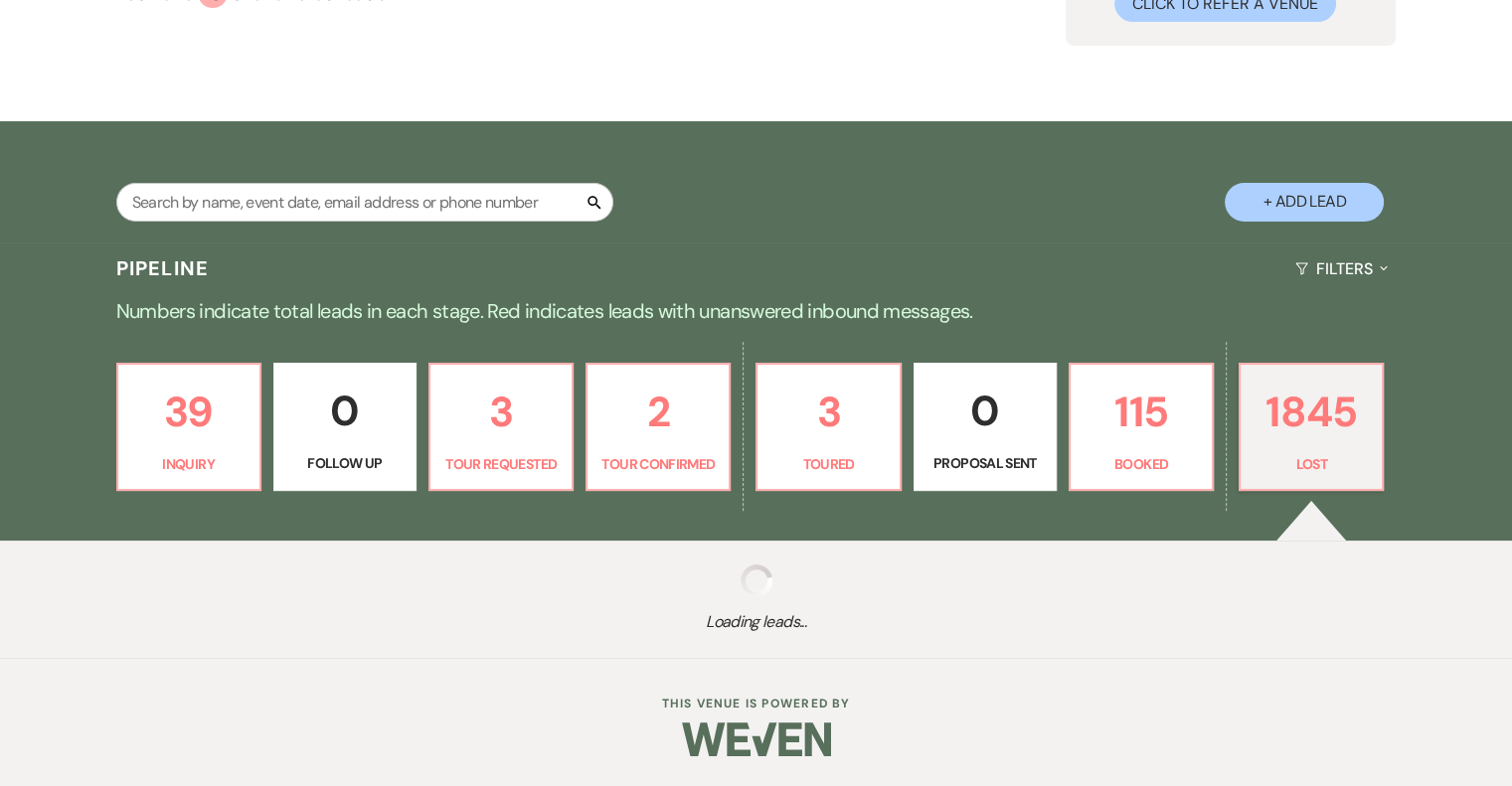 select on "8" 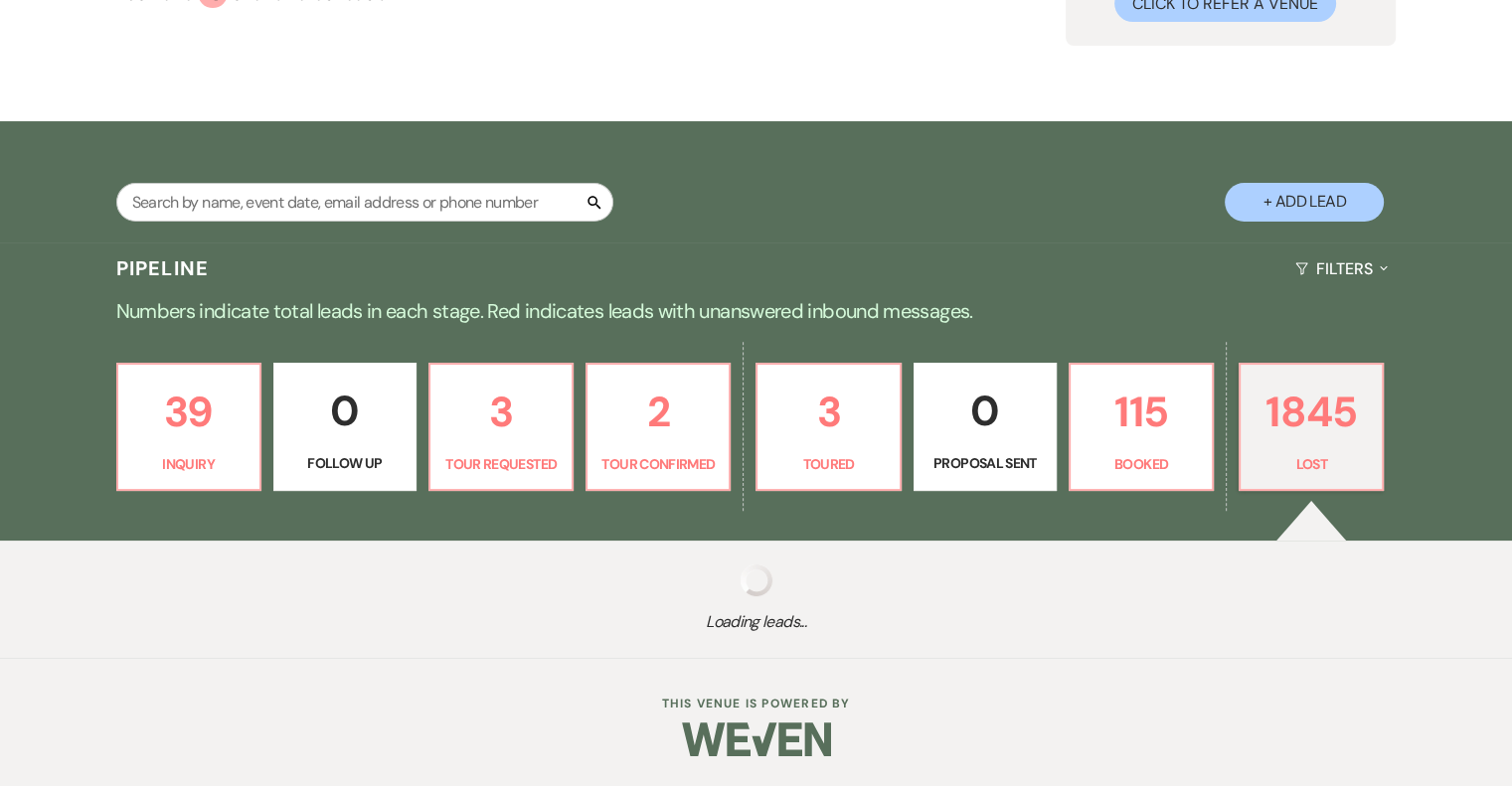 select on "5" 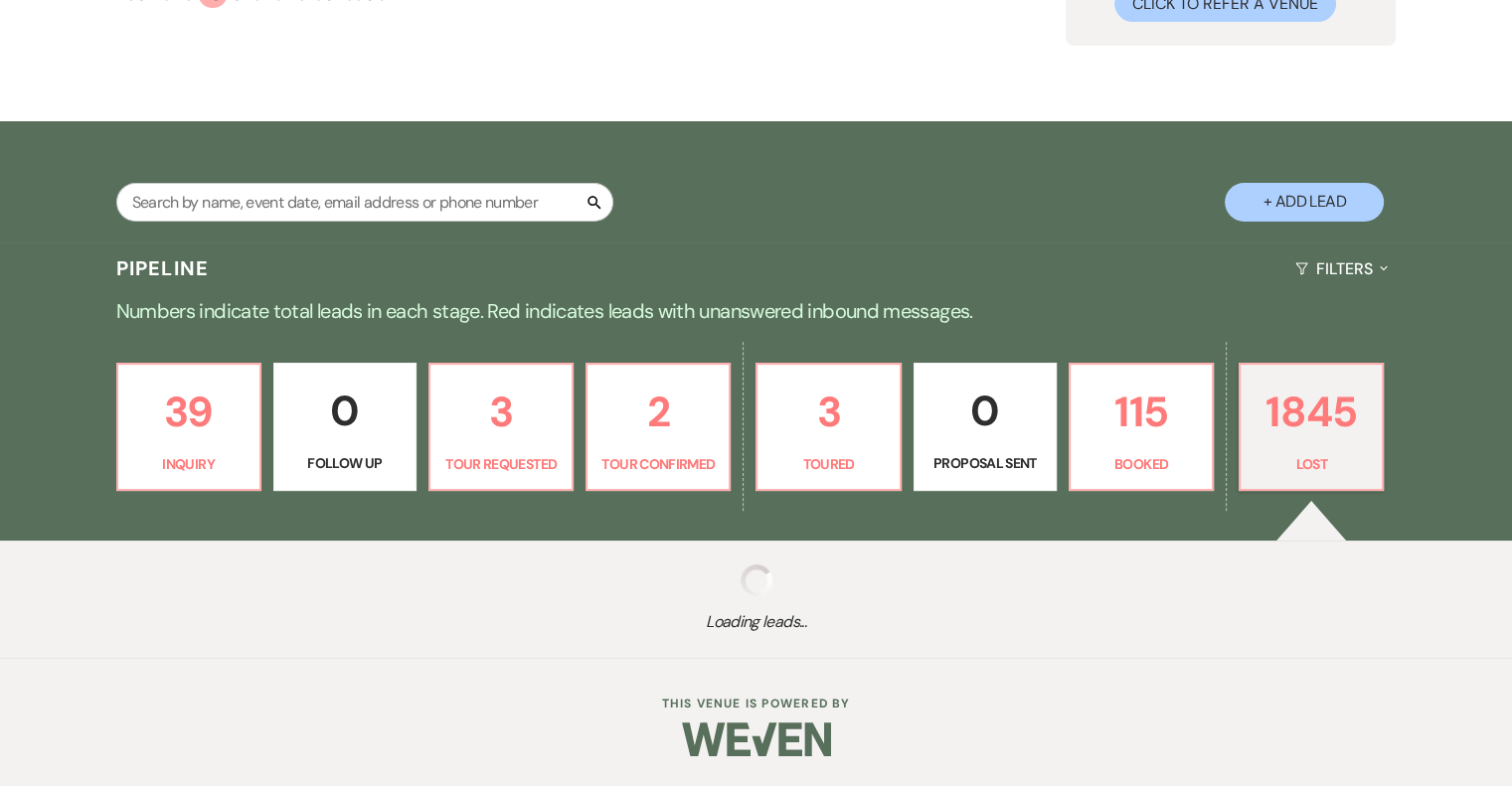select on "8" 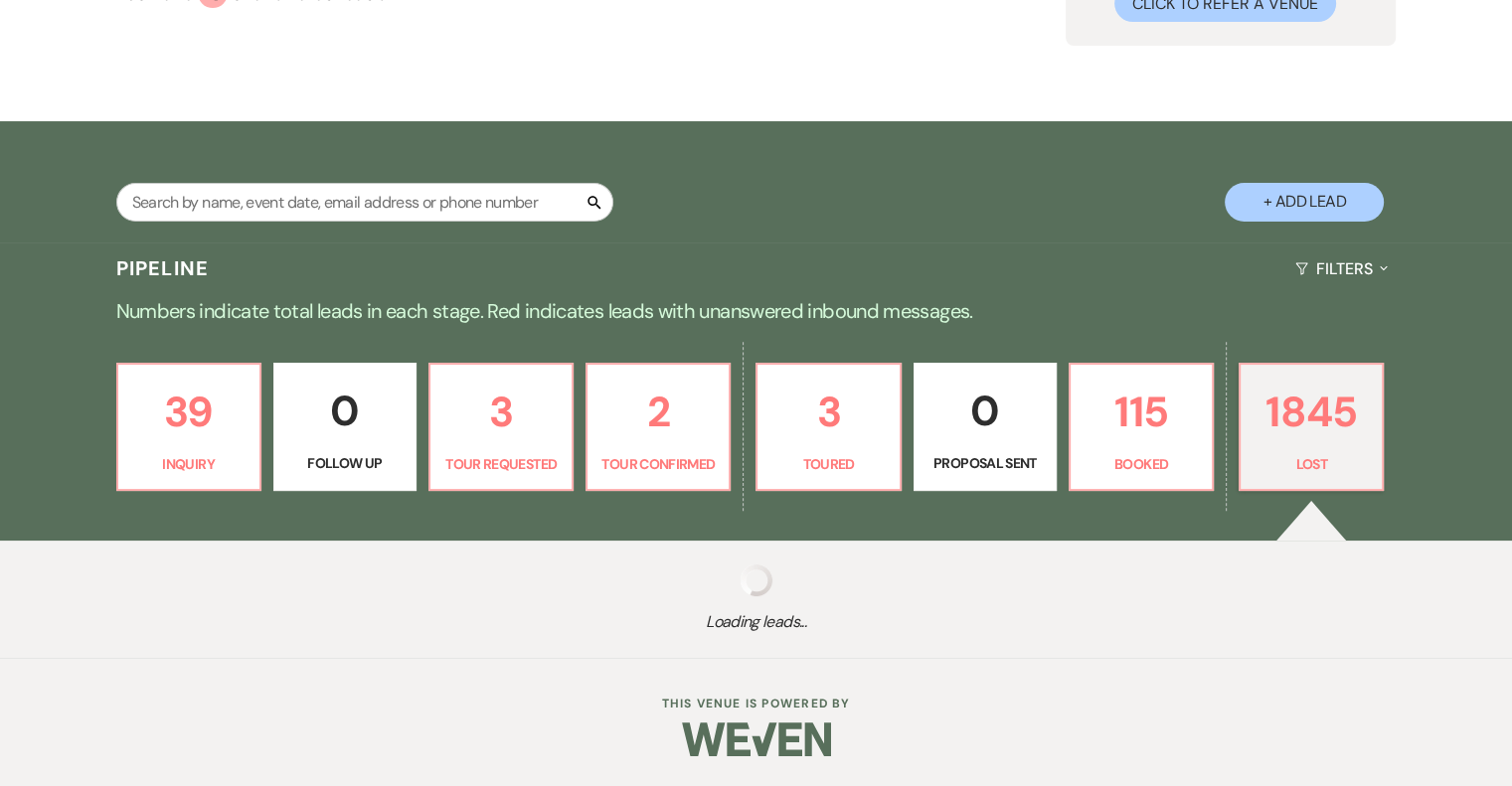 select on "5" 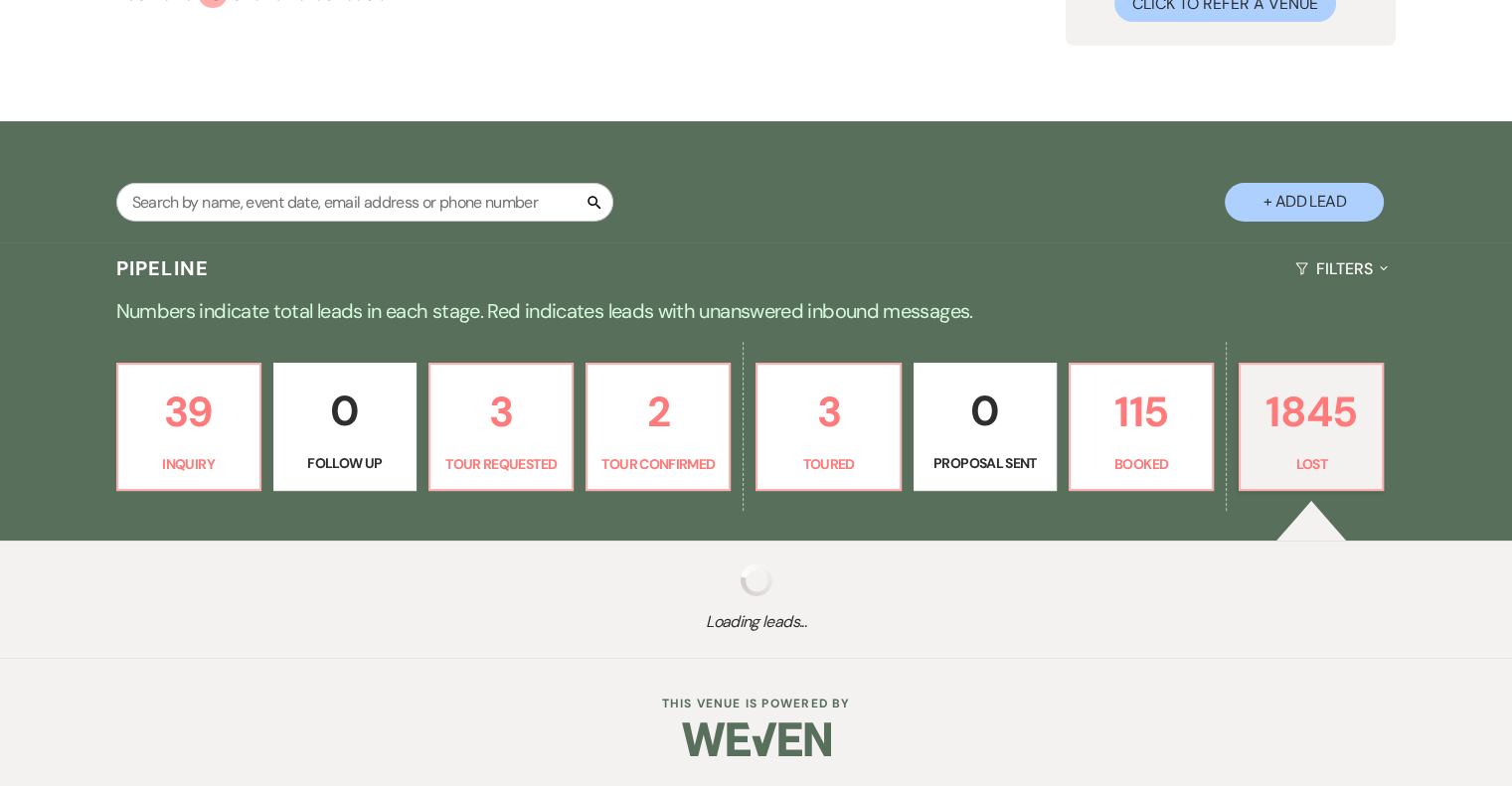 select on "8" 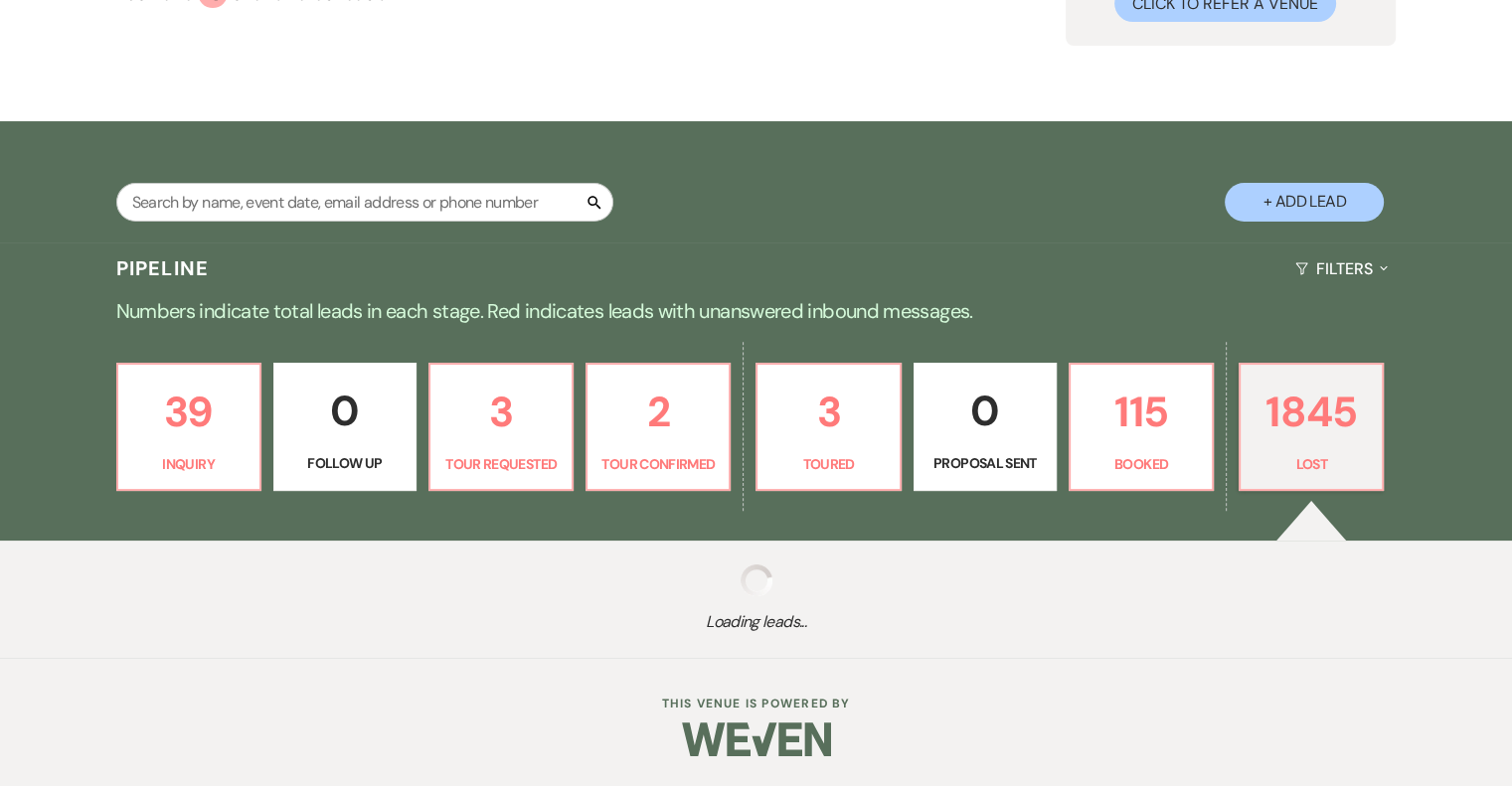 select on "5" 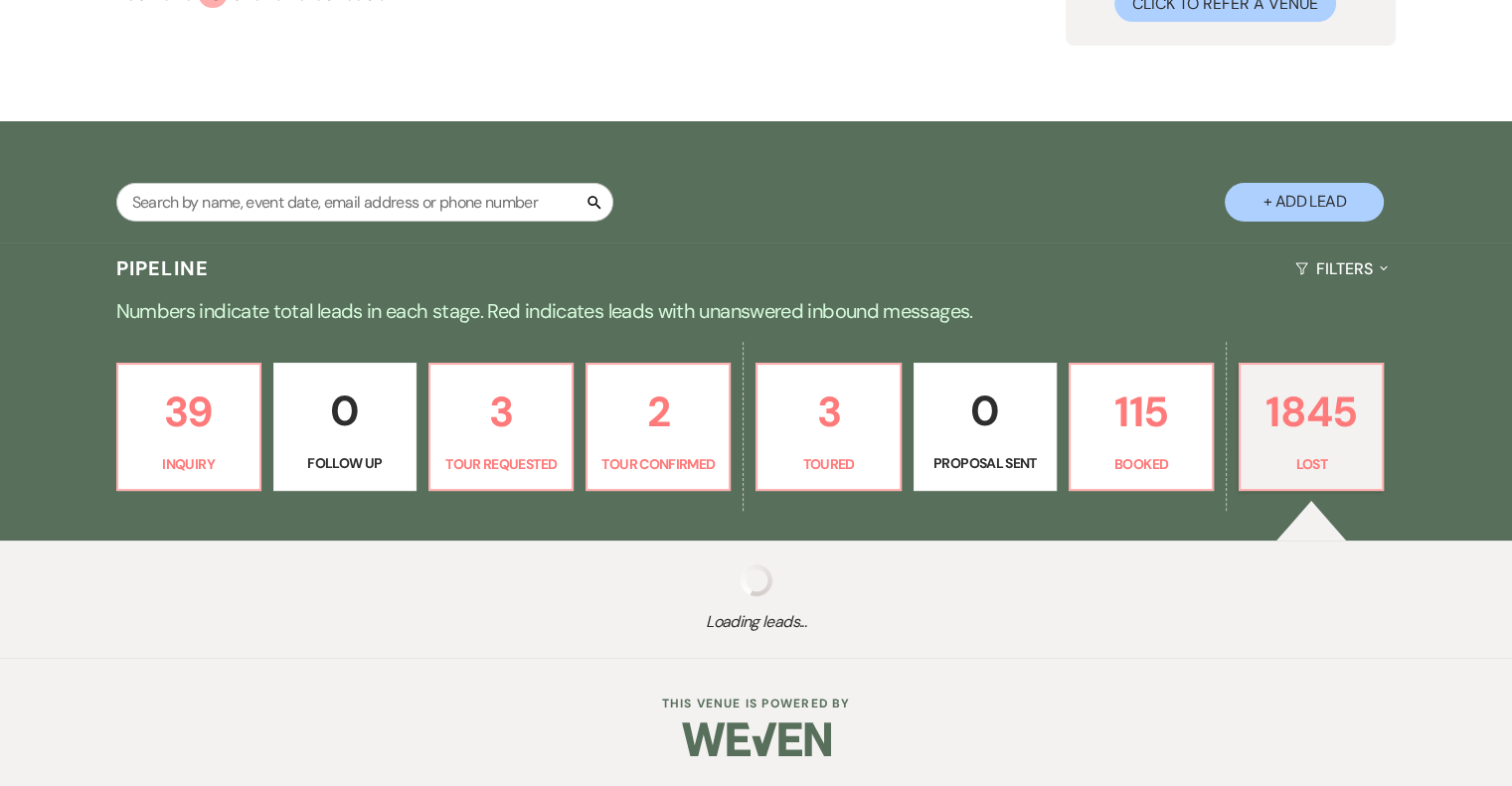 select on "8" 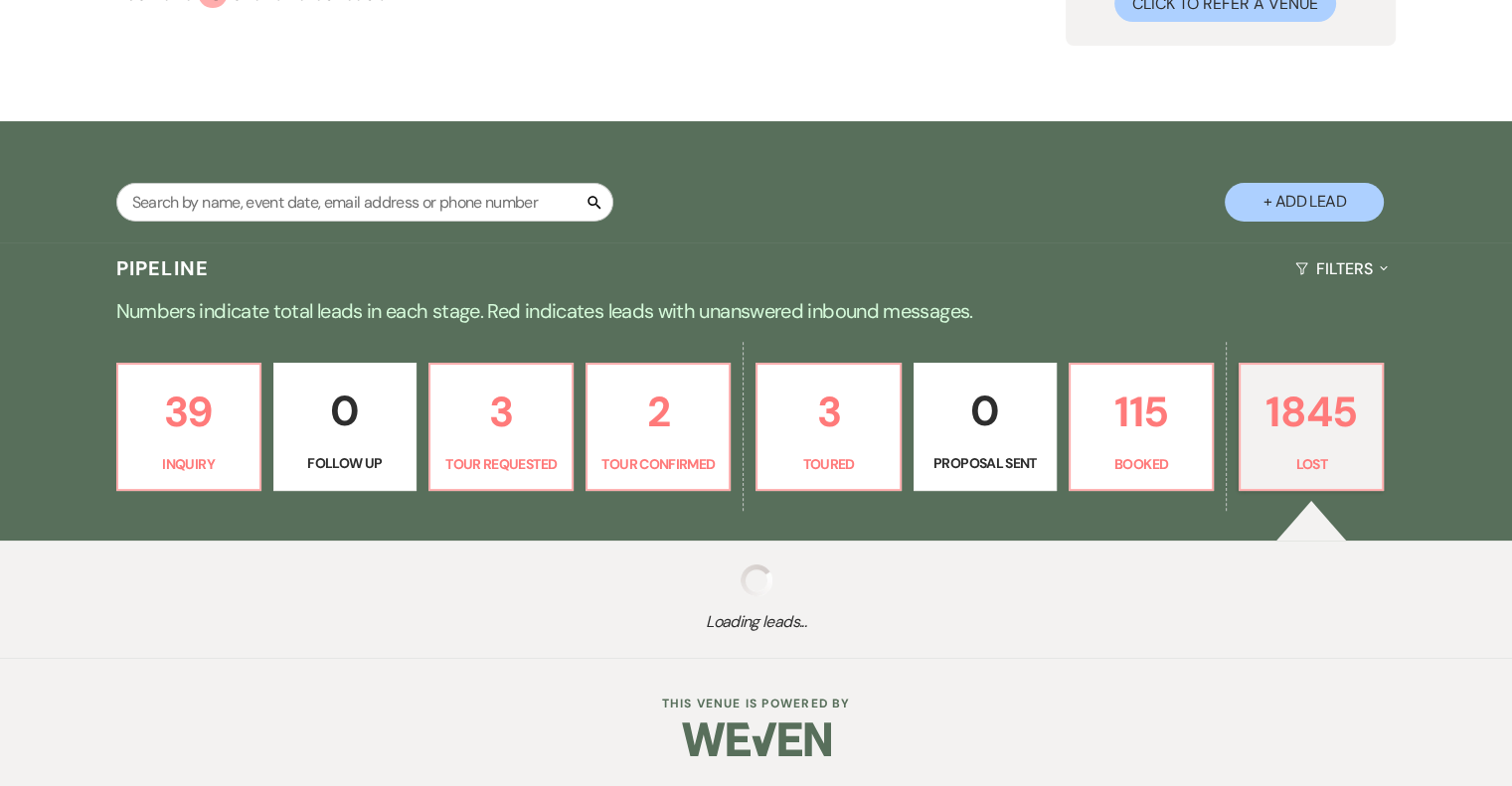 select on "5" 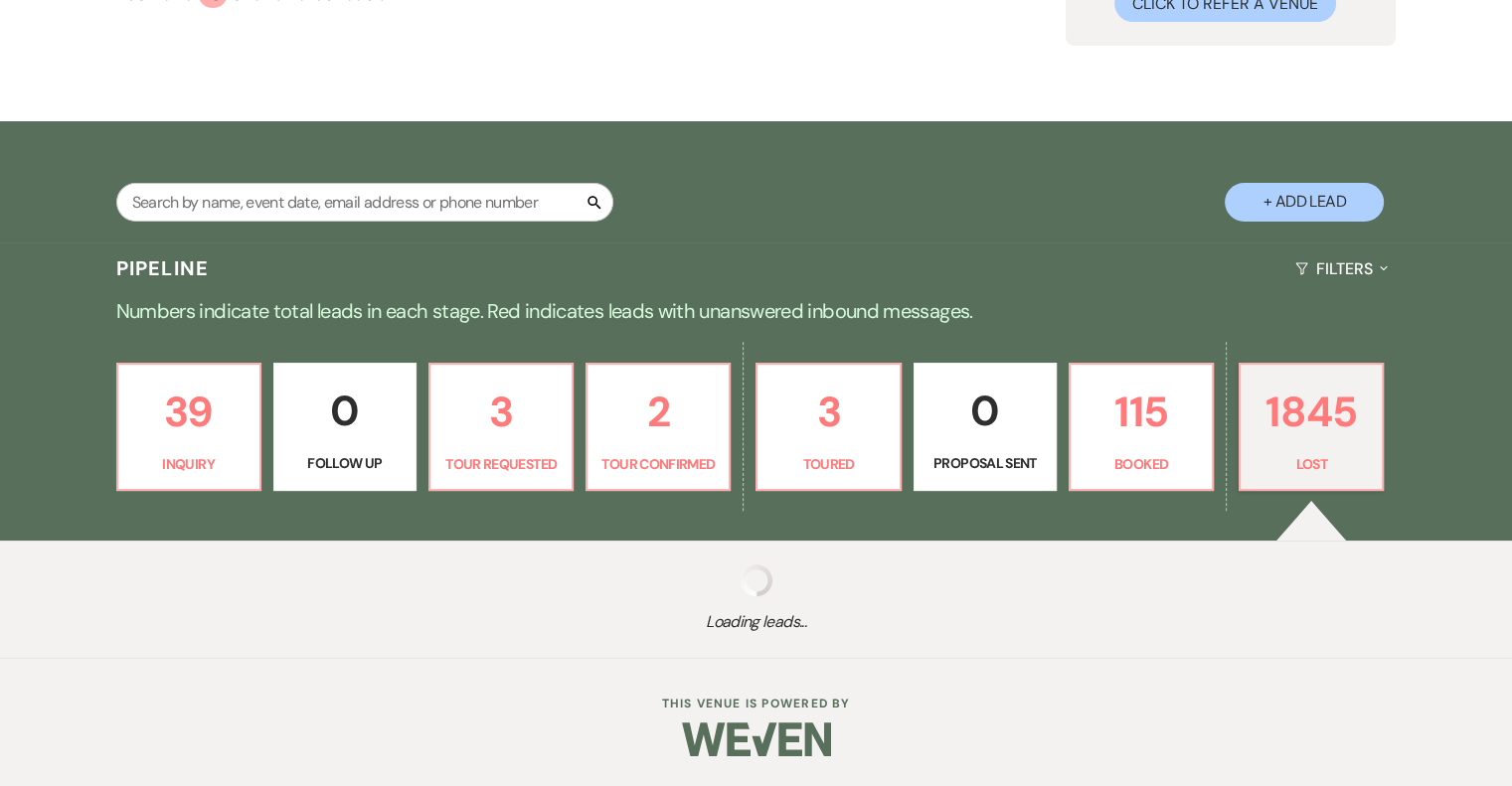 select on "8" 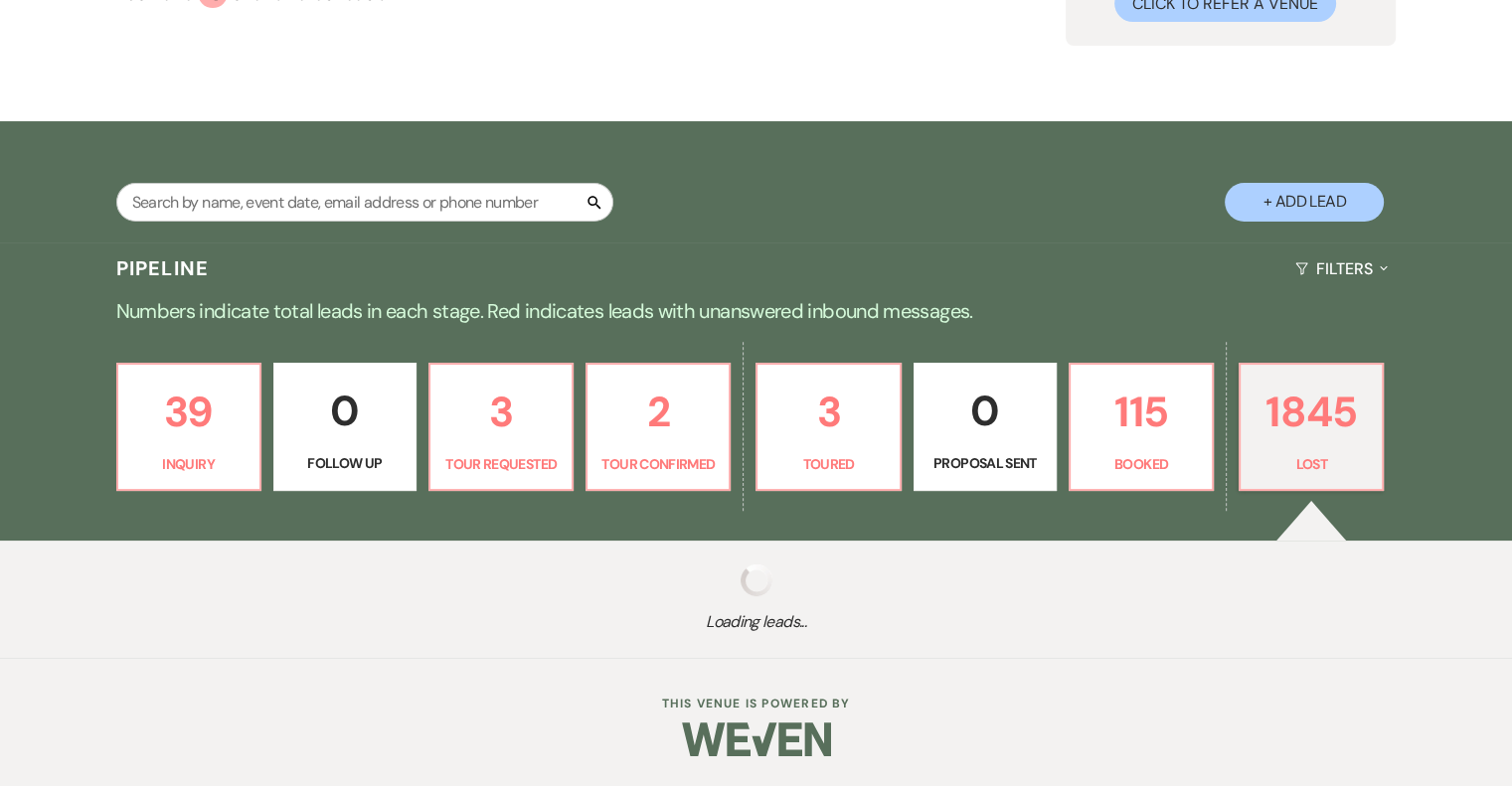 select on "5" 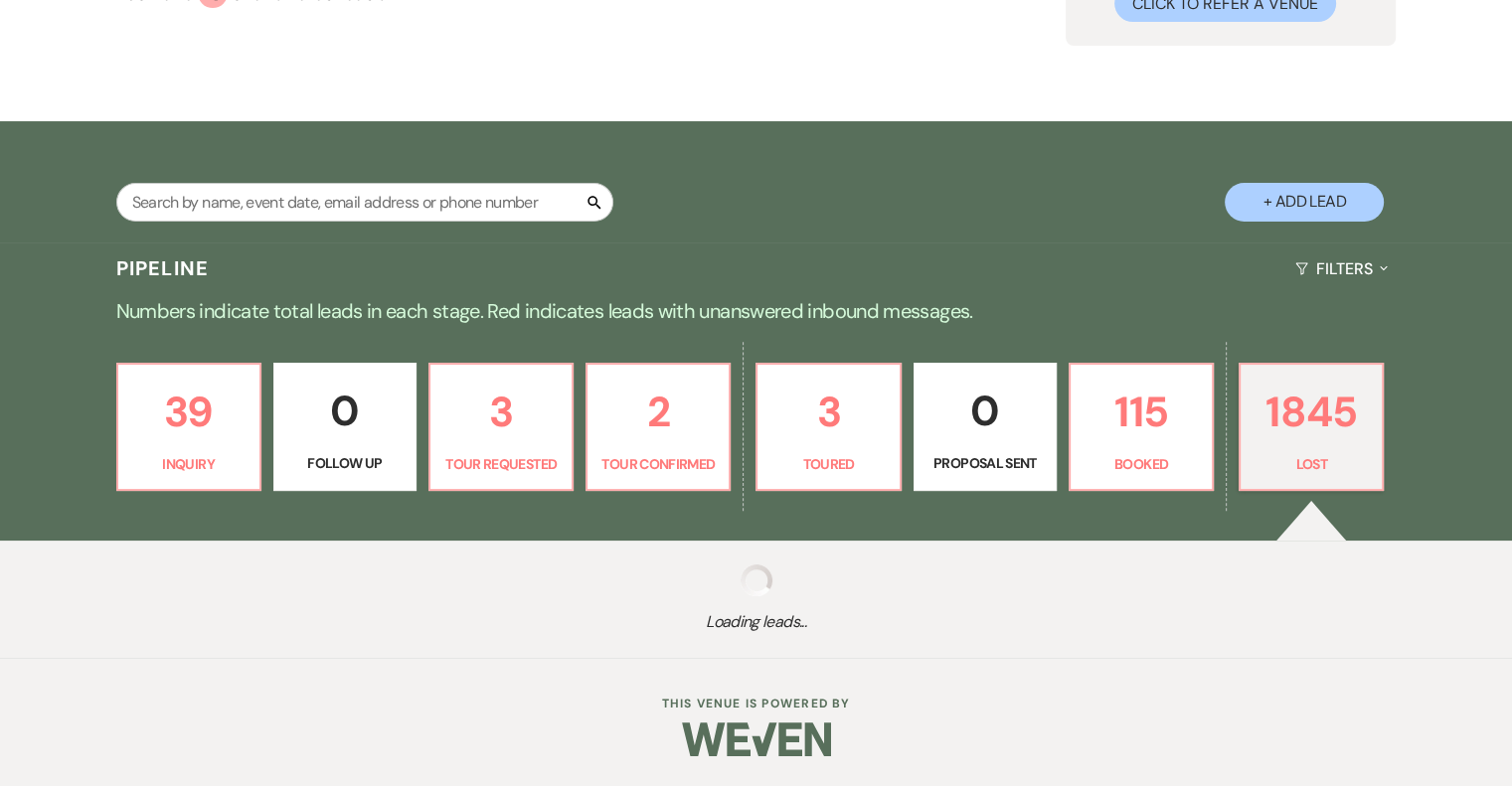 select on "8" 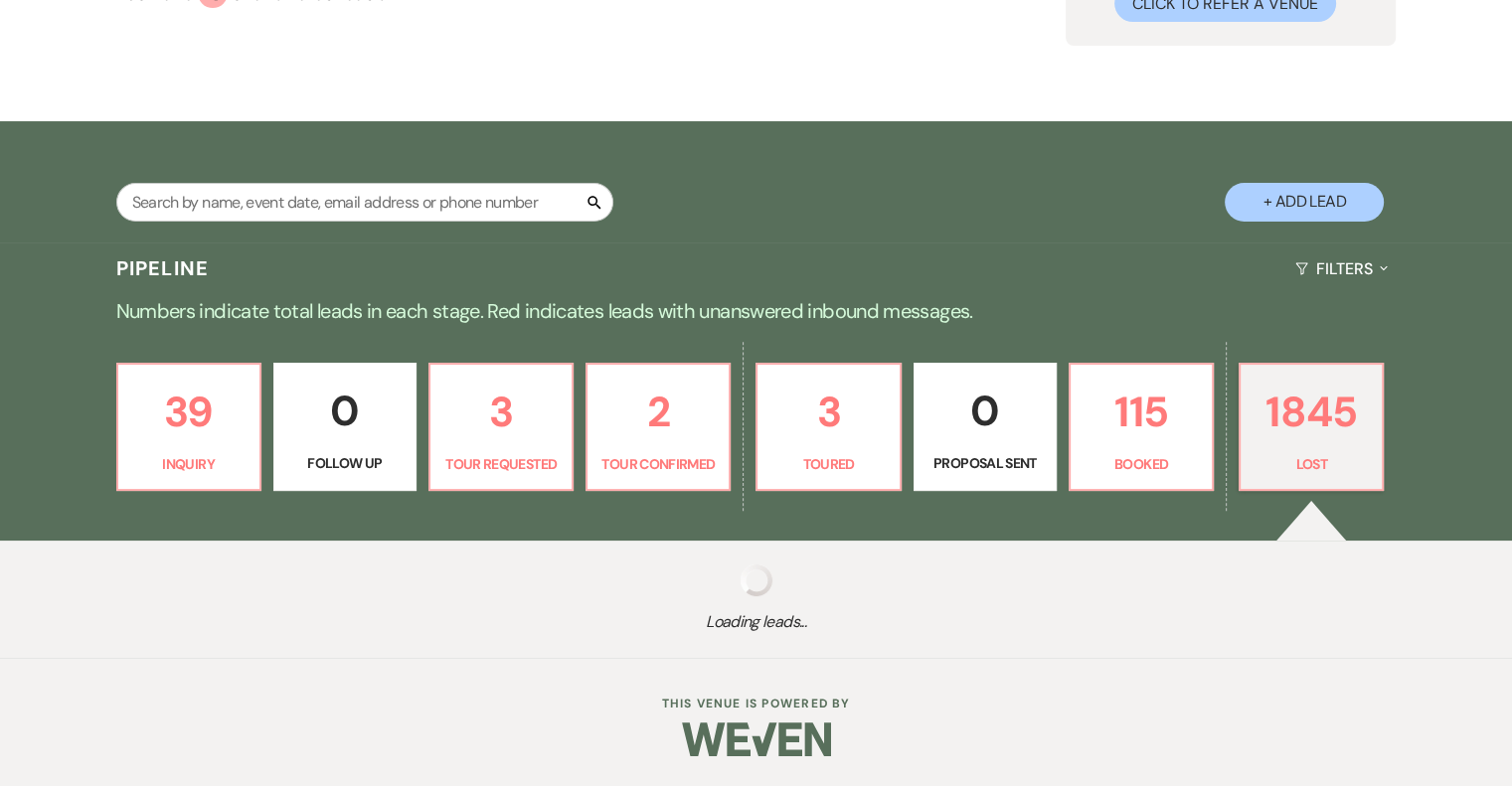 select on "5" 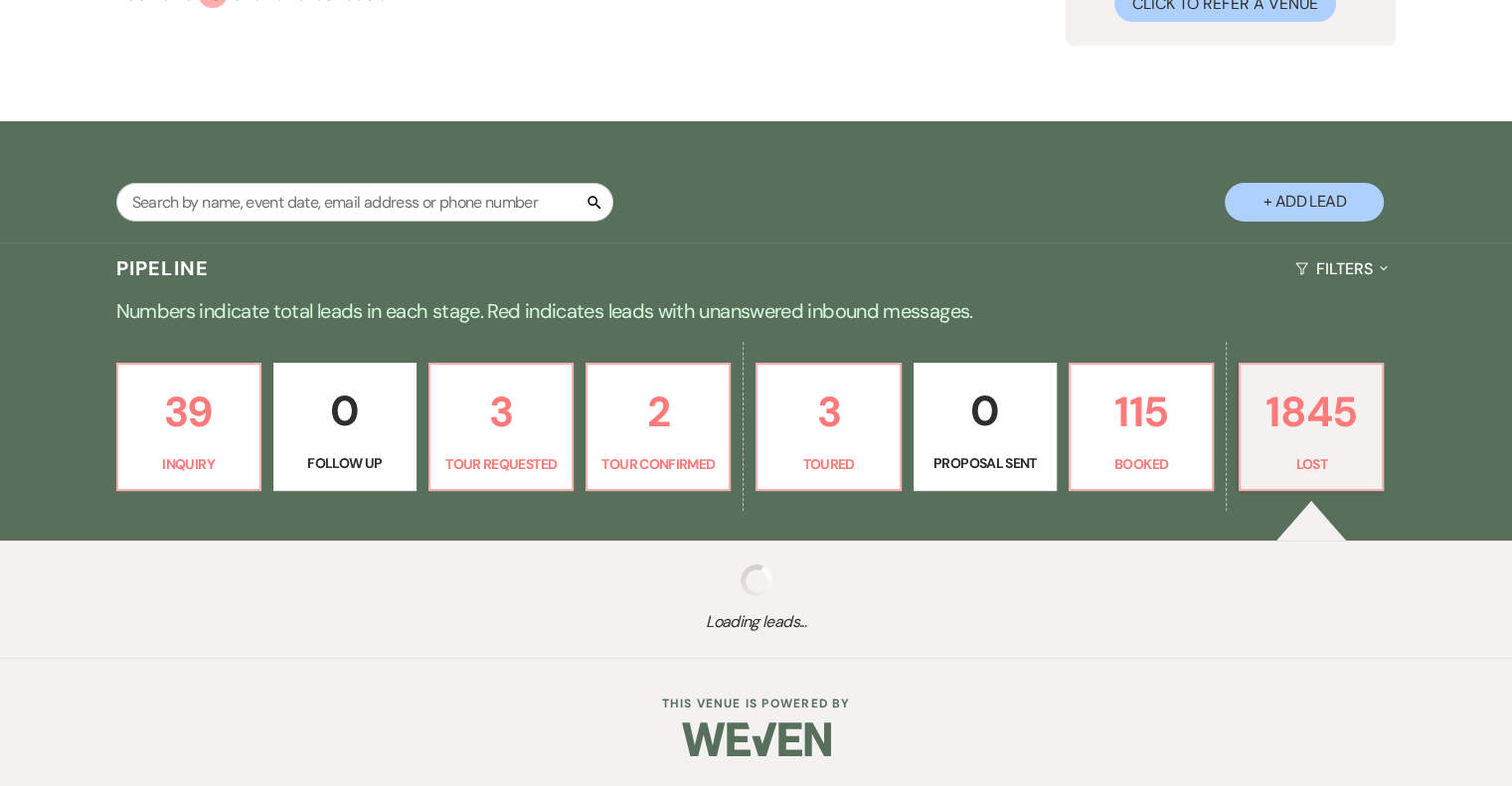 select on "8" 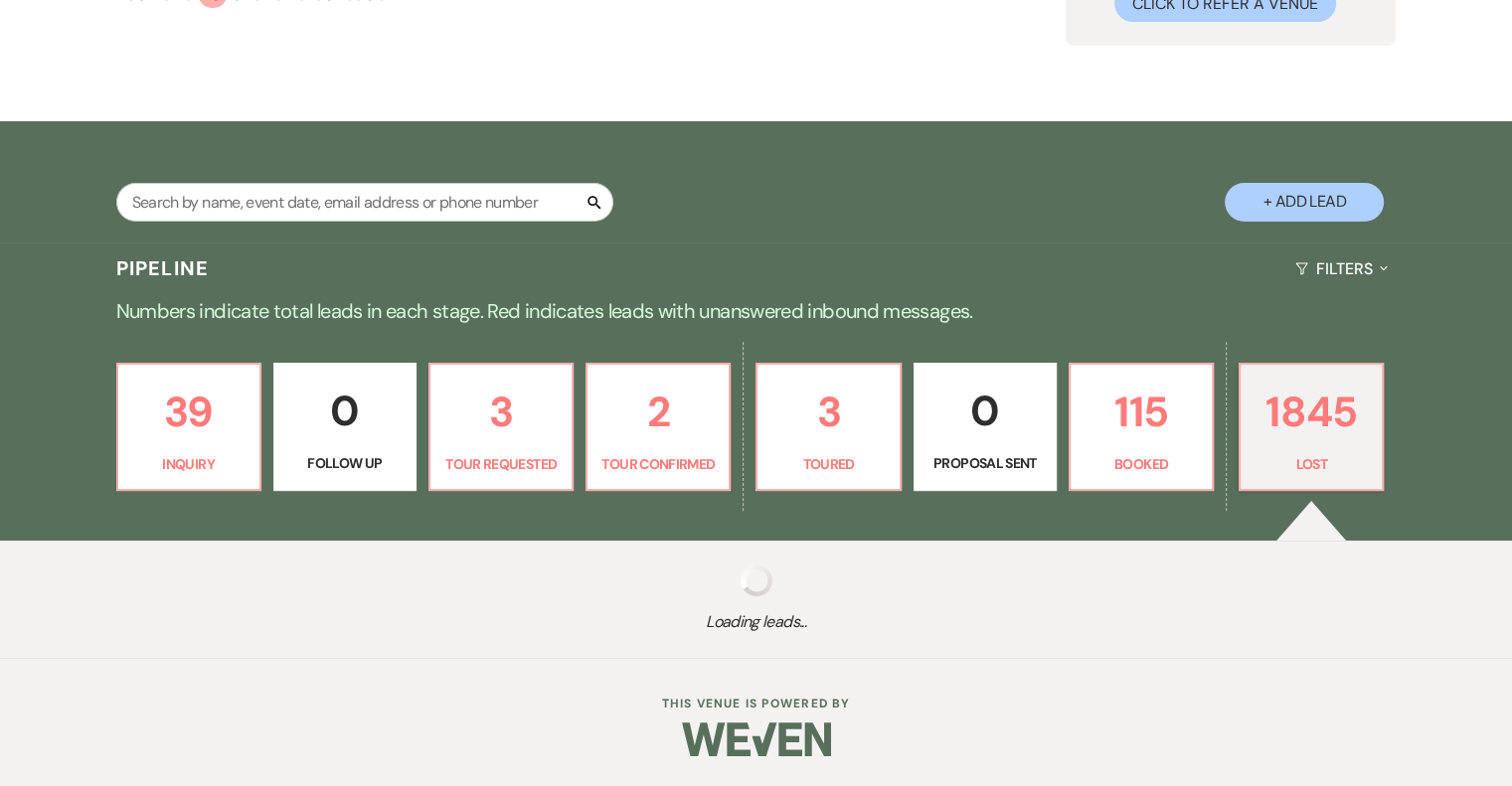 select on "5" 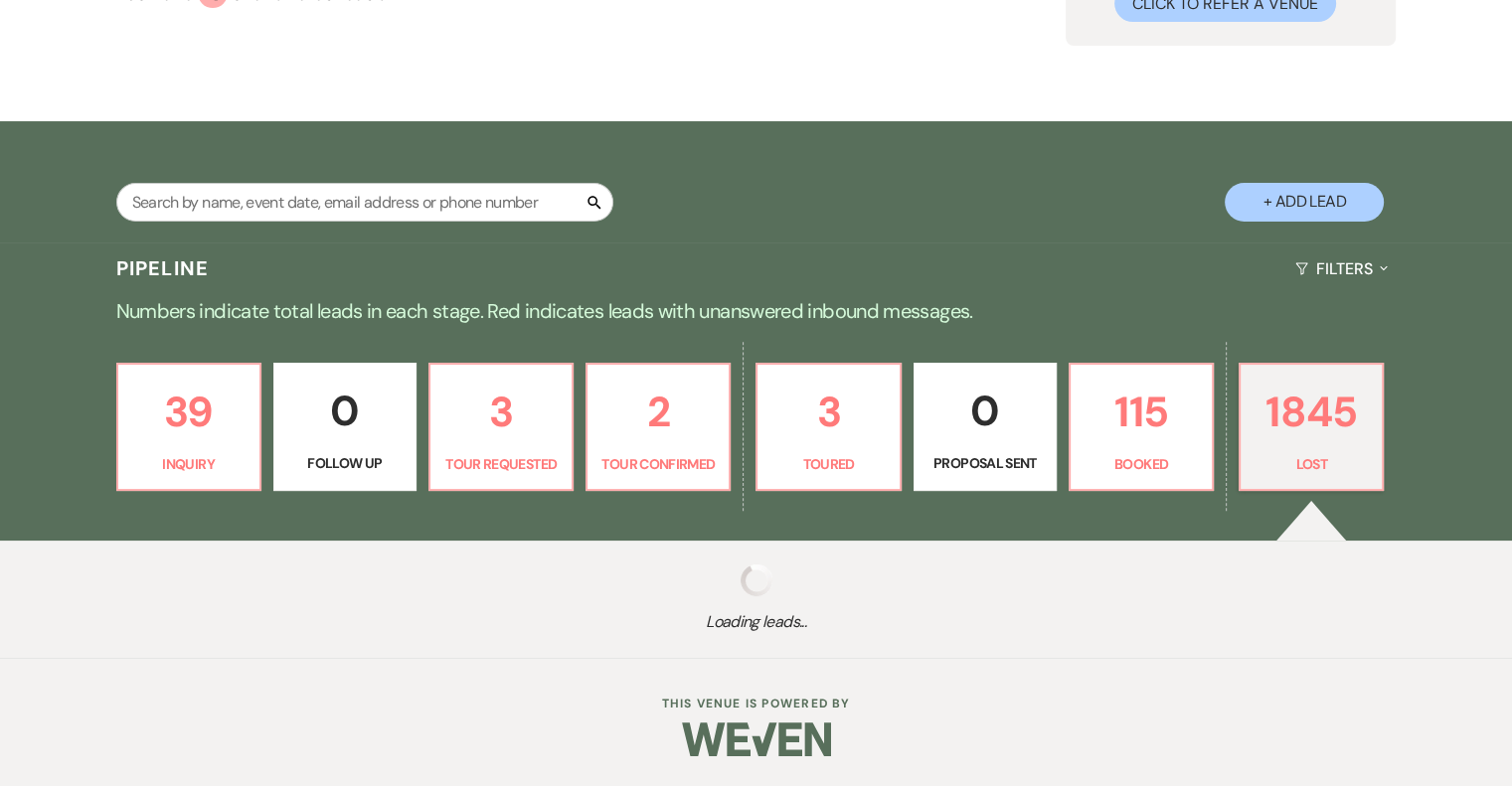 select on "8" 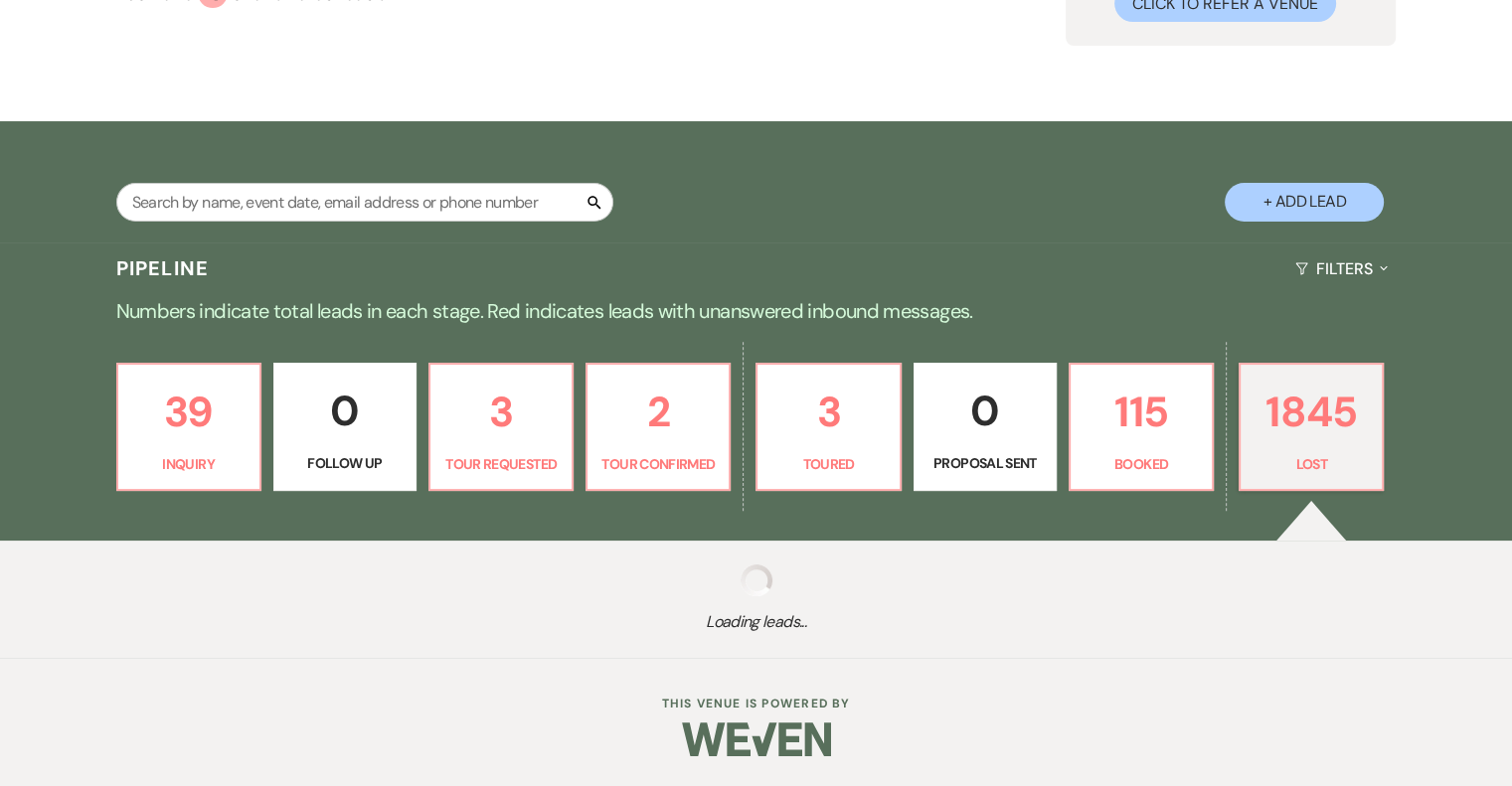 select on "5" 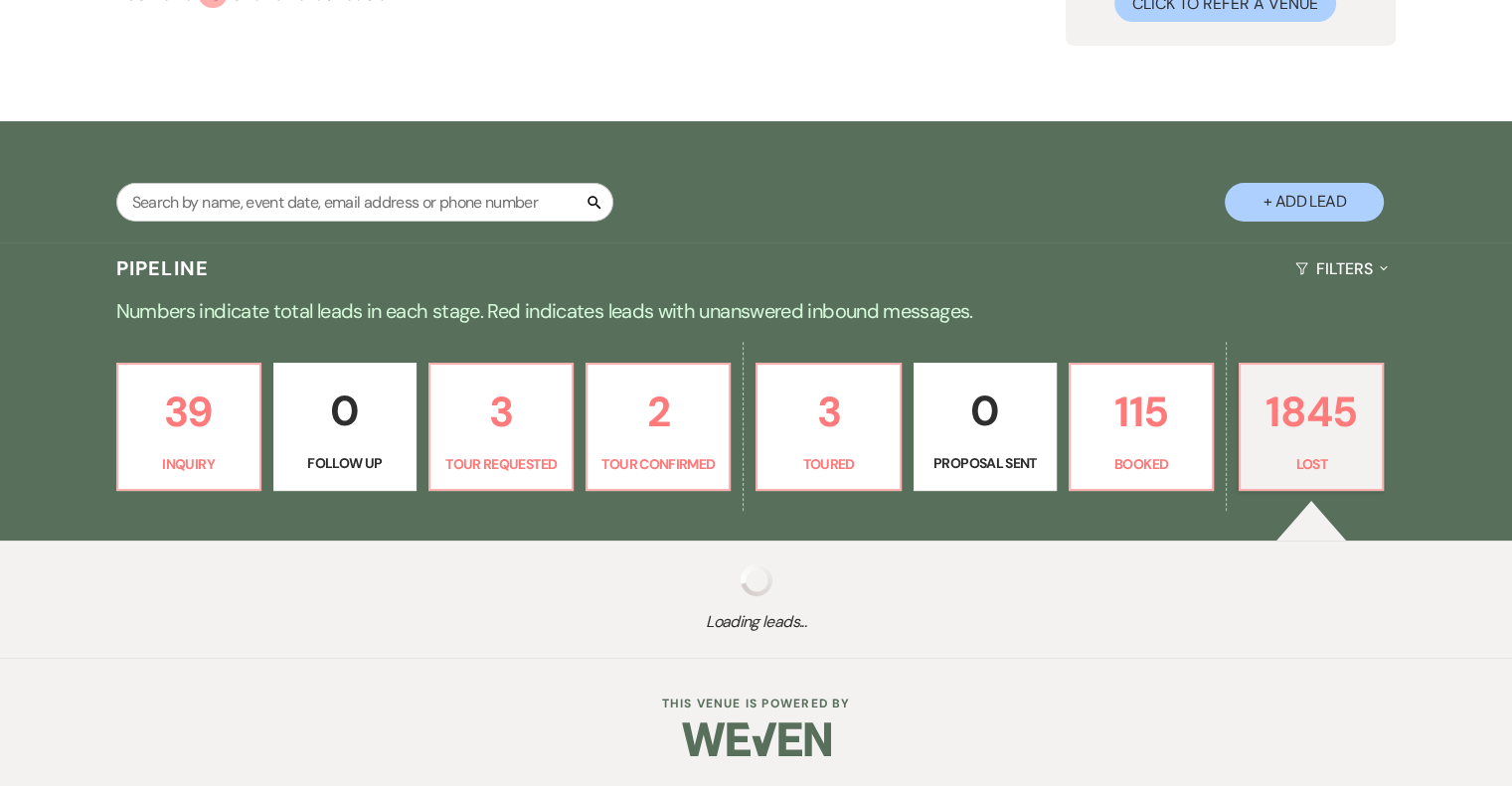 select on "8" 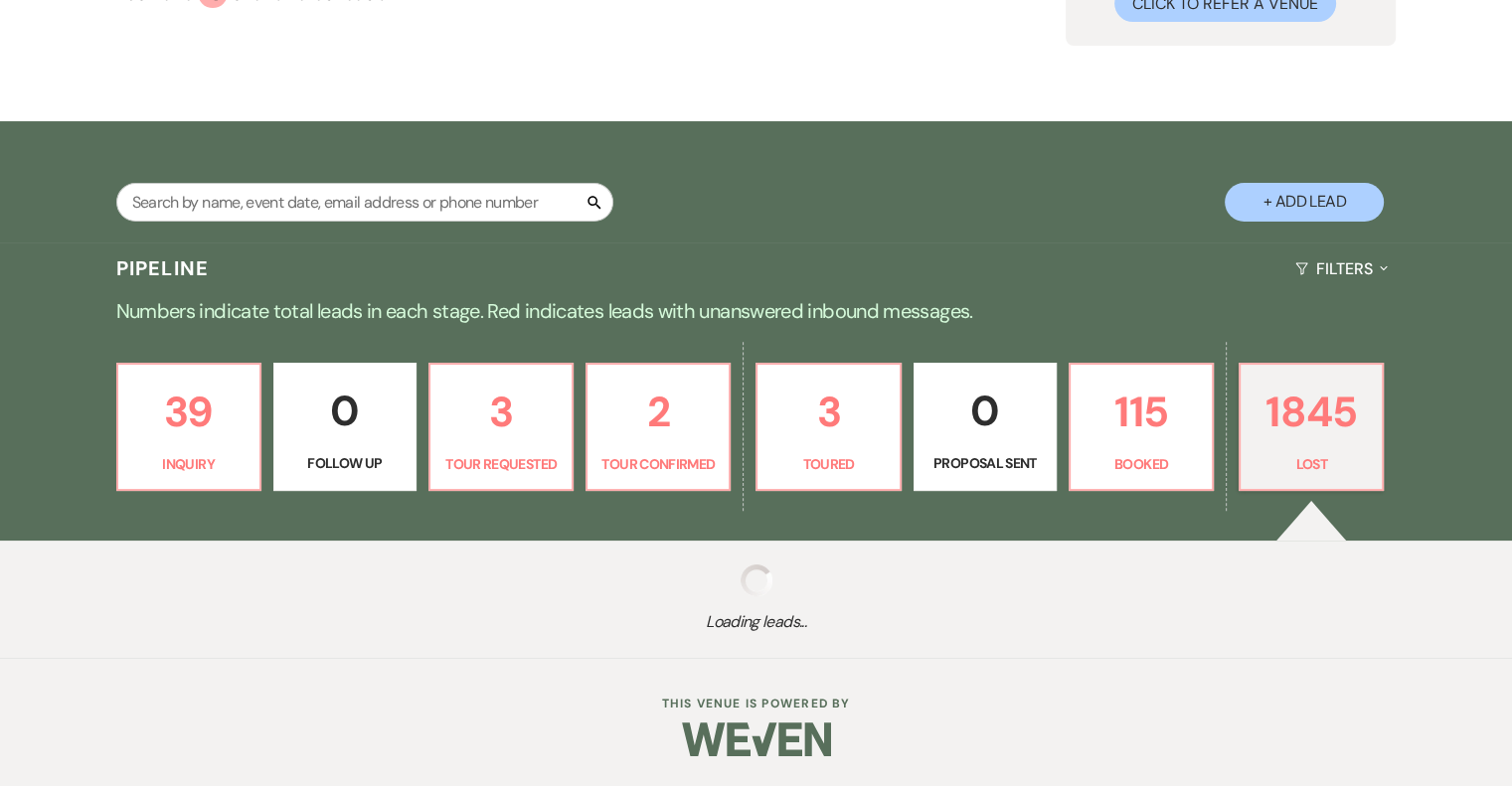 select on "5" 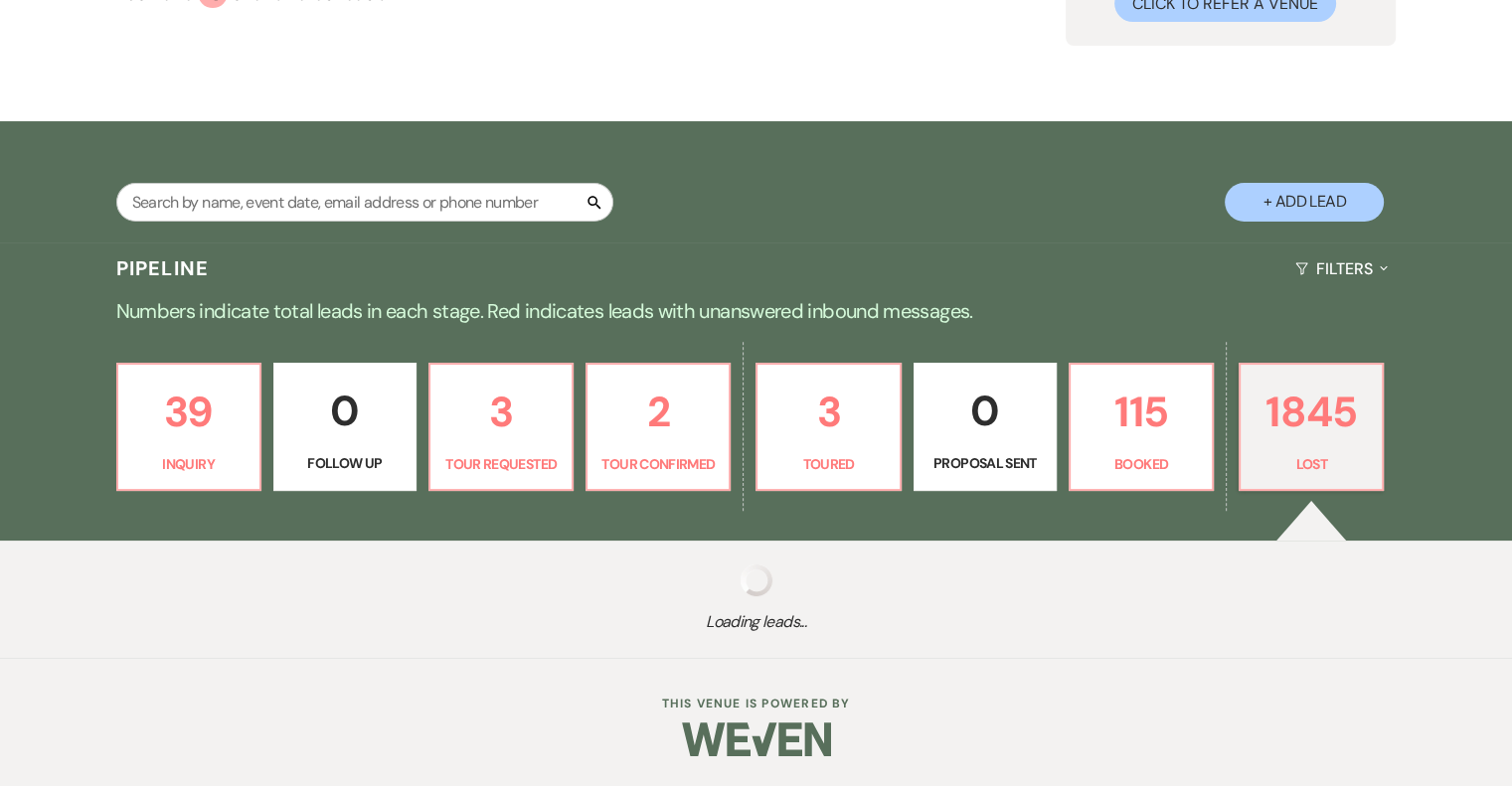select on "8" 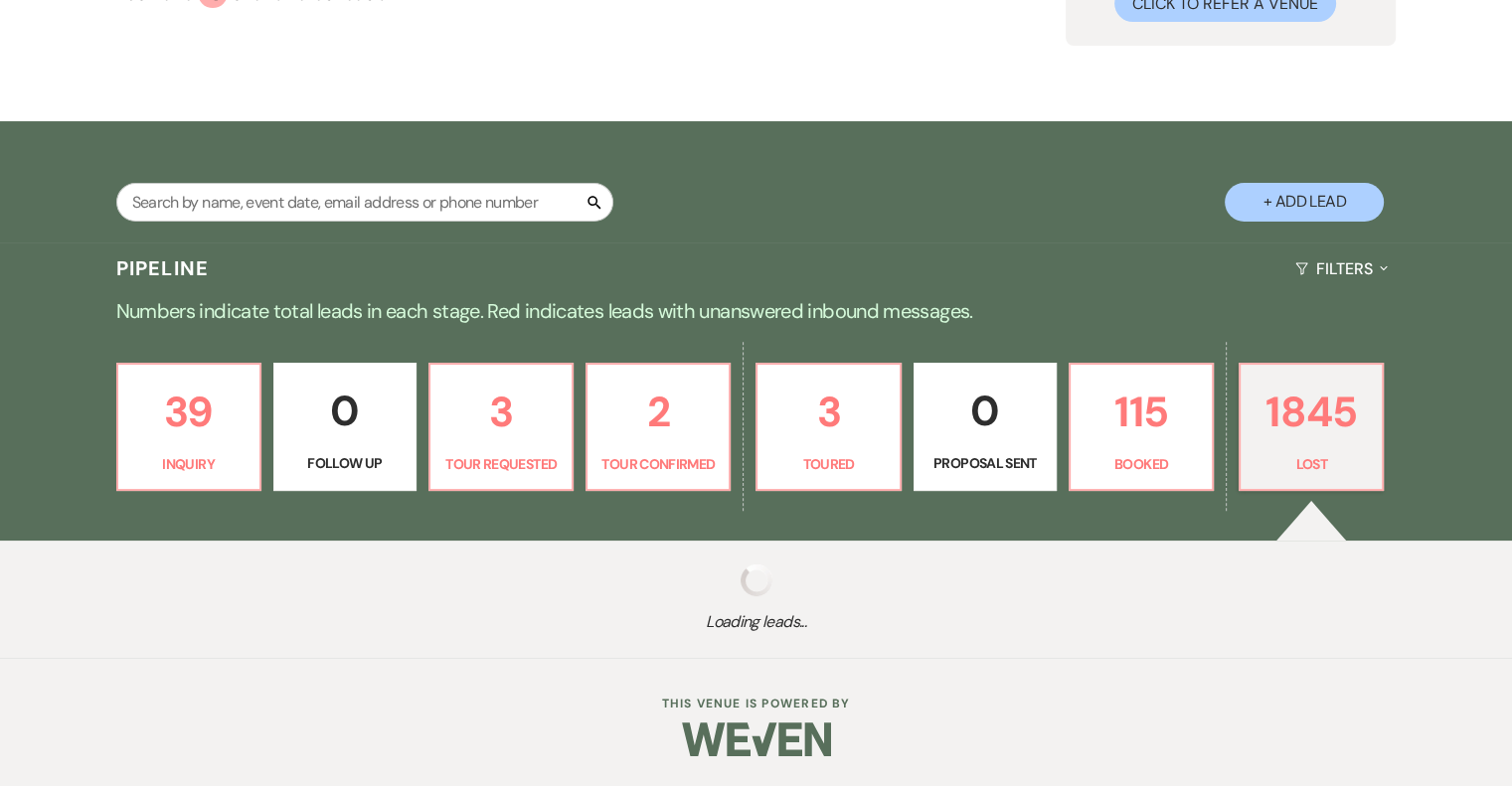 select on "5" 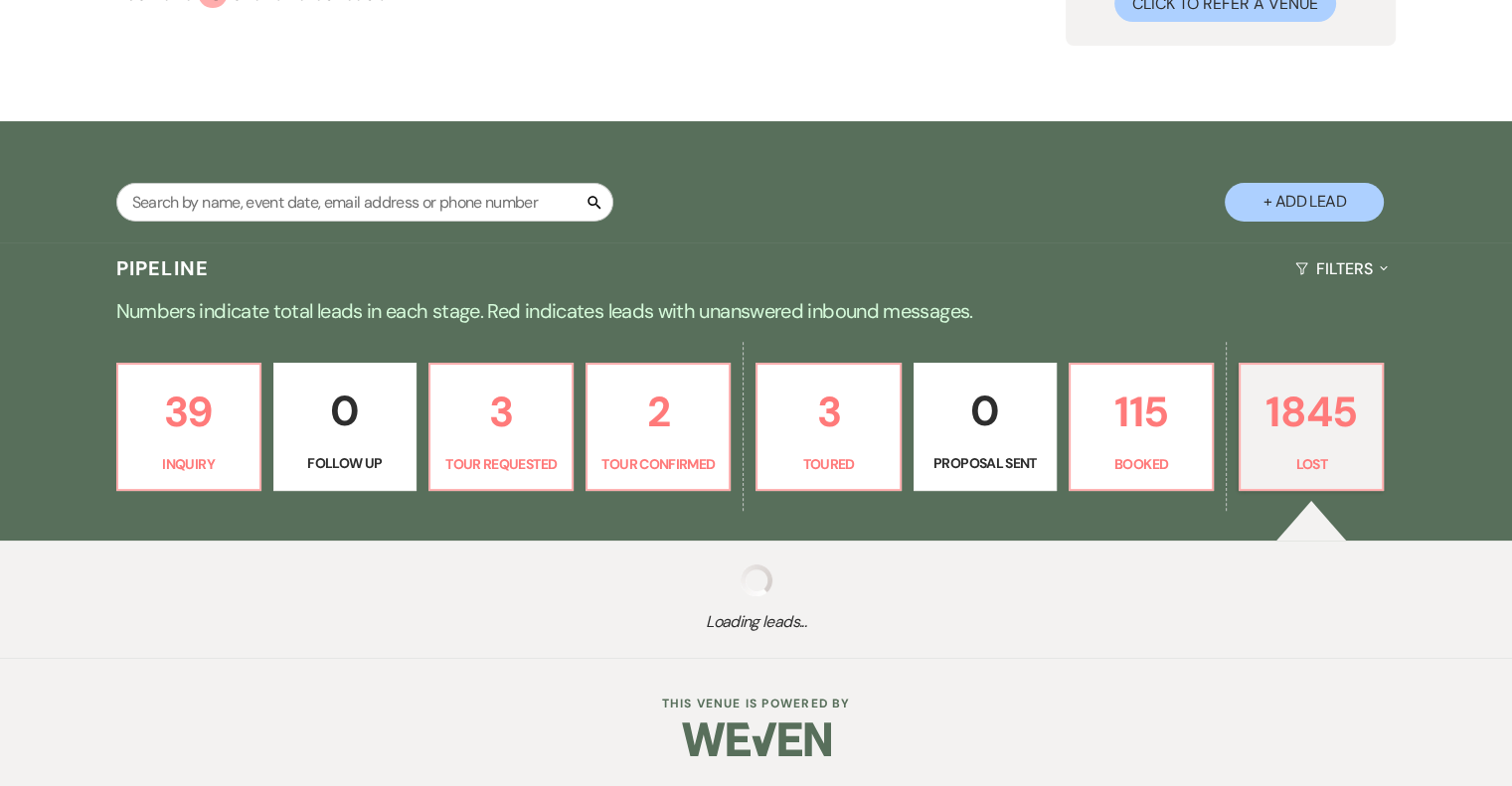 select on "8" 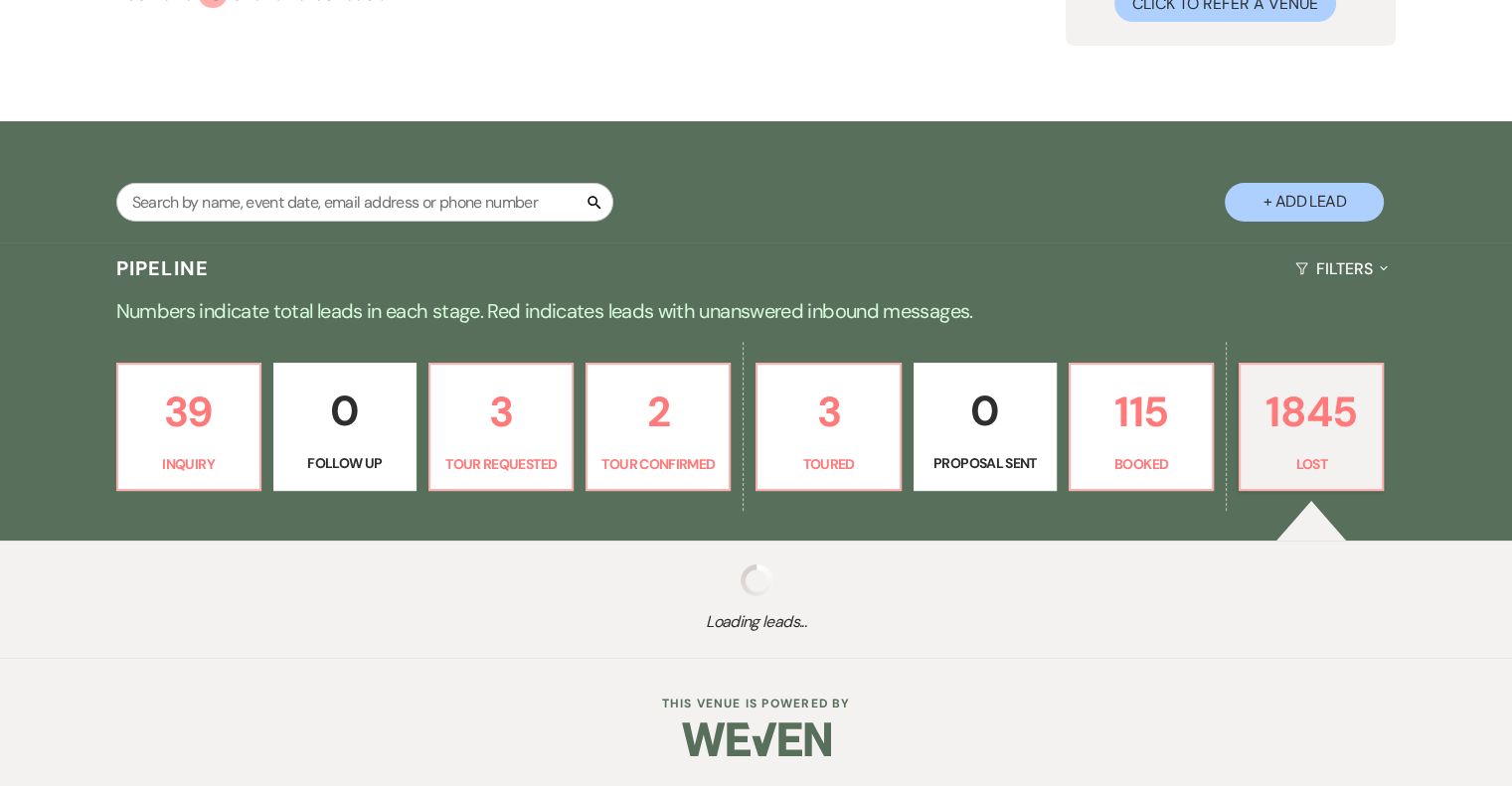select on "5" 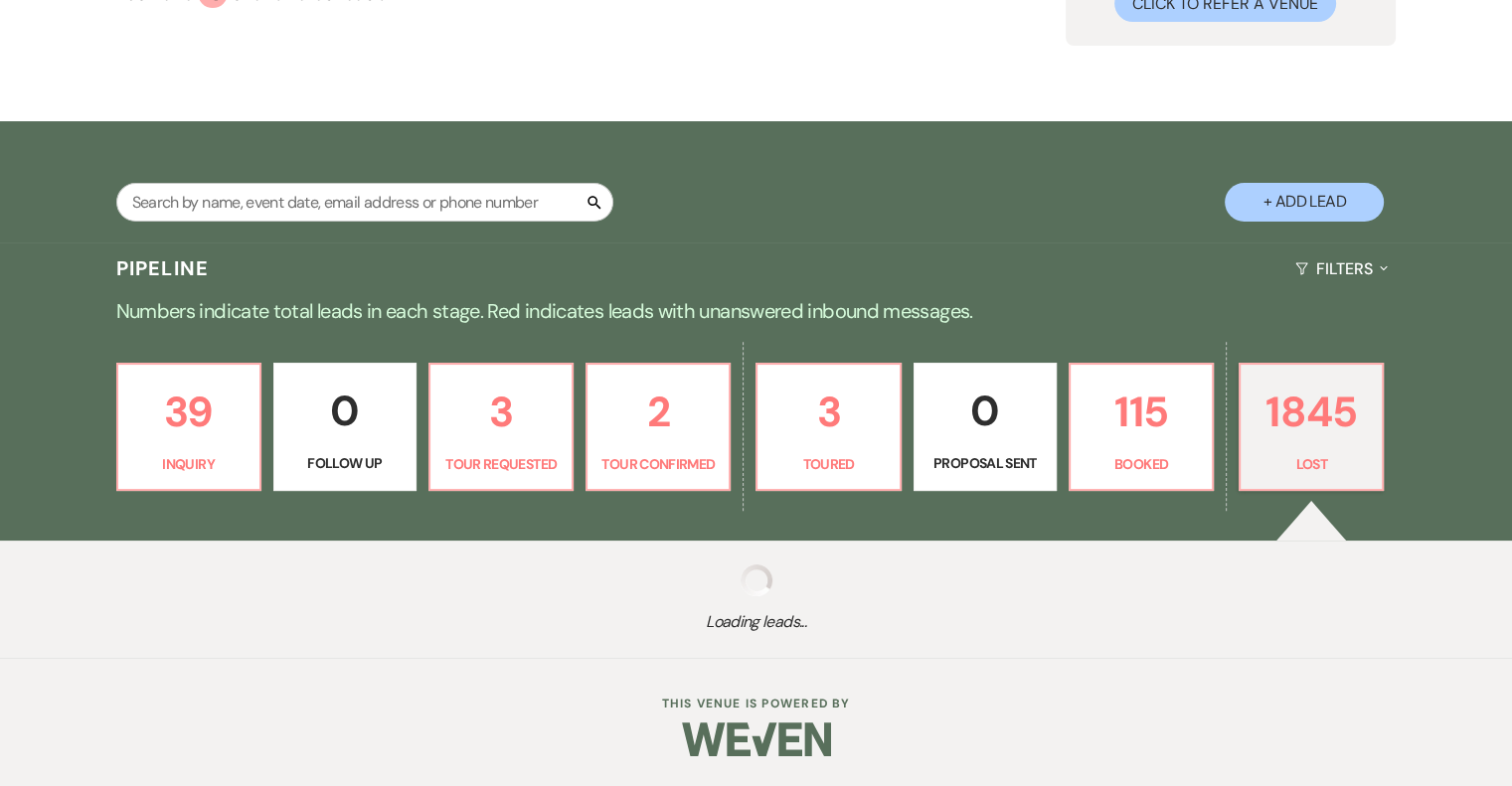 select on "8" 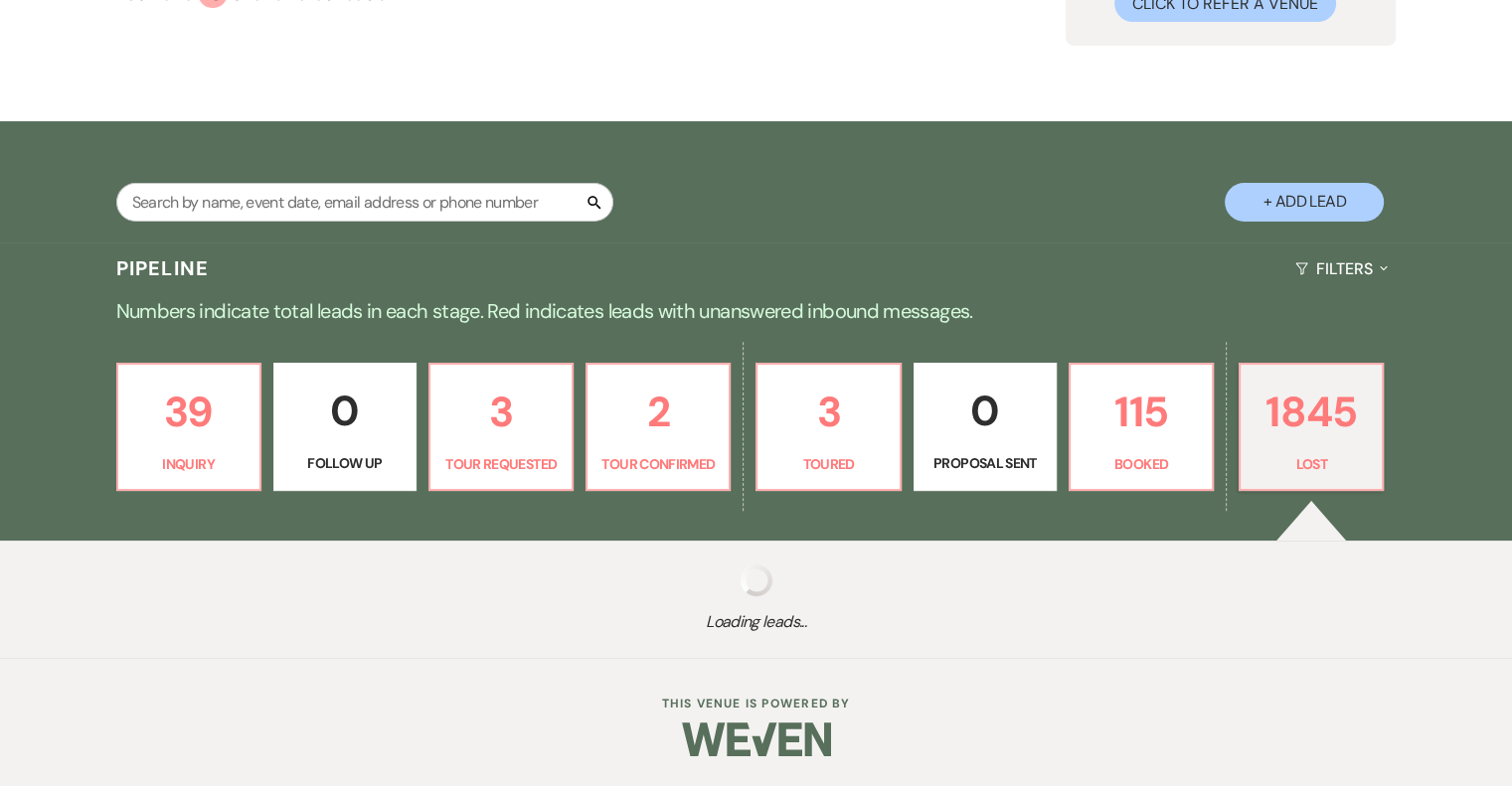 select on "5" 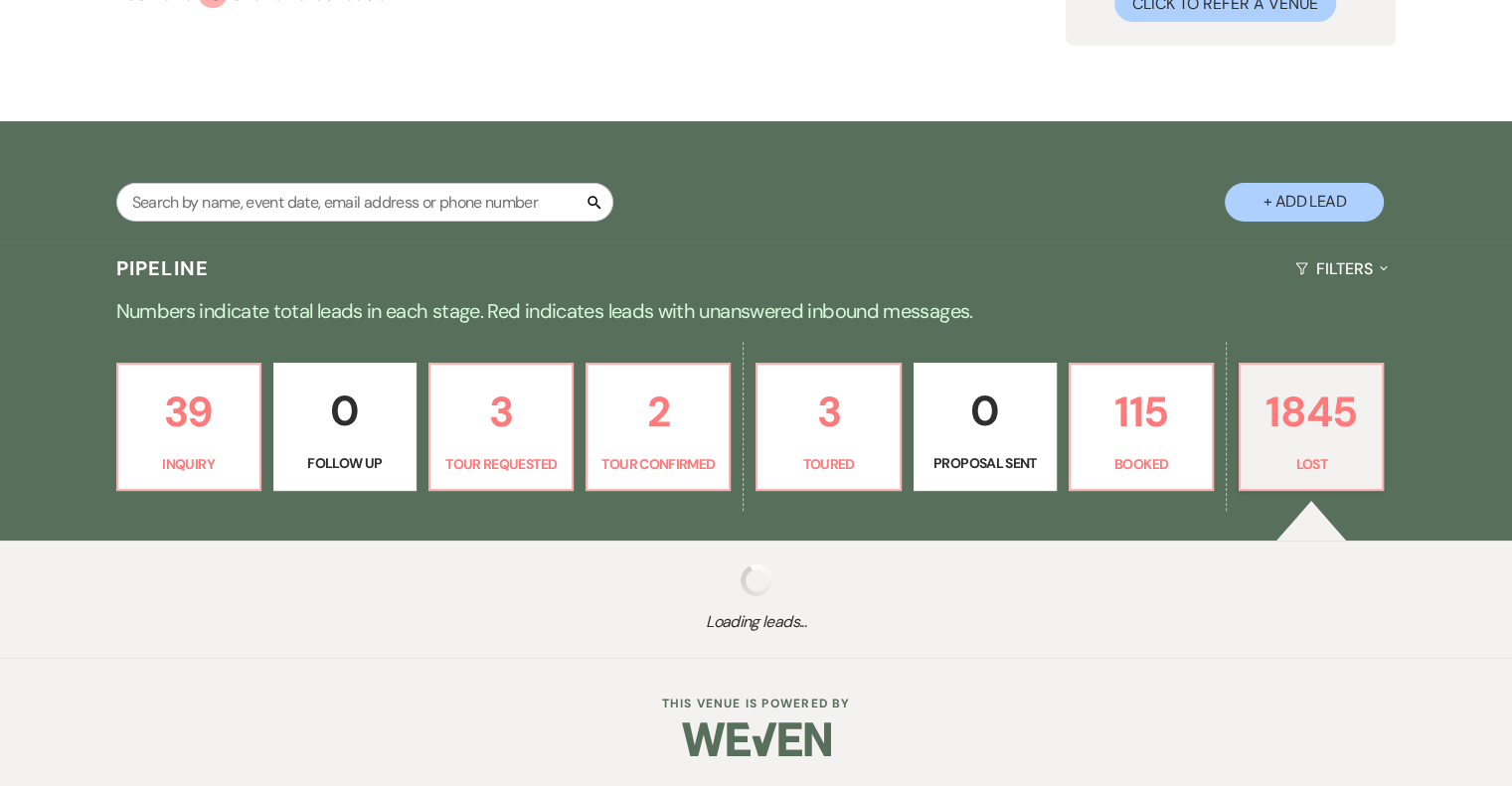 select on "8" 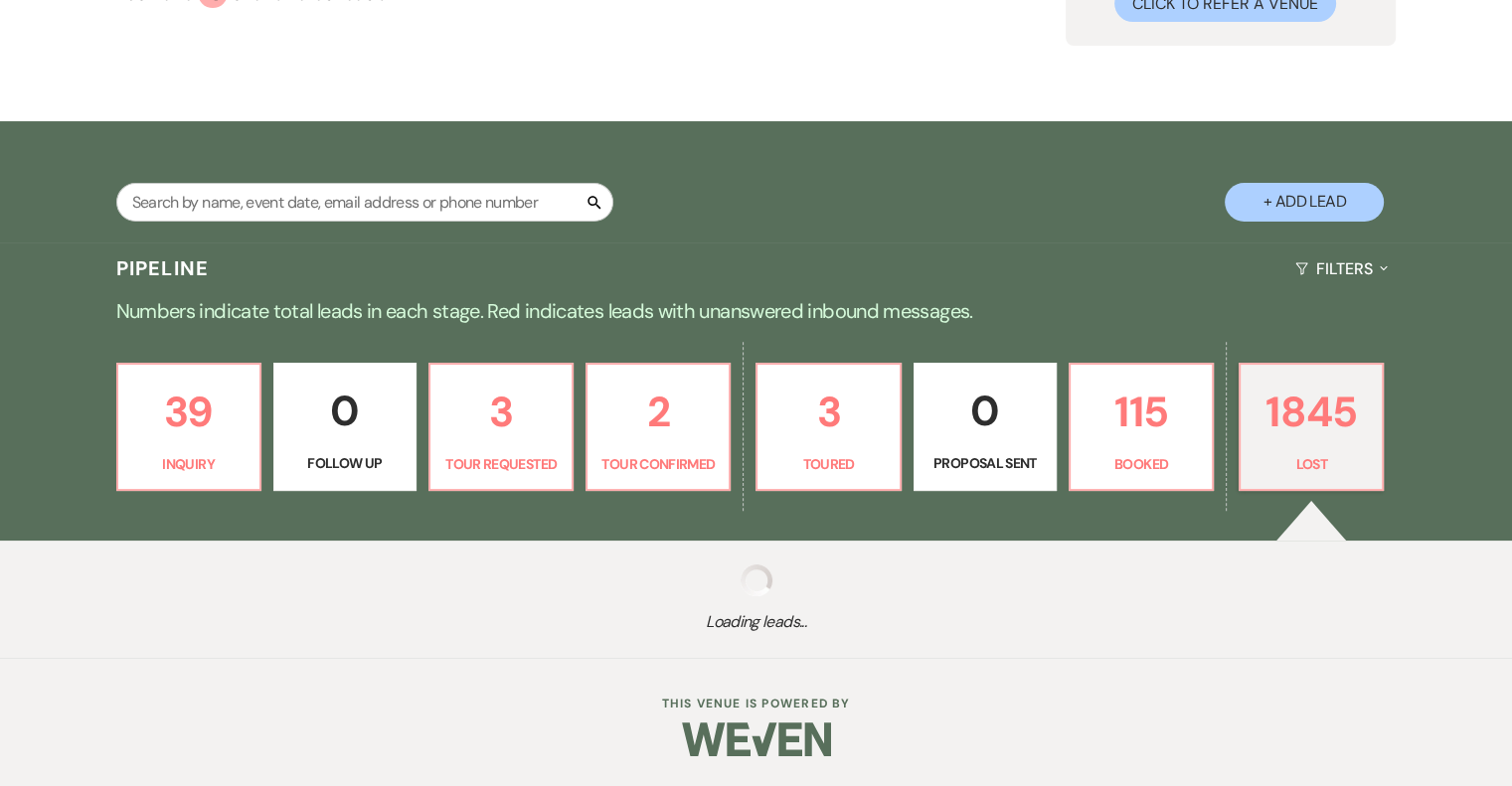 select on "5" 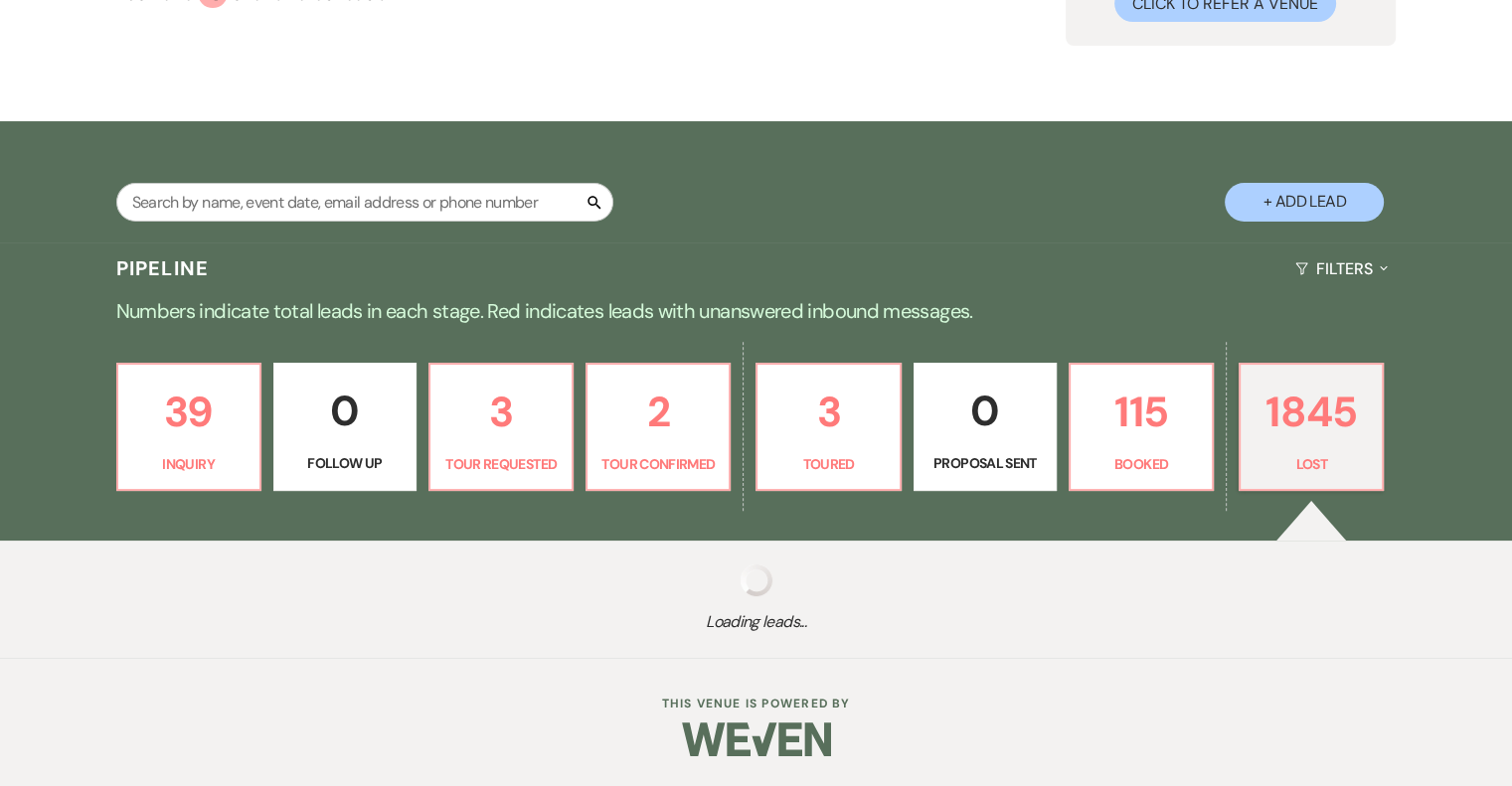 select on "8" 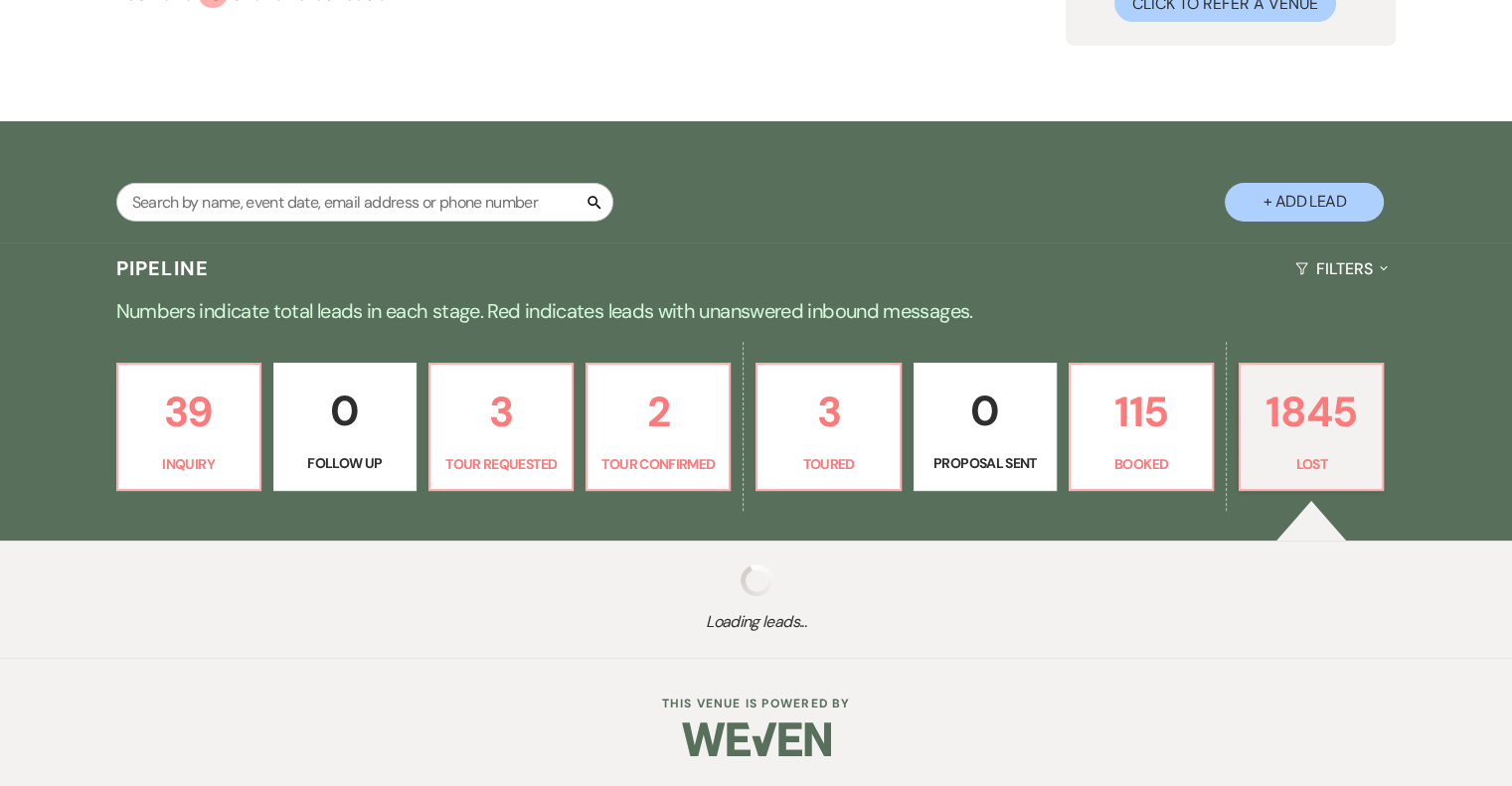select on "5" 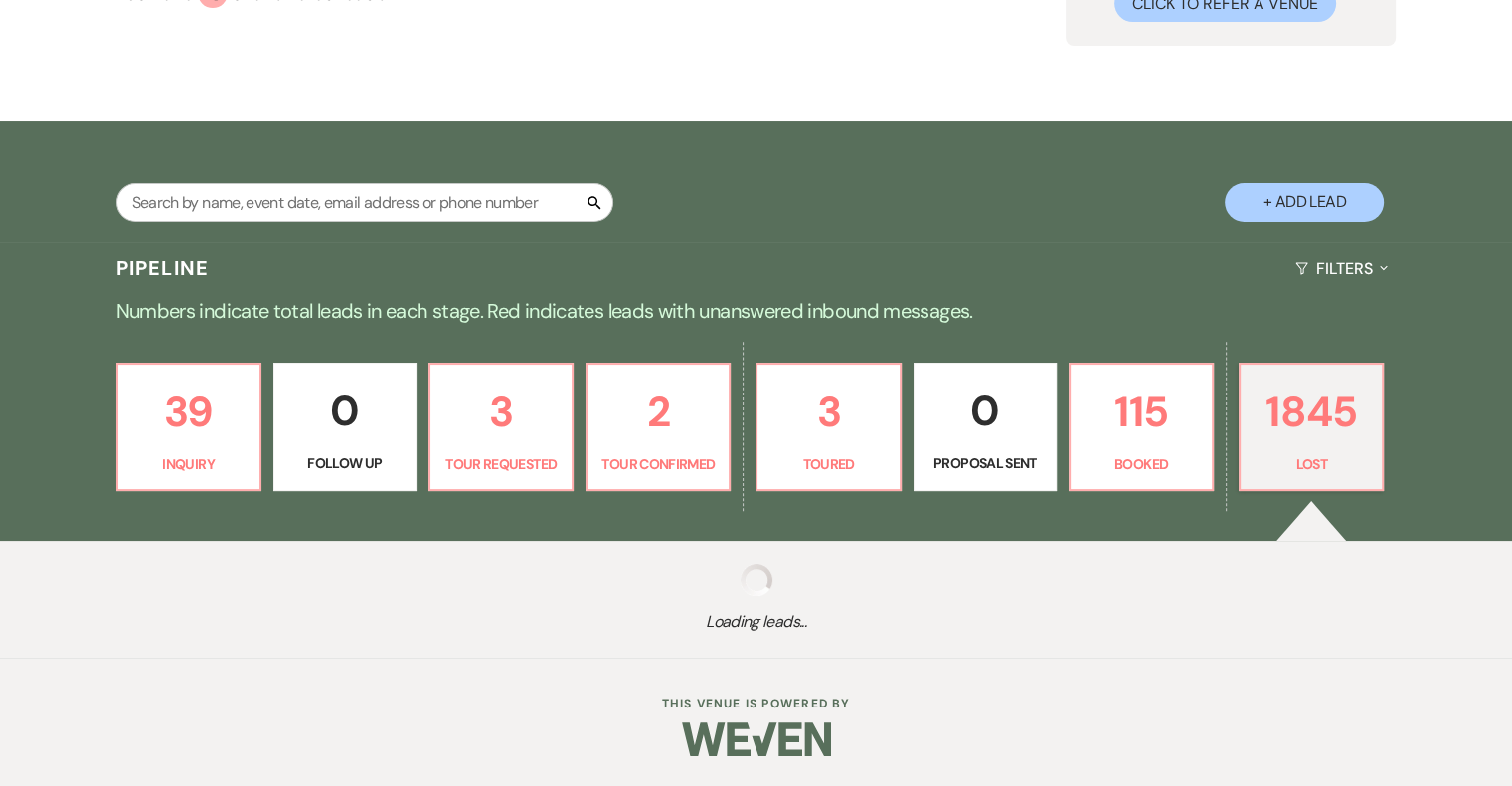 select on "8" 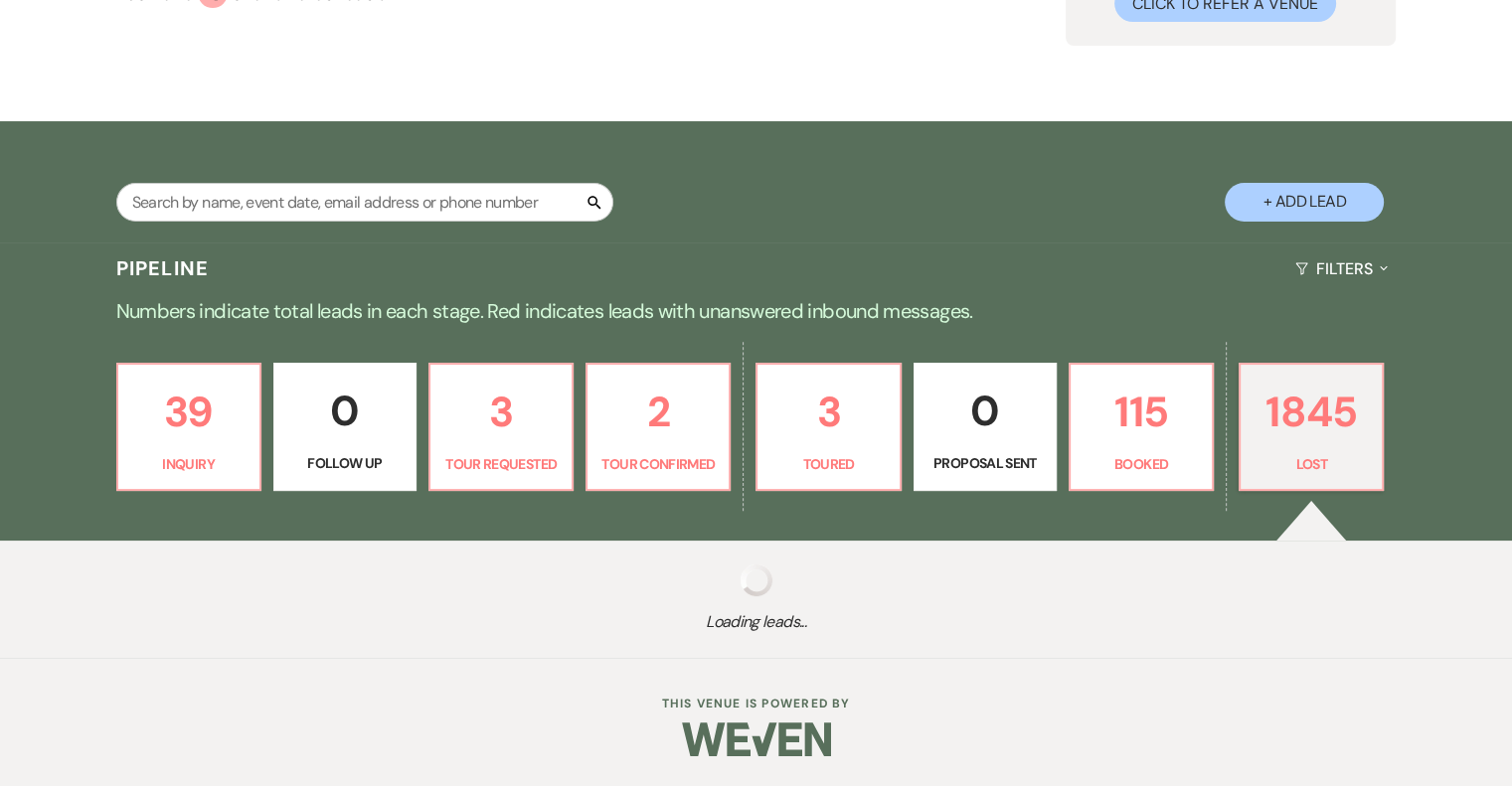 select on "5" 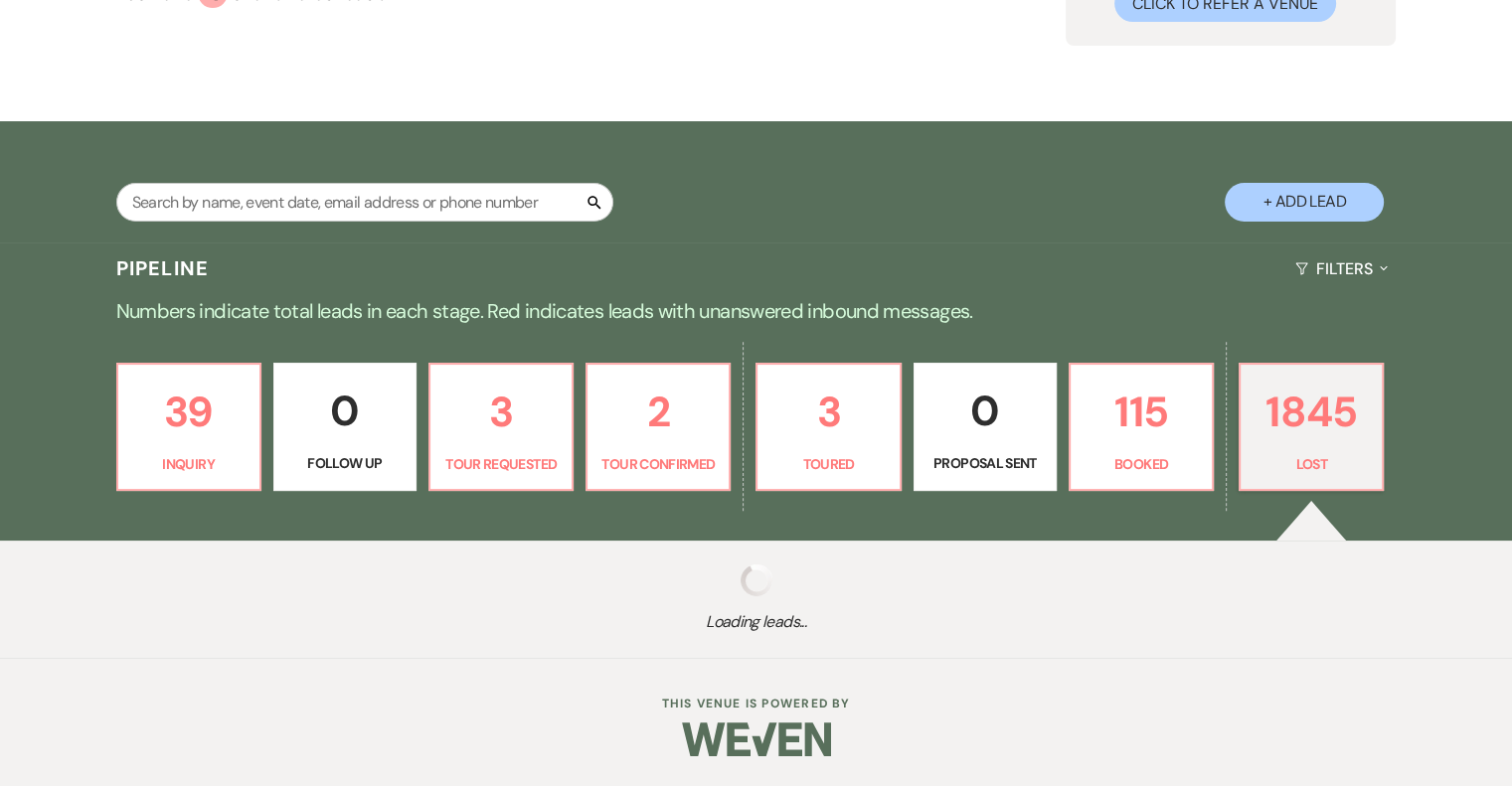 select on "8" 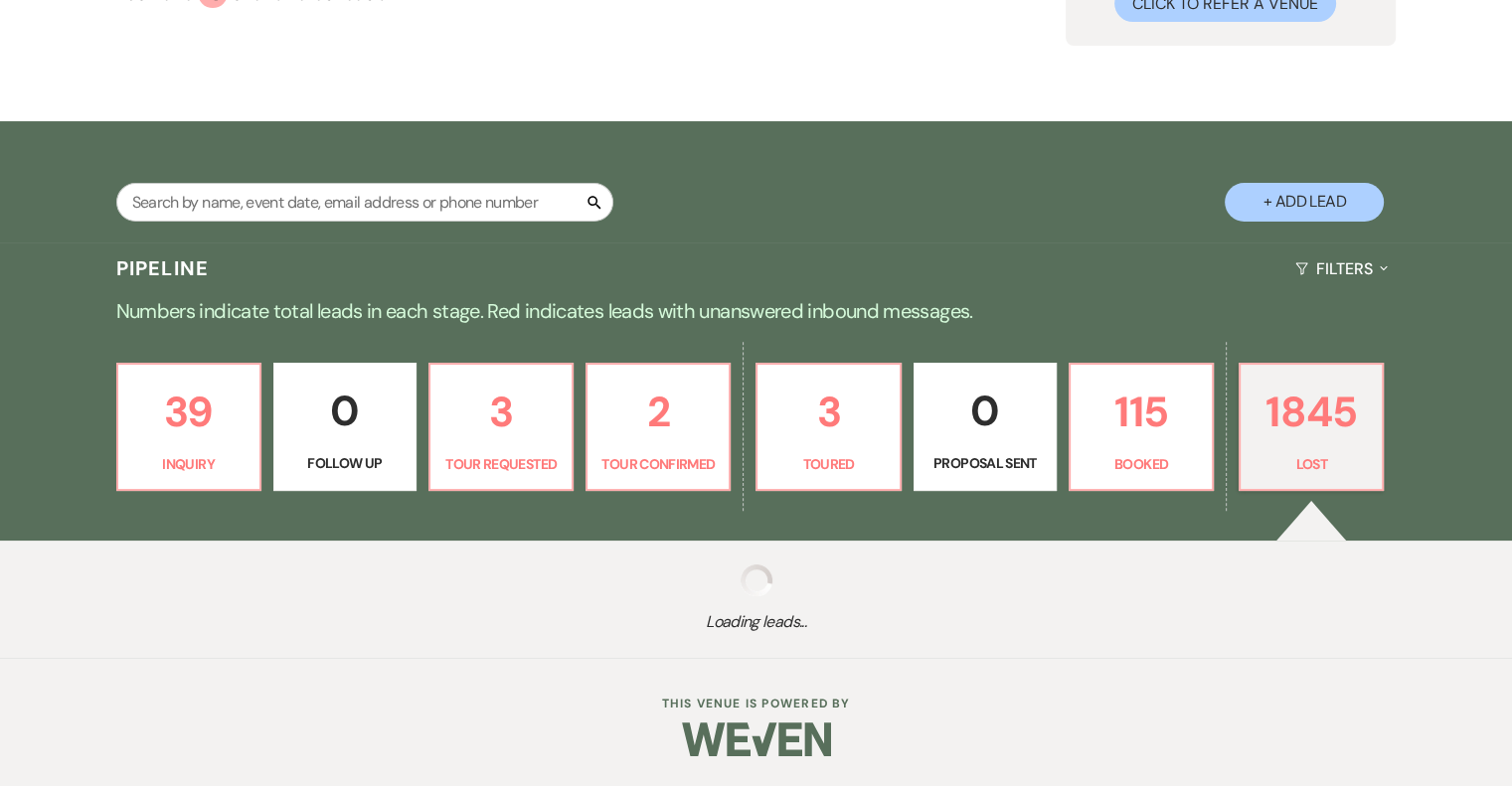 select on "5" 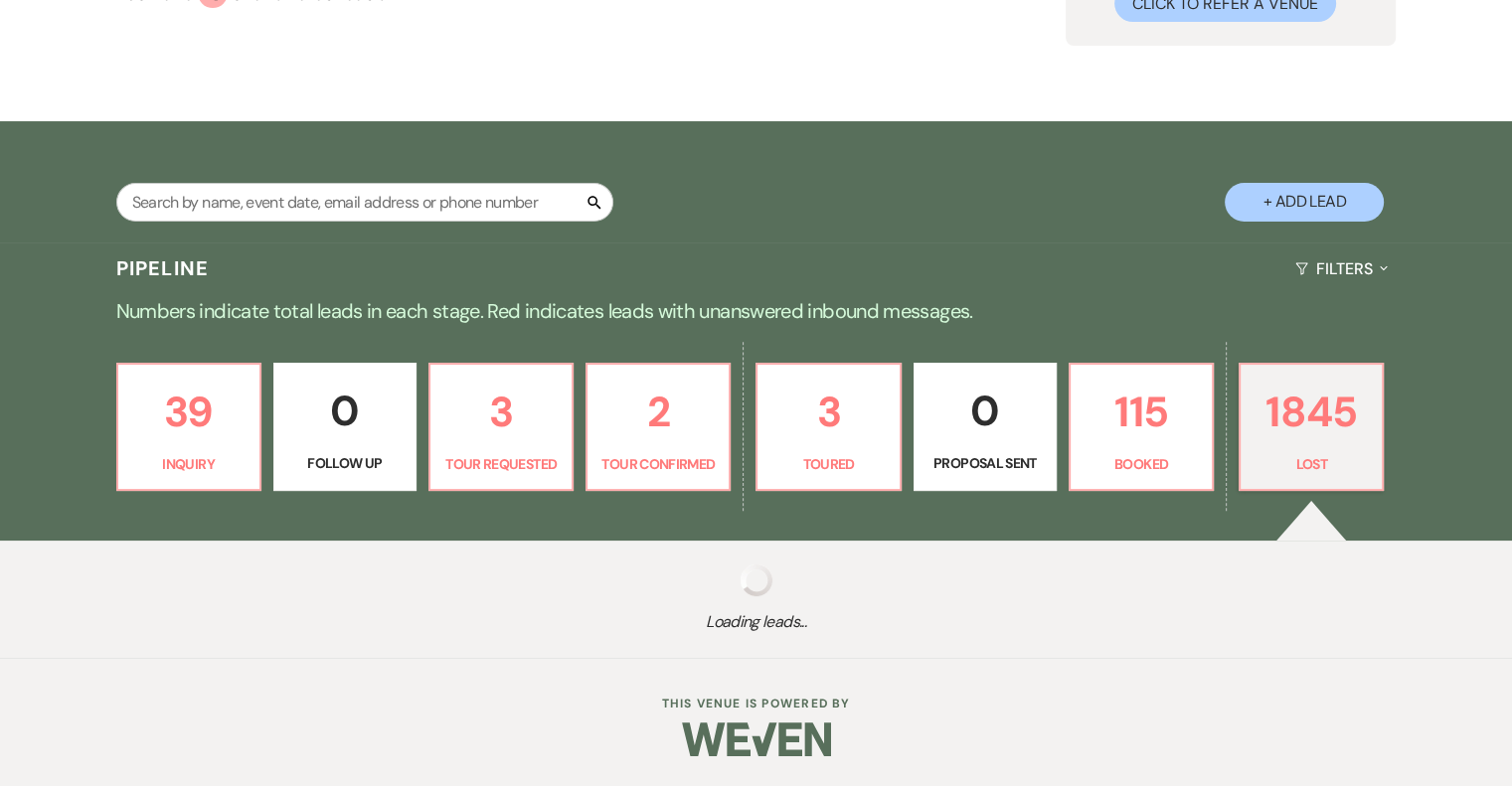 select on "8" 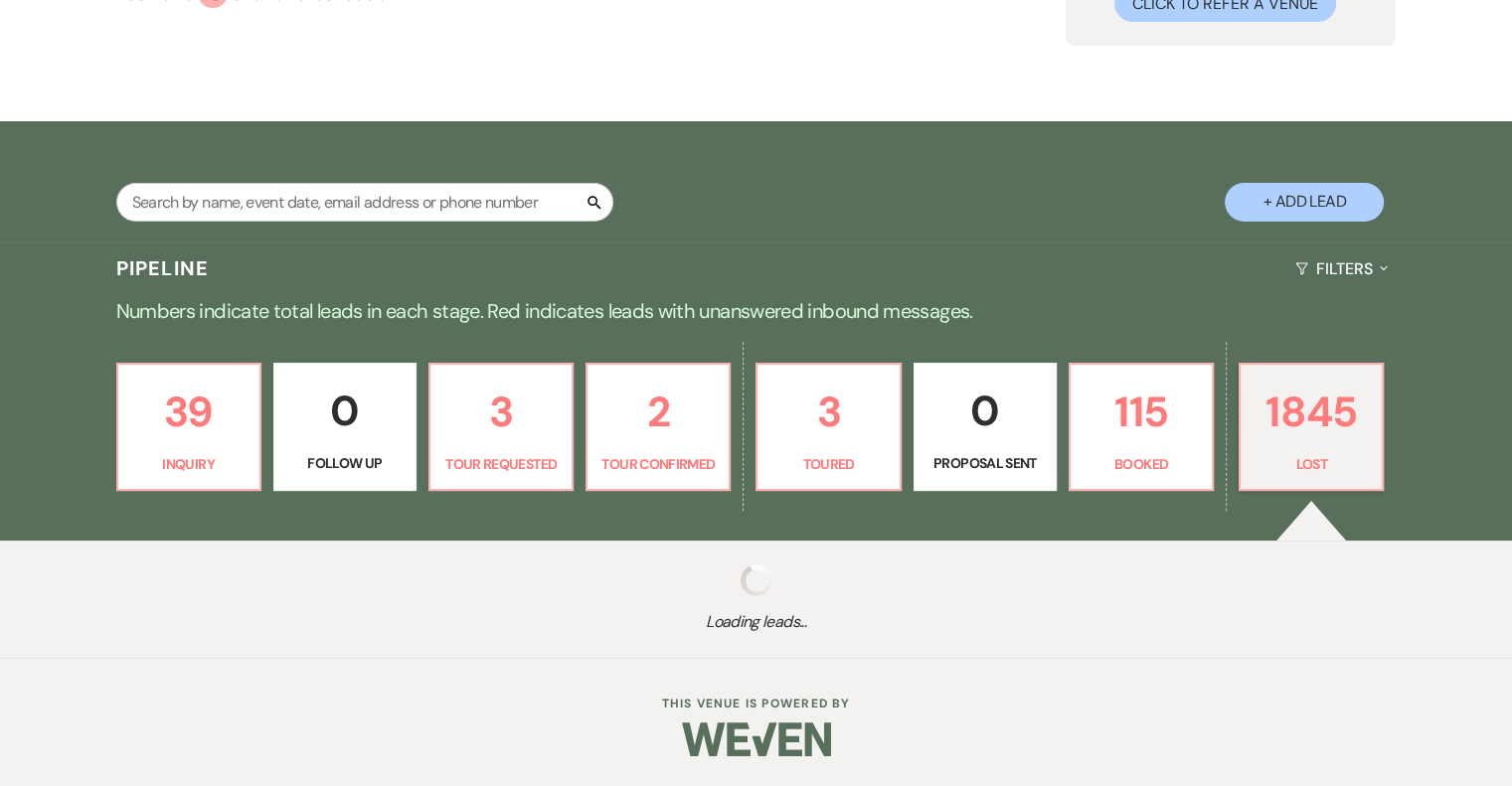 select on "5" 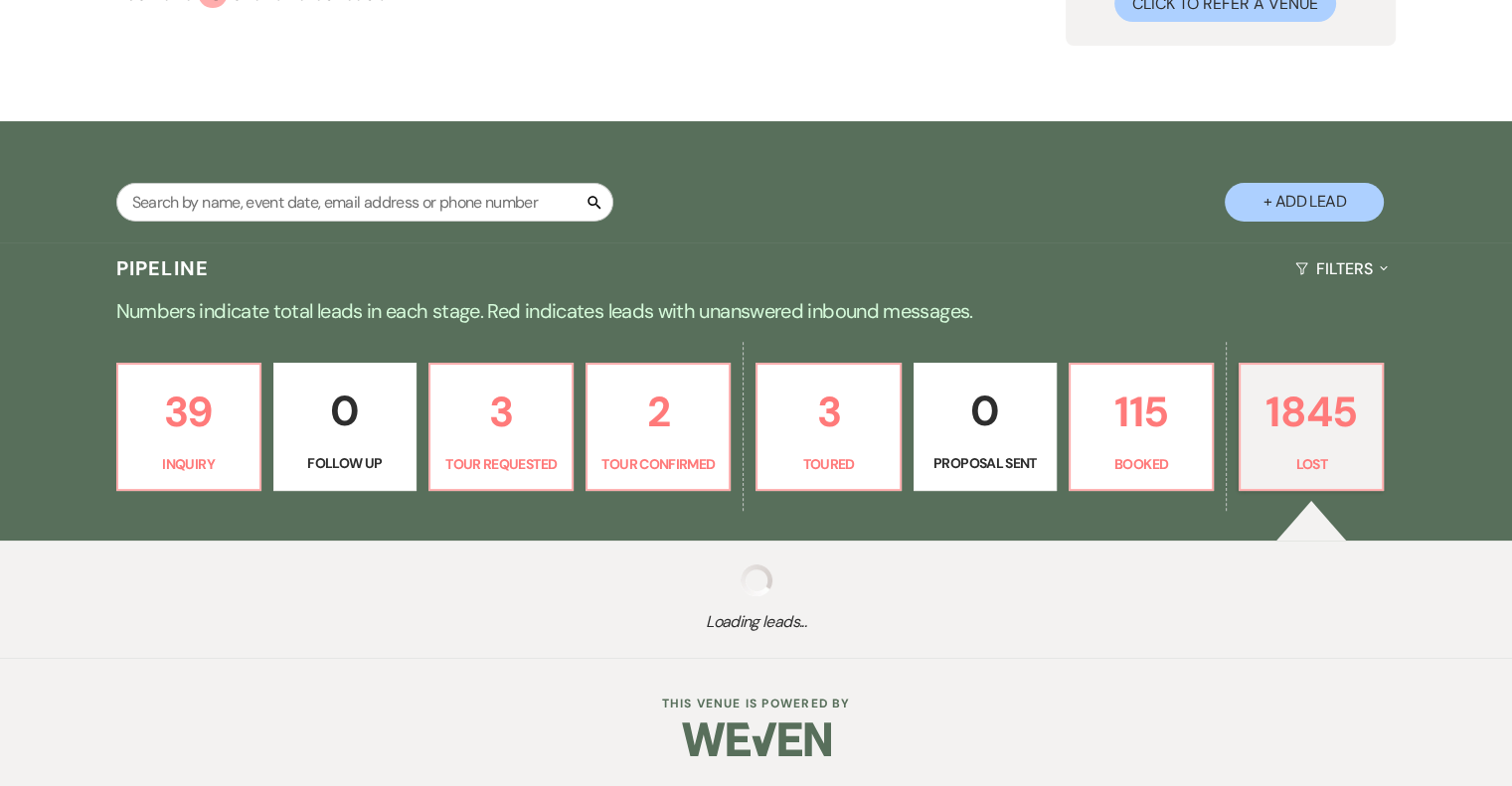 select on "8" 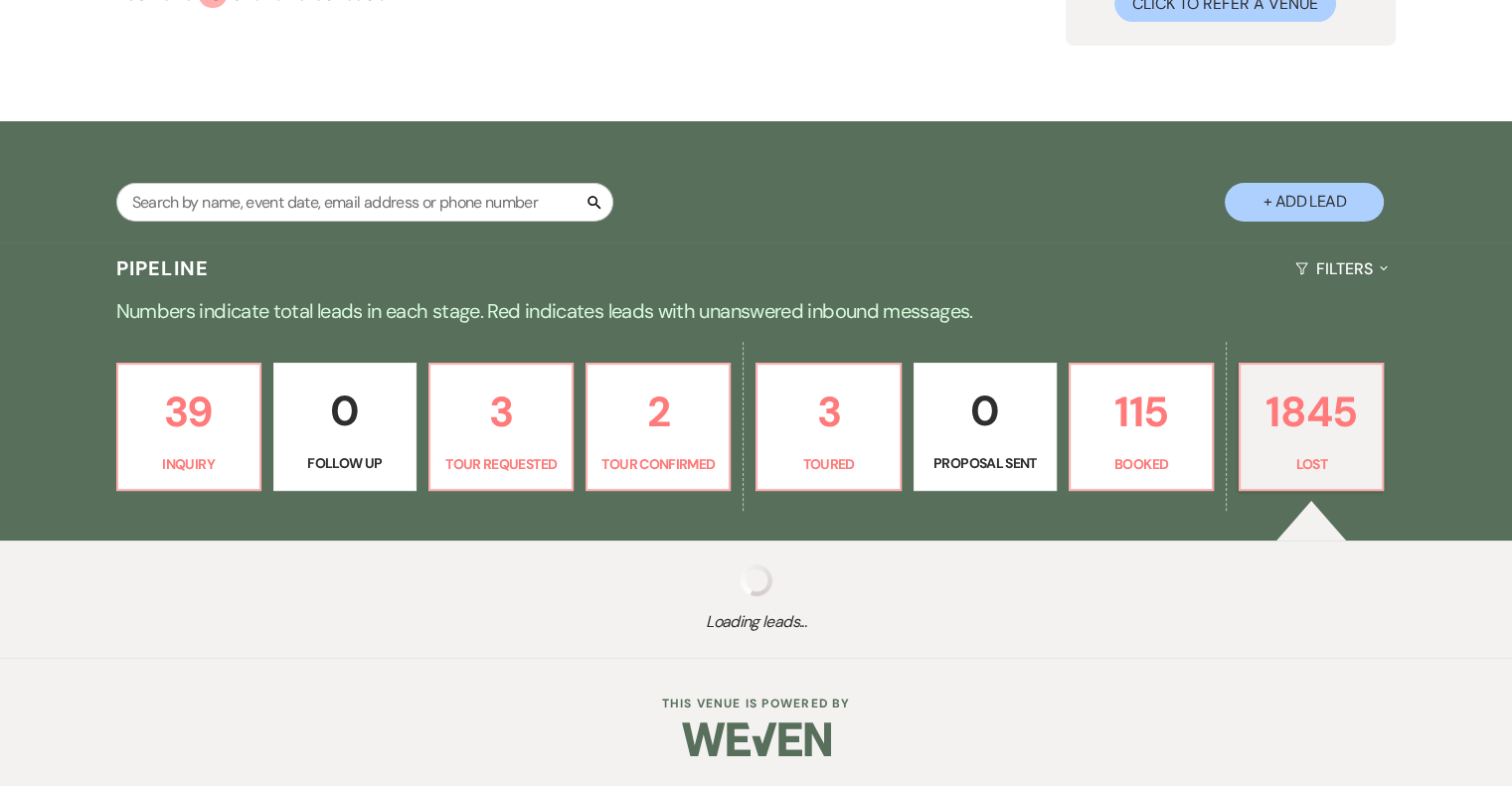 select on "5" 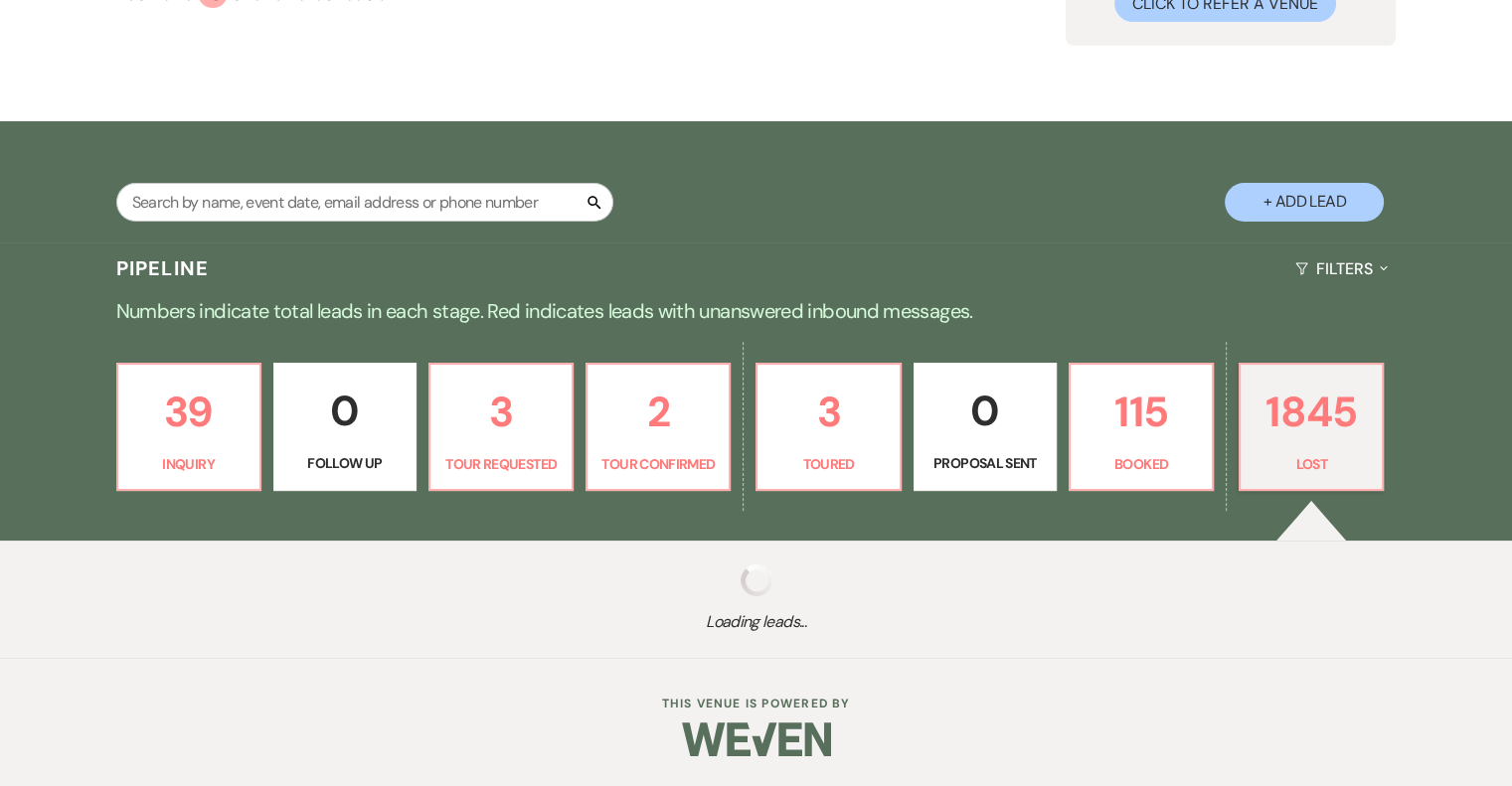 select on "8" 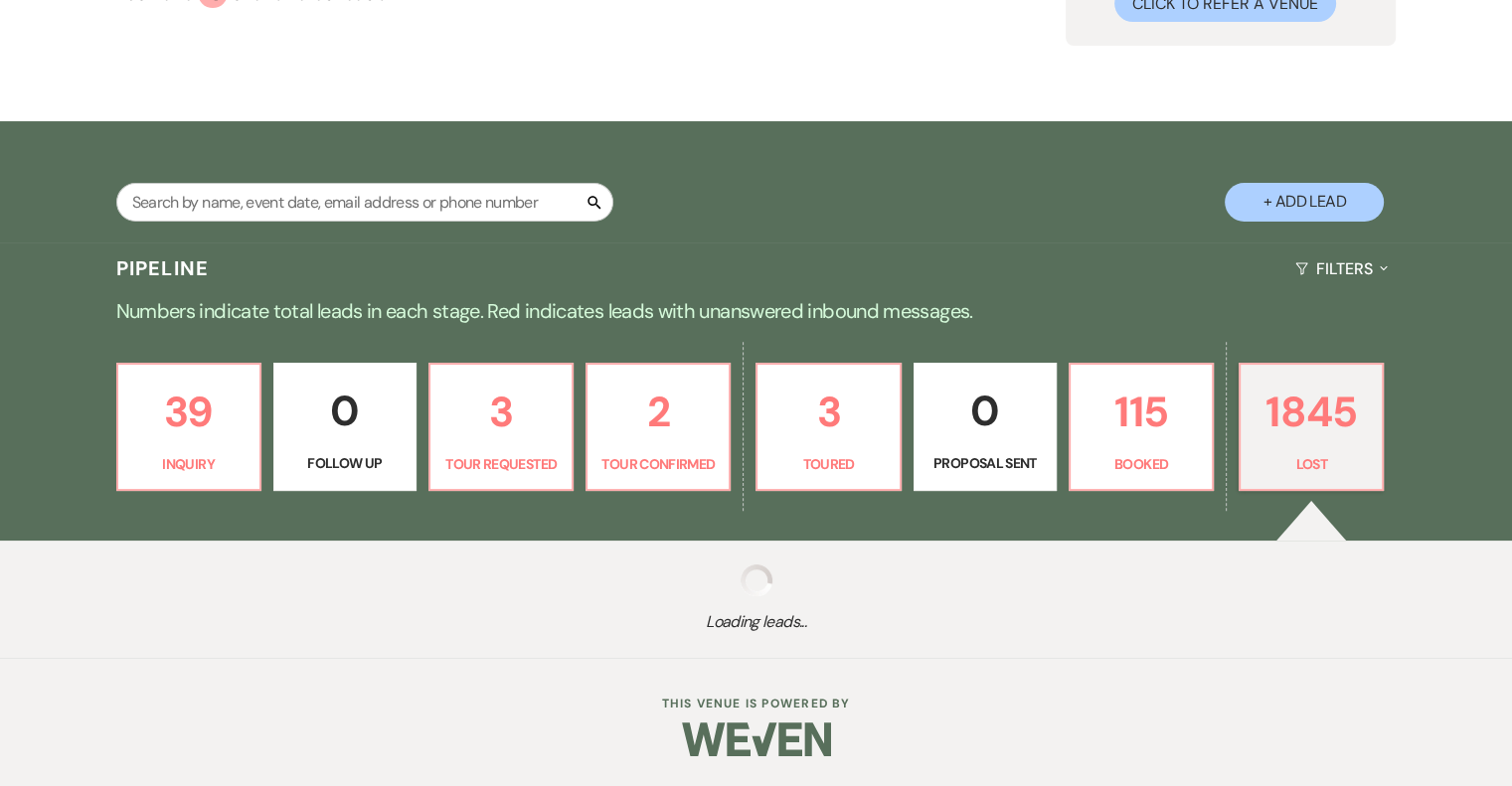 select on "5" 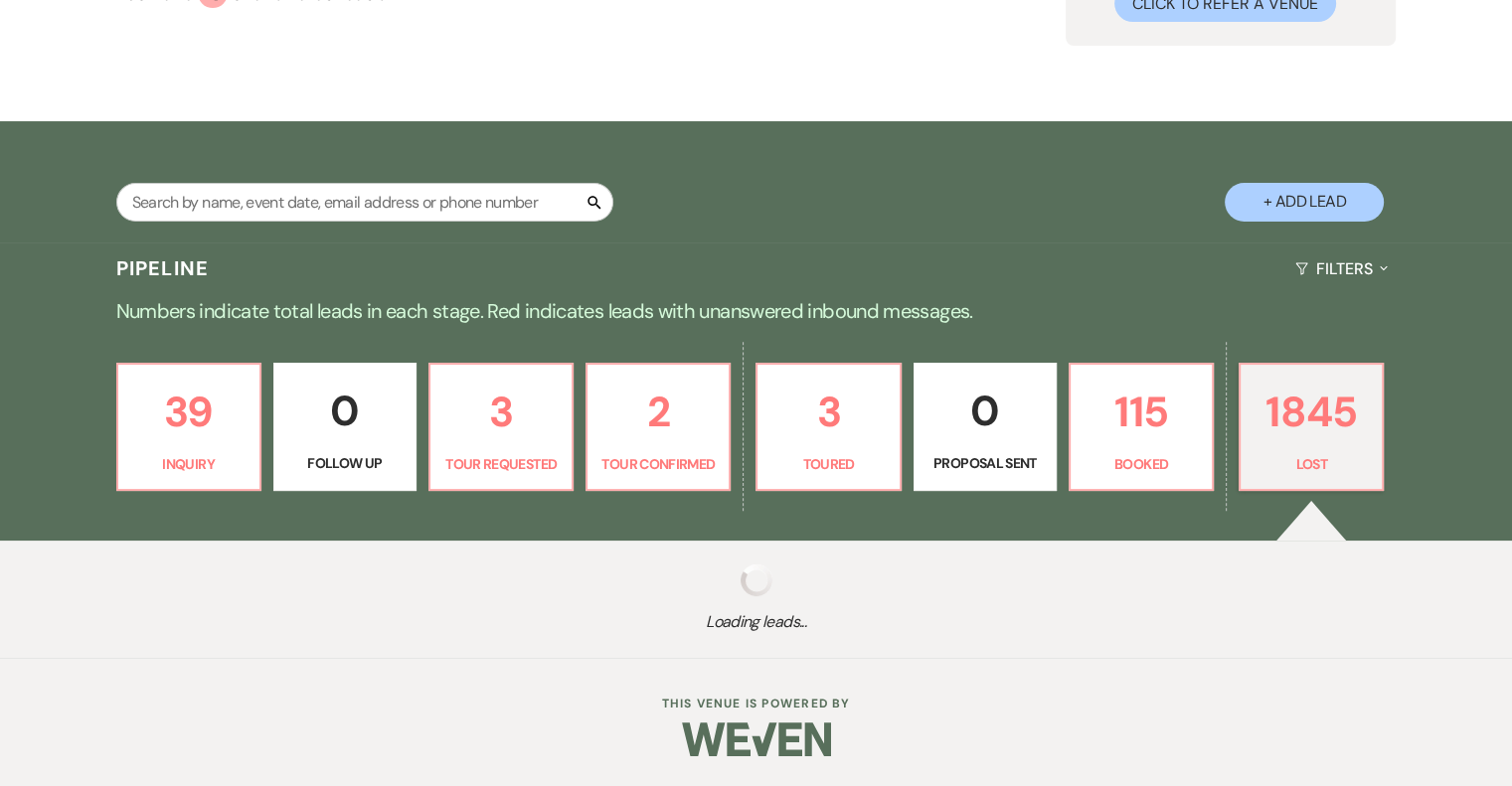 select on "8" 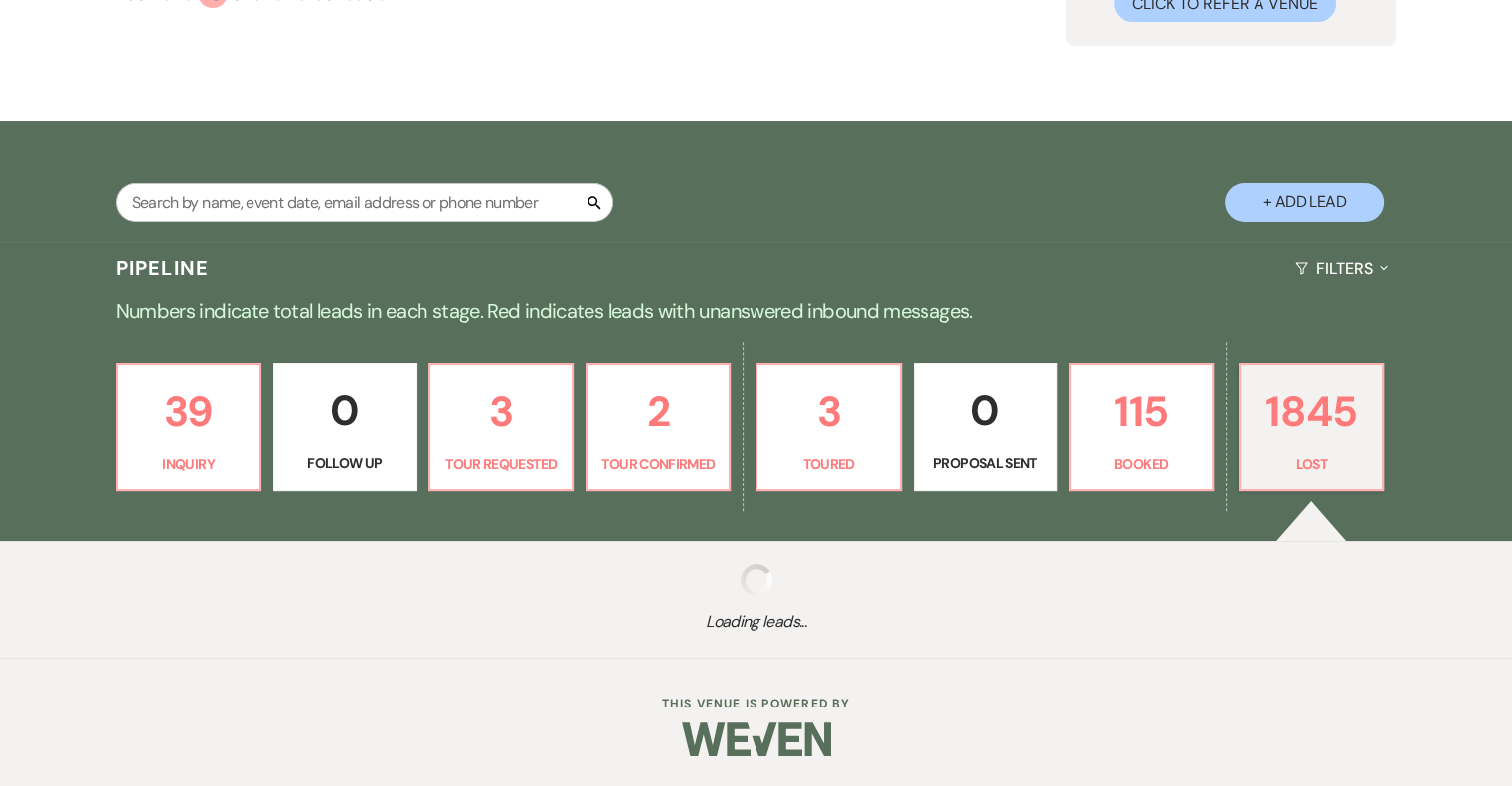 select on "5" 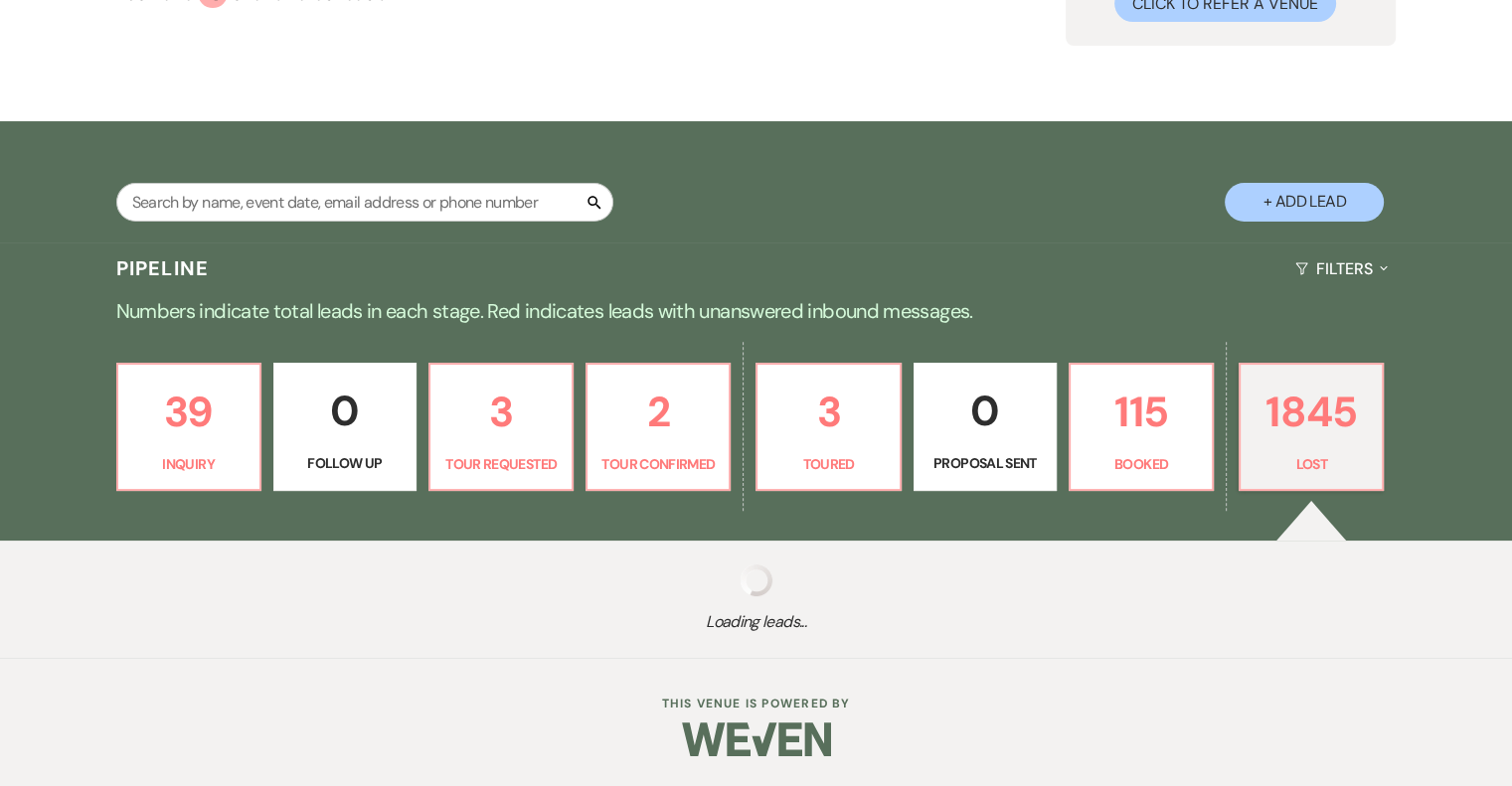 select on "8" 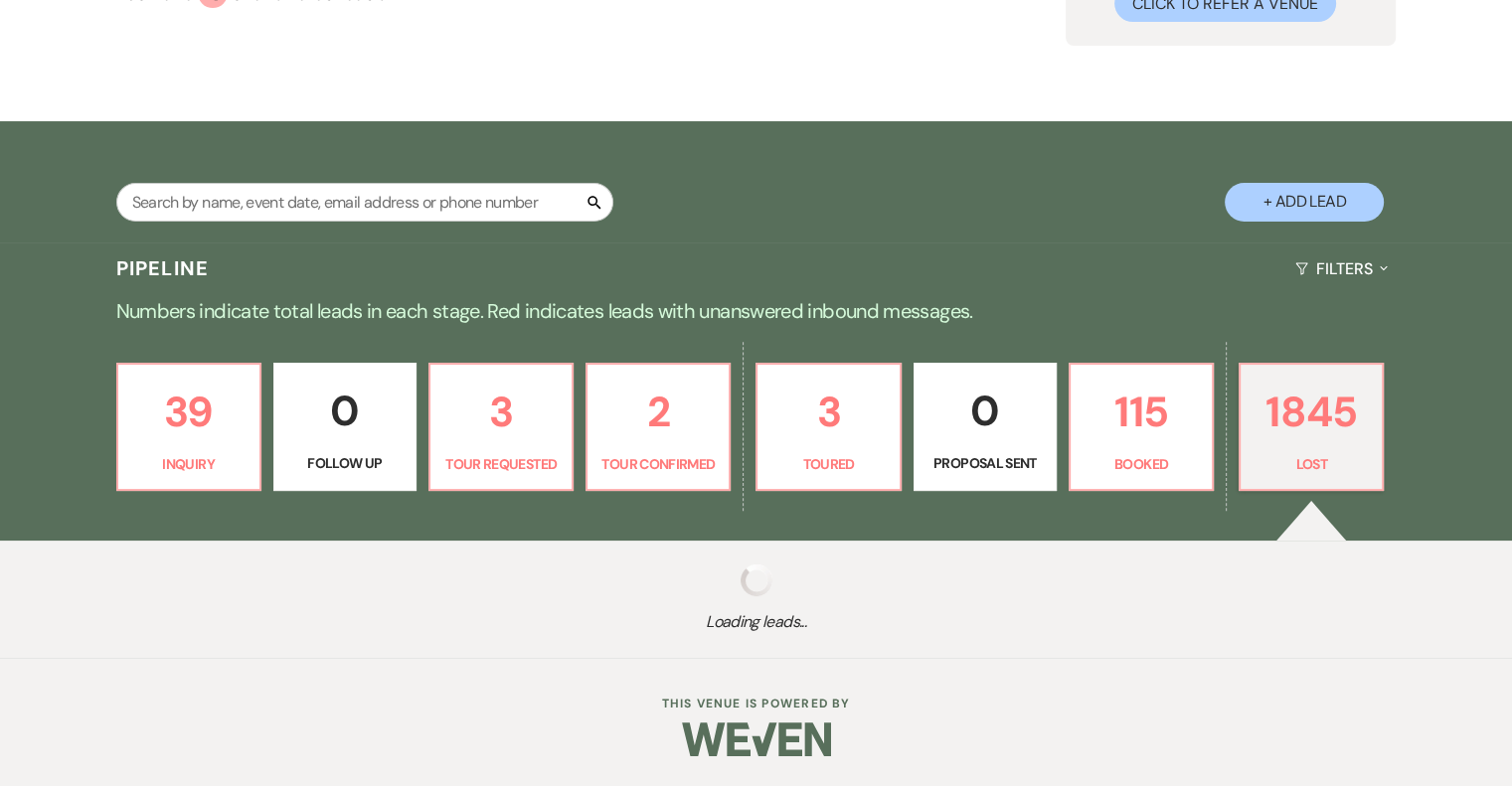 select on "10" 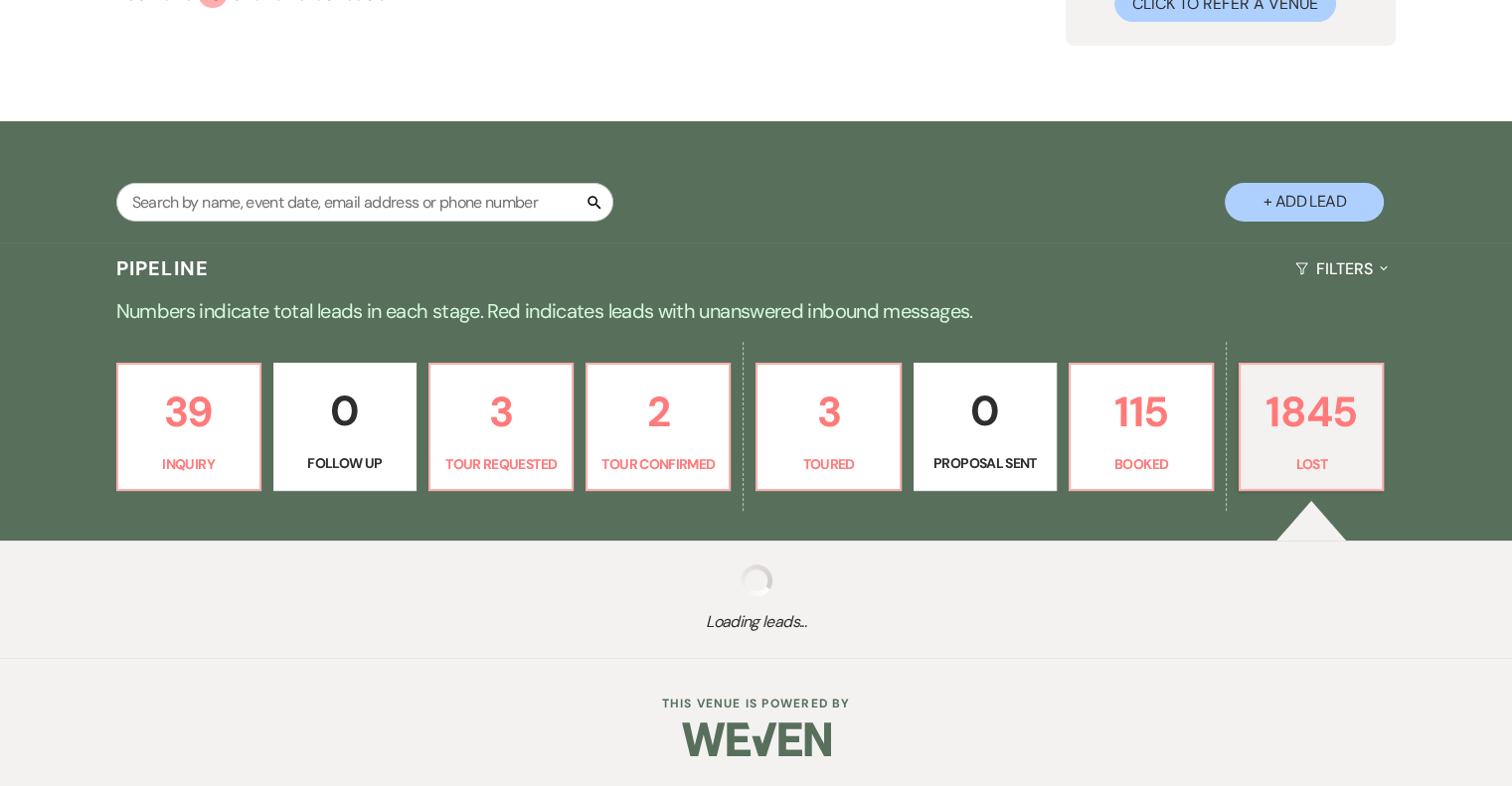 select on "8" 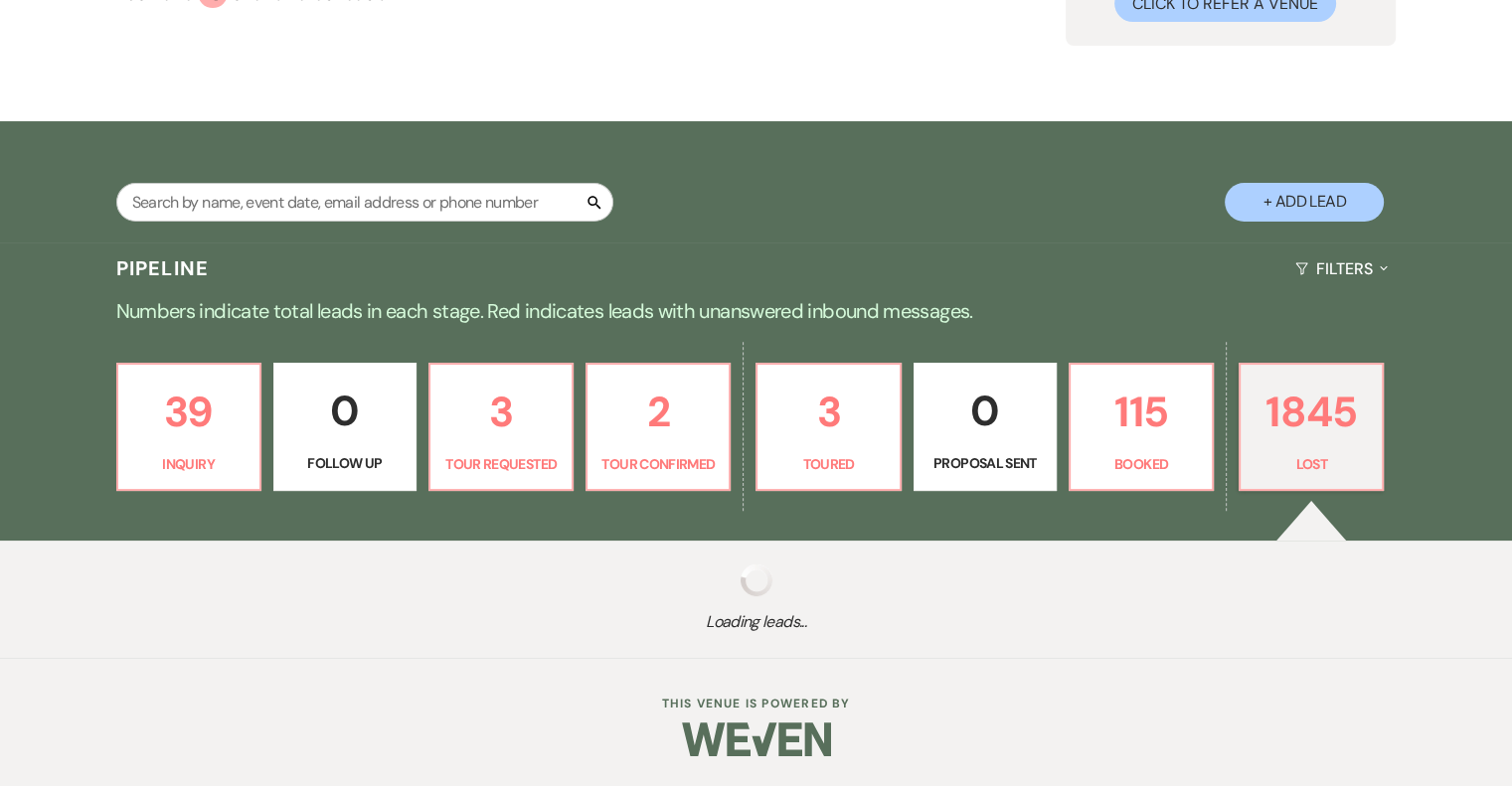 select on "5" 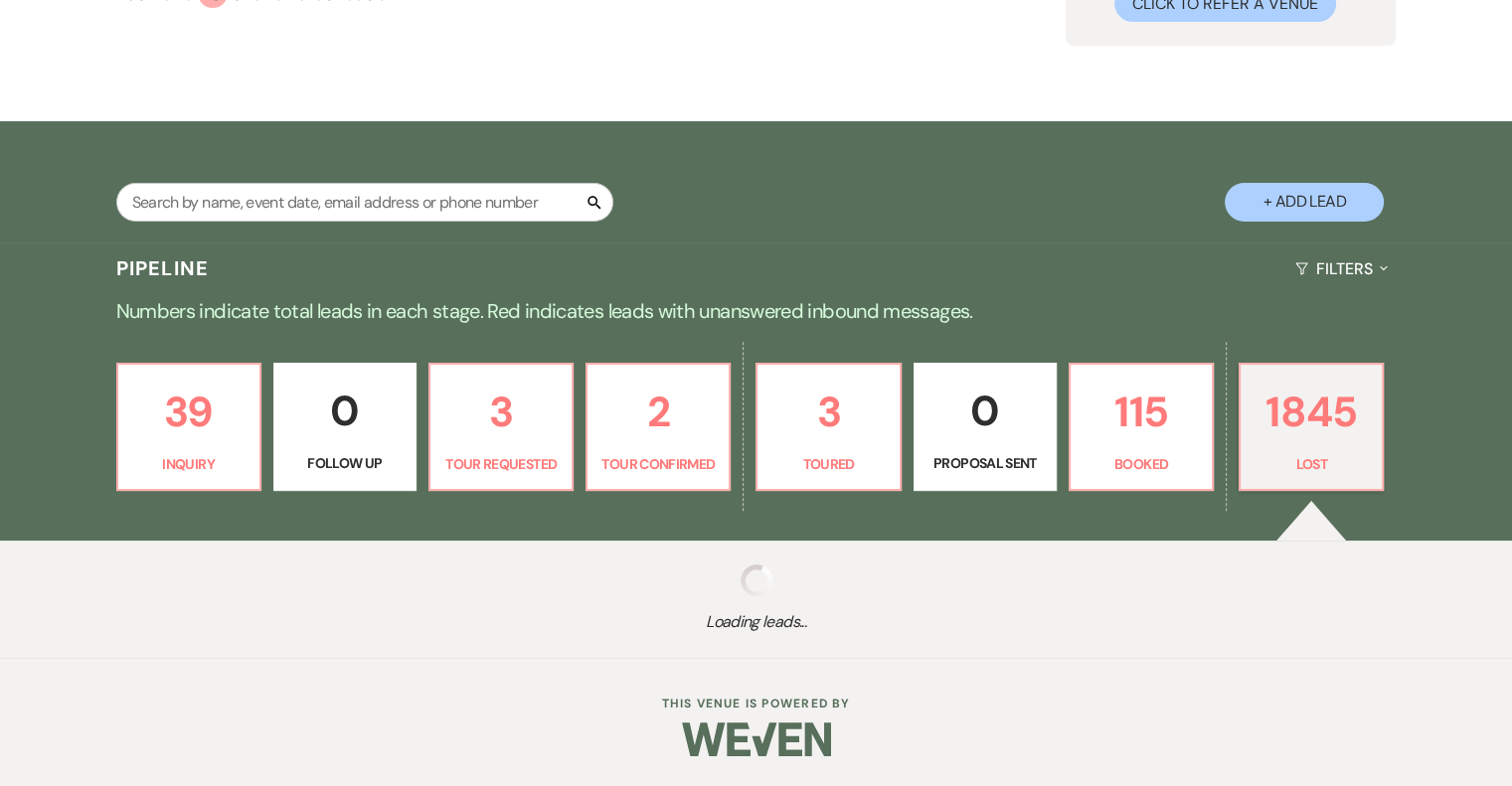 select on "8" 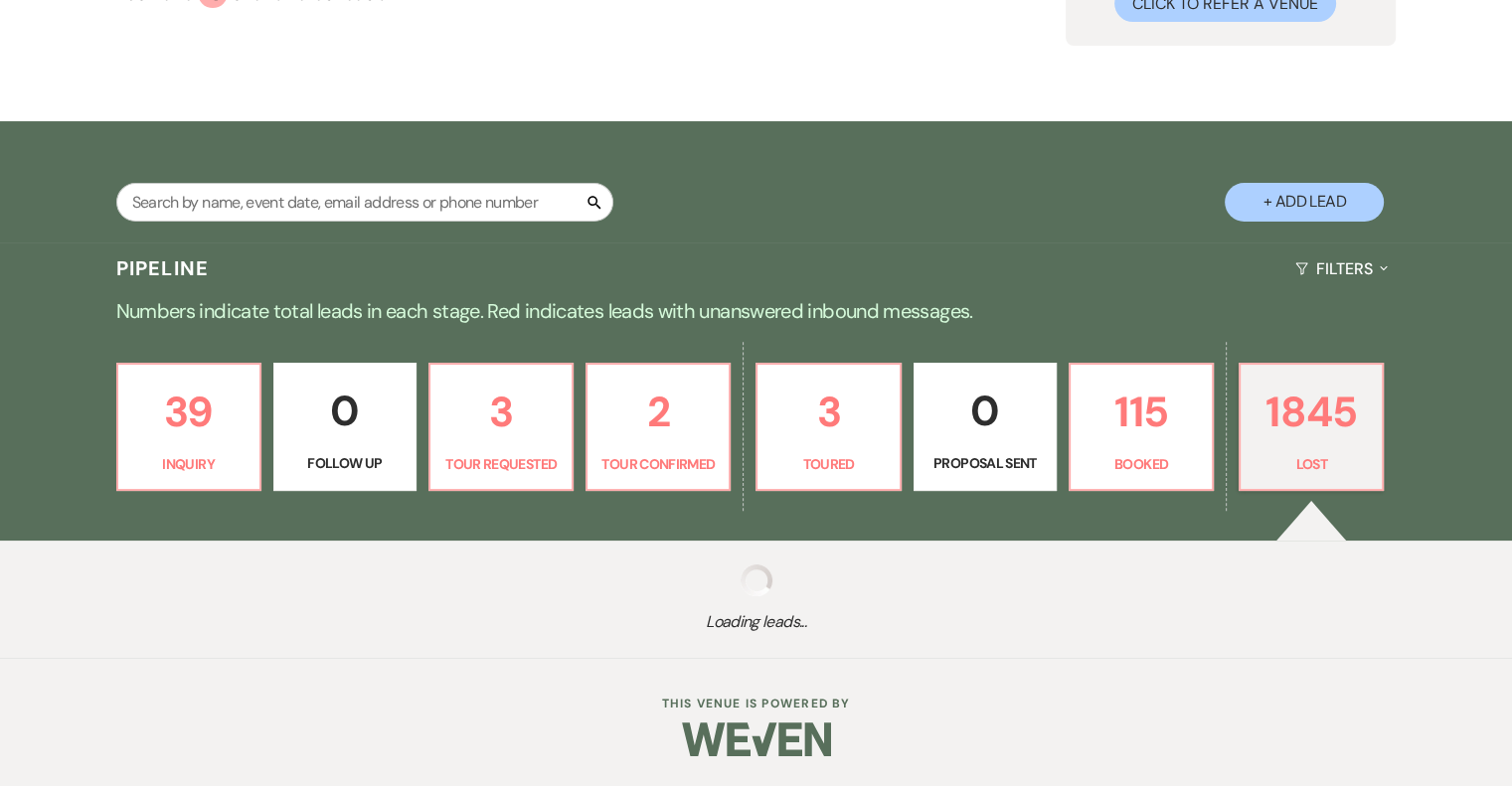 select on "5" 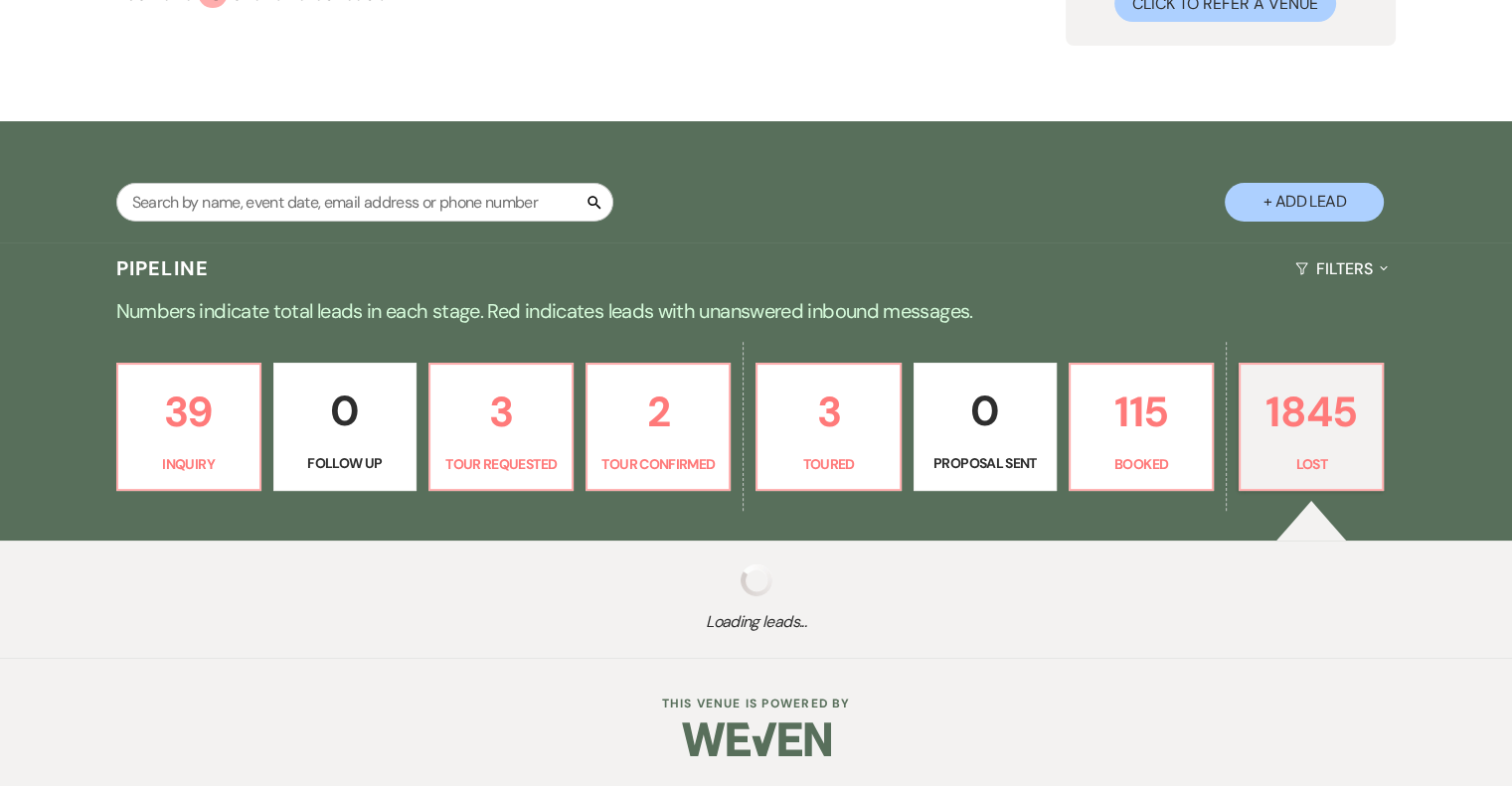 select on "8" 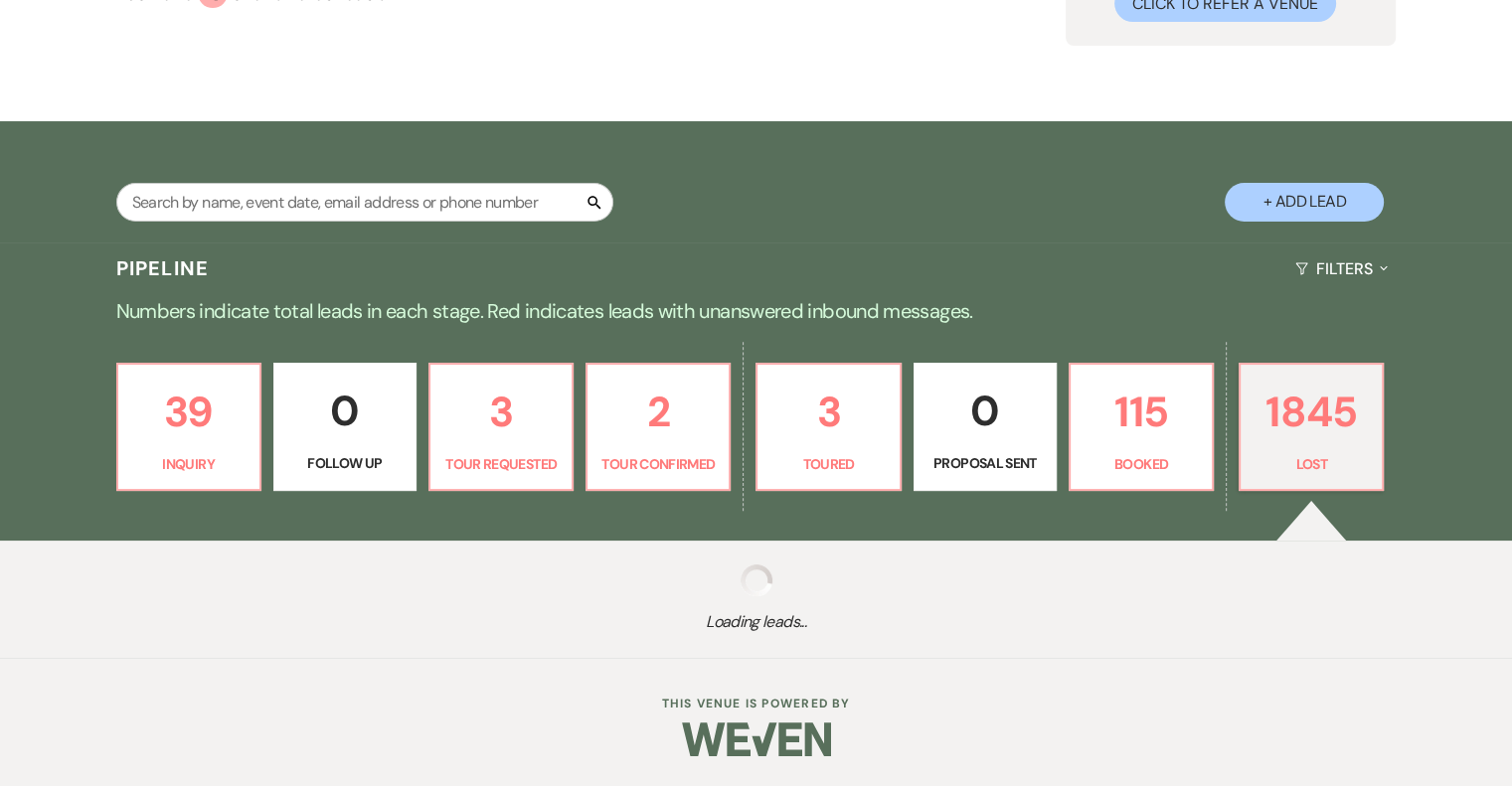 select on "8" 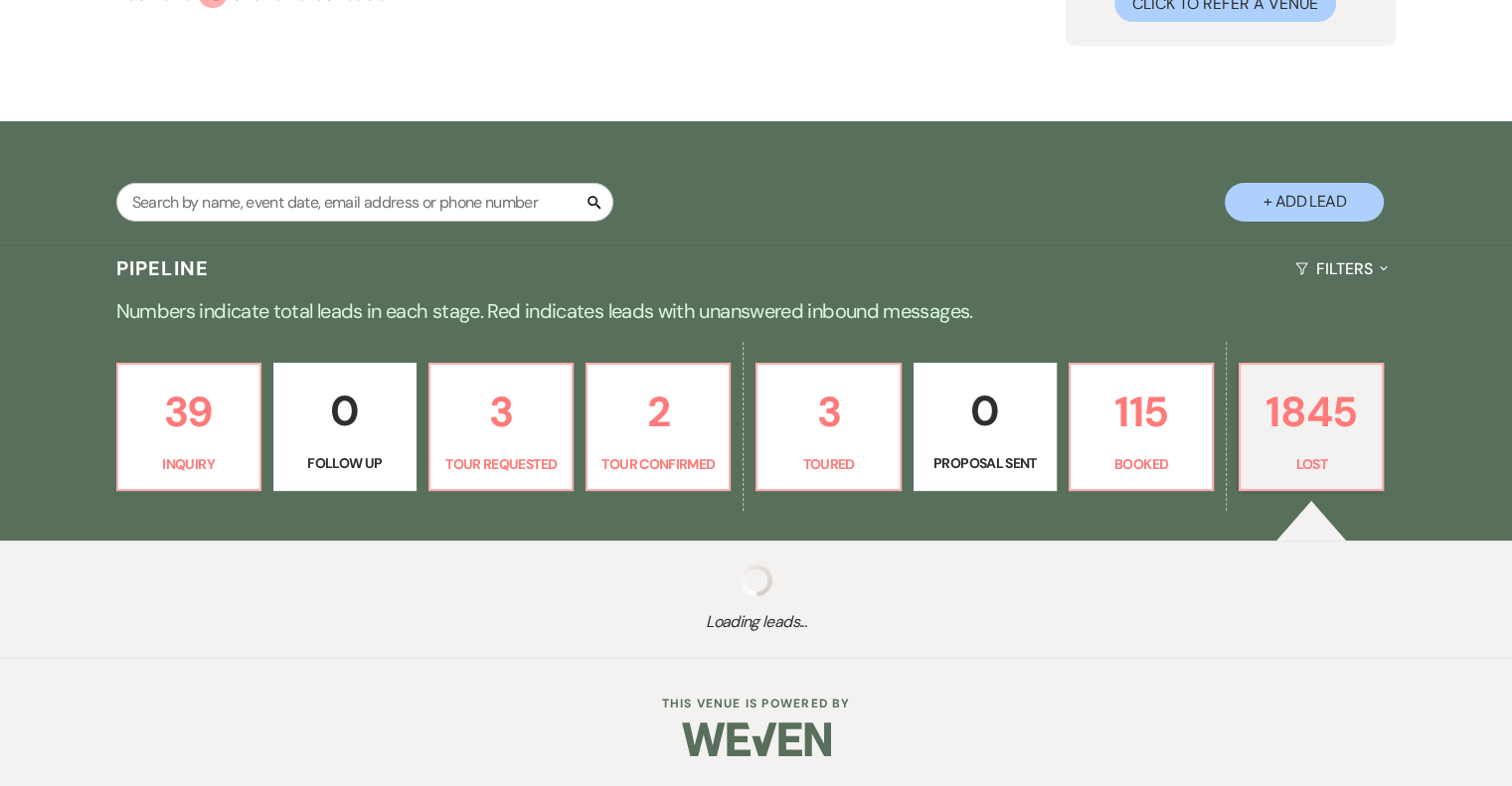 select on "5" 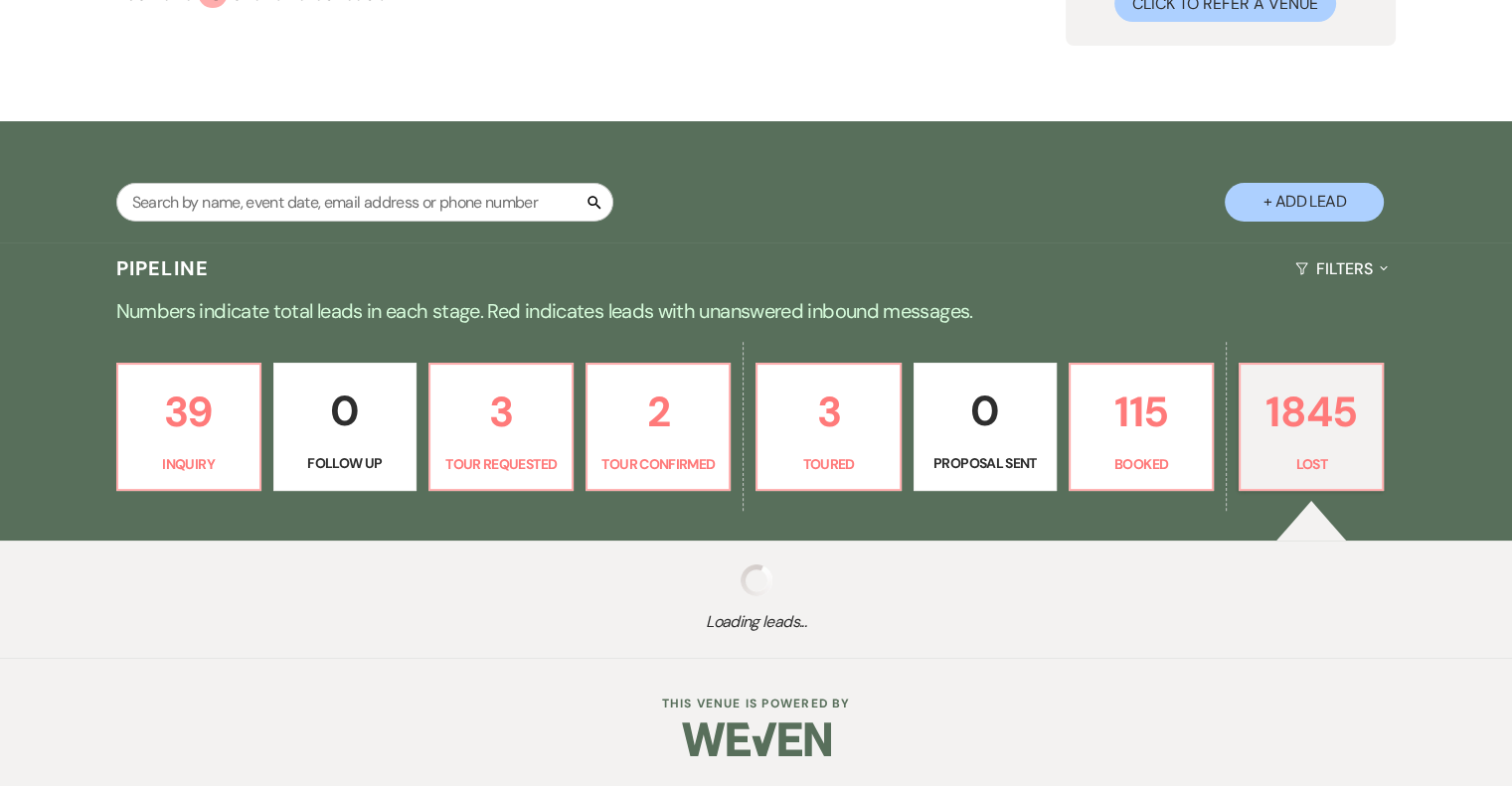 select on "8" 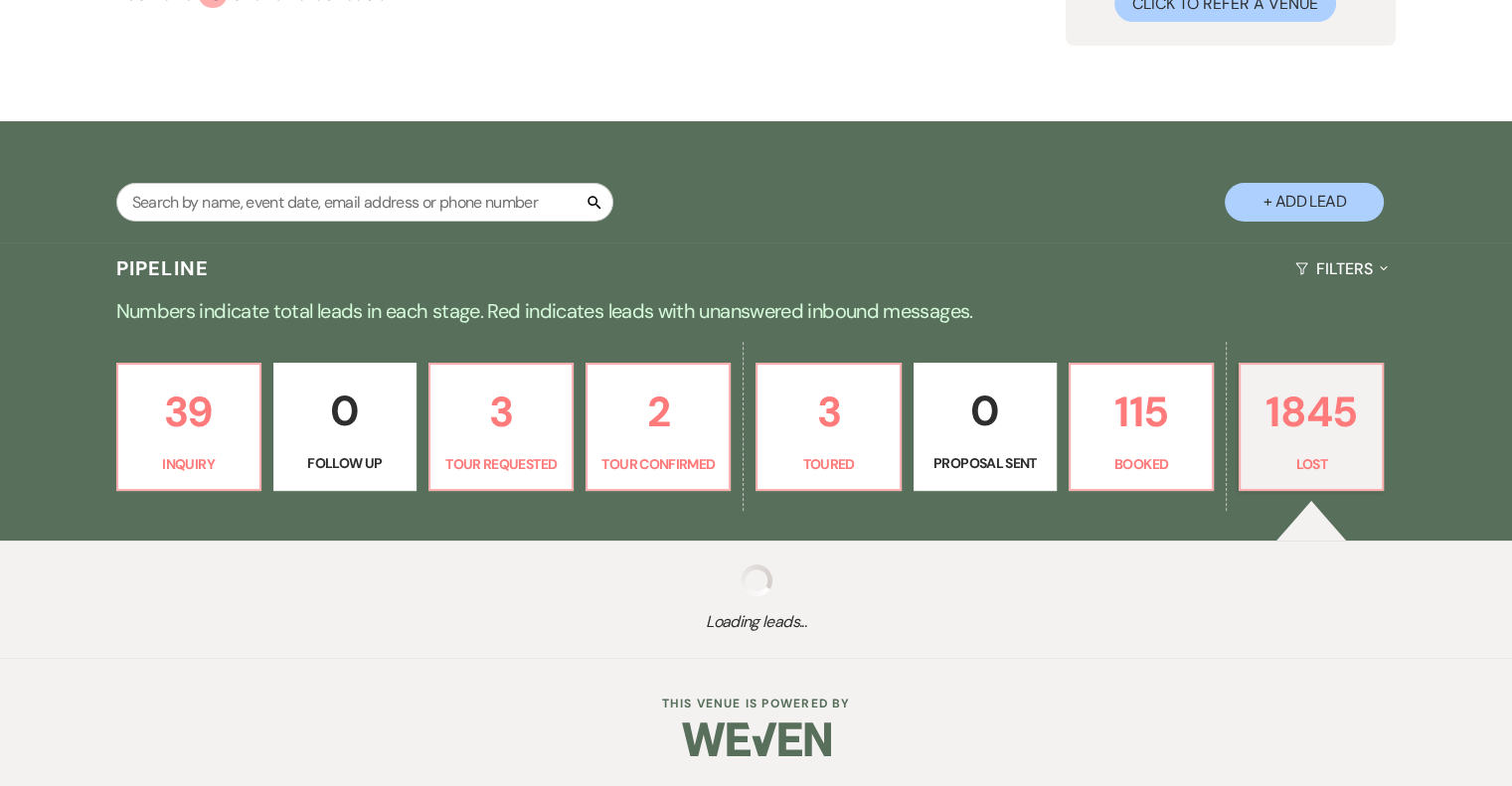 select on "5" 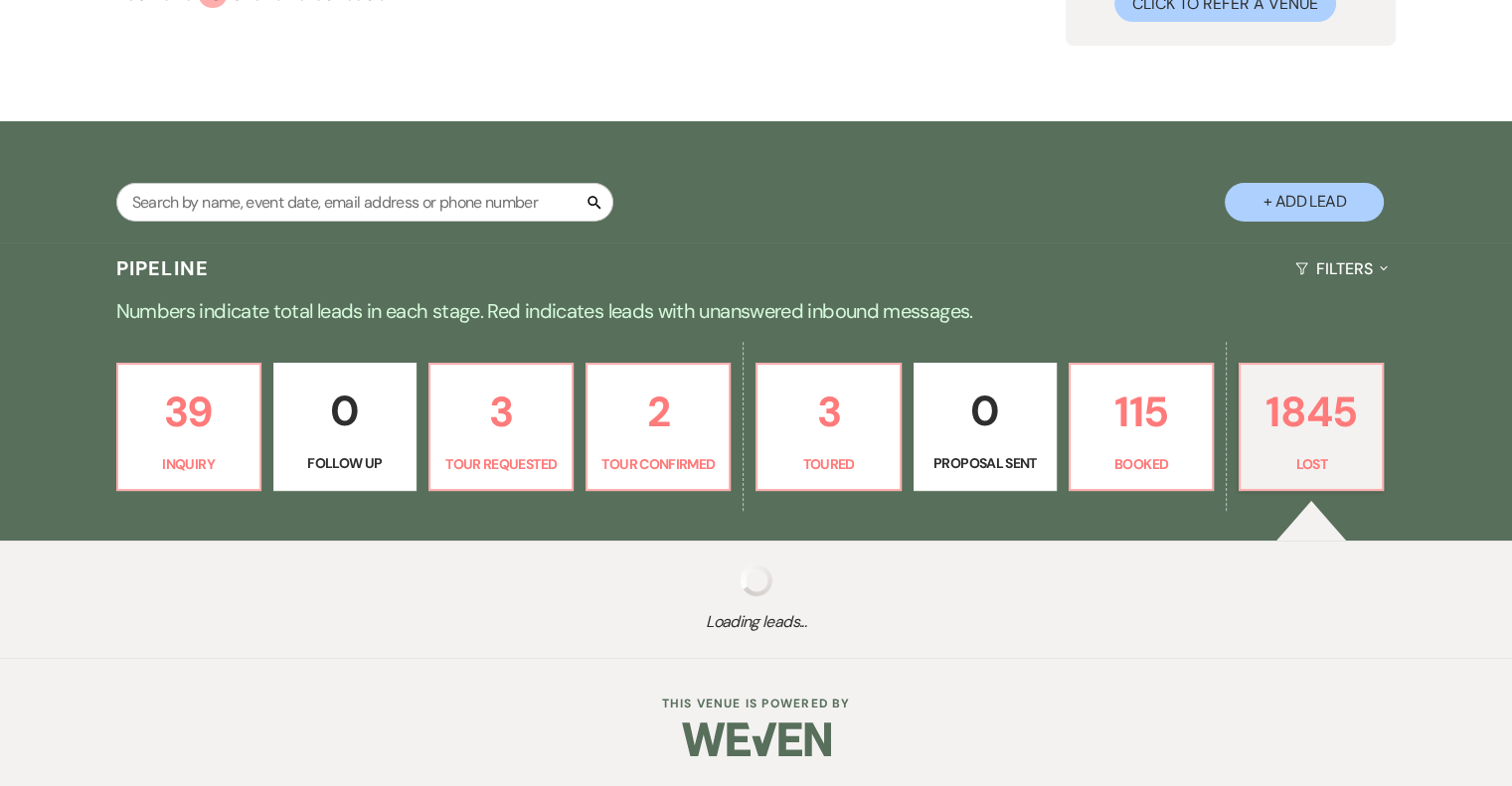 select on "8" 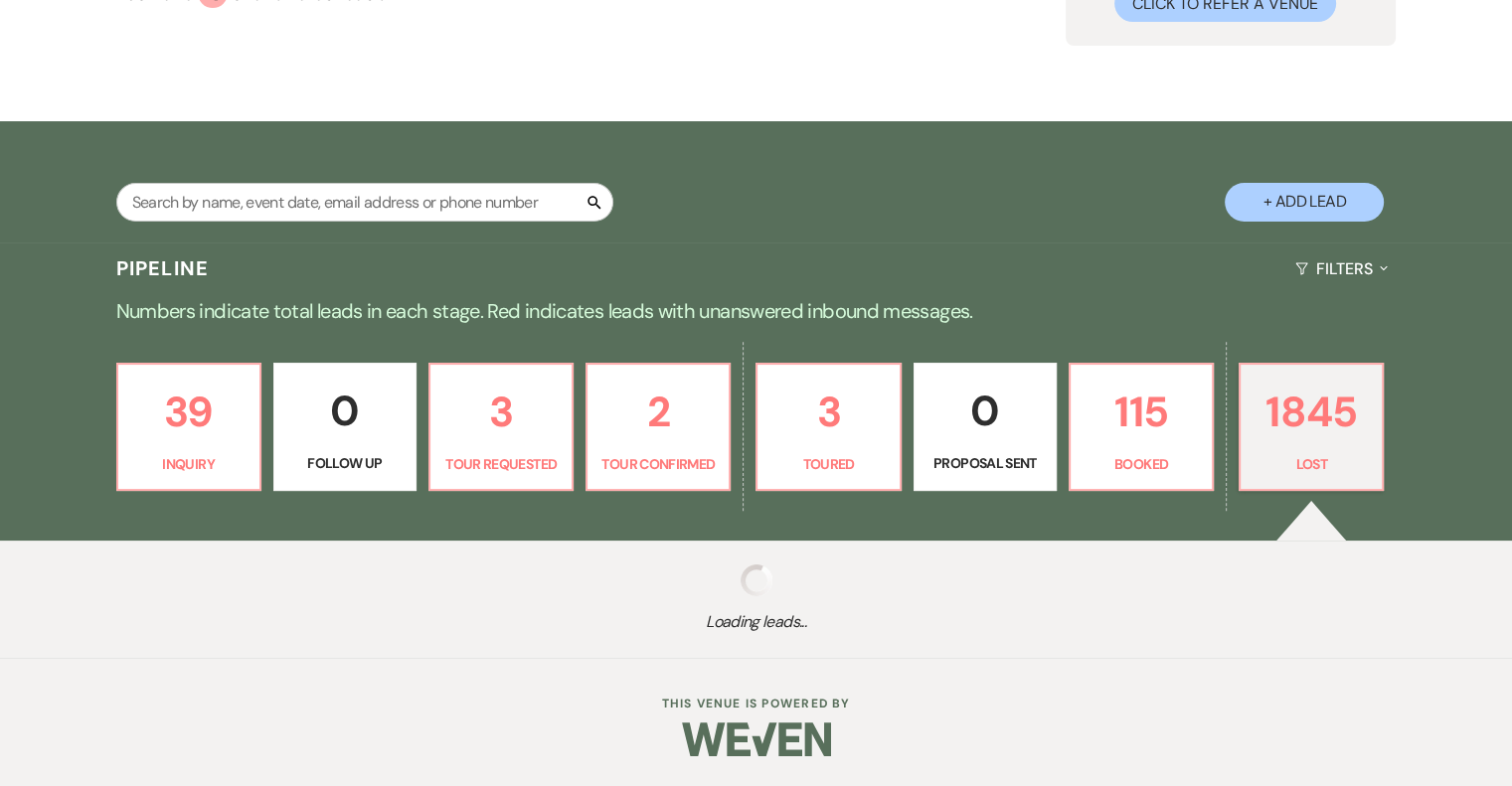 select on "5" 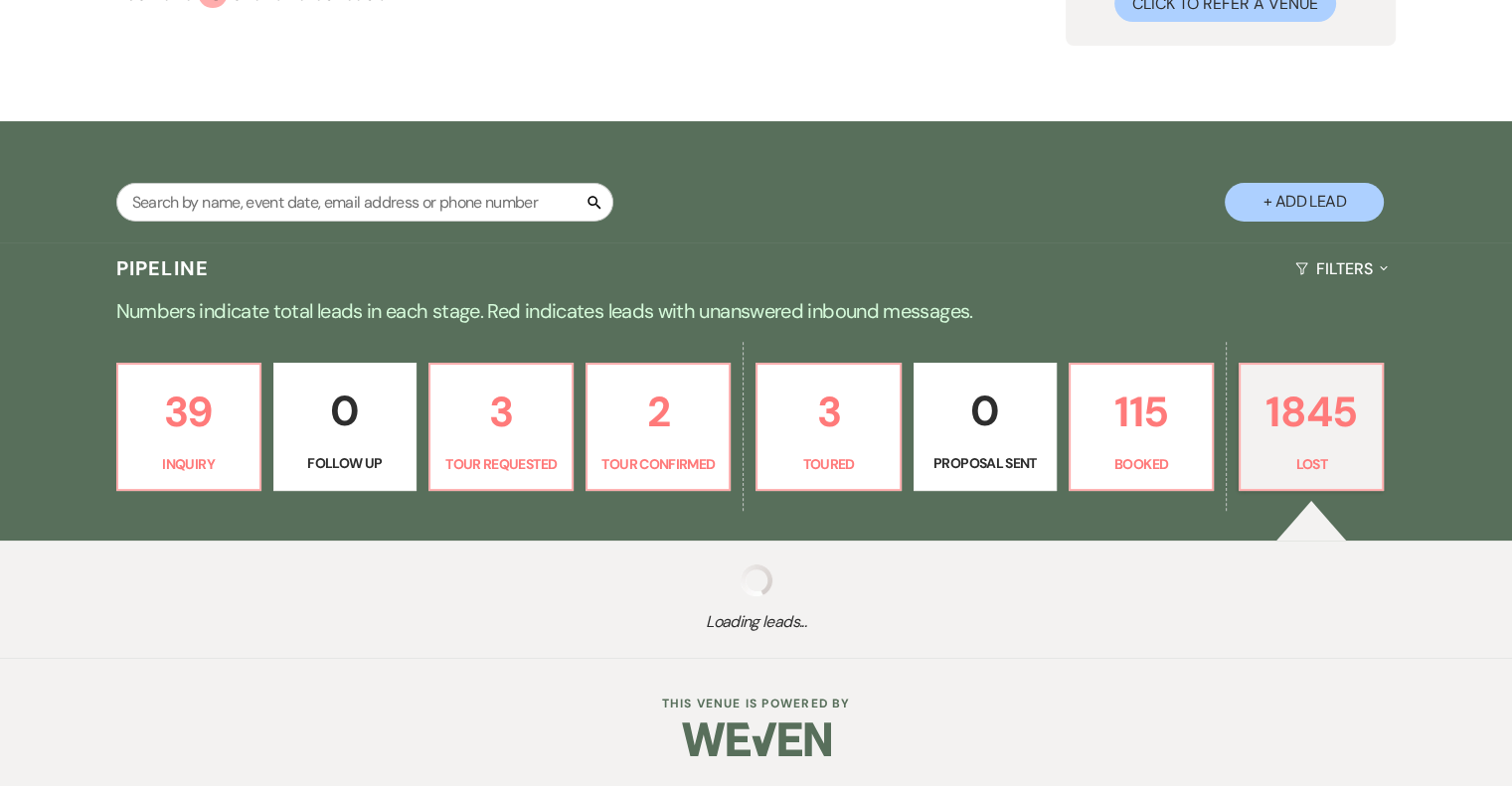 select on "8" 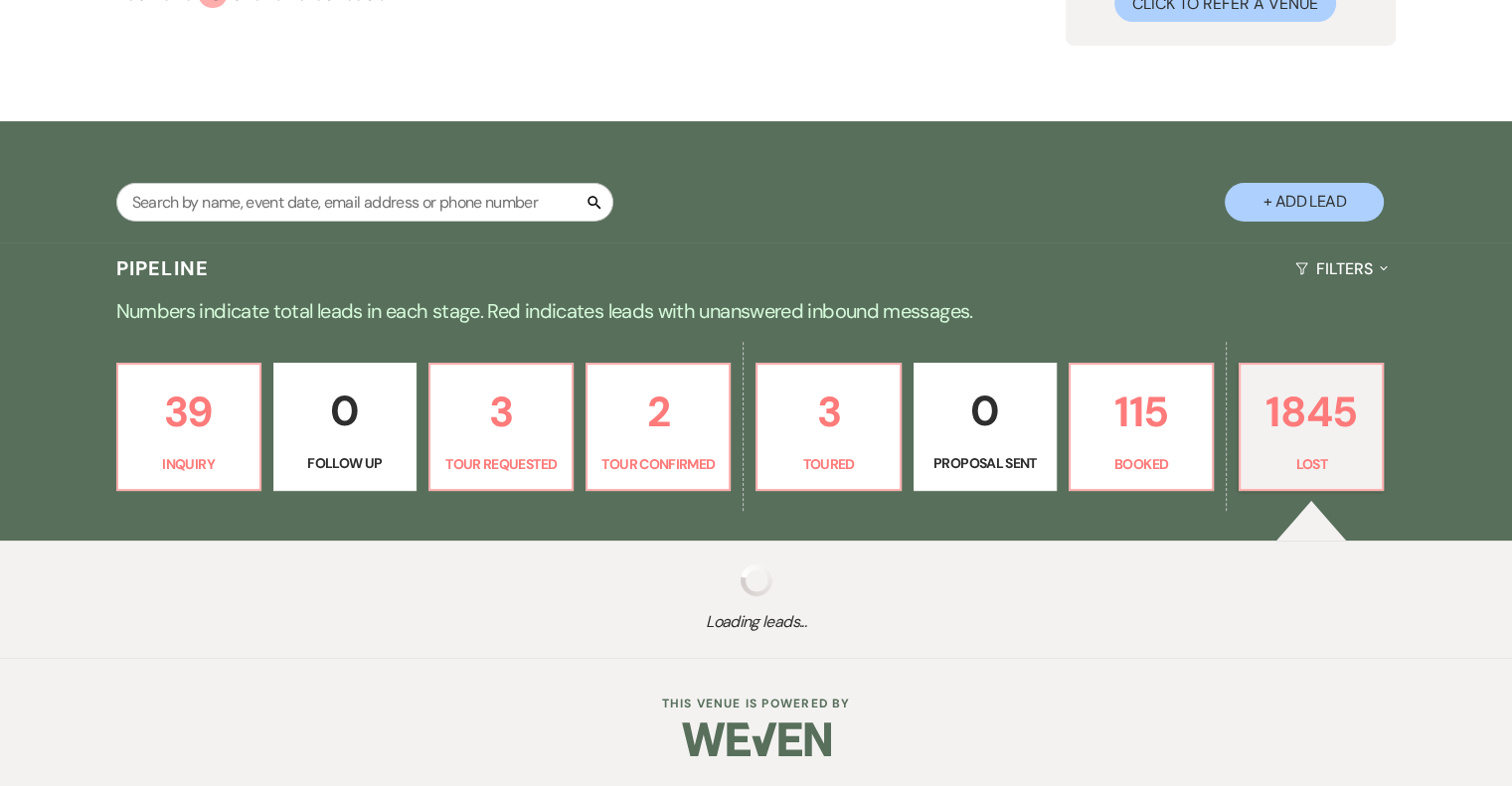 select on "5" 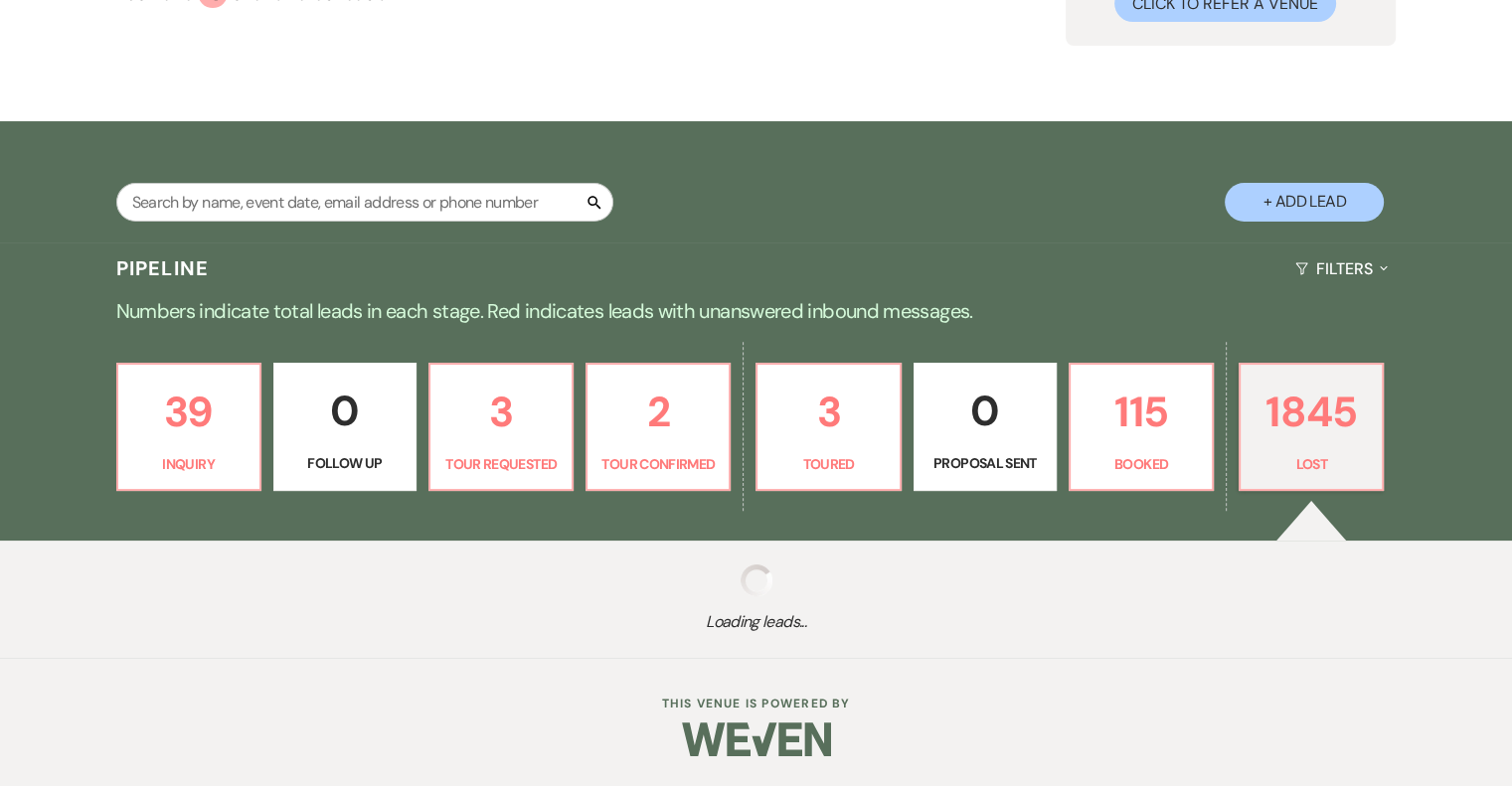 select on "8" 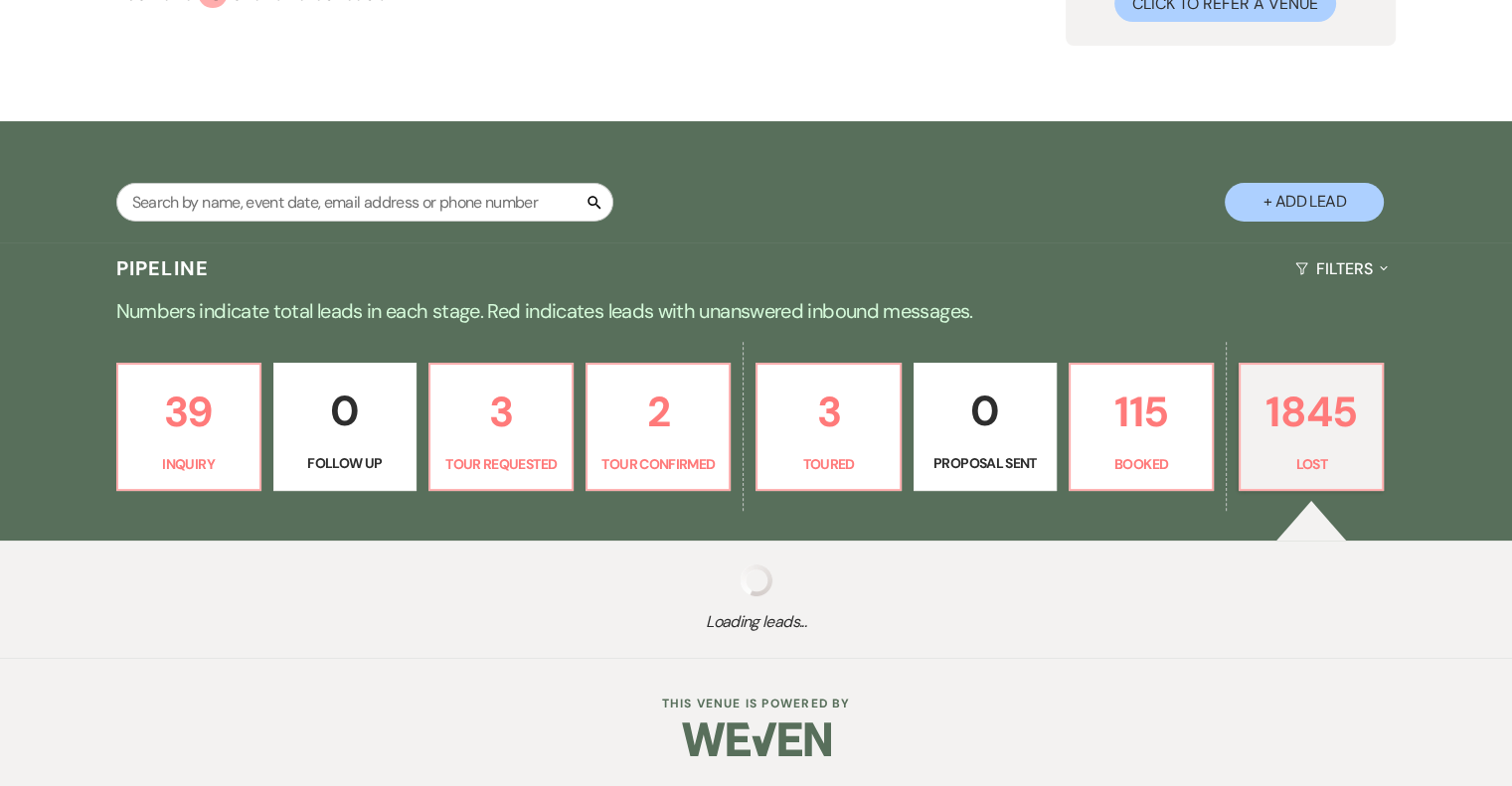 select on "1" 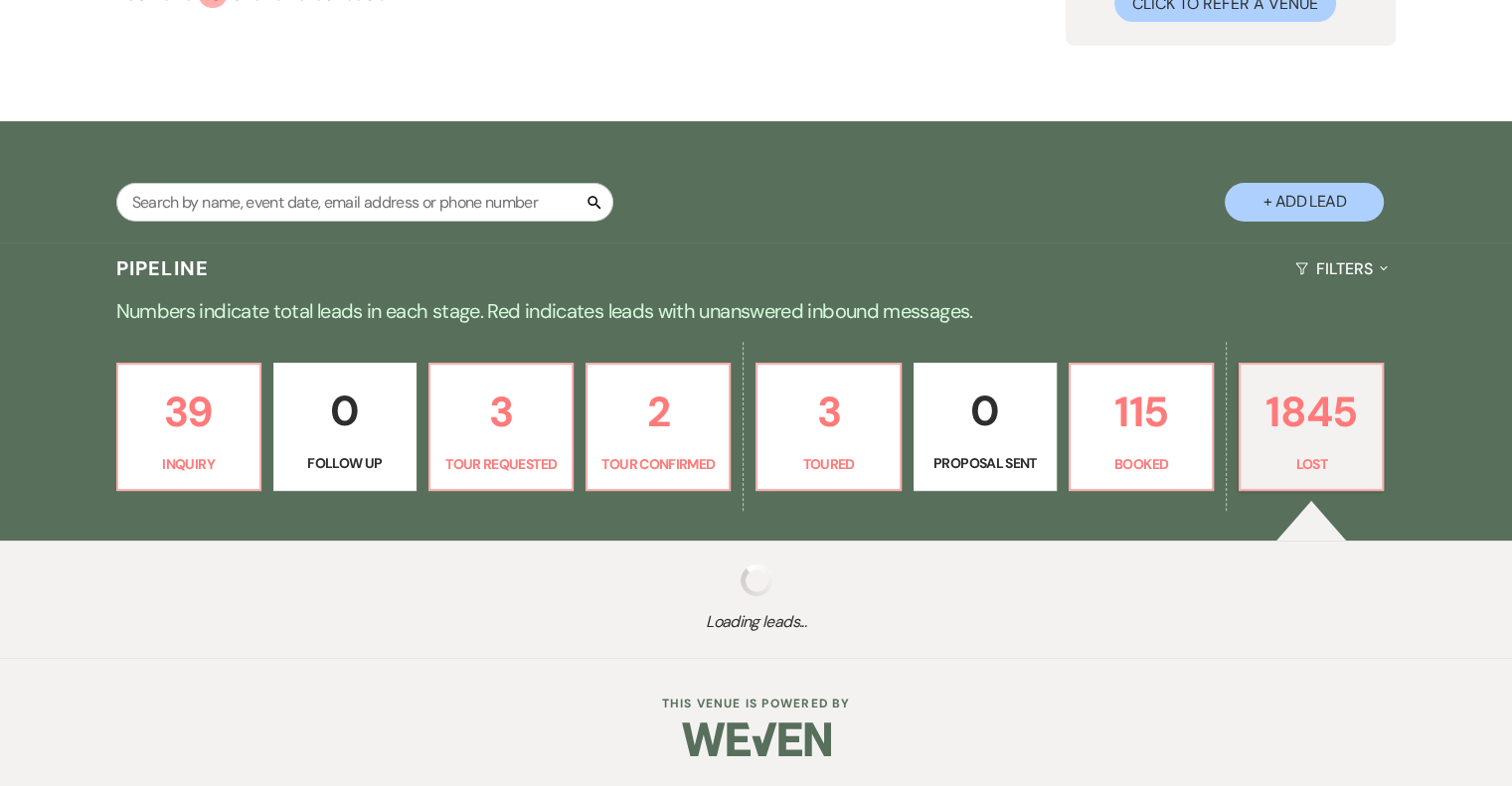 select on "8" 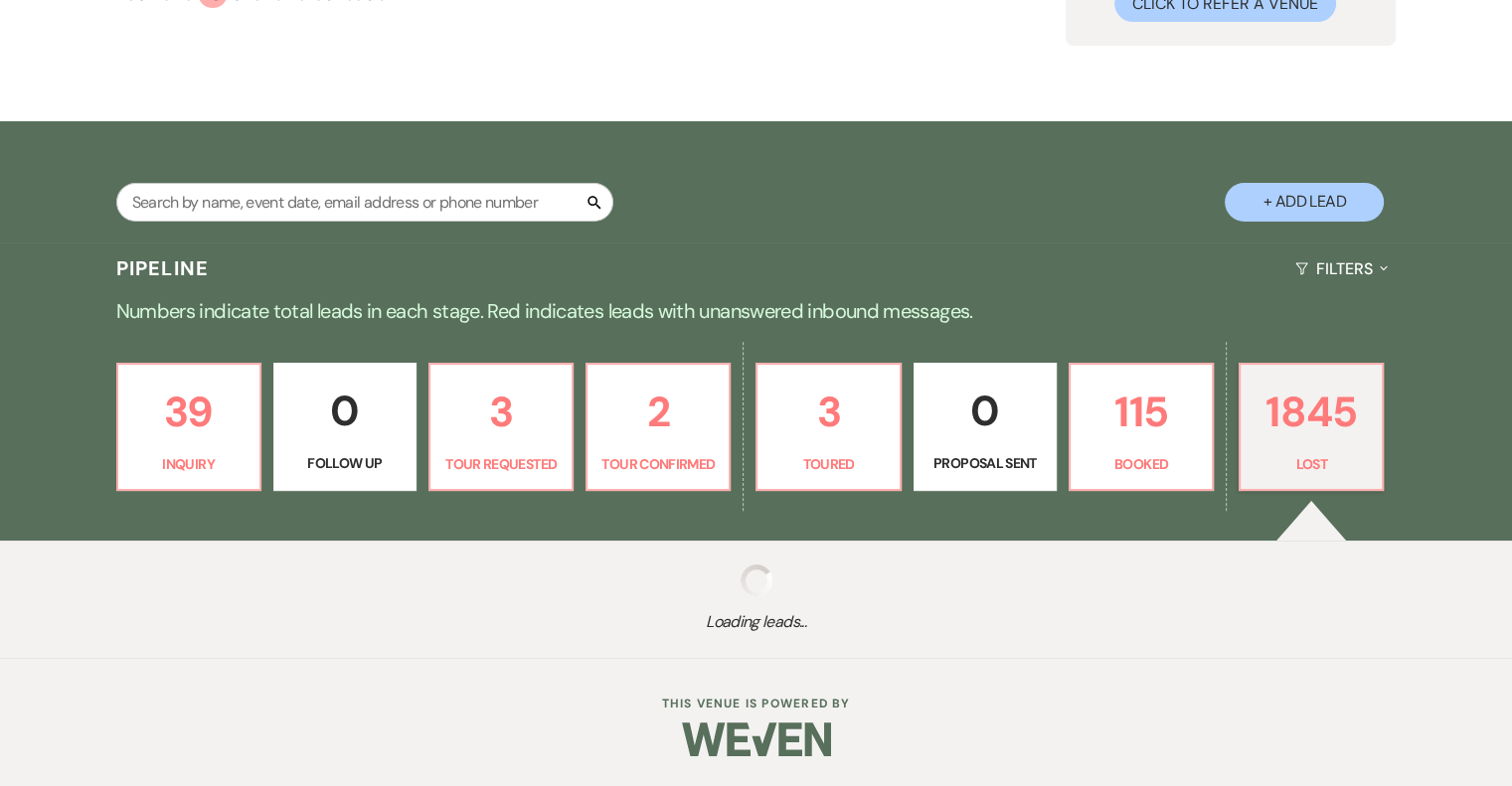 select on "5" 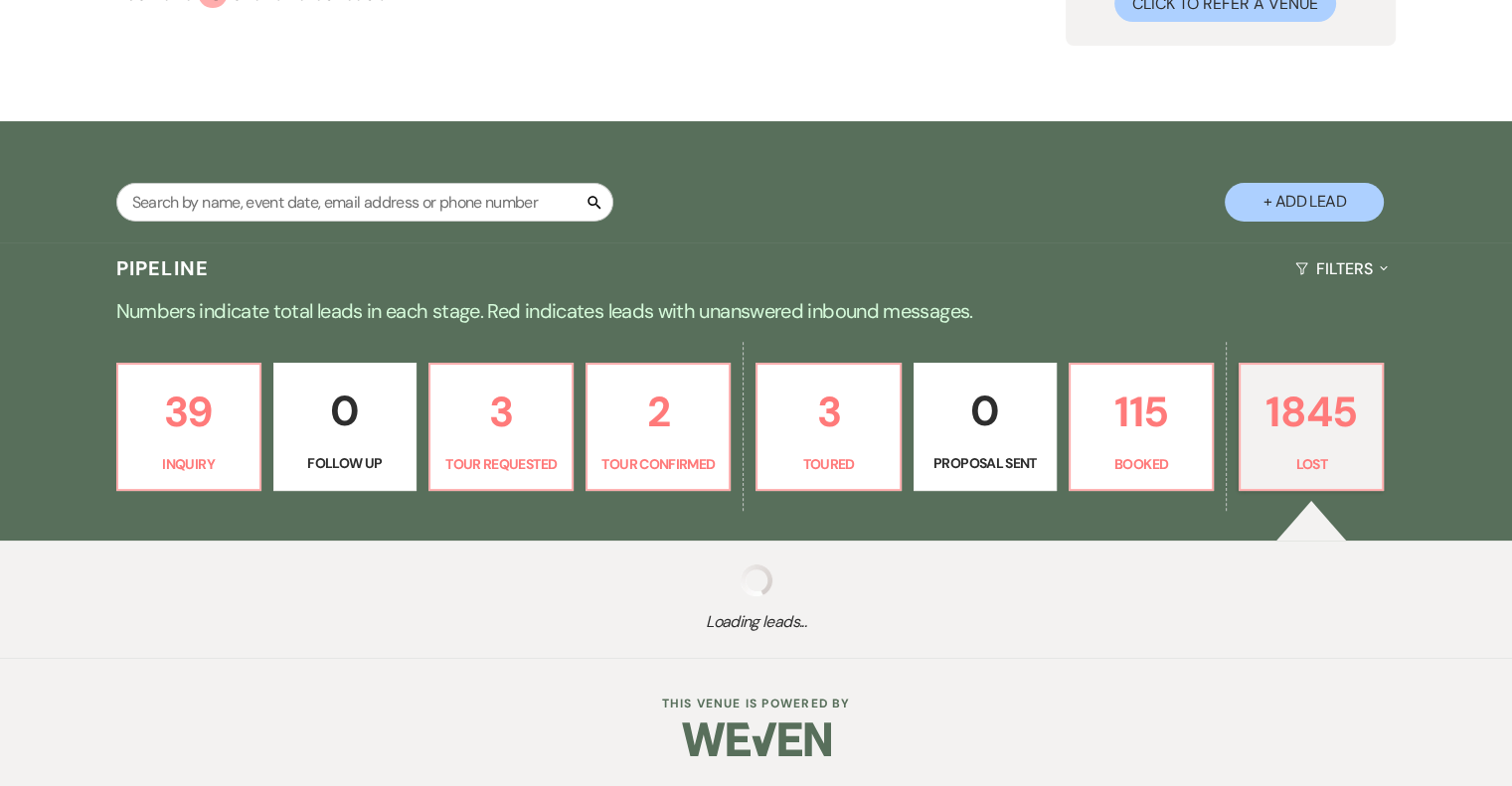 select on "8" 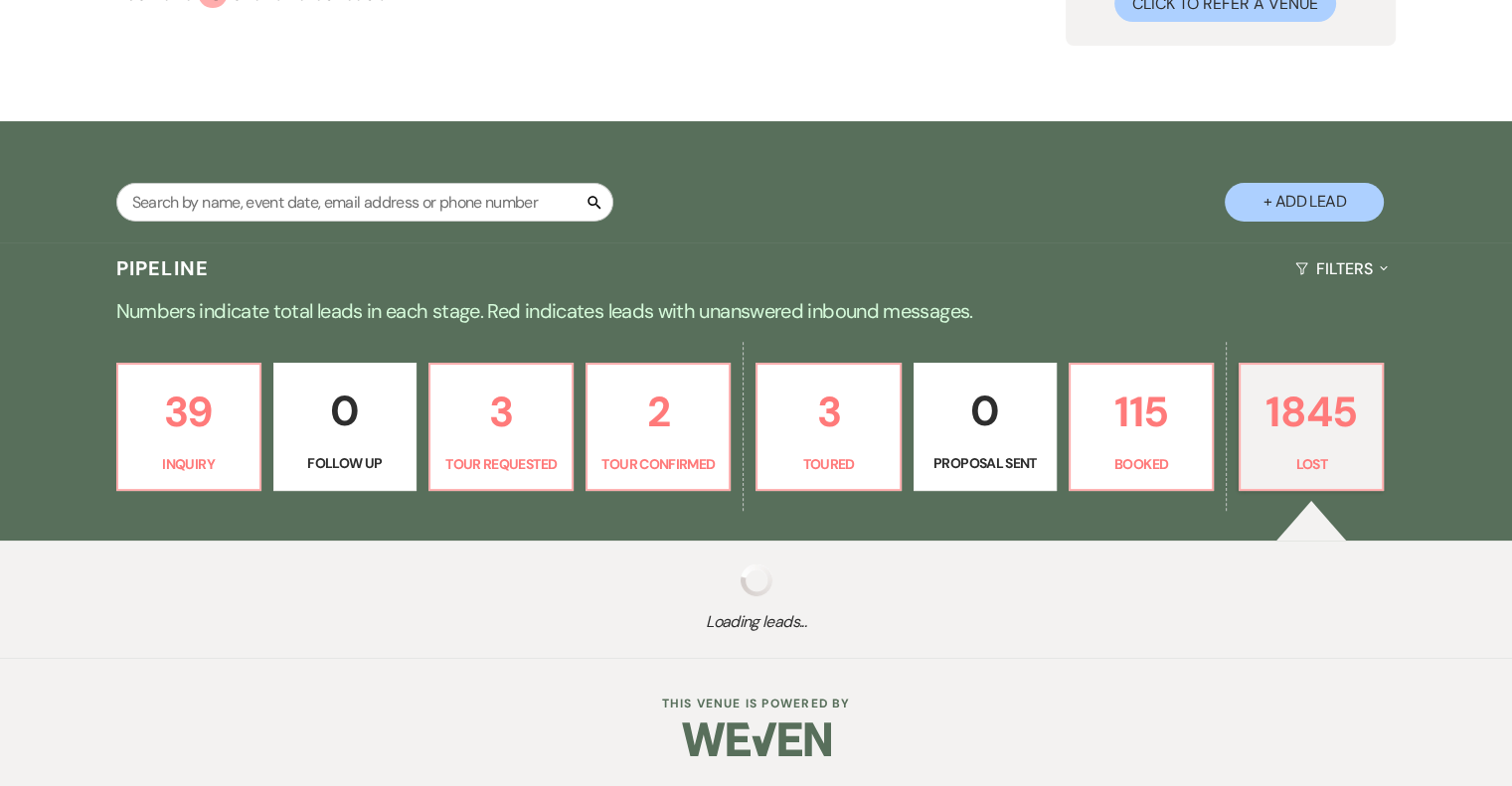 select on "5" 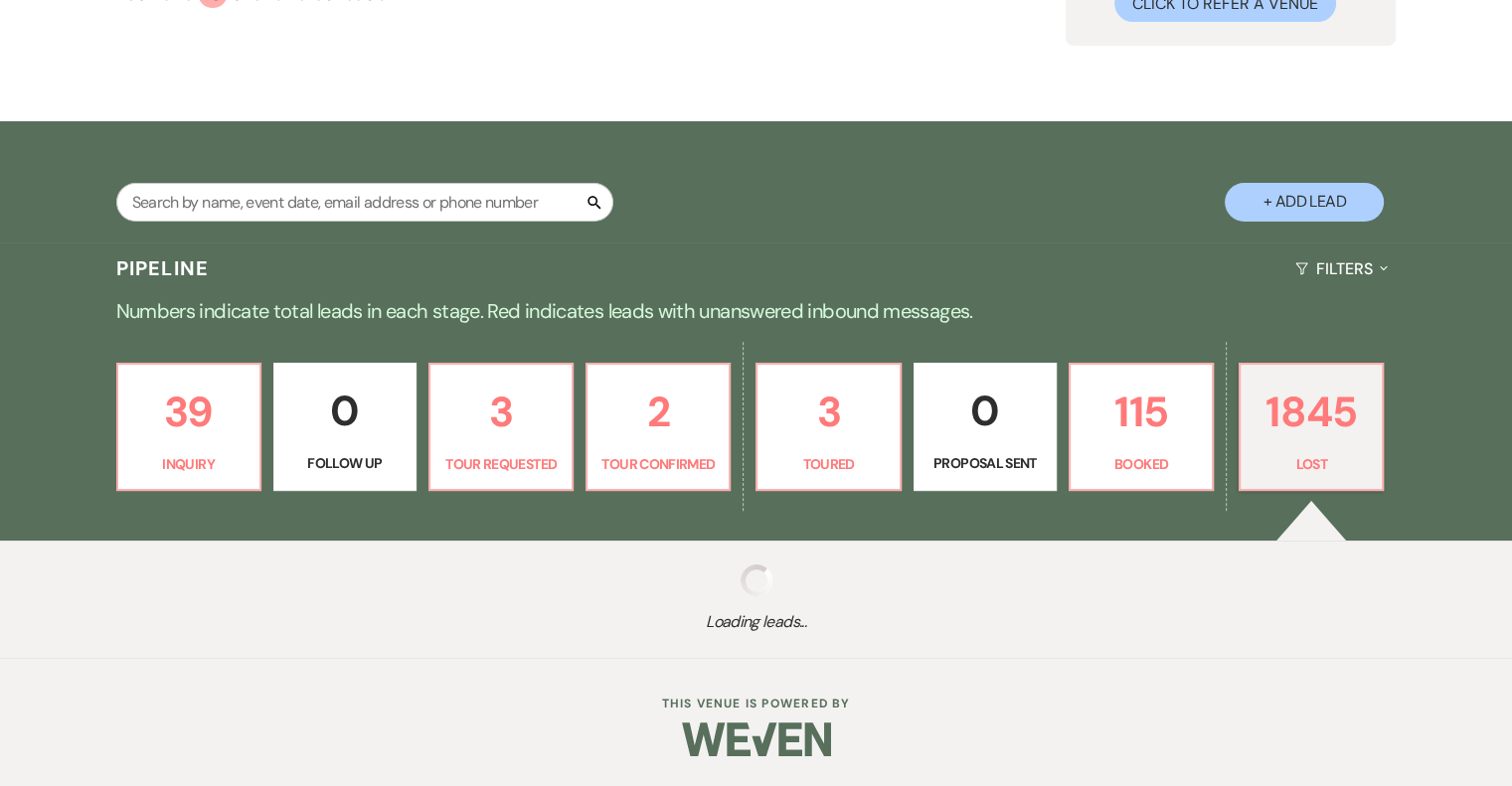 select on "8" 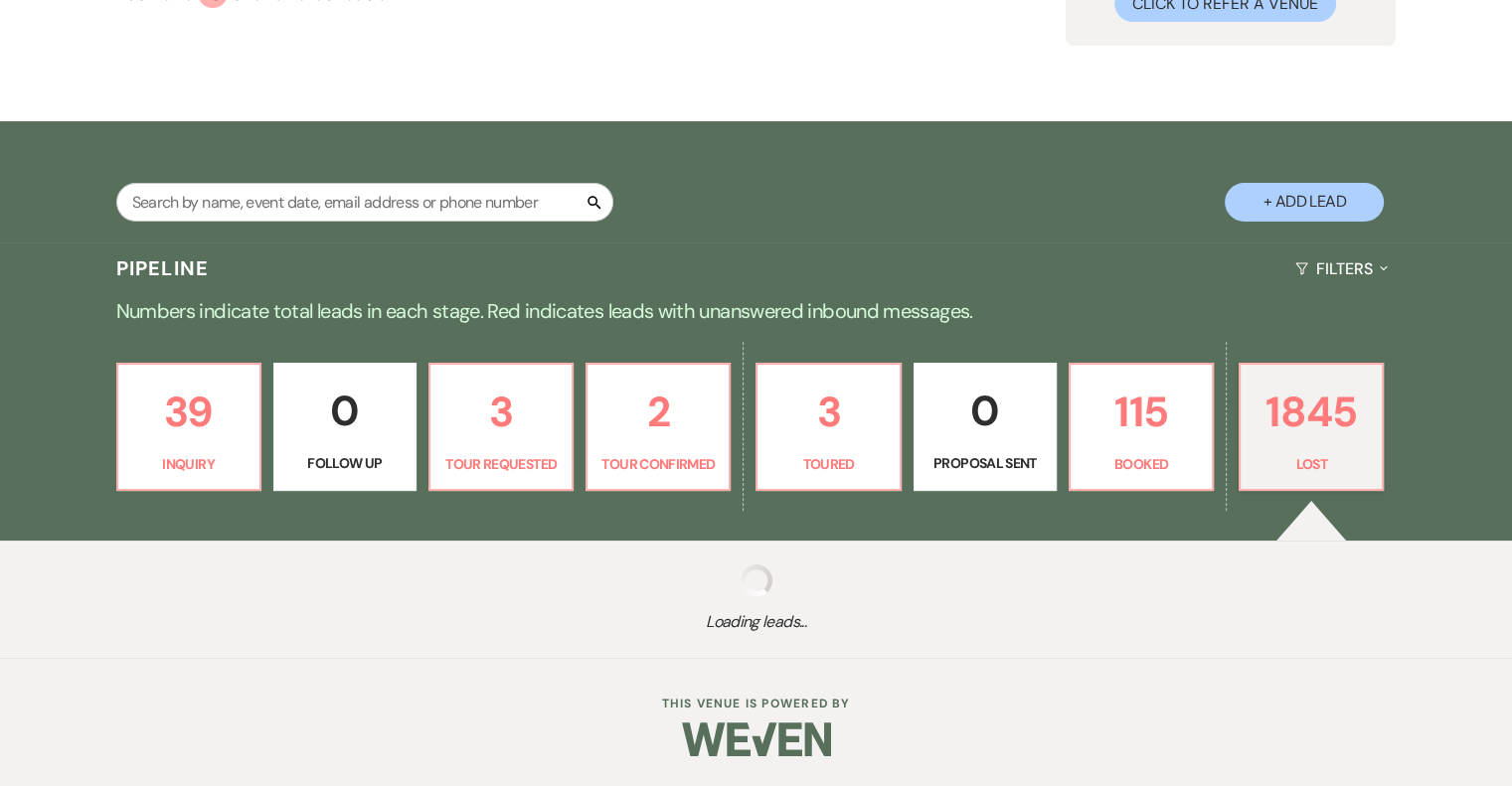 select on "8" 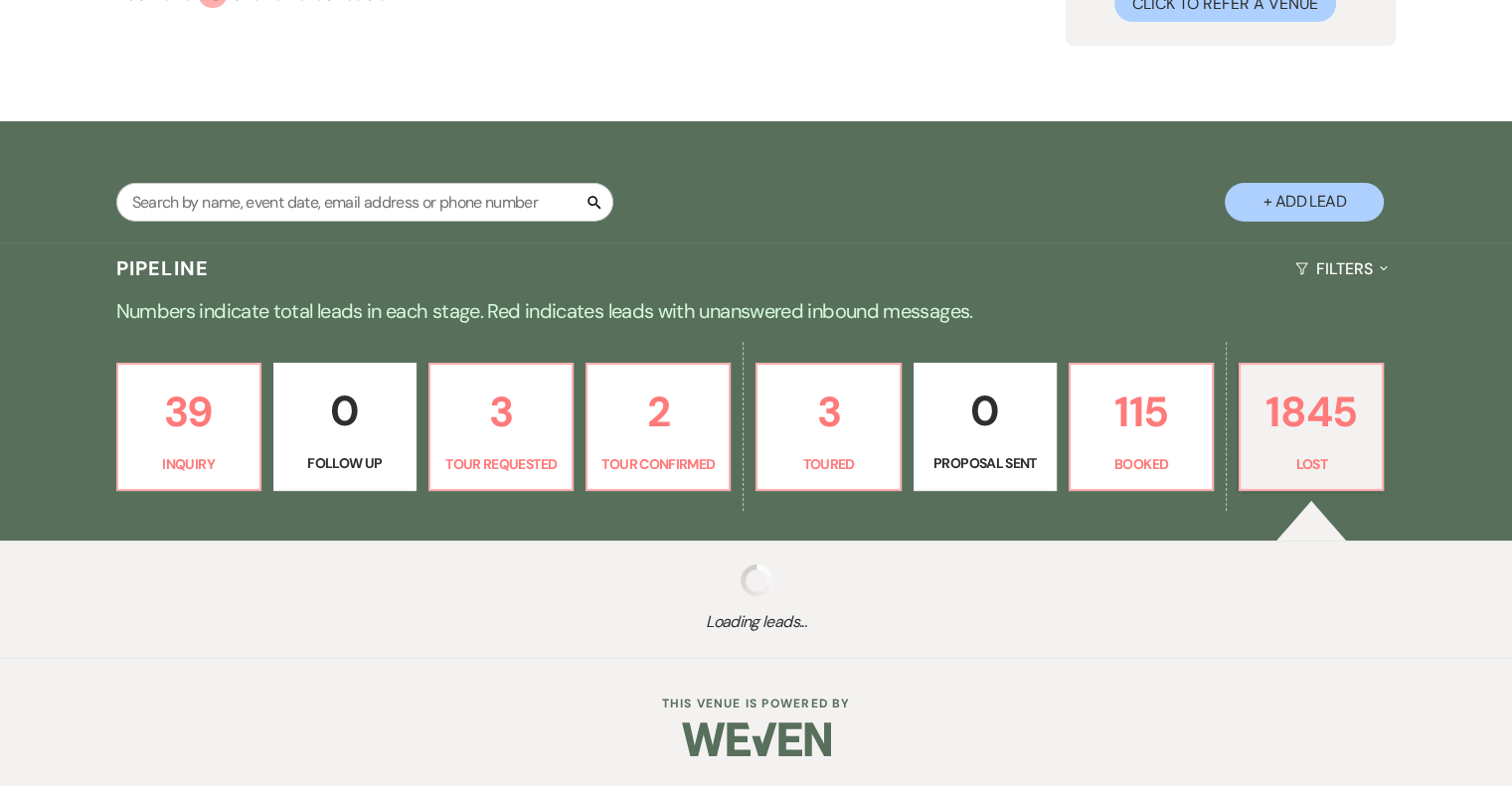 select on "10" 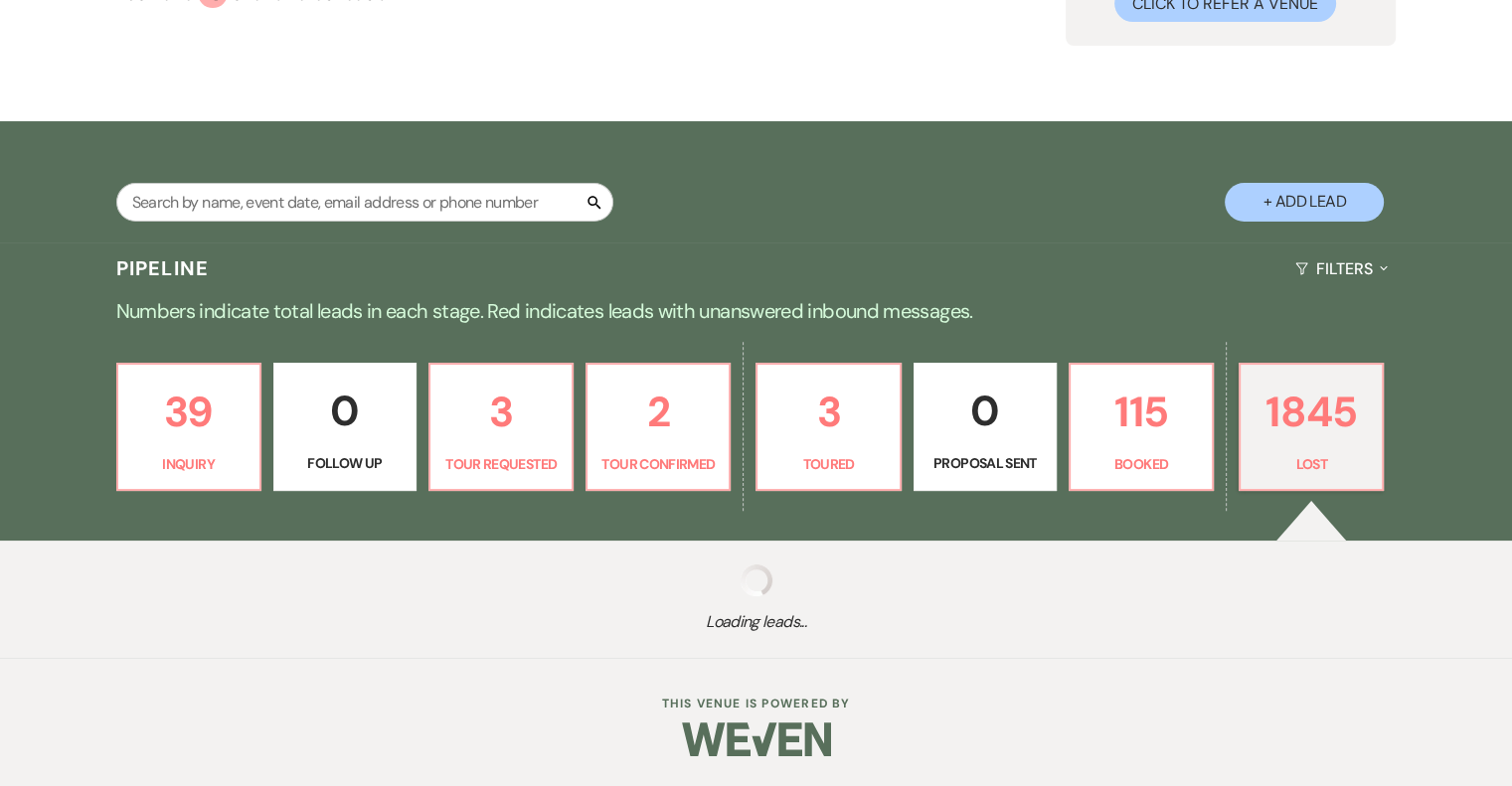 select on "8" 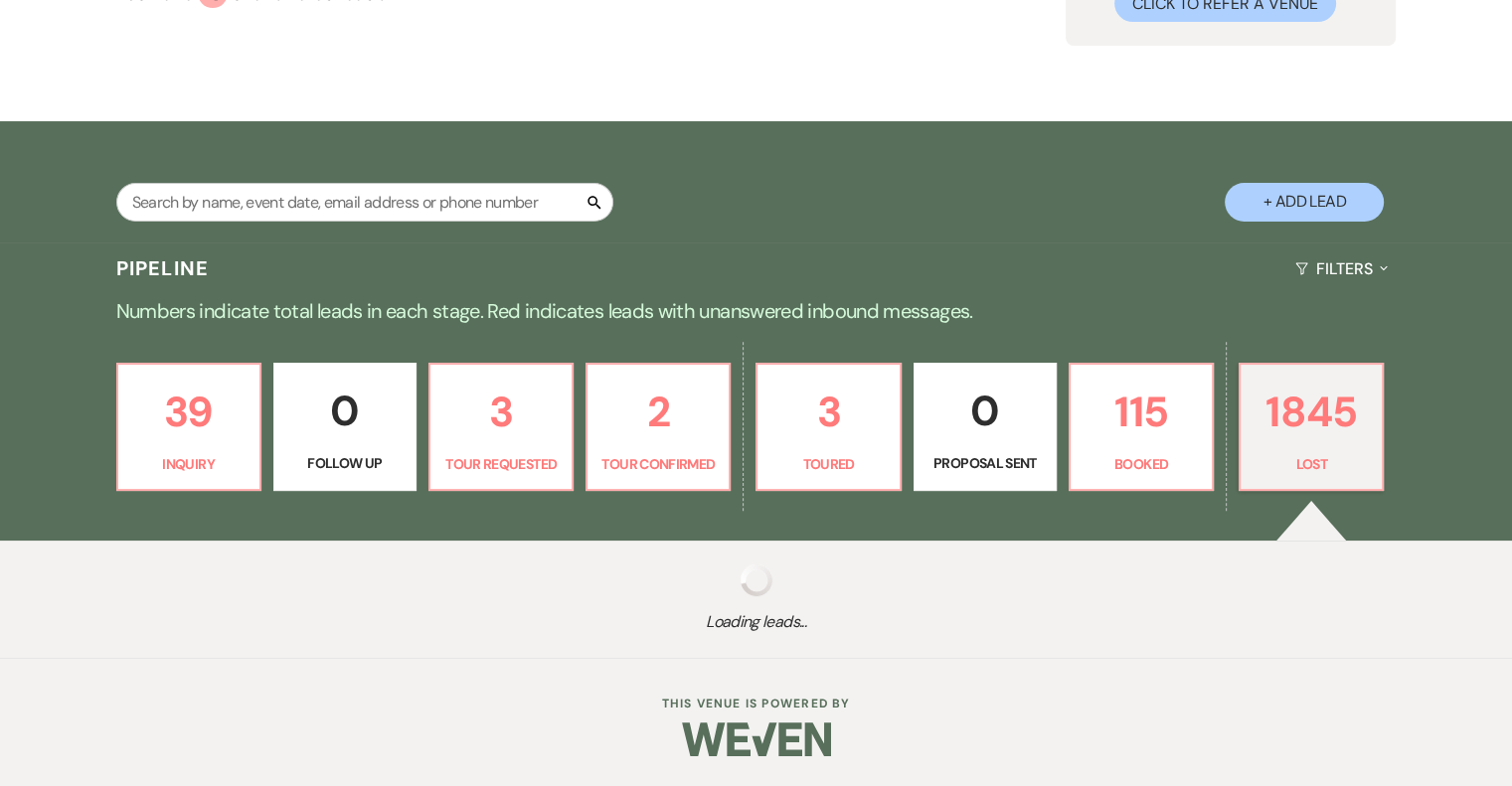 select on "9" 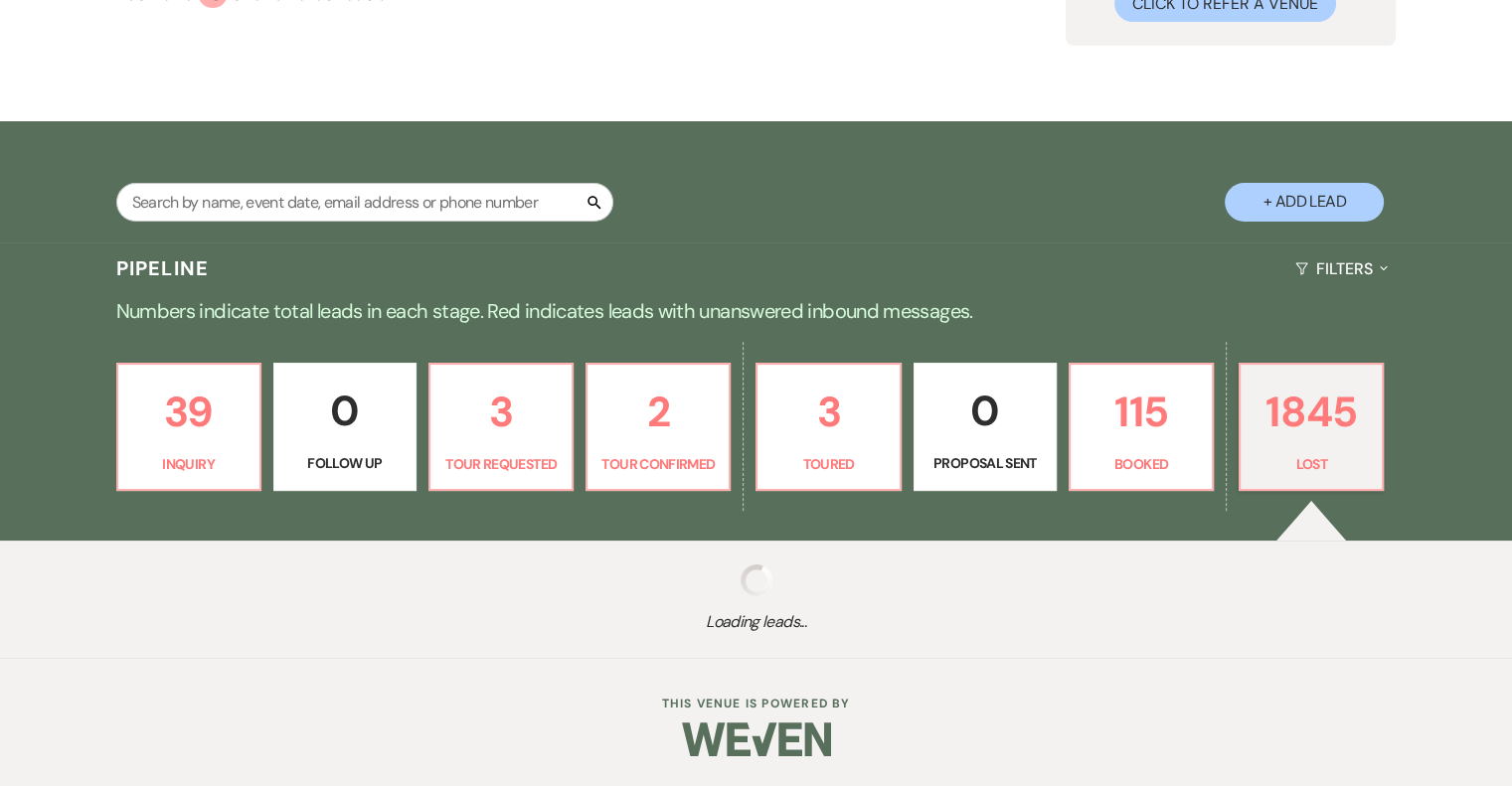 select on "8" 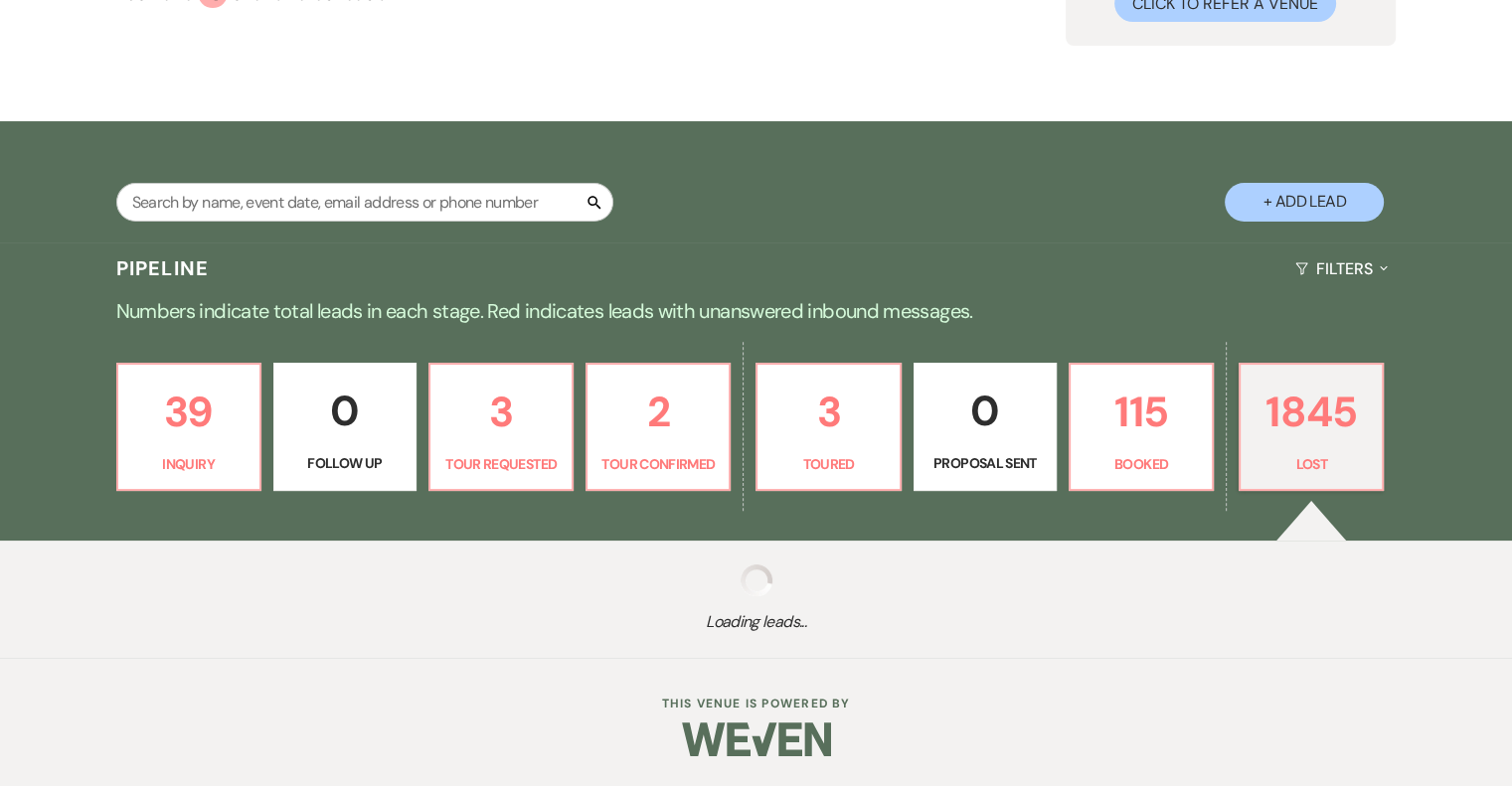 select on "5" 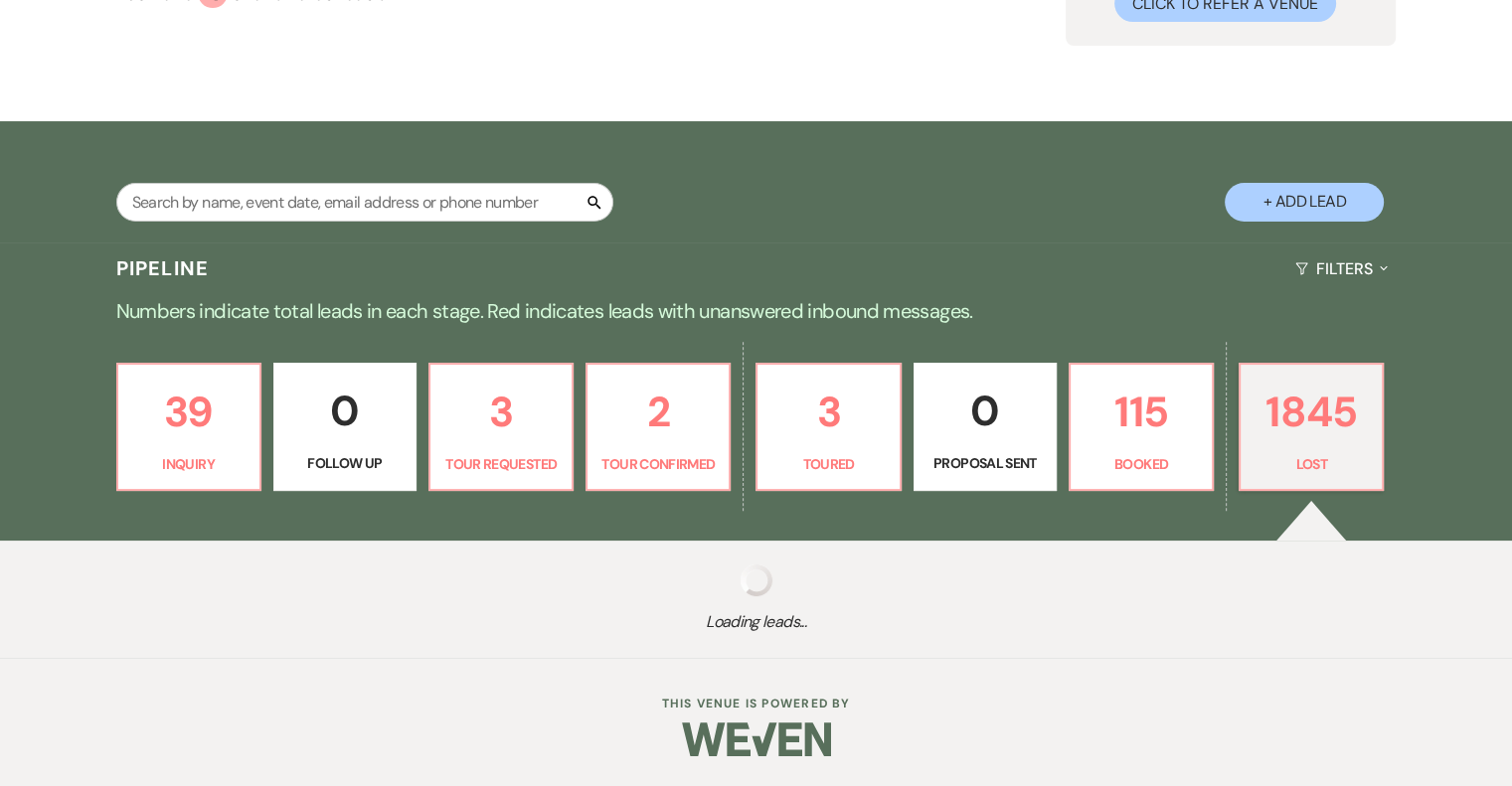 select on "8" 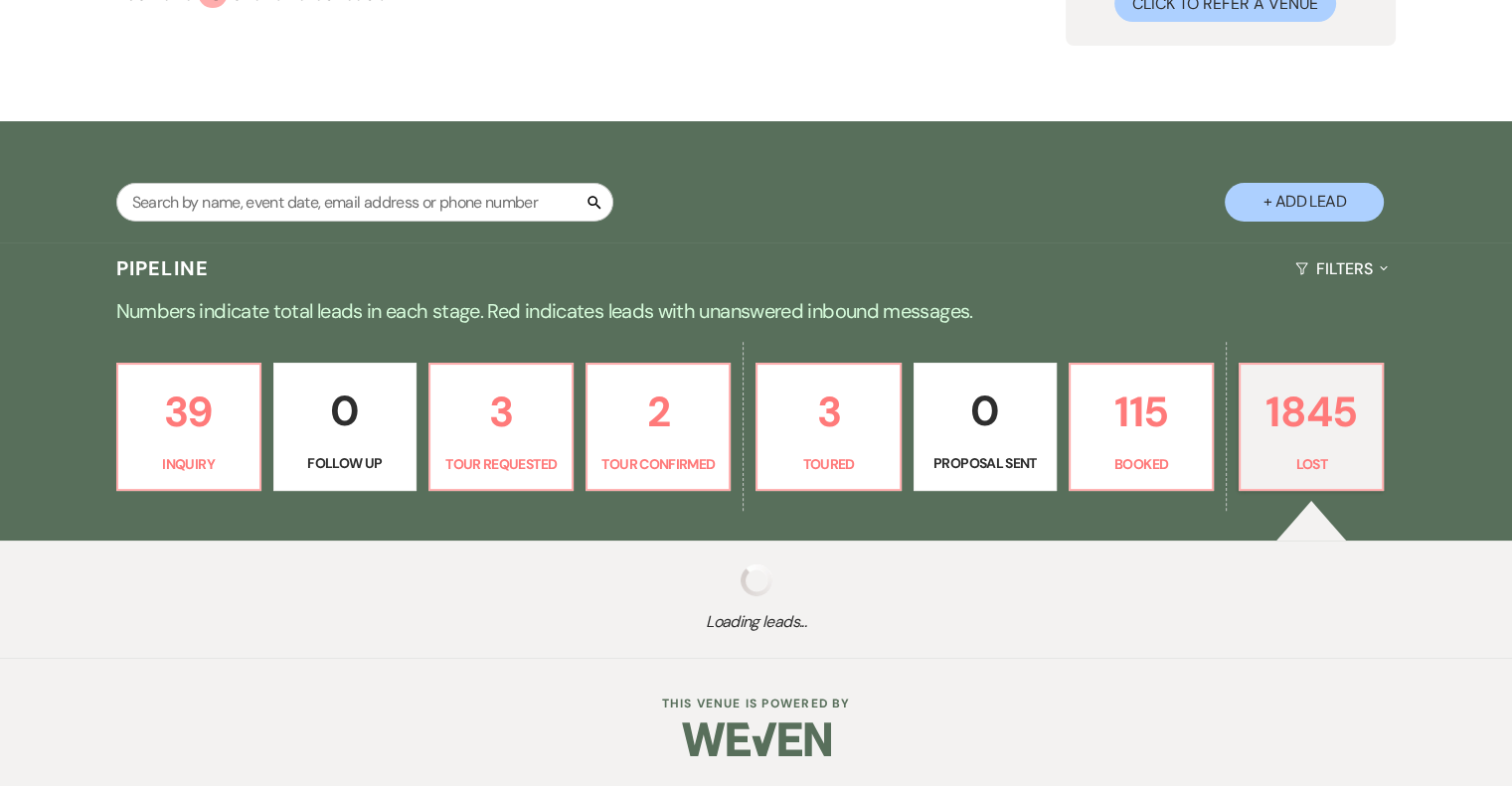 select on "5" 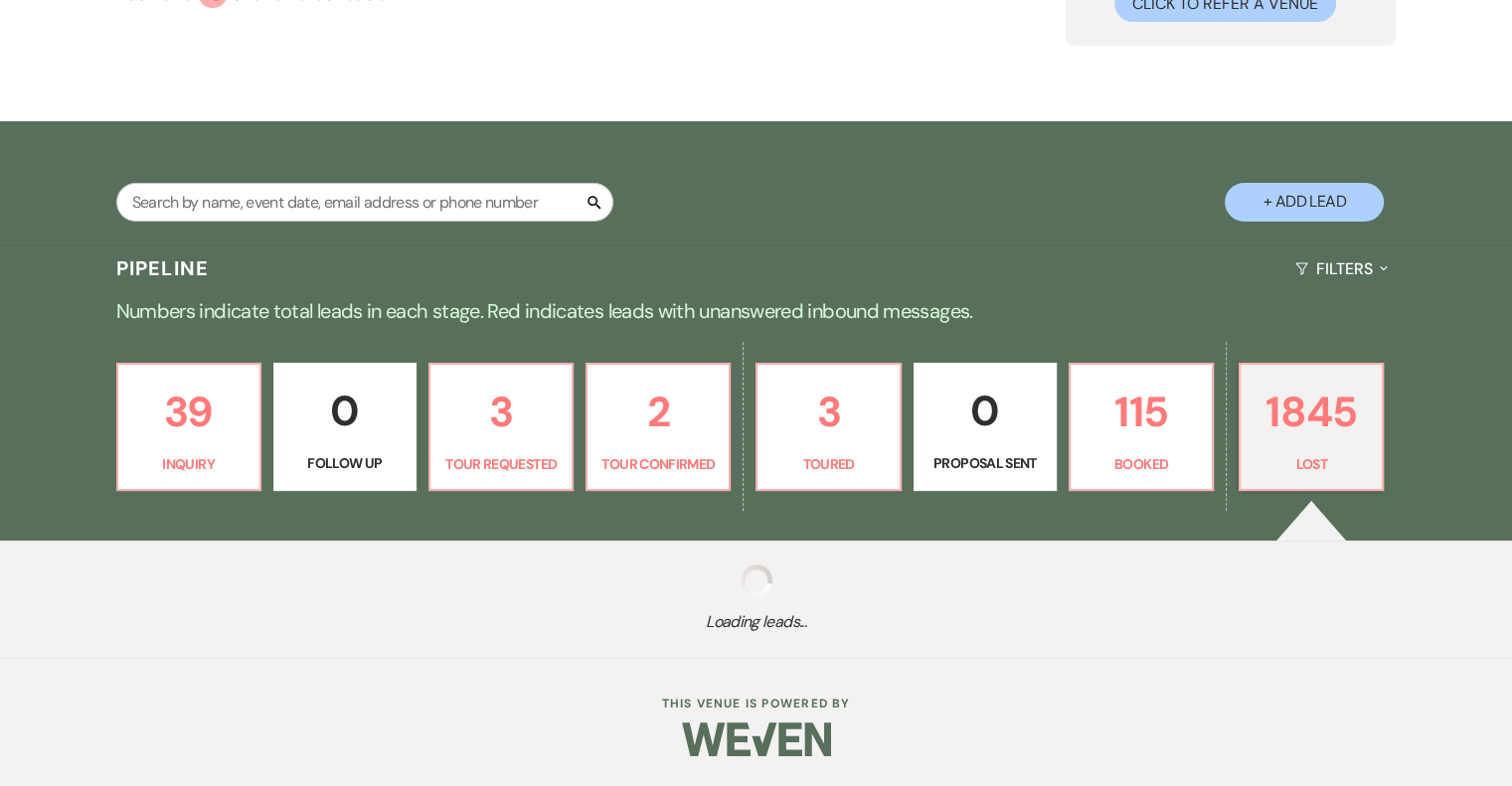 select on "8" 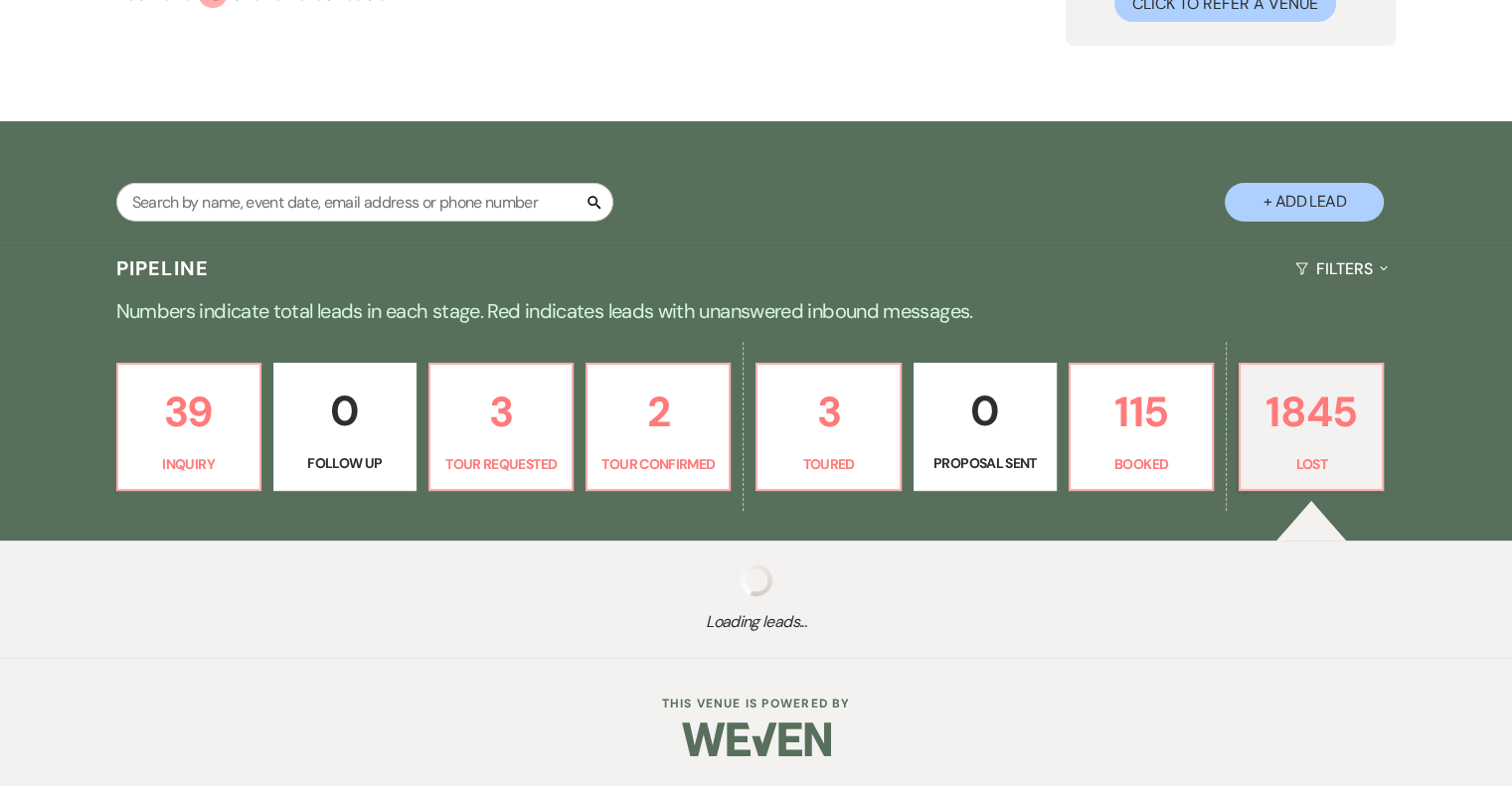 select on "5" 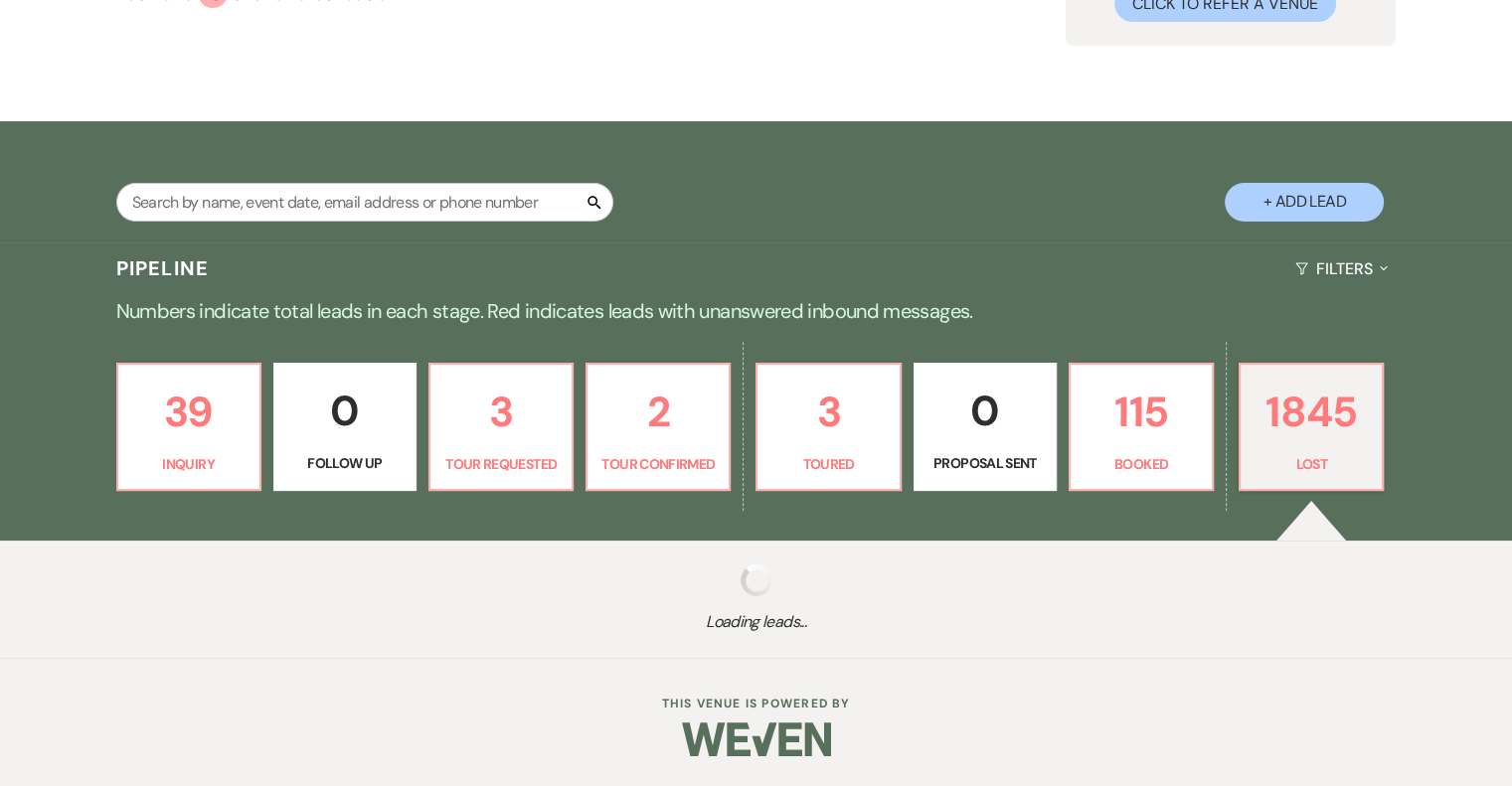 select on "8" 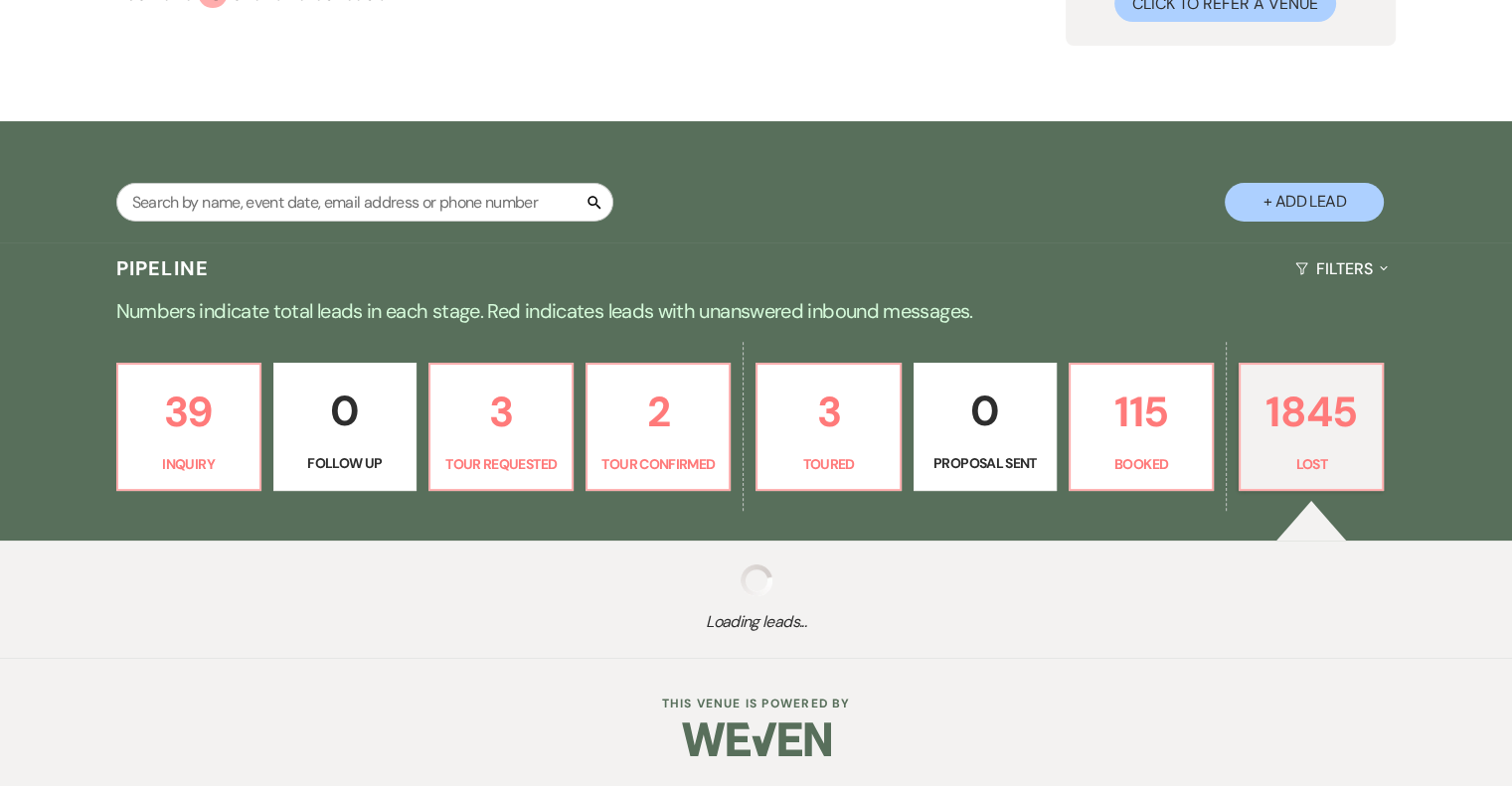 select on "5" 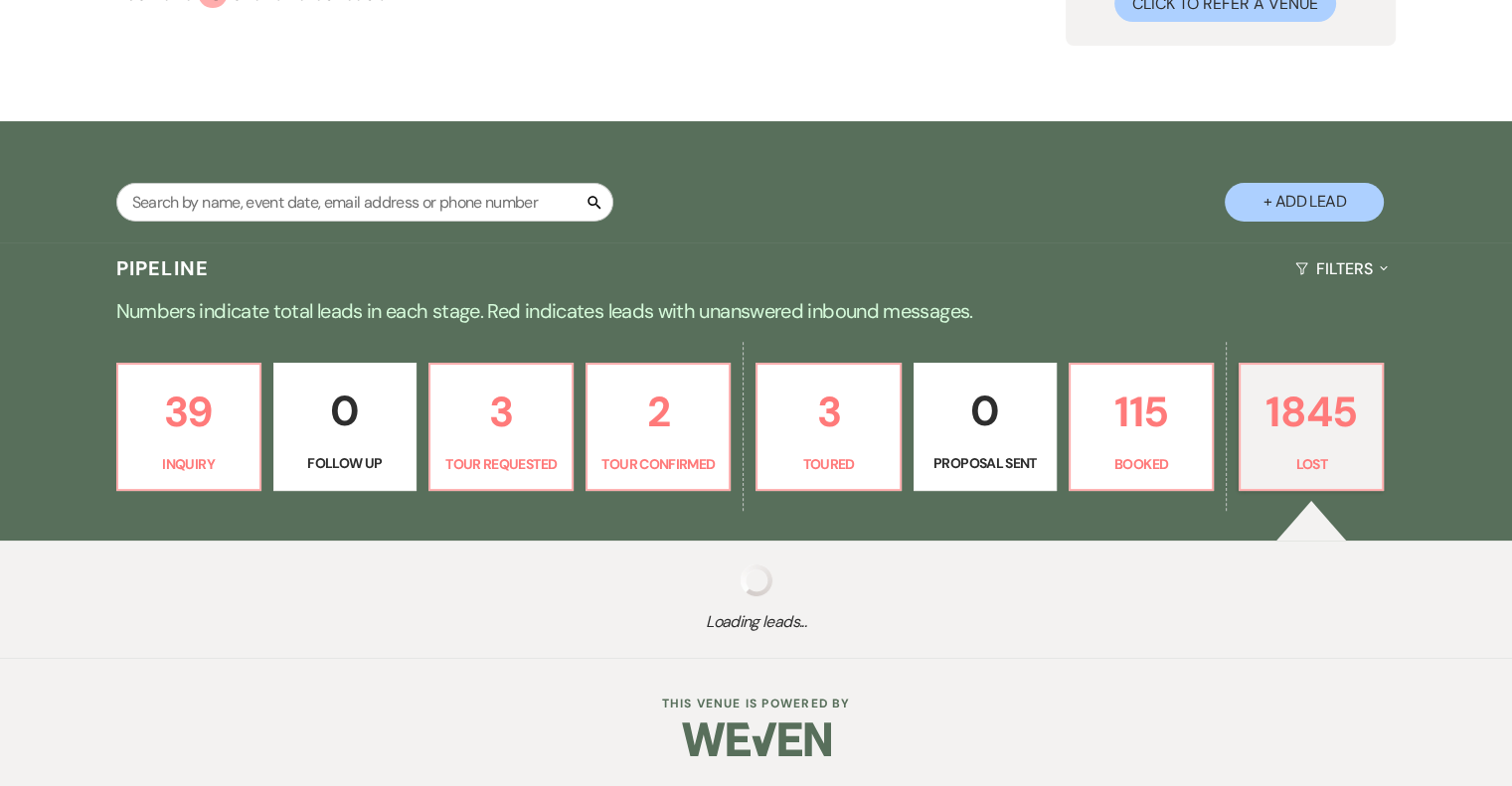 select on "8" 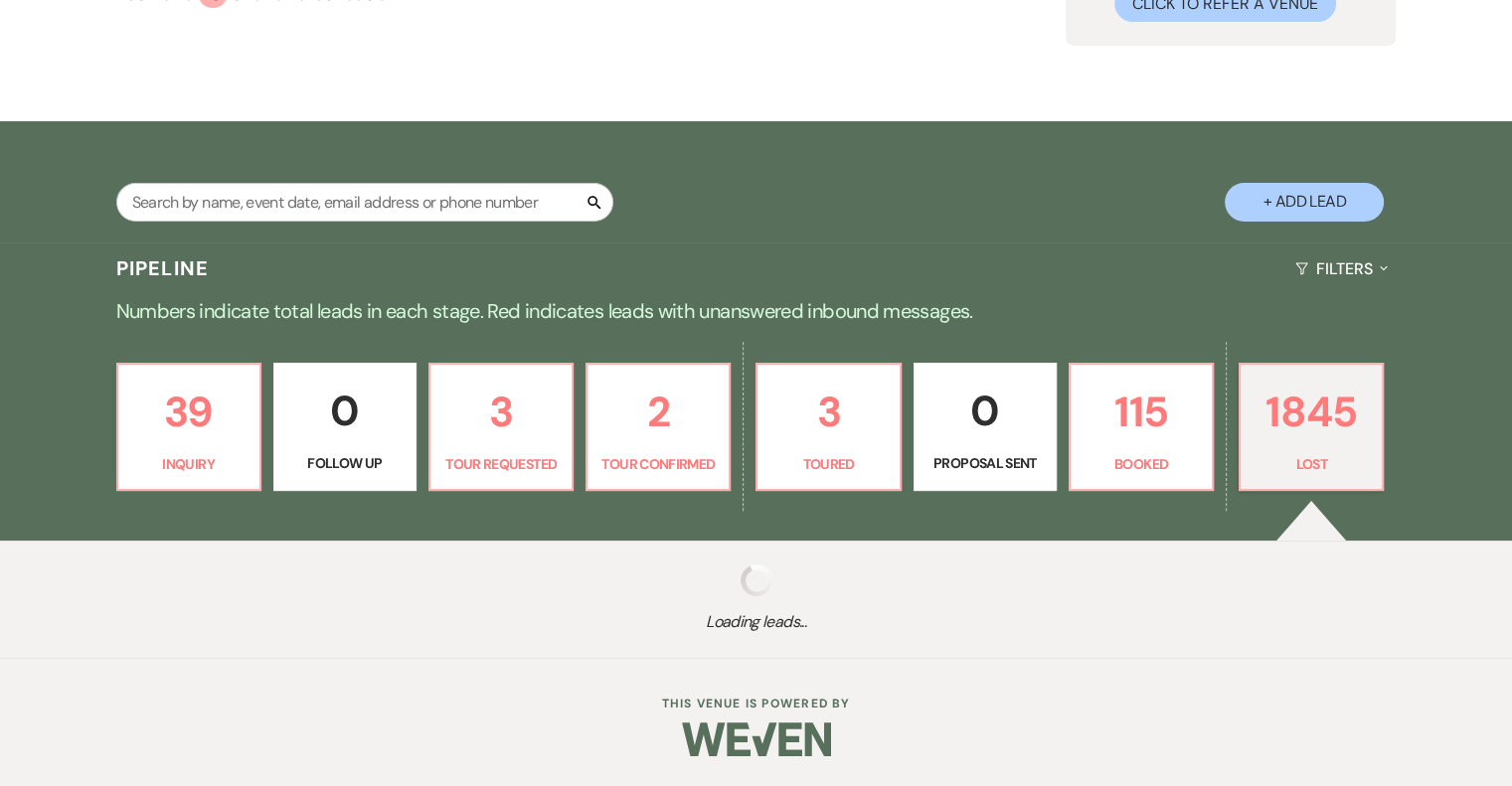 select on "5" 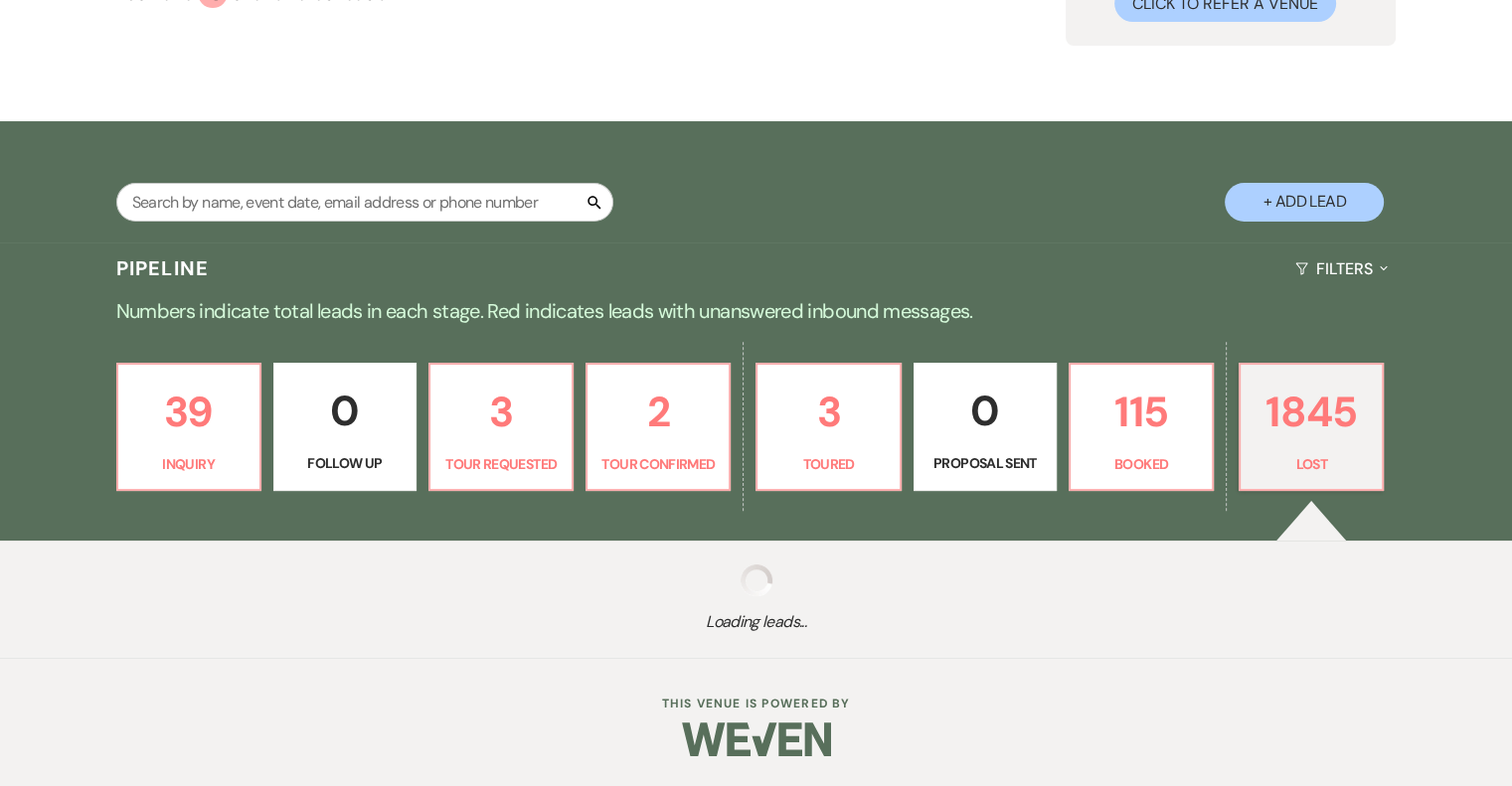 select on "8" 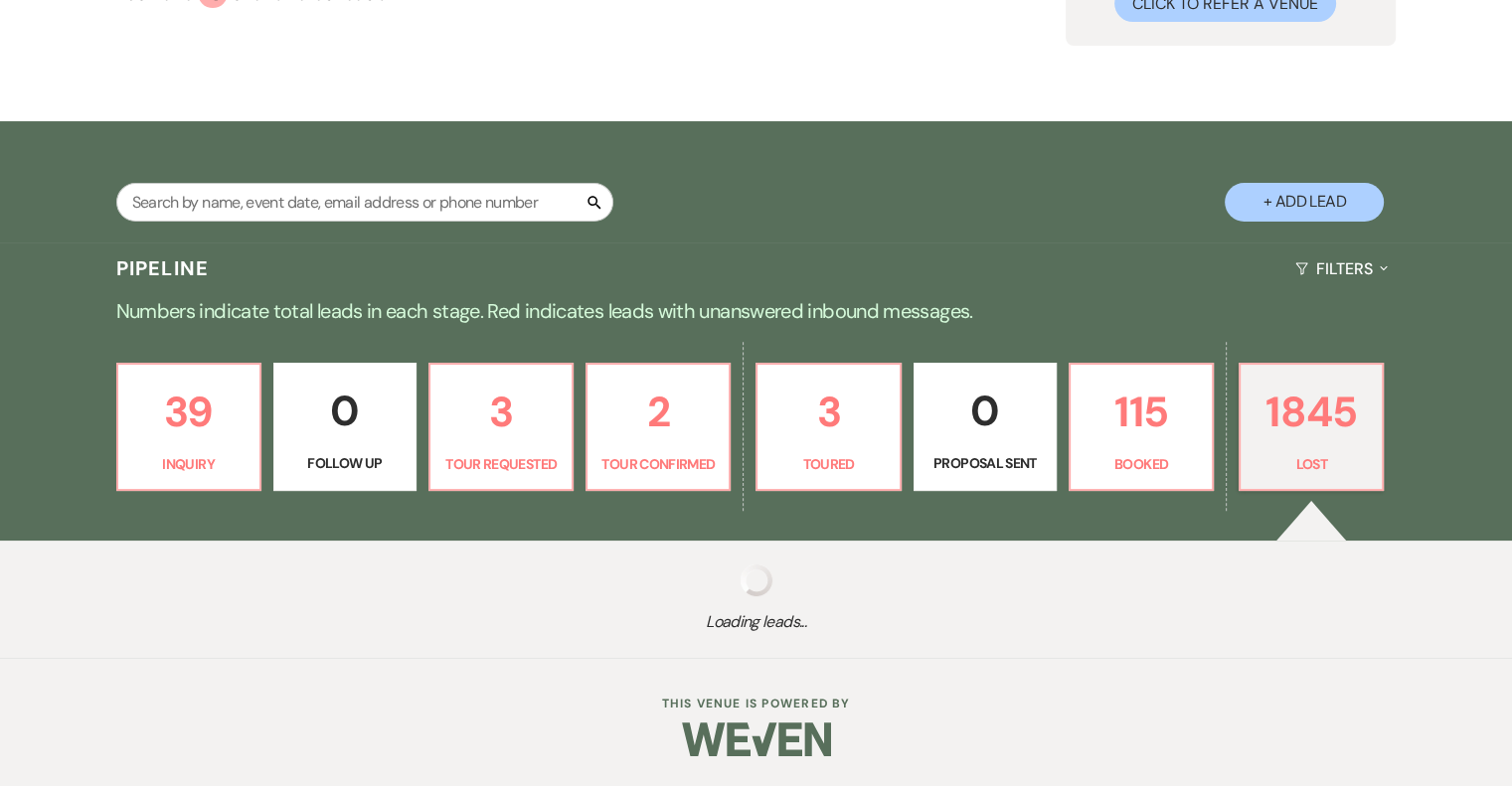 select on "8" 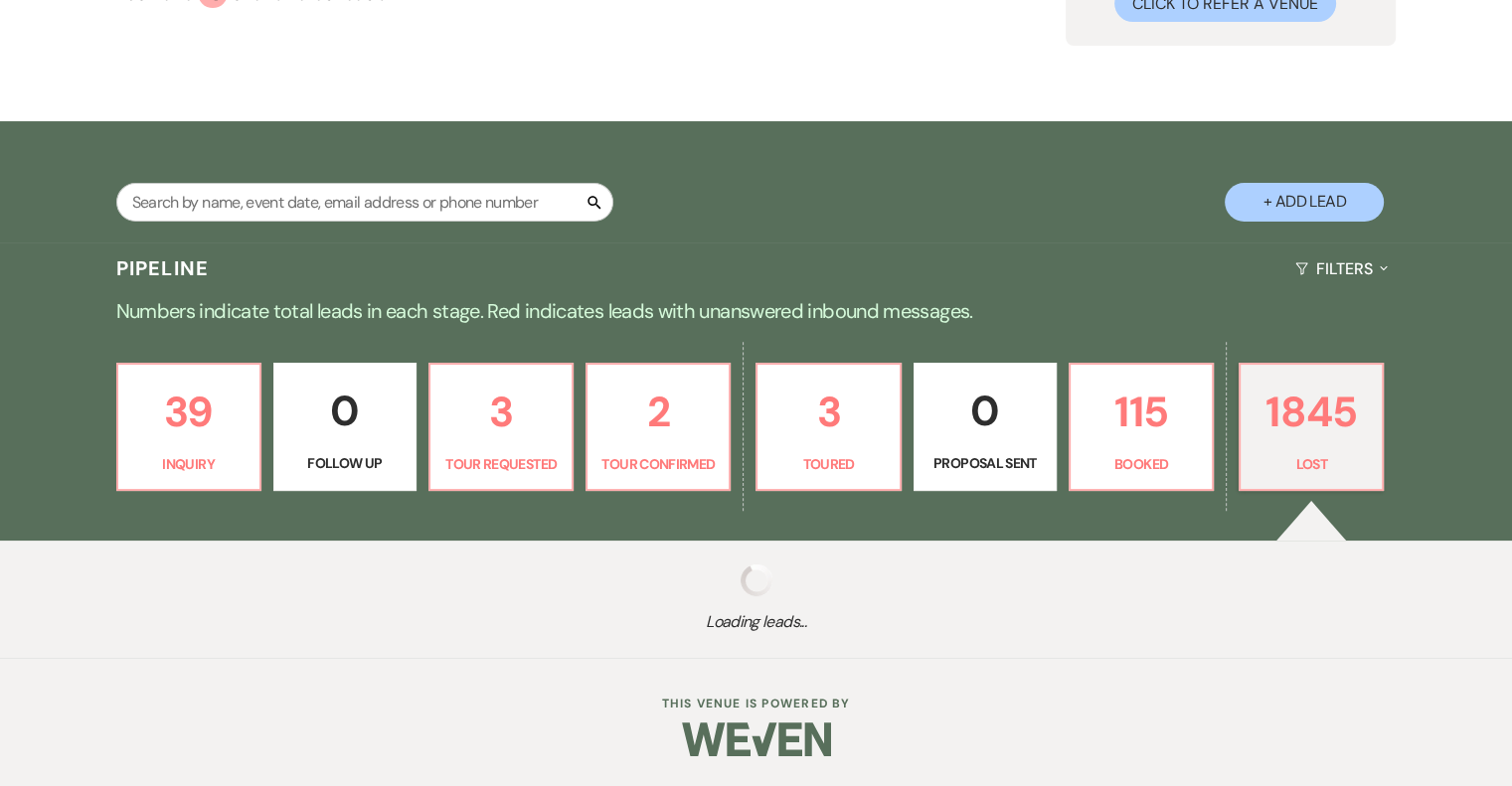 select on "5" 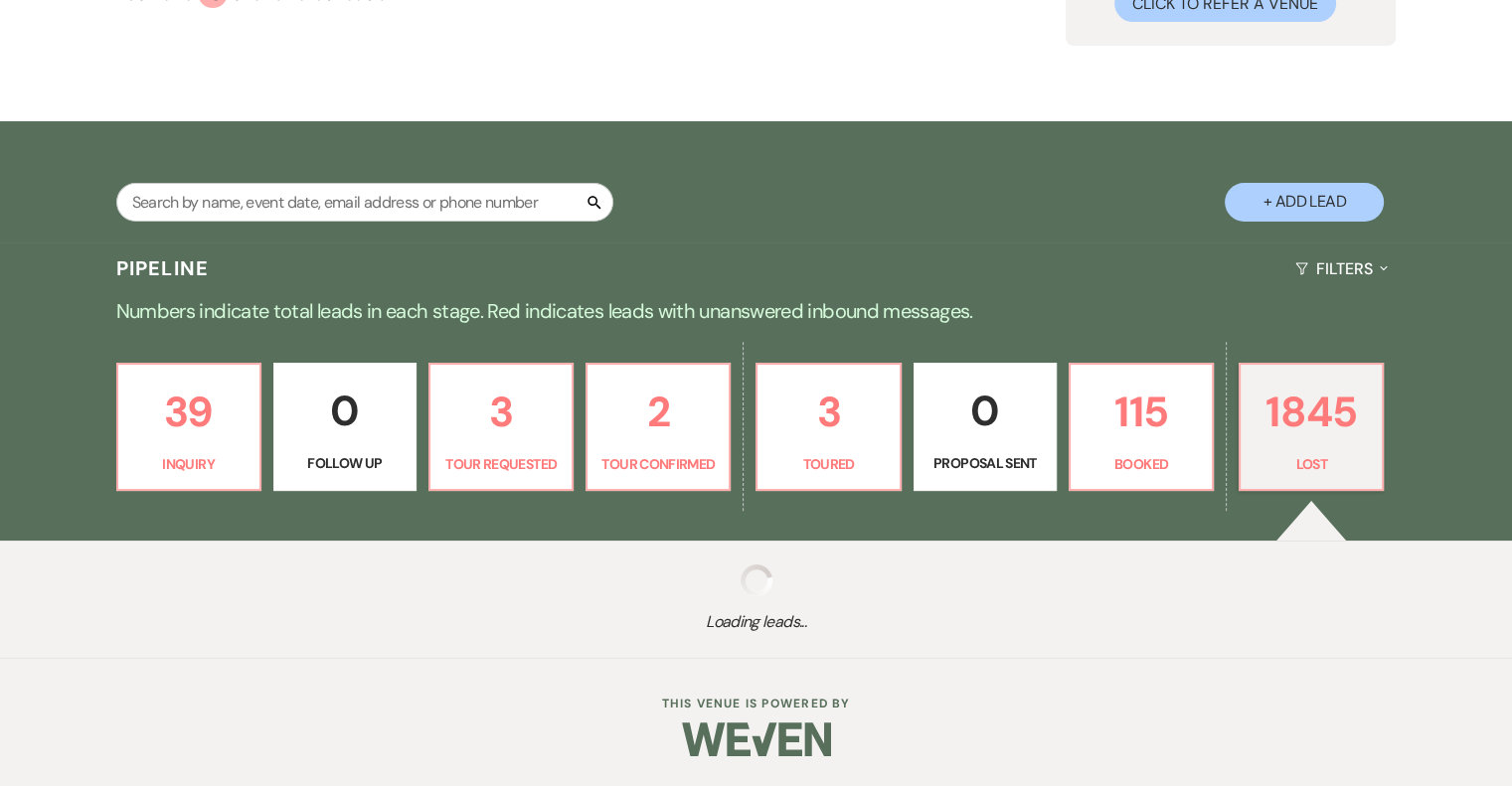 select on "8" 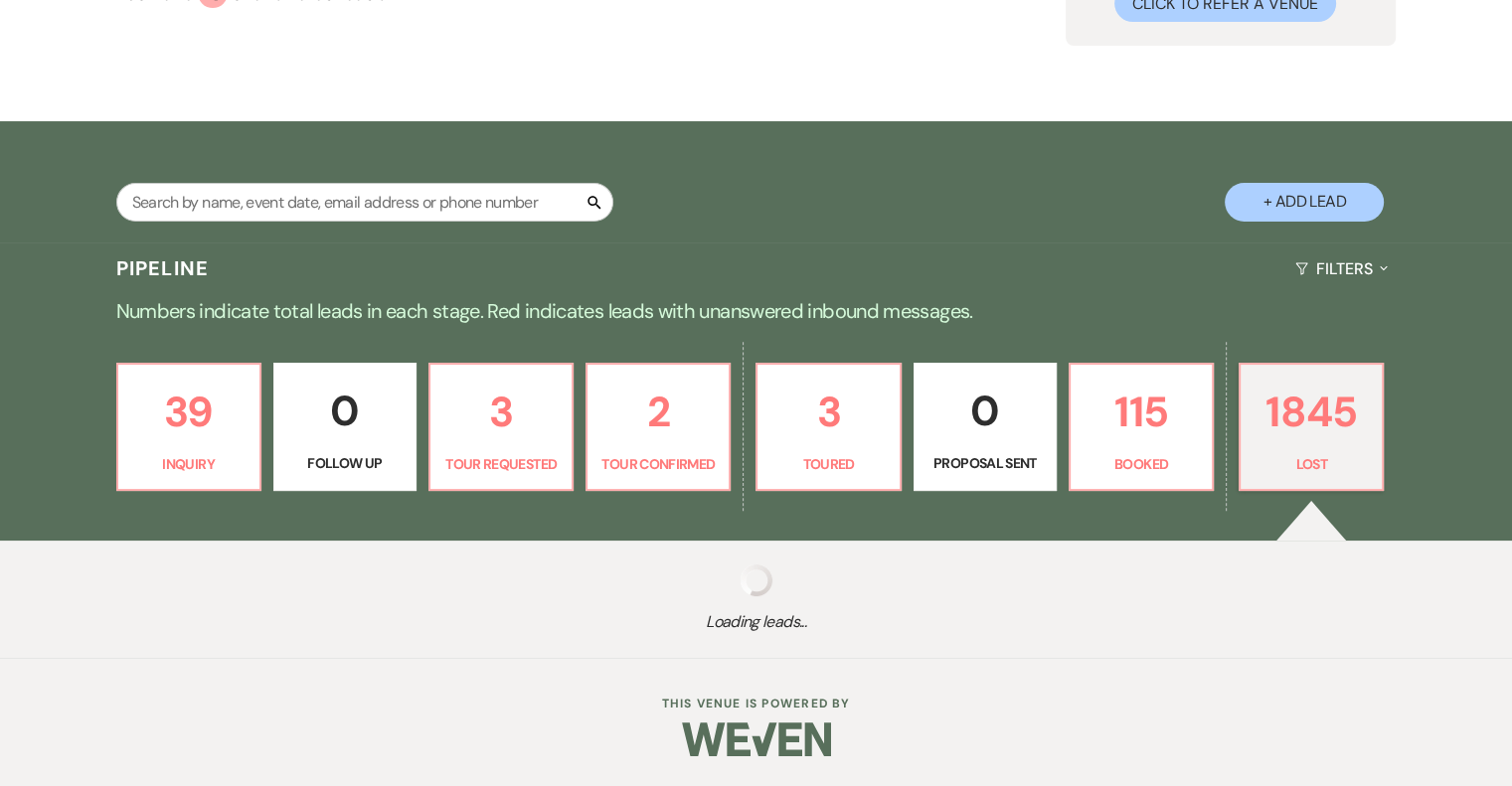 select on "5" 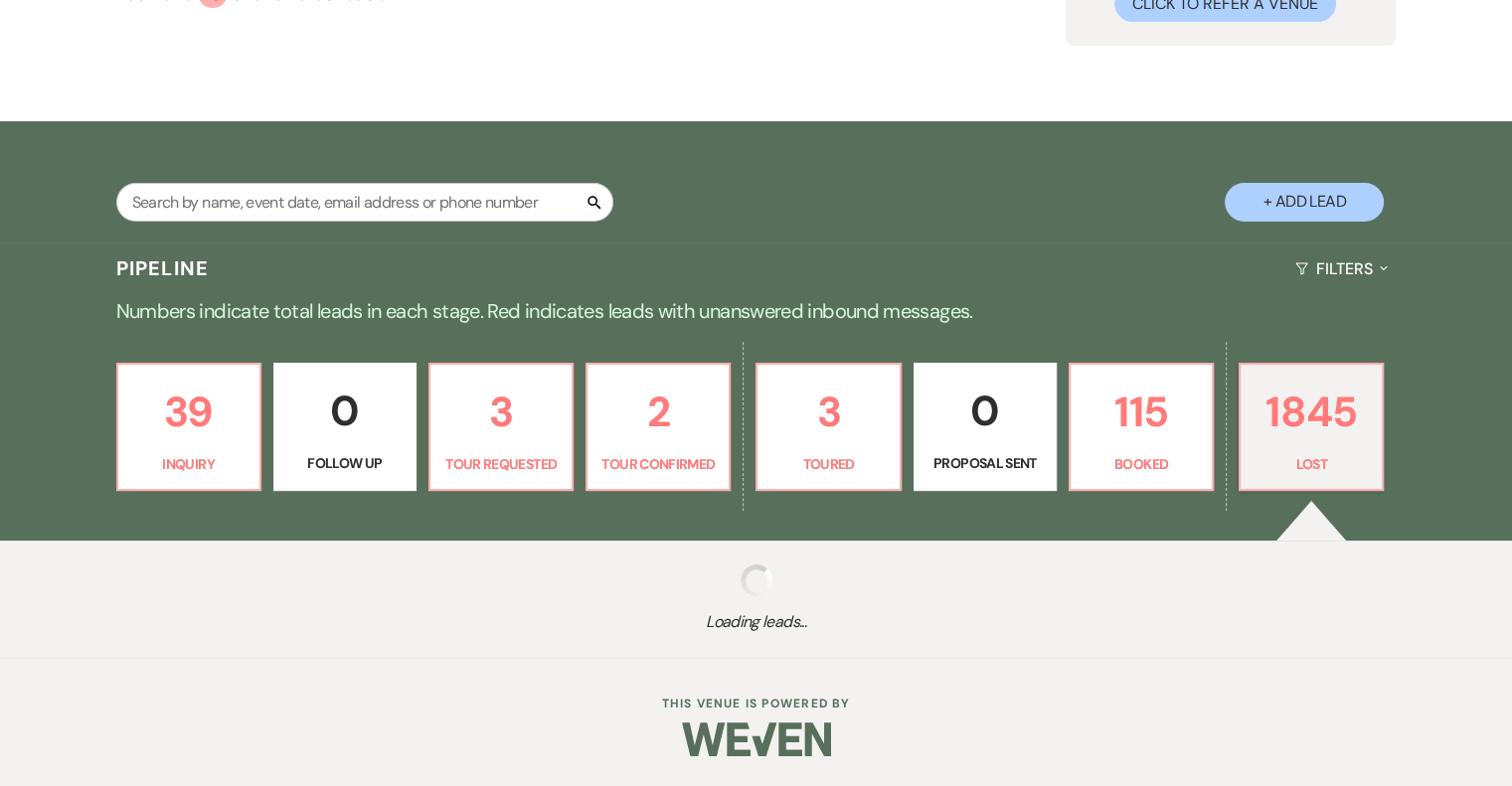 select on "8" 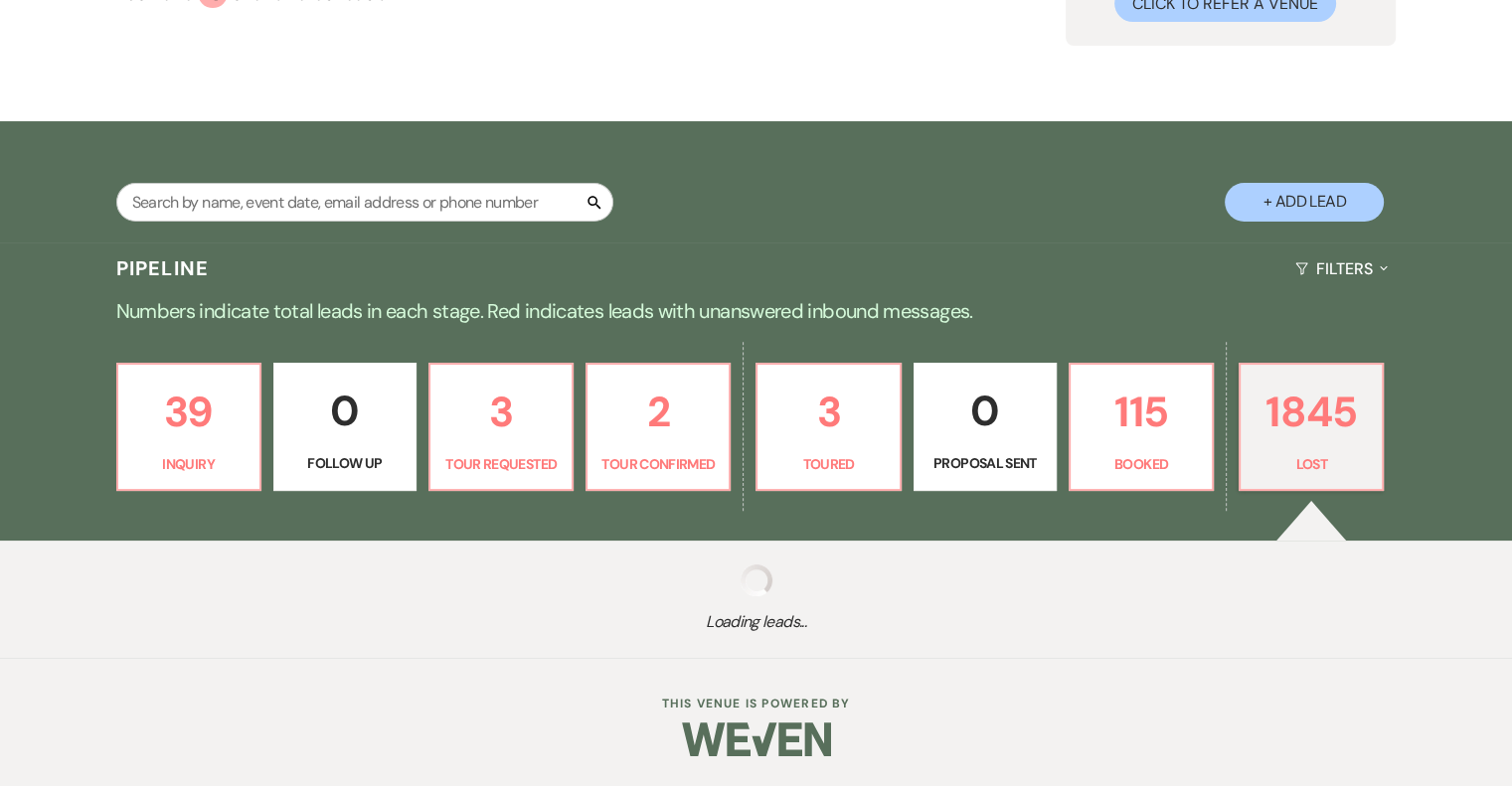 select on "5" 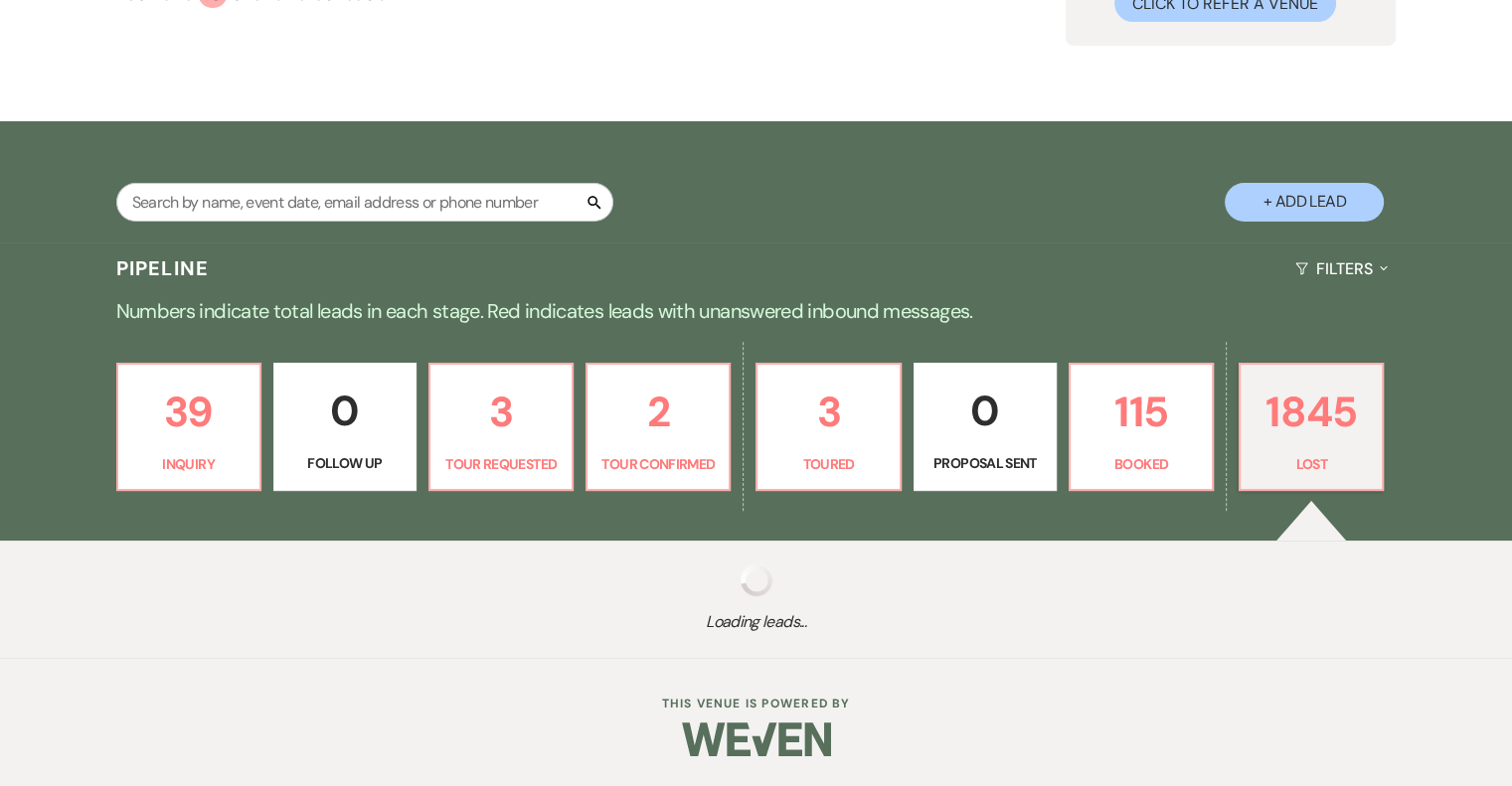 select on "8" 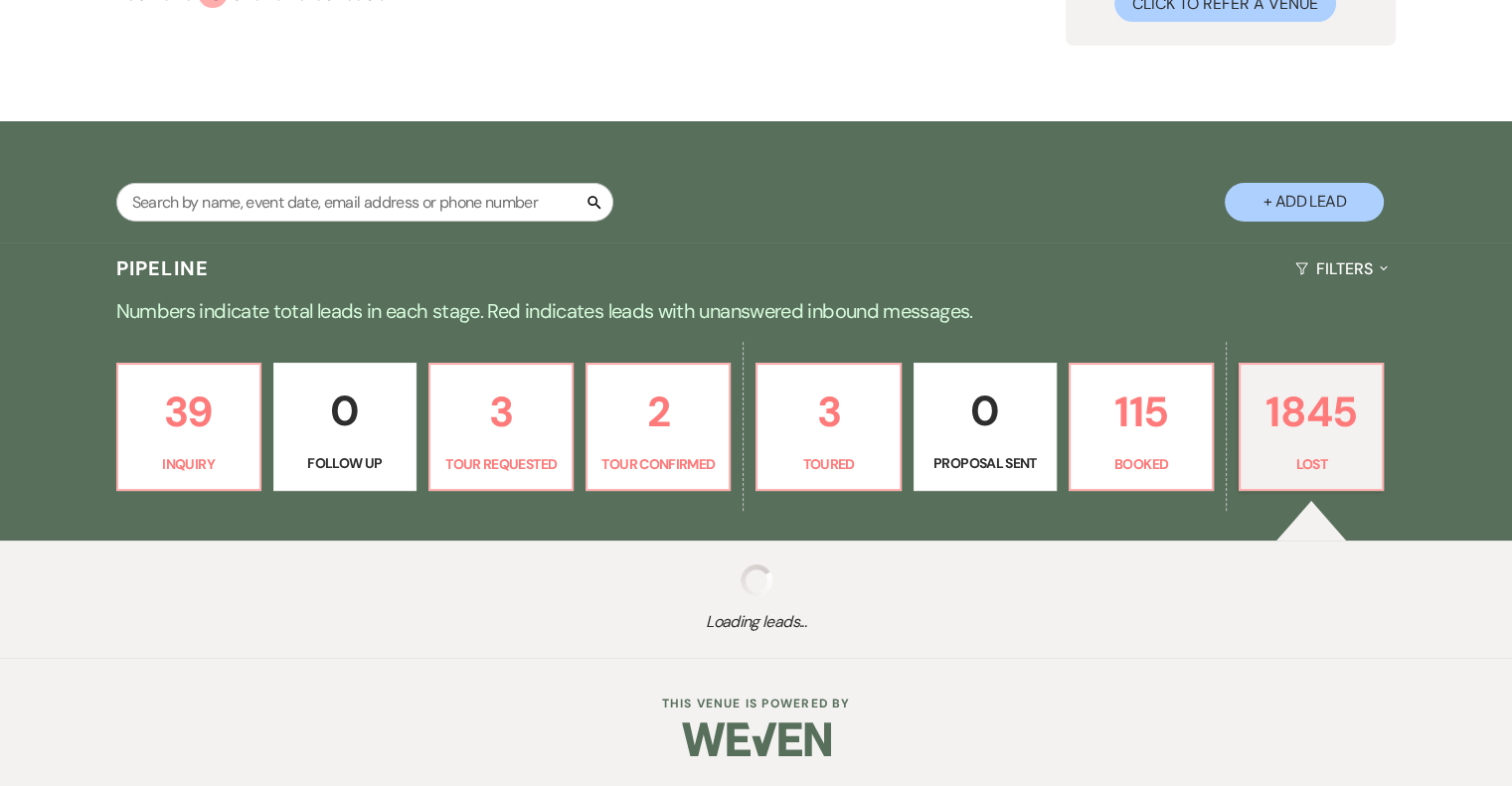 select on "10" 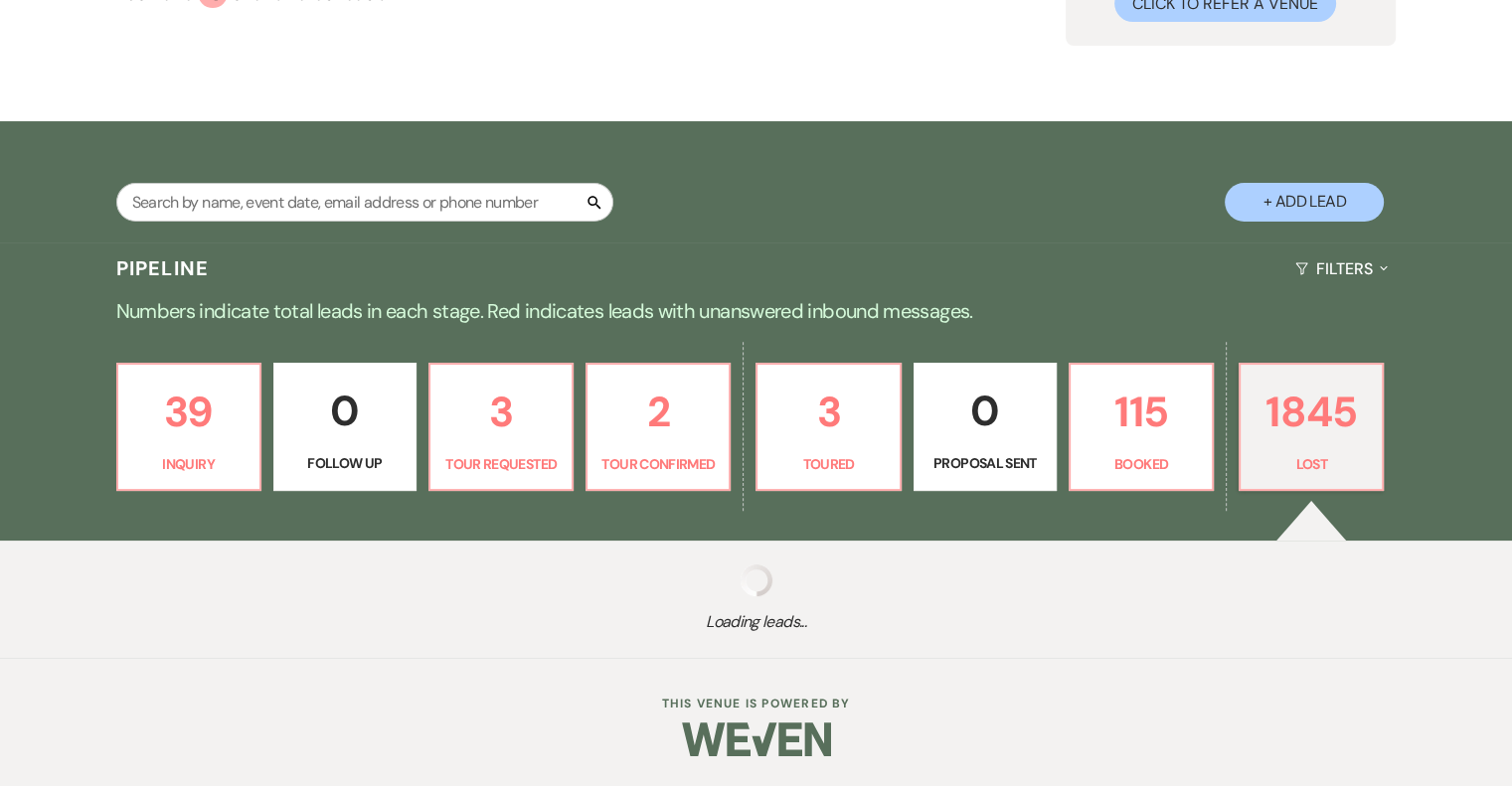 select on "8" 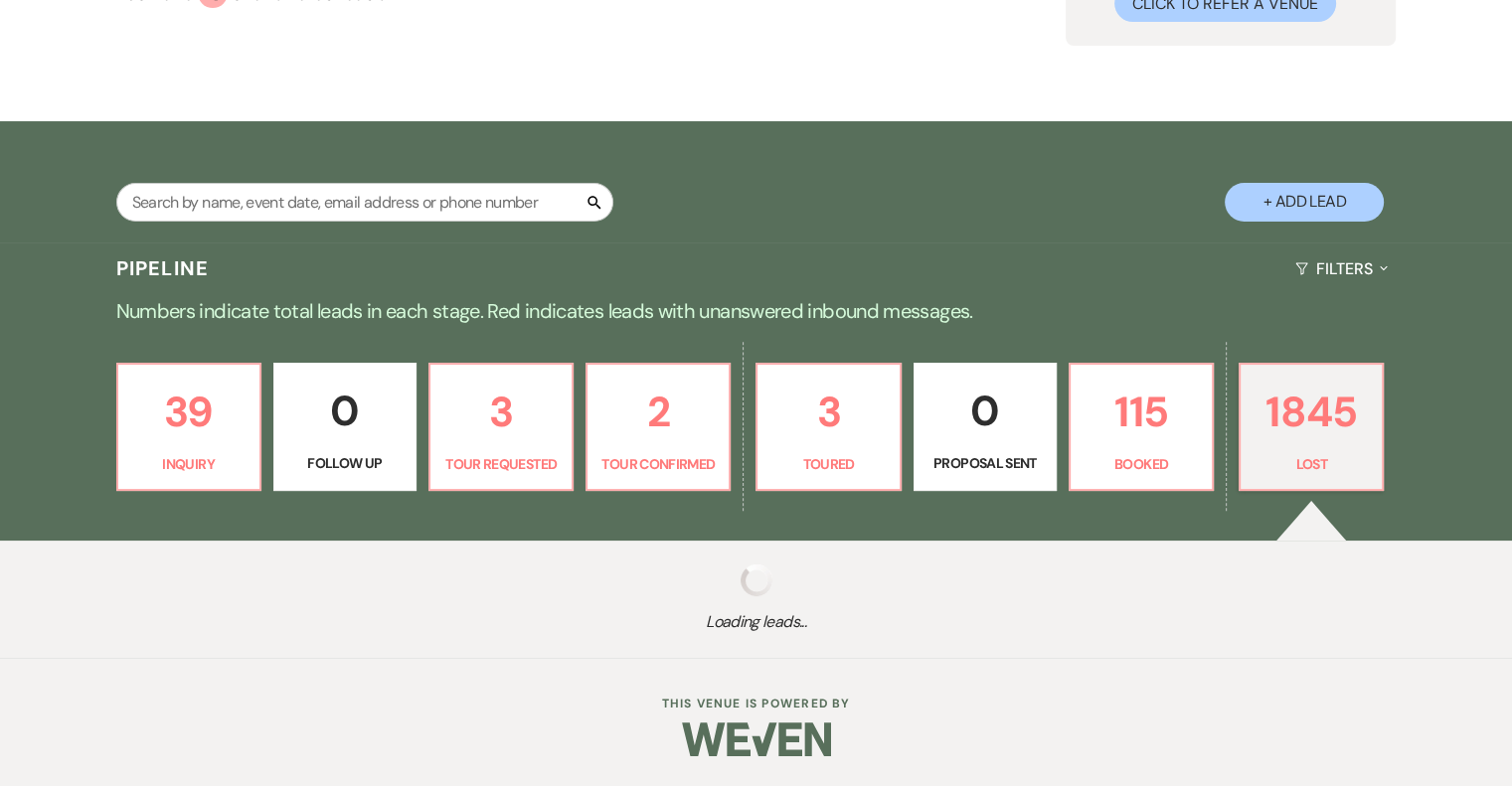 select on "5" 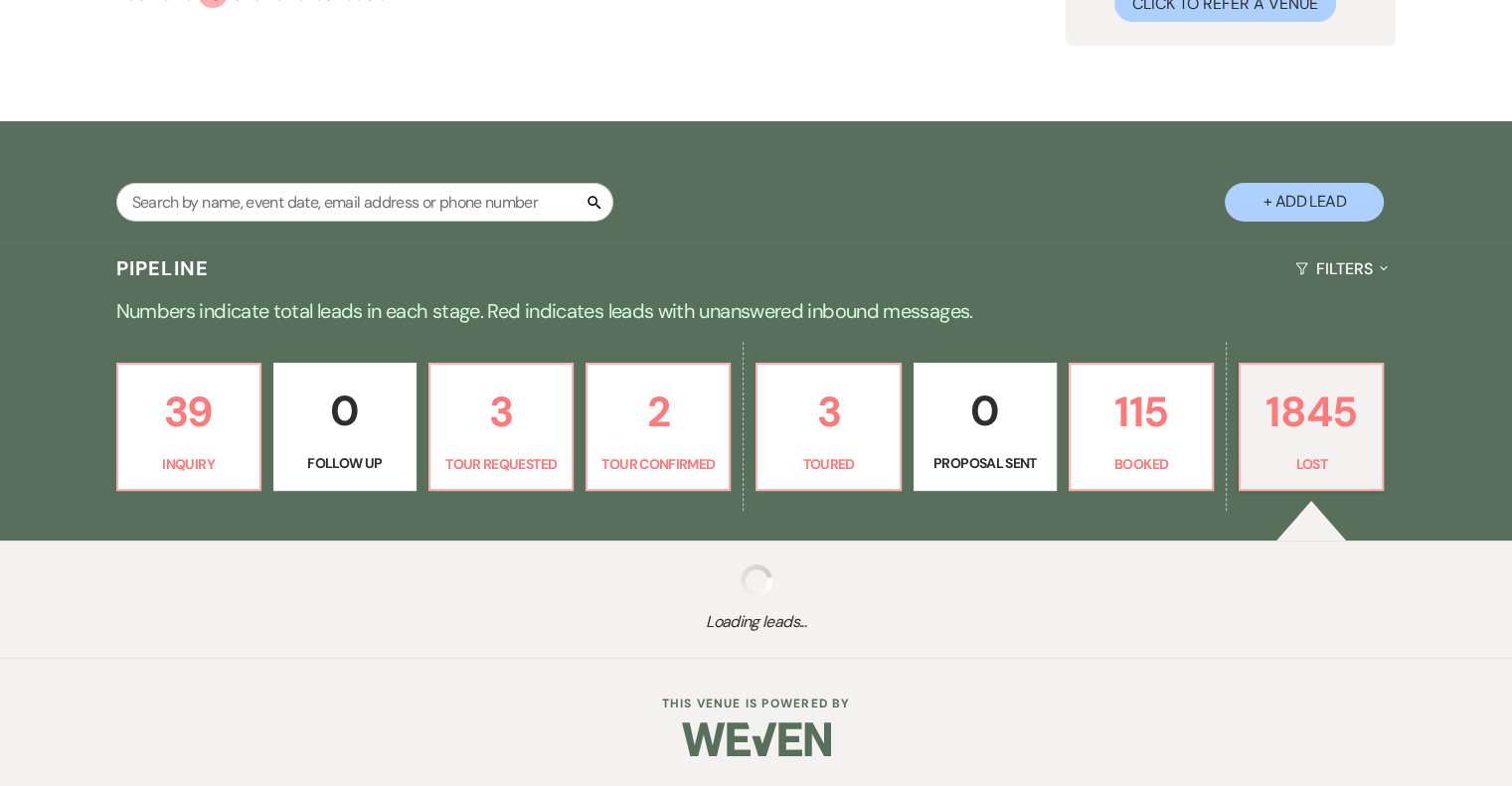 select on "8" 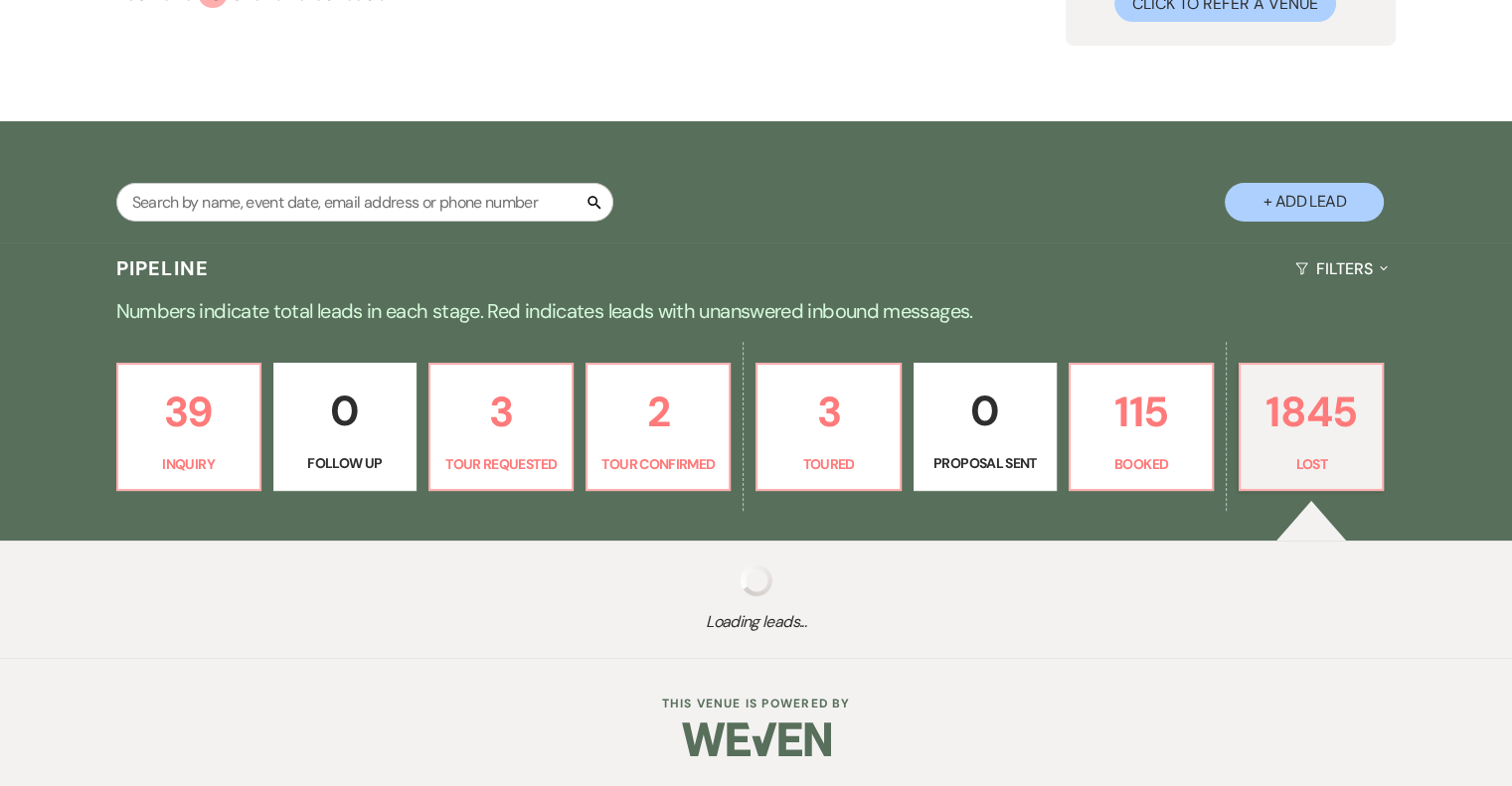 select on "8" 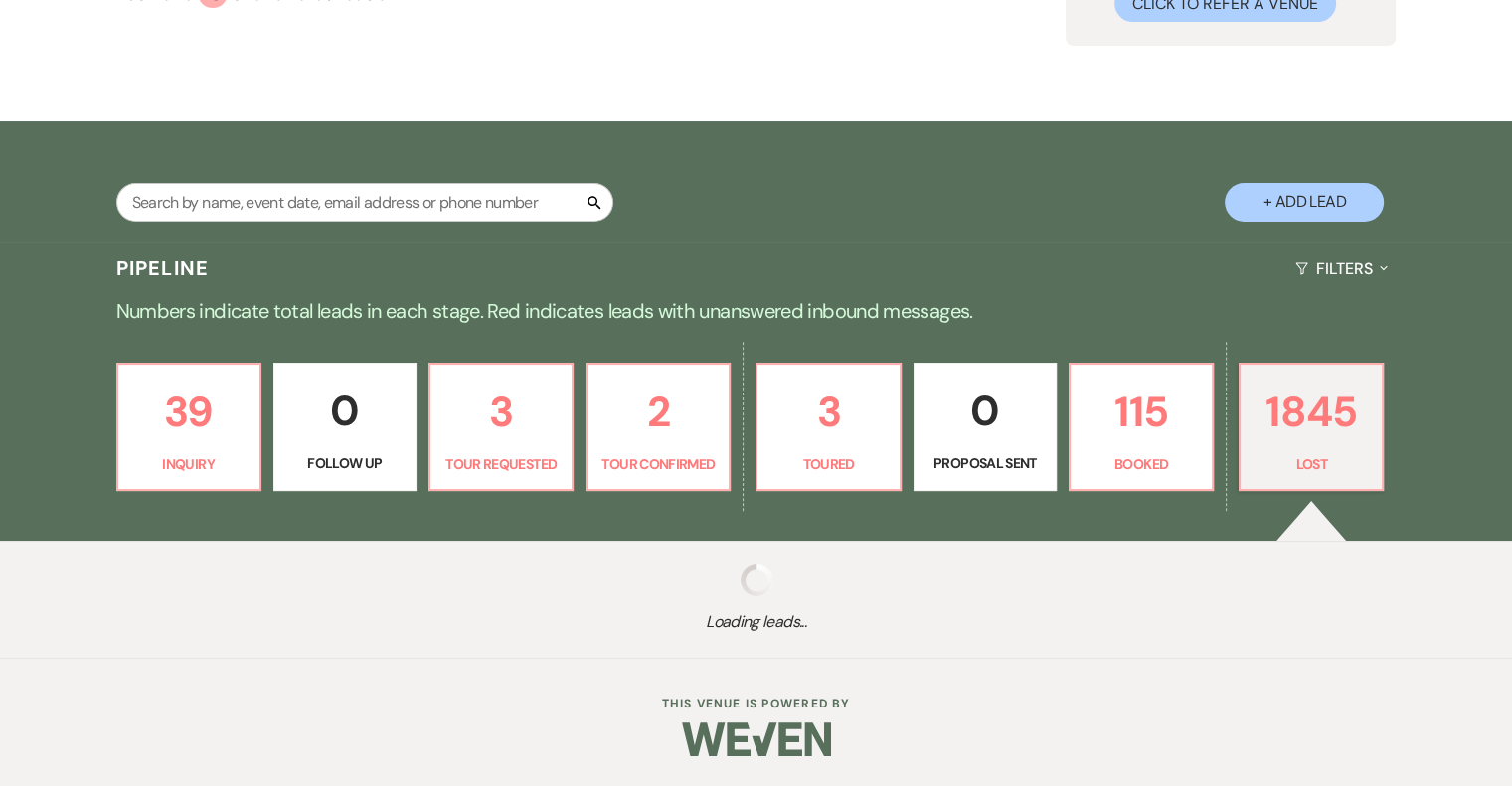 select on "5" 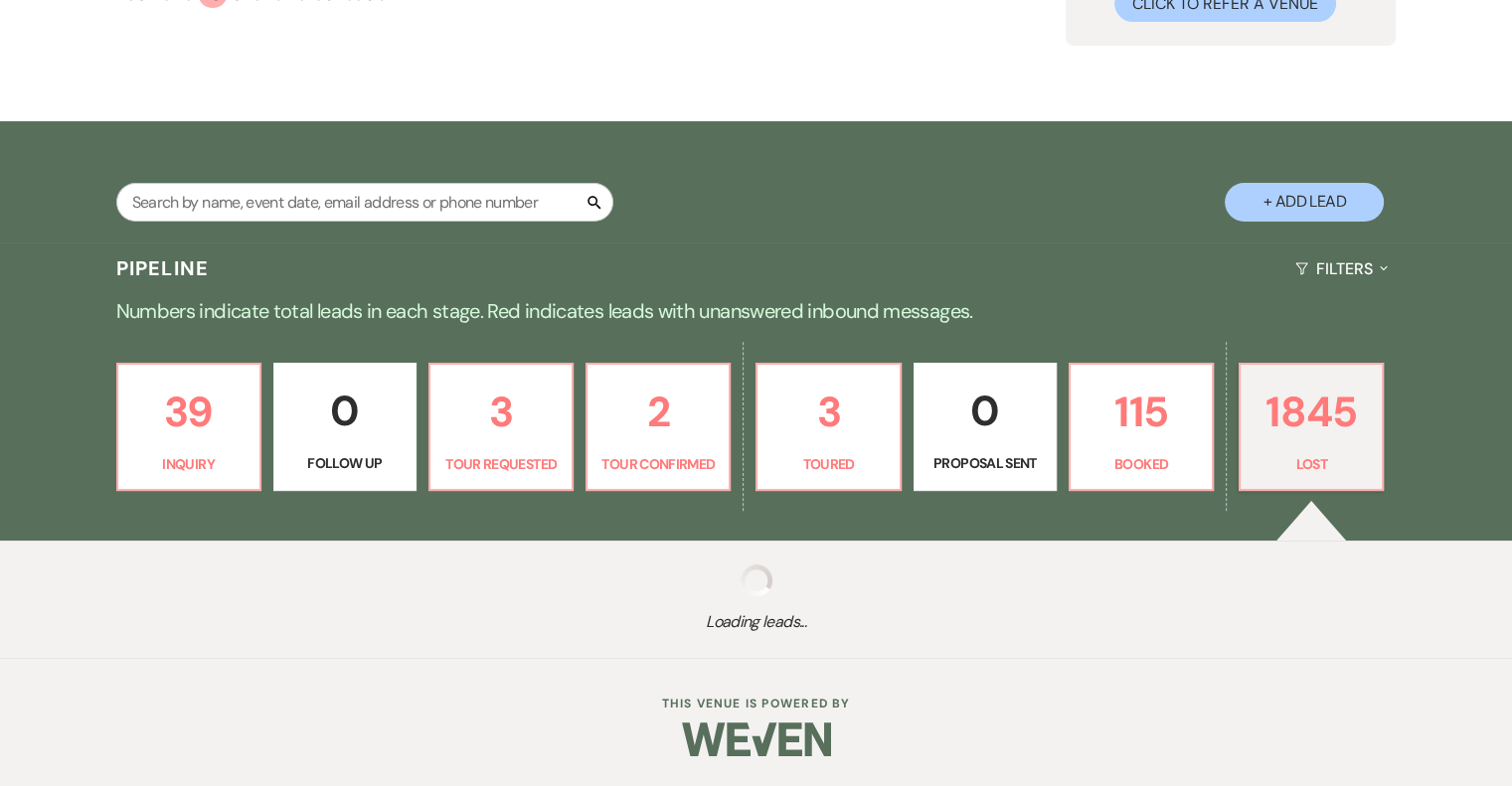 select on "8" 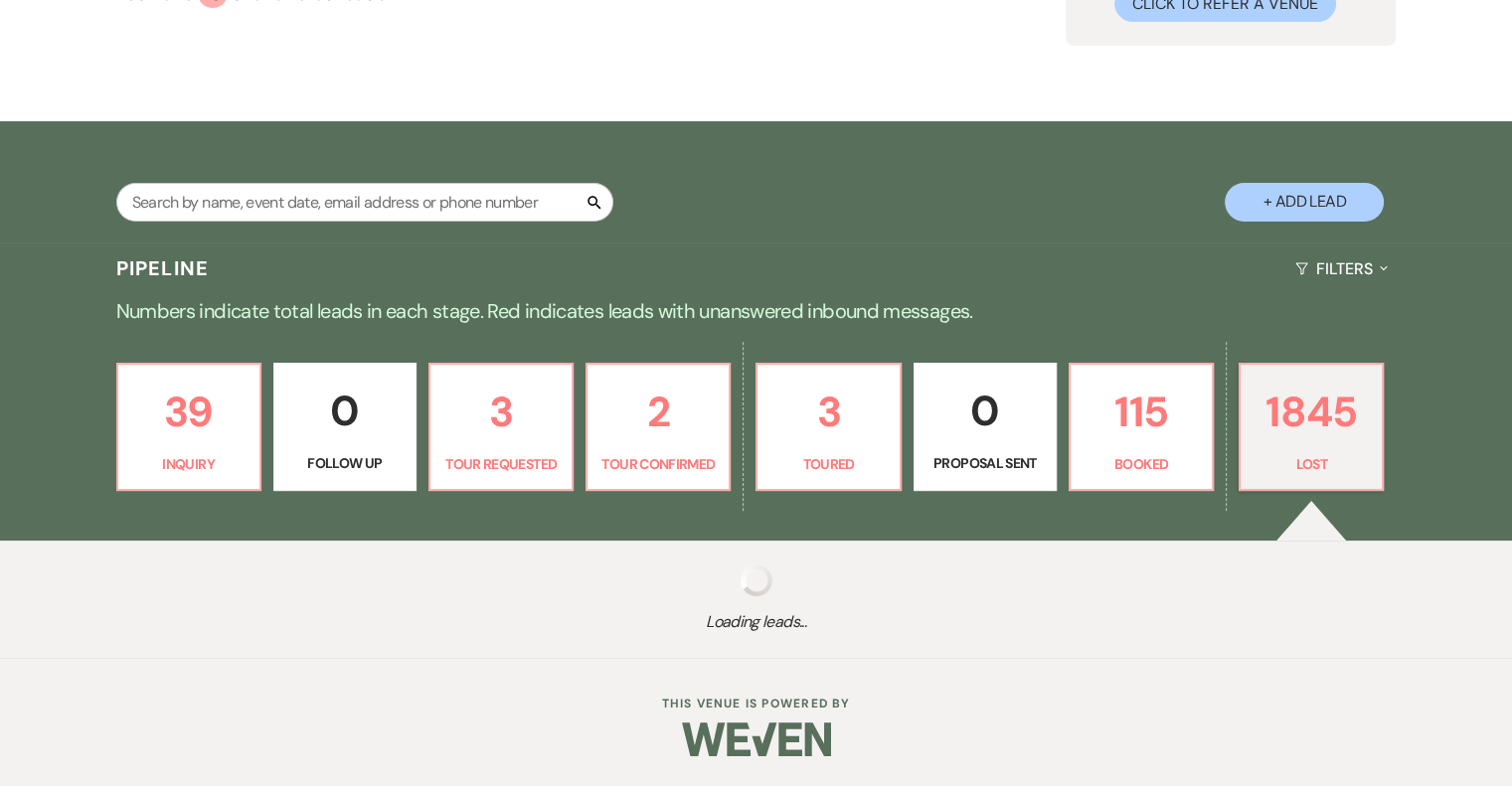 select on "5" 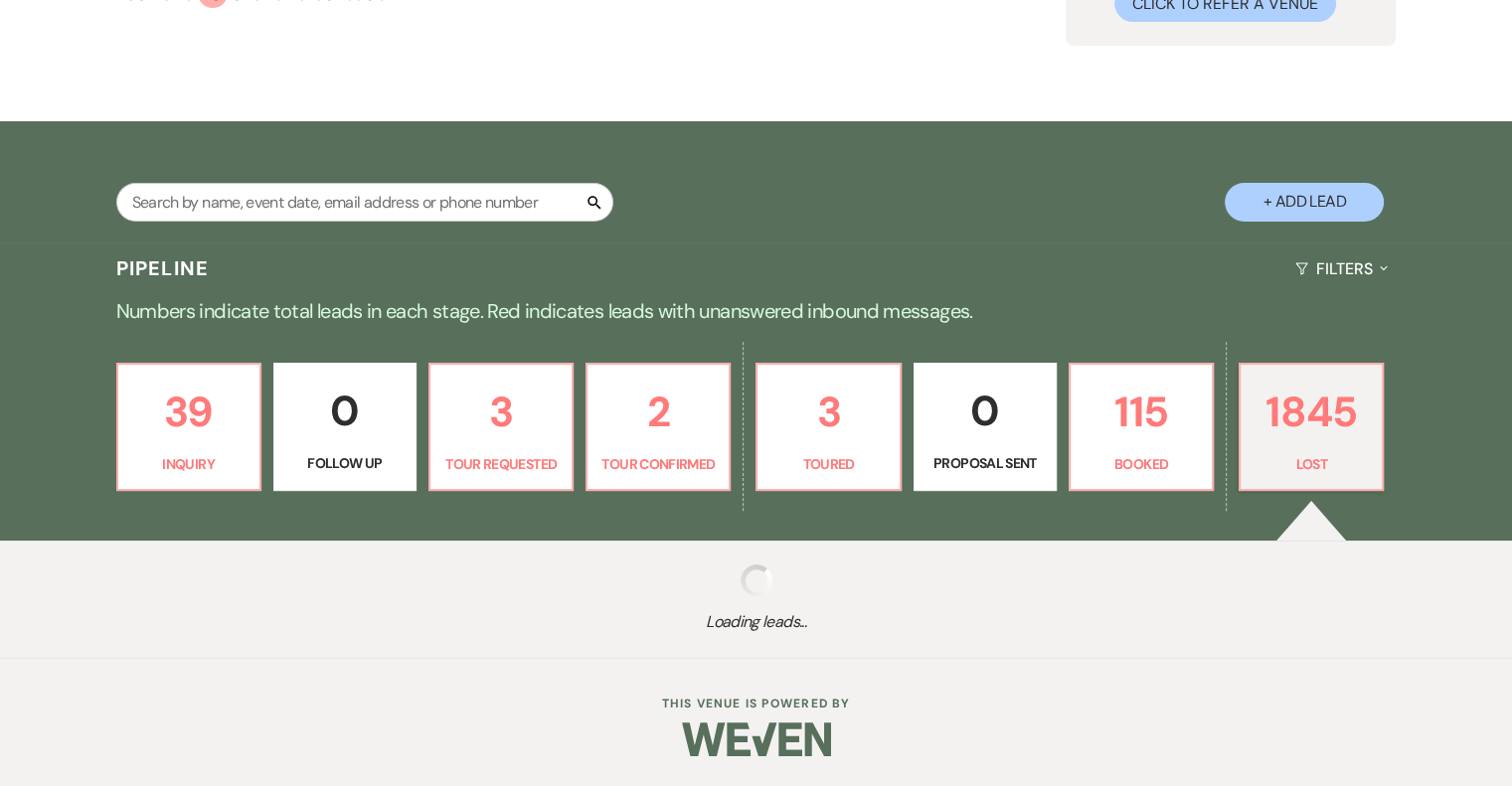 select on "8" 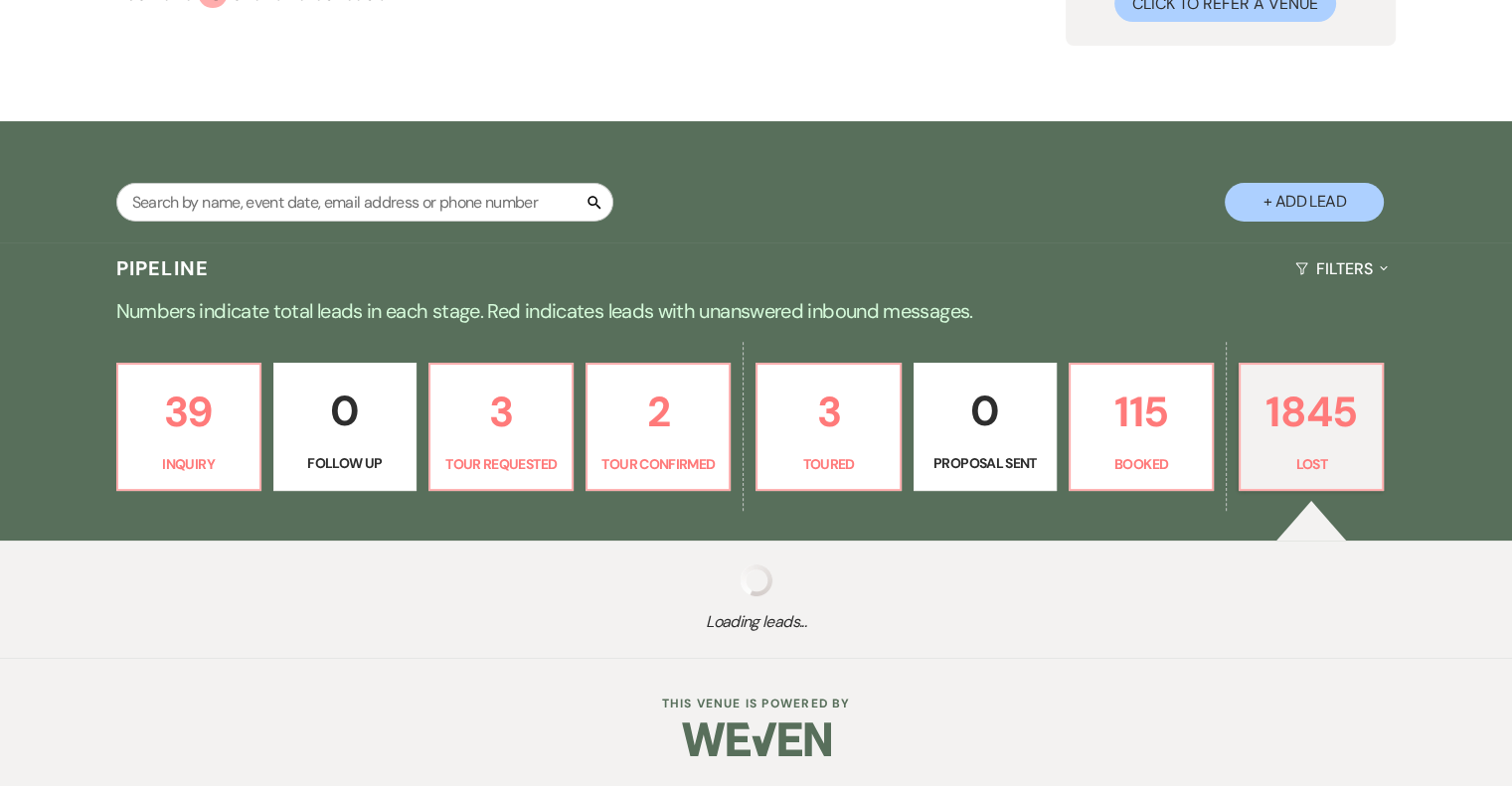 select on "5" 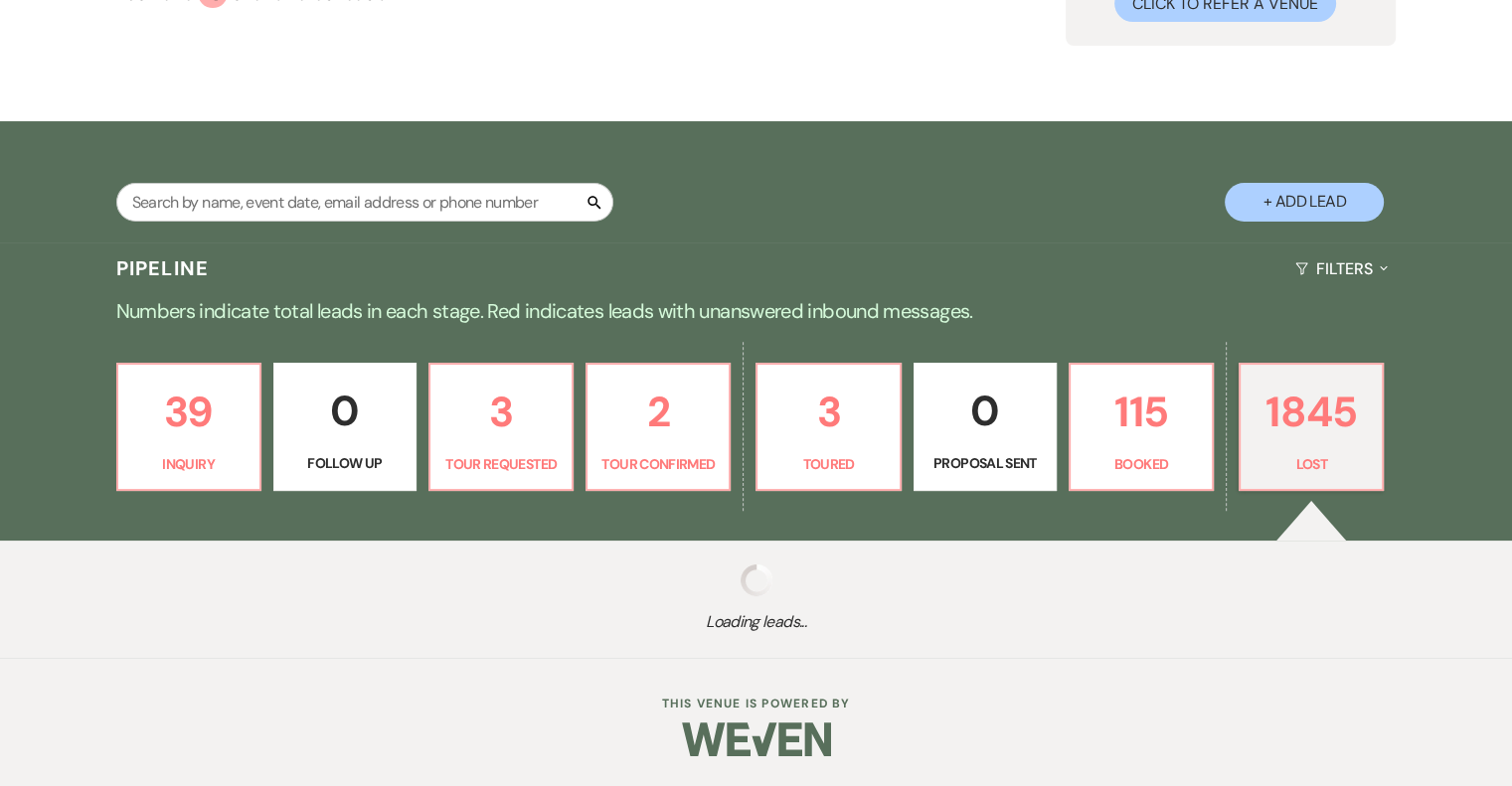 select on "8" 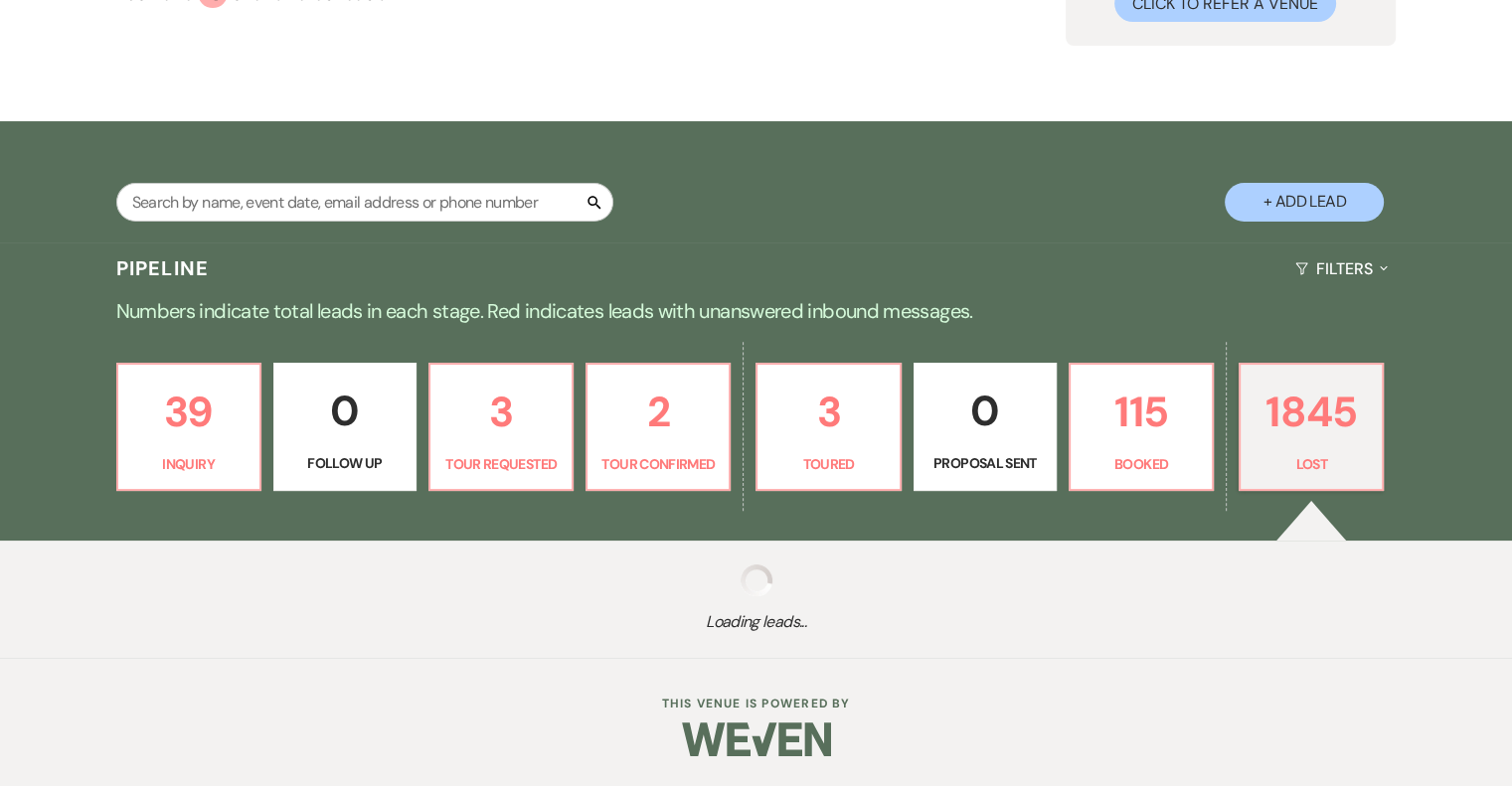 select on "5" 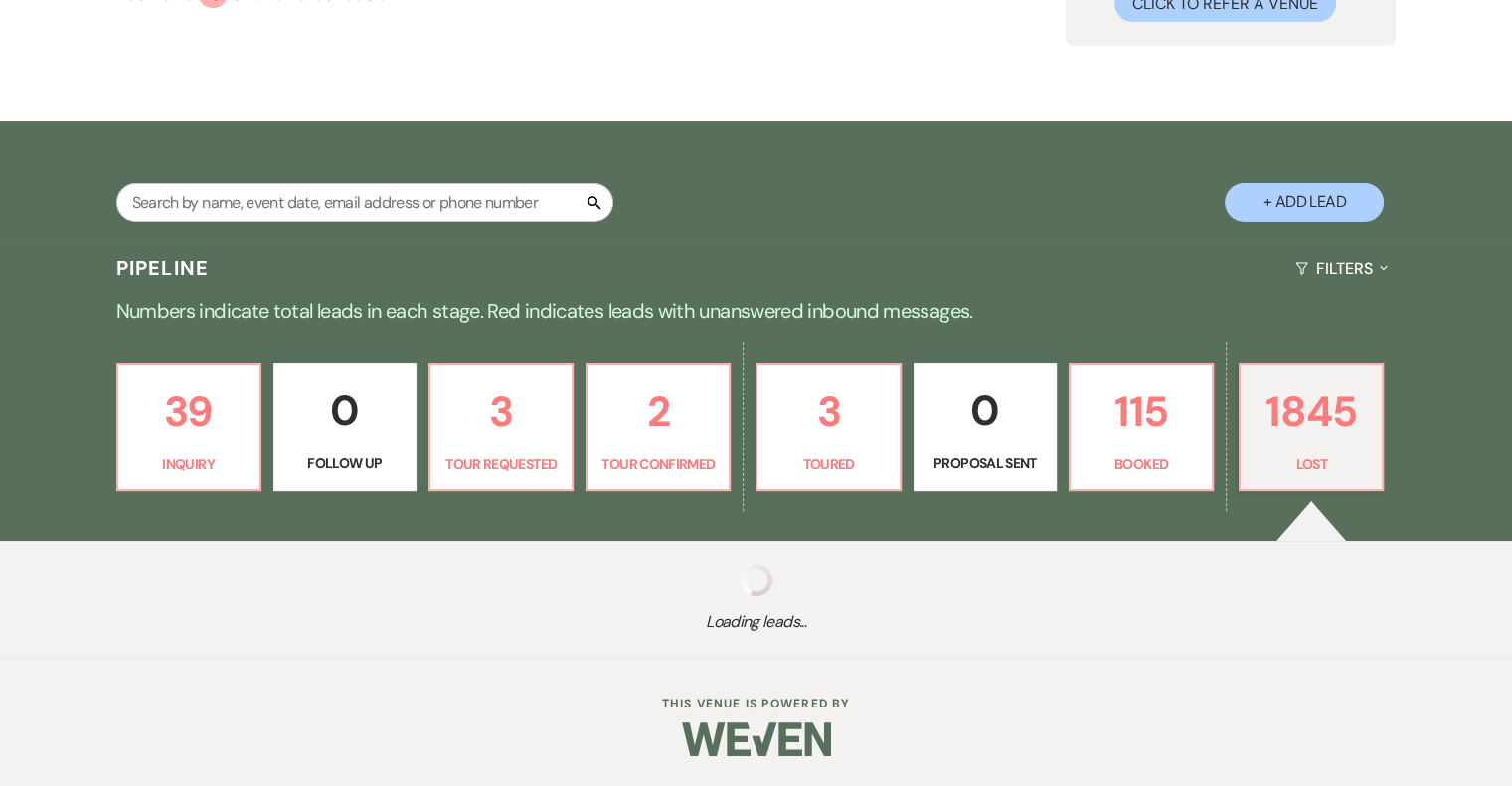select on "8" 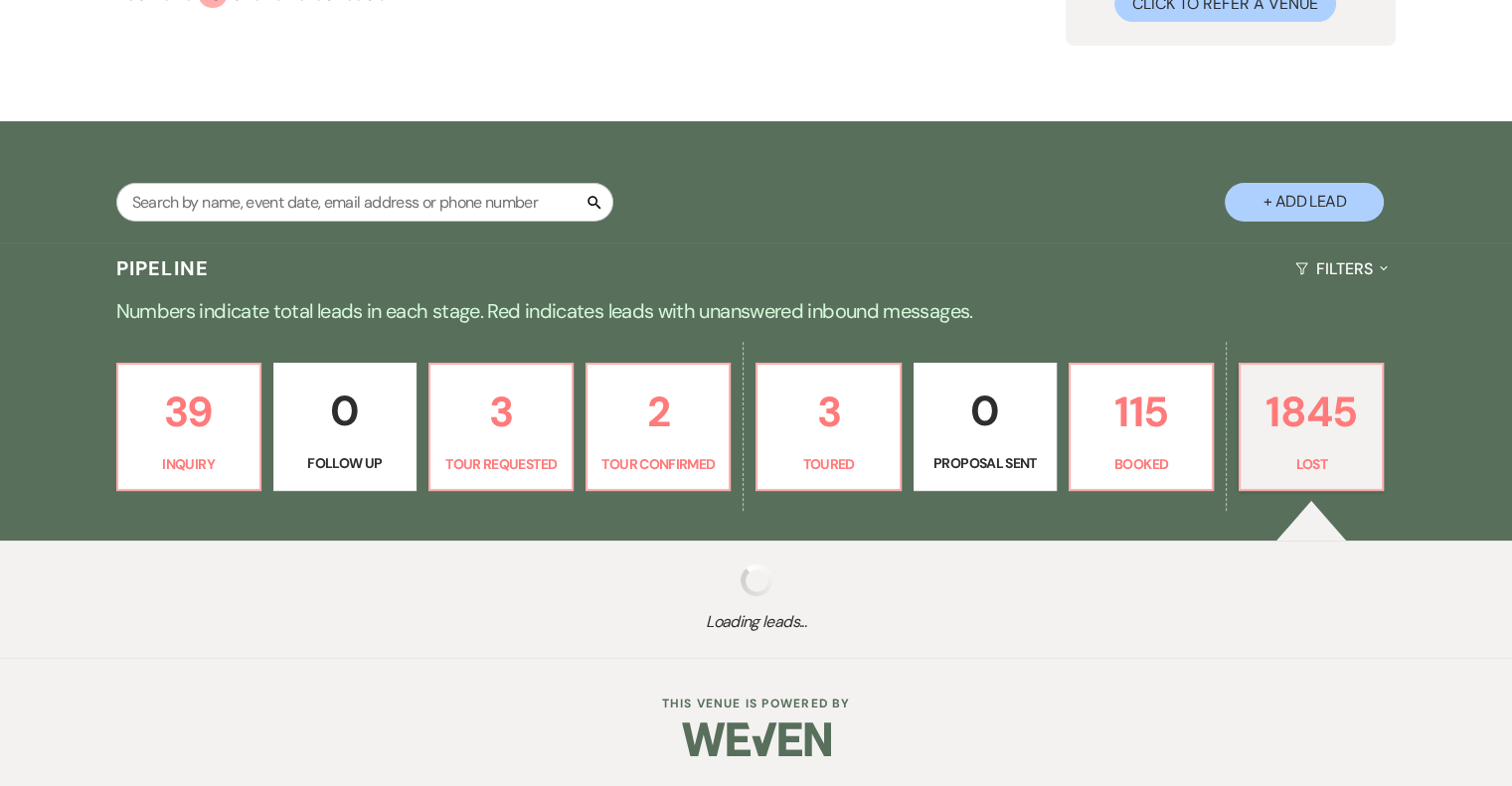 select on "5" 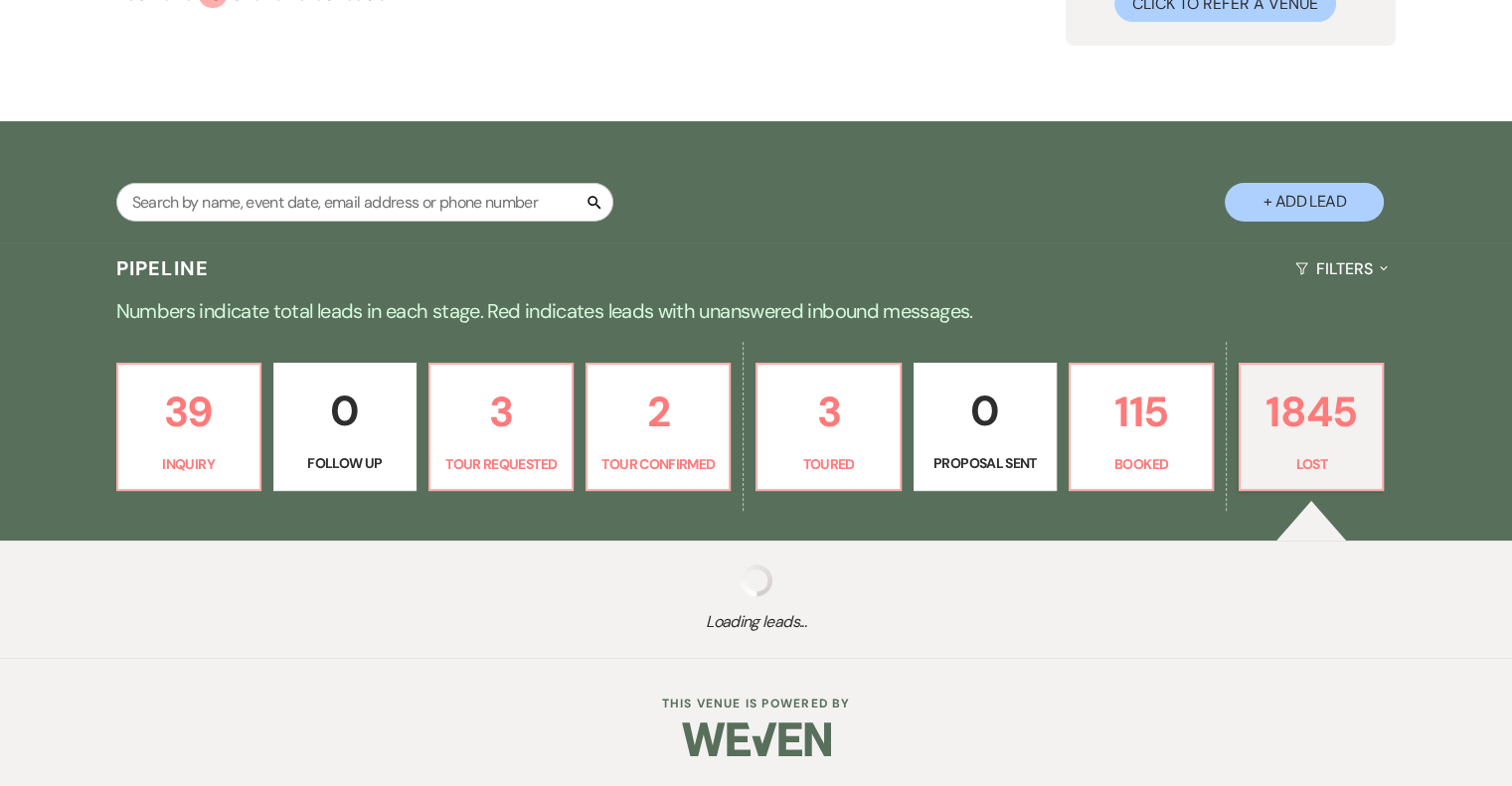 select on "8" 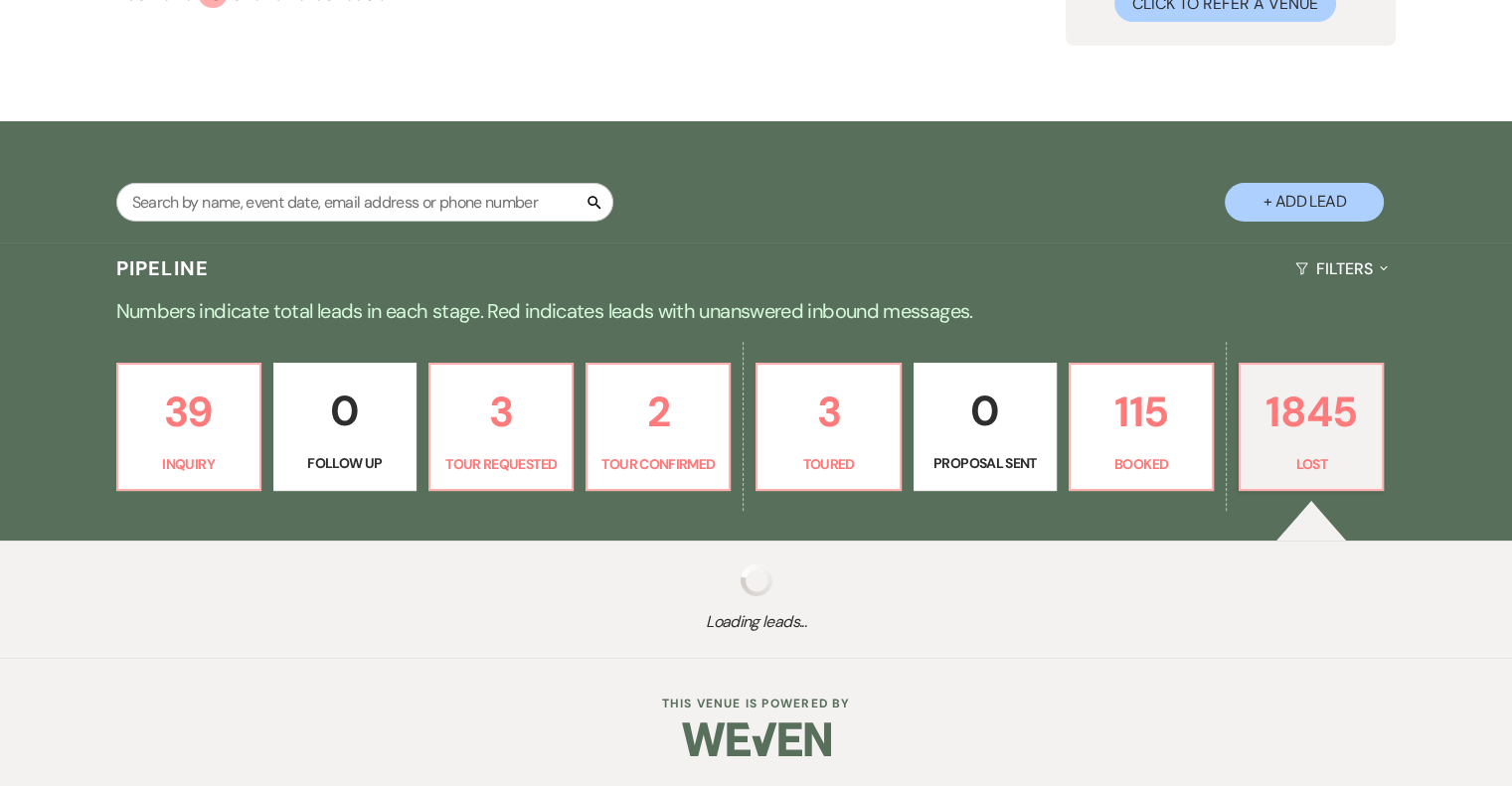 select on "8" 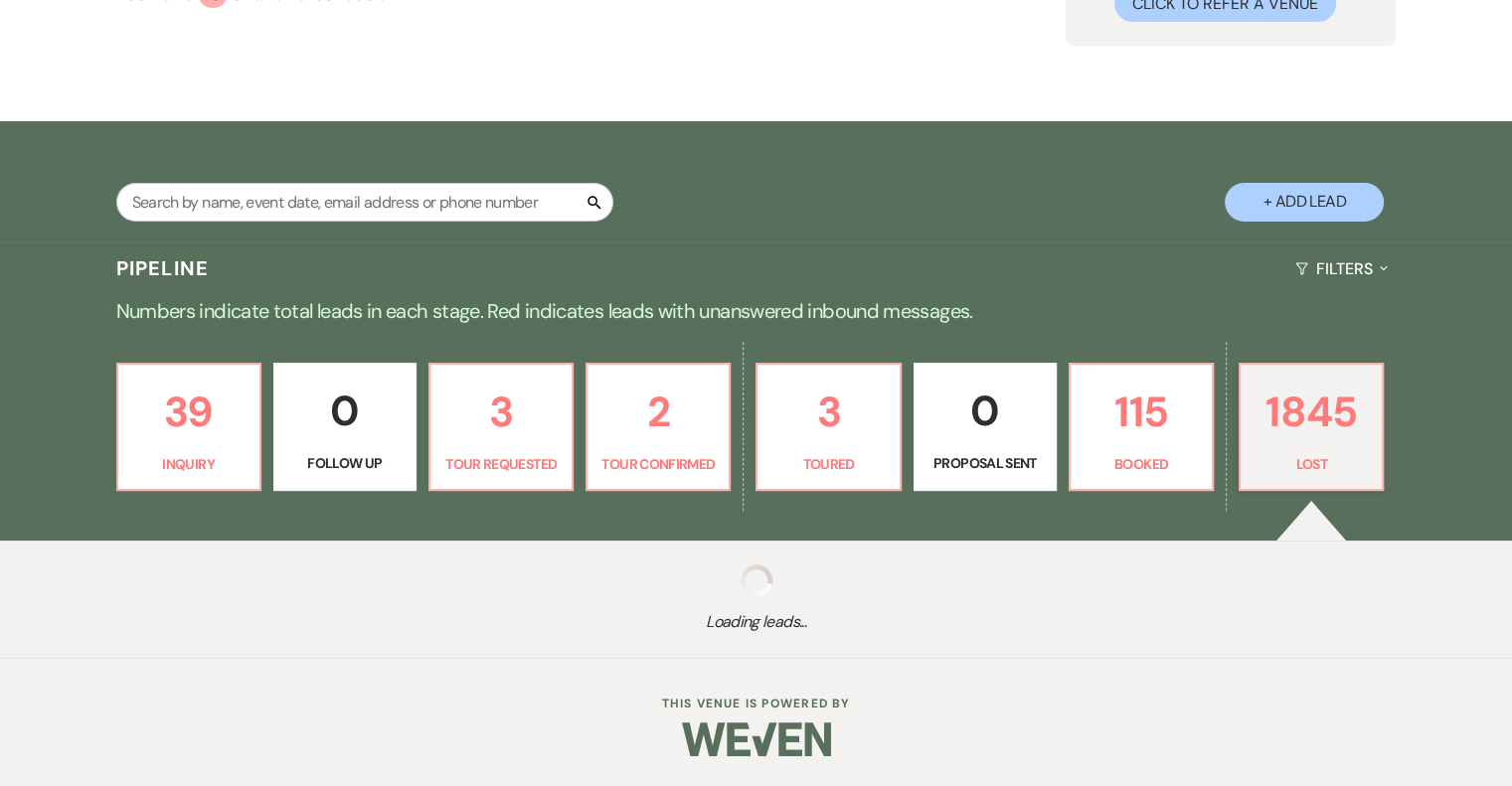 select on "6" 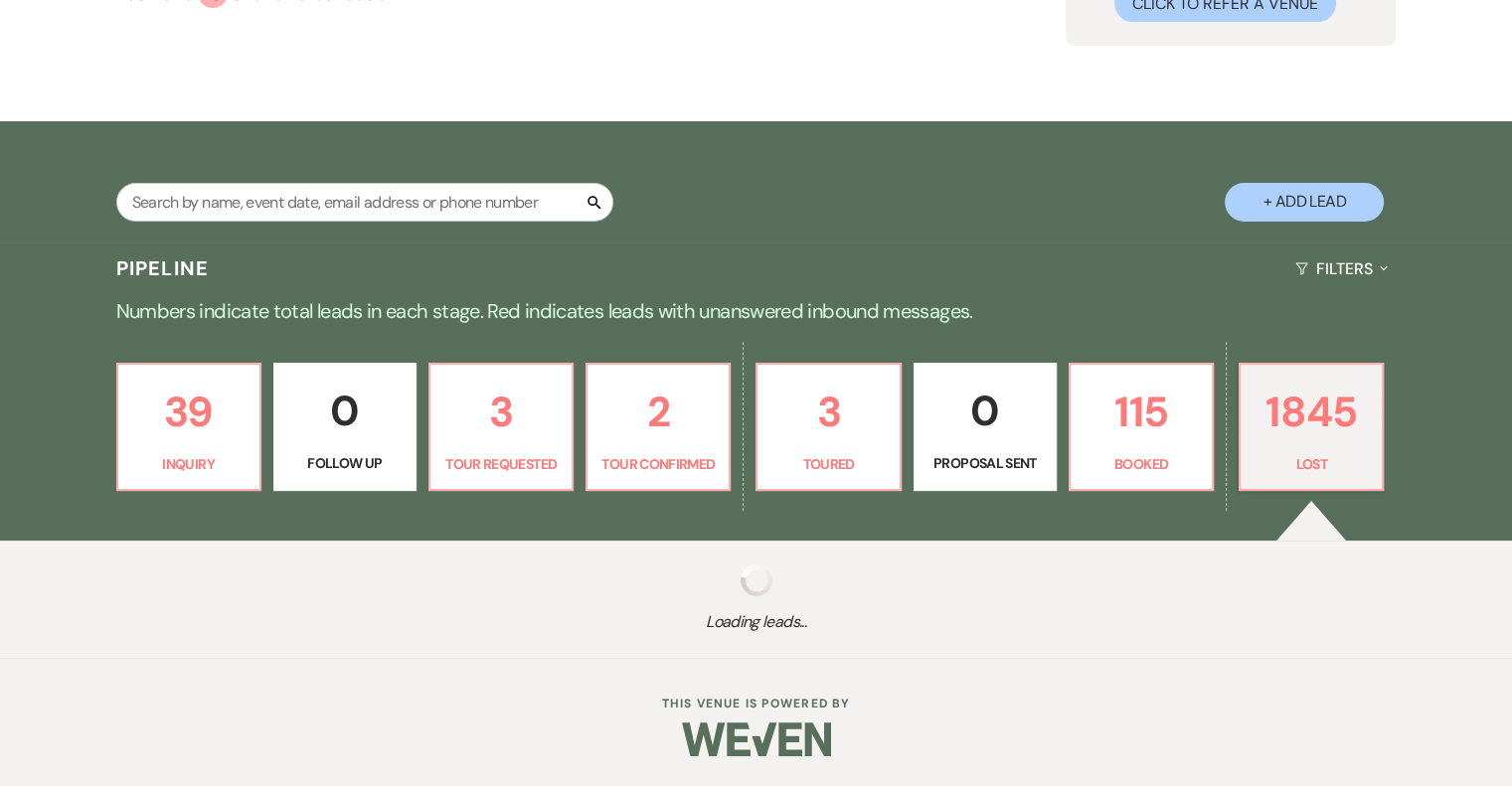 select on "8" 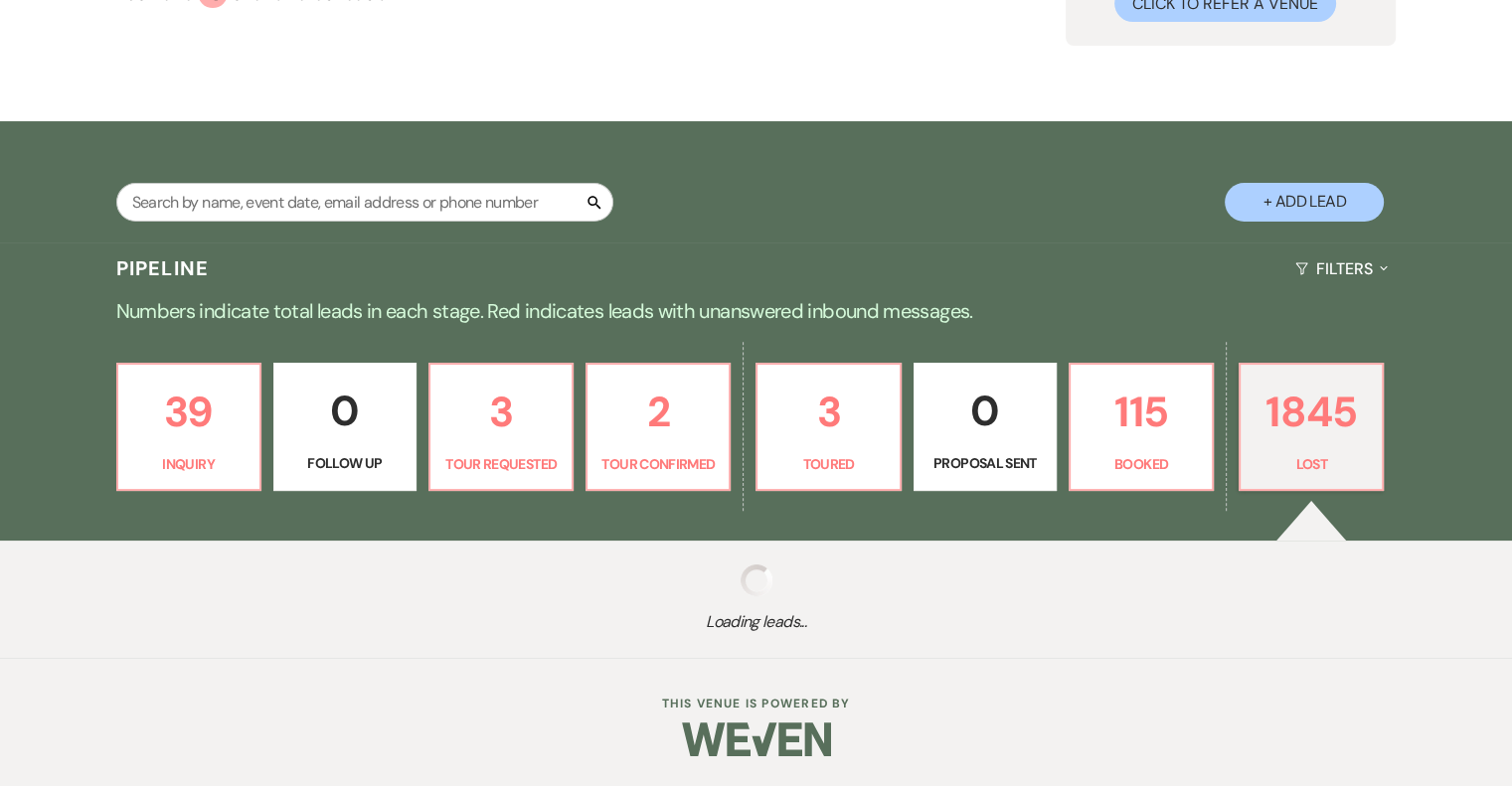 select on "5" 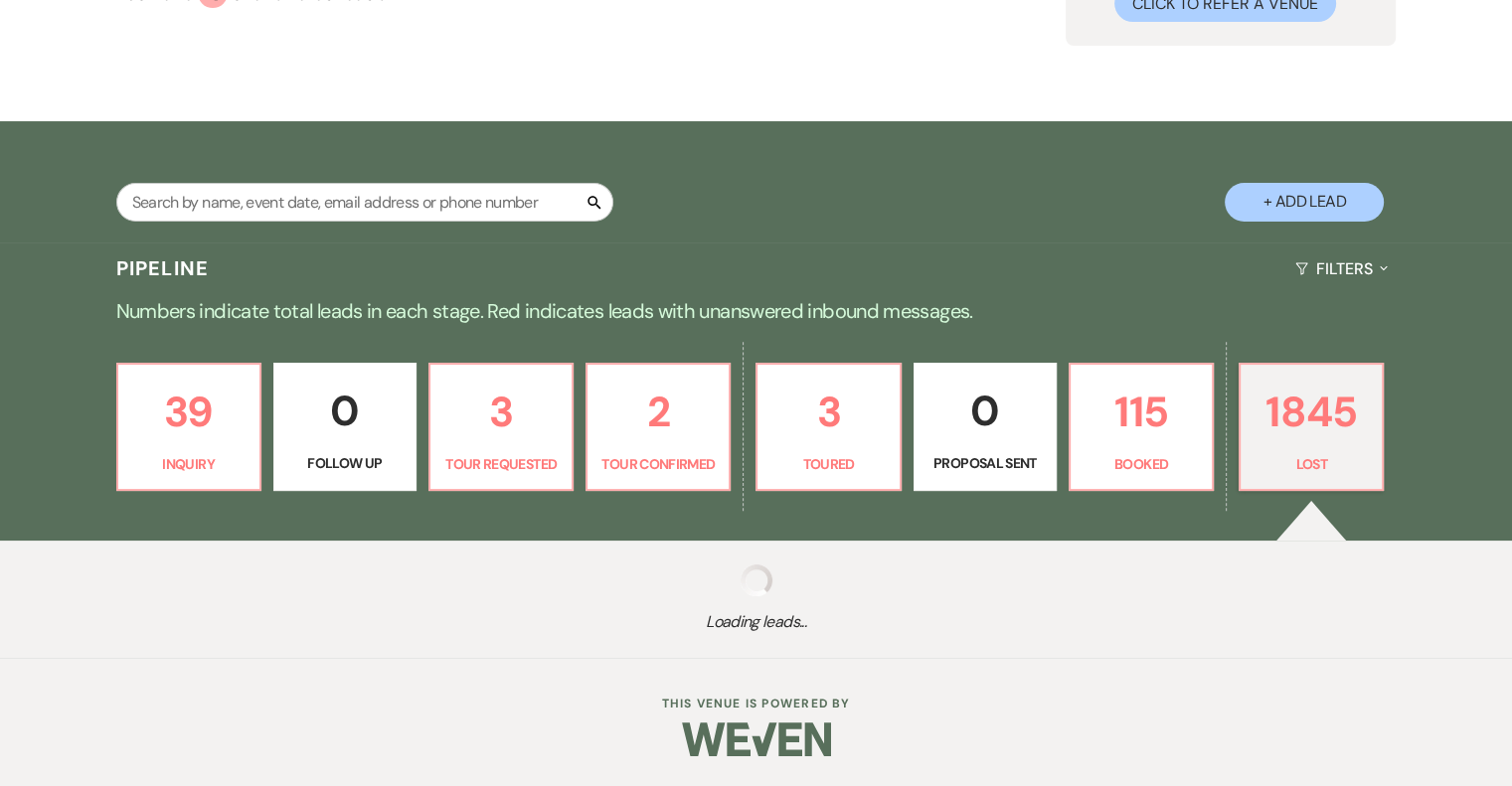select on "8" 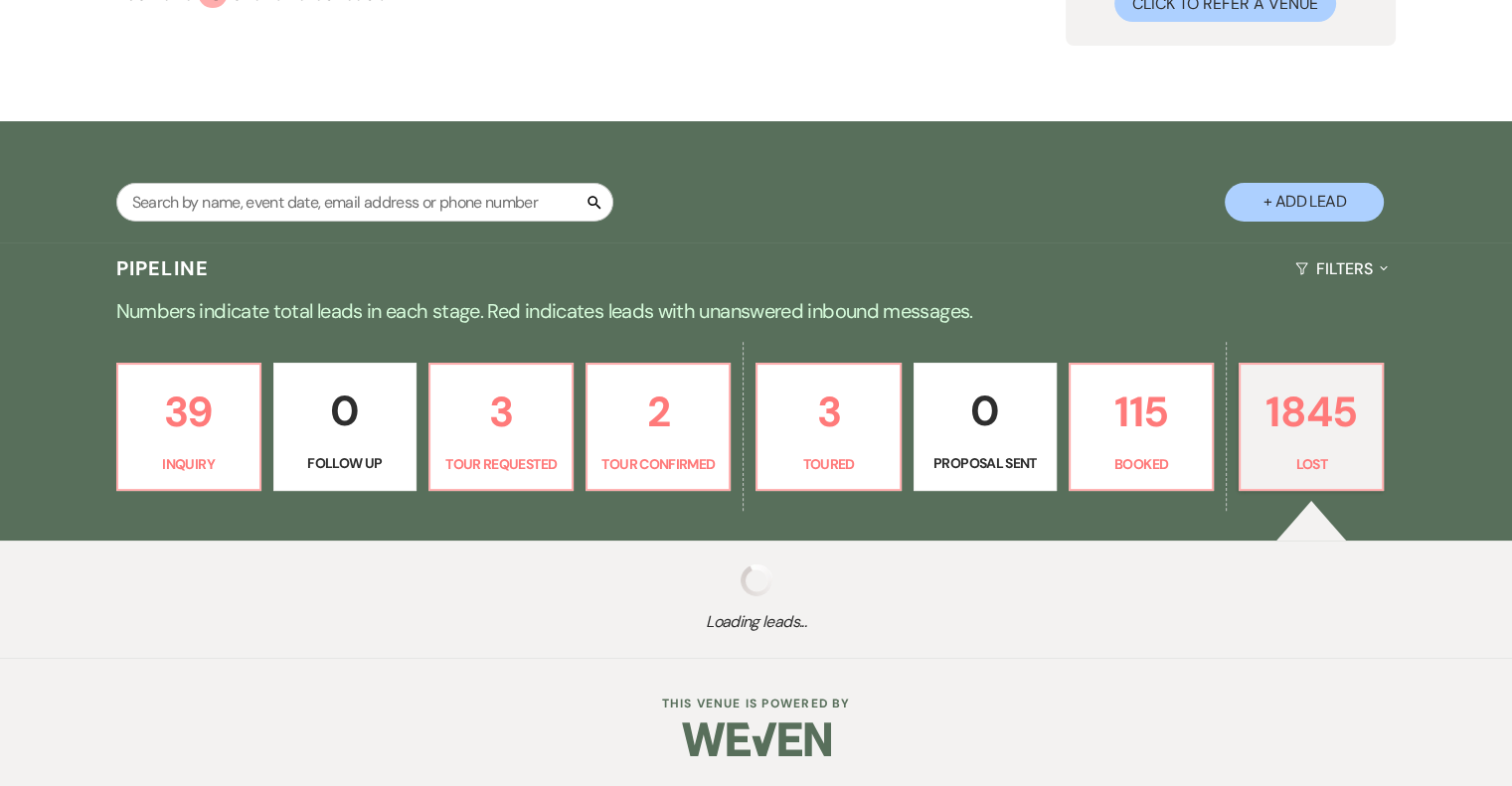 select on "6" 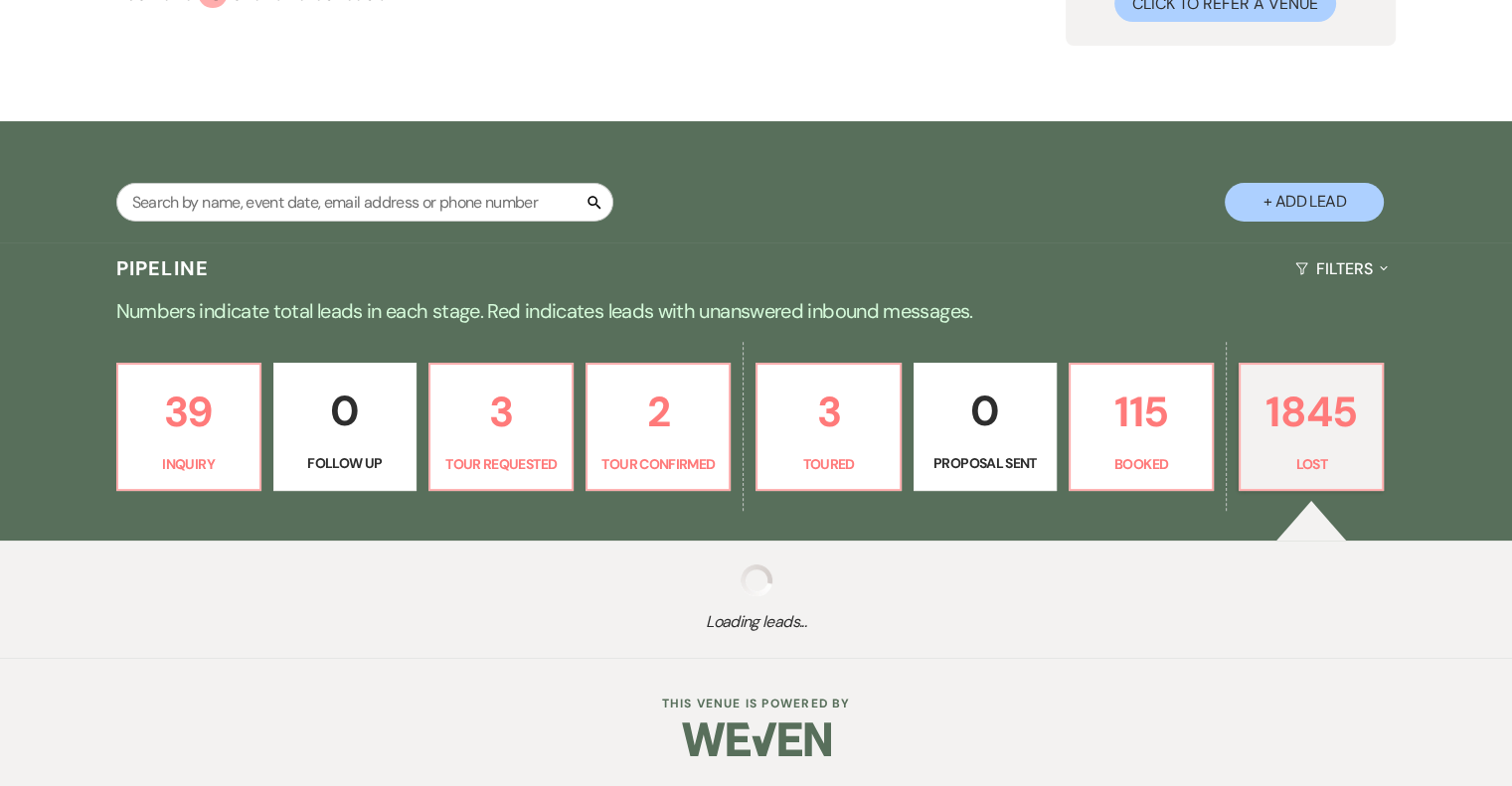 select on "8" 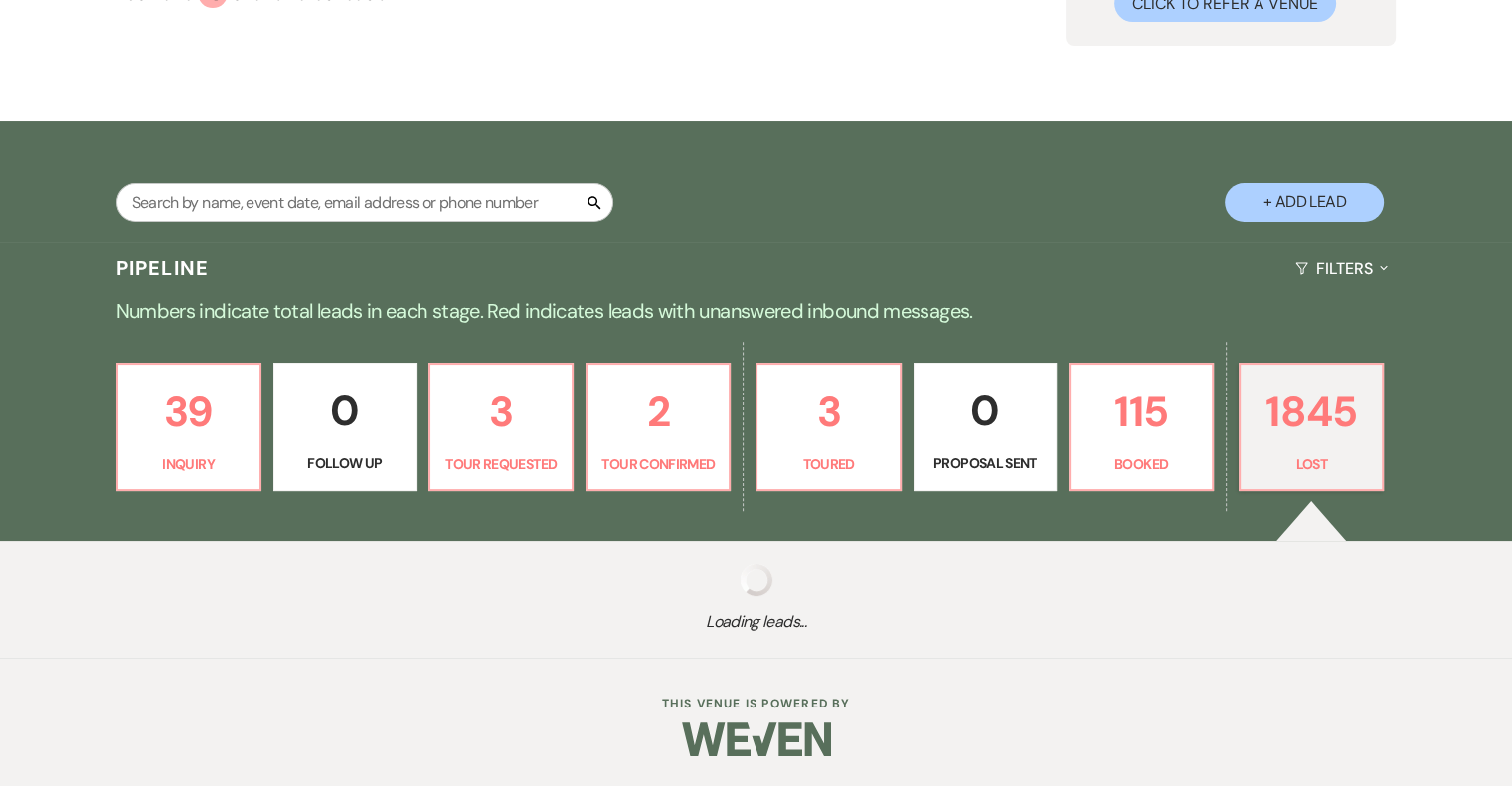 select on "5" 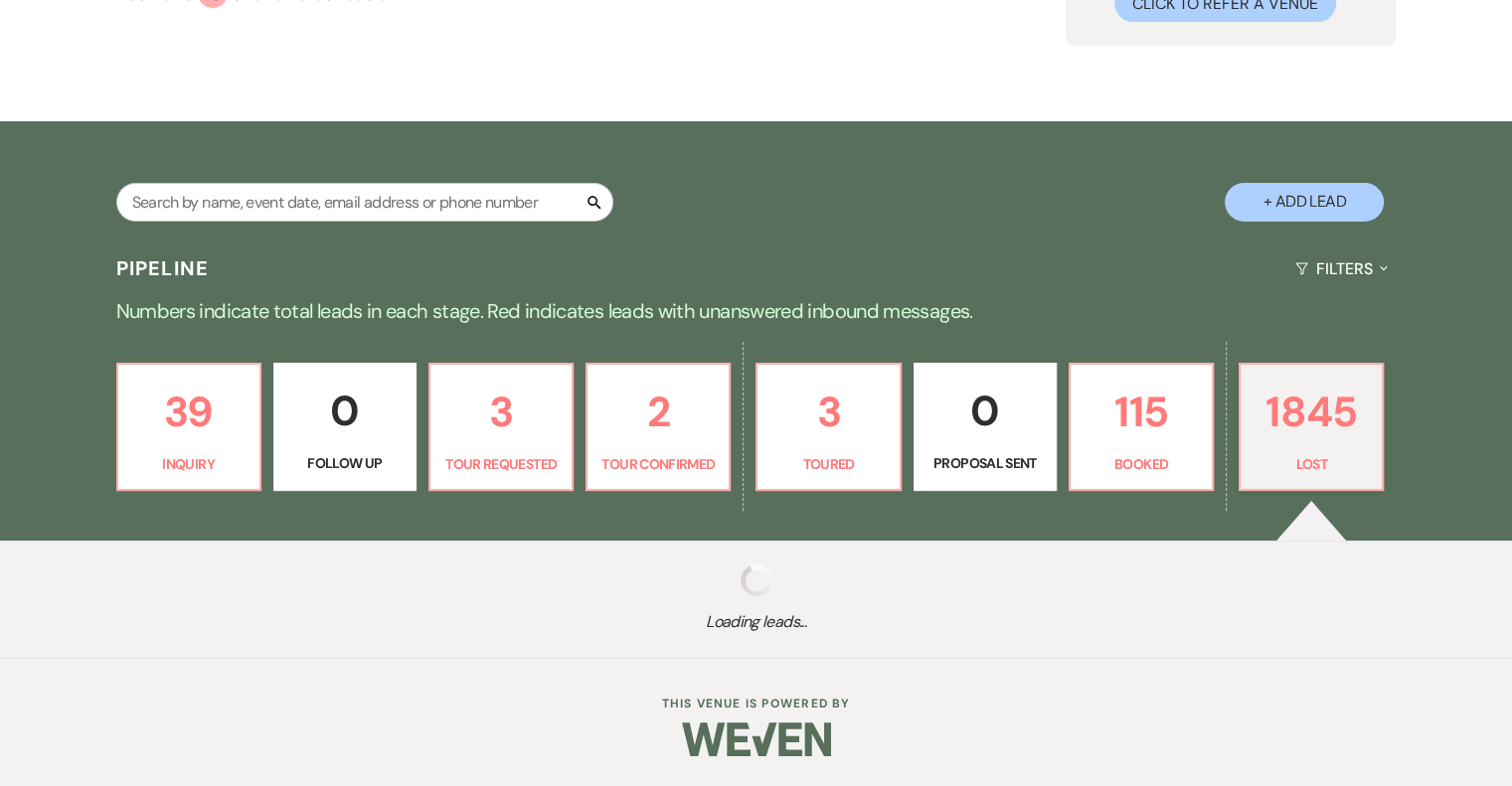 select on "8" 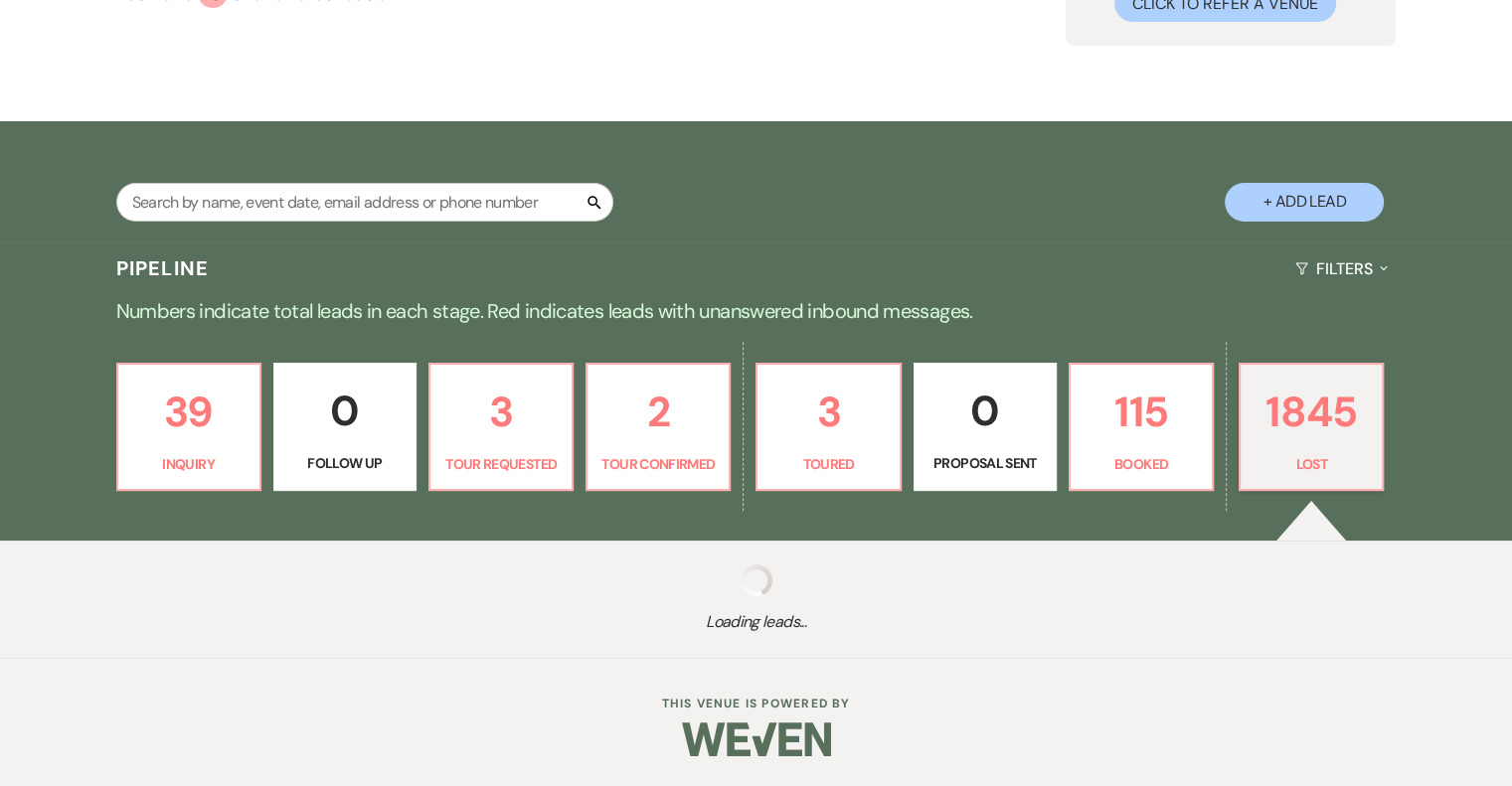 select on "5" 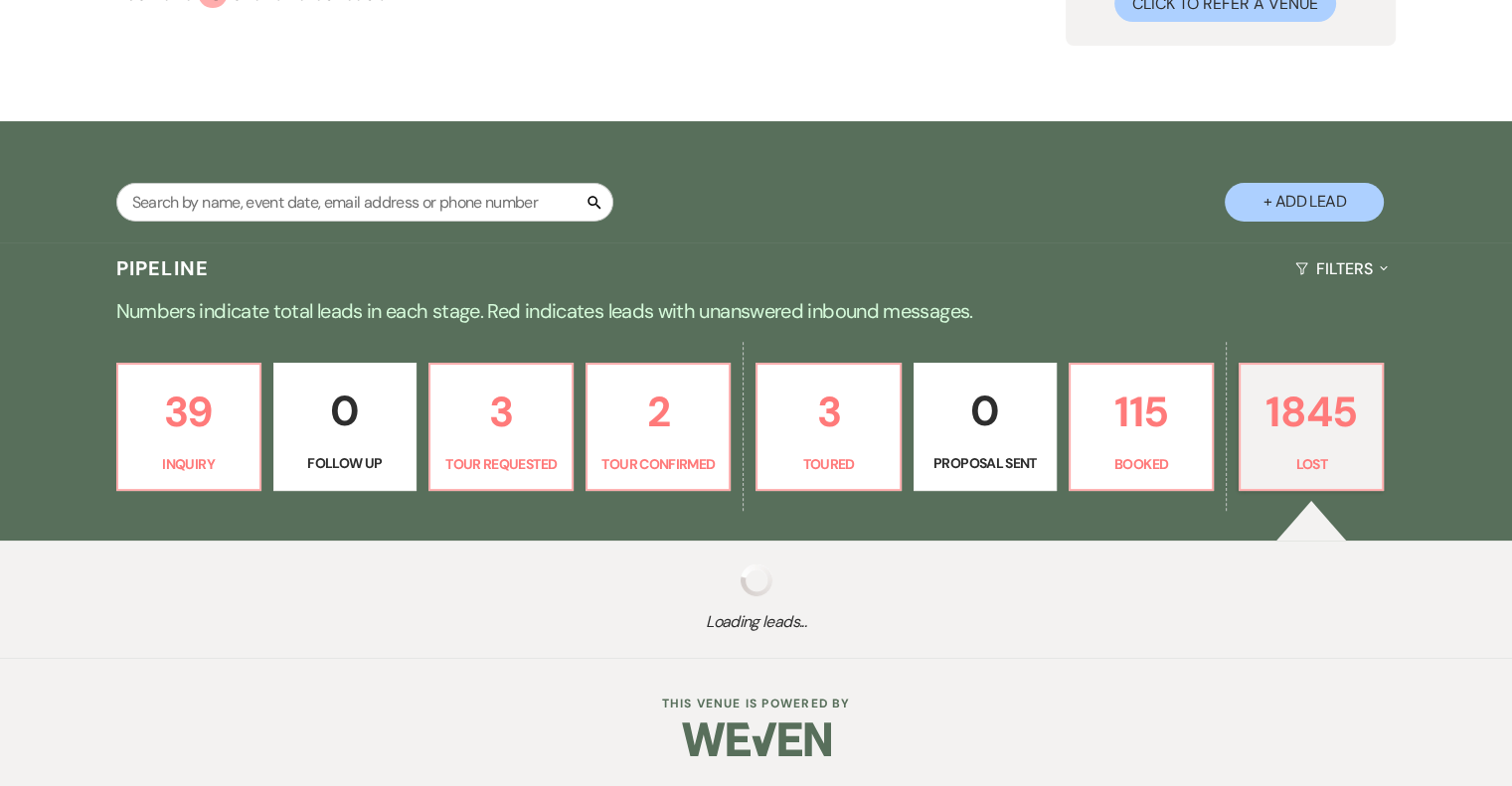 select on "8" 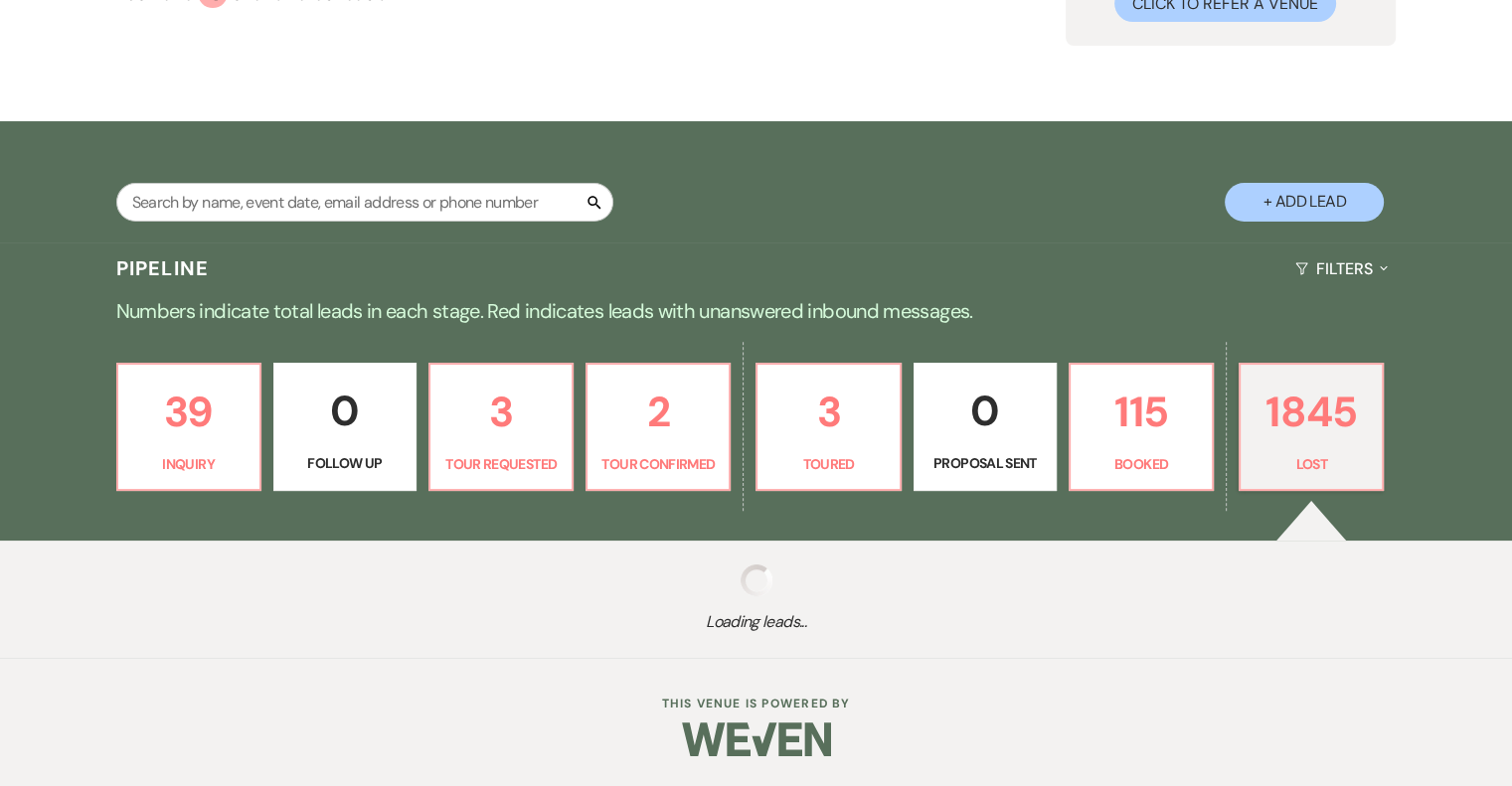 select on "5" 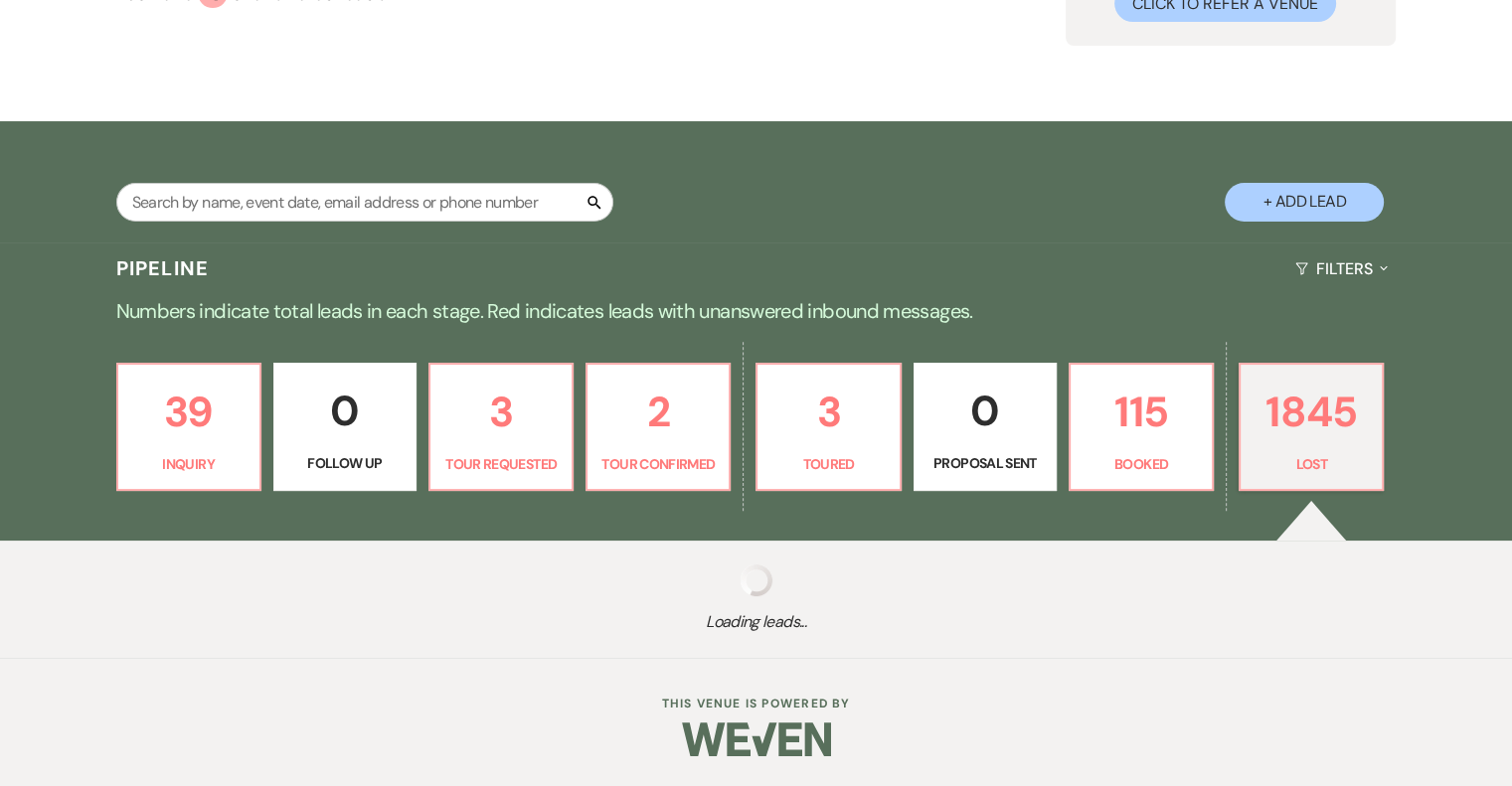 select on "8" 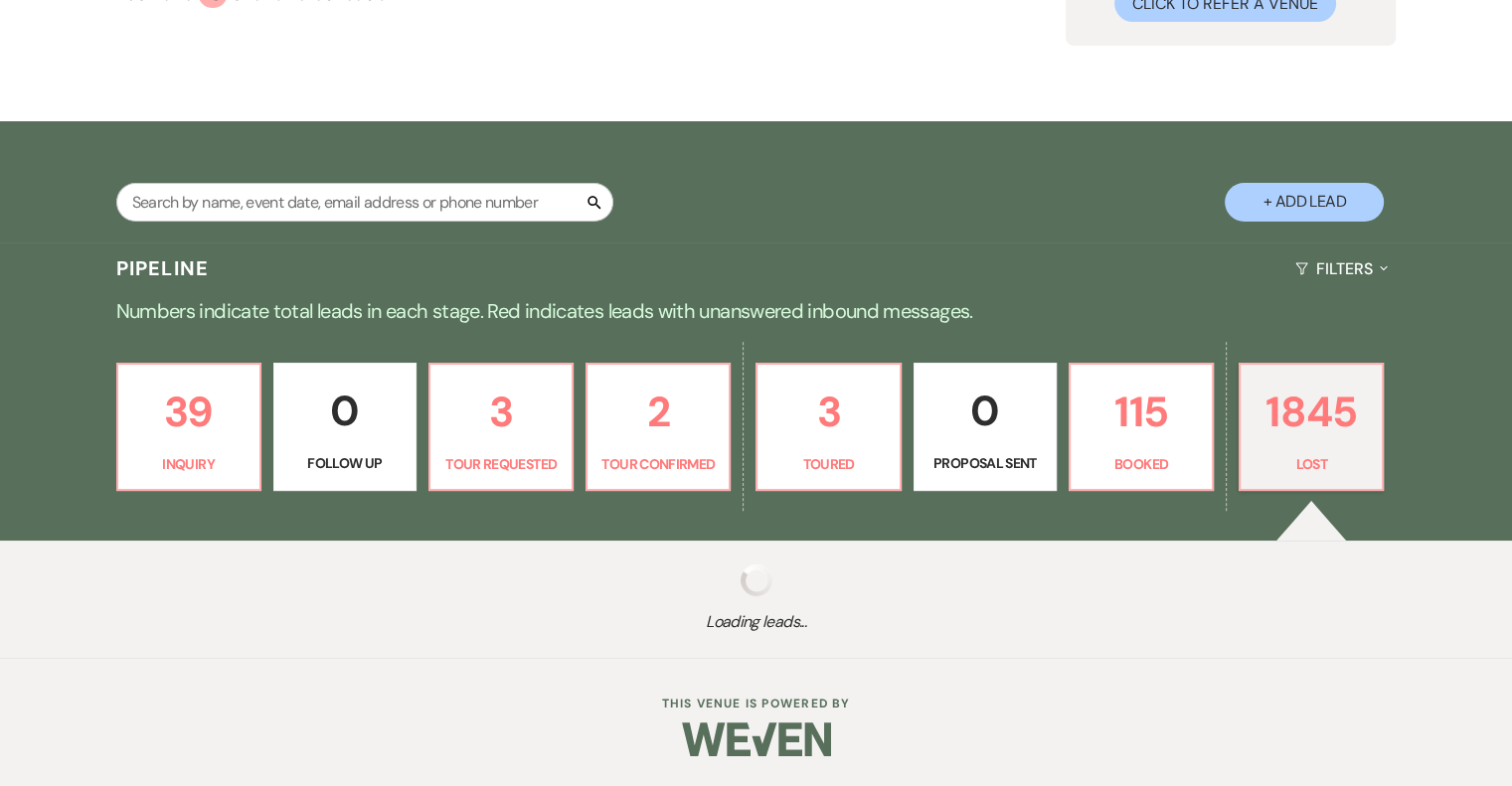select on "5" 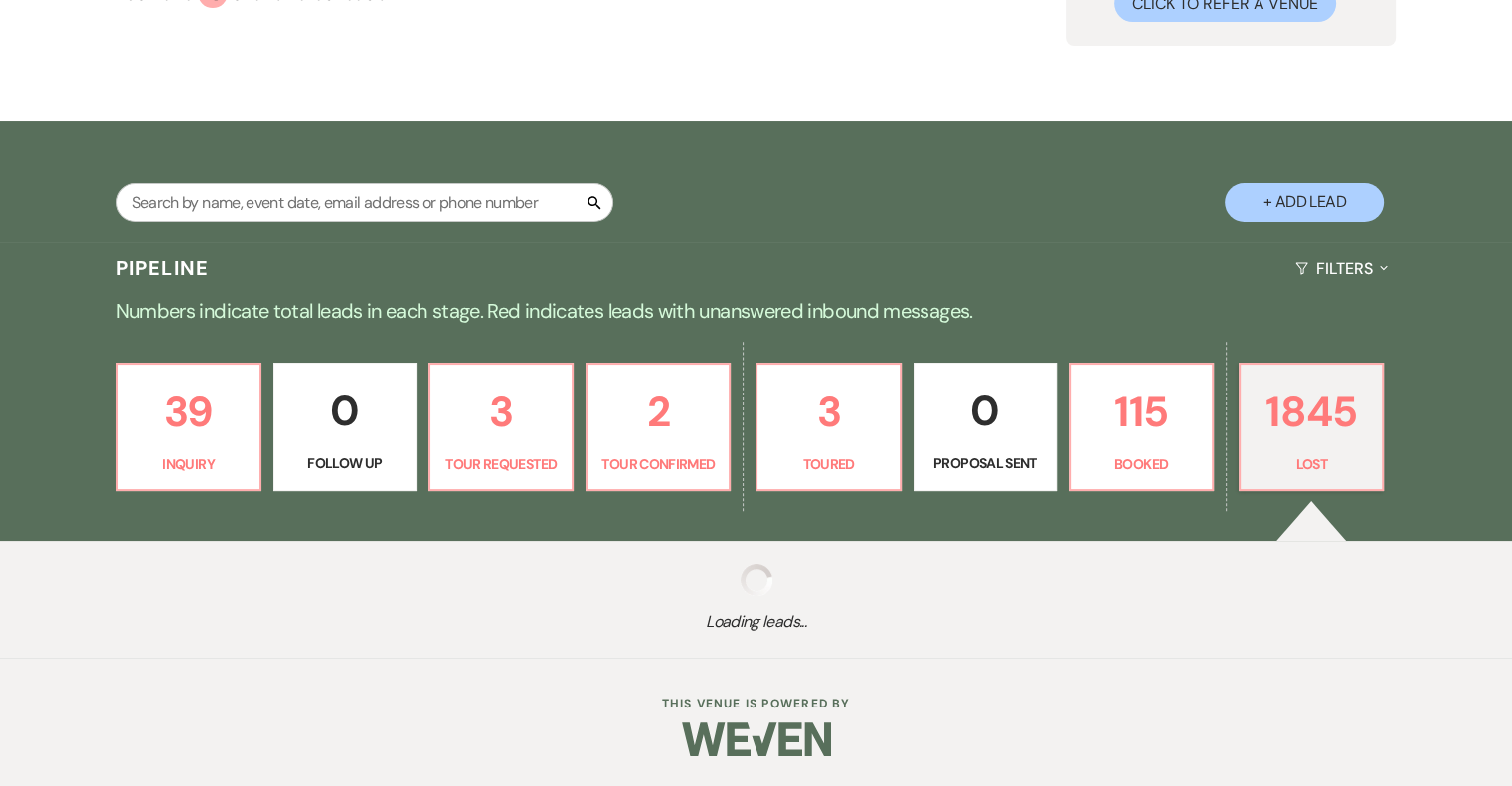 select on "8" 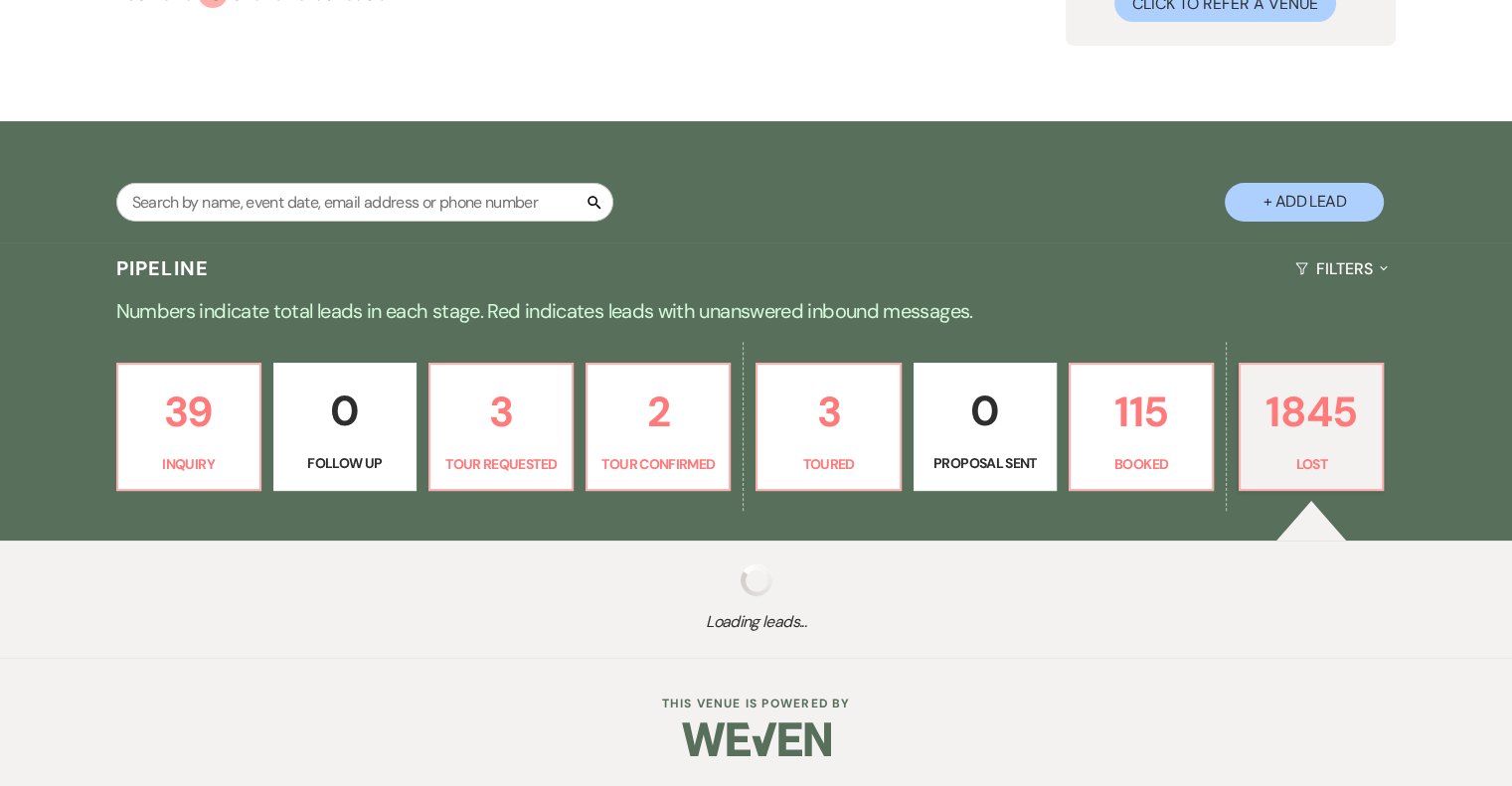 select on "8" 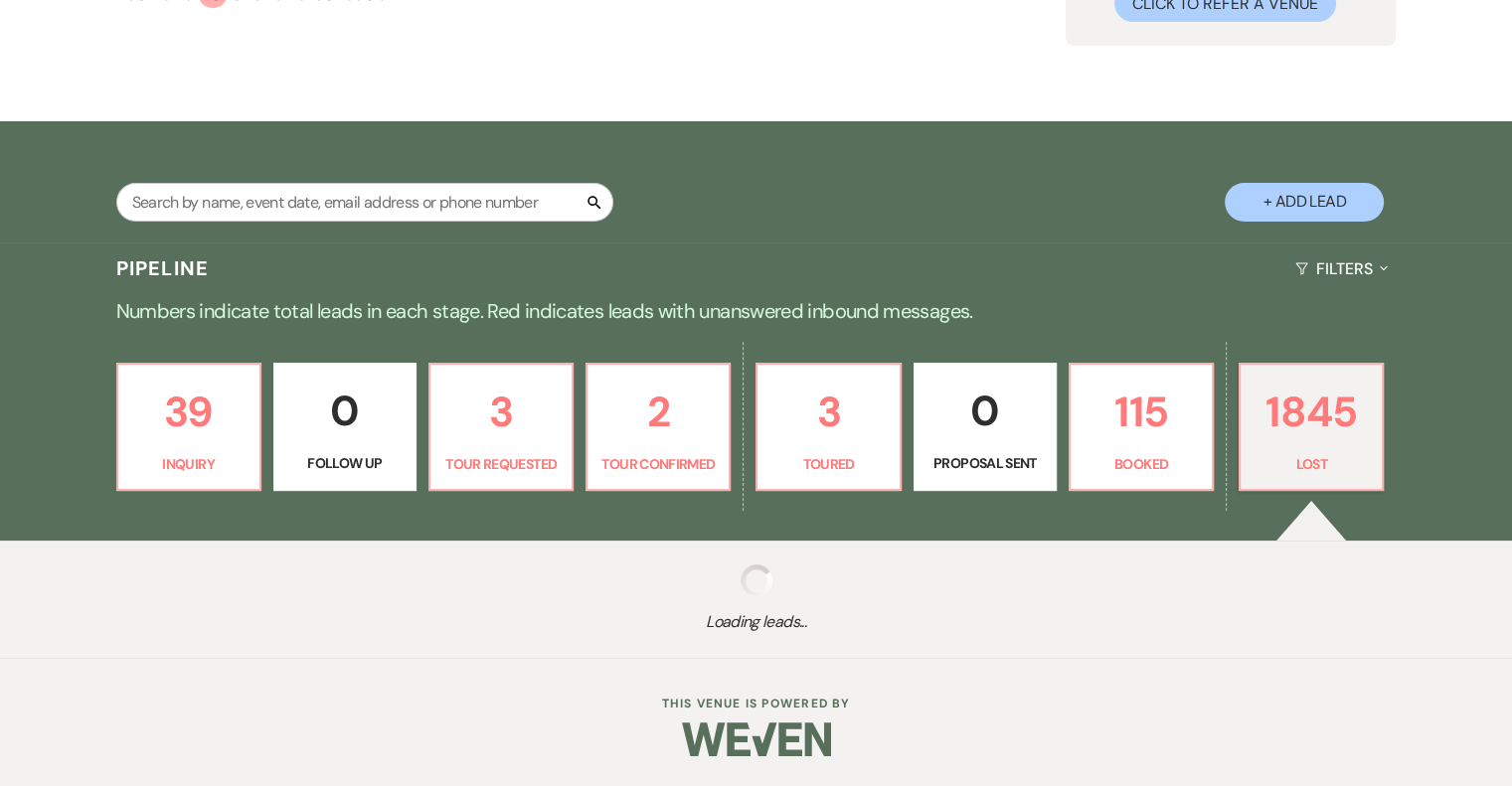 select on "8" 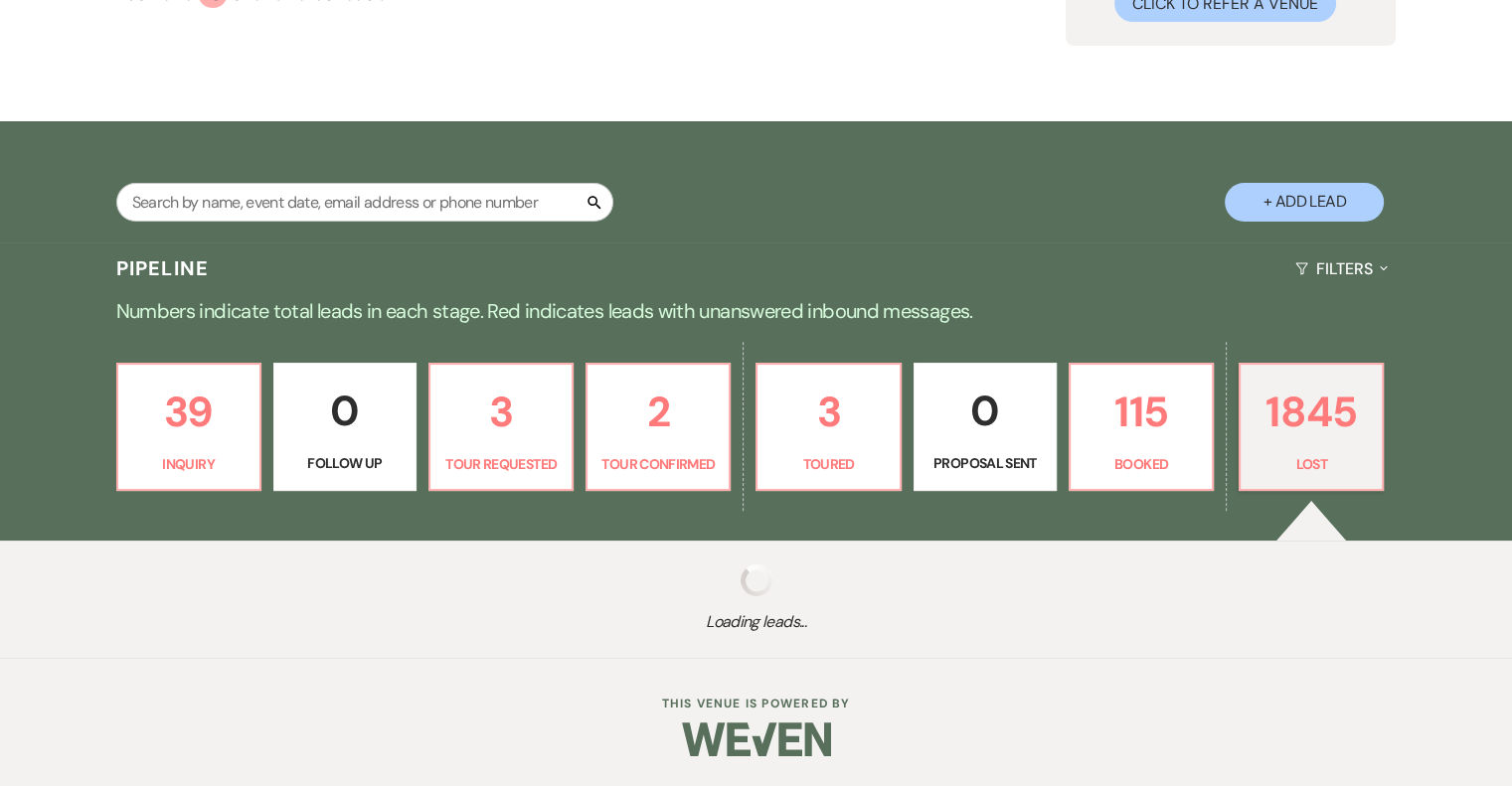 select on "9" 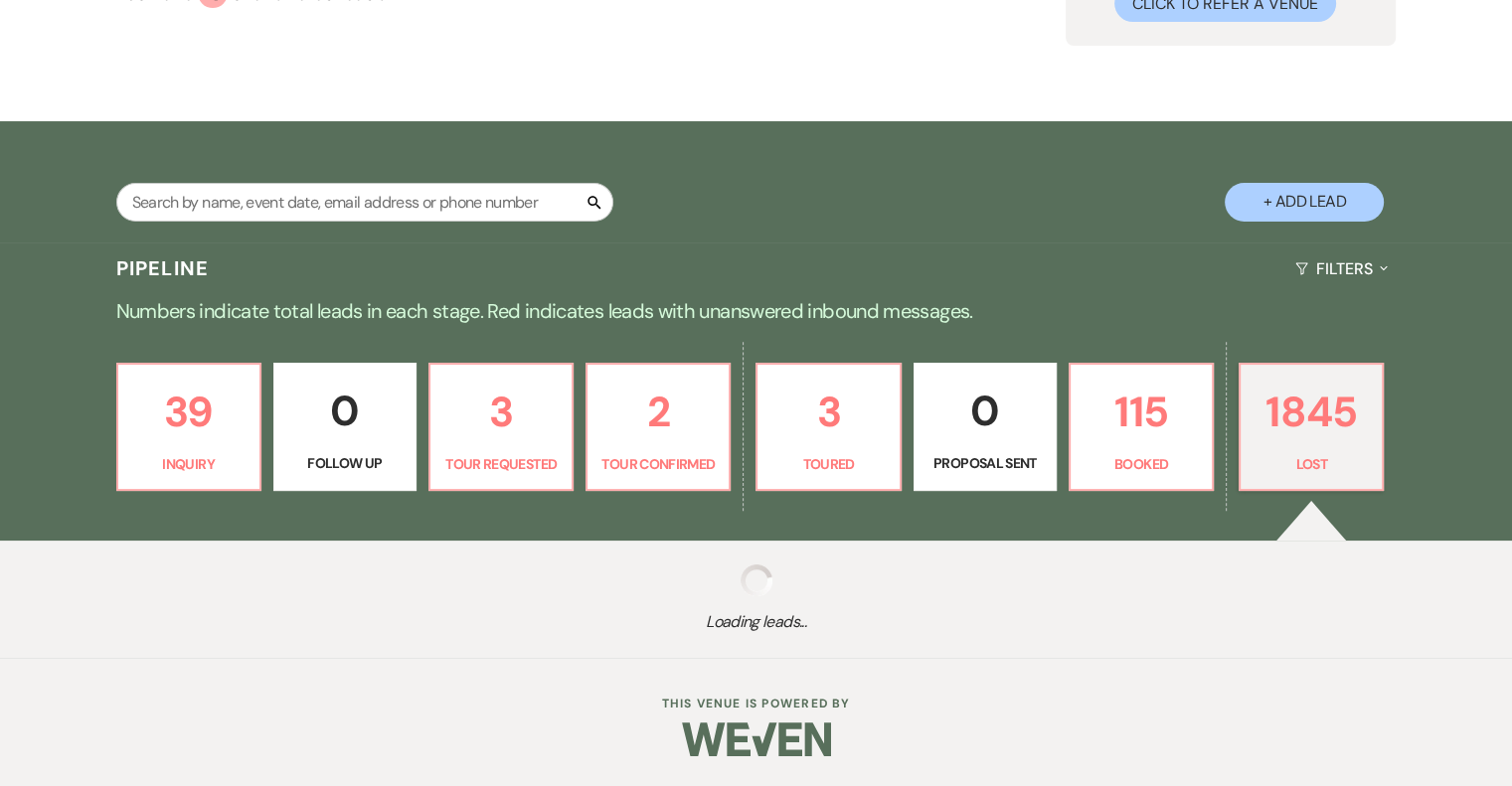 select on "8" 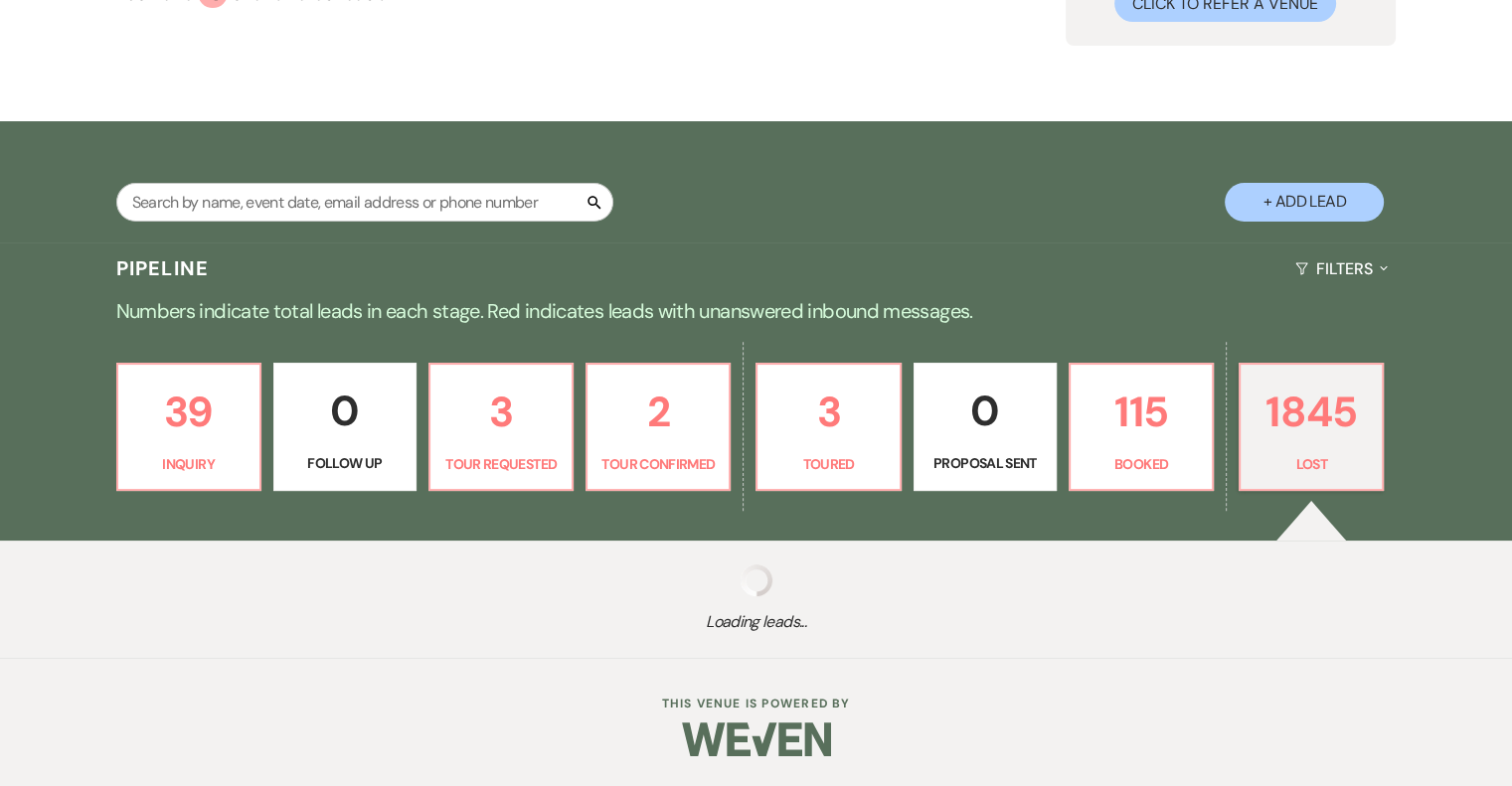 select on "8" 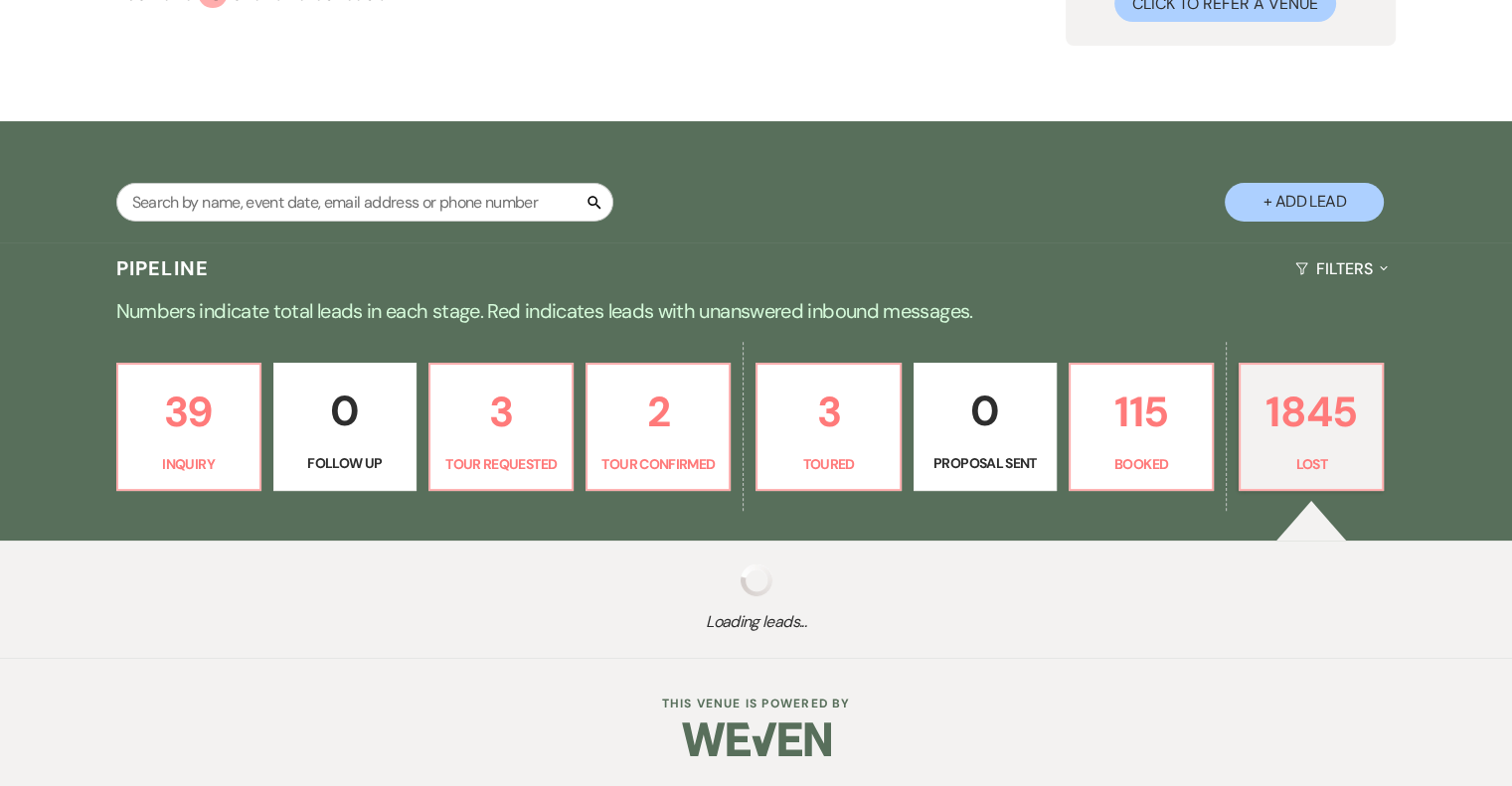 select on "8" 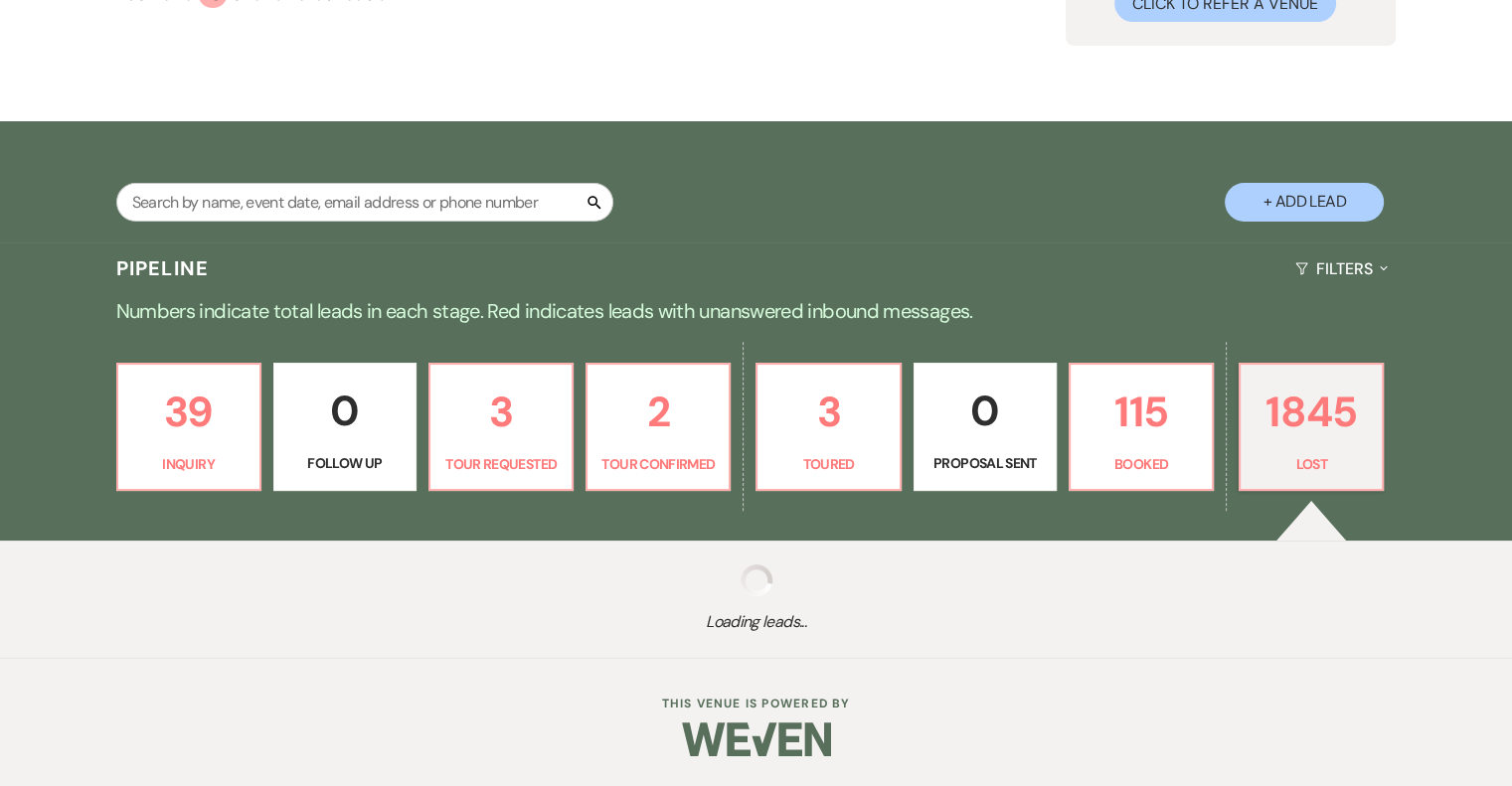 select on "5" 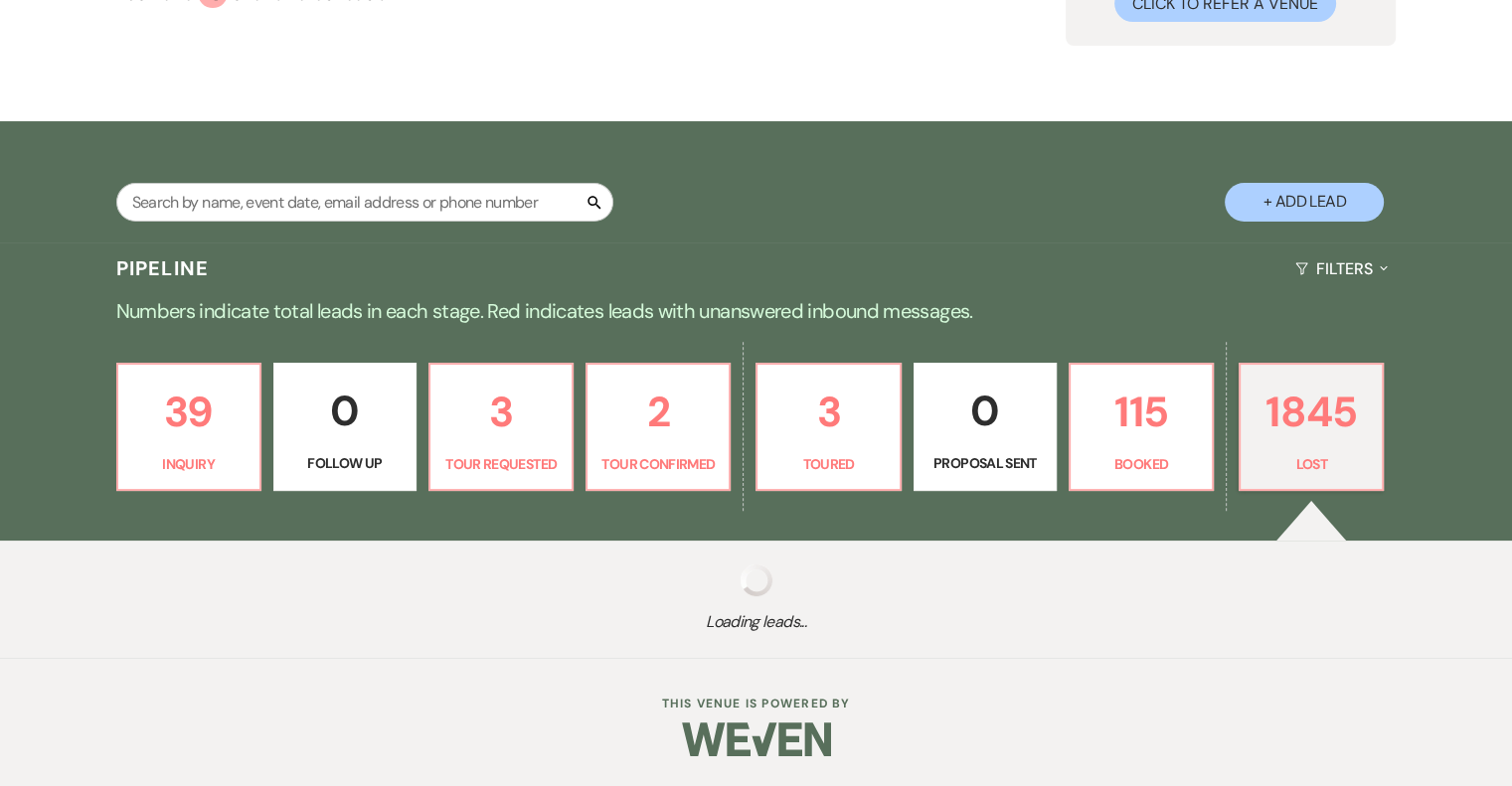 select on "8" 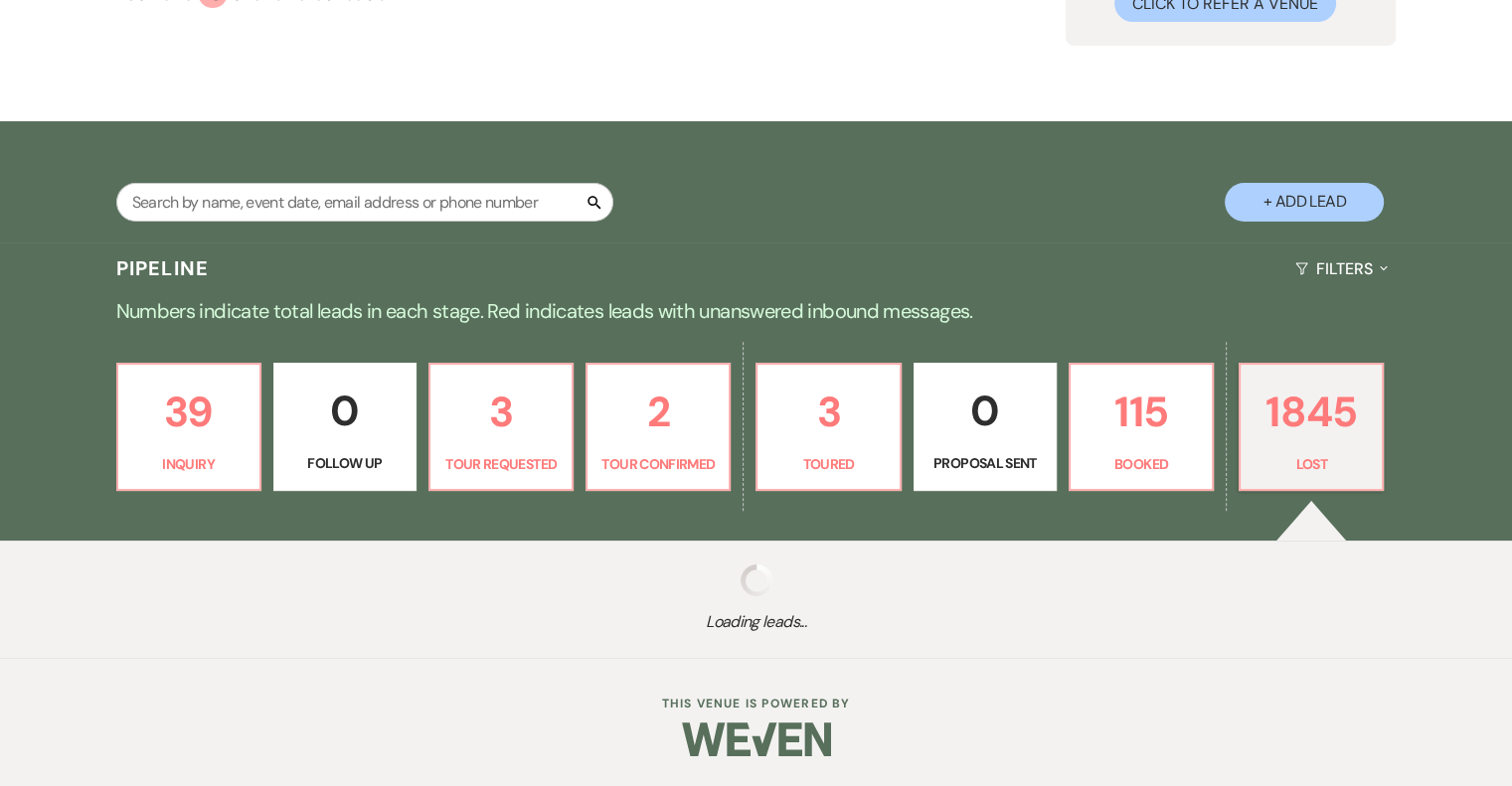 select on "5" 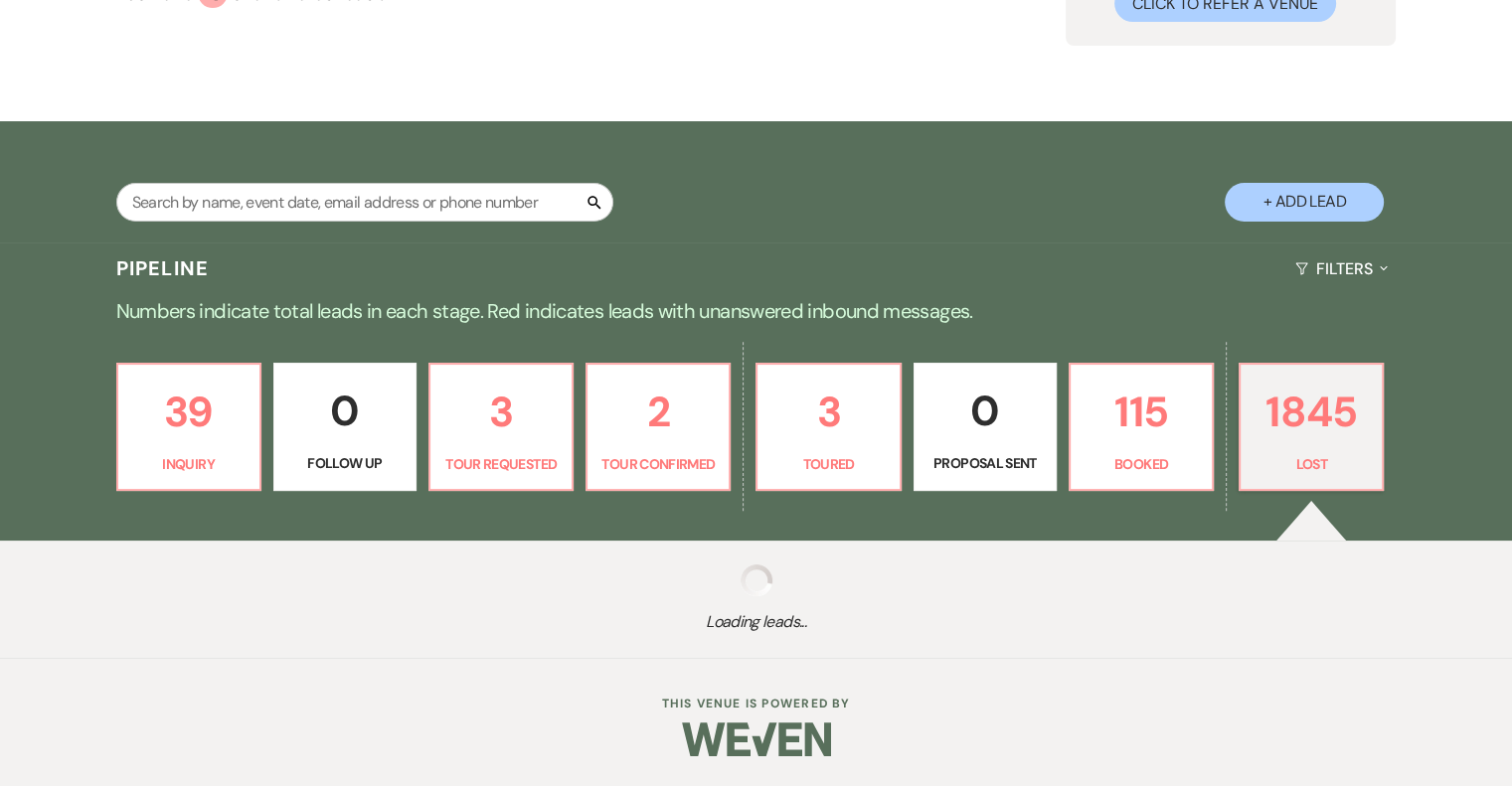select on "8" 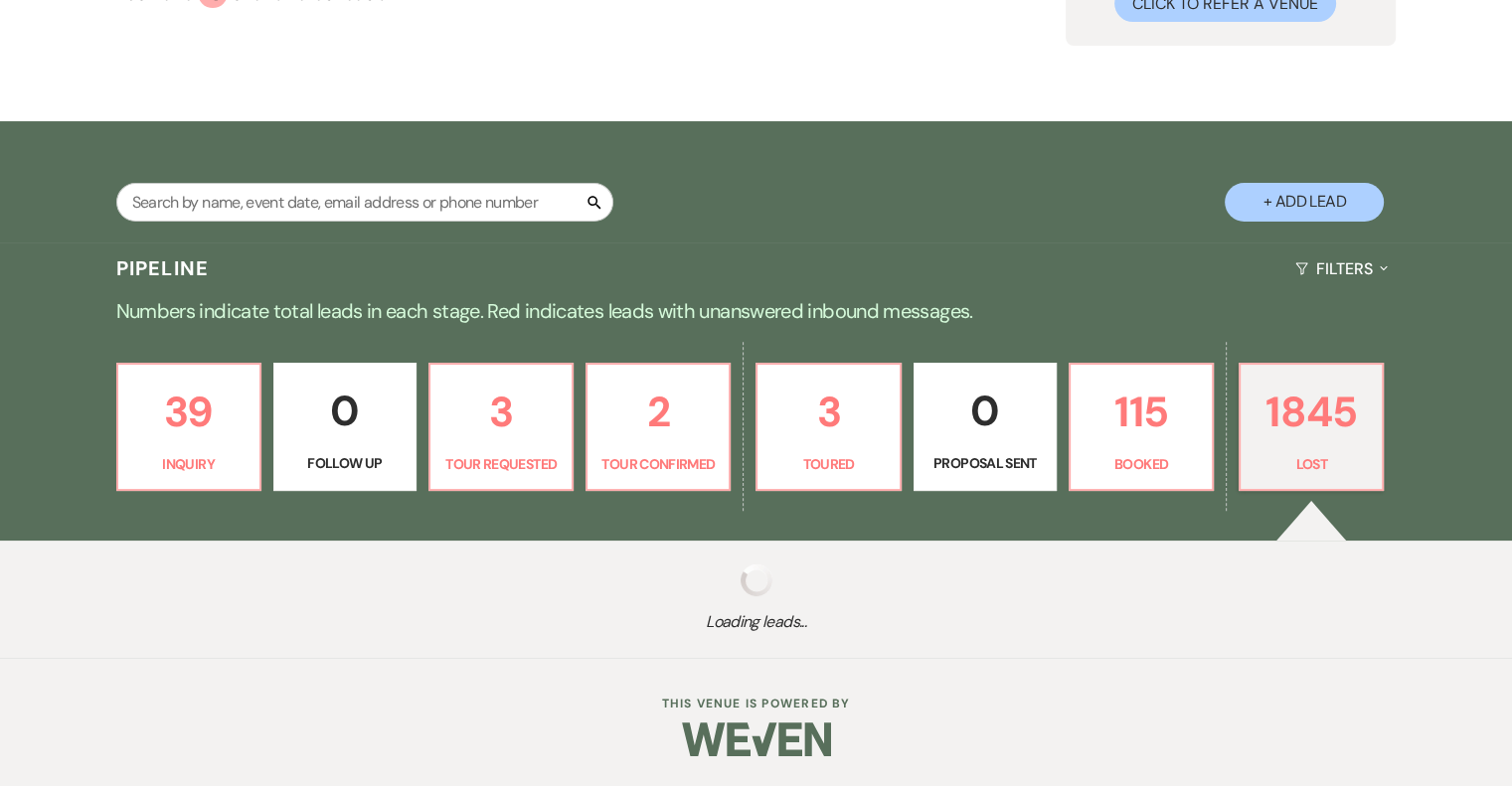 select on "5" 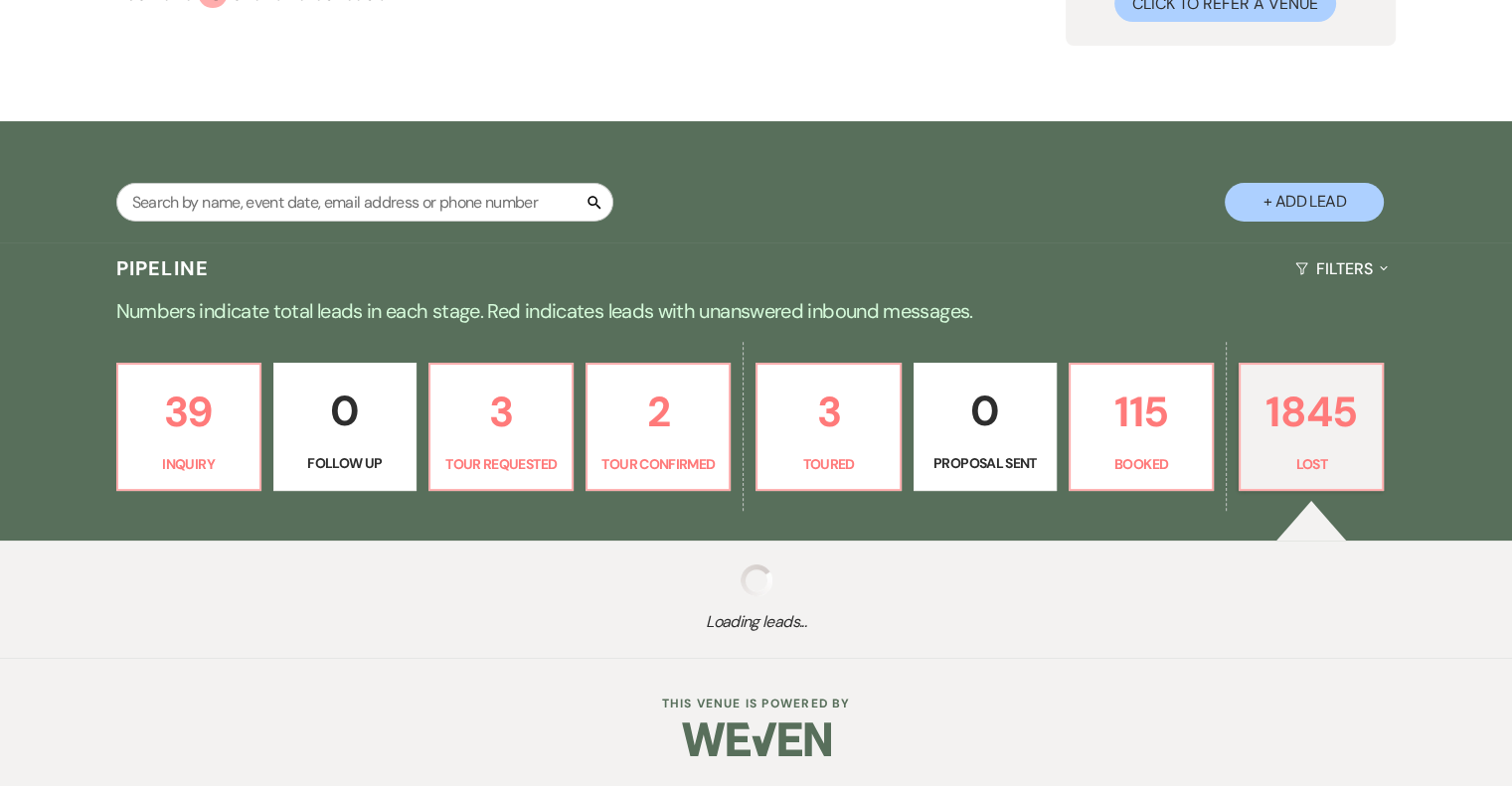 select on "8" 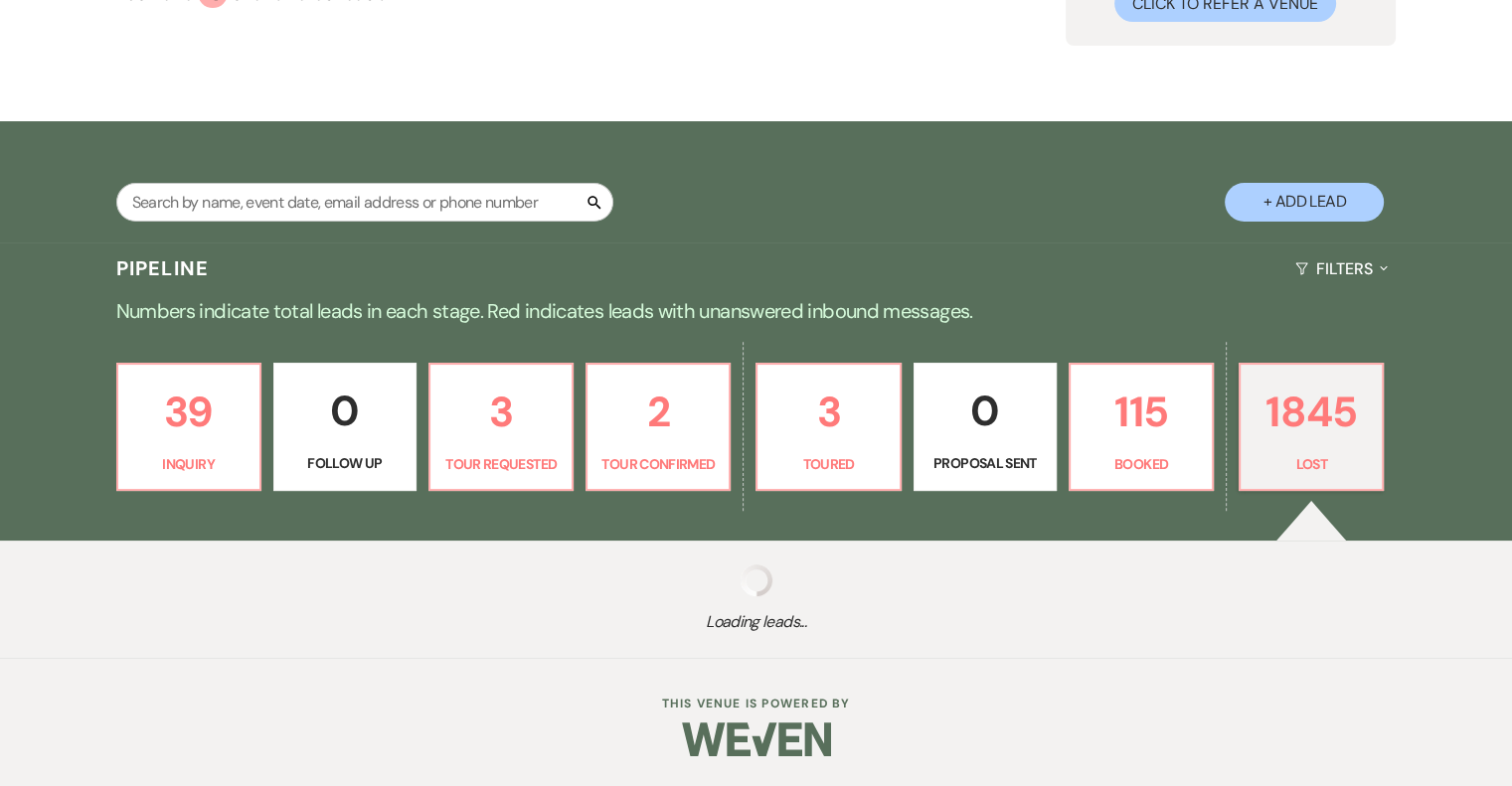 select on "5" 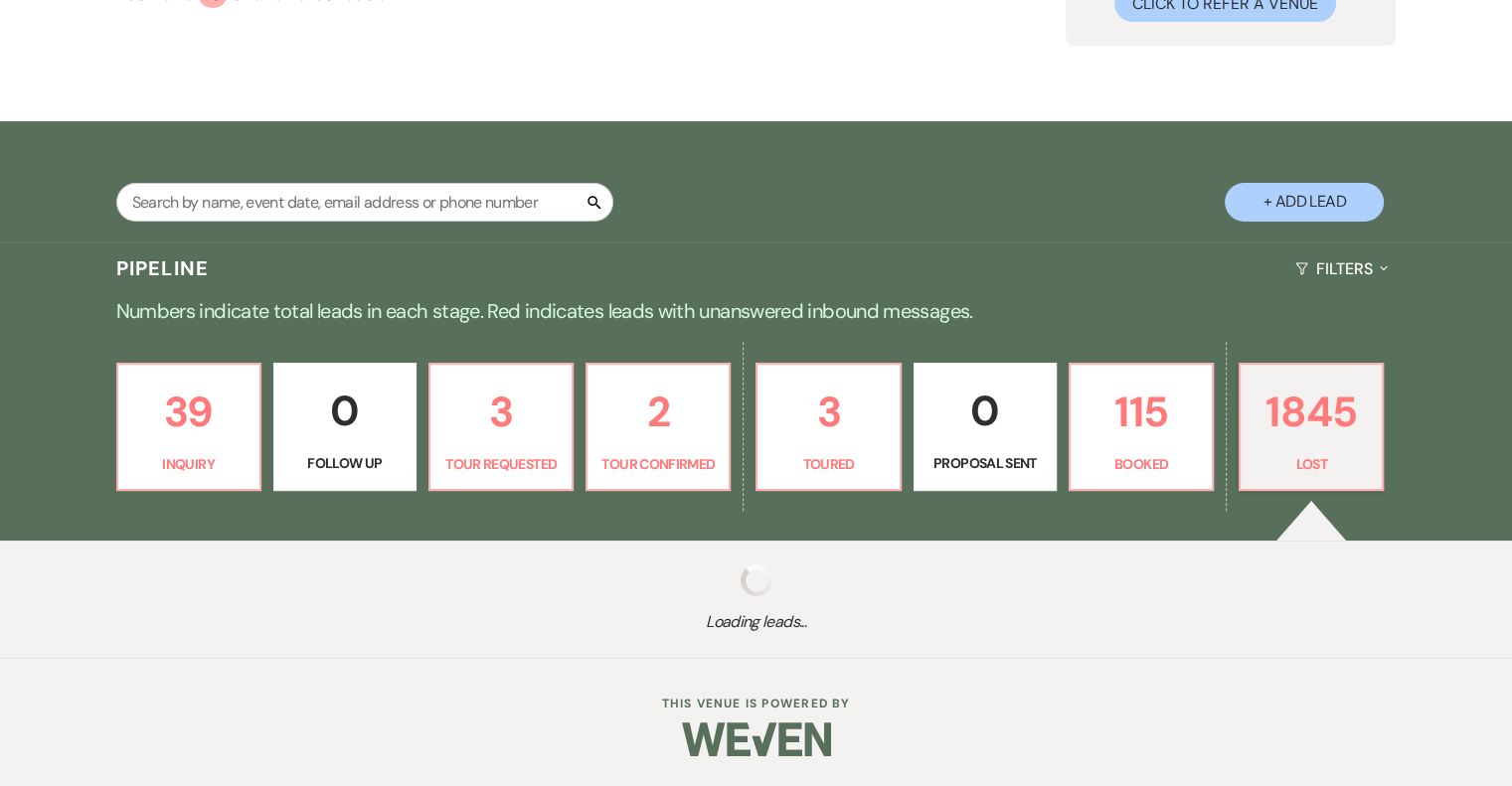 select on "8" 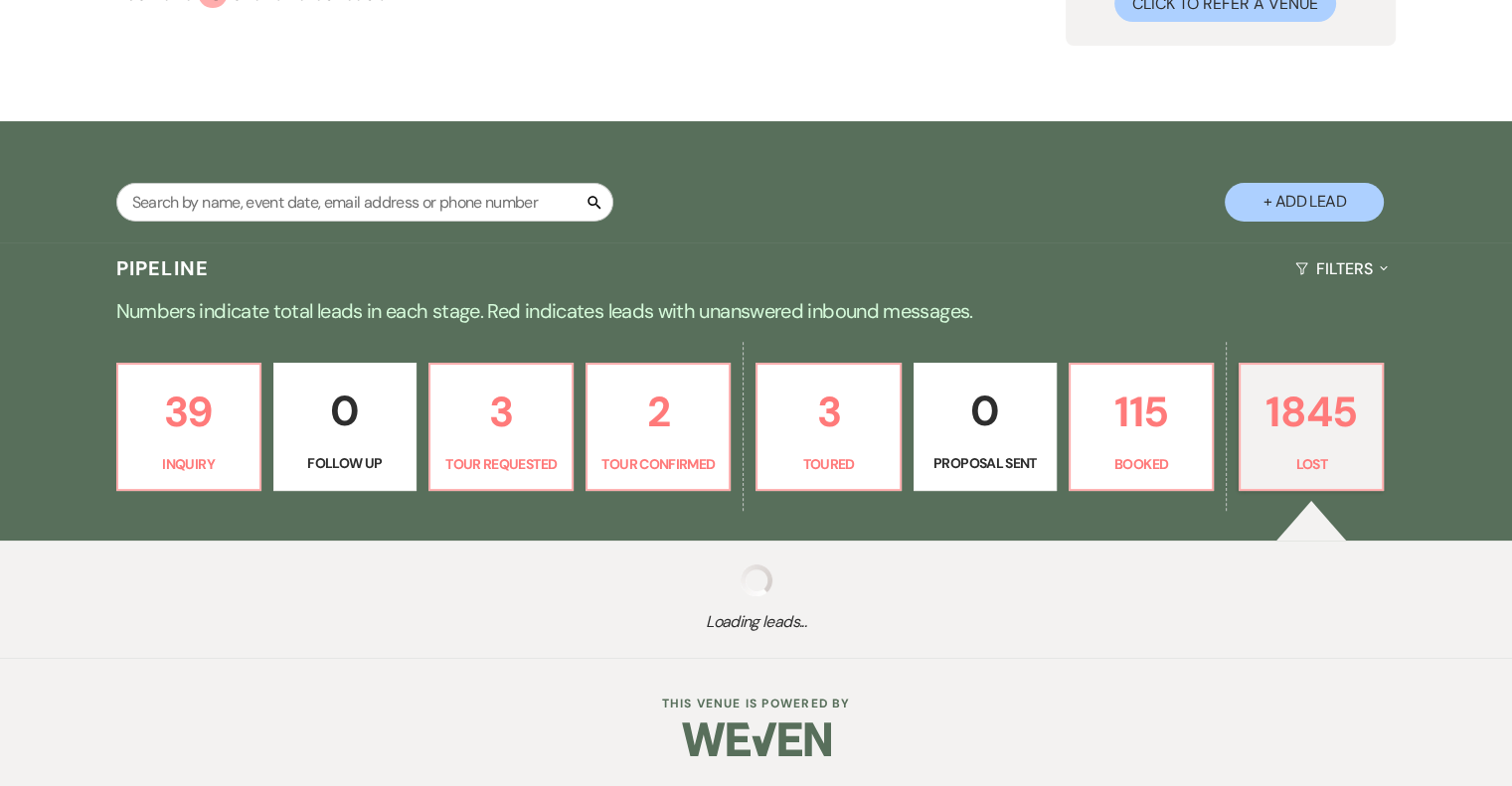 select on "5" 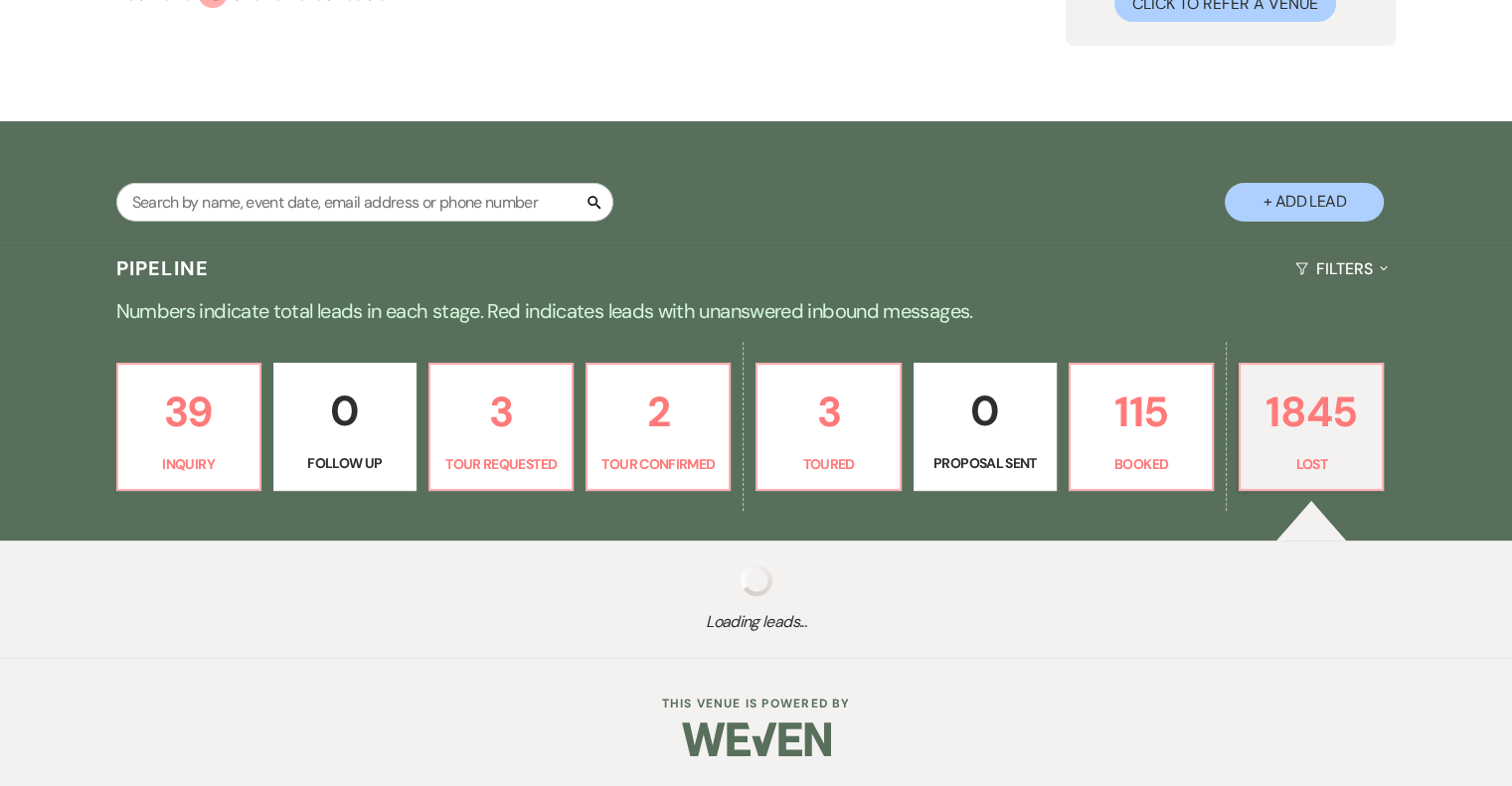 select on "8" 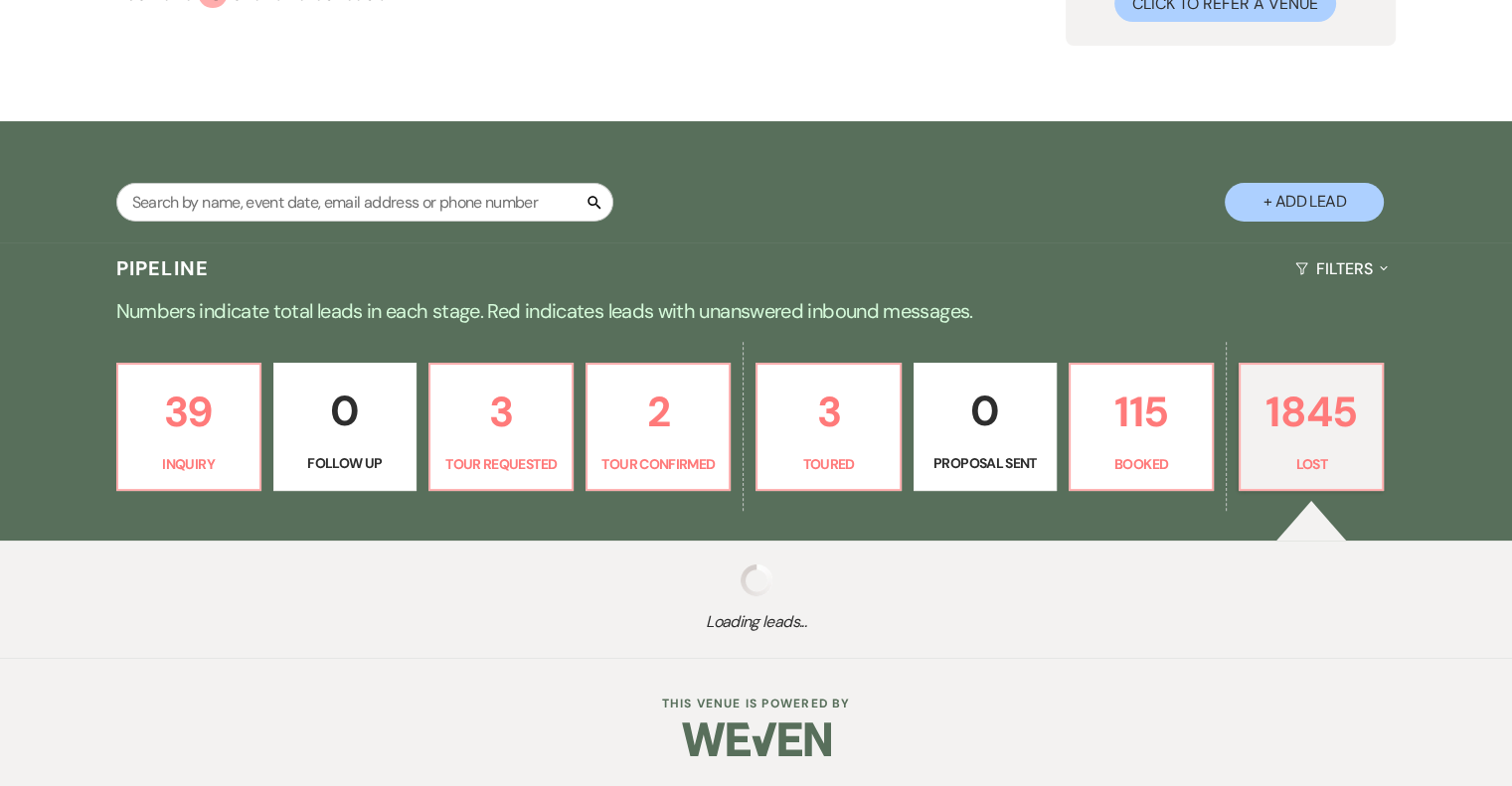 select on "5" 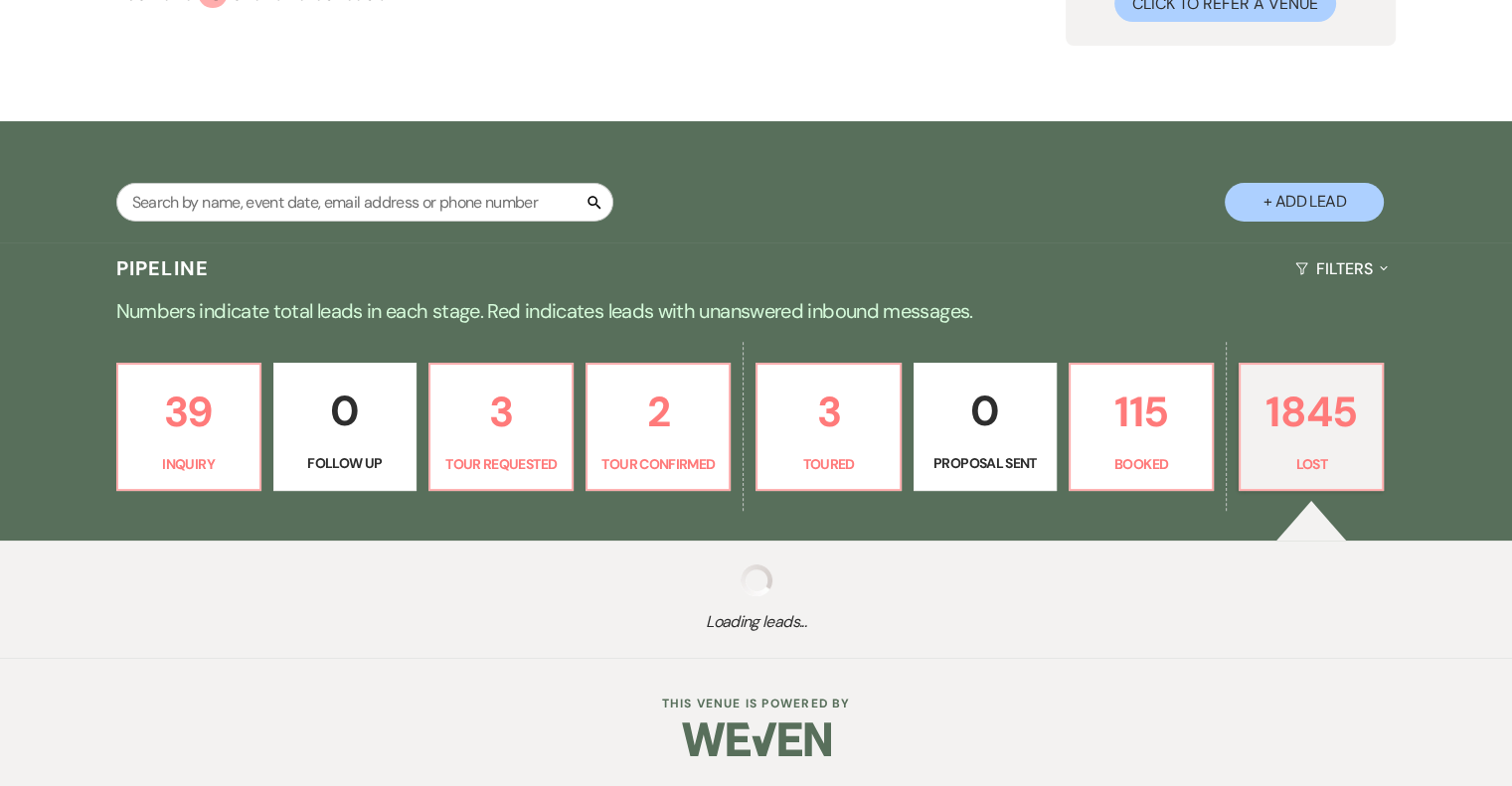 select on "8" 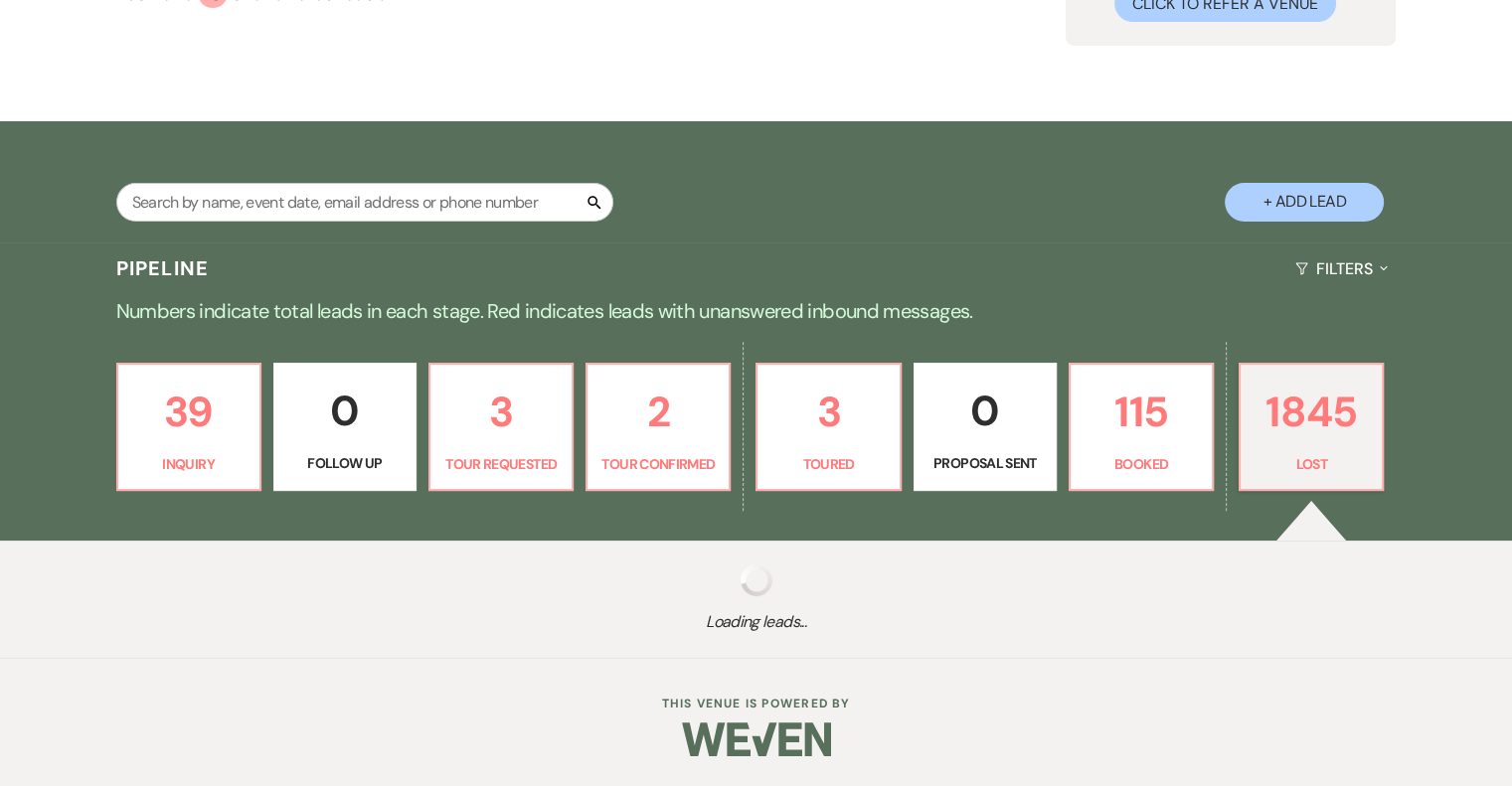 select on "5" 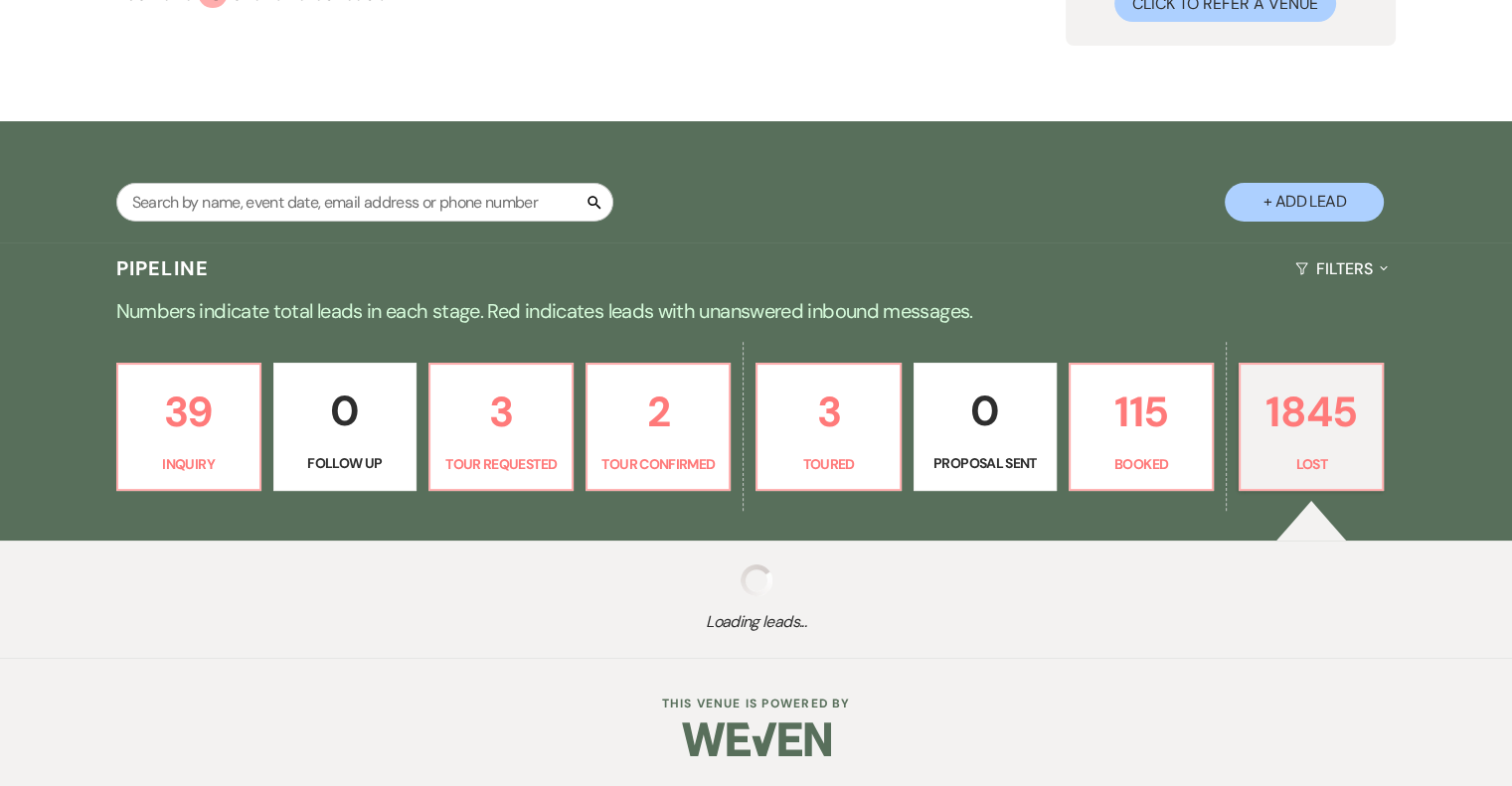 select on "8" 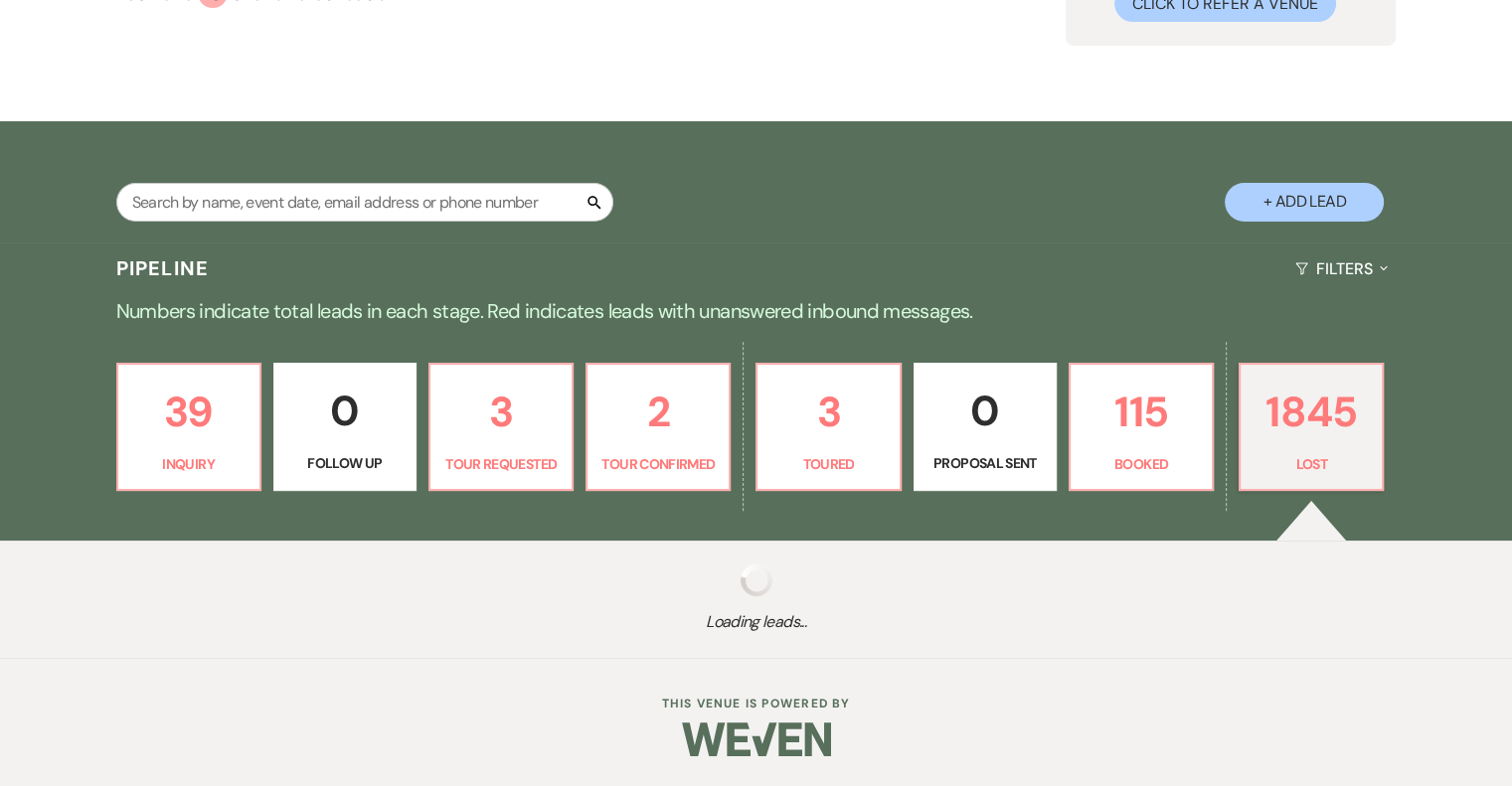 select on "5" 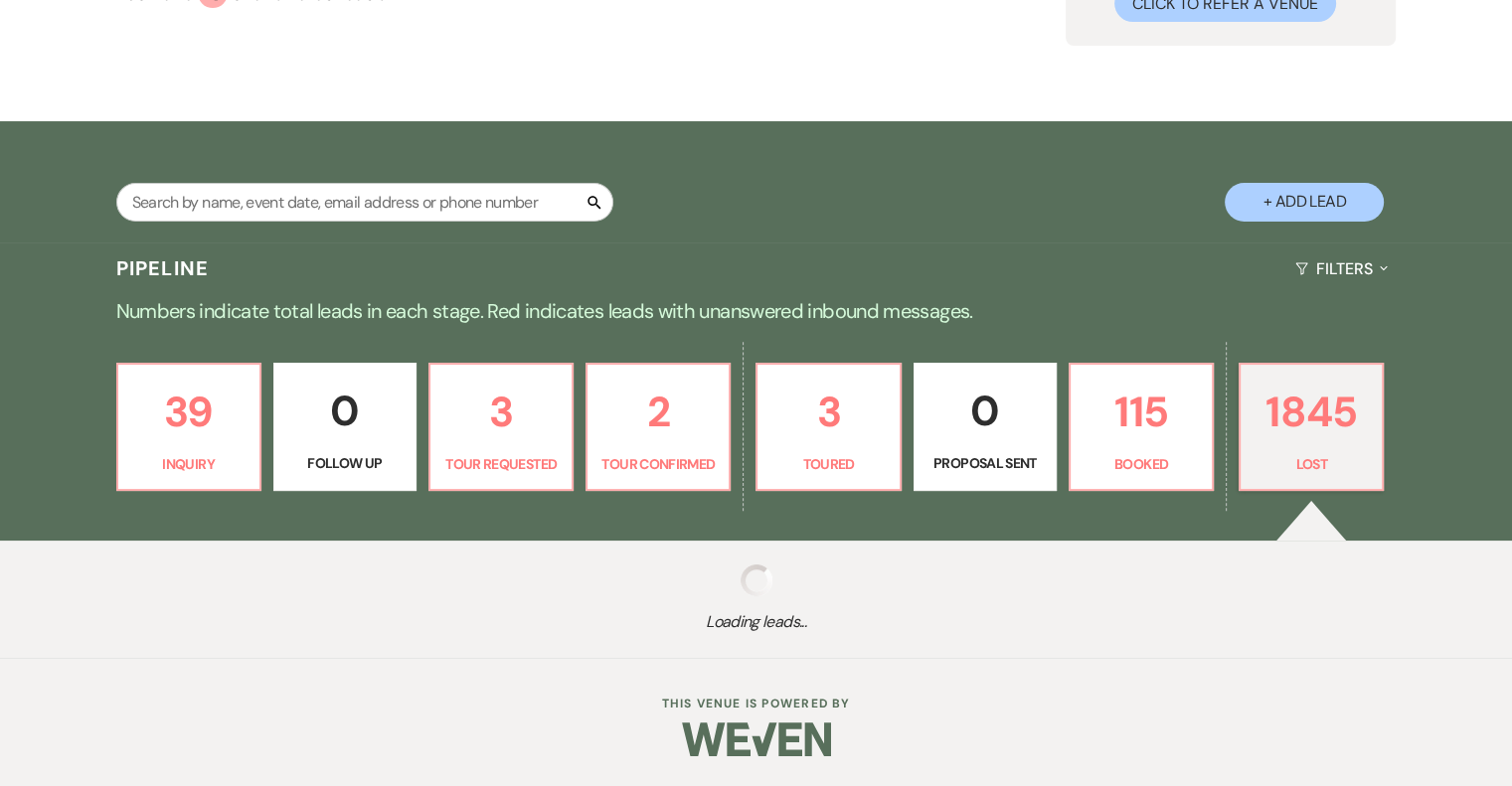 select on "8" 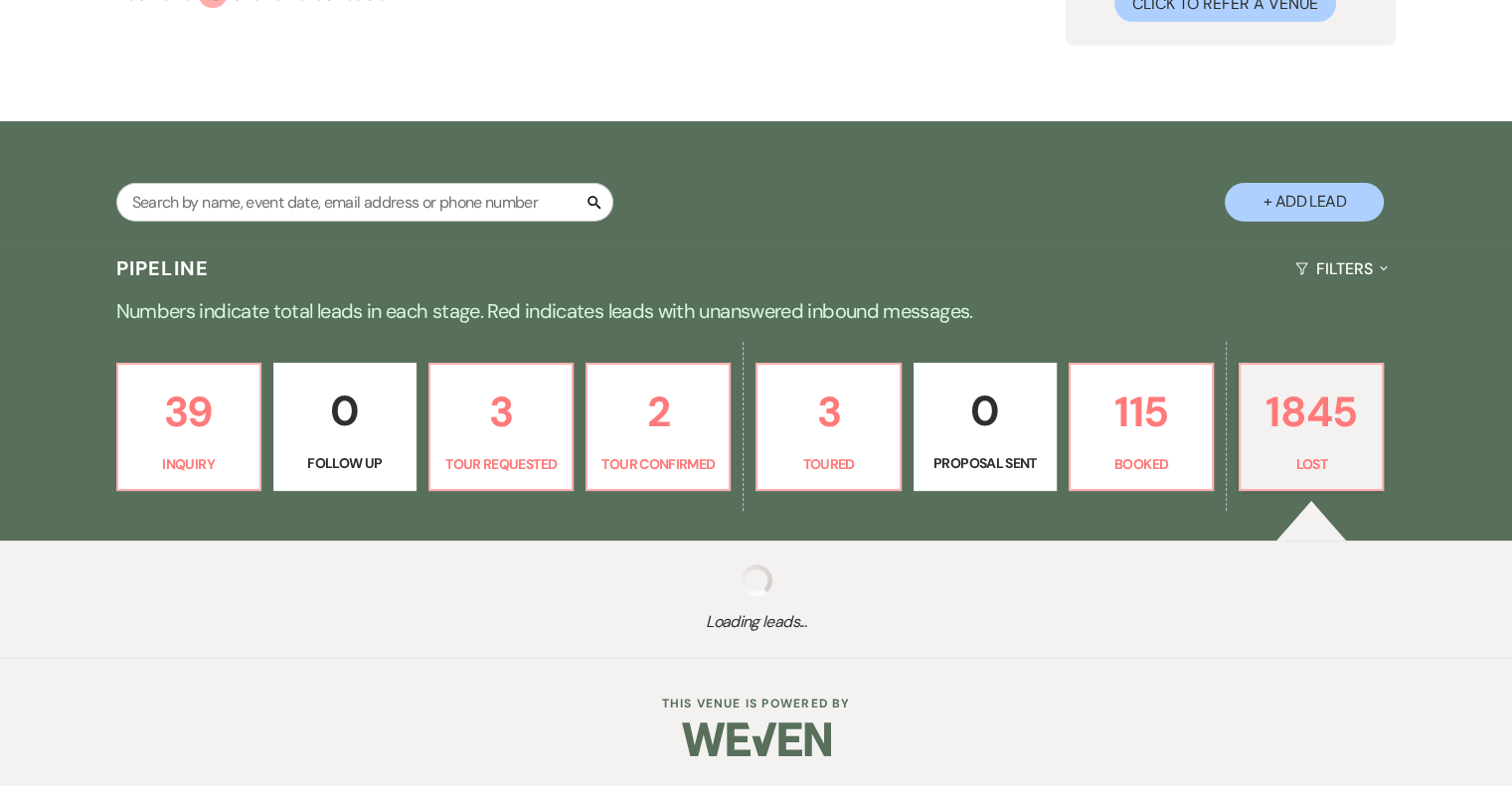 select on "5" 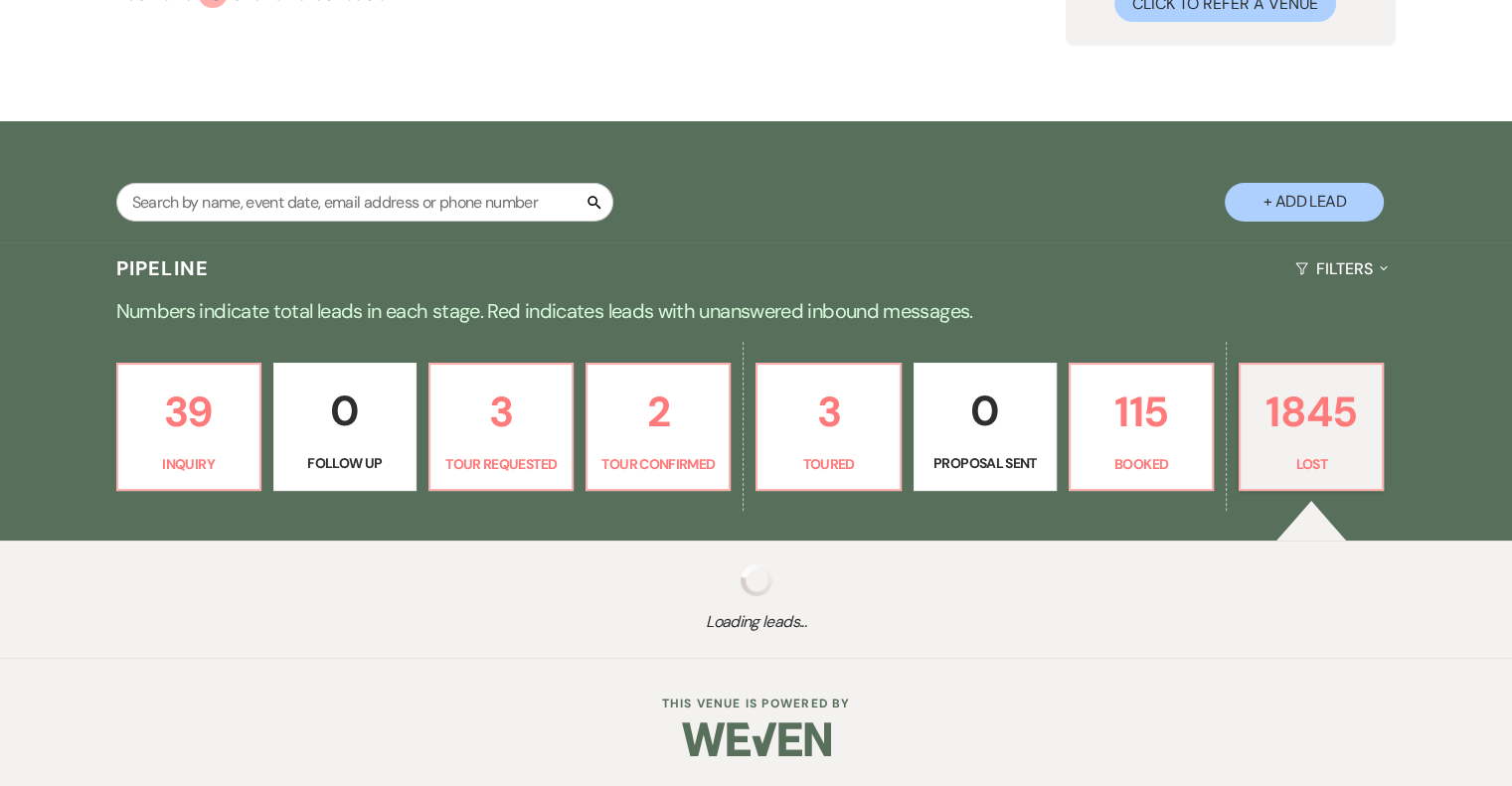 select on "8" 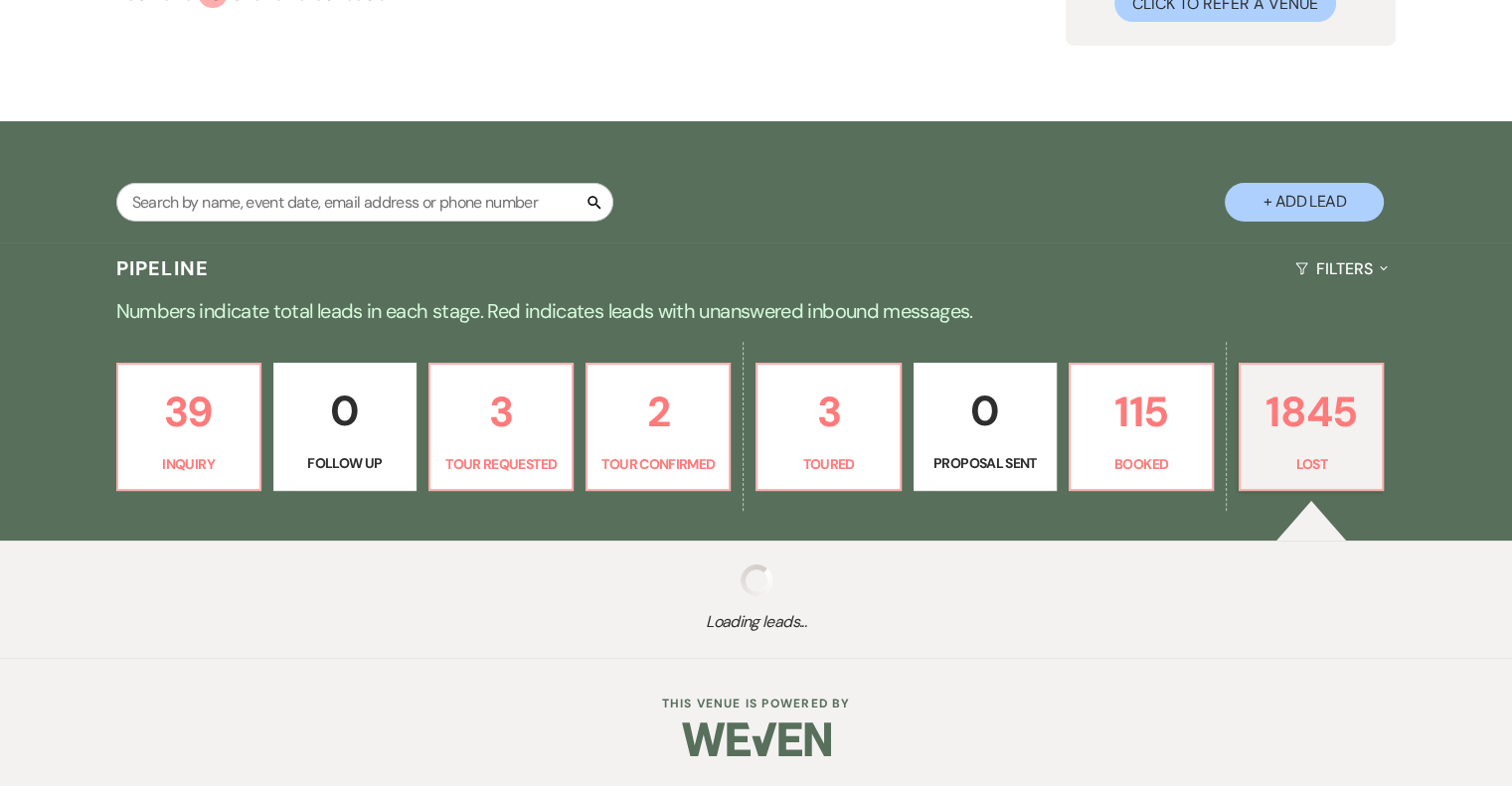 select on "5" 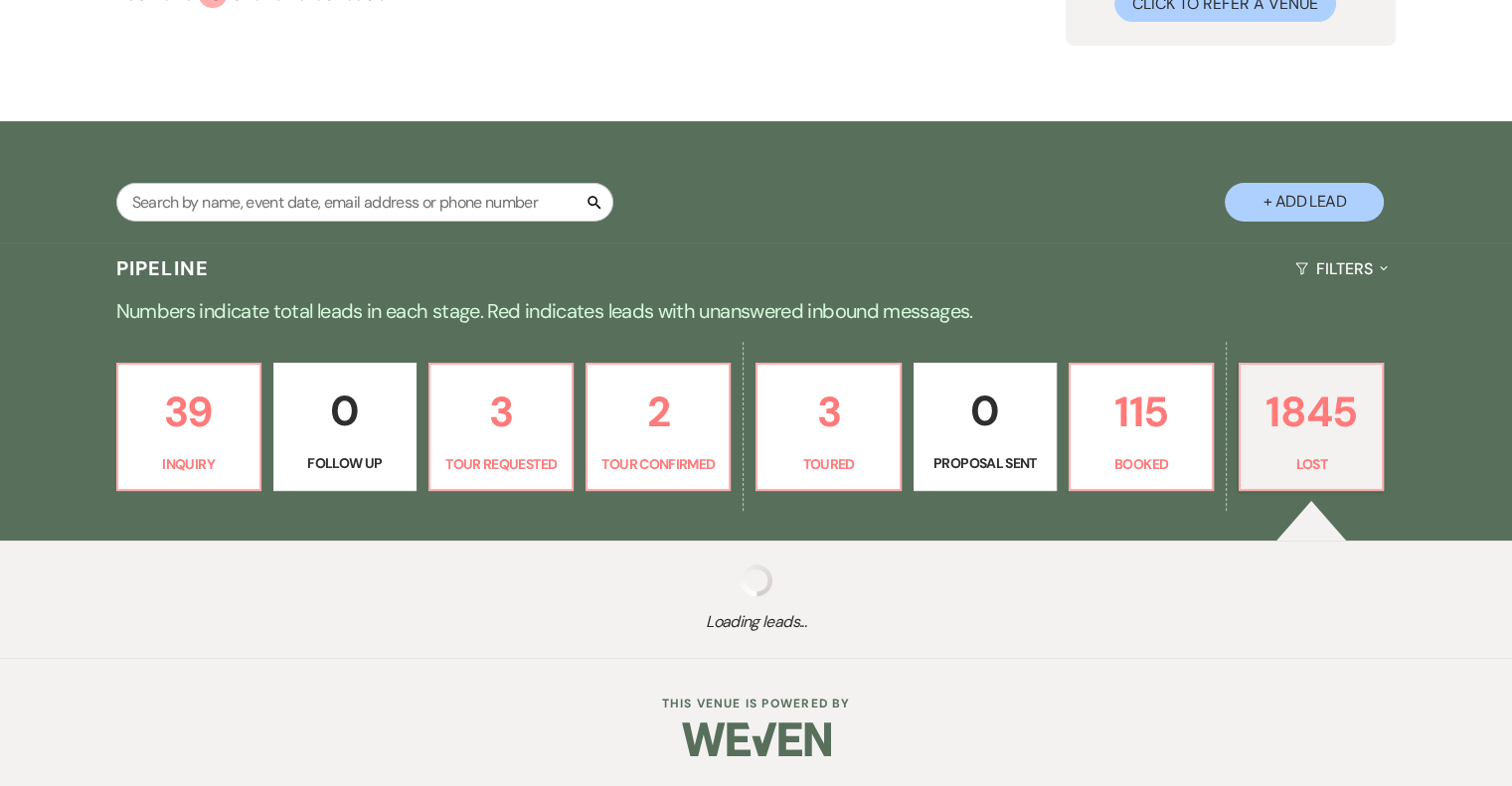 select on "8" 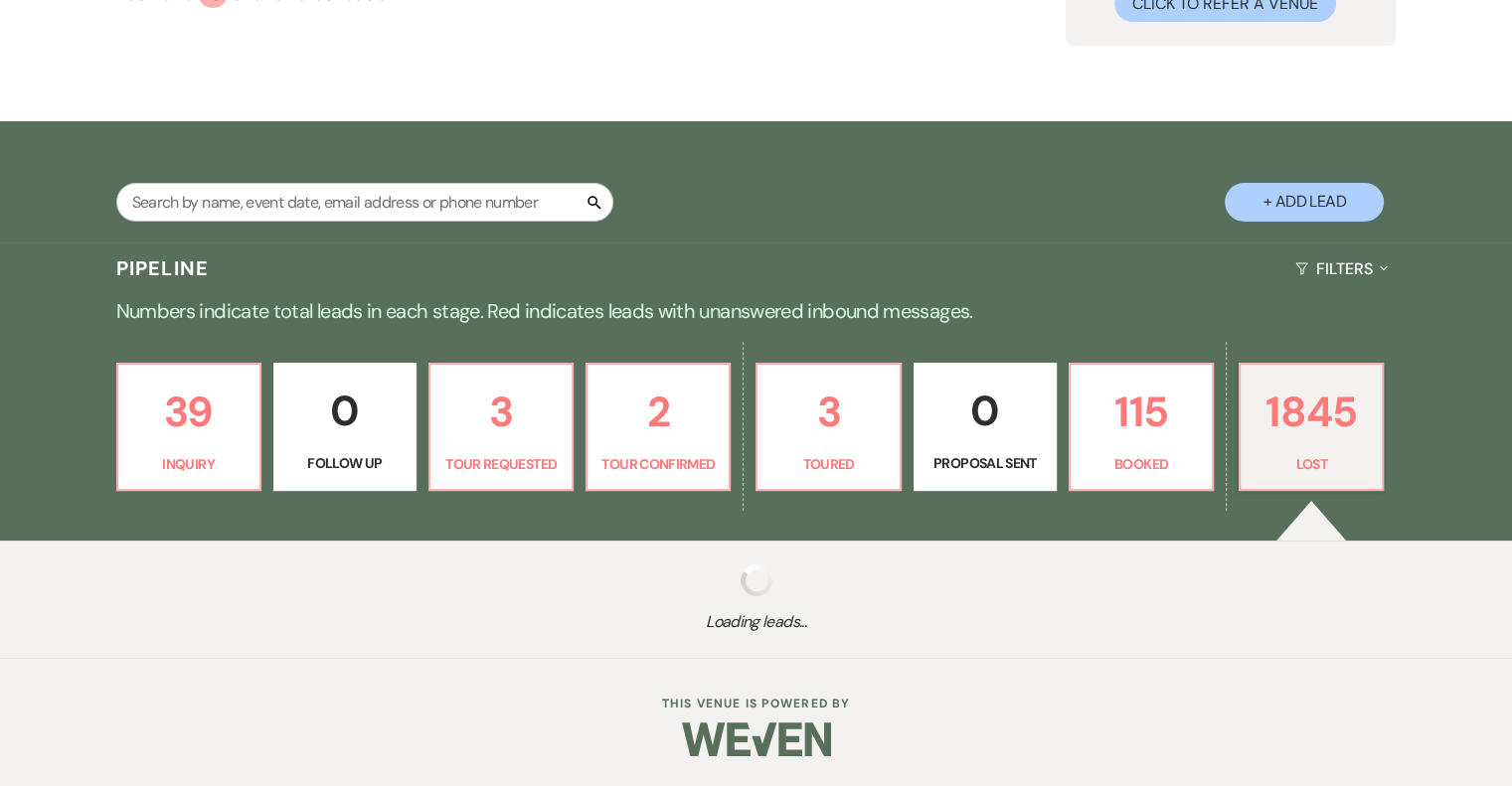 select on "5" 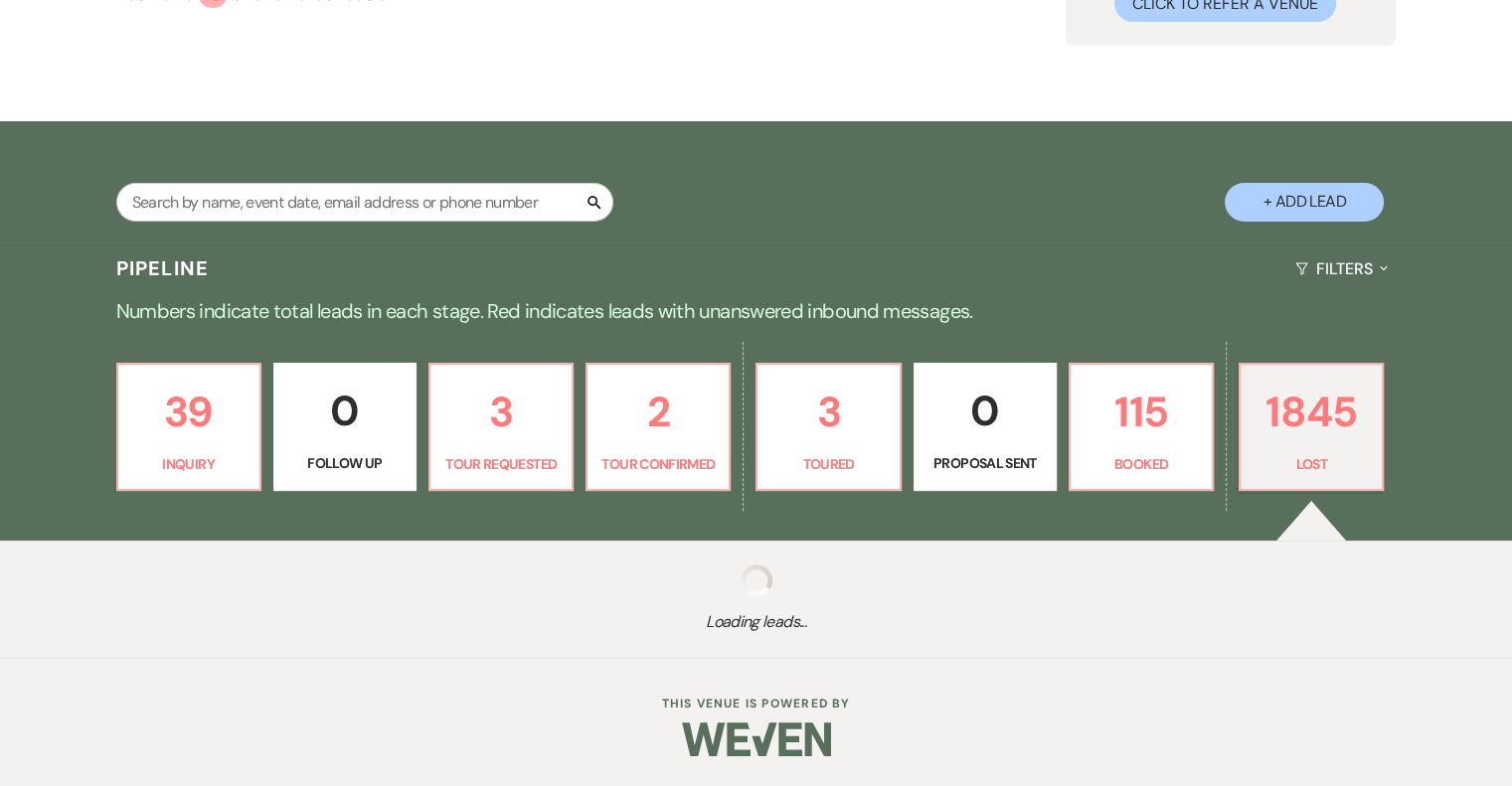 select on "8" 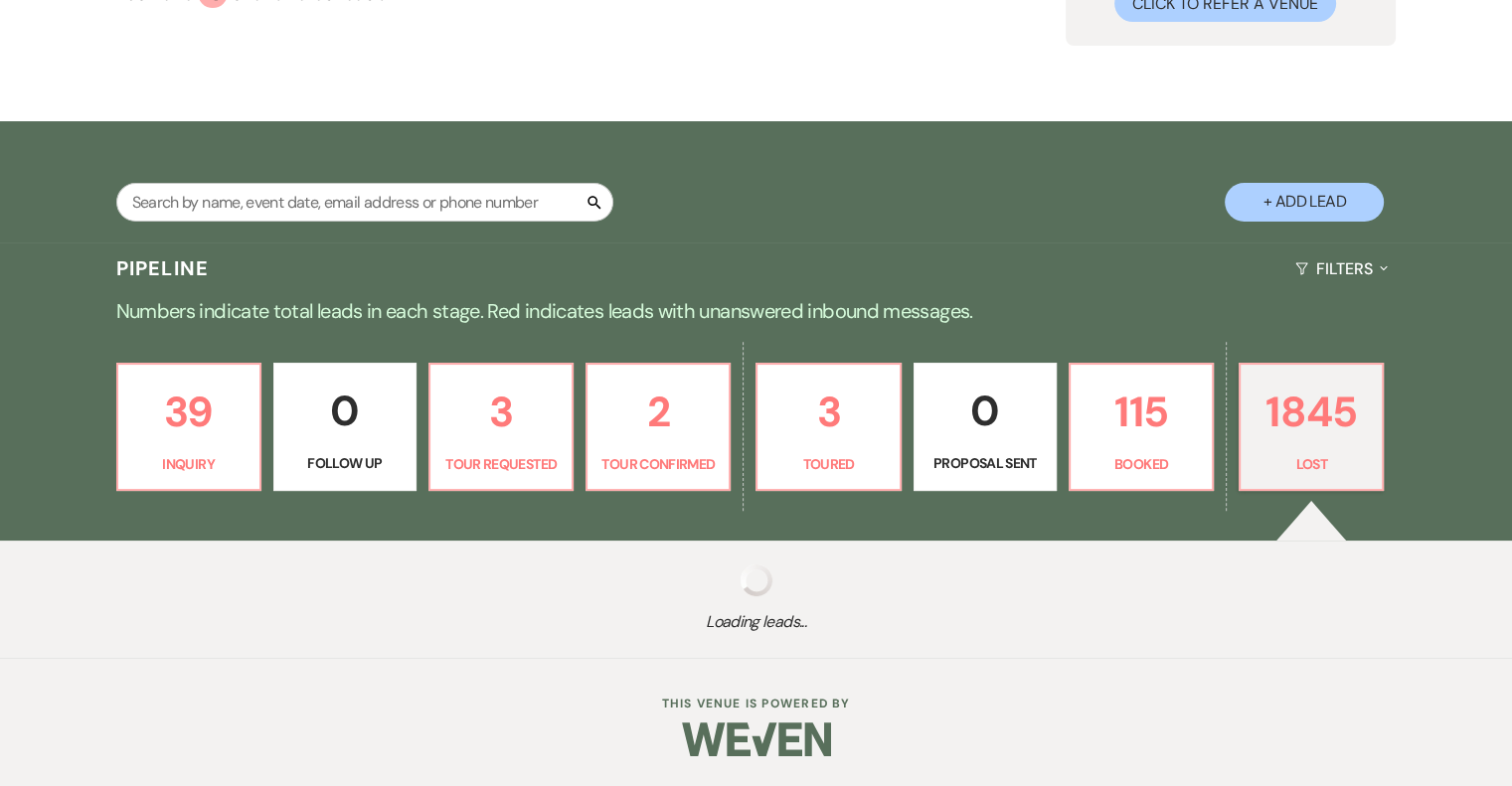 type 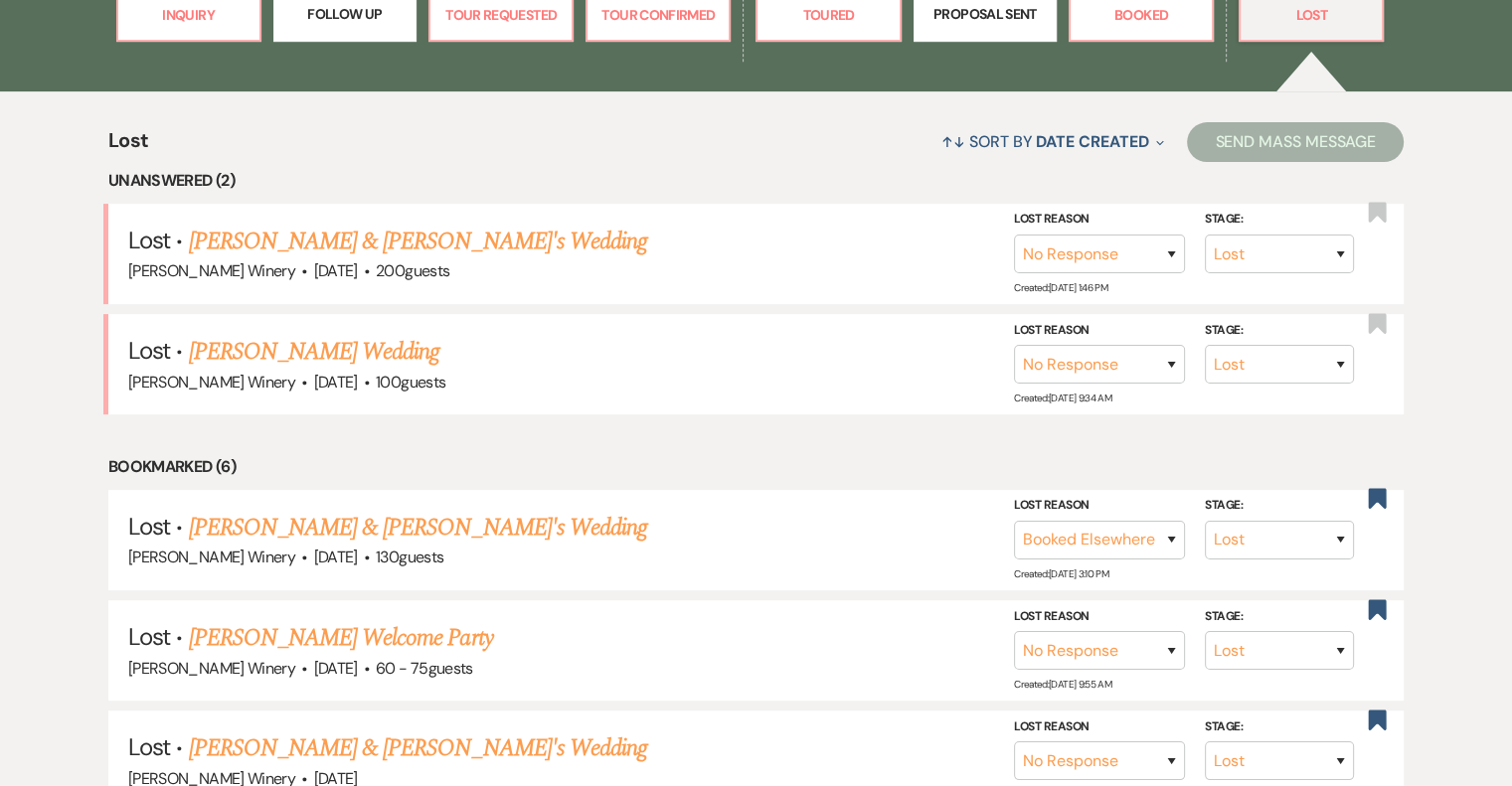 scroll, scrollTop: 696, scrollLeft: 0, axis: vertical 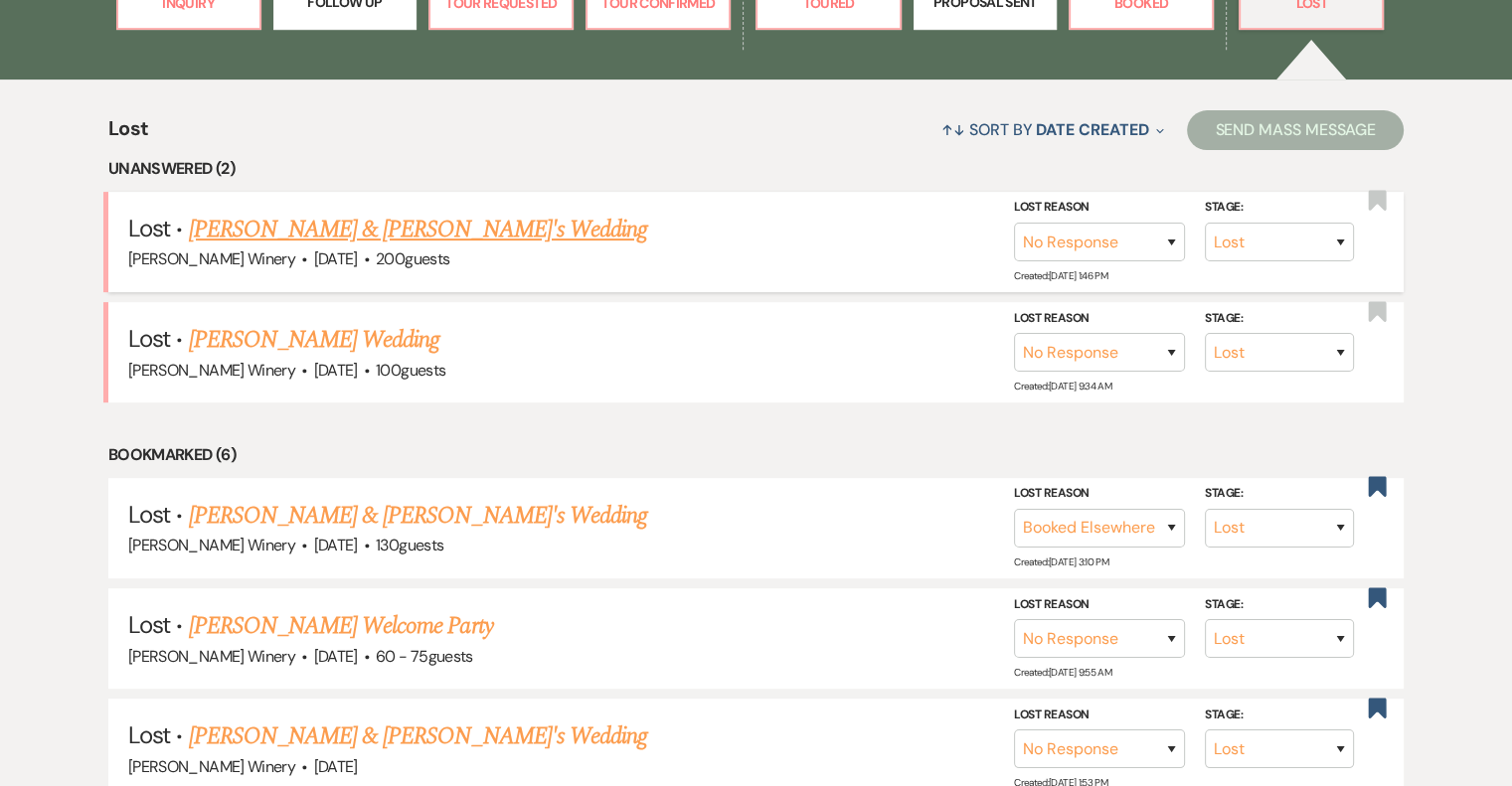 click on "[PERSON_NAME] & [PERSON_NAME]'s Wedding" at bounding box center [418, 230] 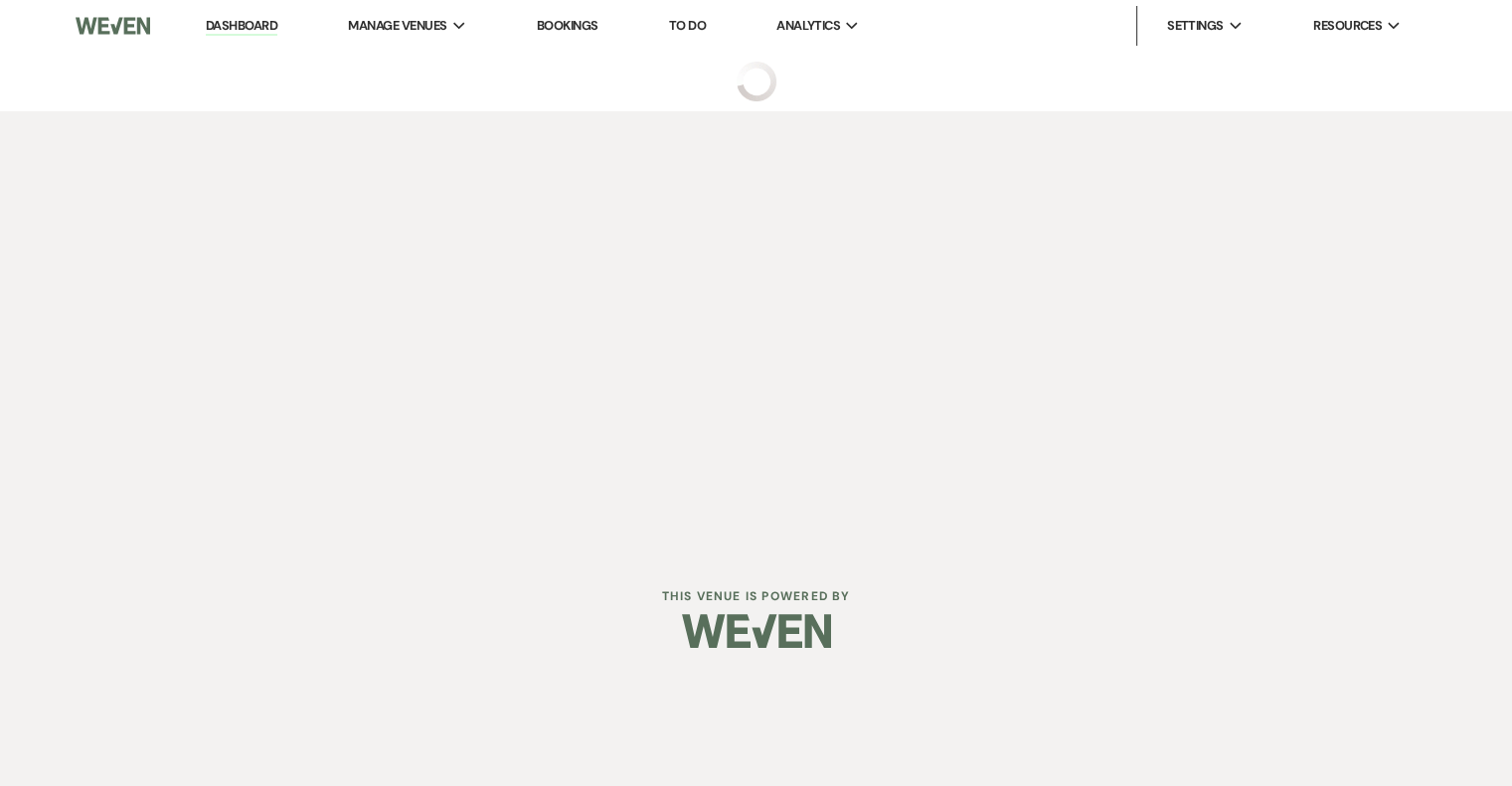 scroll, scrollTop: 0, scrollLeft: 0, axis: both 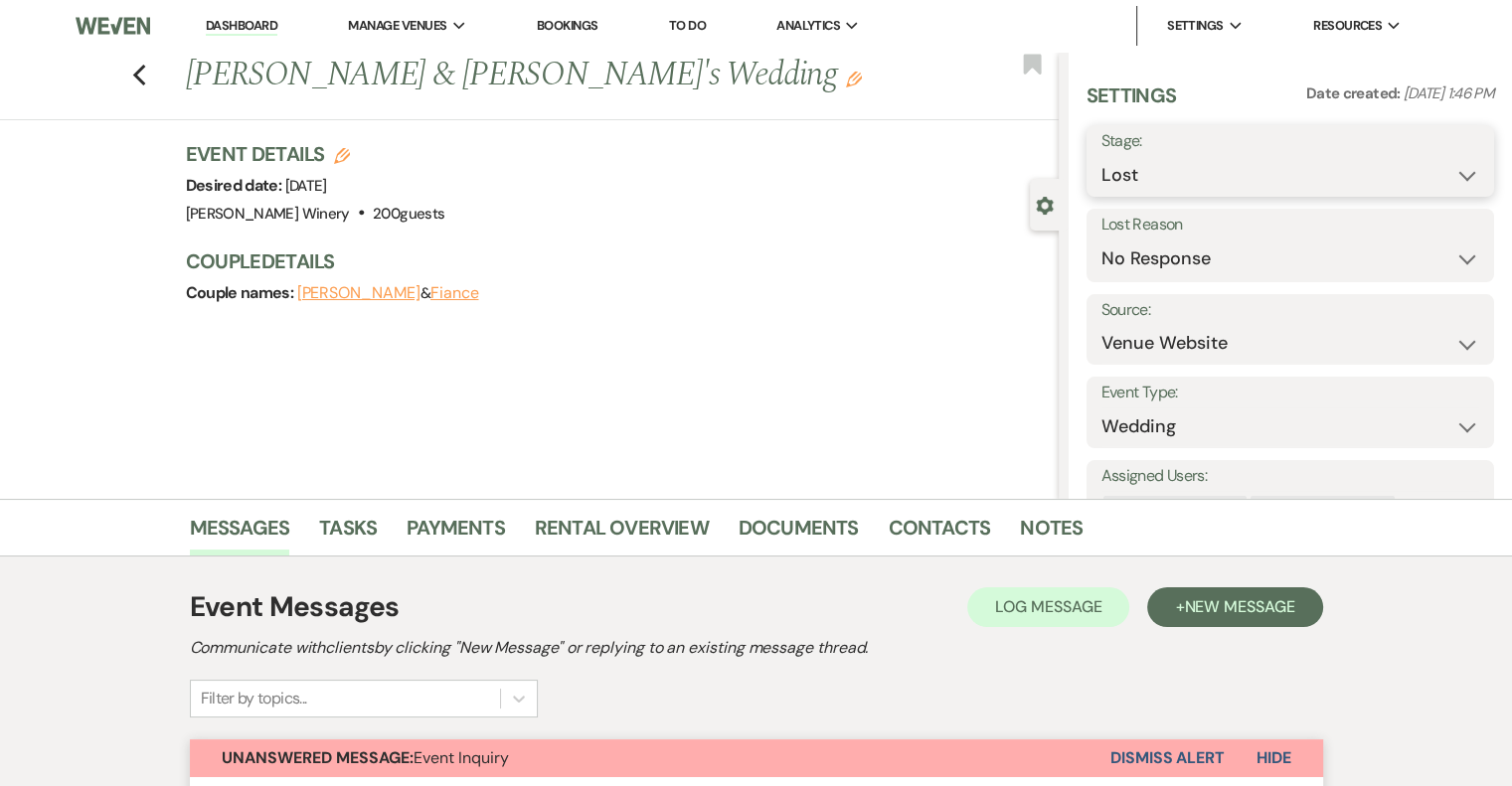 click on "Inquiry Follow Up Tour Requested Tour Confirmed Toured Proposal Sent Booked Lost" at bounding box center (1290, 175) 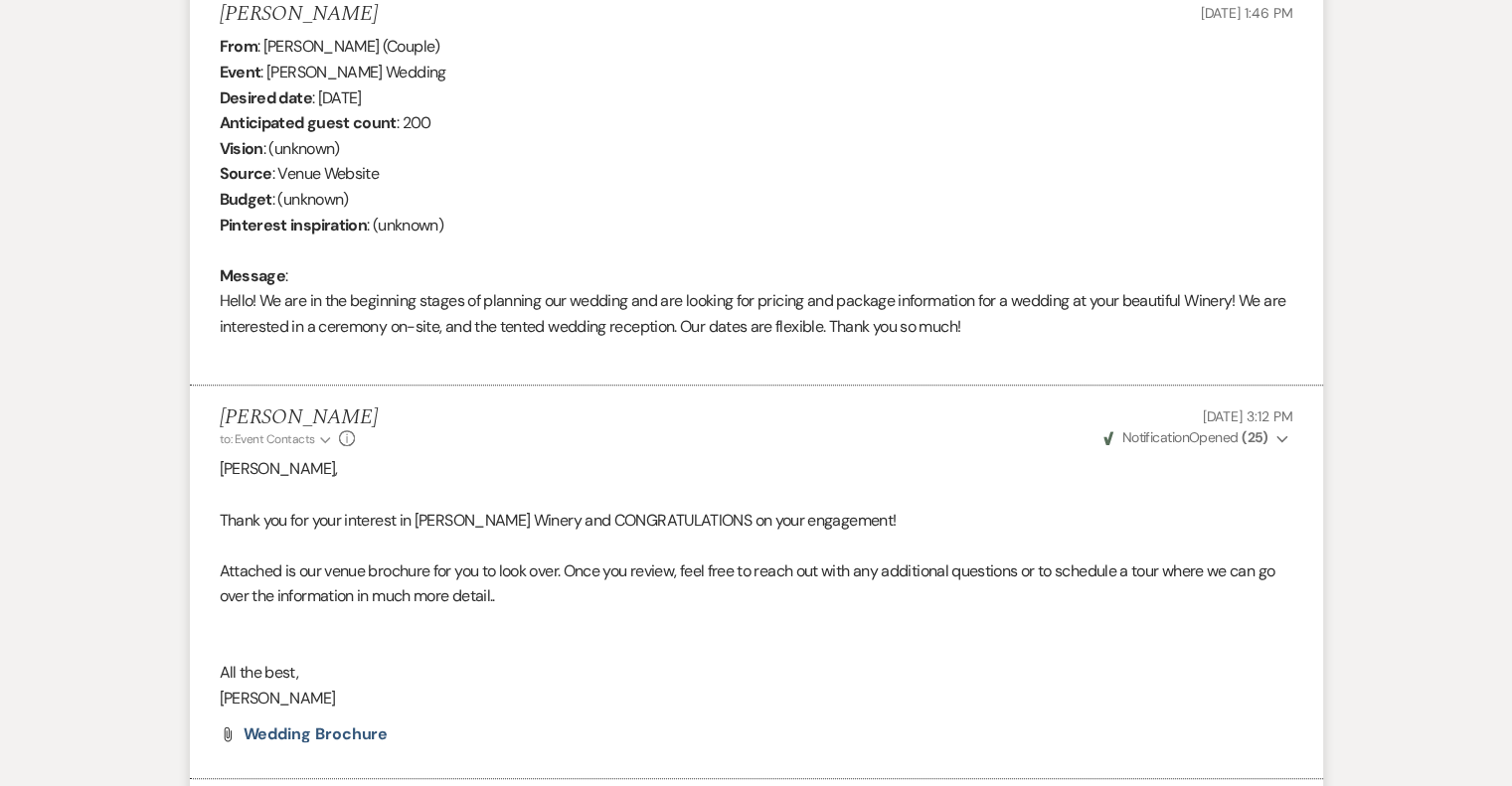scroll, scrollTop: 0, scrollLeft: 0, axis: both 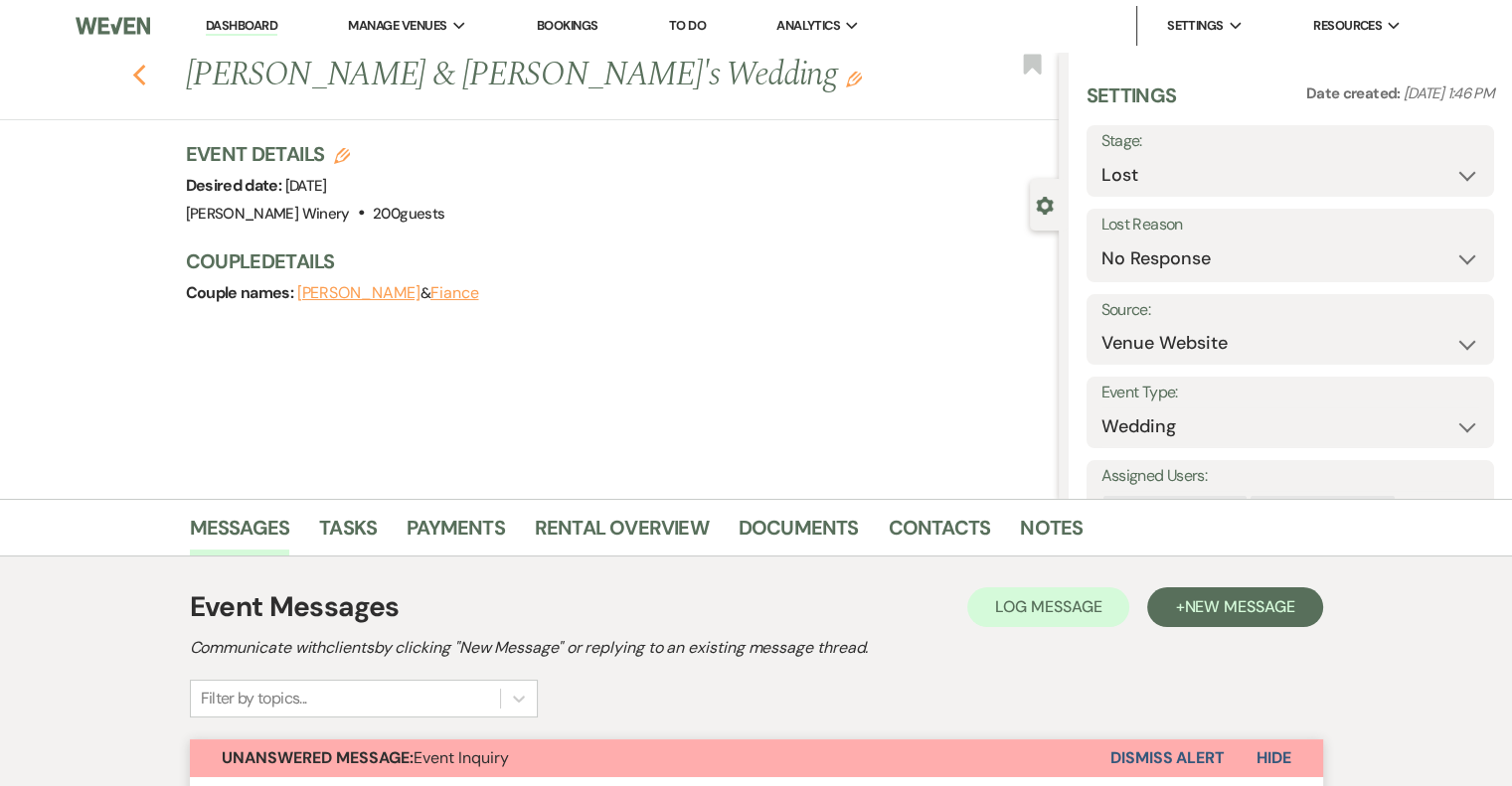 click 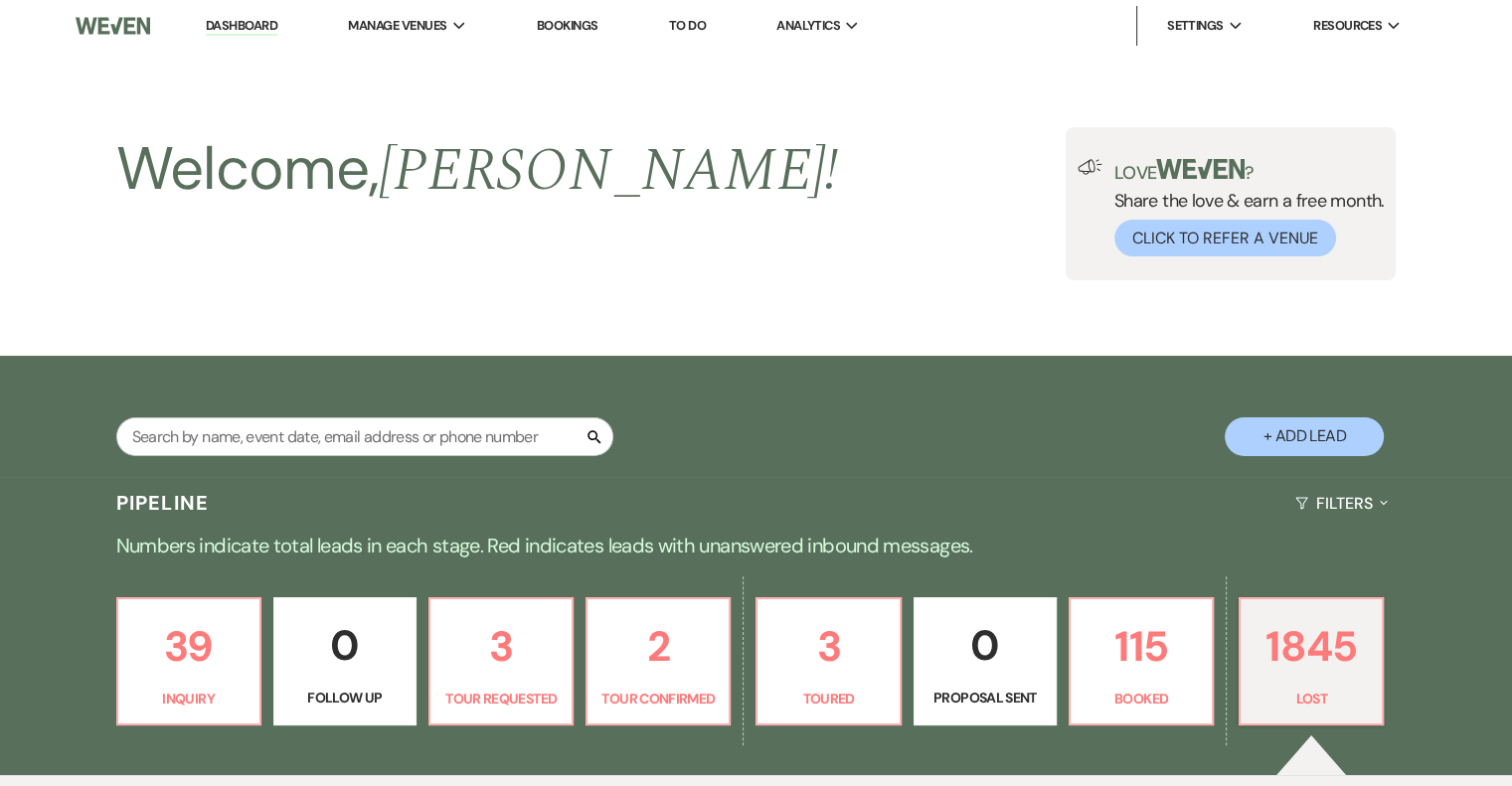 scroll, scrollTop: 696, scrollLeft: 0, axis: vertical 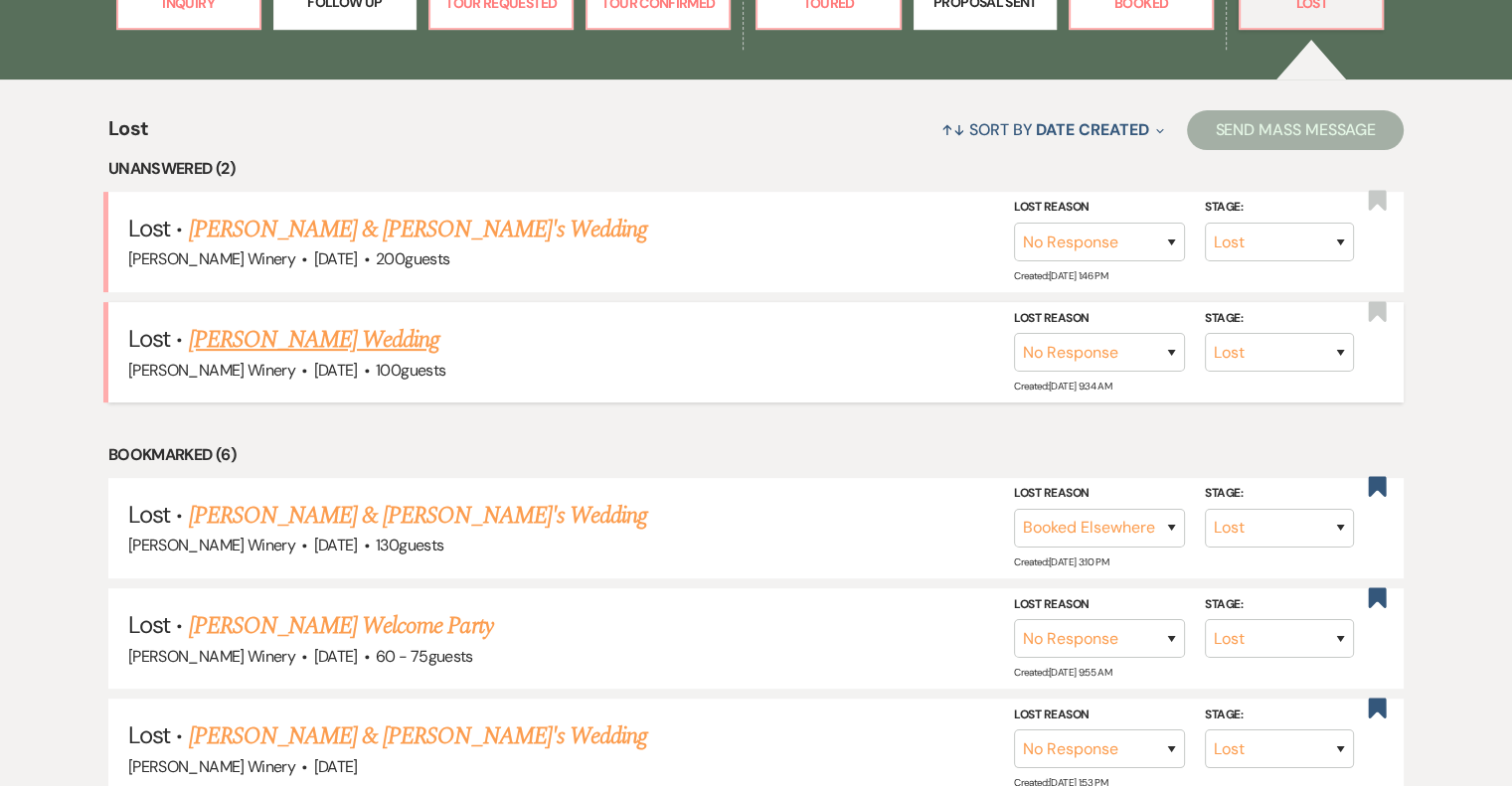 click on "[PERSON_NAME] Wedding" at bounding box center [313, 340] 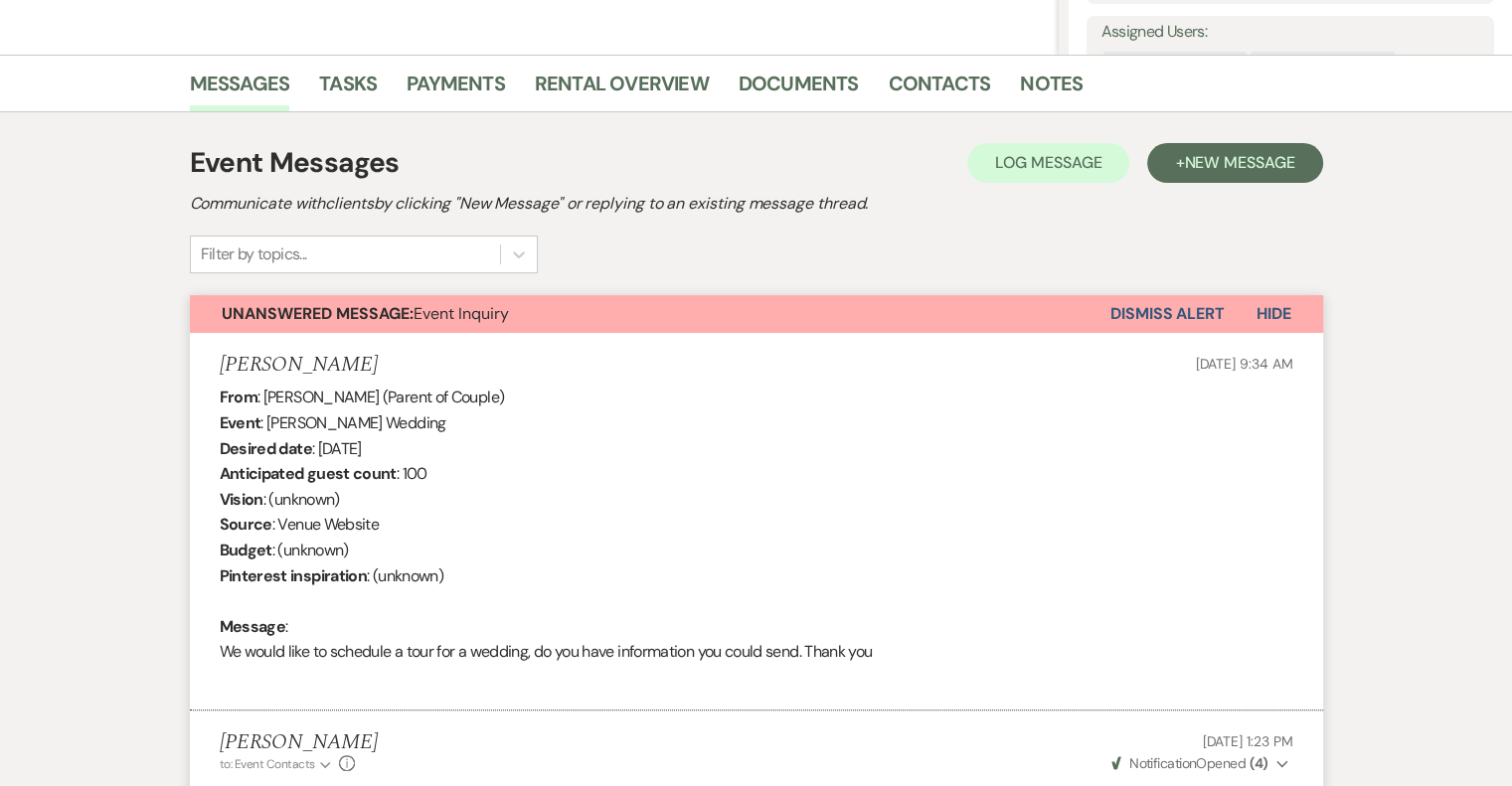 scroll, scrollTop: 0, scrollLeft: 0, axis: both 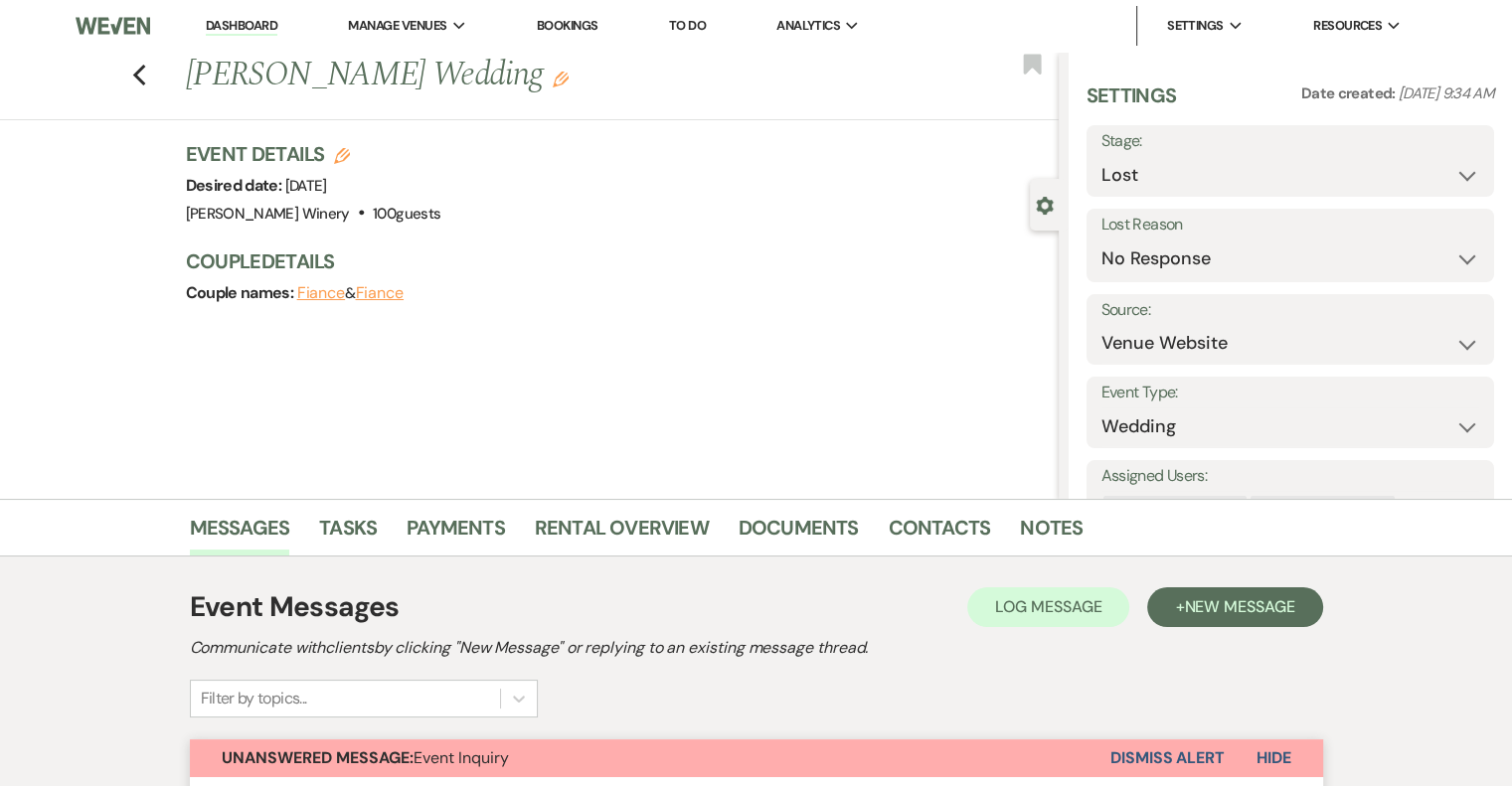 click on "Dashboard" at bounding box center [242, 26] 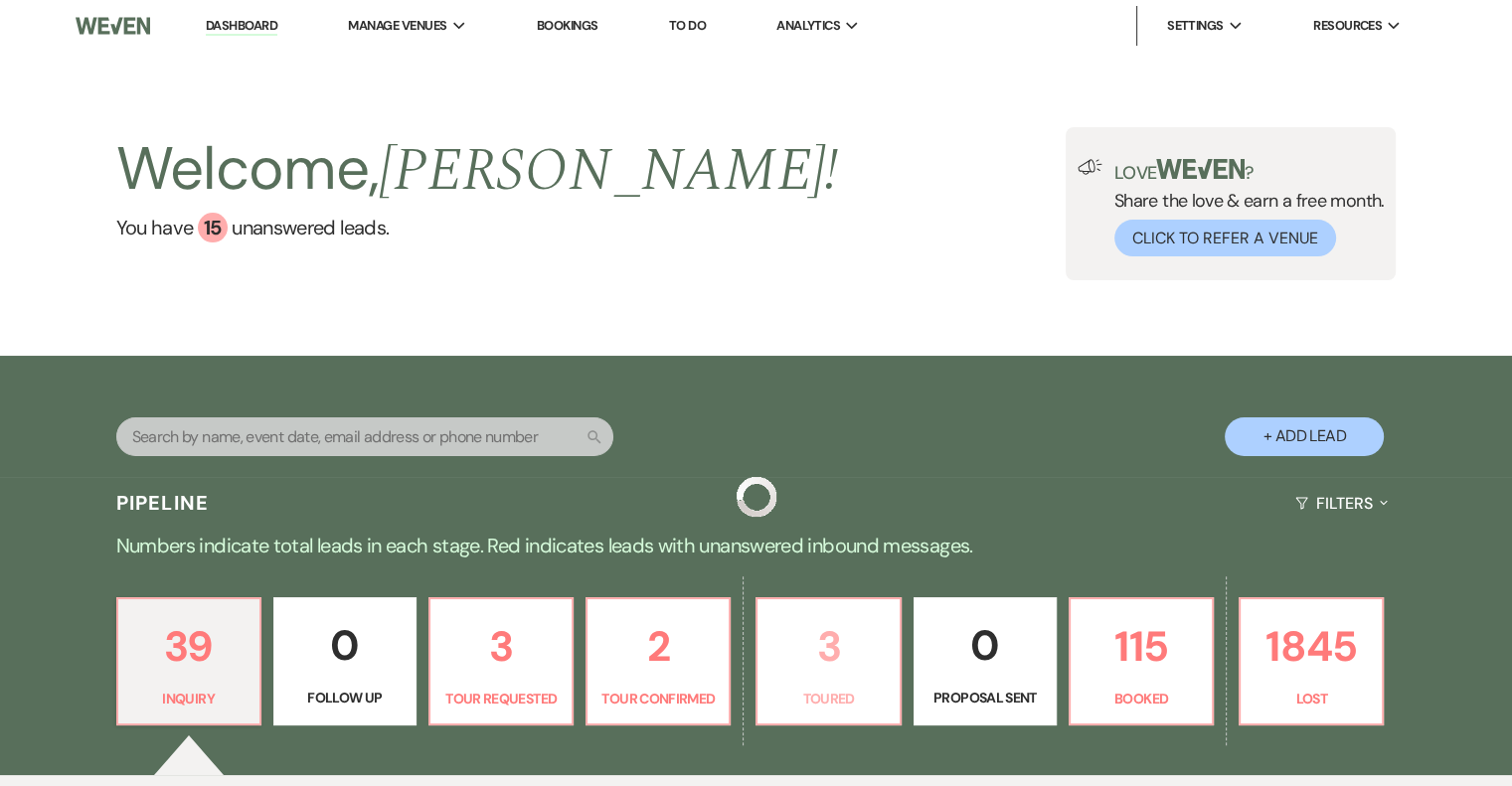 click on "3" at bounding box center [828, 646] 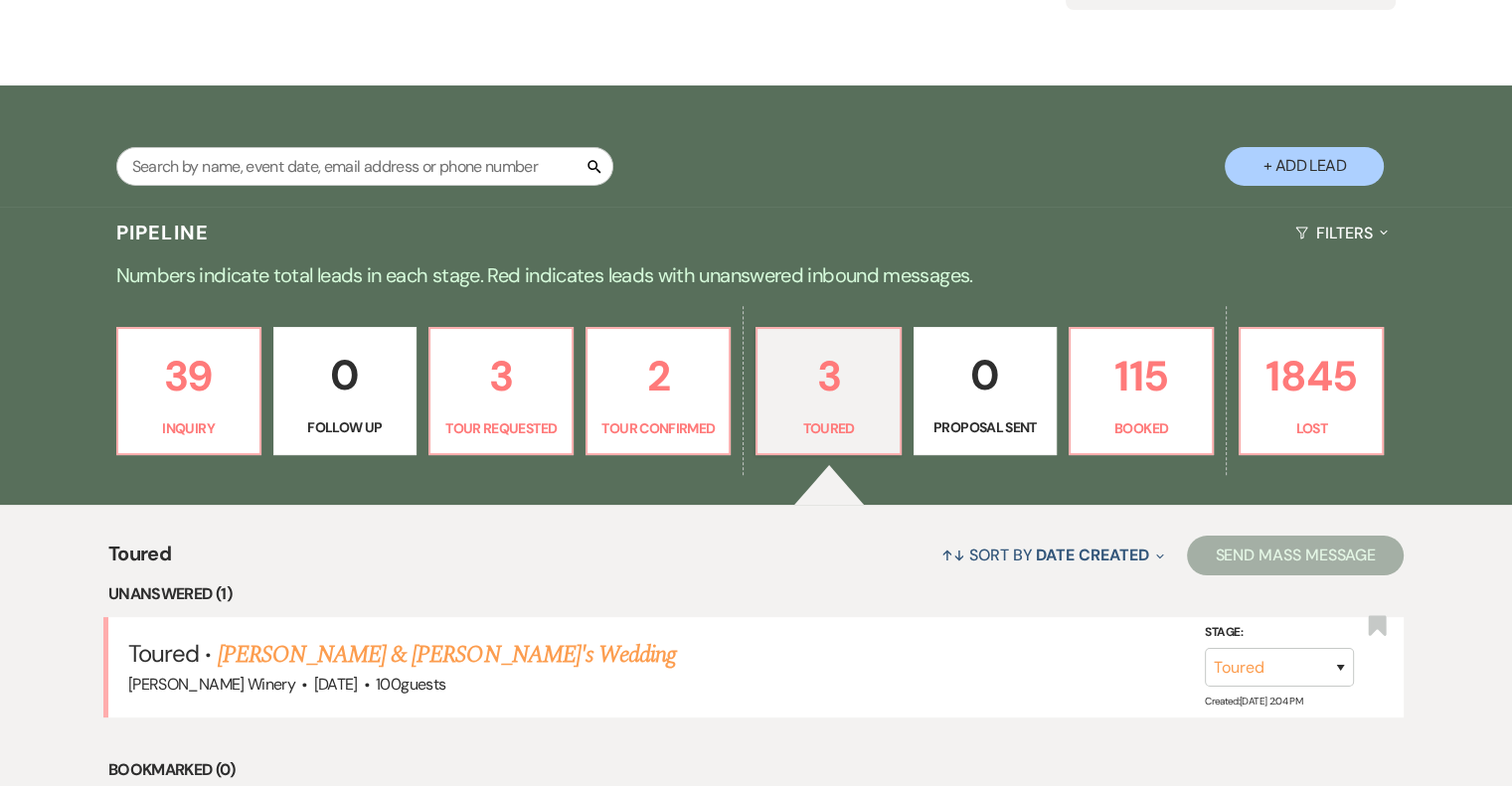 scroll, scrollTop: 710, scrollLeft: 0, axis: vertical 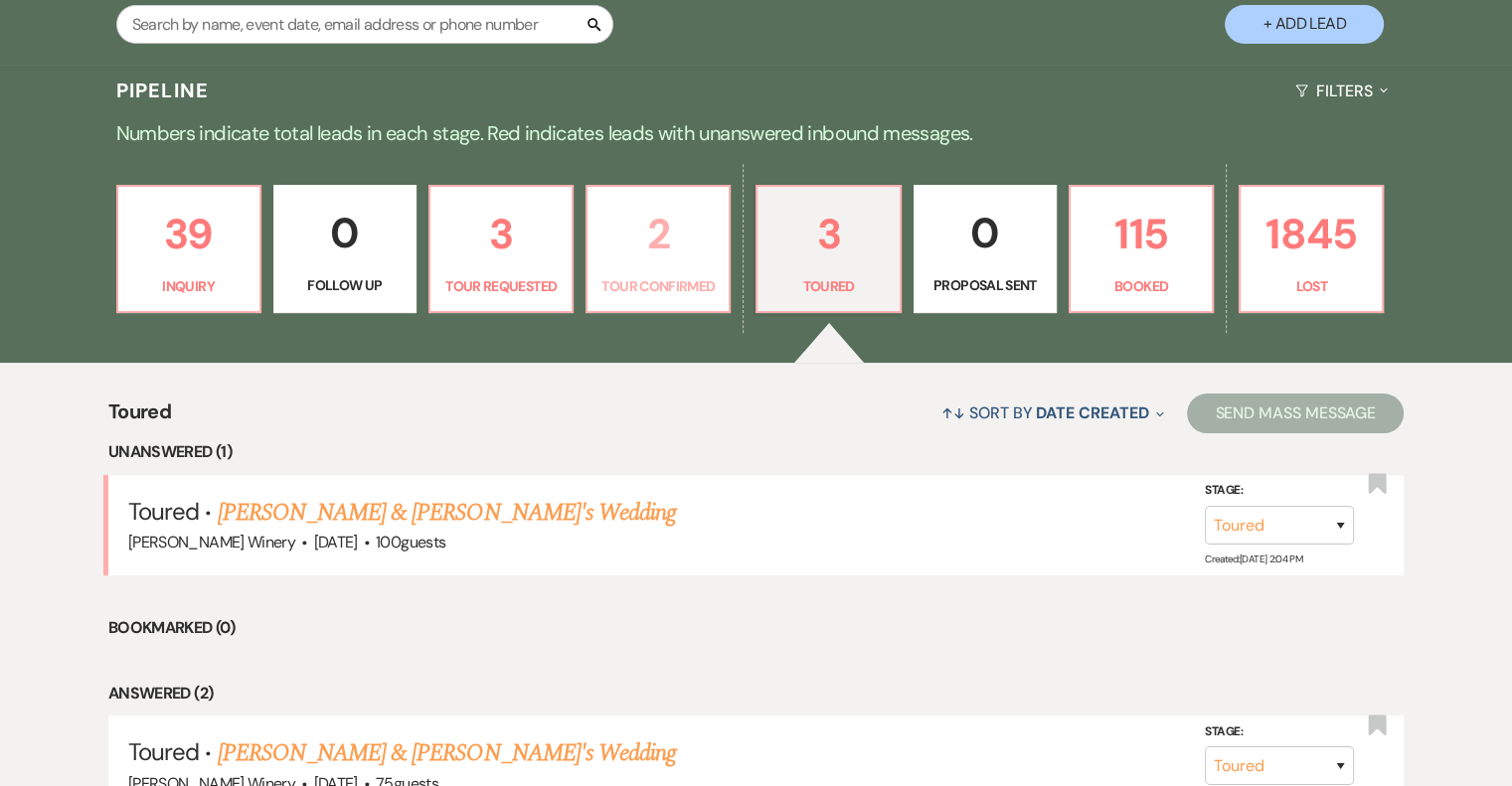 click on "2" at bounding box center [658, 234] 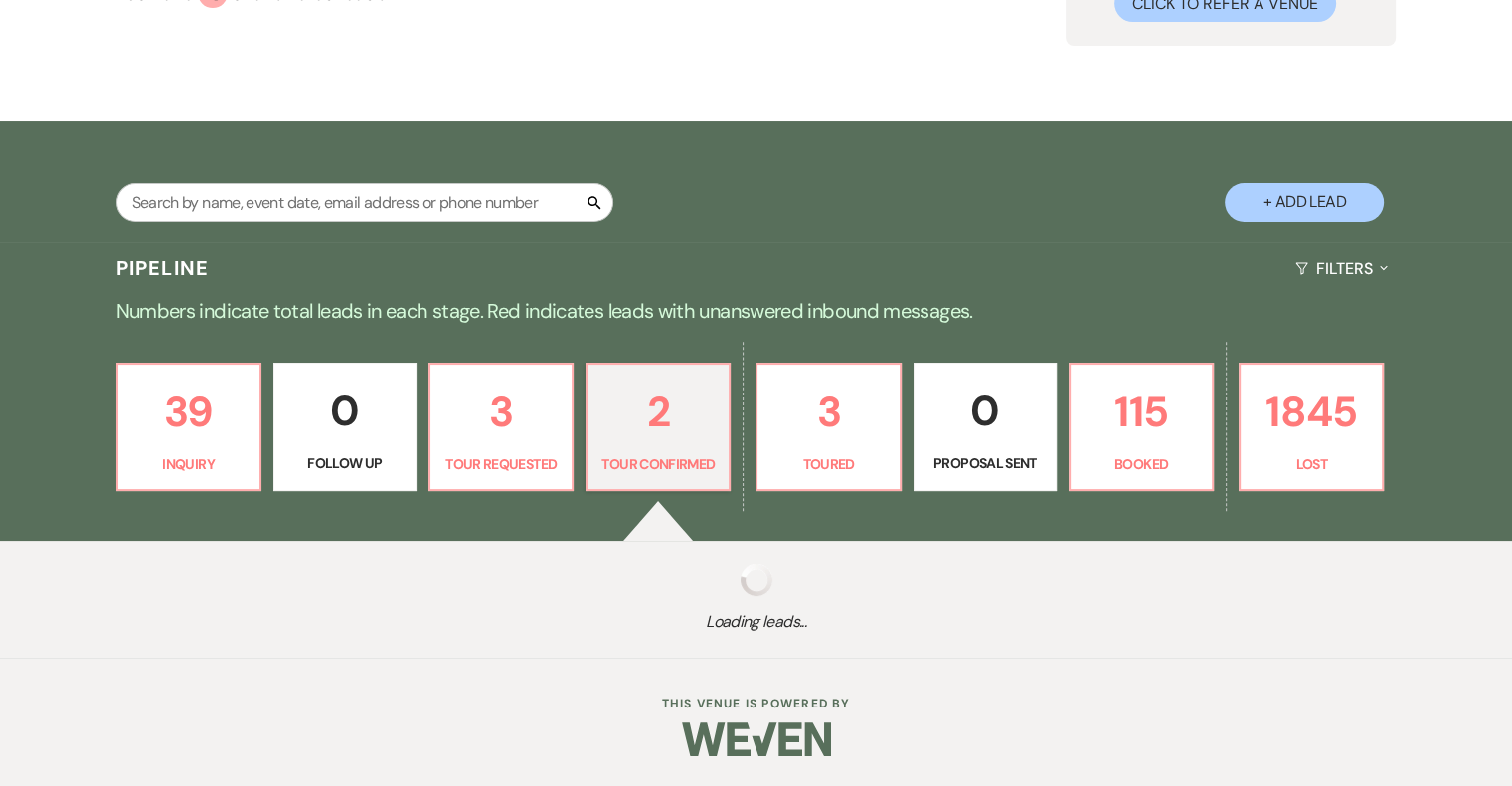 scroll, scrollTop: 412, scrollLeft: 0, axis: vertical 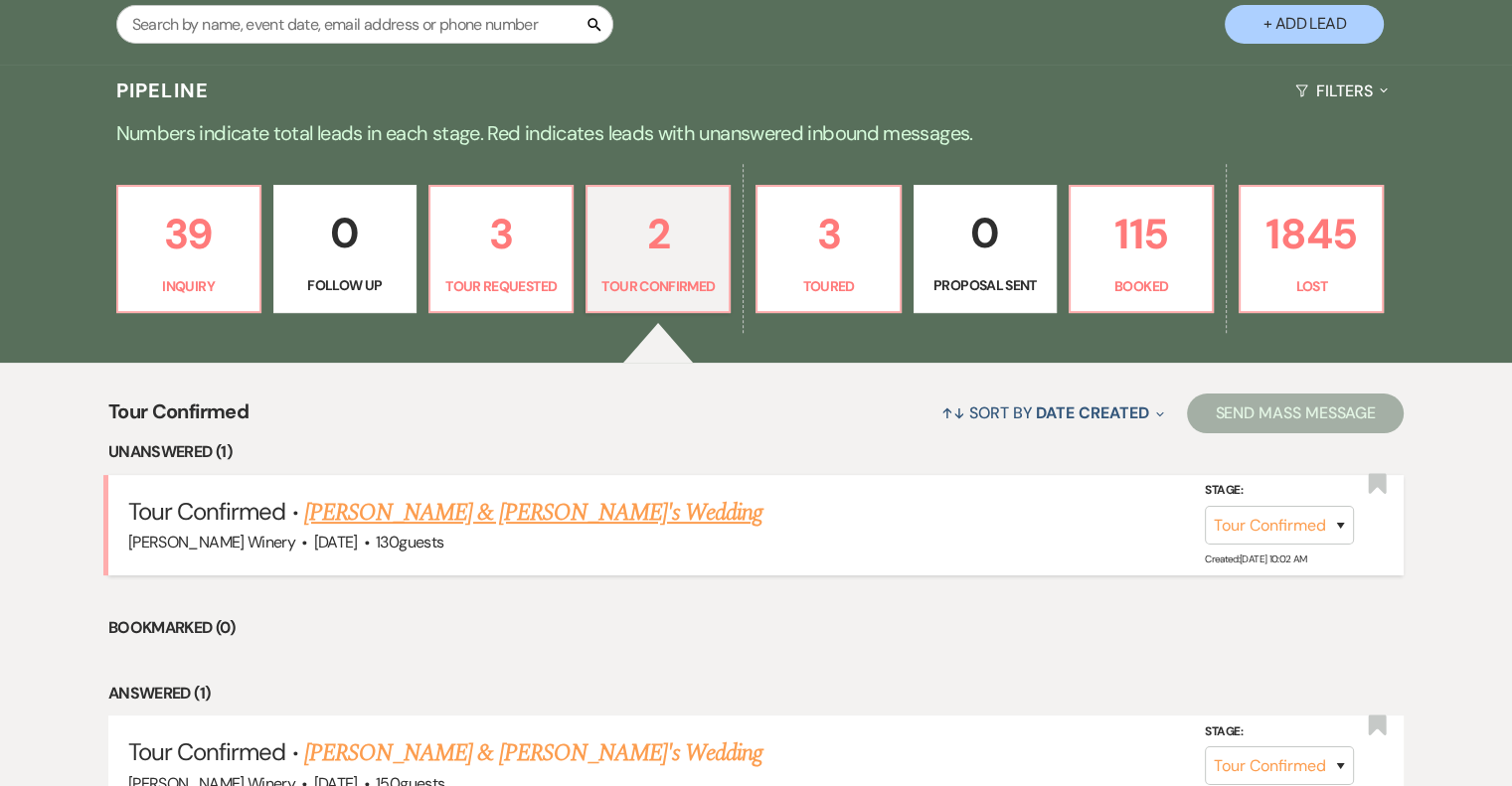 click on "[PERSON_NAME] & [PERSON_NAME]'s Wedding" at bounding box center [534, 513] 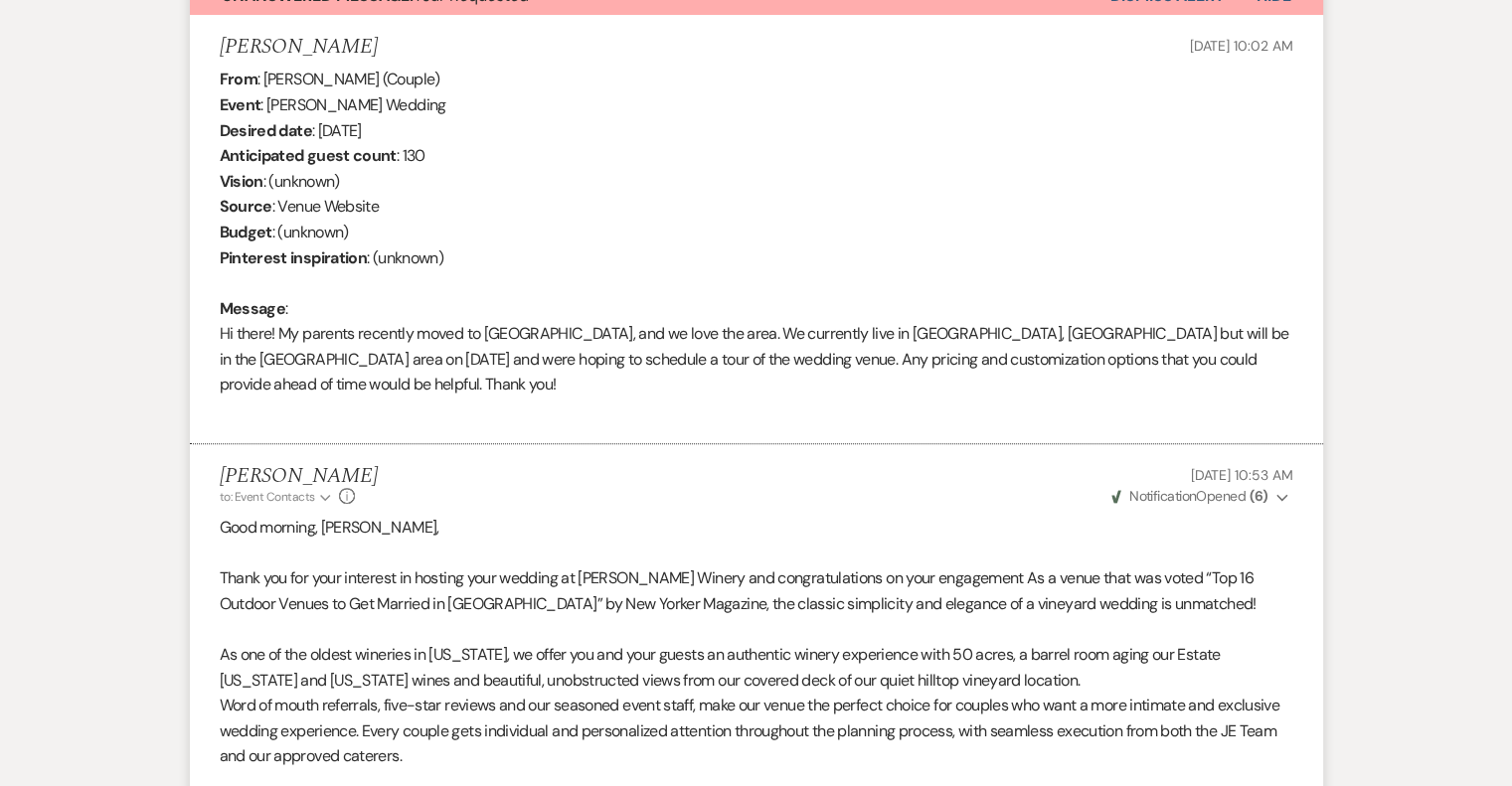 scroll, scrollTop: 0, scrollLeft: 0, axis: both 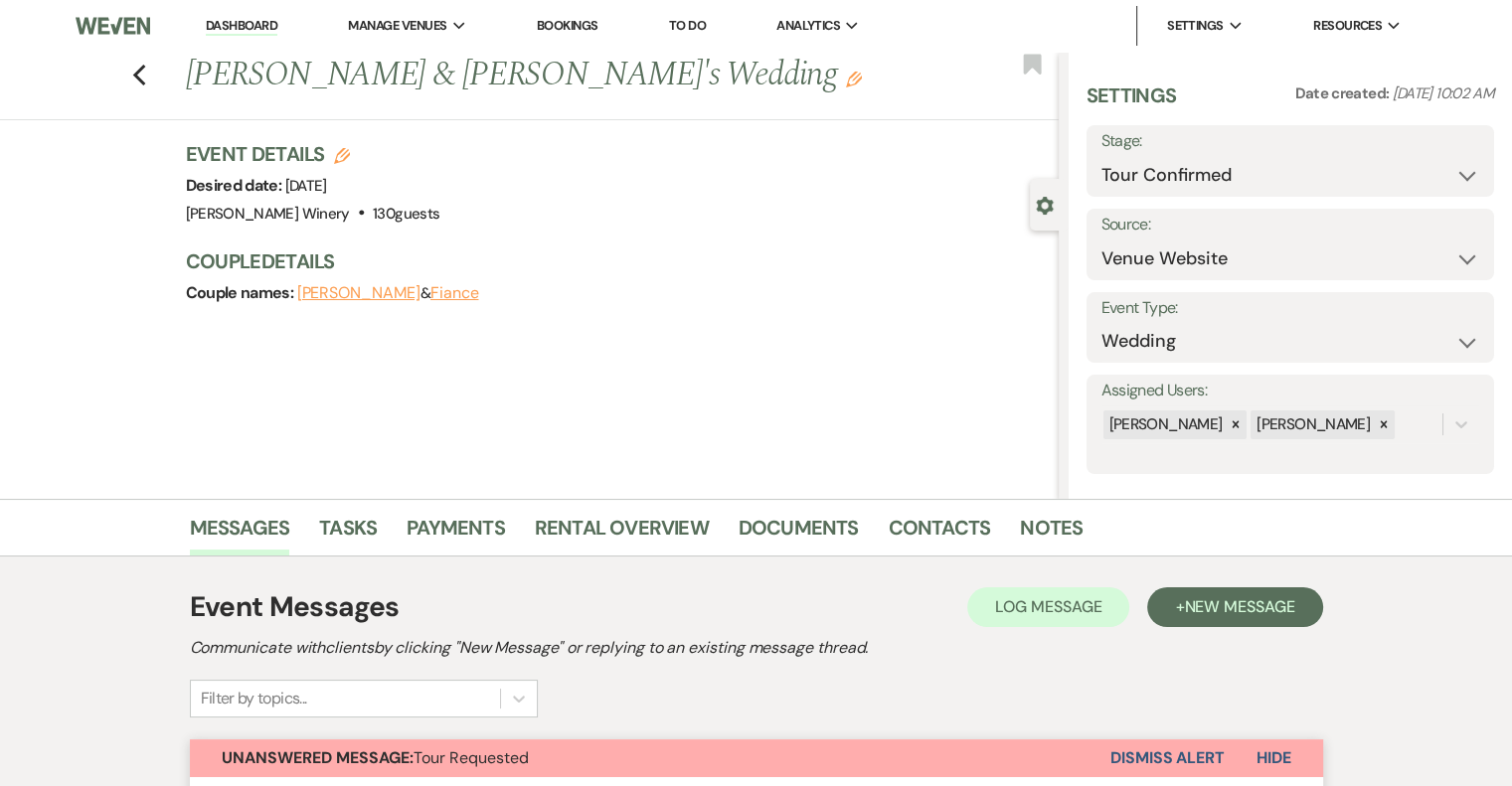 click on "Dismiss Alert" at bounding box center (1167, 758) 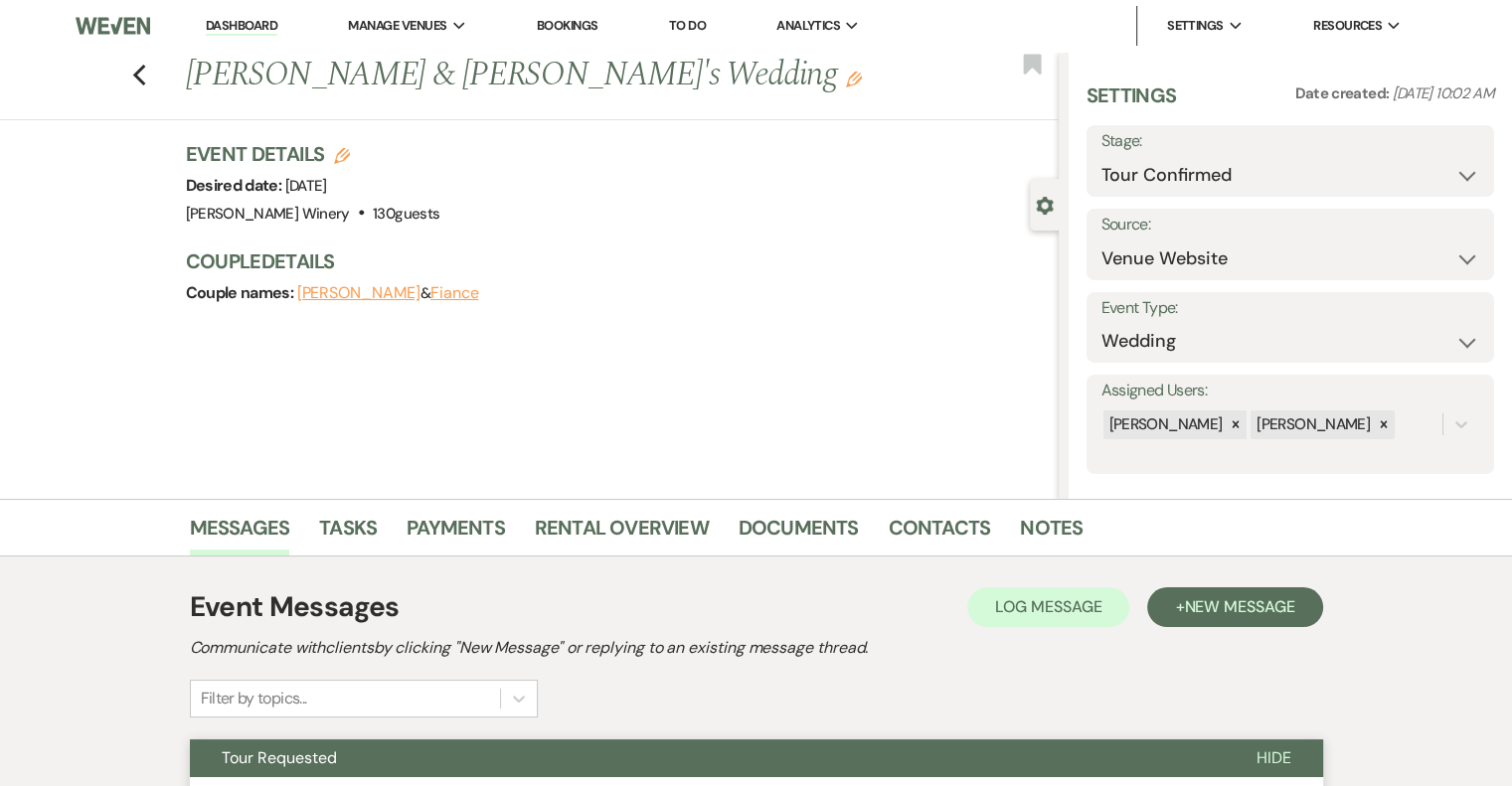 click on "Hide" at bounding box center [1273, 757] 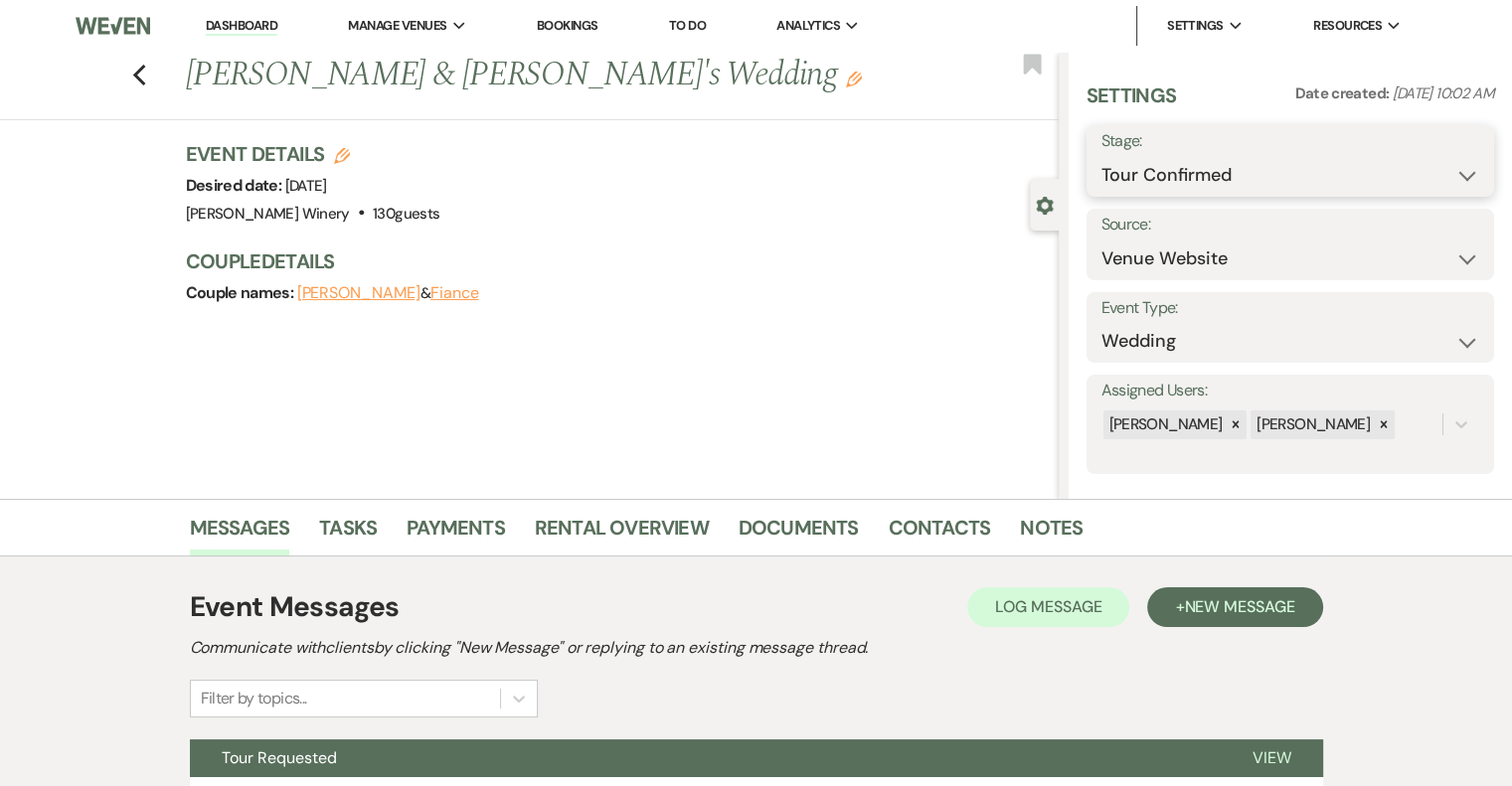 click on "Inquiry Follow Up Tour Requested Tour Confirmed Toured Proposal Sent Booked Lost" at bounding box center [1290, 175] 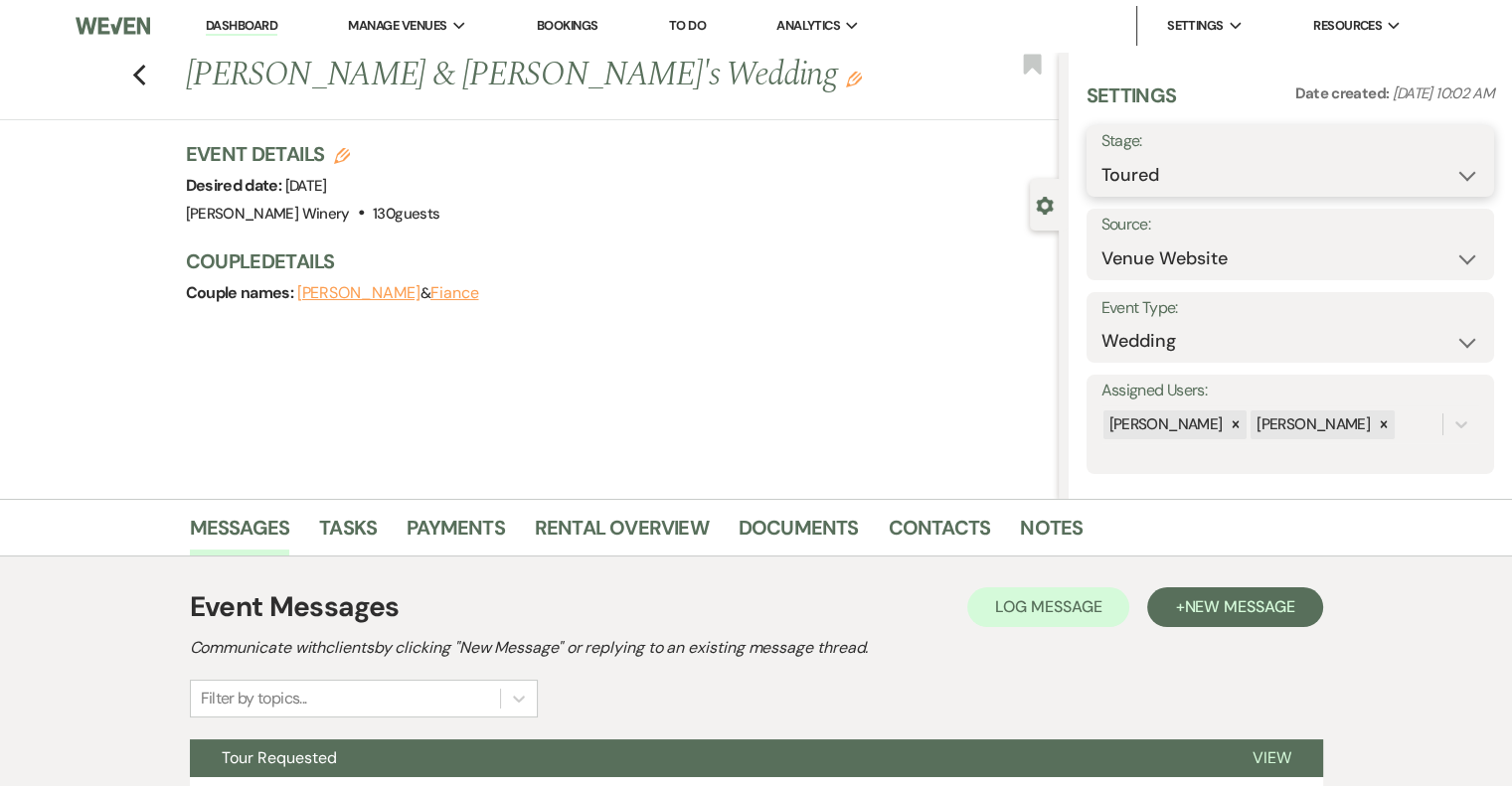 click on "Inquiry Follow Up Tour Requested Tour Confirmed Toured Proposal Sent Booked Lost" at bounding box center (1290, 175) 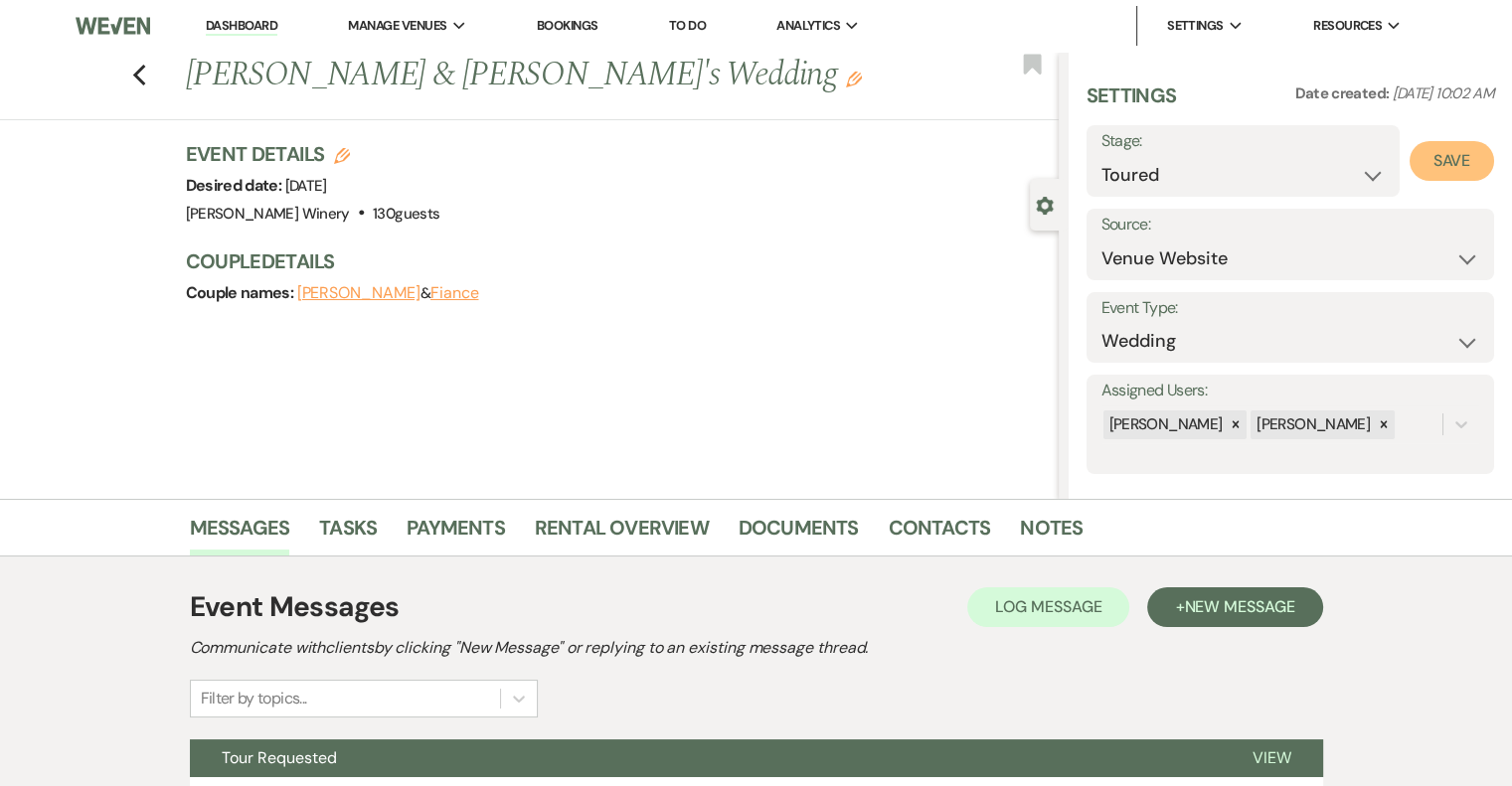 click on "Save" at bounding box center (1451, 161) 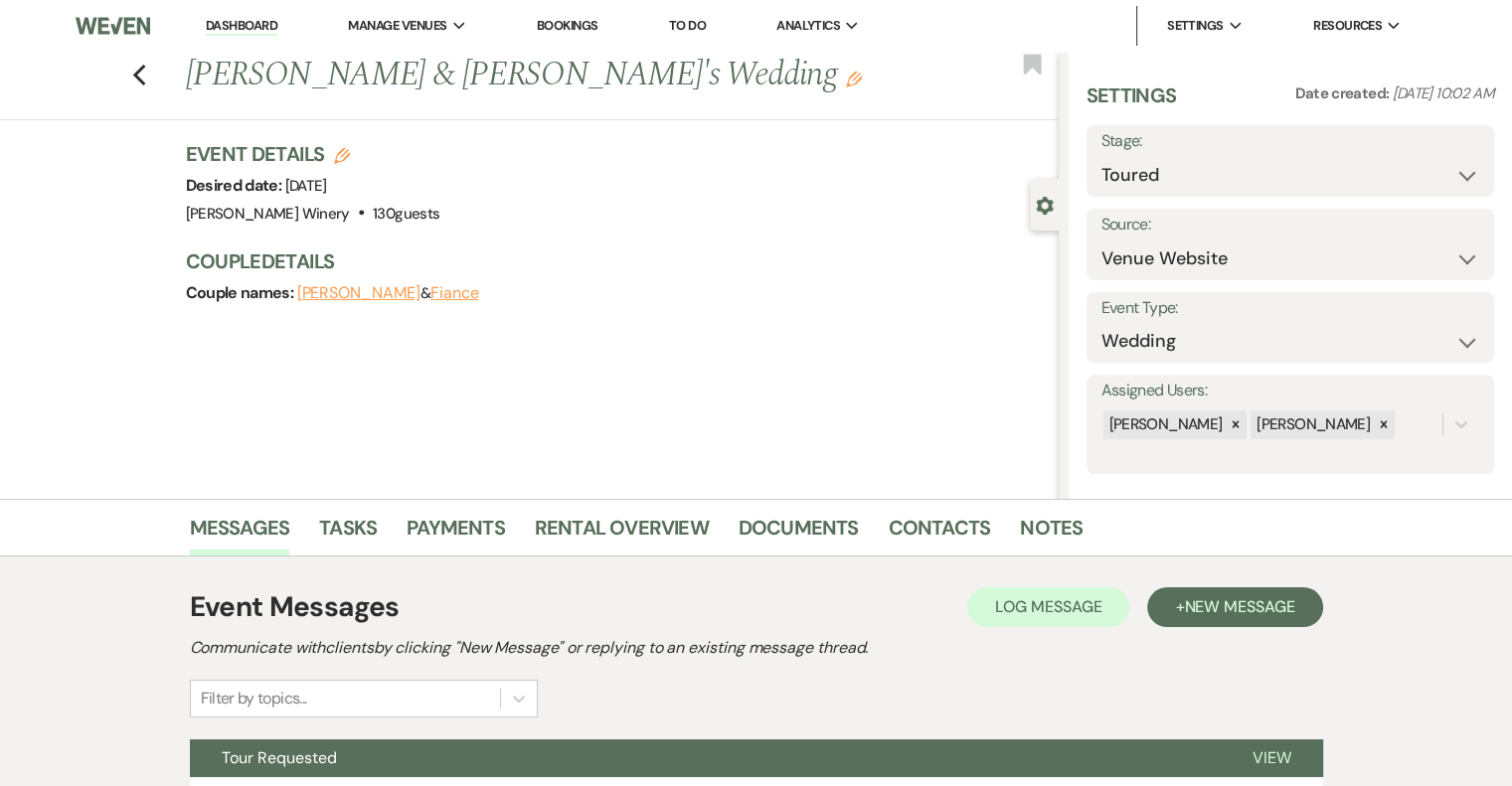 click on "Dashboard" at bounding box center [242, 26] 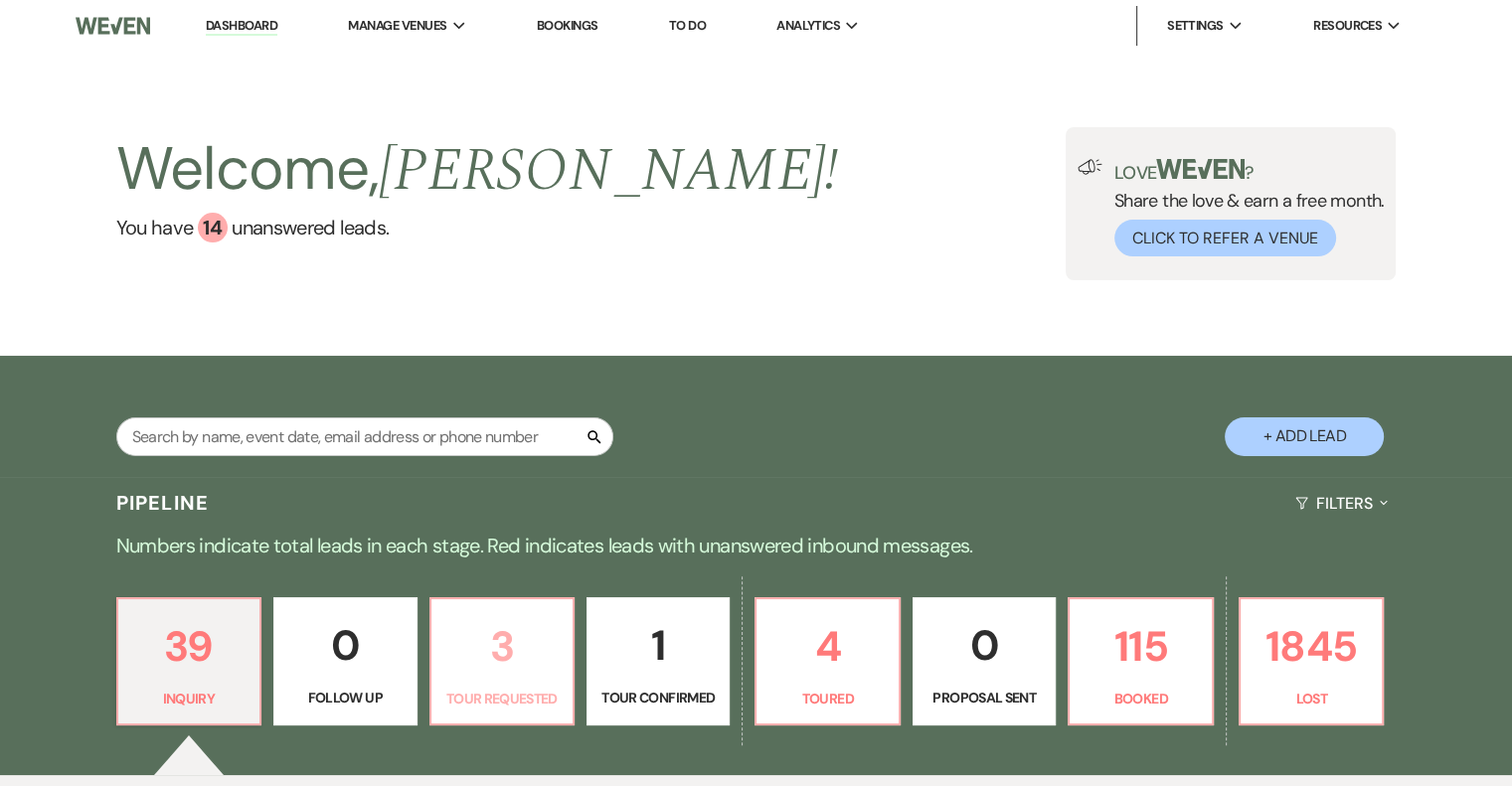 click on "3" at bounding box center [502, 646] 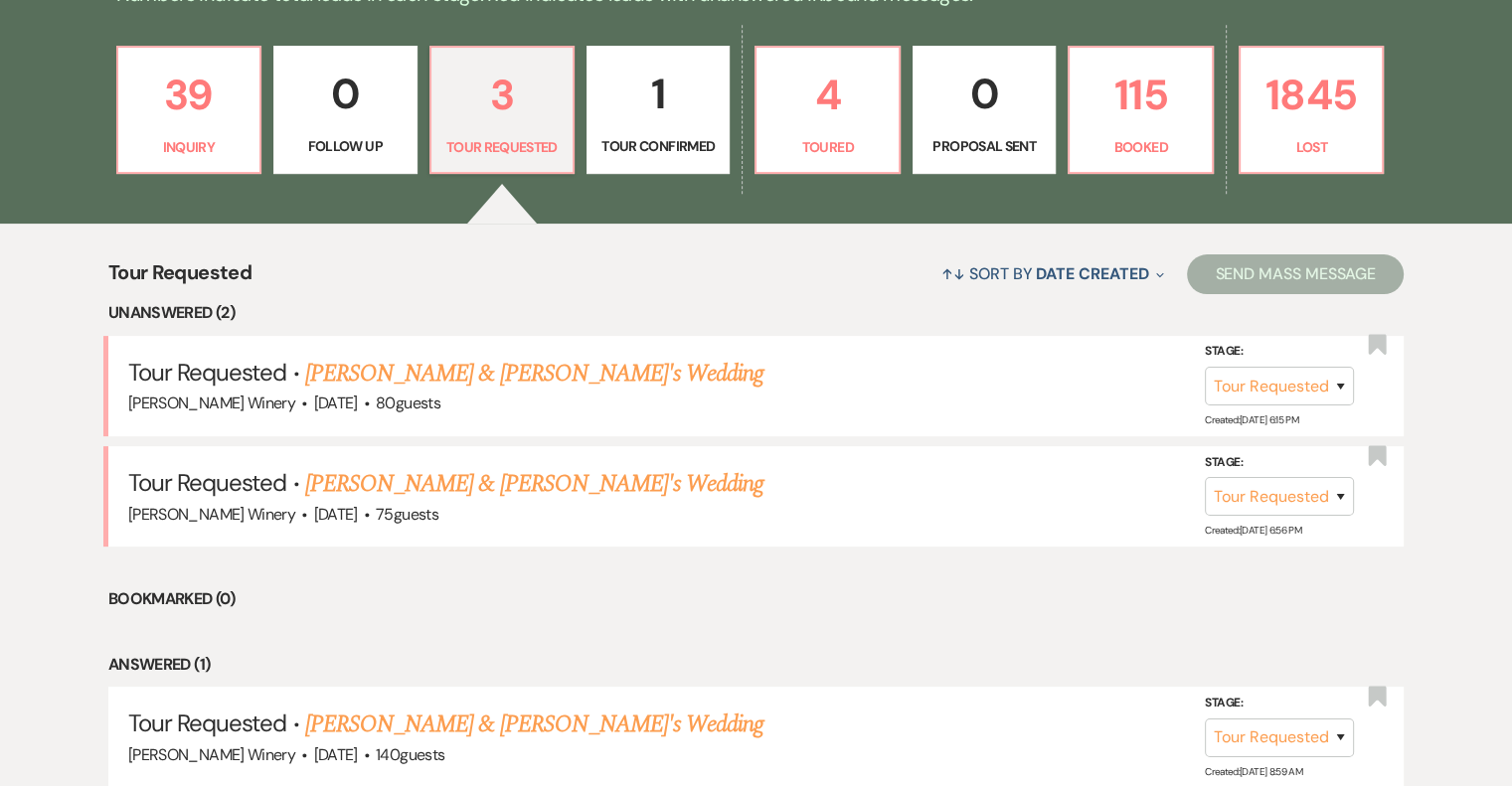 scroll, scrollTop: 710, scrollLeft: 0, axis: vertical 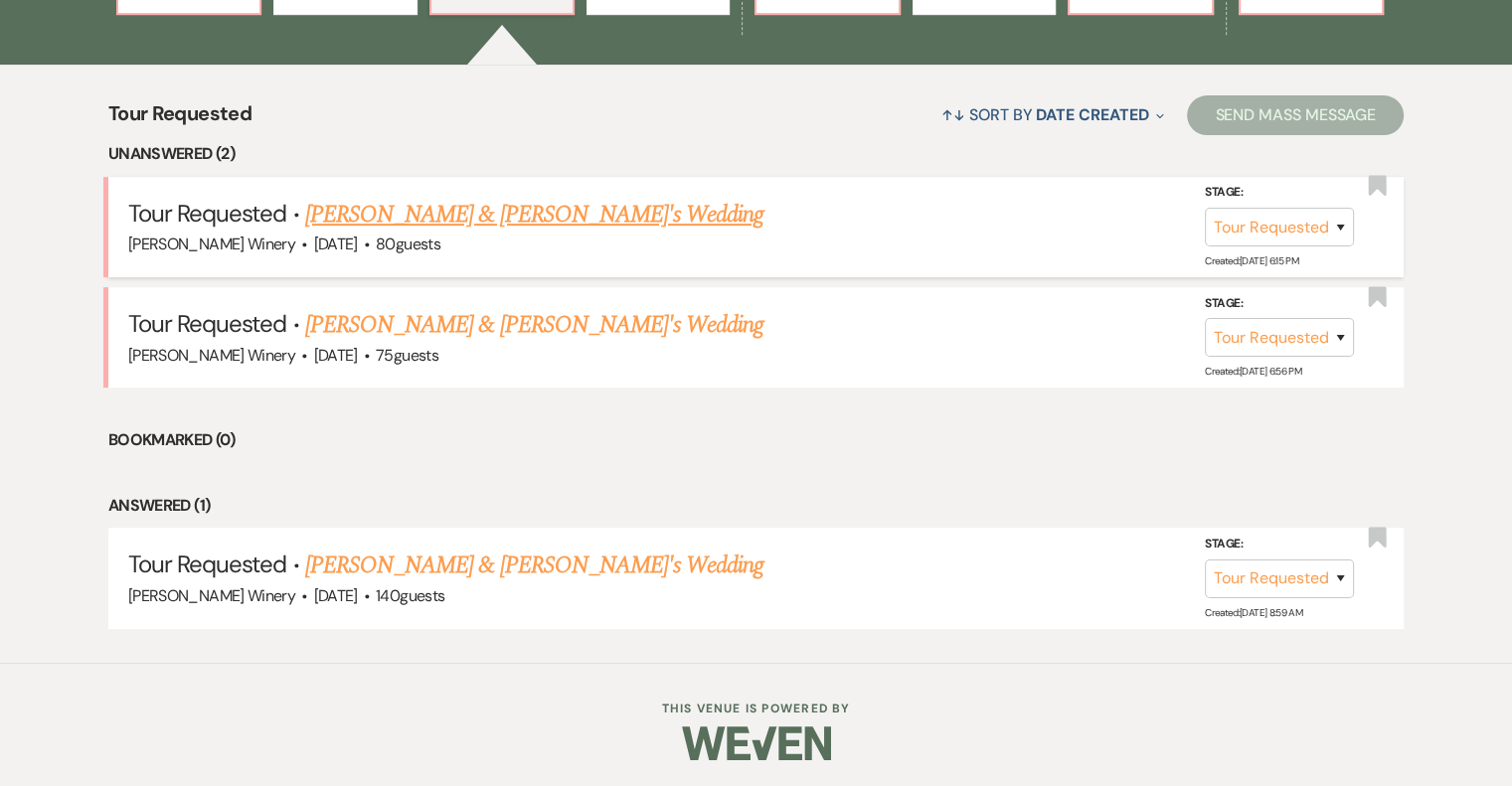 click on "[PERSON_NAME] & [PERSON_NAME]'s Wedding" at bounding box center [535, 215] 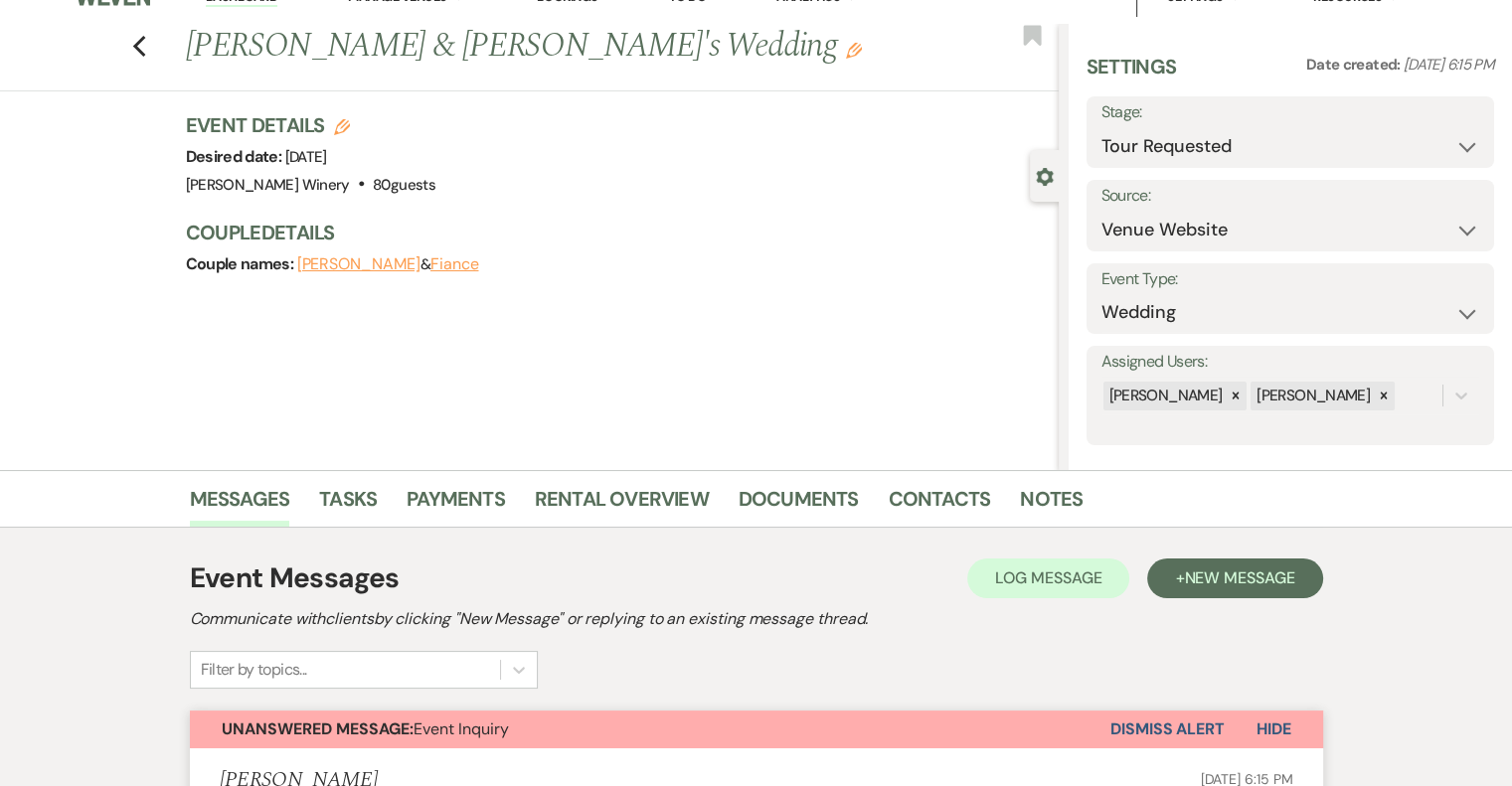 scroll, scrollTop: 0, scrollLeft: 0, axis: both 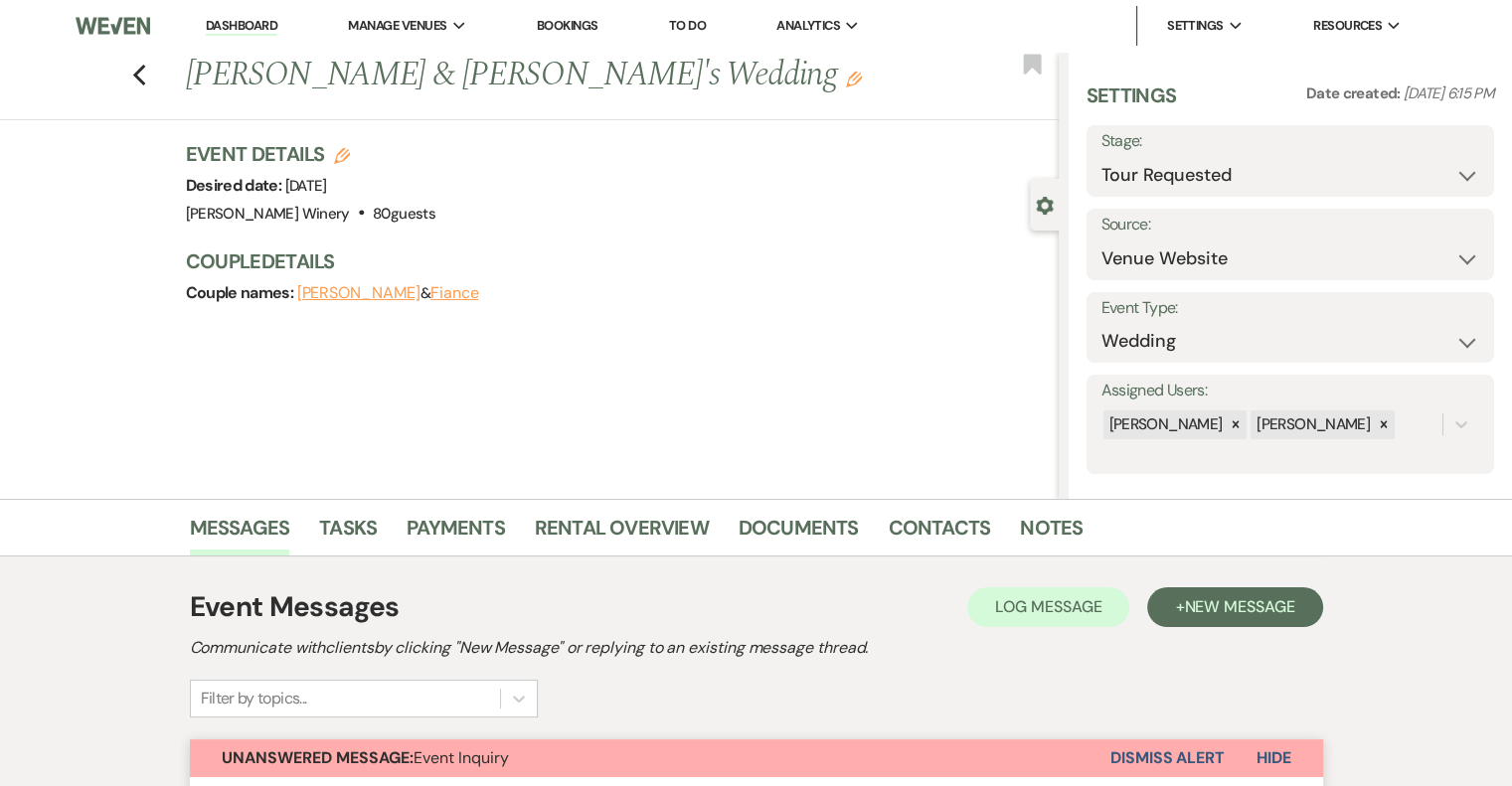 click on "Dashboard" at bounding box center [242, 26] 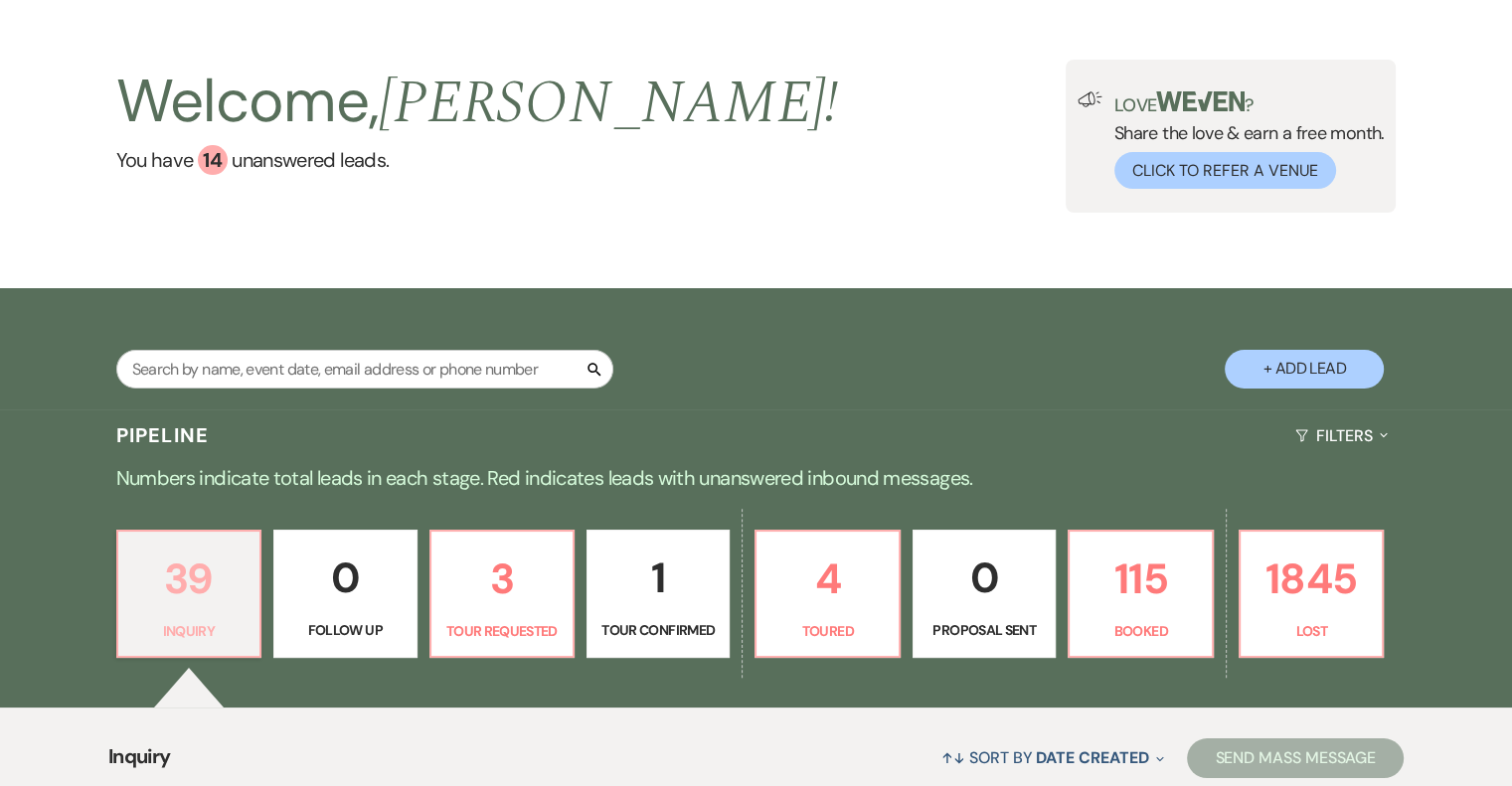 scroll, scrollTop: 99, scrollLeft: 0, axis: vertical 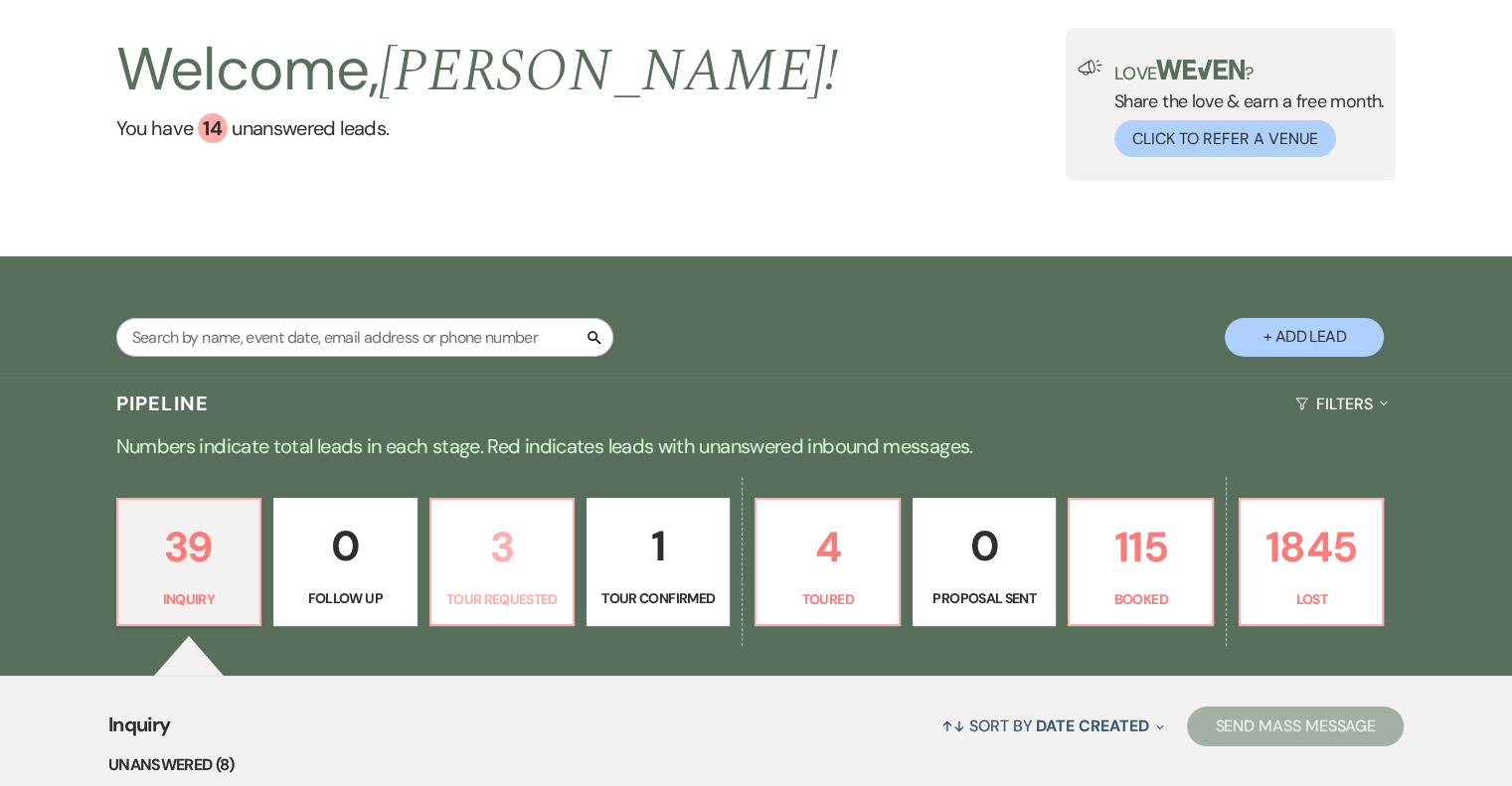 click on "3" at bounding box center (502, 547) 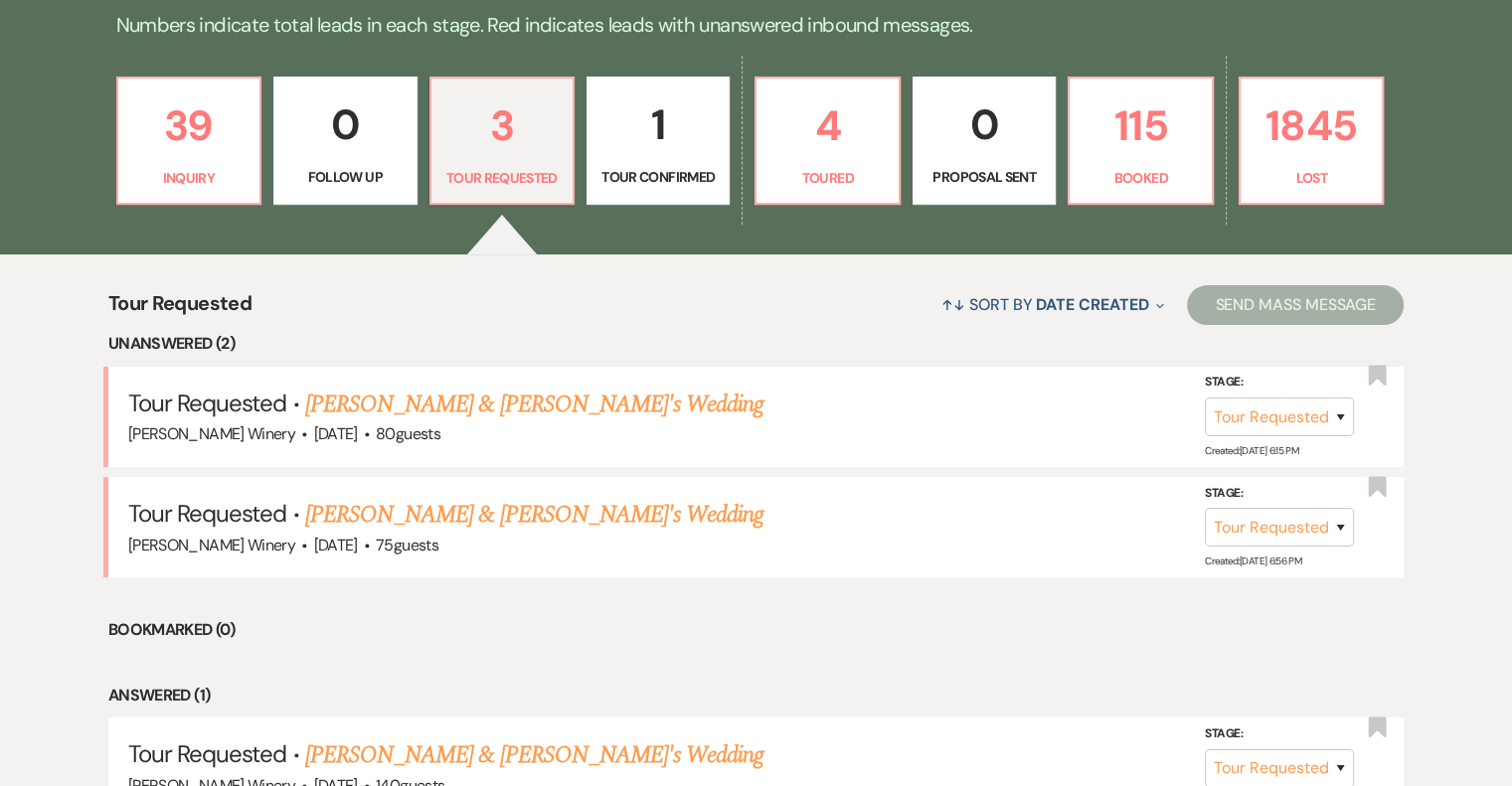 scroll, scrollTop: 596, scrollLeft: 0, axis: vertical 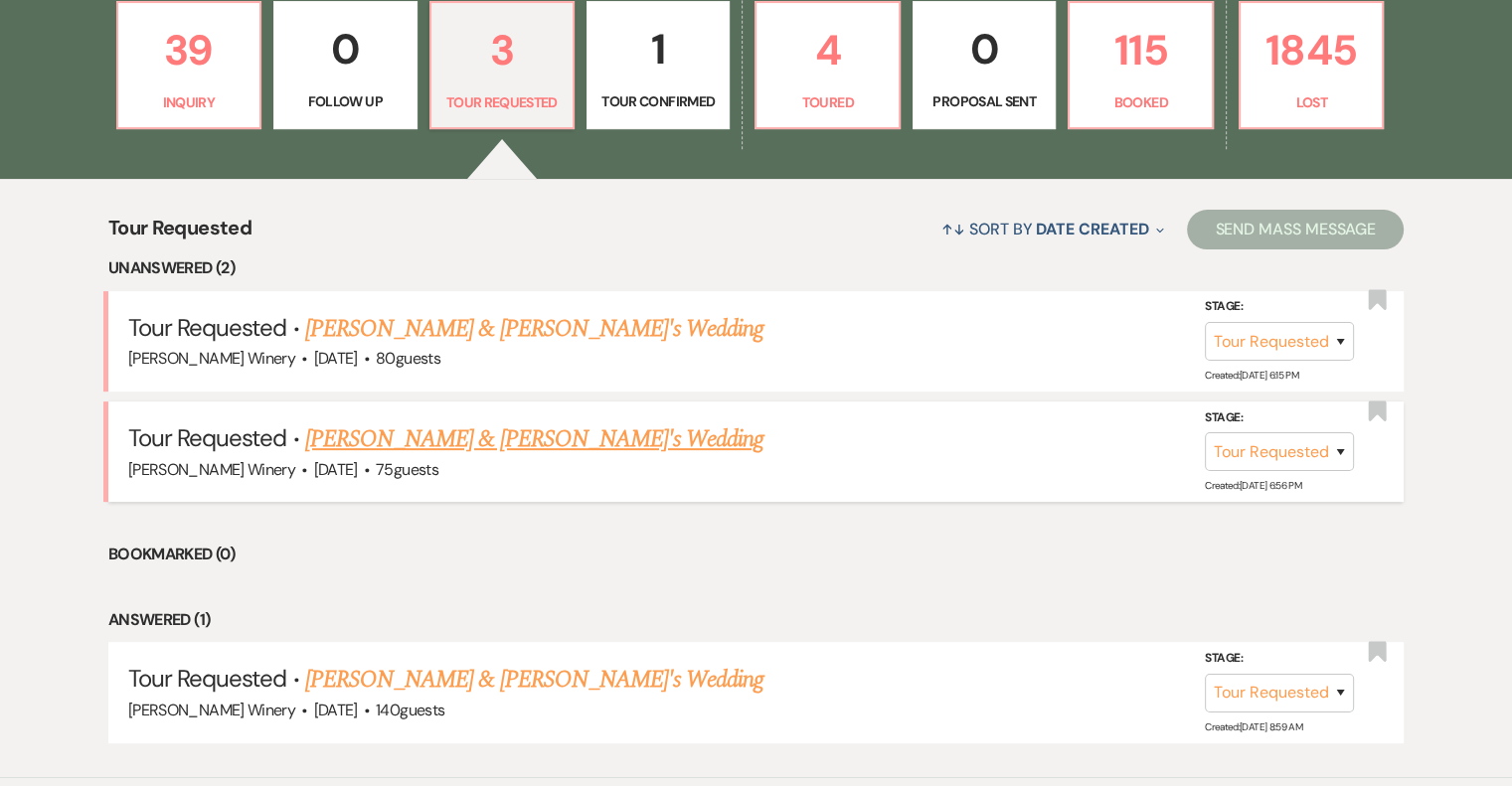 click on "[PERSON_NAME] & [PERSON_NAME]'s Wedding" at bounding box center [535, 439] 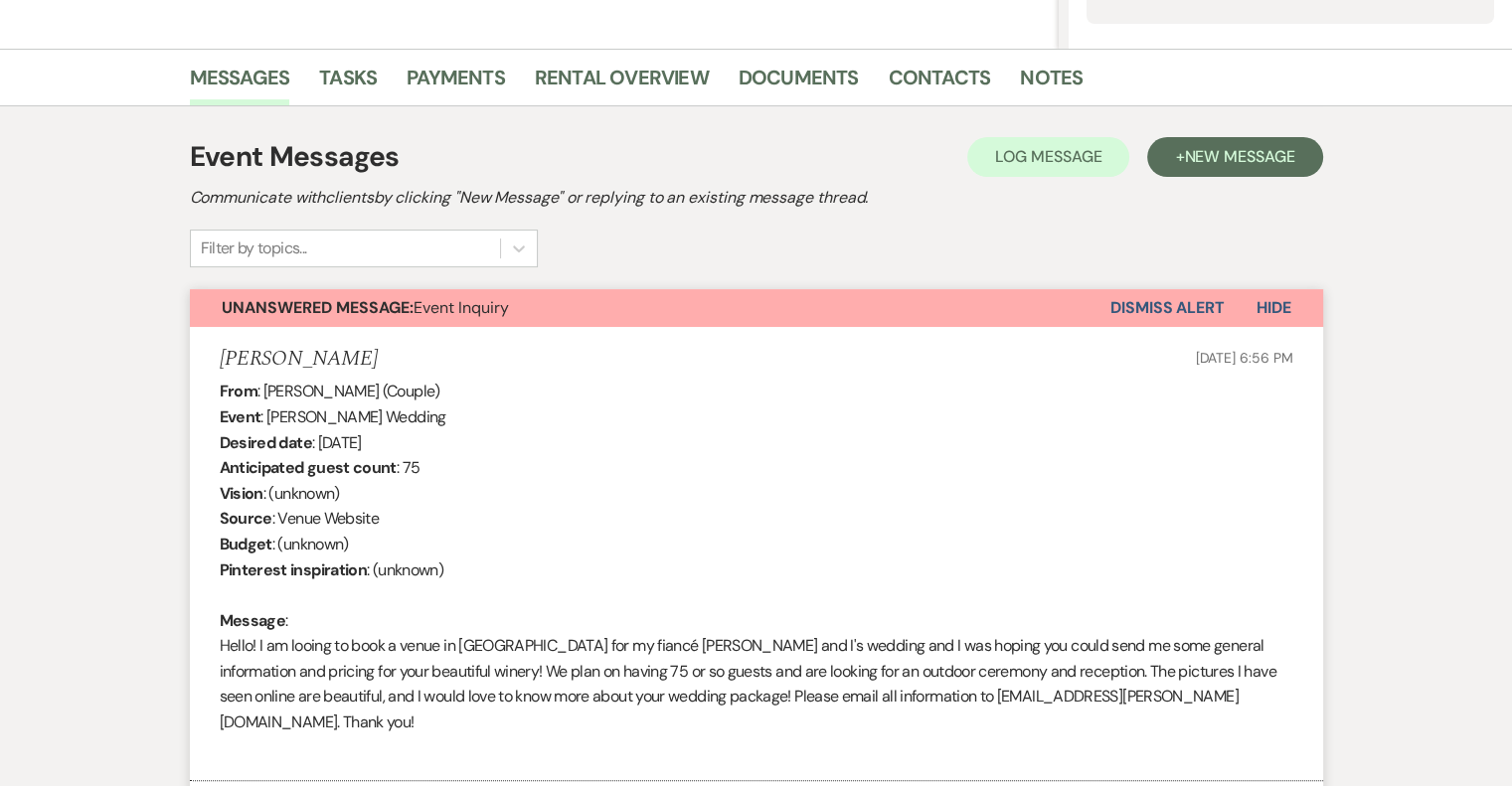 scroll, scrollTop: 0, scrollLeft: 0, axis: both 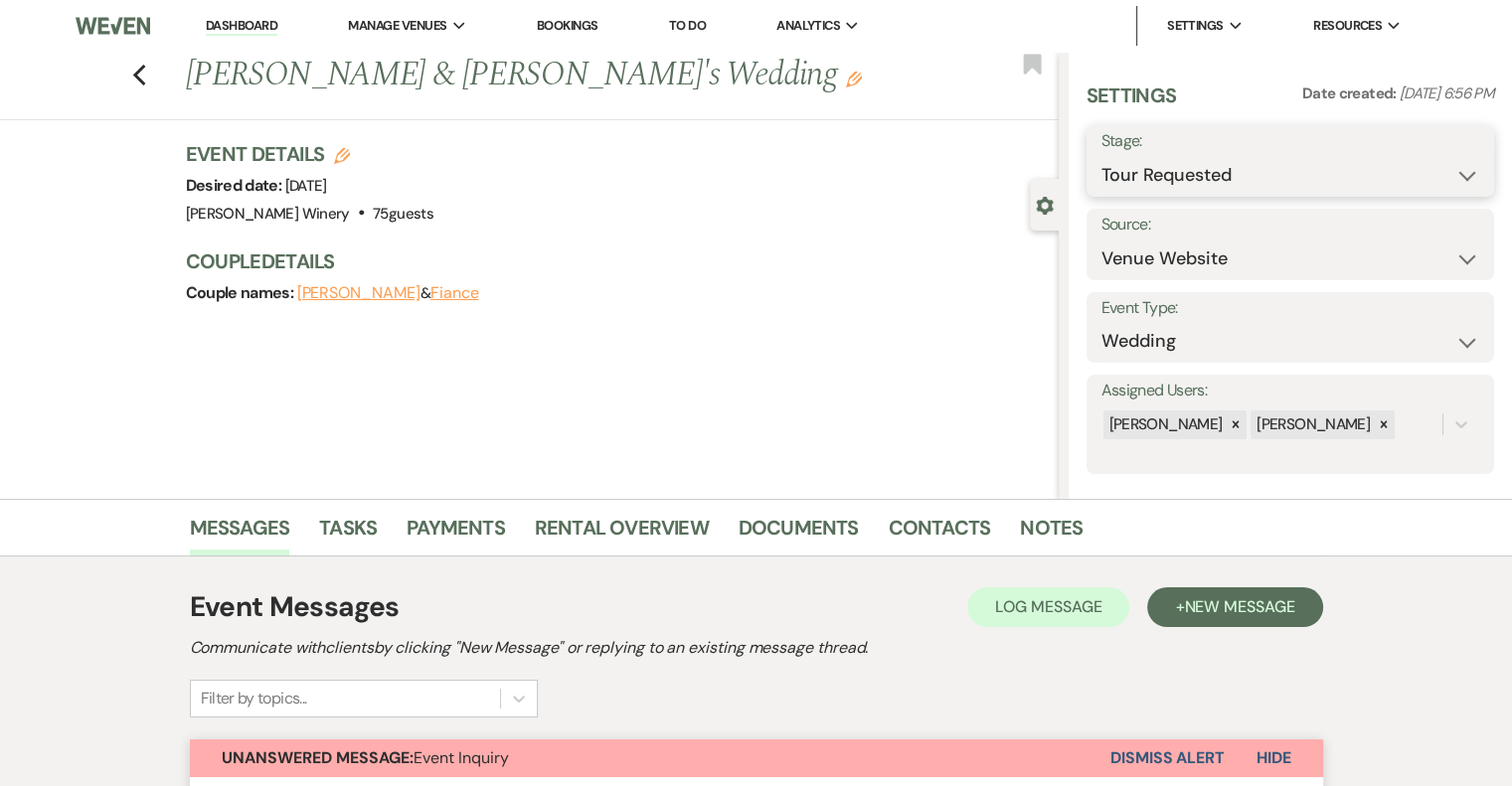 click on "Inquiry Follow Up Tour Requested Tour Confirmed Toured Proposal Sent Booked Lost" at bounding box center (1290, 175) 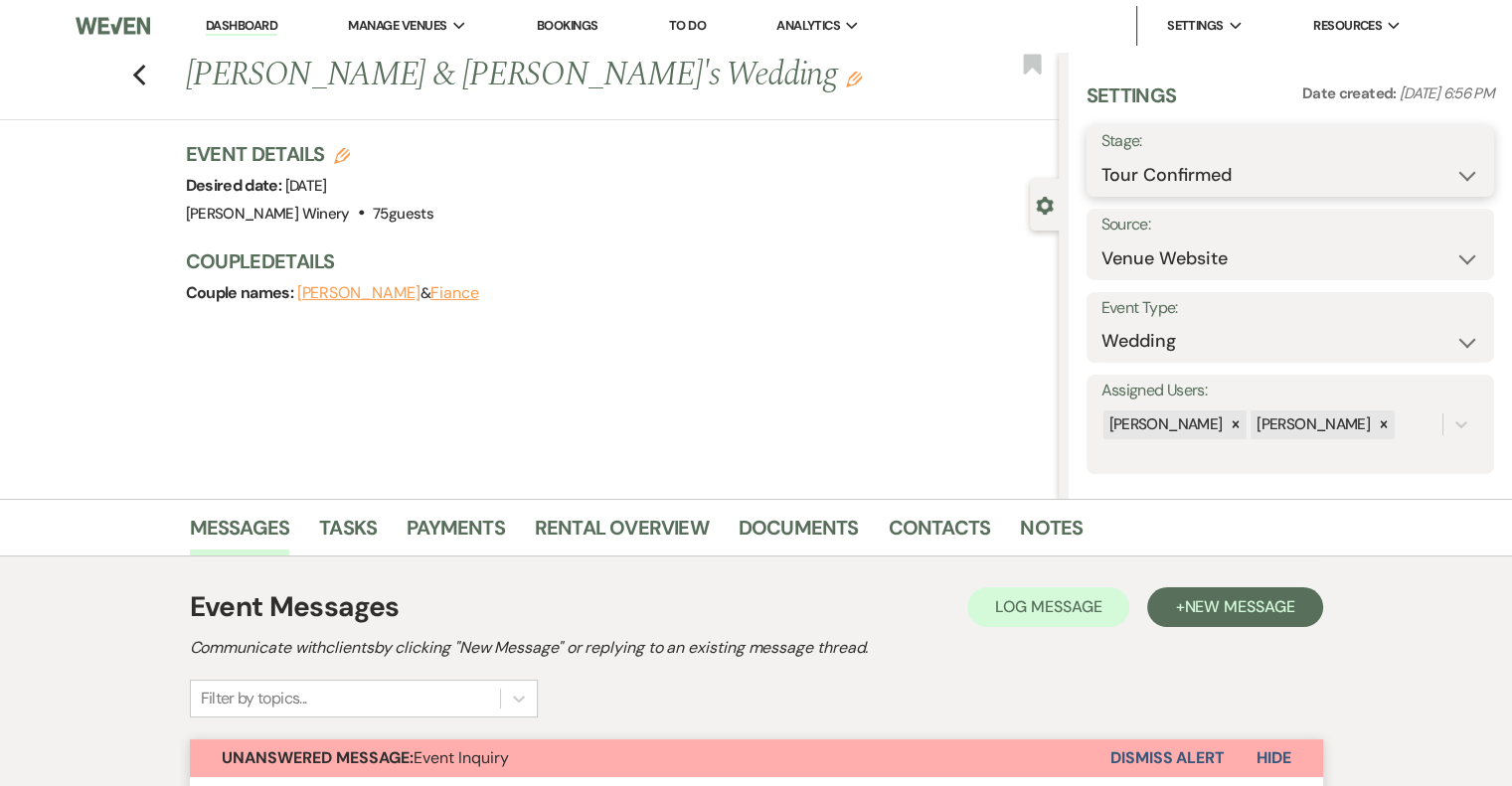 click on "Inquiry Follow Up Tour Requested Tour Confirmed Toured Proposal Sent Booked Lost" at bounding box center [1290, 175] 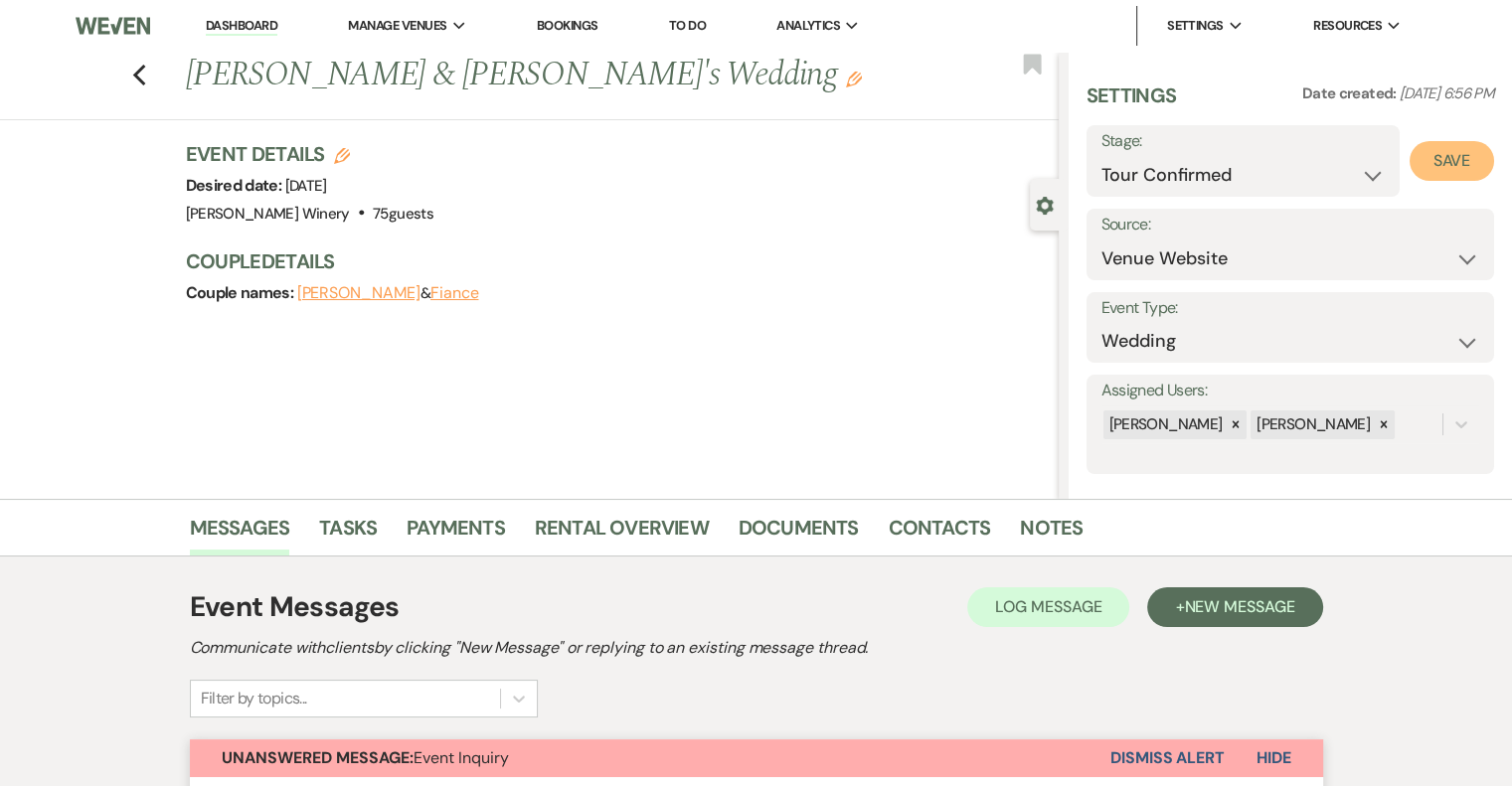 click on "Save" at bounding box center (1451, 161) 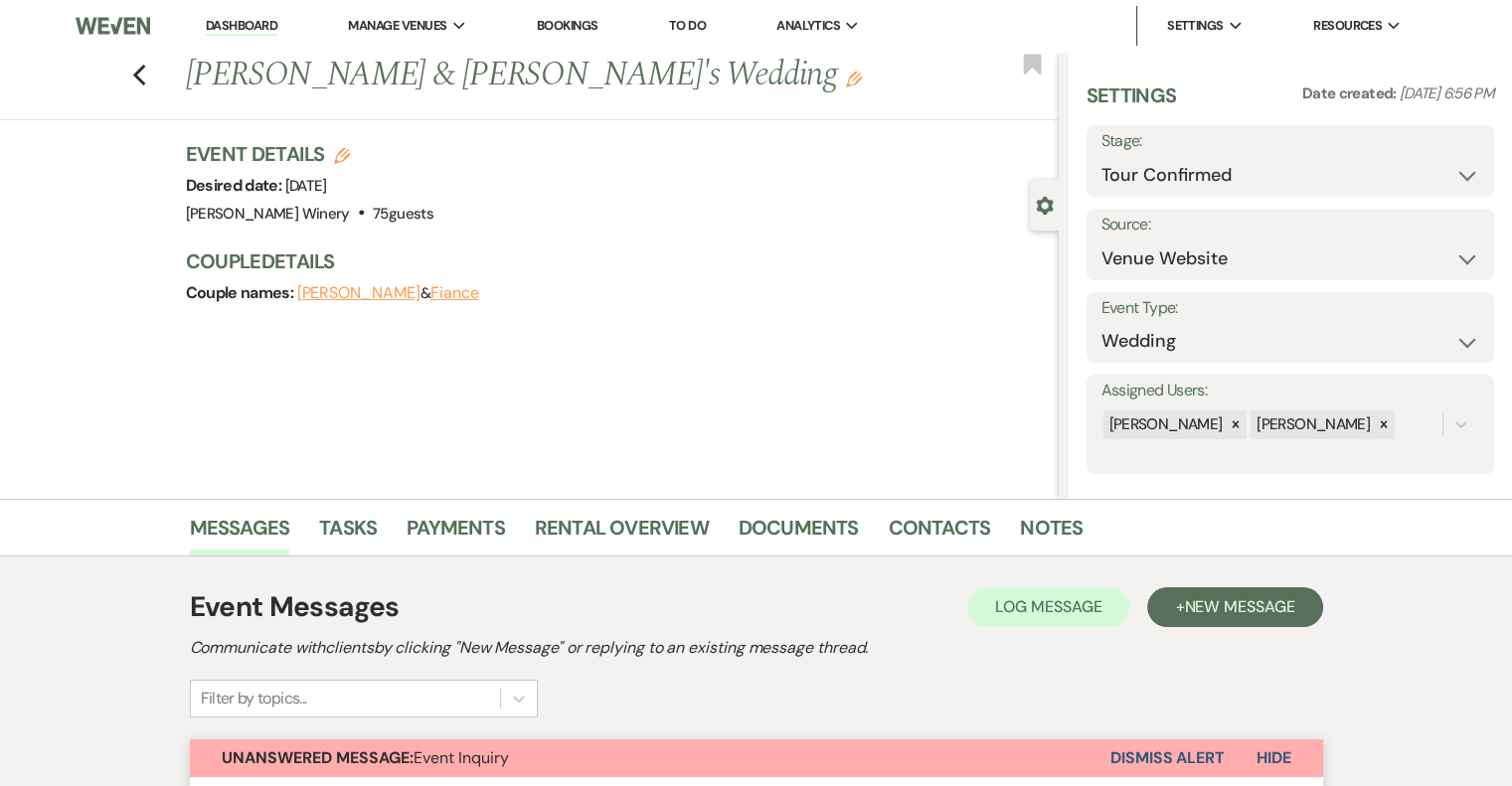 click on "Dashboard" at bounding box center [242, 26] 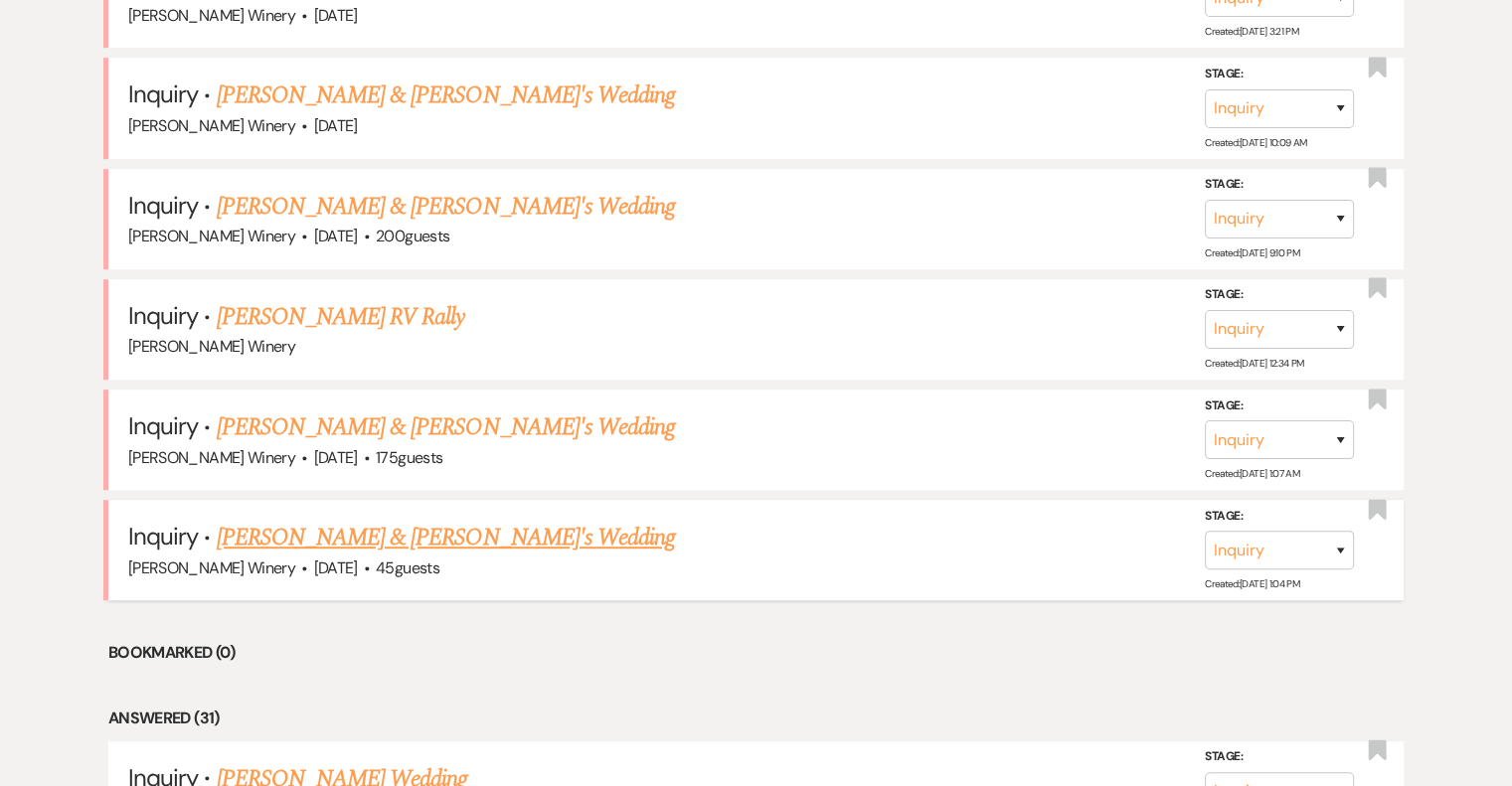 scroll, scrollTop: 1192, scrollLeft: 0, axis: vertical 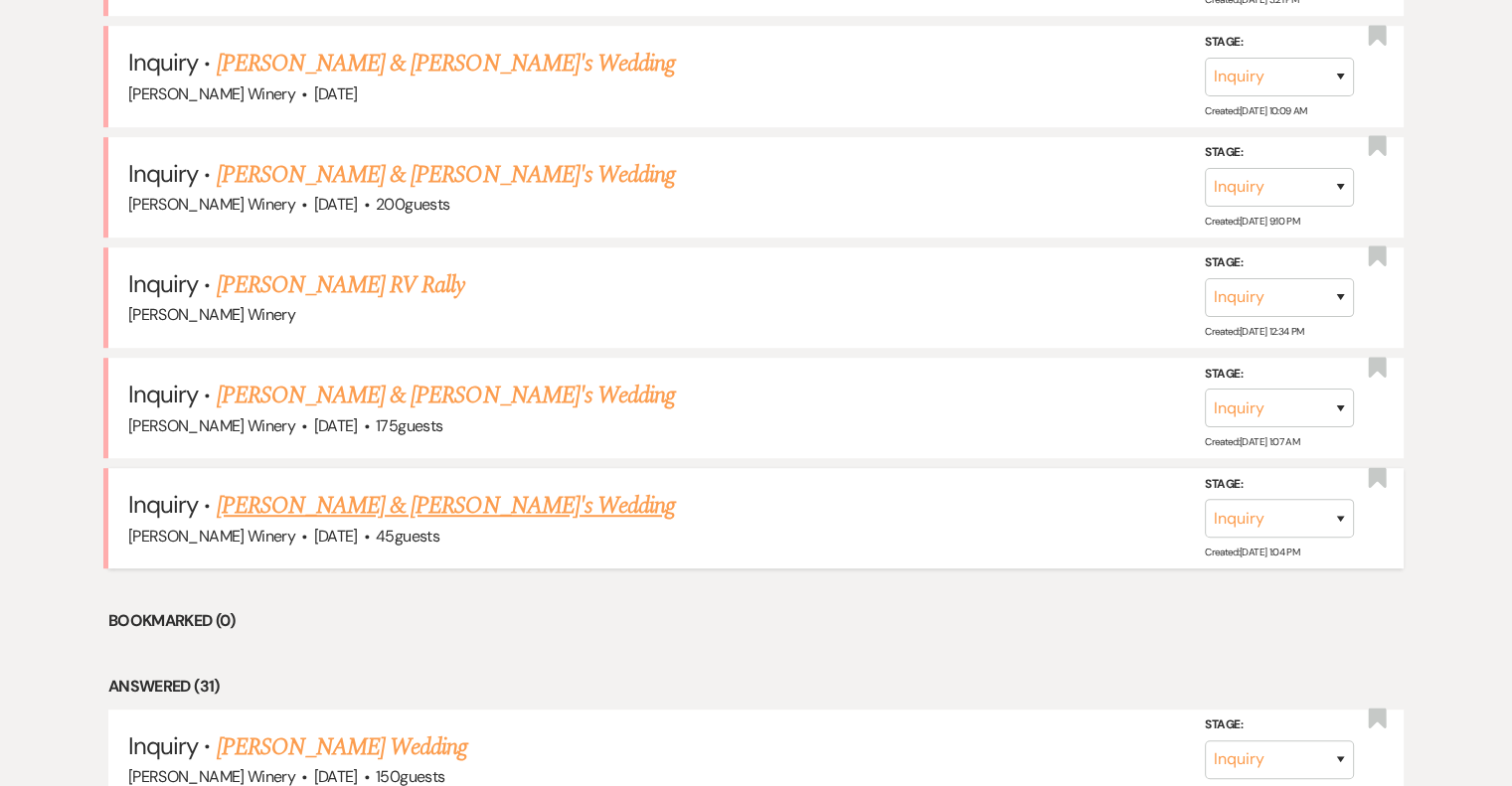 click on "[PERSON_NAME] & [PERSON_NAME]'s Wedding" at bounding box center [446, 506] 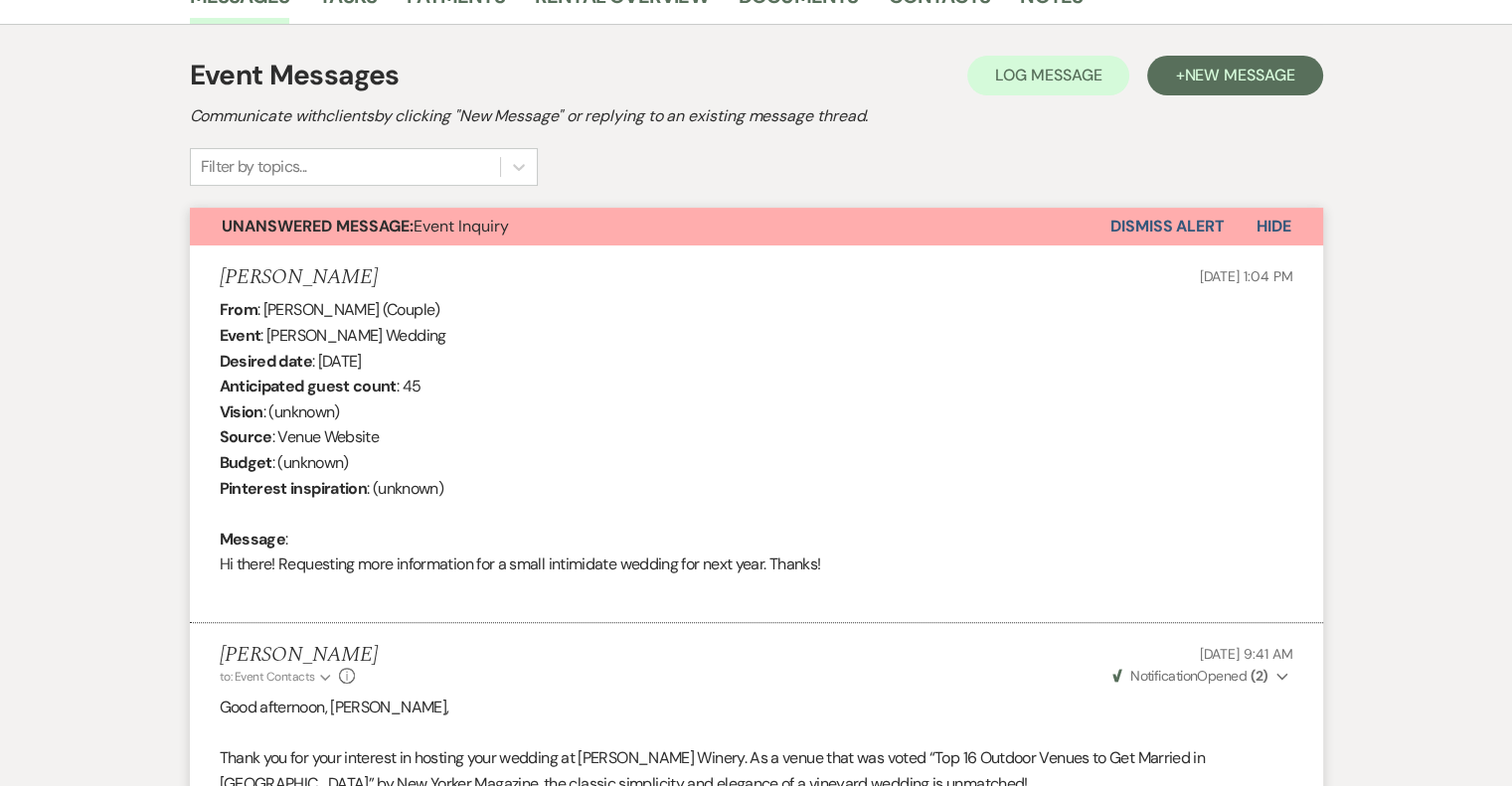 scroll, scrollTop: 0, scrollLeft: 0, axis: both 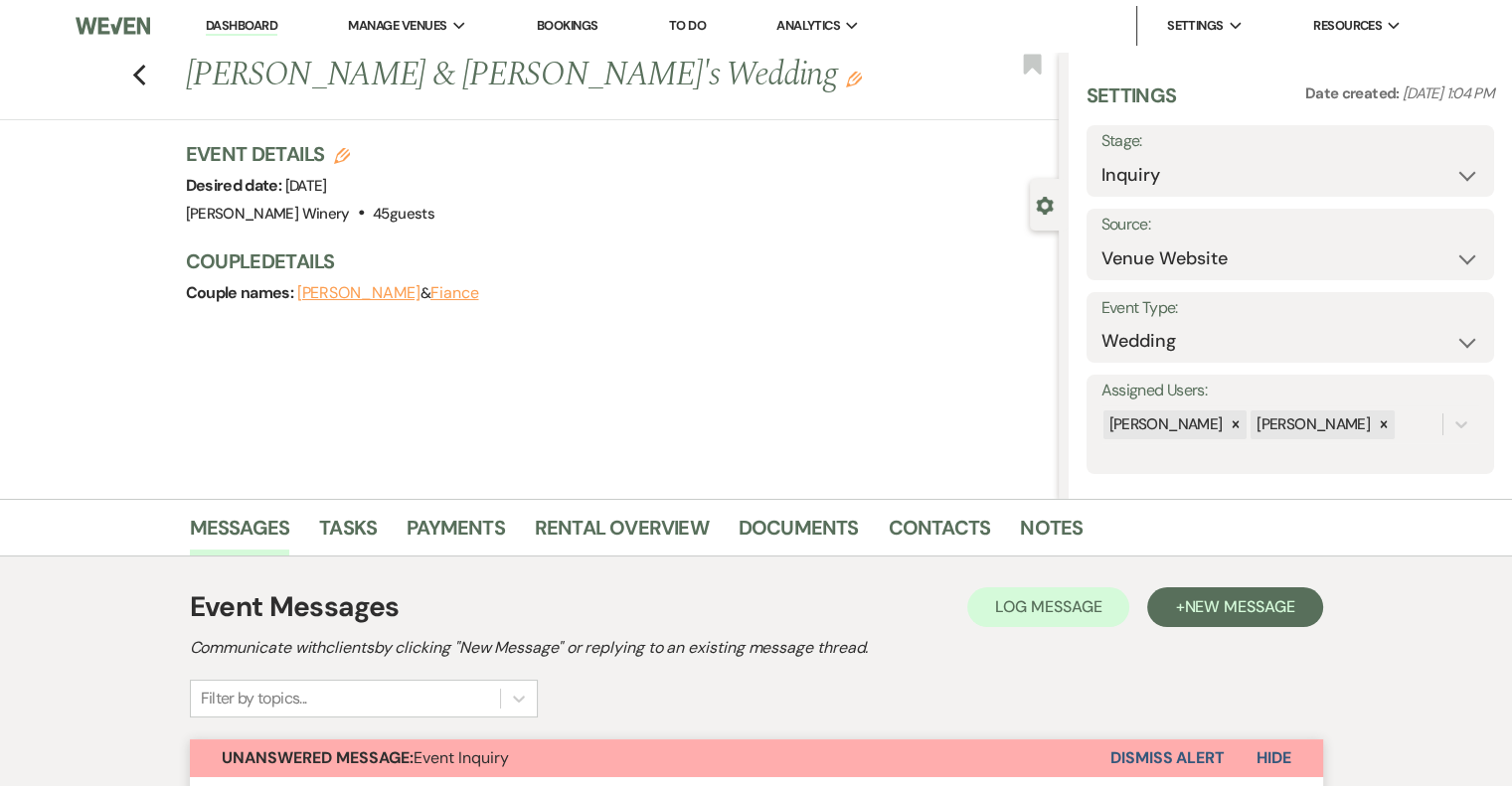 click on "Dashboard" at bounding box center (242, 26) 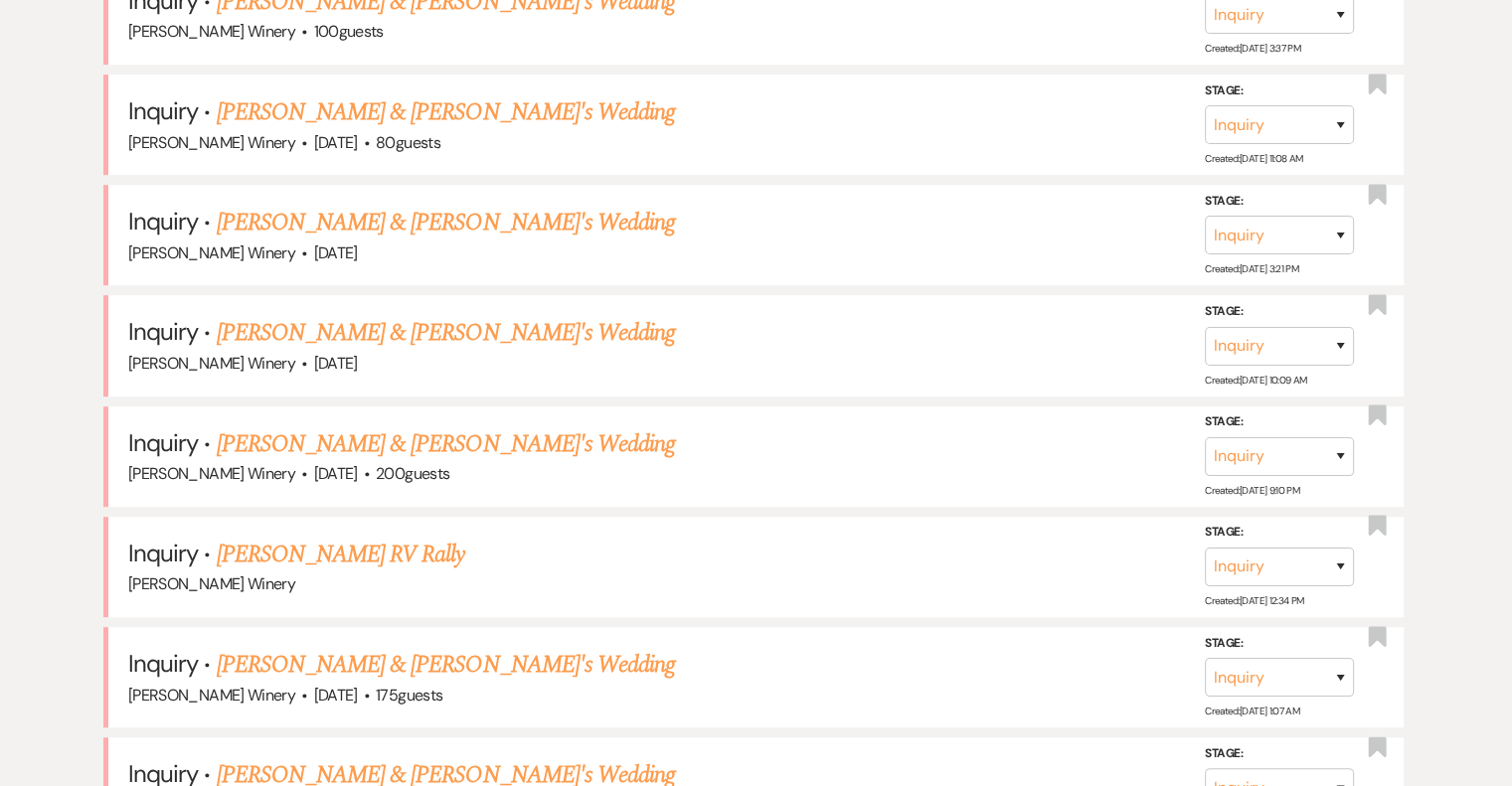 scroll, scrollTop: 1093, scrollLeft: 0, axis: vertical 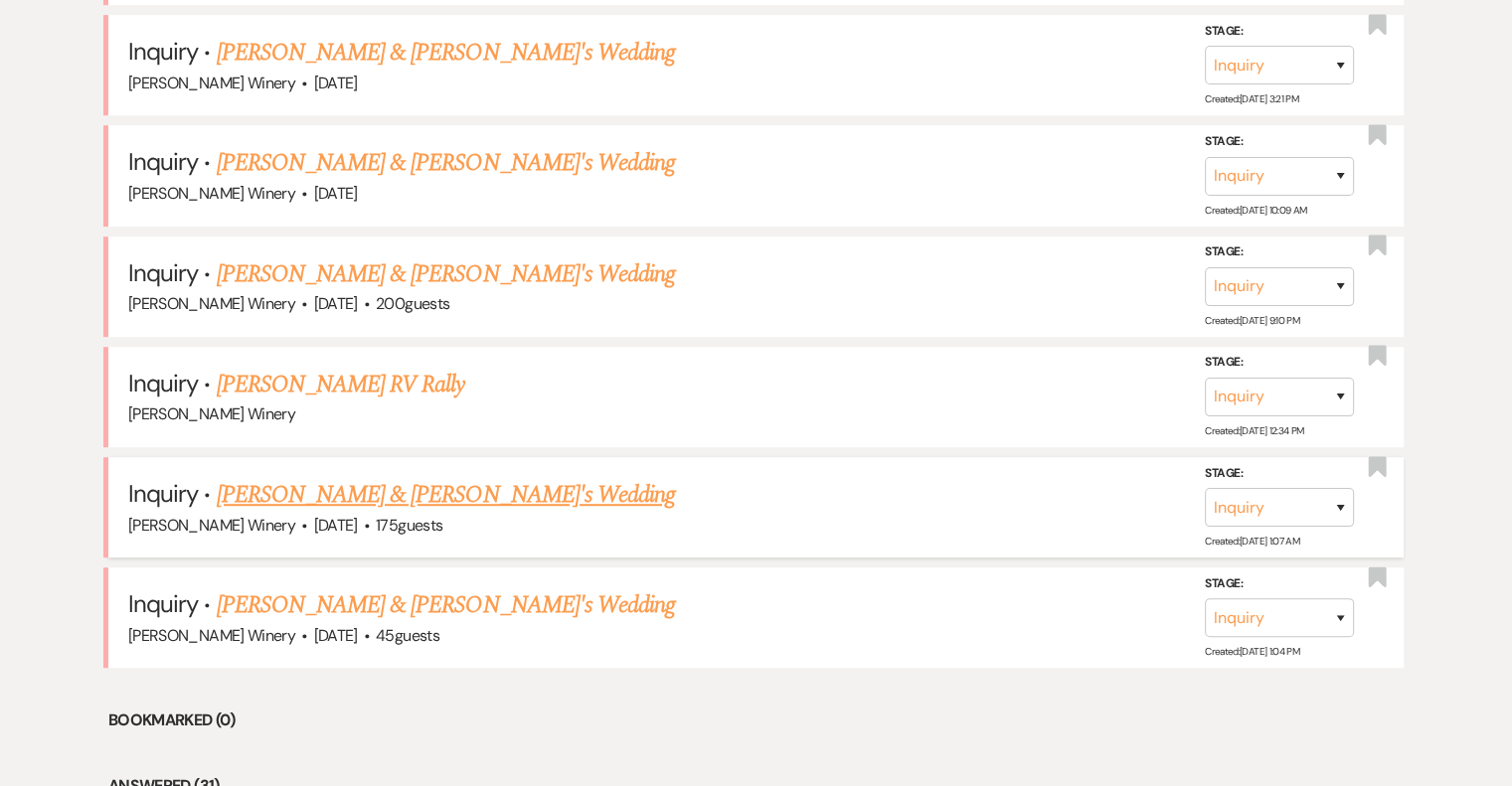 click on "[PERSON_NAME] & [PERSON_NAME]'s Wedding" at bounding box center (446, 495) 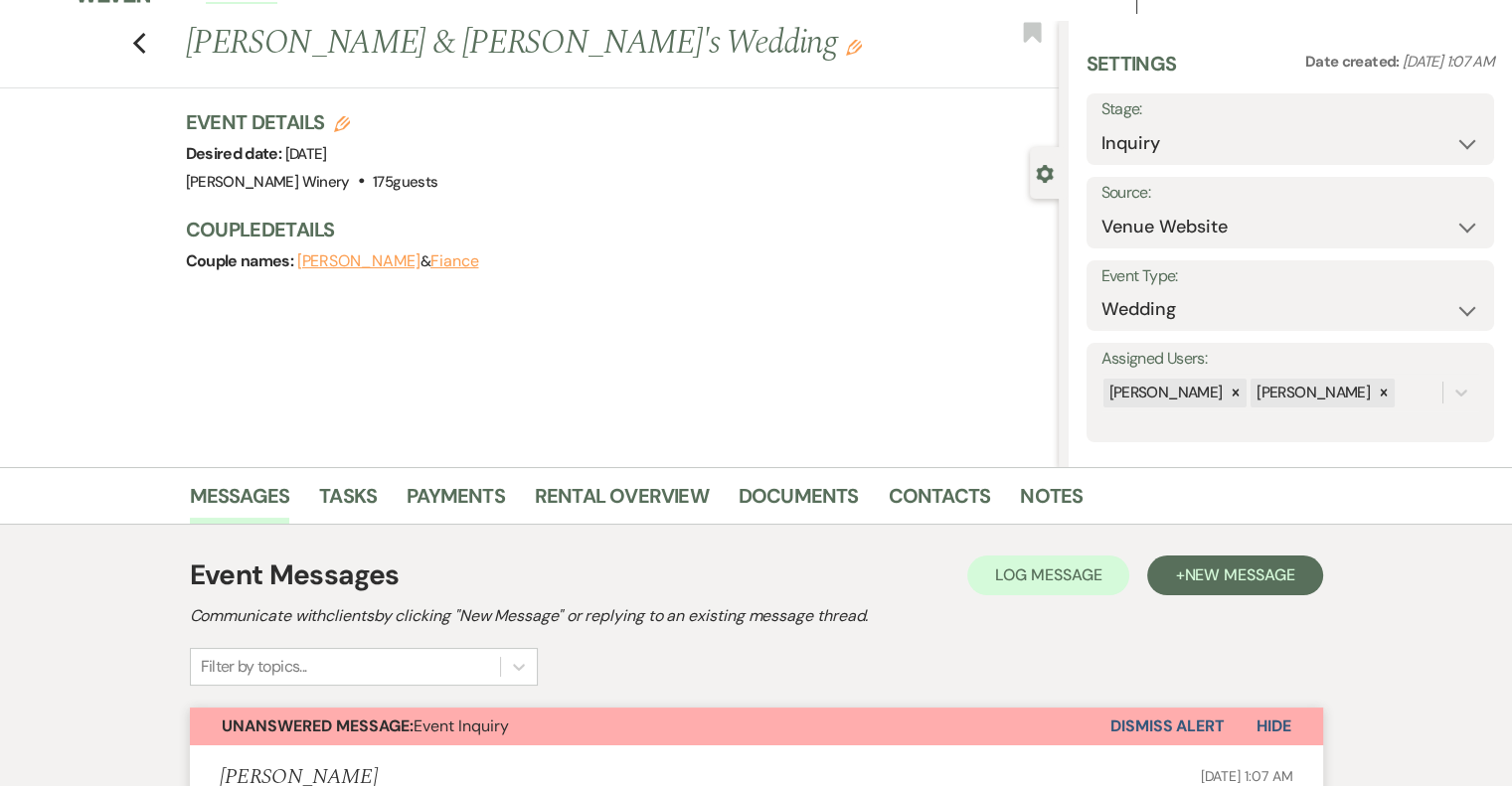 scroll, scrollTop: 0, scrollLeft: 0, axis: both 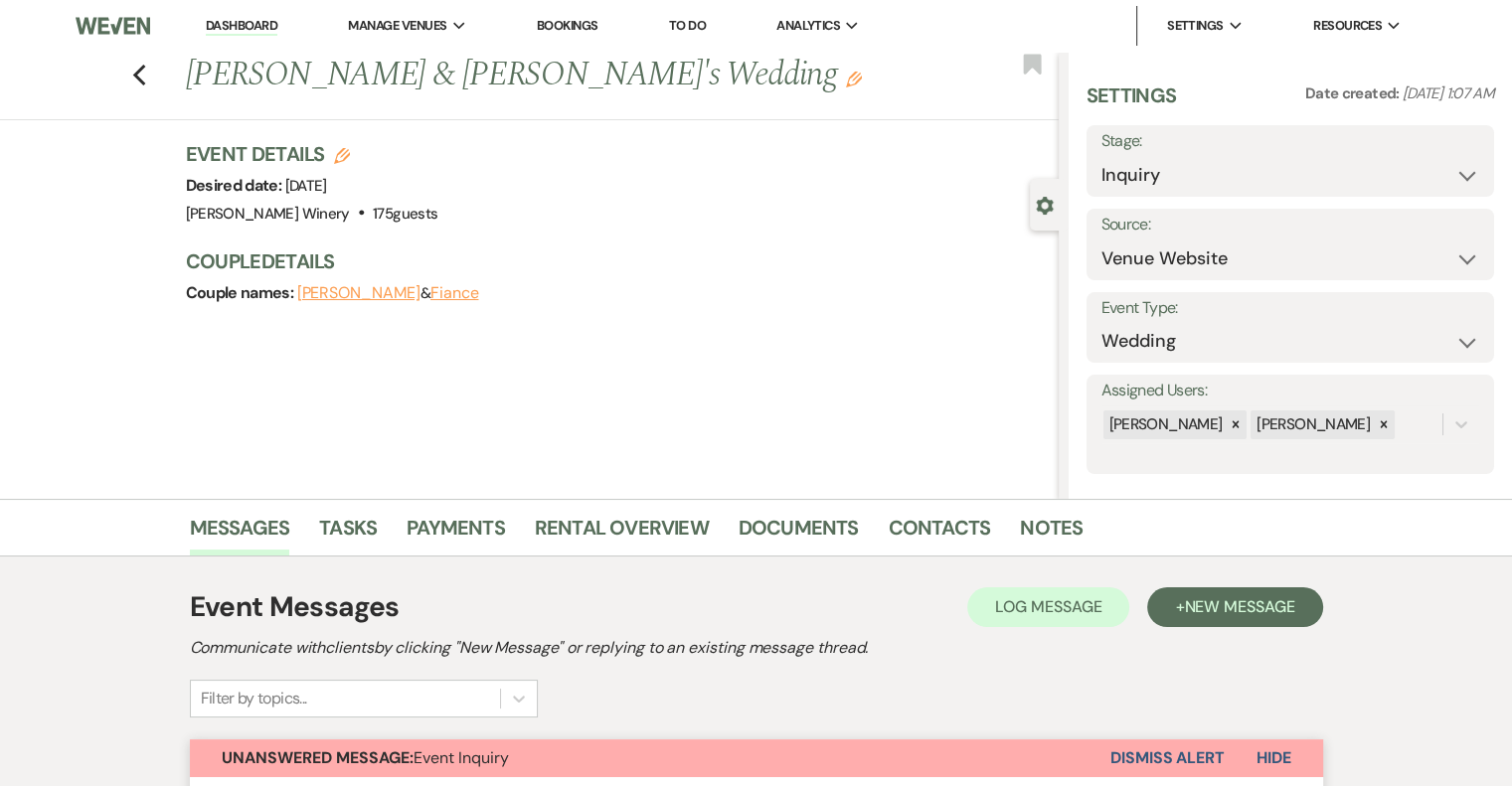 click on "Dashboard" at bounding box center [242, 26] 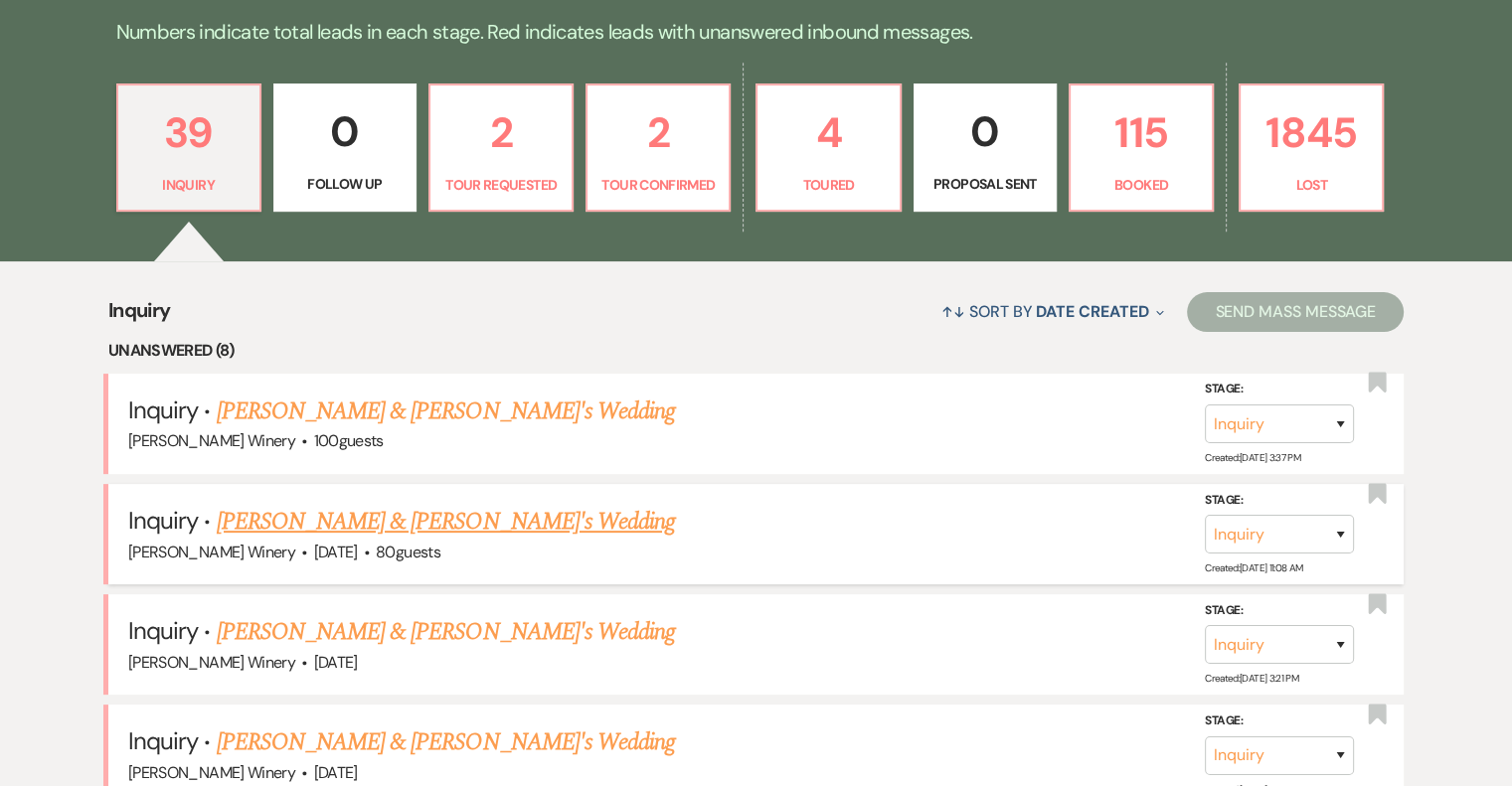 scroll, scrollTop: 696, scrollLeft: 0, axis: vertical 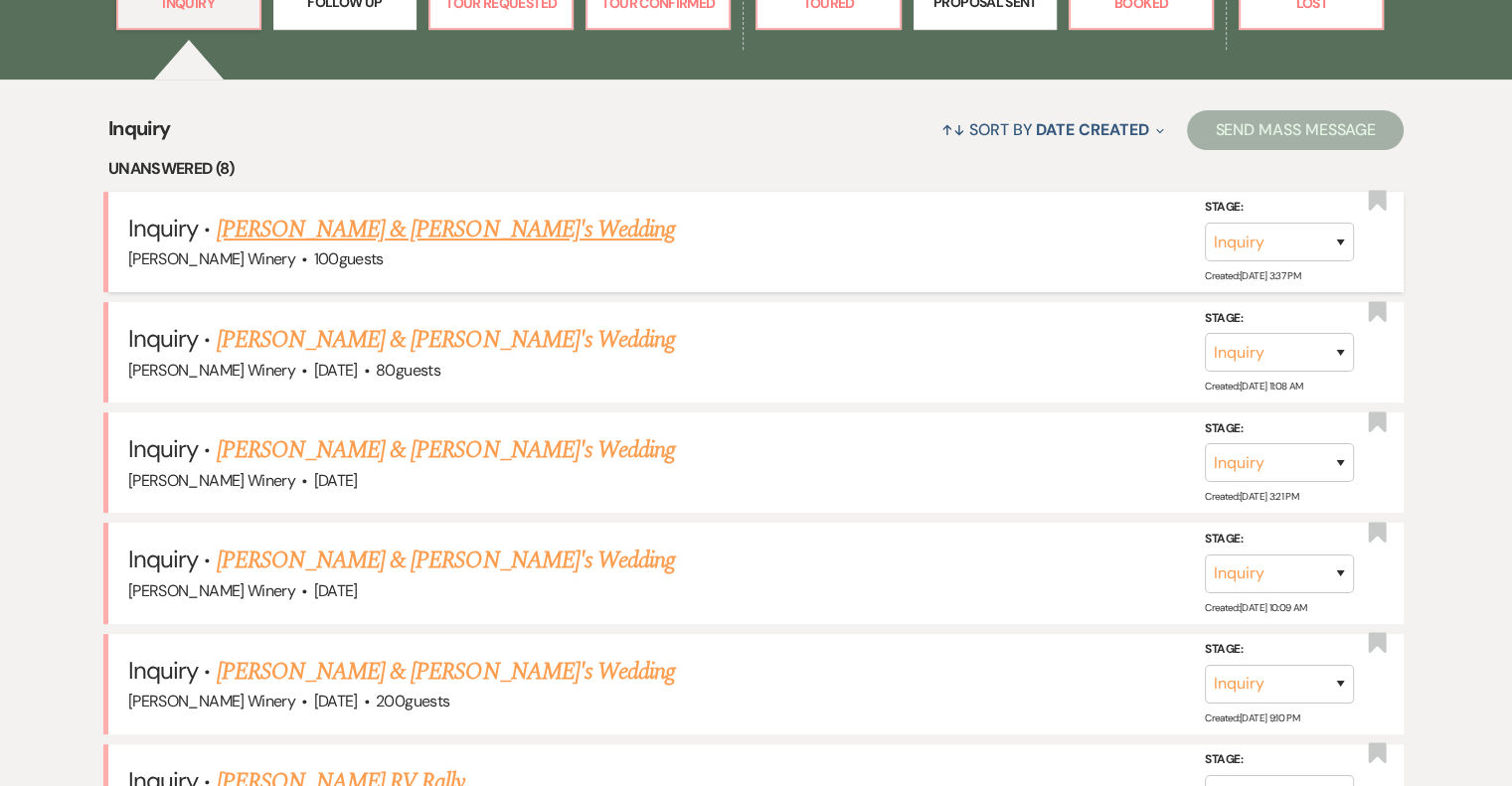 click on "[PERSON_NAME] & [PERSON_NAME]'s Wedding" at bounding box center (446, 230) 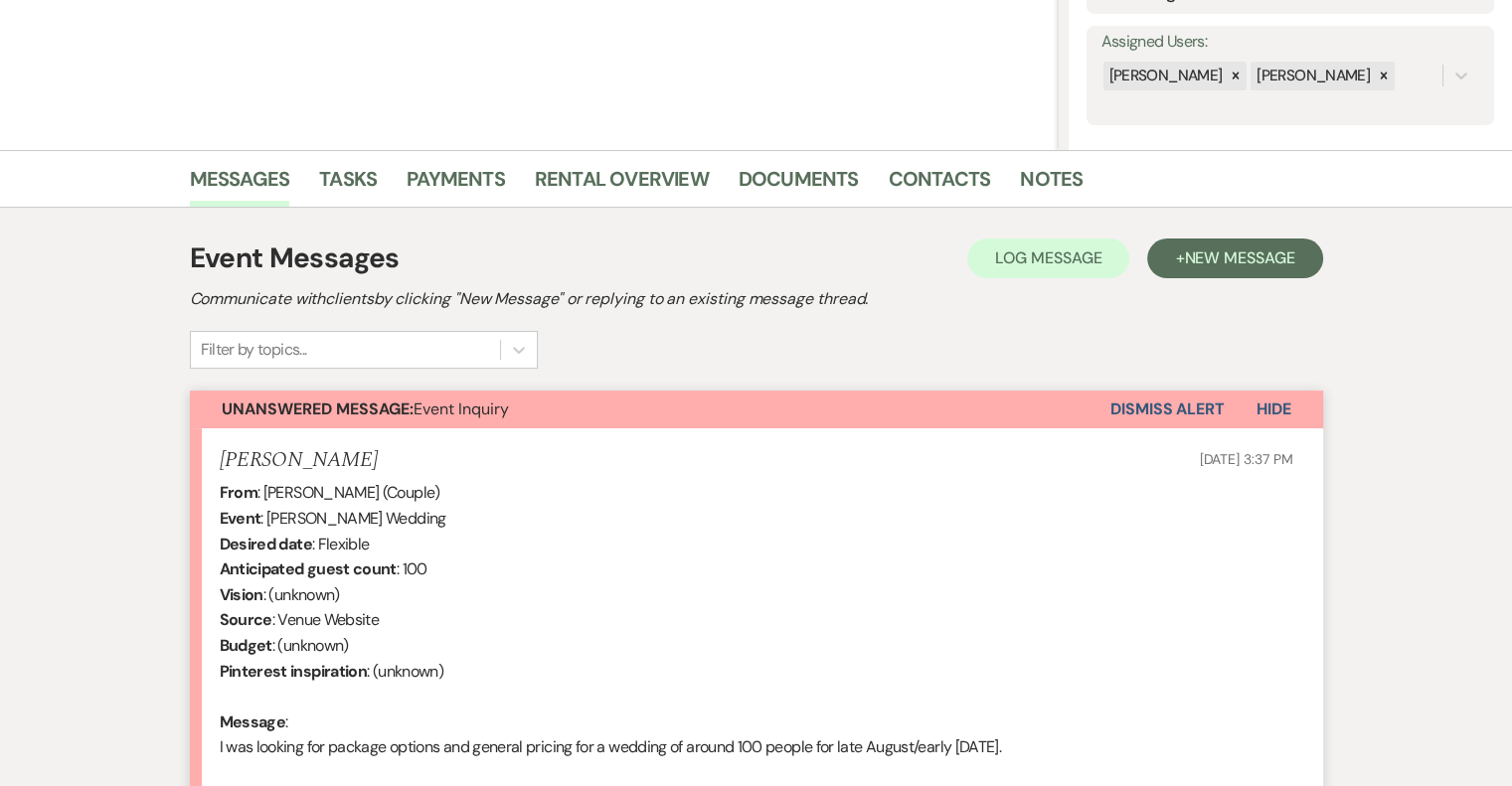 scroll, scrollTop: 580, scrollLeft: 0, axis: vertical 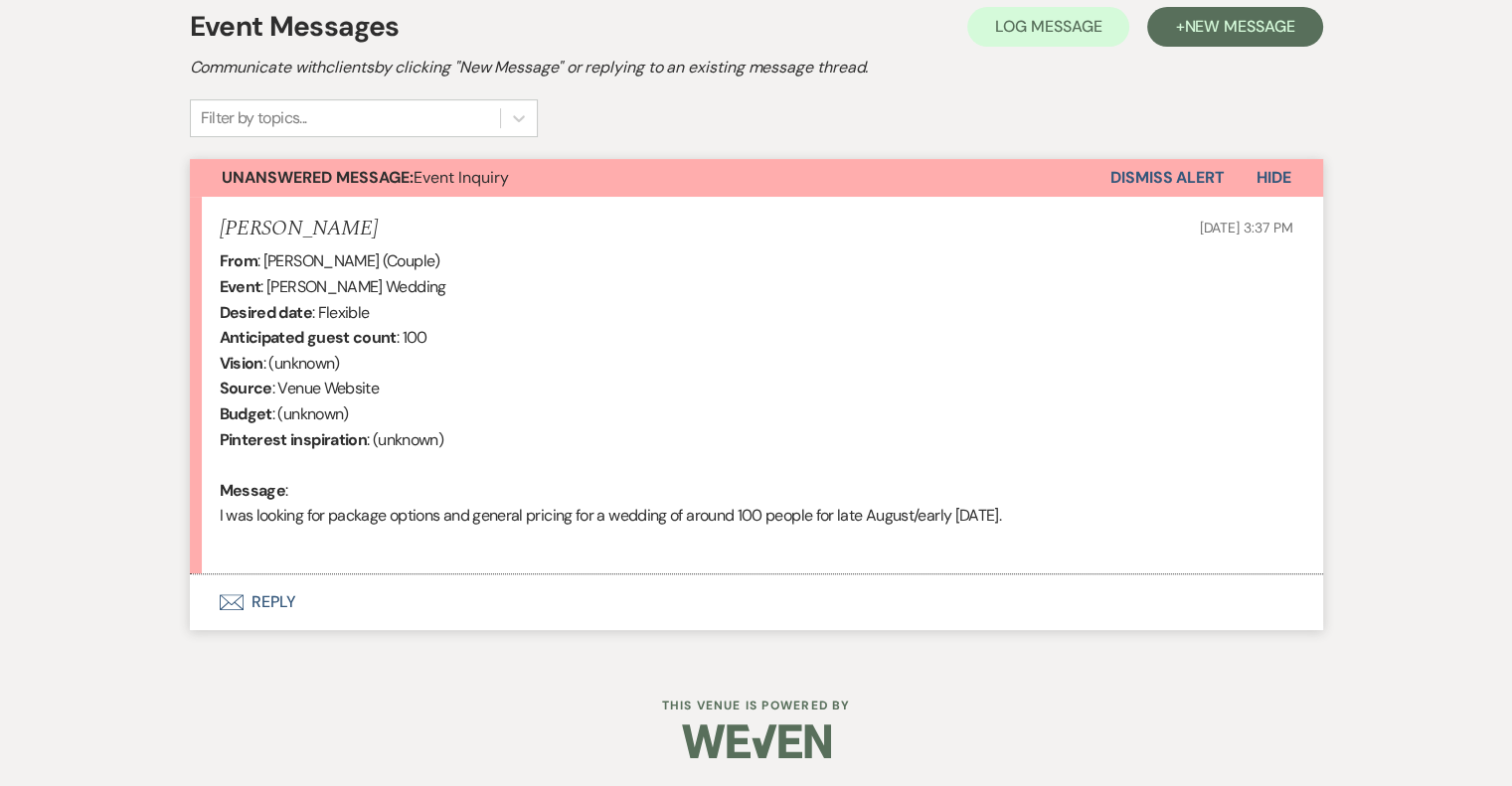 click on "Envelope Reply" at bounding box center (756, 602) 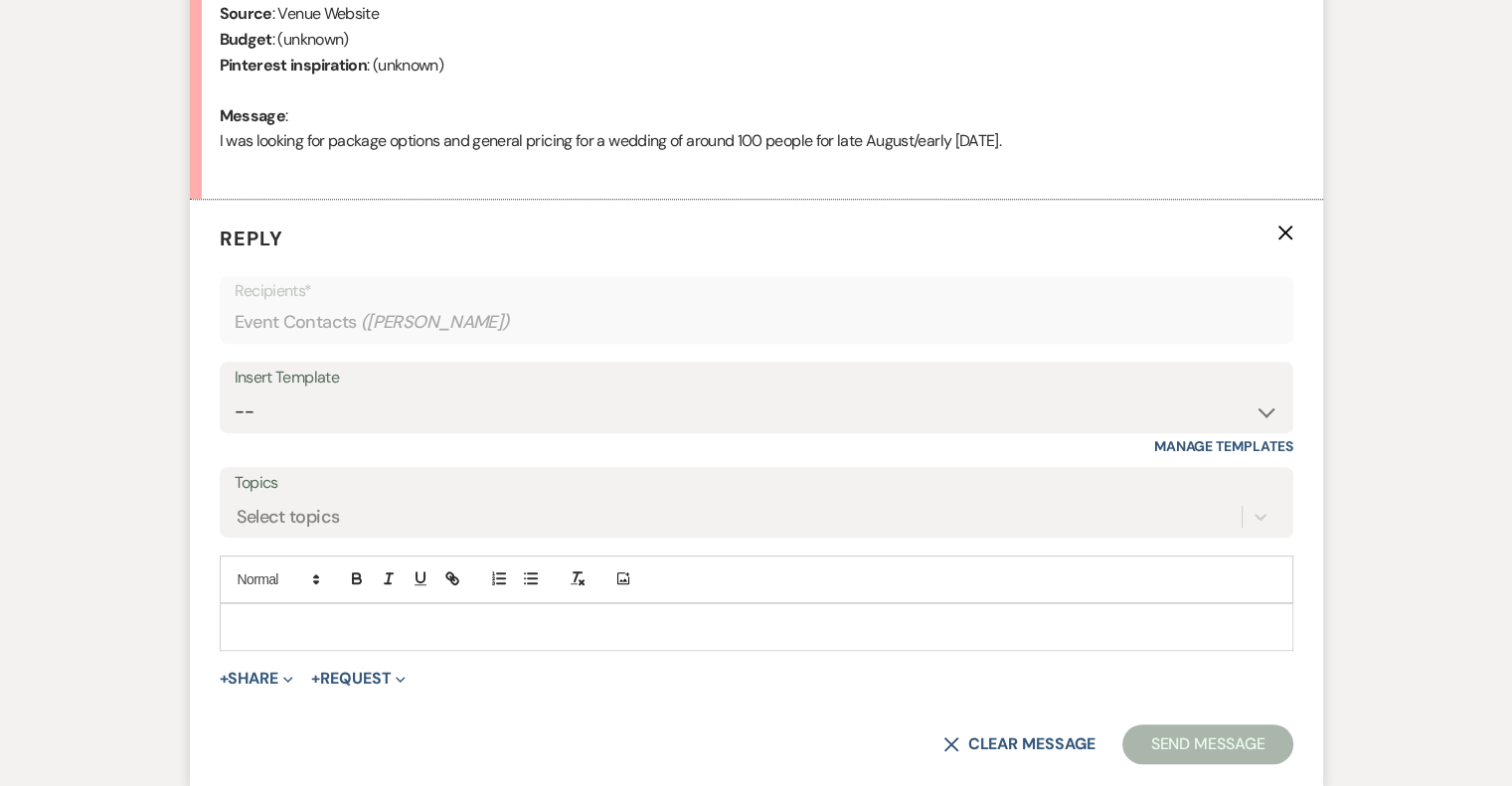 scroll, scrollTop: 961, scrollLeft: 0, axis: vertical 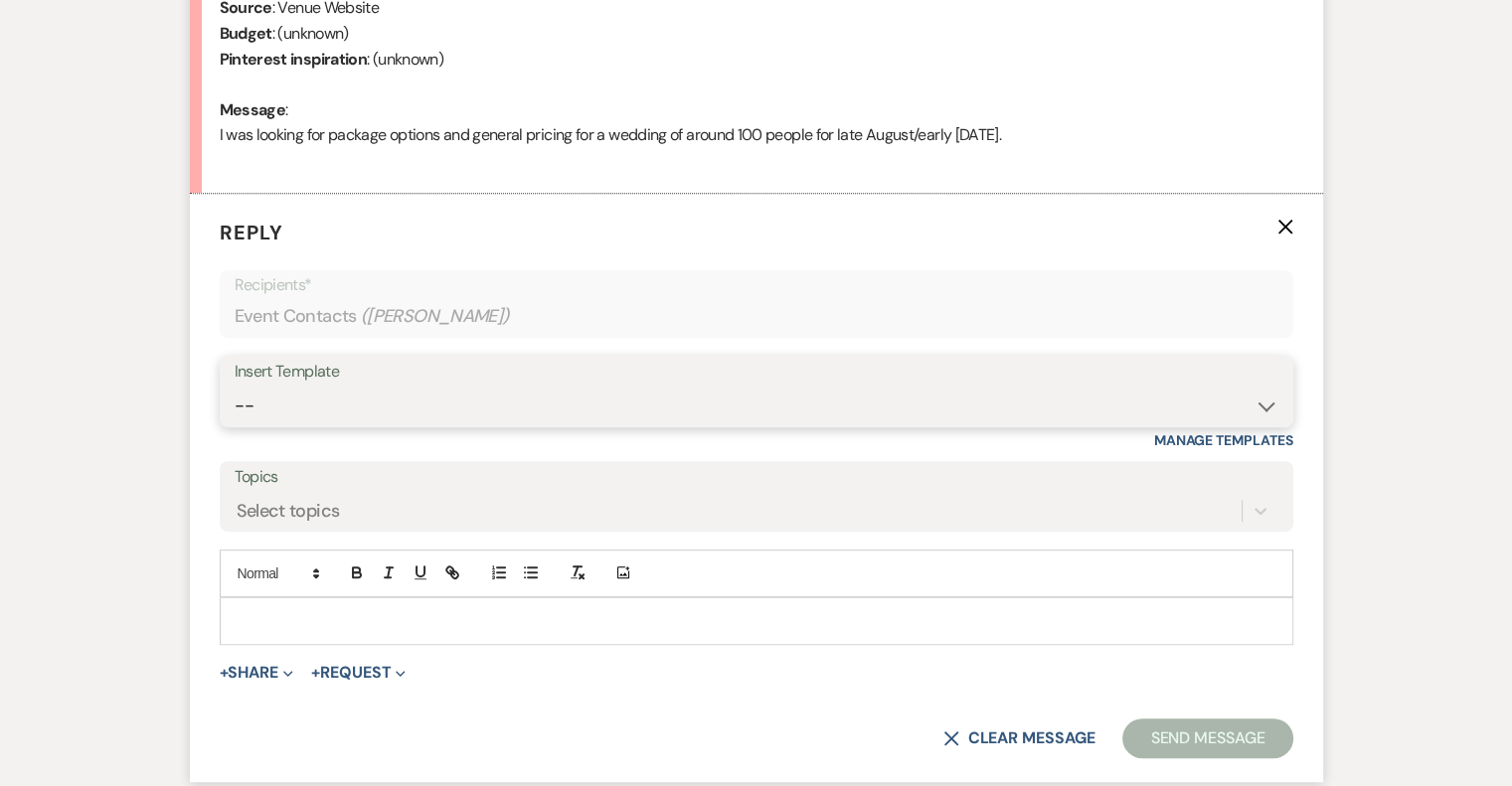 click on "-- Weven Planning Portal Introduction (Booked Events) Tour Request Response Follow Up  Initial Inquiry Response  Vendor List Contract (Pre-Booked Leads) [PERSON_NAME]- introduction email Tasting/Meeting Follow Up 2023 Luxury Loo Pricing Before the Tasting/Meeting" at bounding box center (756, 405) 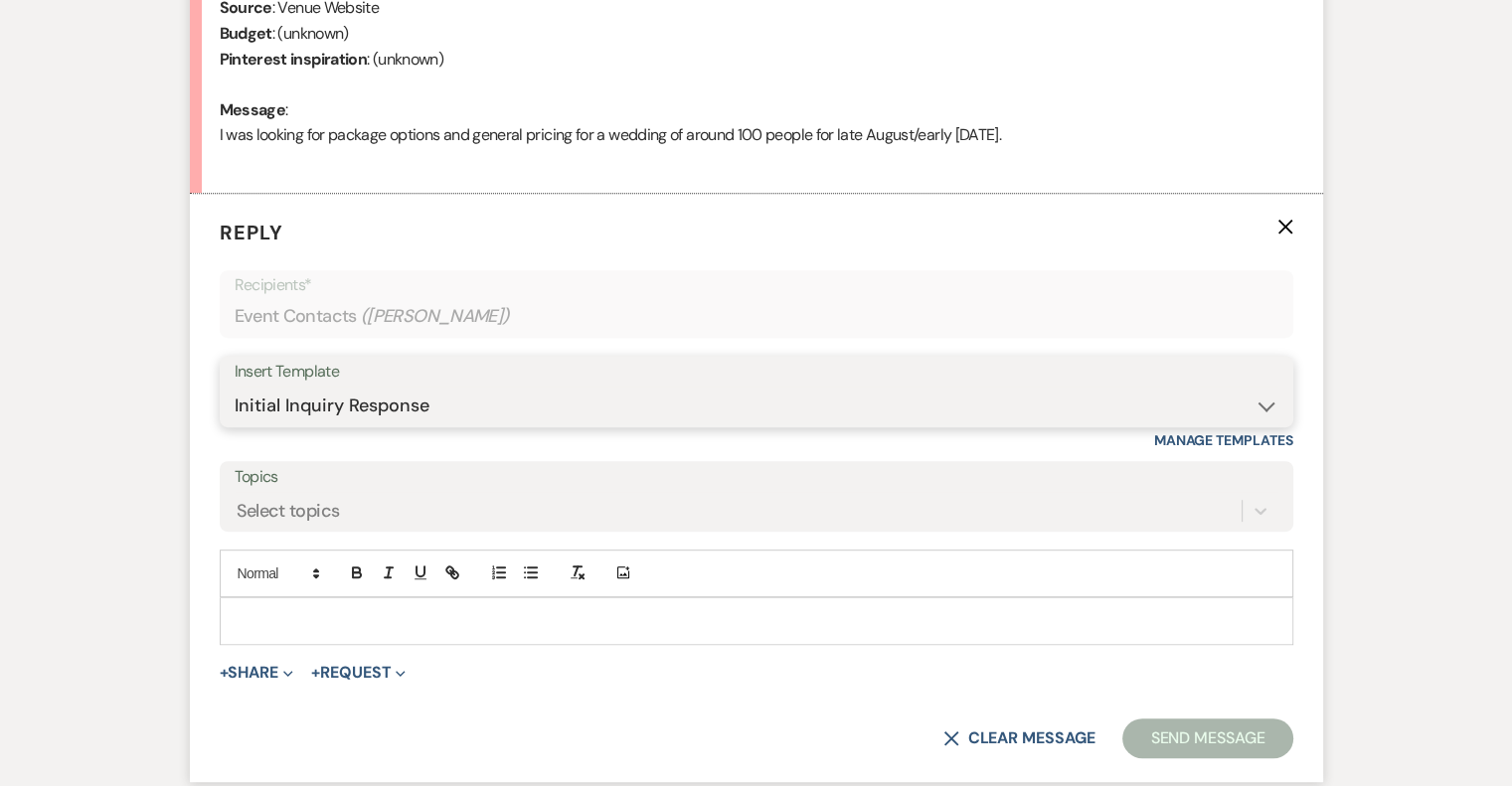 click on "-- Weven Planning Portal Introduction (Booked Events) Tour Request Response Follow Up  Initial Inquiry Response  Vendor List Contract (Pre-Booked Leads) [PERSON_NAME]- introduction email Tasting/Meeting Follow Up 2023 Luxury Loo Pricing Before the Tasting/Meeting" at bounding box center (756, 405) 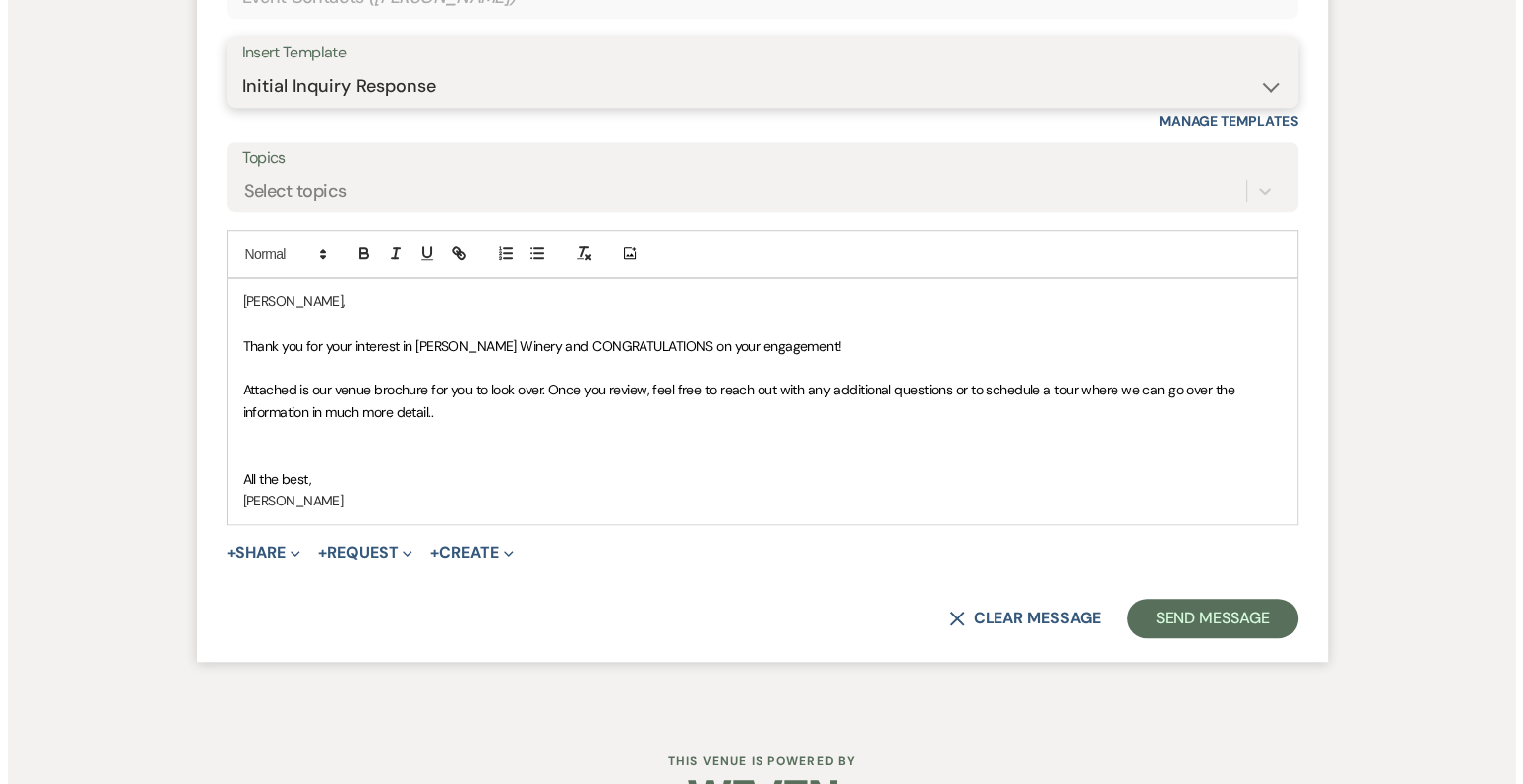 scroll, scrollTop: 1332, scrollLeft: 0, axis: vertical 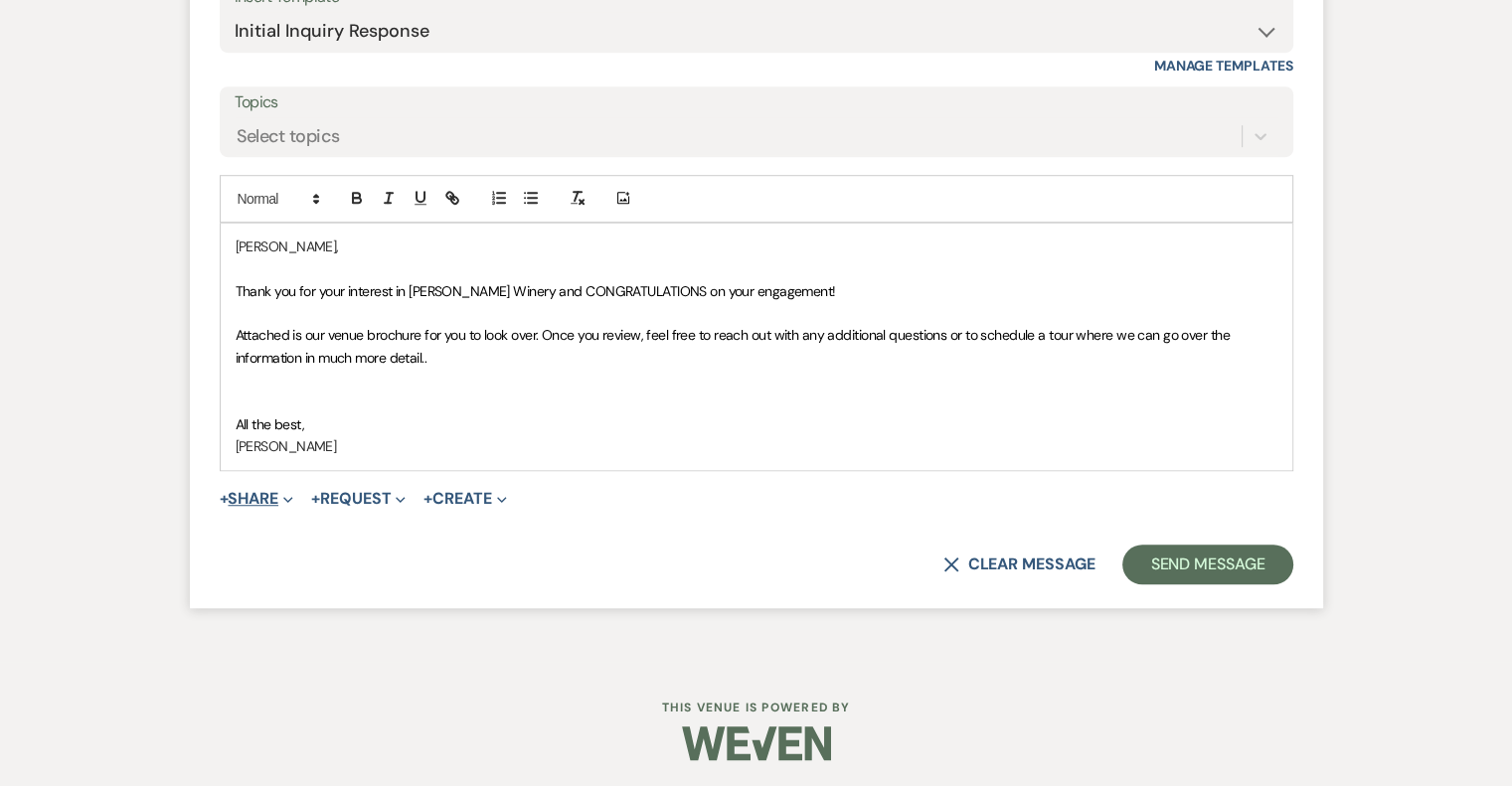 click on "+  Share Expand" at bounding box center (256, 499) 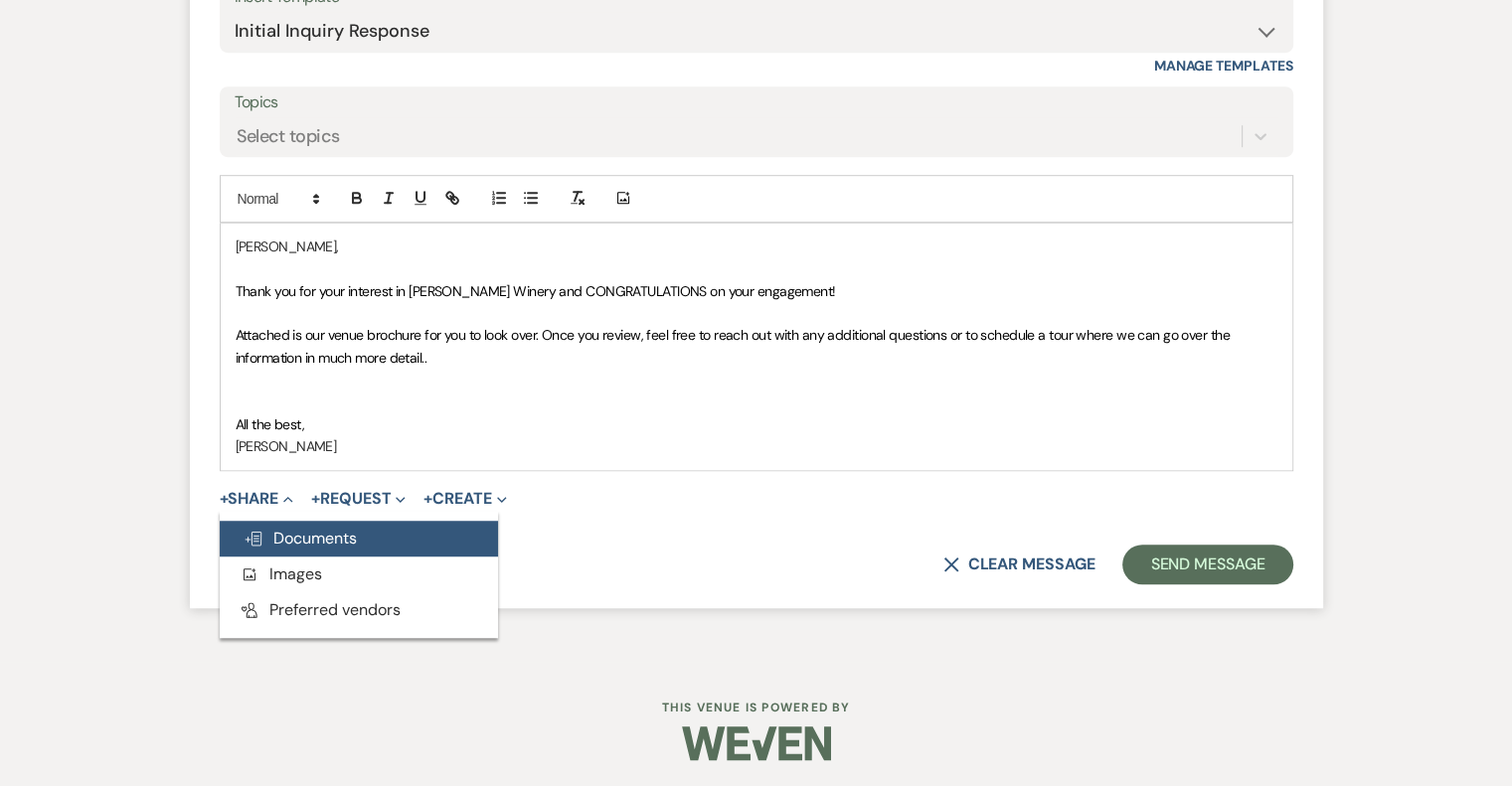 click on "Doc Upload Documents" at bounding box center [300, 538] 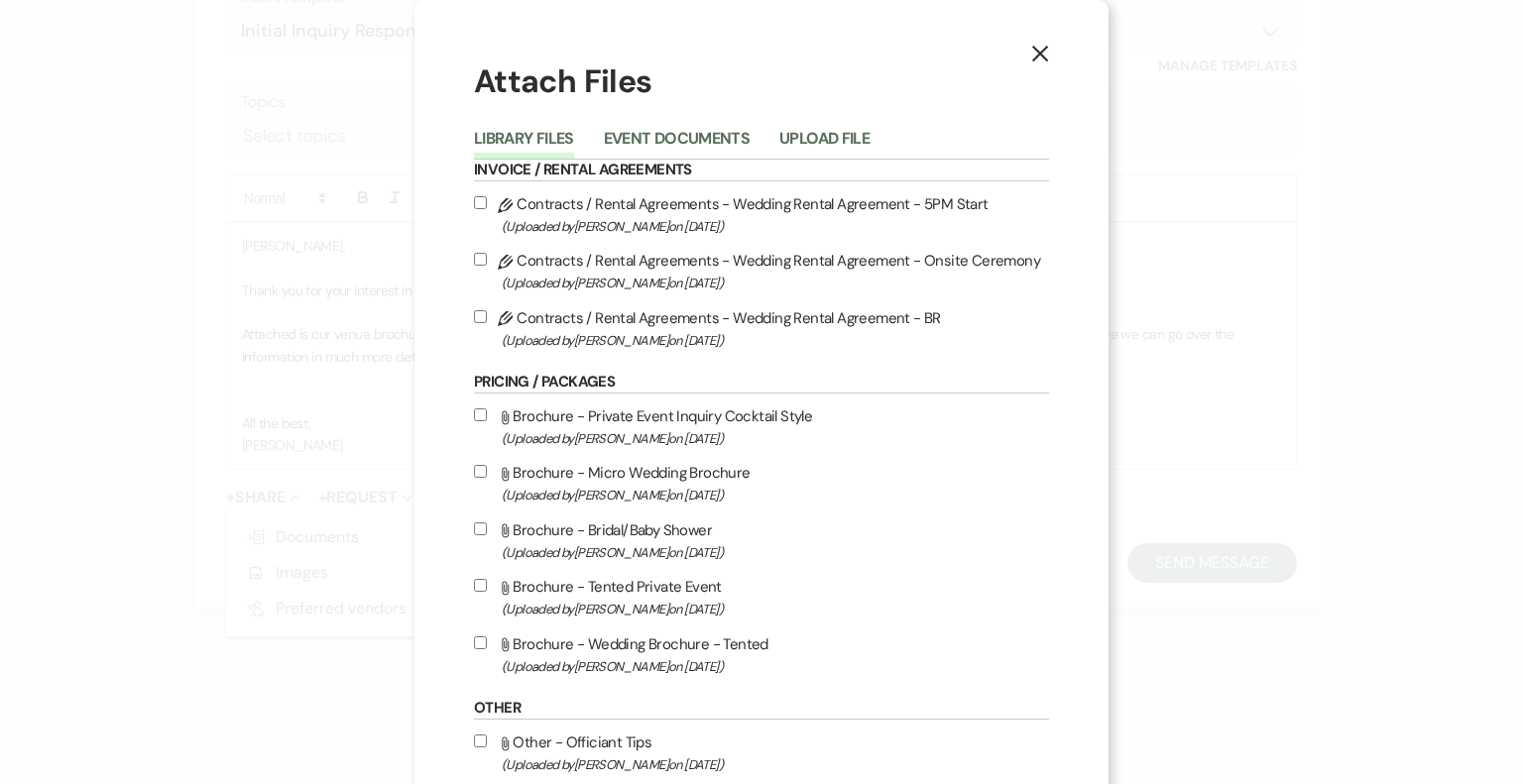 click on "Attach File Brochure - Wedding Brochure - Tented (Uploaded by  [PERSON_NAME]  on   [DATE] )" at bounding box center (762, 654) 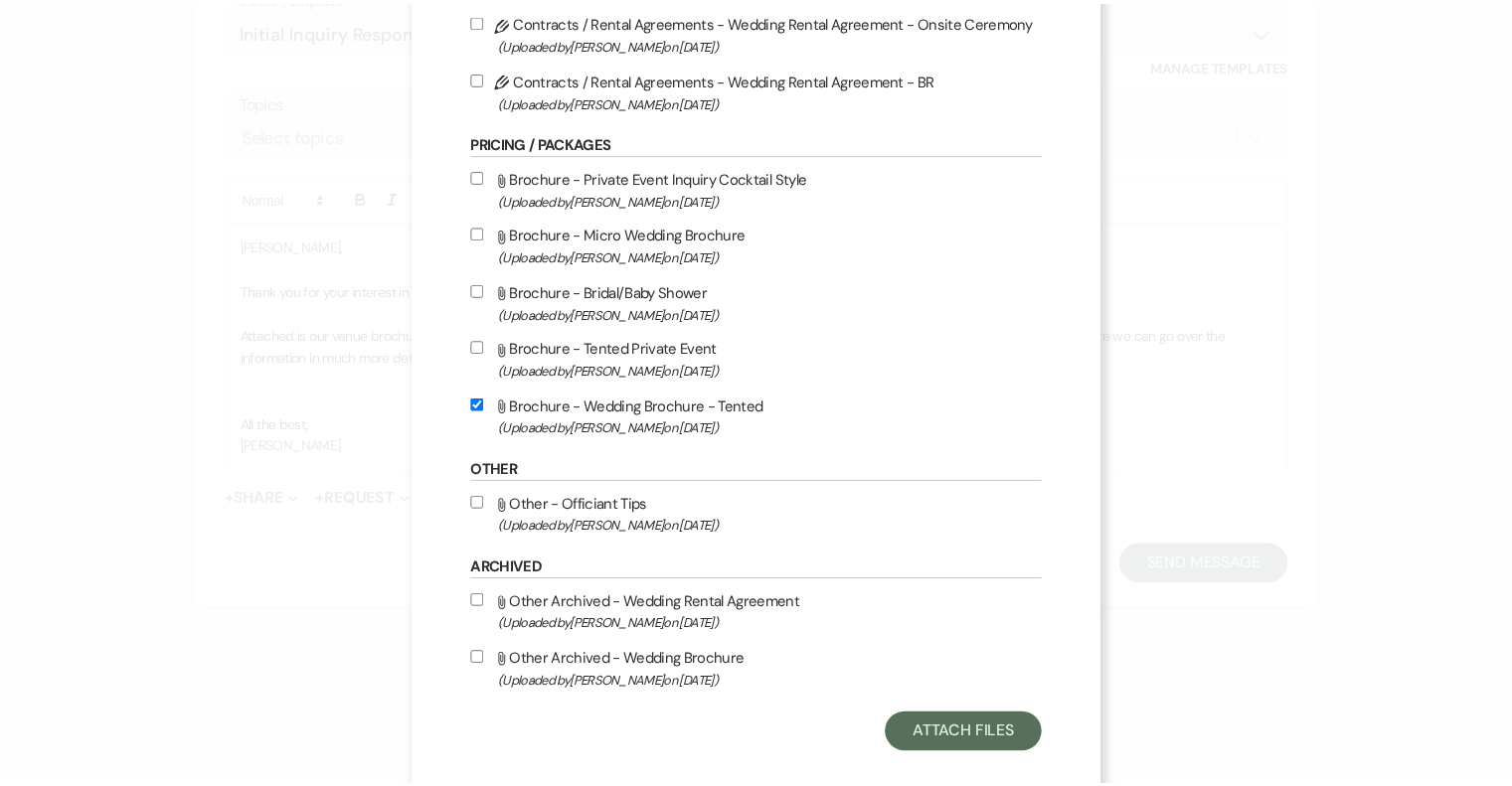 scroll, scrollTop: 270, scrollLeft: 0, axis: vertical 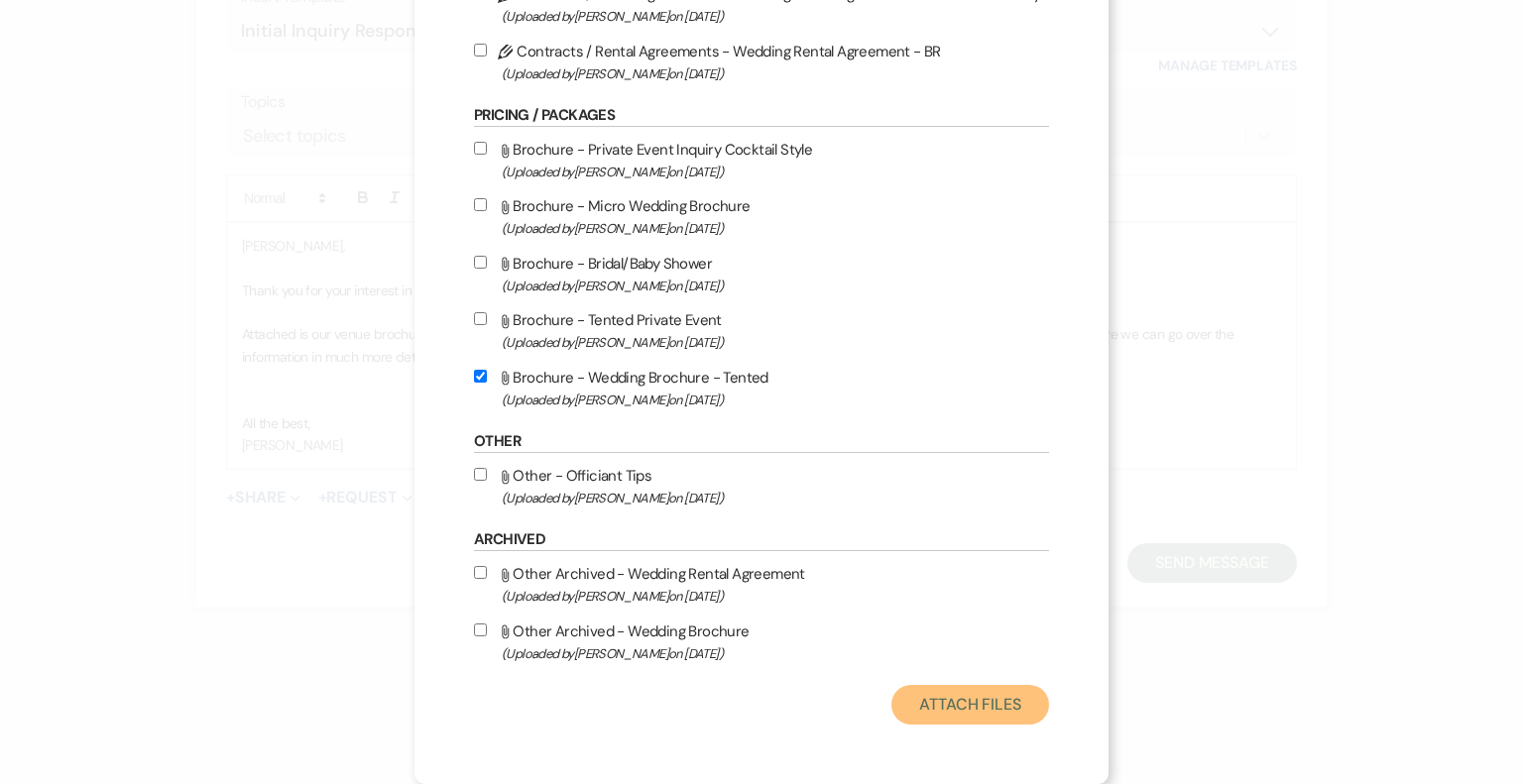 click on "Attach Files" at bounding box center [970, 705] 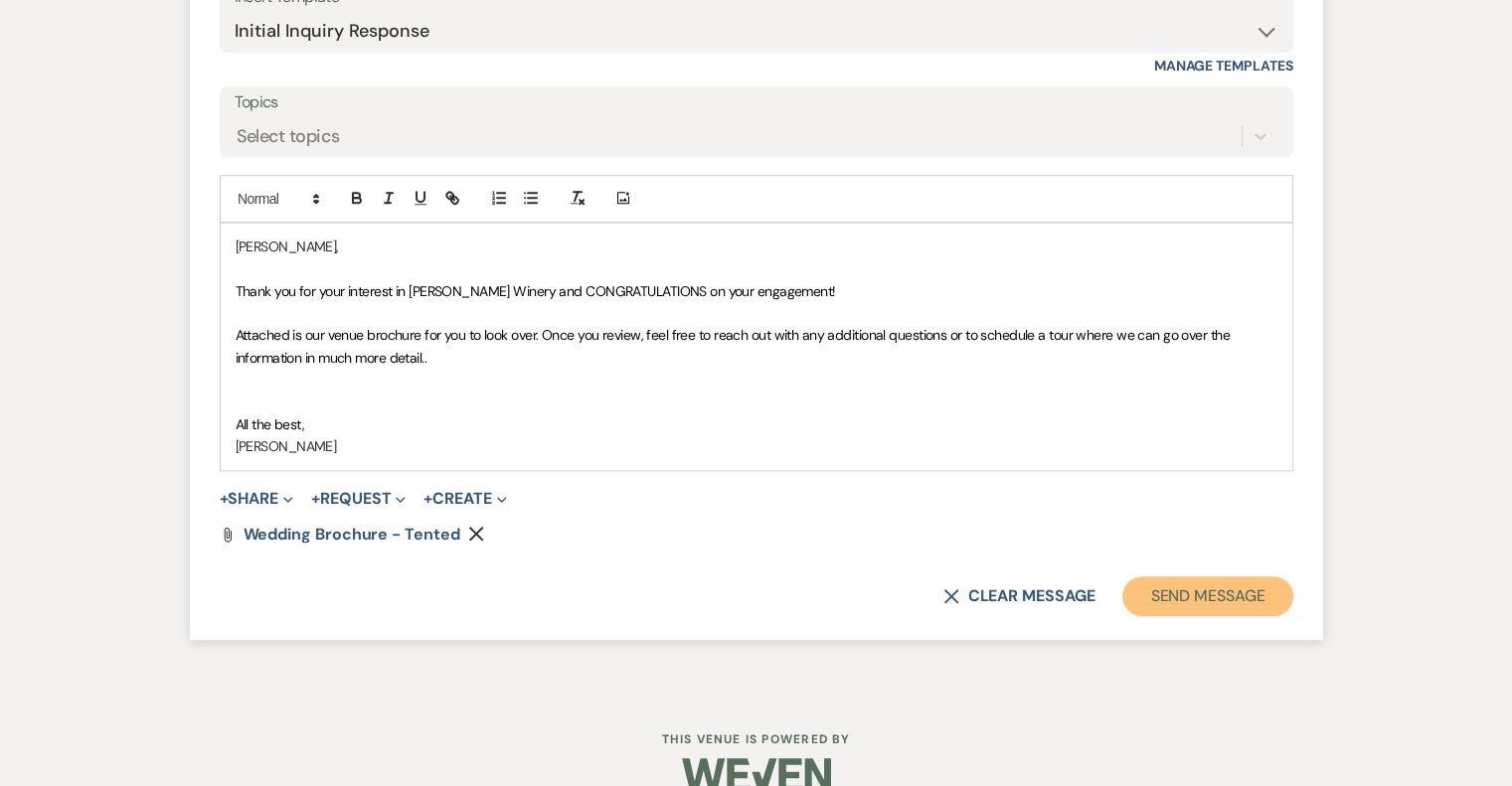 click on "Send Message" at bounding box center (1207, 596) 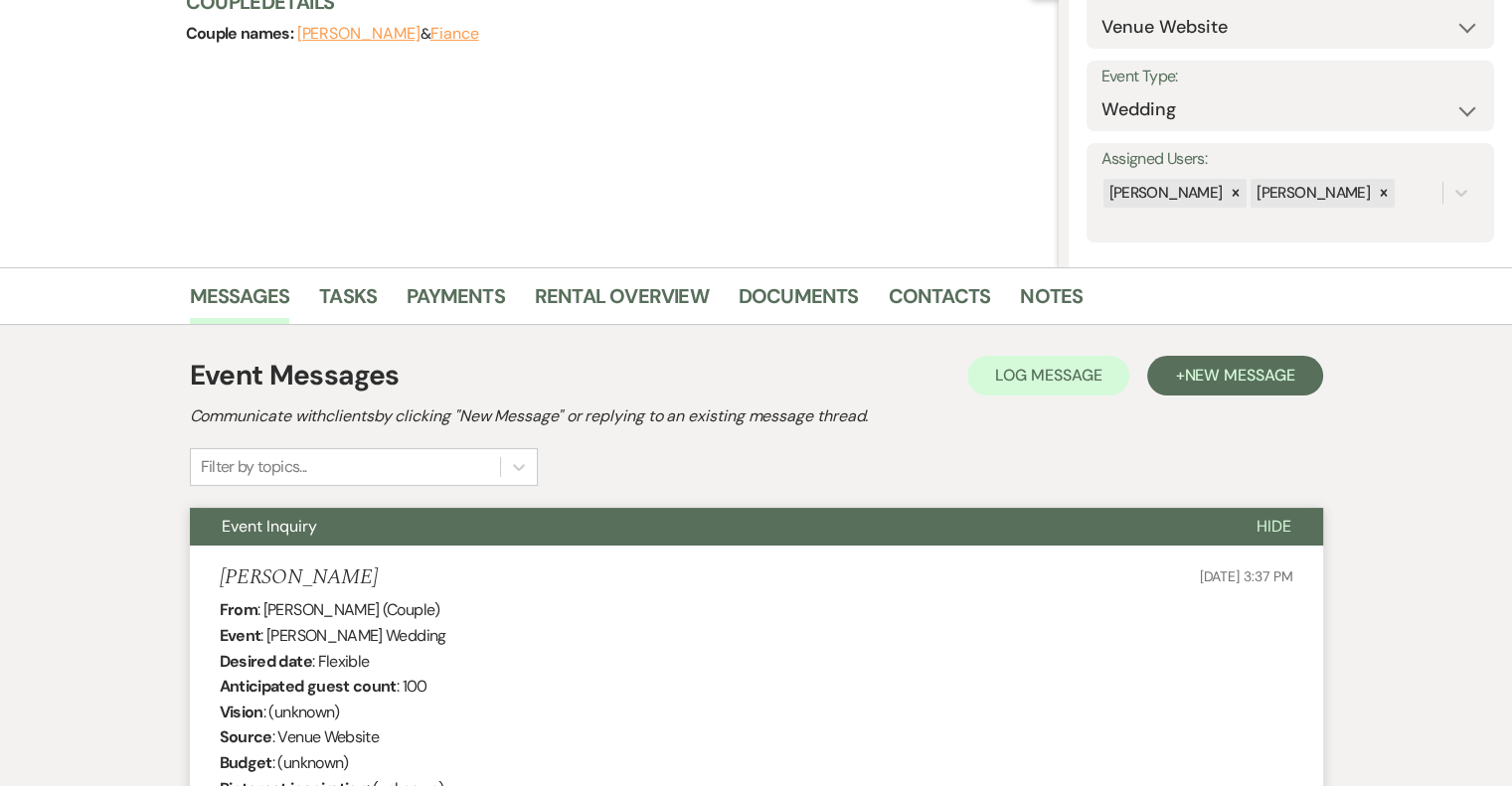 scroll, scrollTop: 0, scrollLeft: 0, axis: both 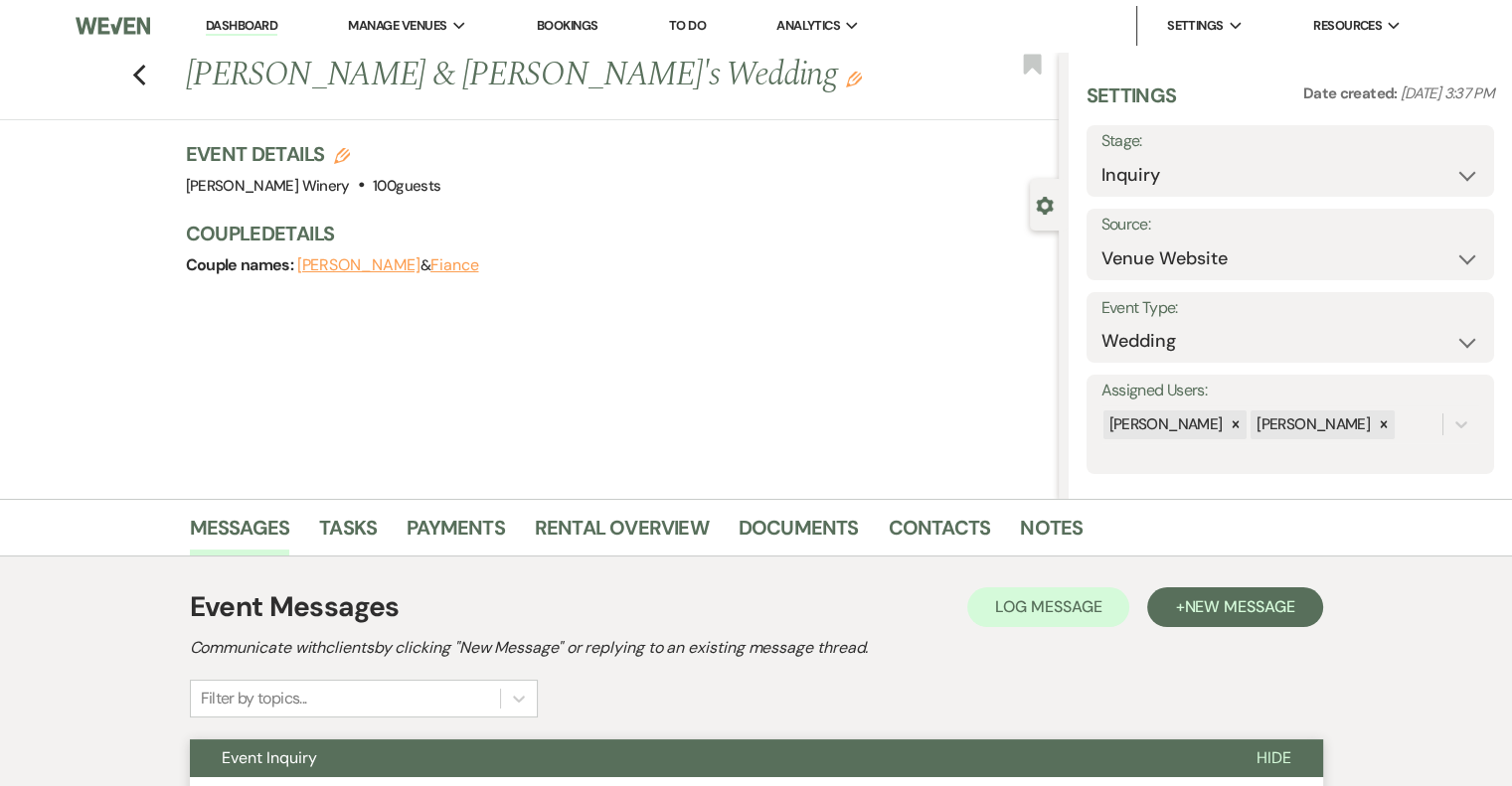 click on "Dashboard" at bounding box center [242, 26] 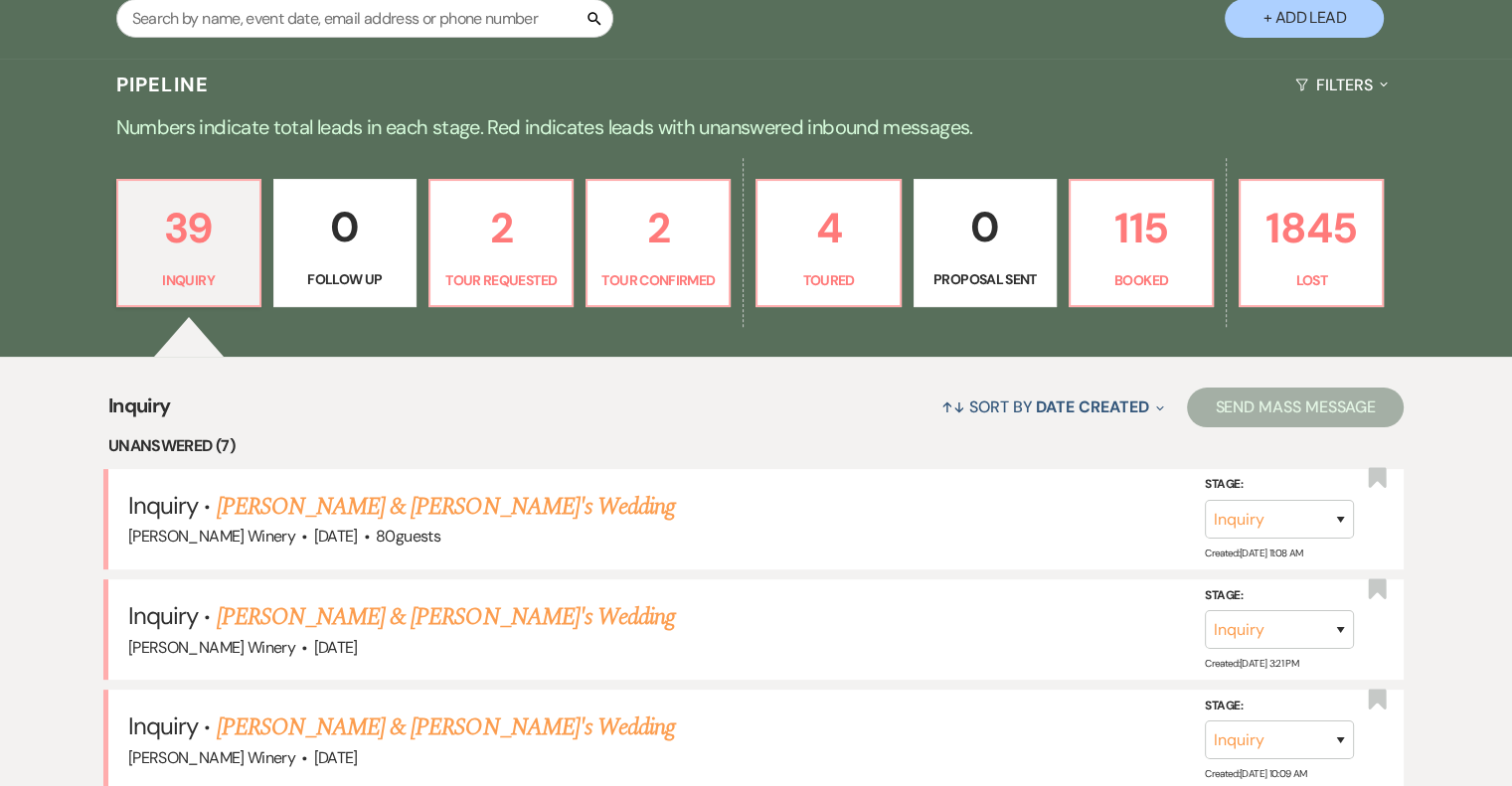 scroll, scrollTop: 596, scrollLeft: 0, axis: vertical 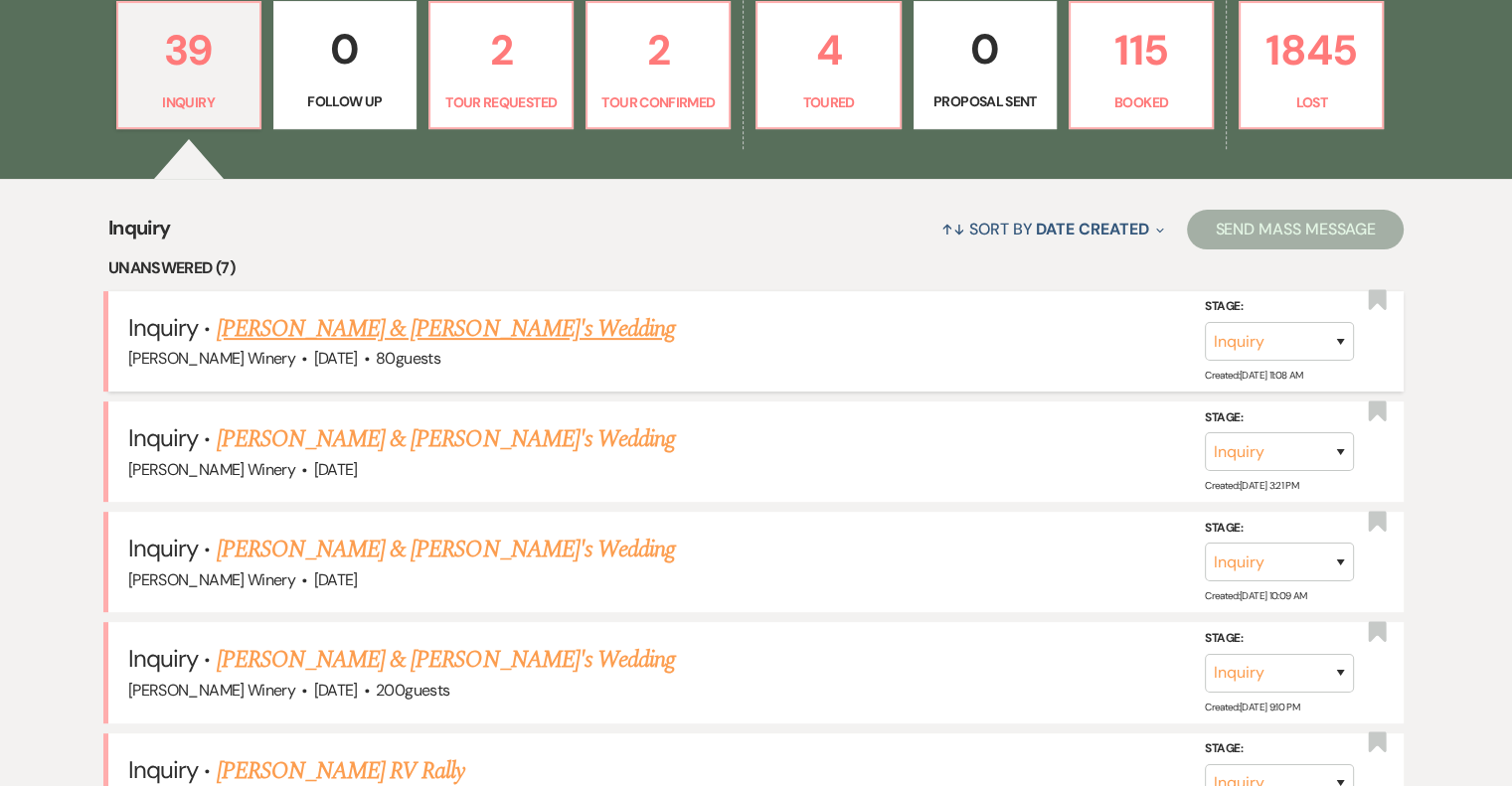 click on "[PERSON_NAME] & [PERSON_NAME]'s Wedding" at bounding box center (446, 329) 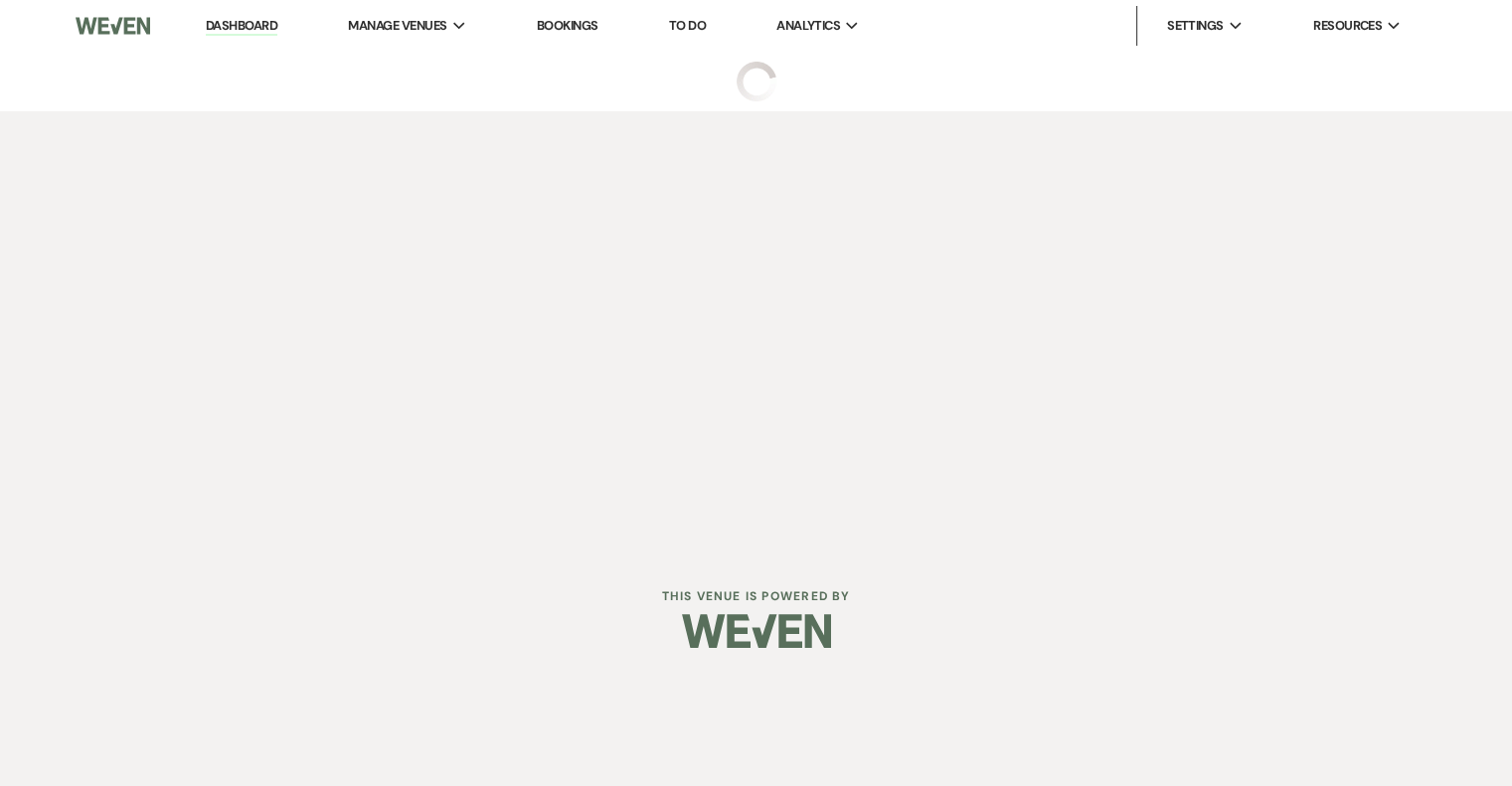scroll, scrollTop: 0, scrollLeft: 0, axis: both 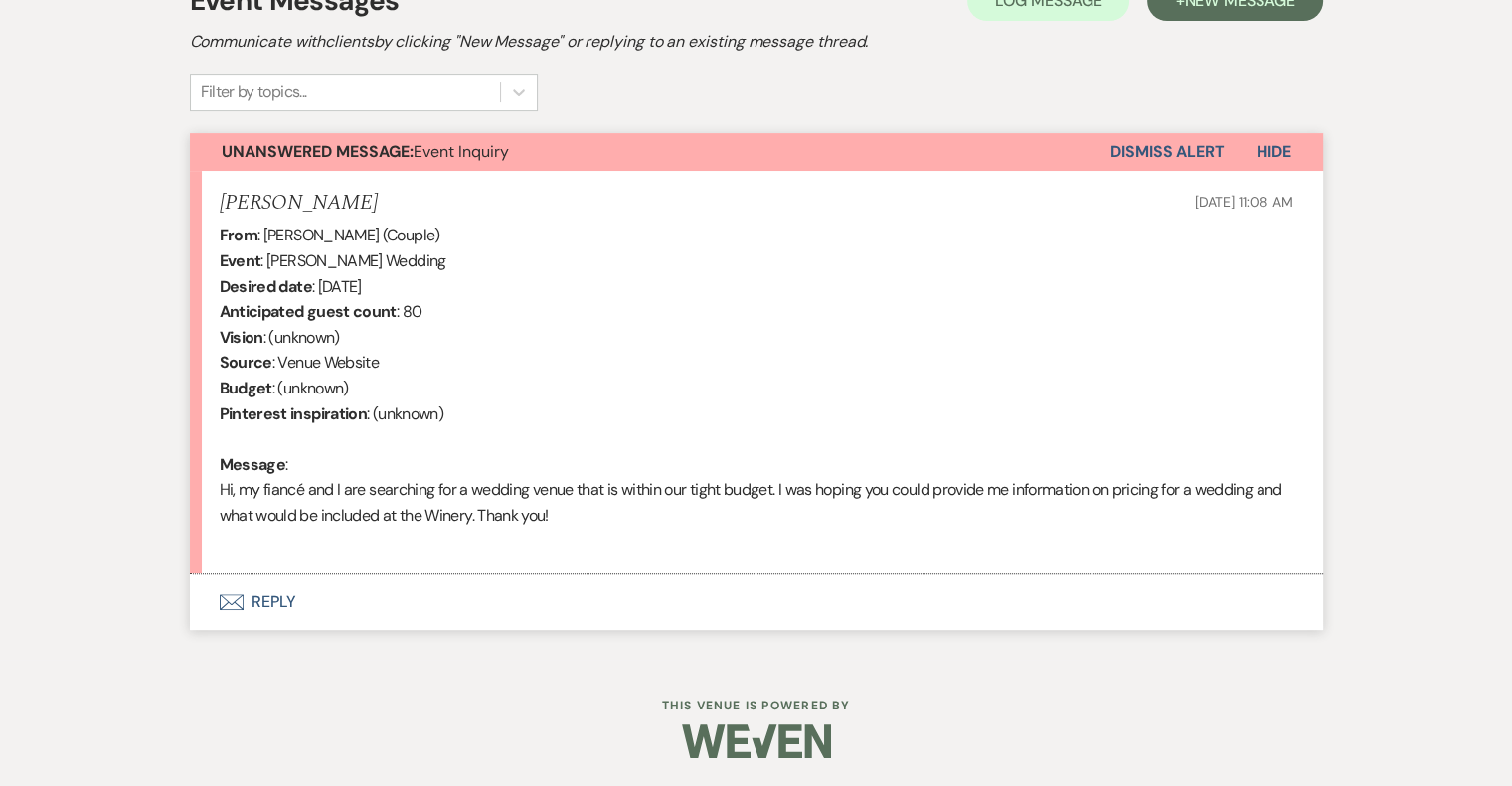 click on "Envelope Reply" at bounding box center (756, 602) 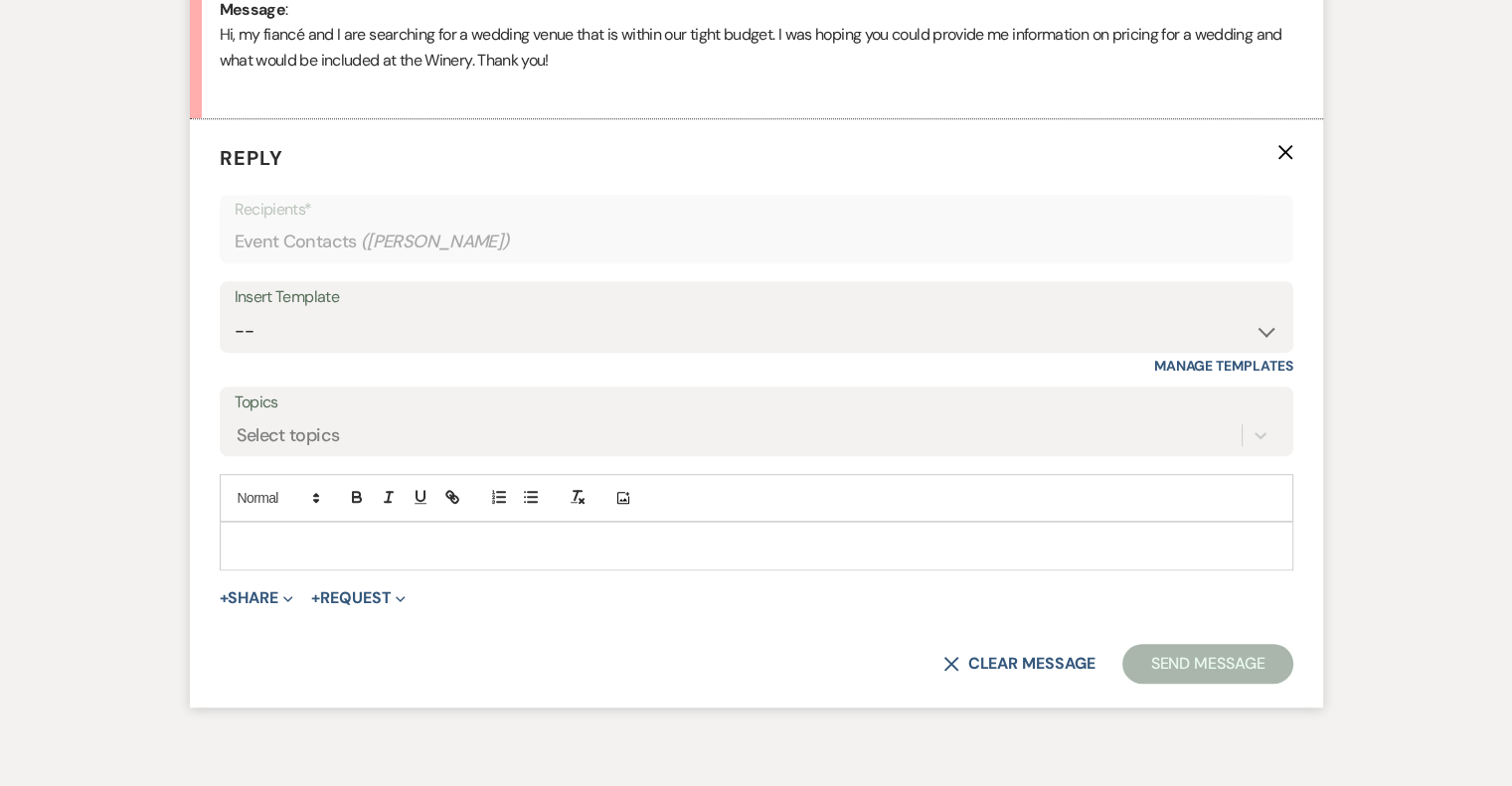 scroll, scrollTop: 1080, scrollLeft: 0, axis: vertical 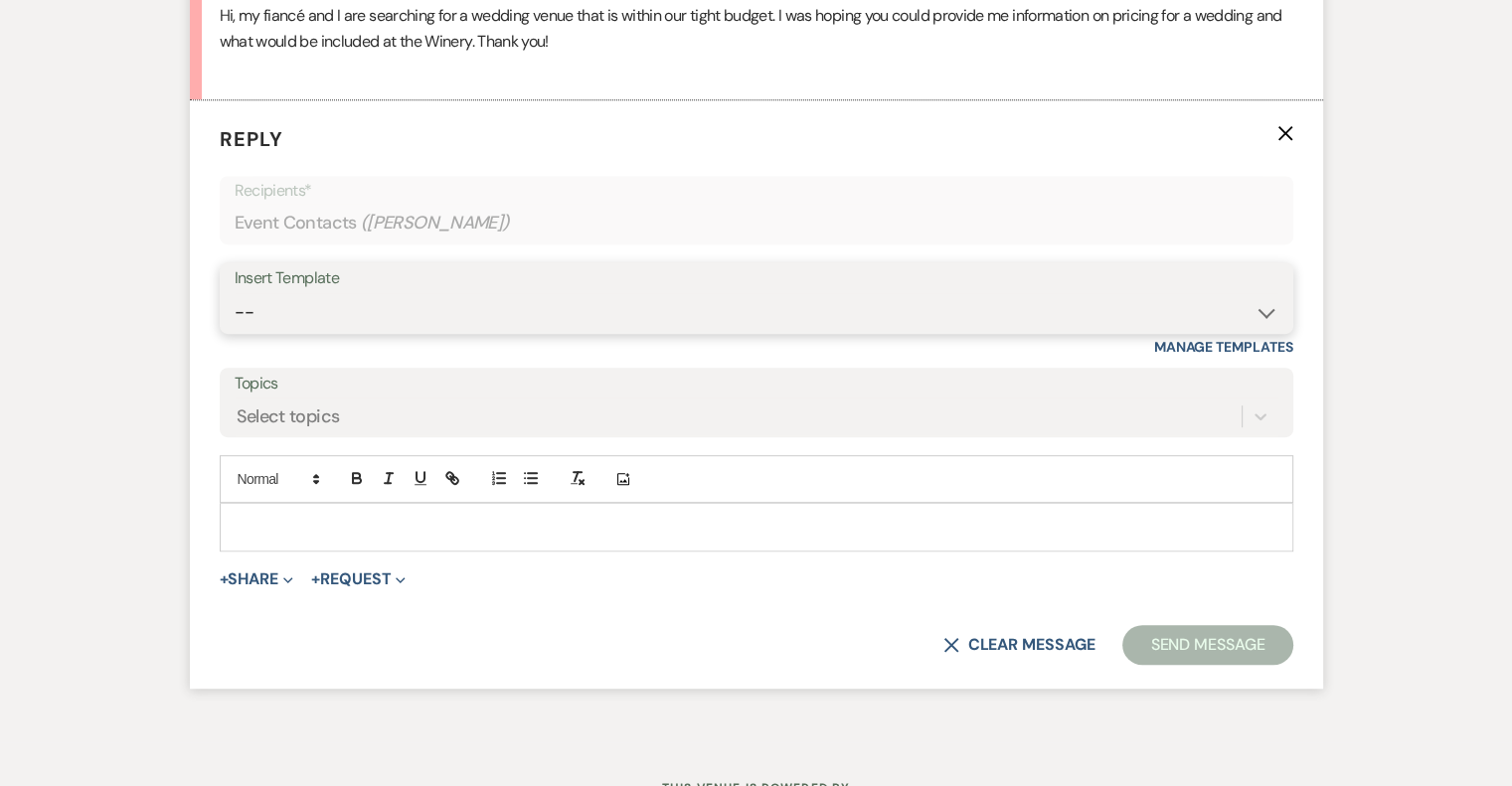 click on "-- Weven Planning Portal Introduction (Booked Events) Tour Request Response Follow Up  Initial Inquiry Response  Vendor List Contract (Pre-Booked Leads) [PERSON_NAME]- introduction email Tasting/Meeting Follow Up 2023 Luxury Loo Pricing Before the Tasting/Meeting" at bounding box center [756, 312] 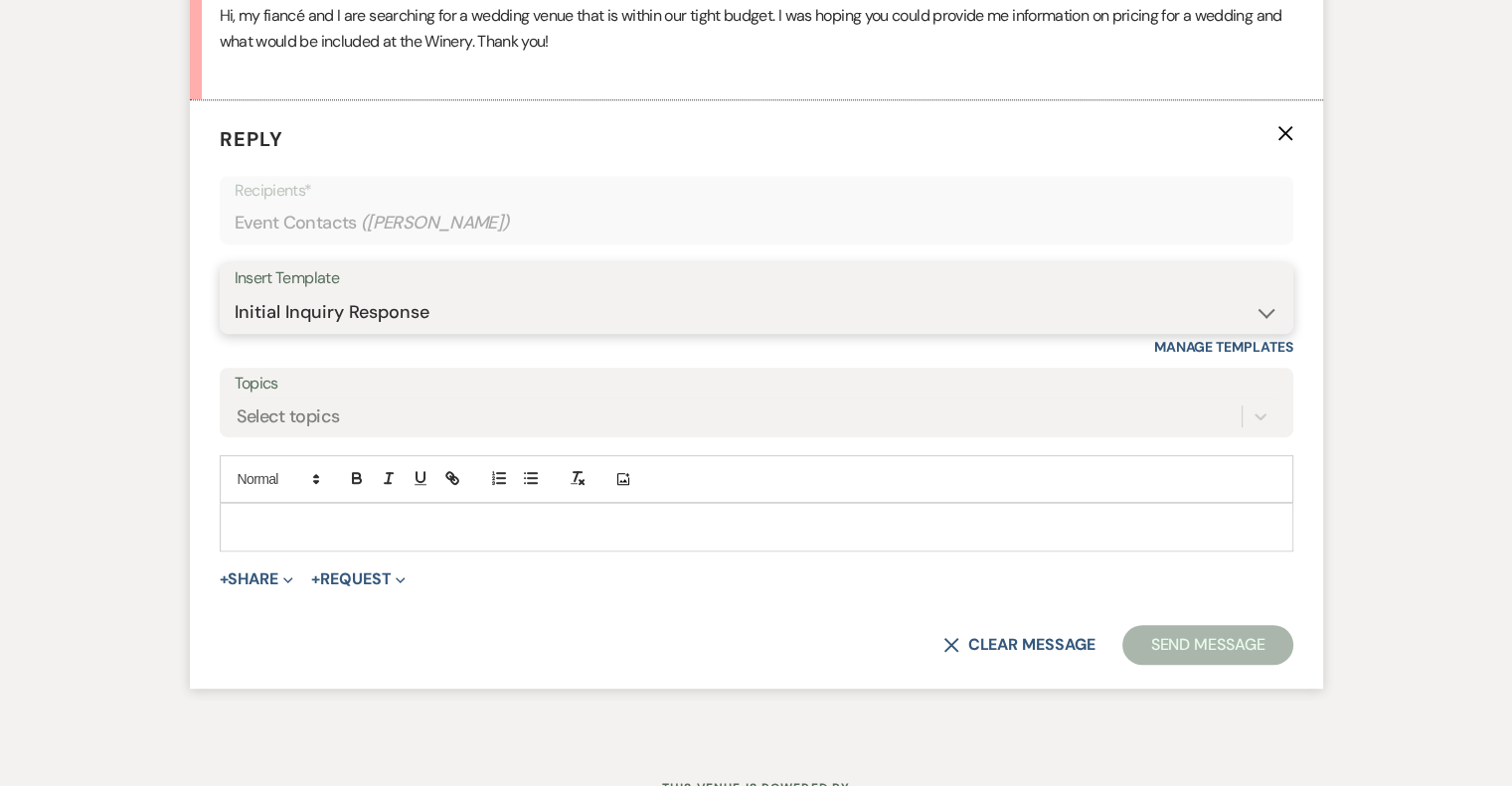 click on "-- Weven Planning Portal Introduction (Booked Events) Tour Request Response Follow Up  Initial Inquiry Response  Vendor List Contract (Pre-Booked Leads) [PERSON_NAME]- introduction email Tasting/Meeting Follow Up 2023 Luxury Loo Pricing Before the Tasting/Meeting" at bounding box center [756, 312] 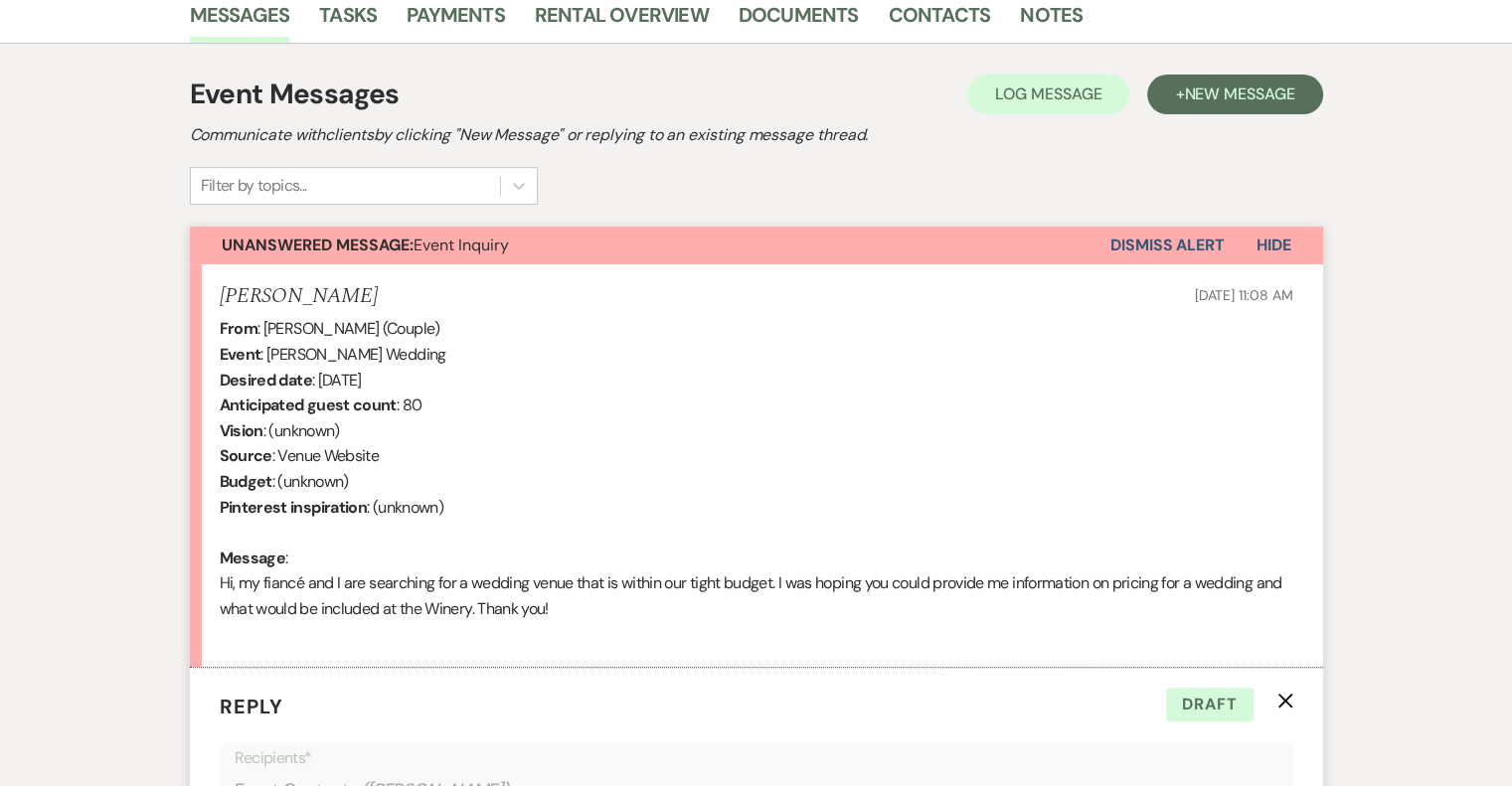 scroll, scrollTop: 0, scrollLeft: 0, axis: both 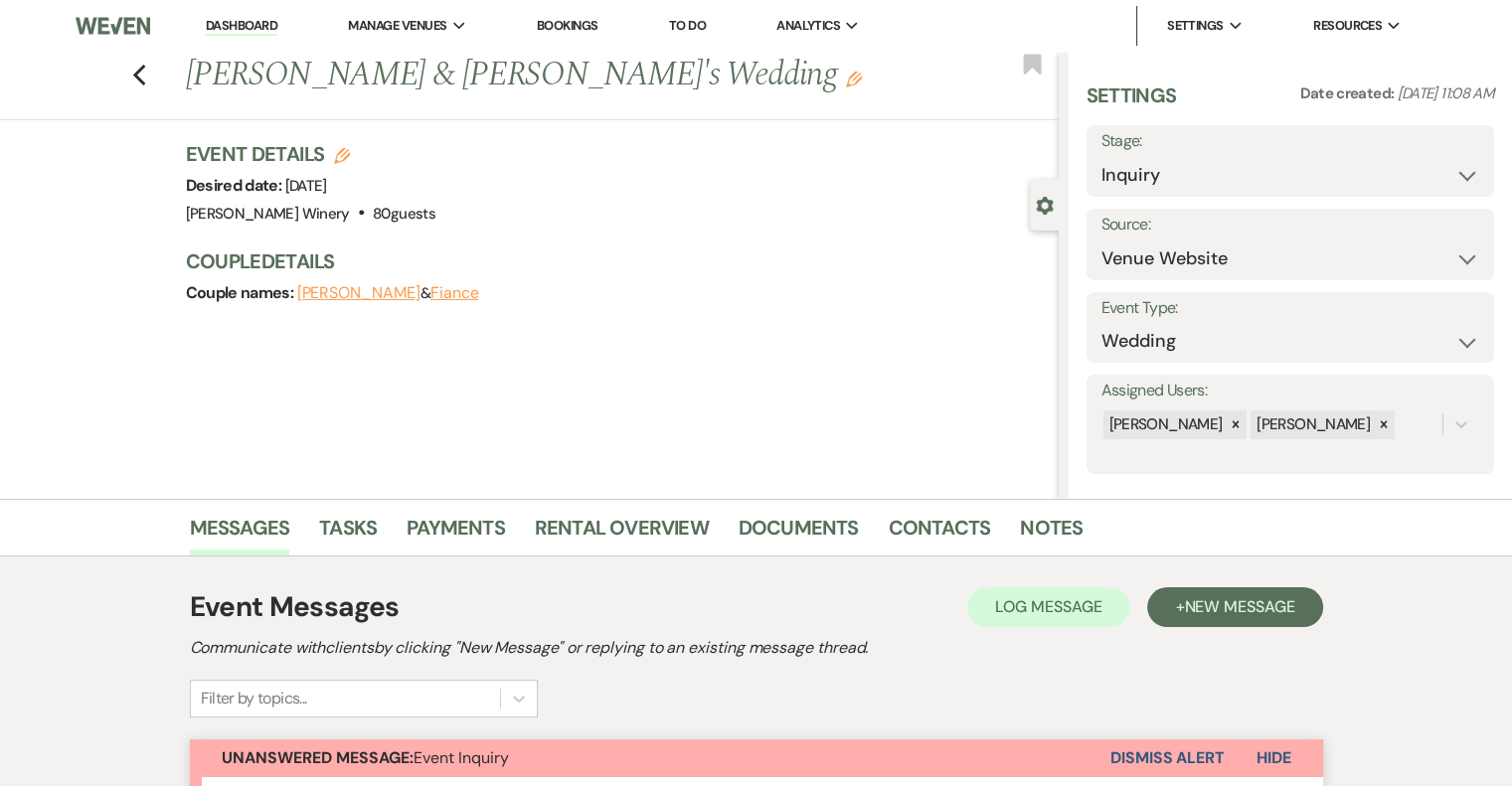 click on "Dashboard" at bounding box center [242, 26] 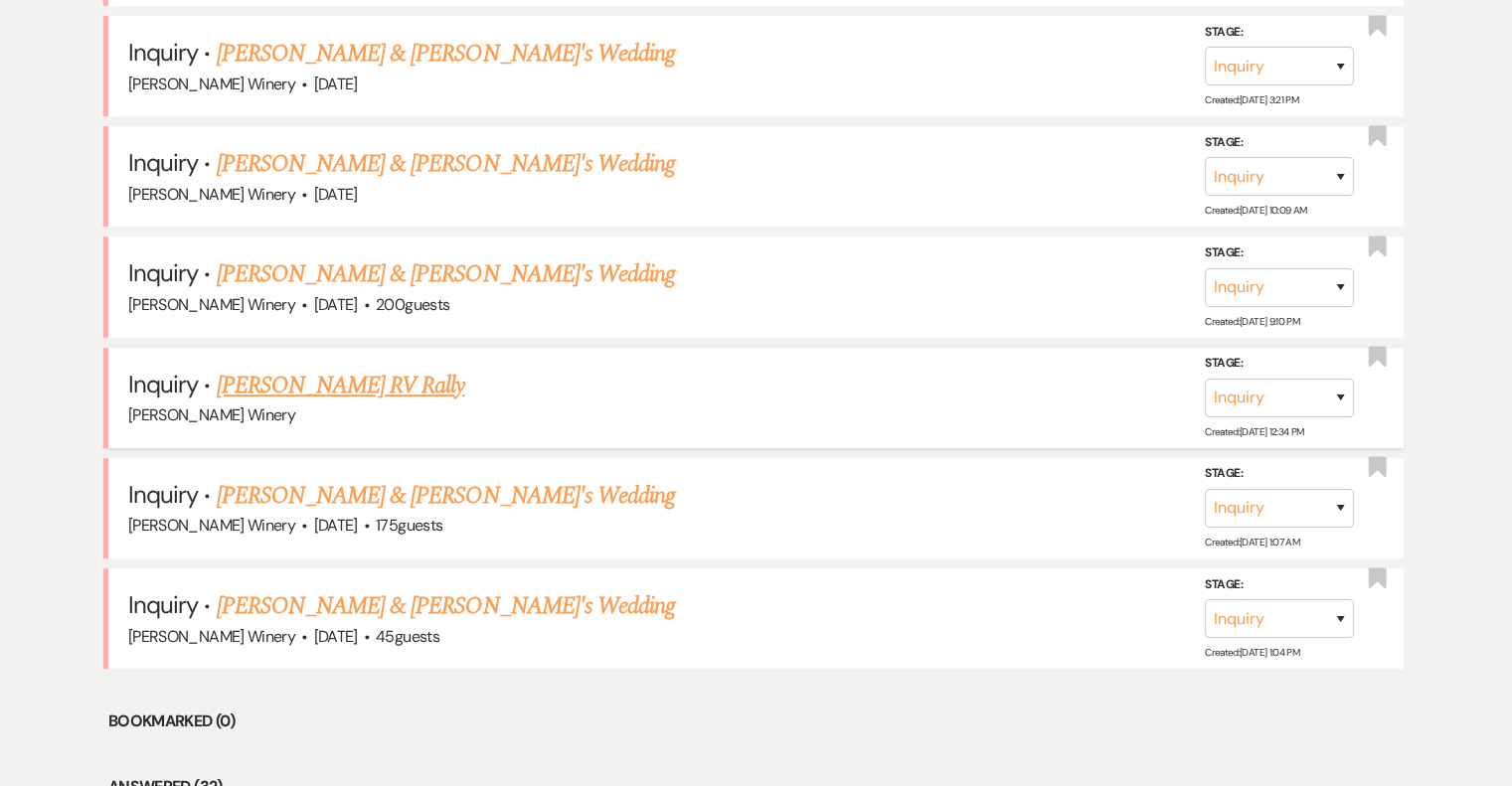 scroll, scrollTop: 994, scrollLeft: 0, axis: vertical 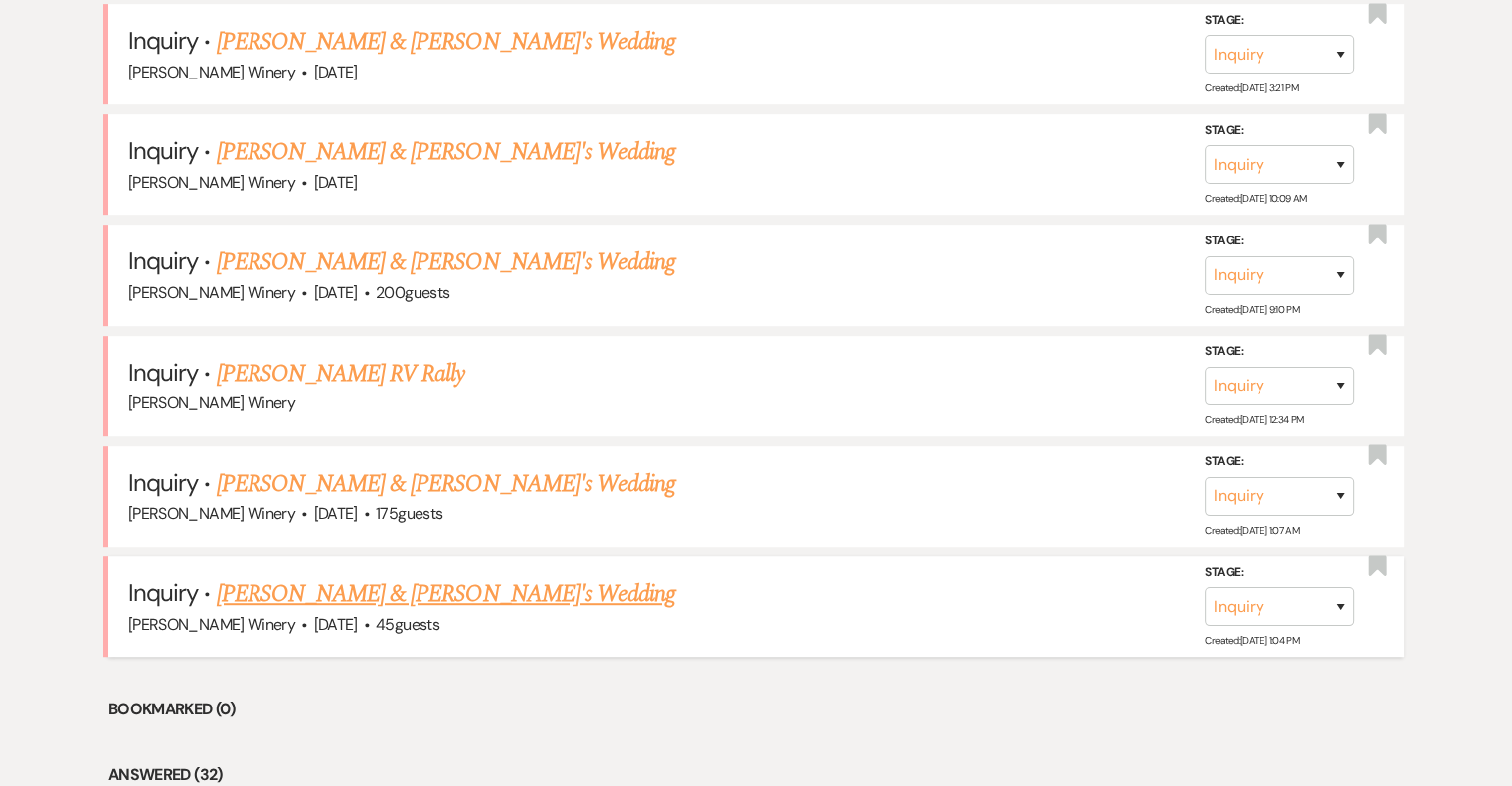 click on "[PERSON_NAME] & [PERSON_NAME]'s Wedding" at bounding box center (446, 594) 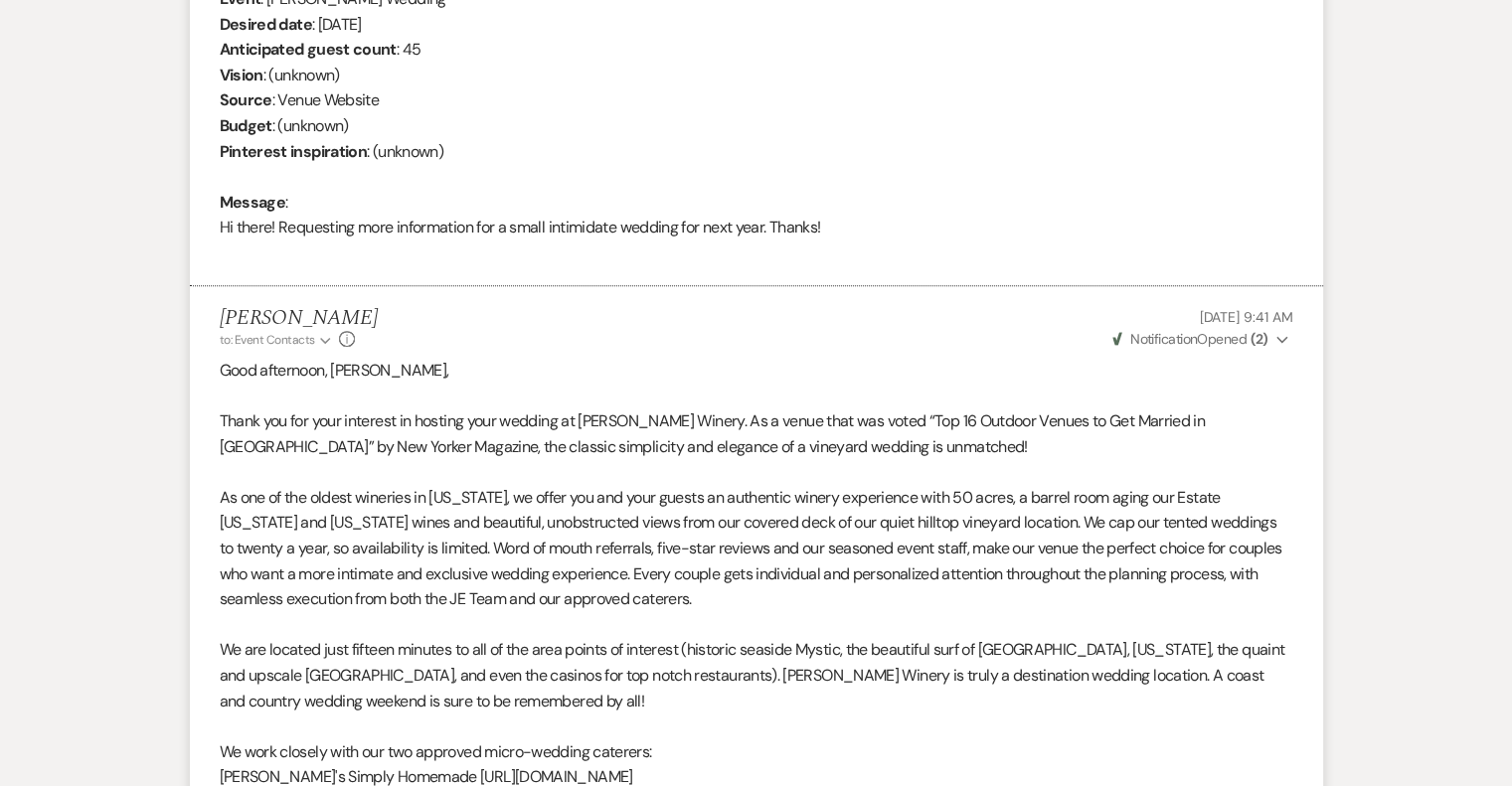 scroll, scrollTop: 696, scrollLeft: 0, axis: vertical 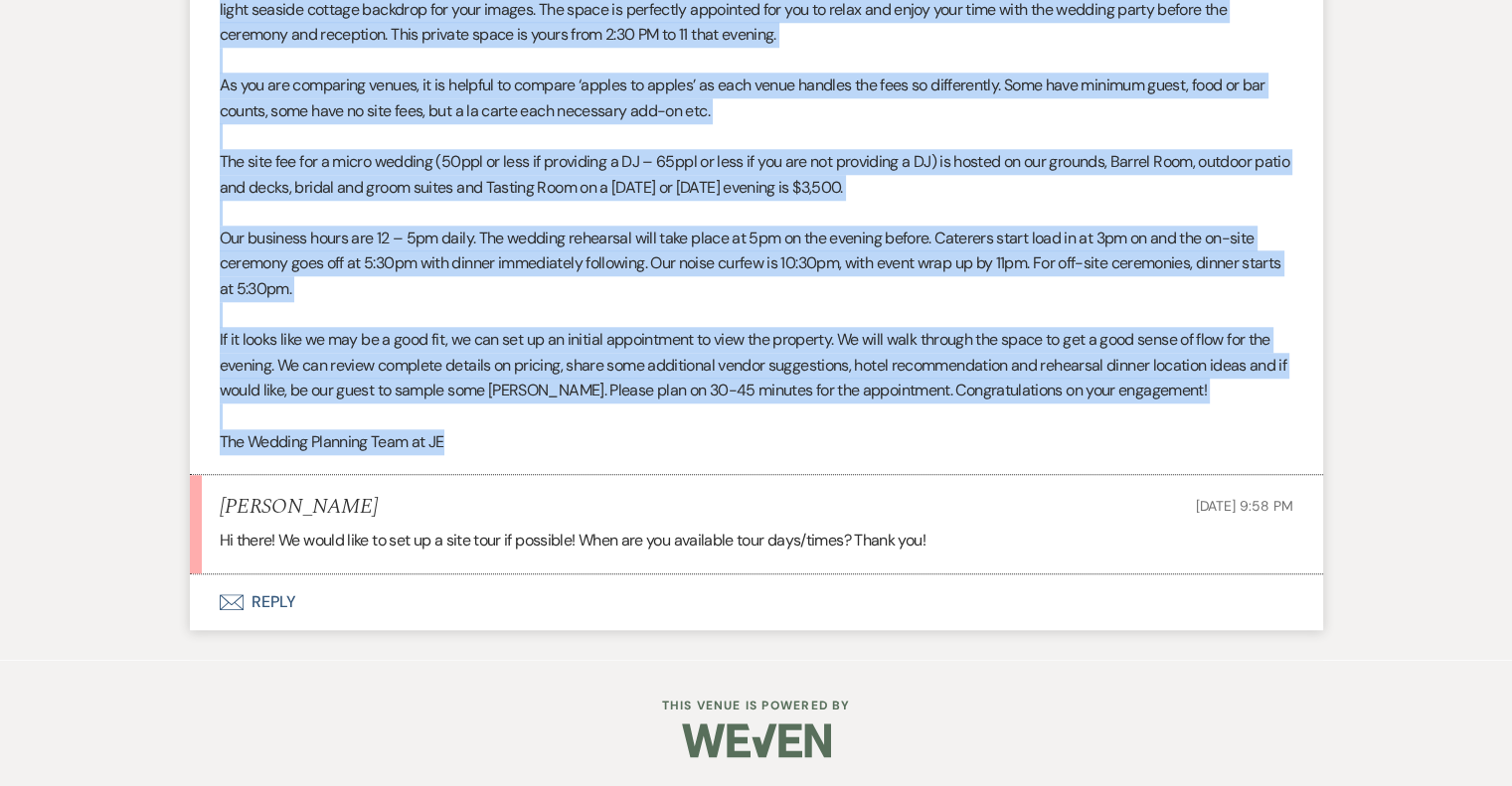 drag, startPoint x: 223, startPoint y: 543, endPoint x: 720, endPoint y: 448, distance: 505.99802 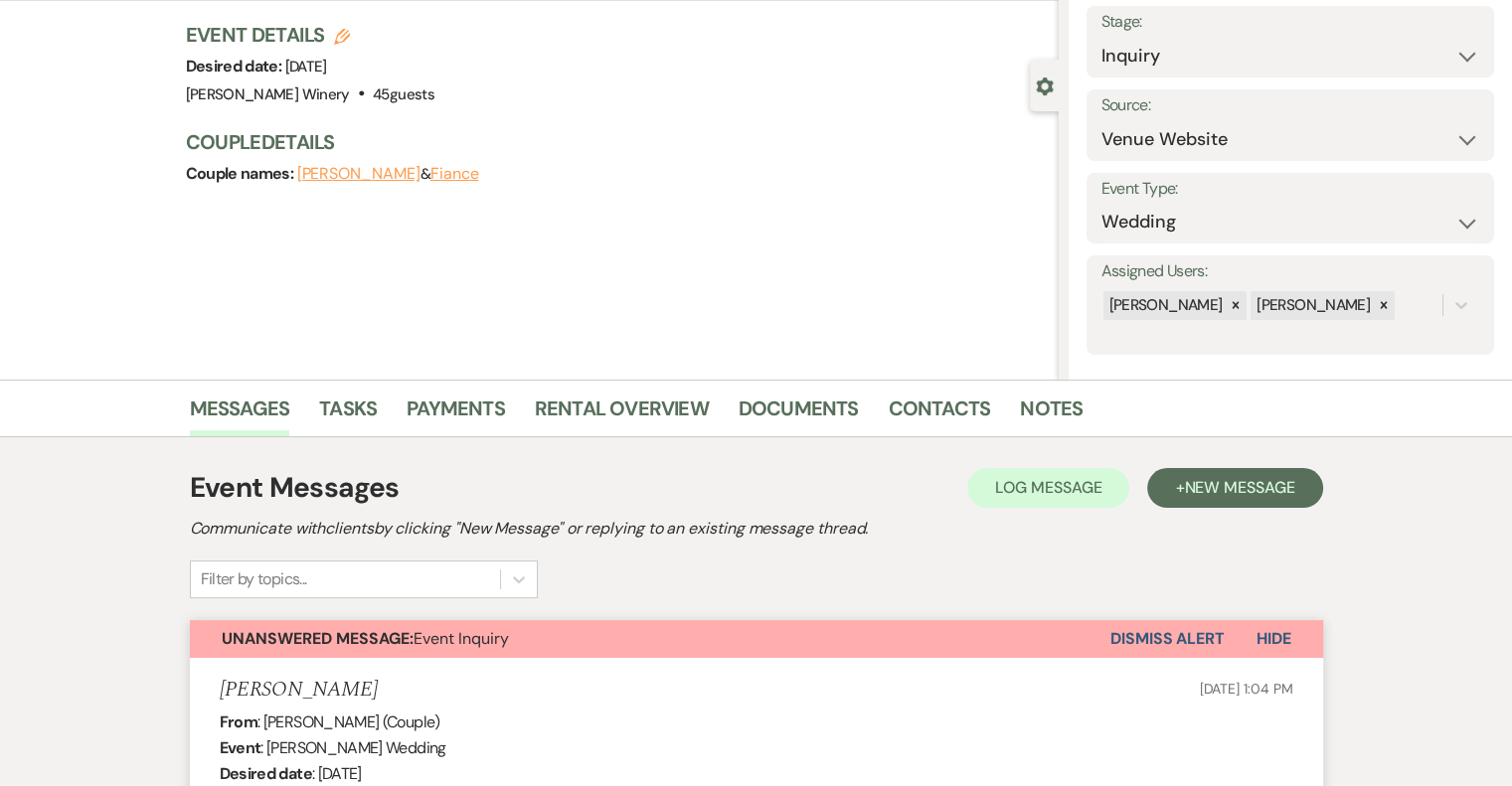 scroll, scrollTop: 0, scrollLeft: 0, axis: both 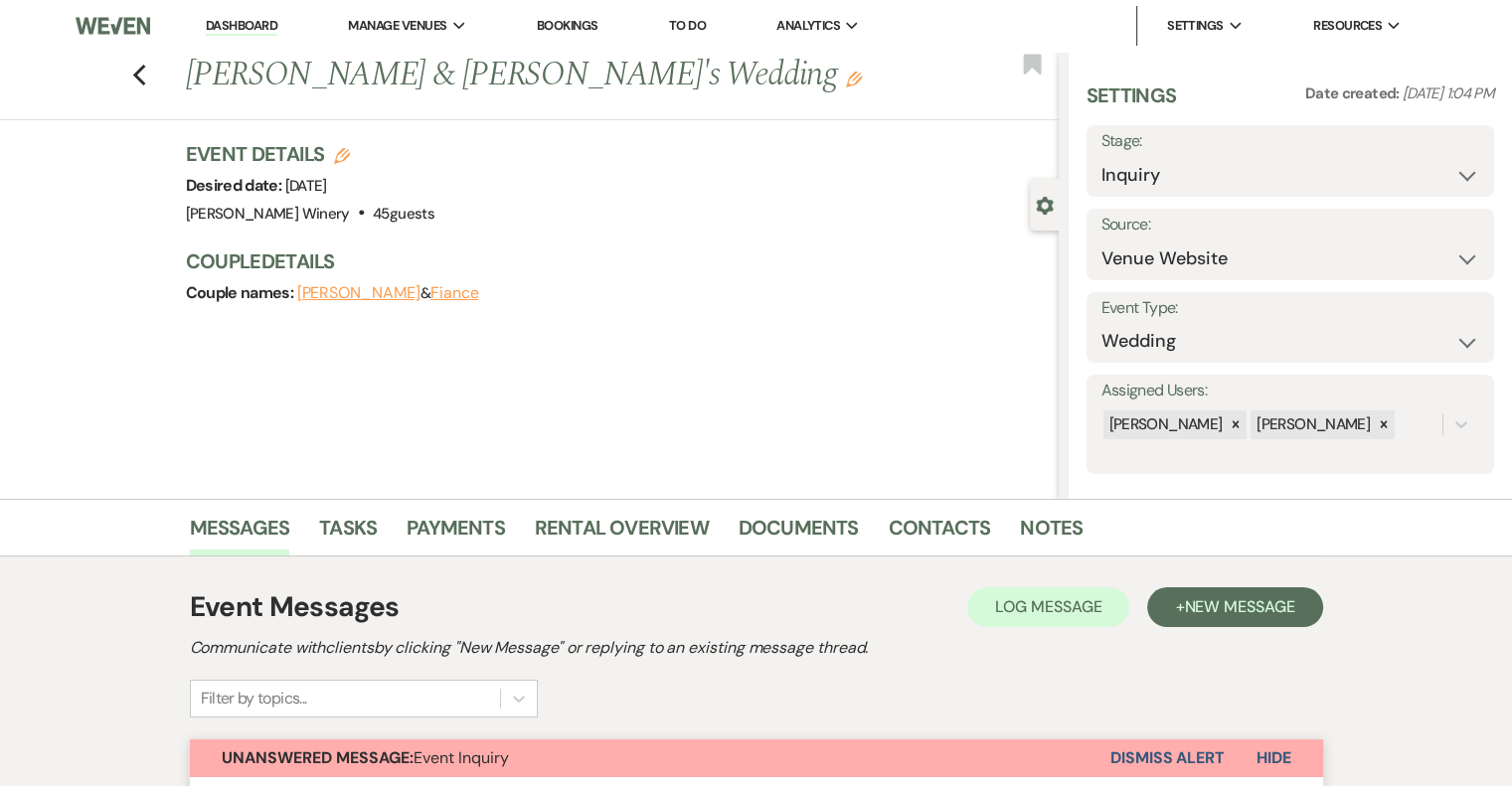click on "Dashboard" at bounding box center (242, 26) 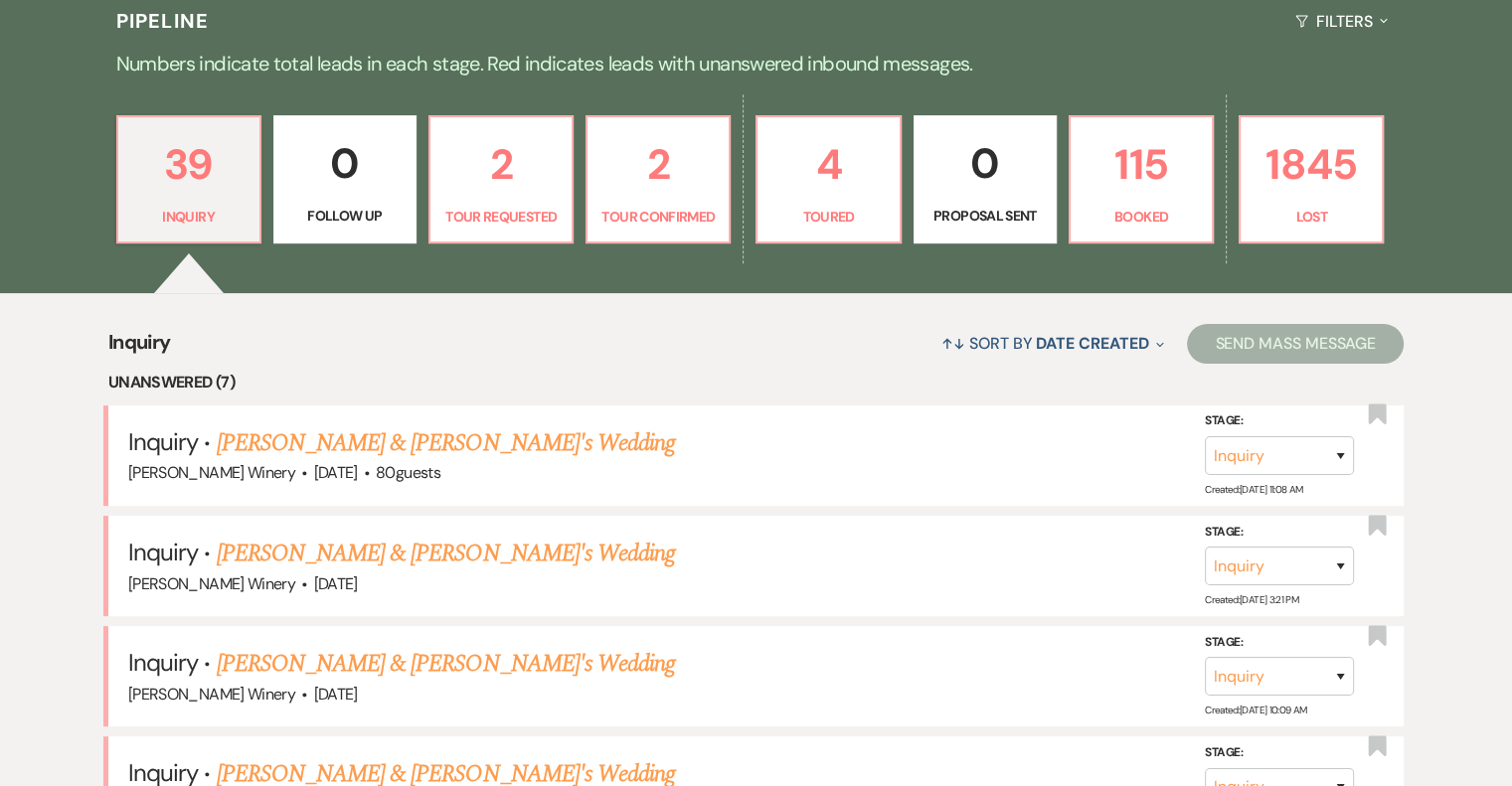 scroll, scrollTop: 497, scrollLeft: 0, axis: vertical 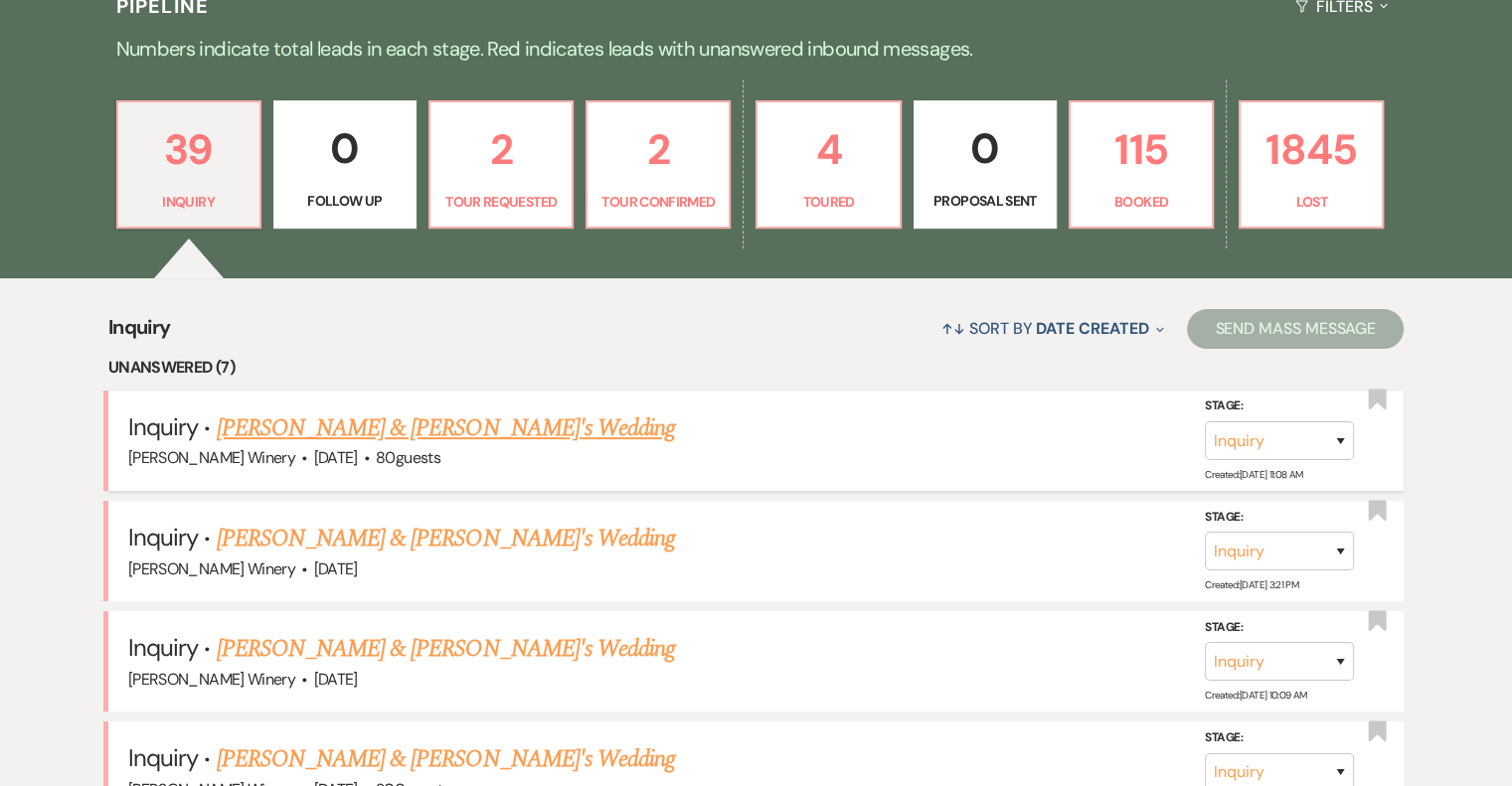 click on "[PERSON_NAME] & [PERSON_NAME]'s Wedding" at bounding box center [446, 428] 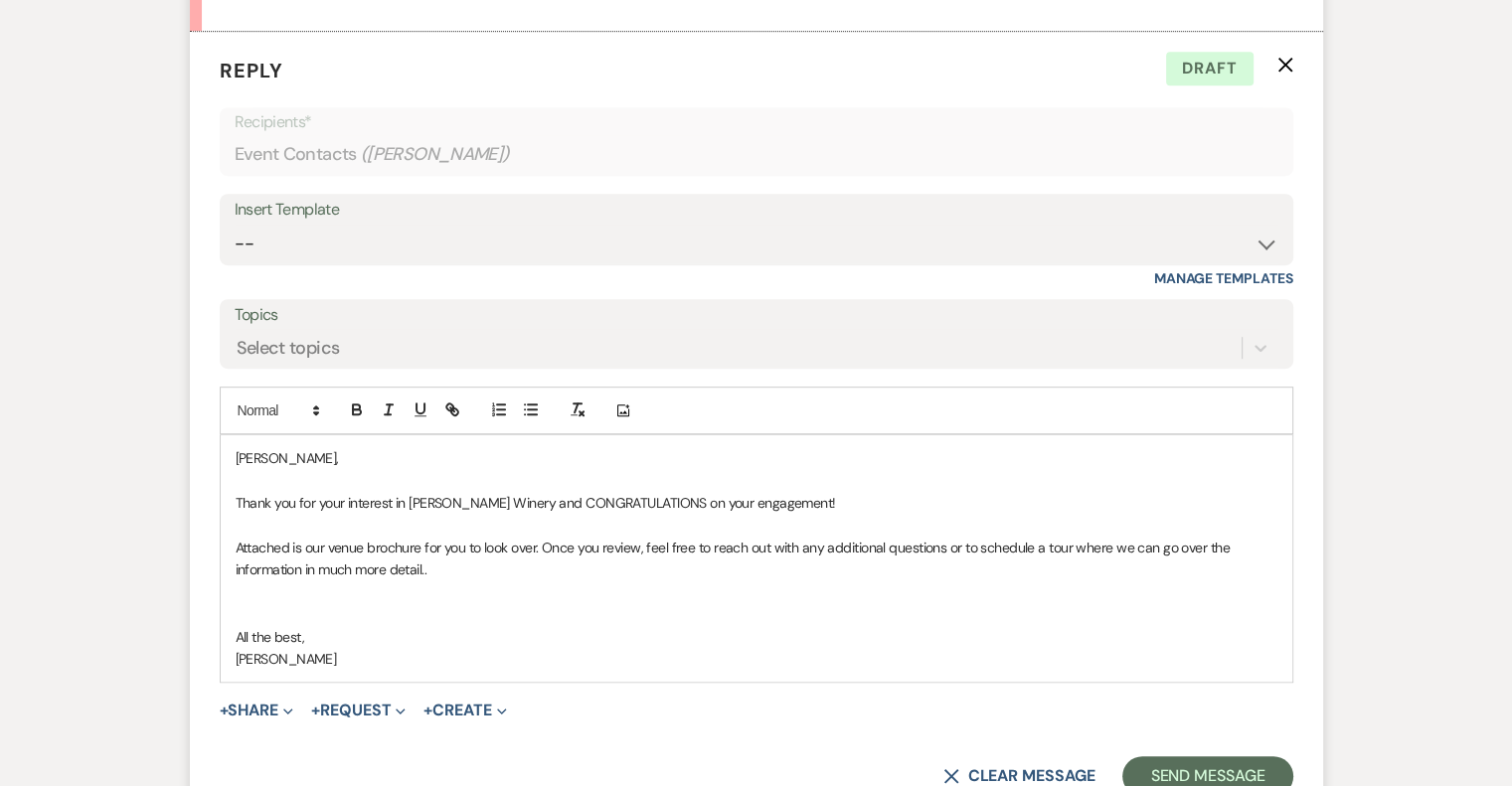 scroll, scrollTop: 1180, scrollLeft: 0, axis: vertical 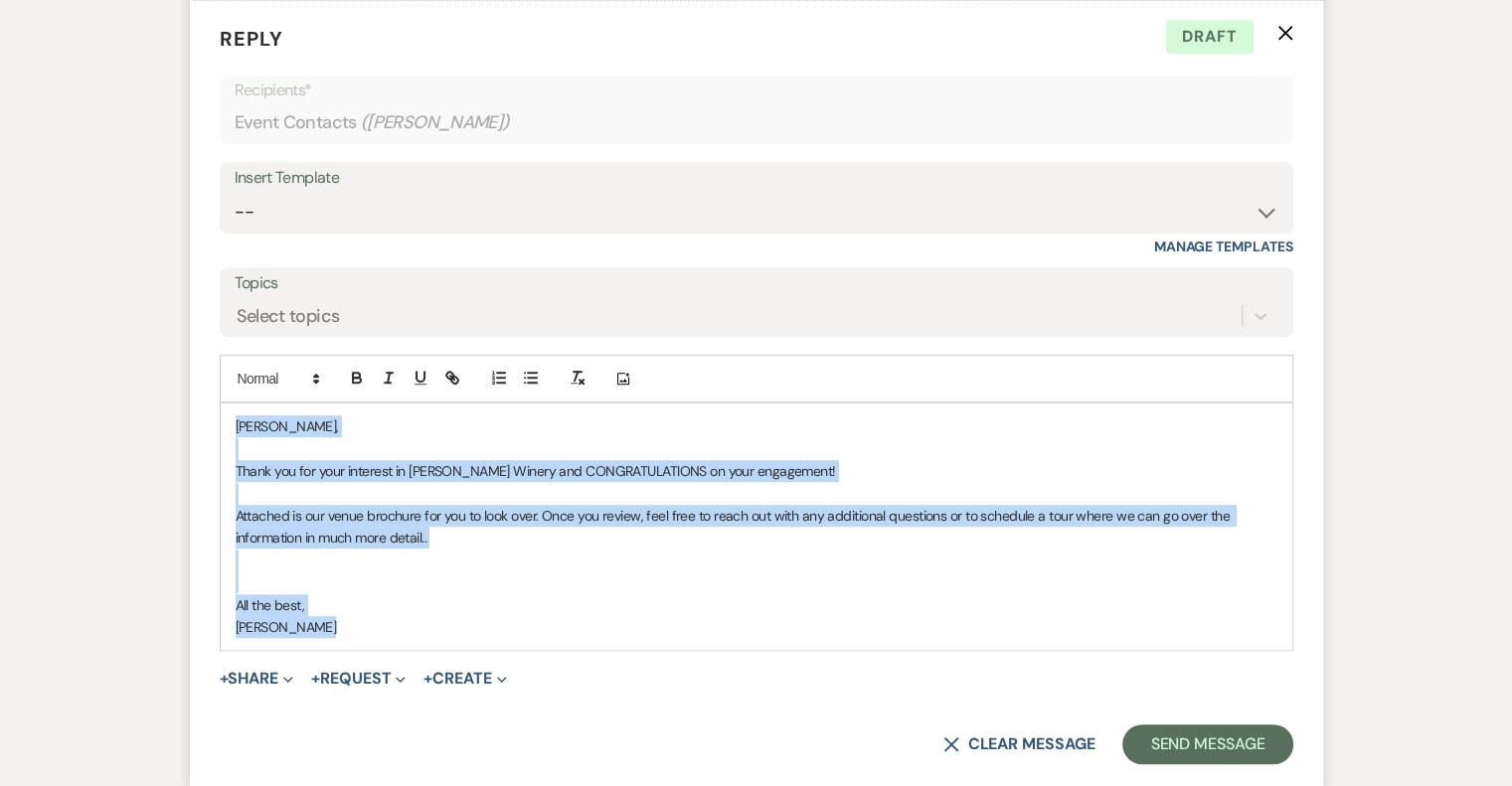 drag, startPoint x: 234, startPoint y: 422, endPoint x: 336, endPoint y: 573, distance: 182.22239 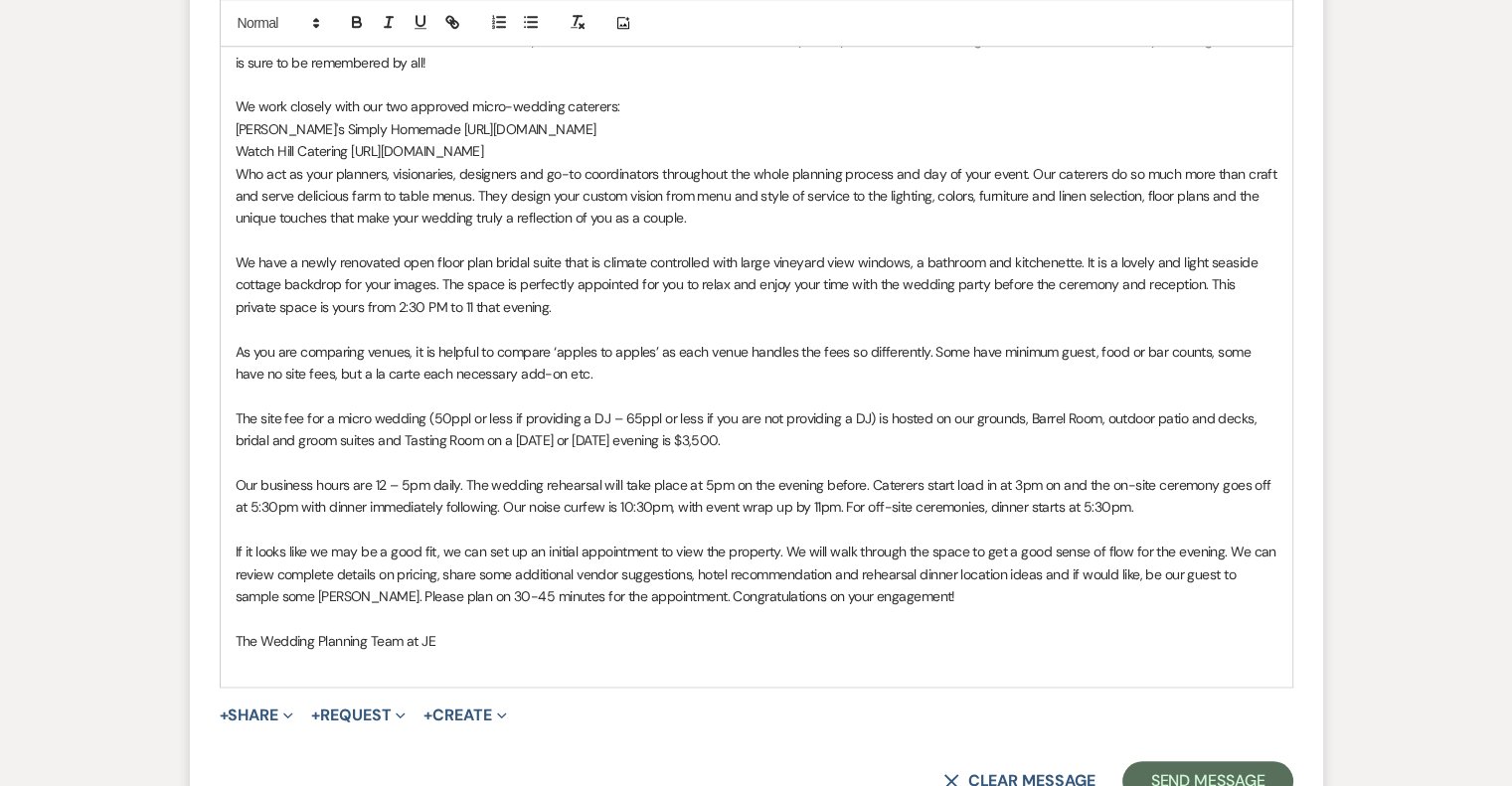 scroll, scrollTop: 1876, scrollLeft: 0, axis: vertical 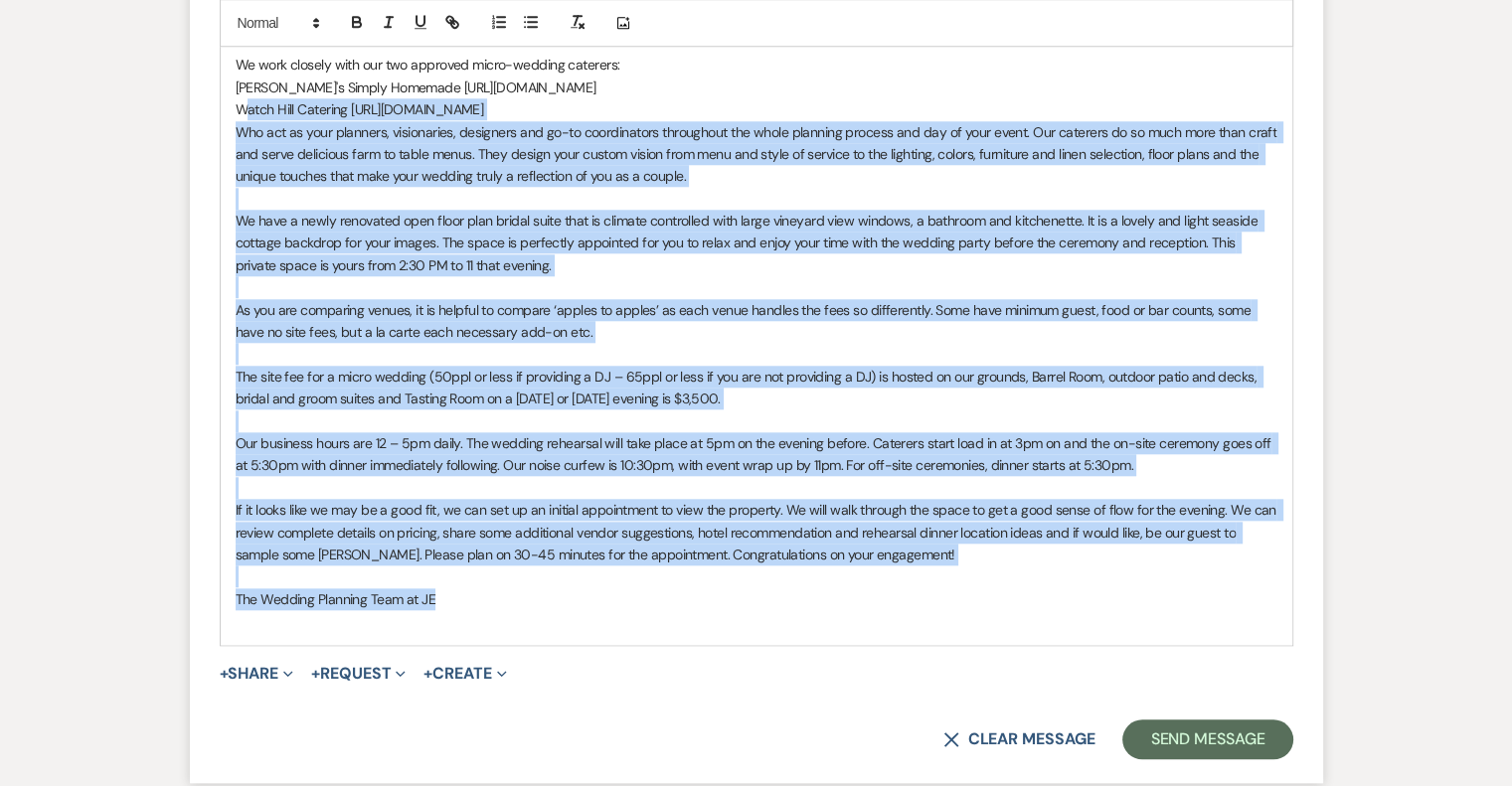 drag, startPoint x: 497, startPoint y: 602, endPoint x: 244, endPoint y: 105, distance: 557.6899 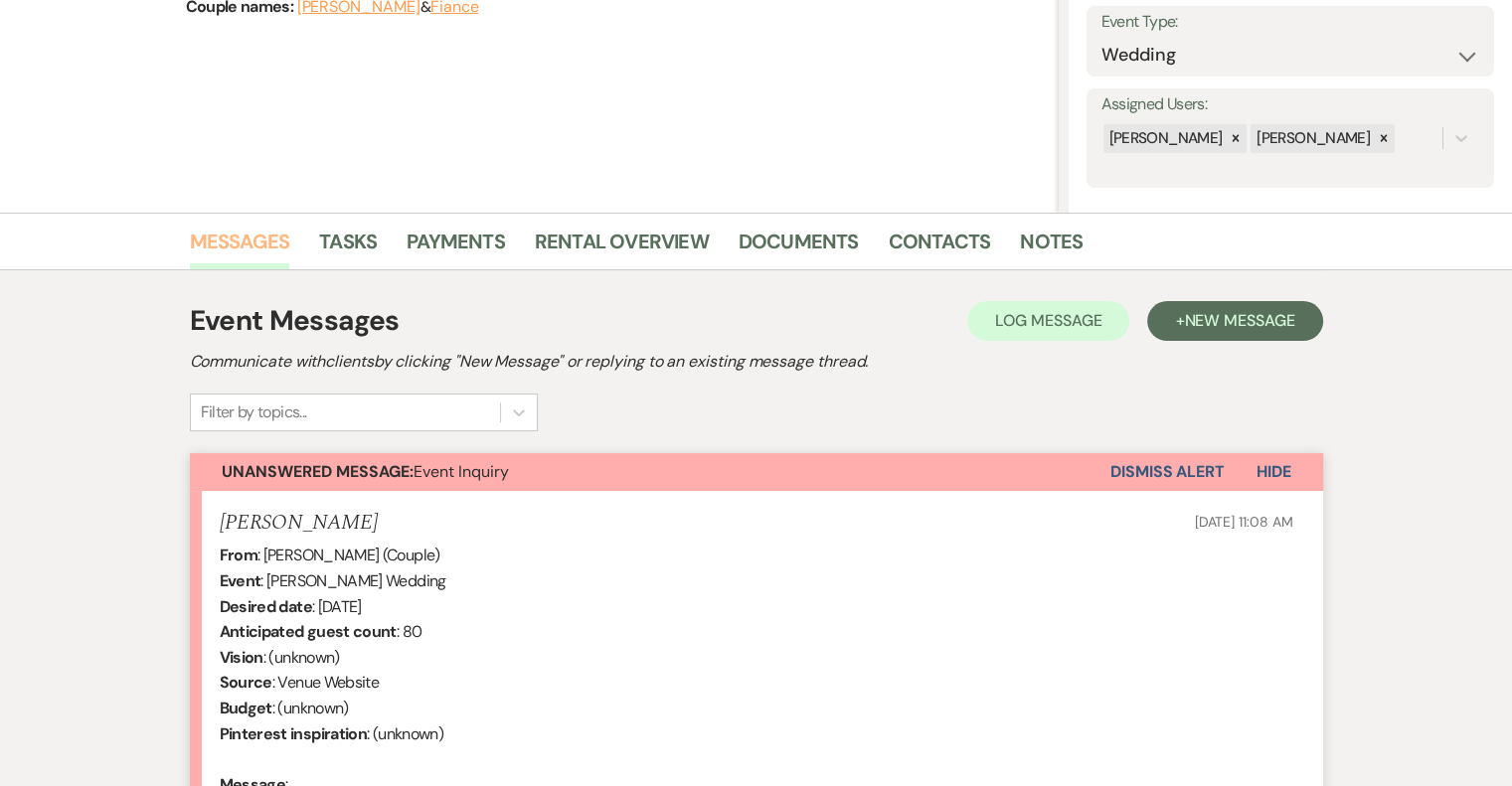 scroll, scrollTop: 0, scrollLeft: 0, axis: both 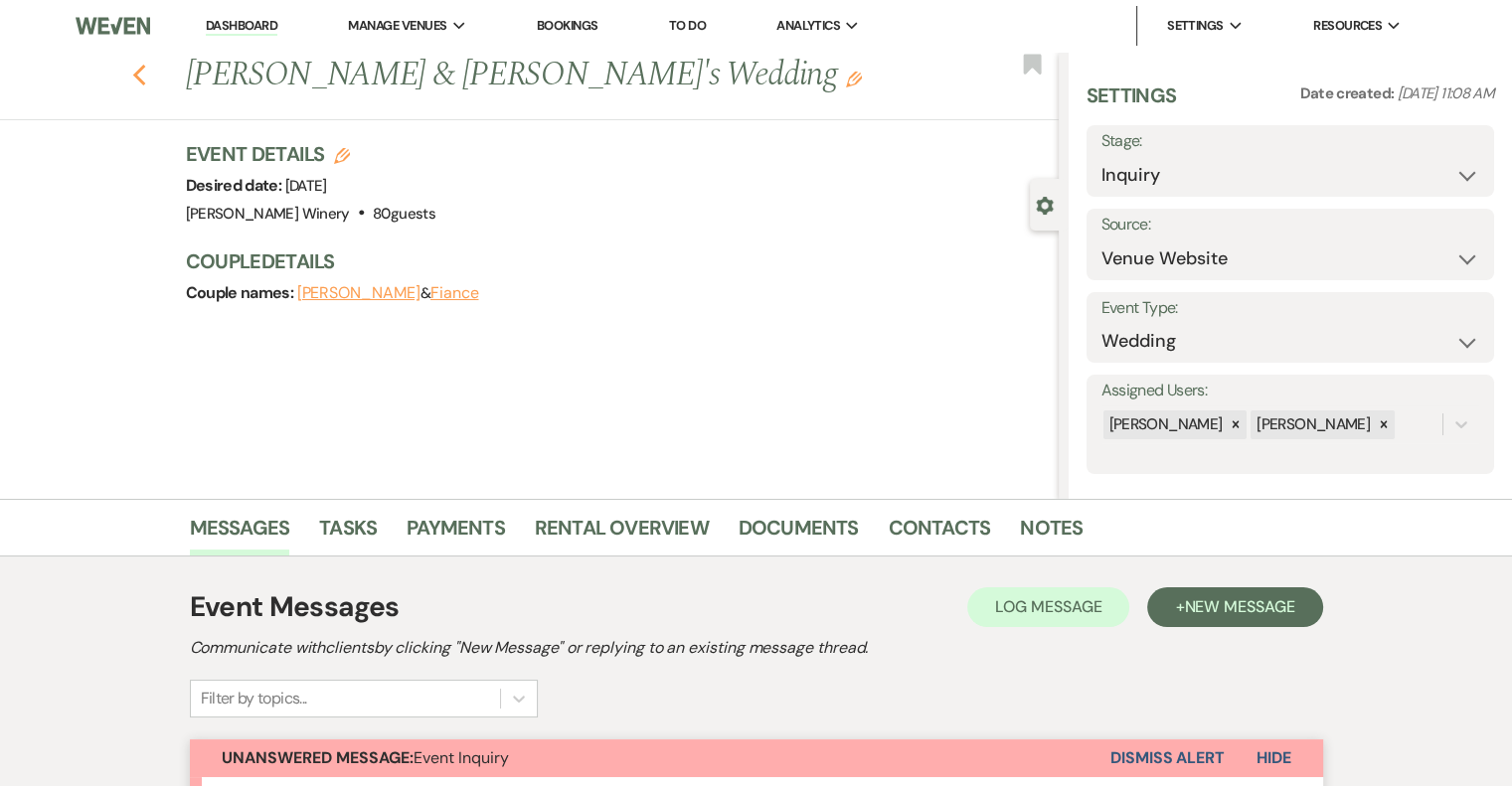 click 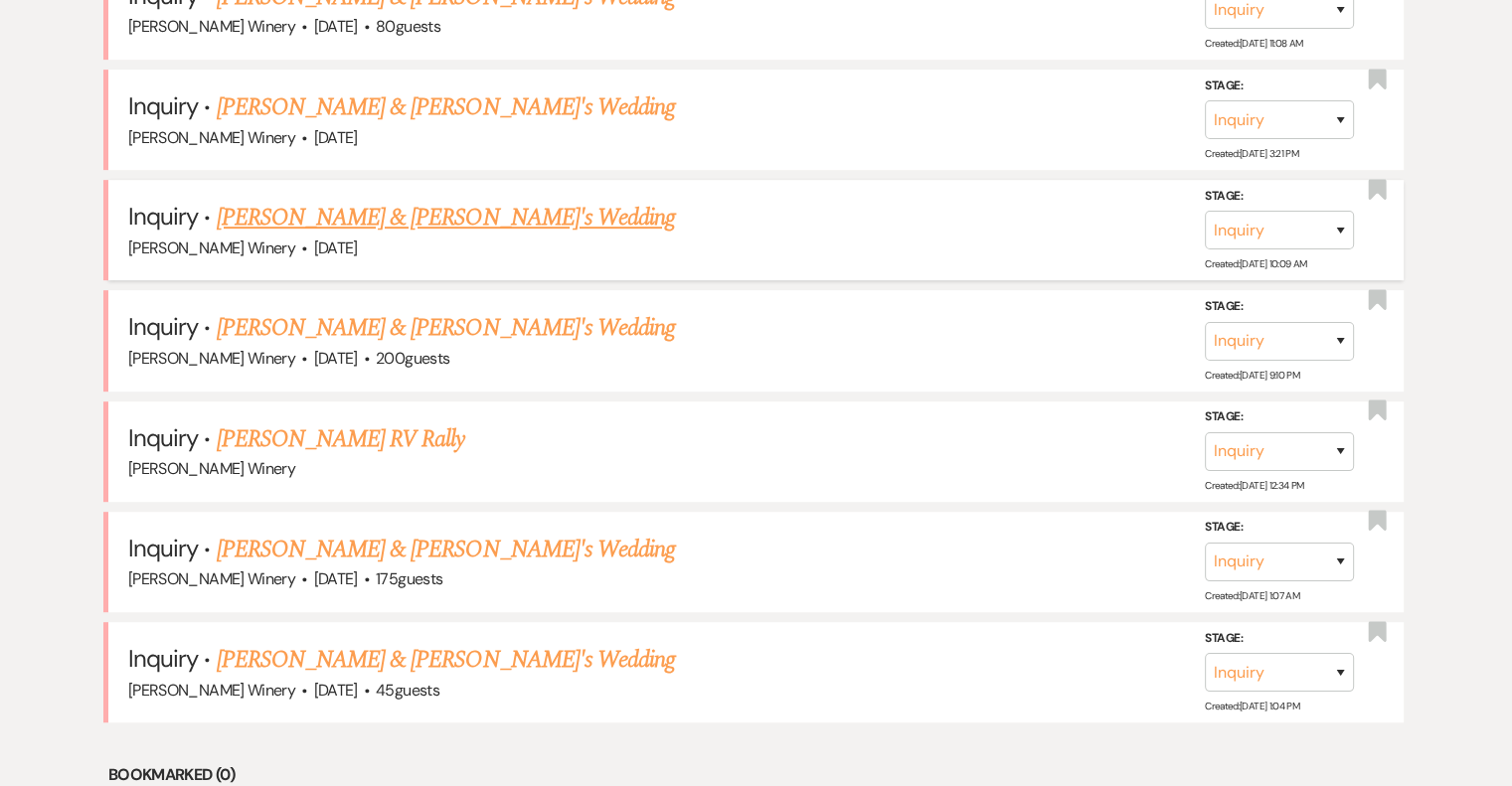 scroll, scrollTop: 894, scrollLeft: 0, axis: vertical 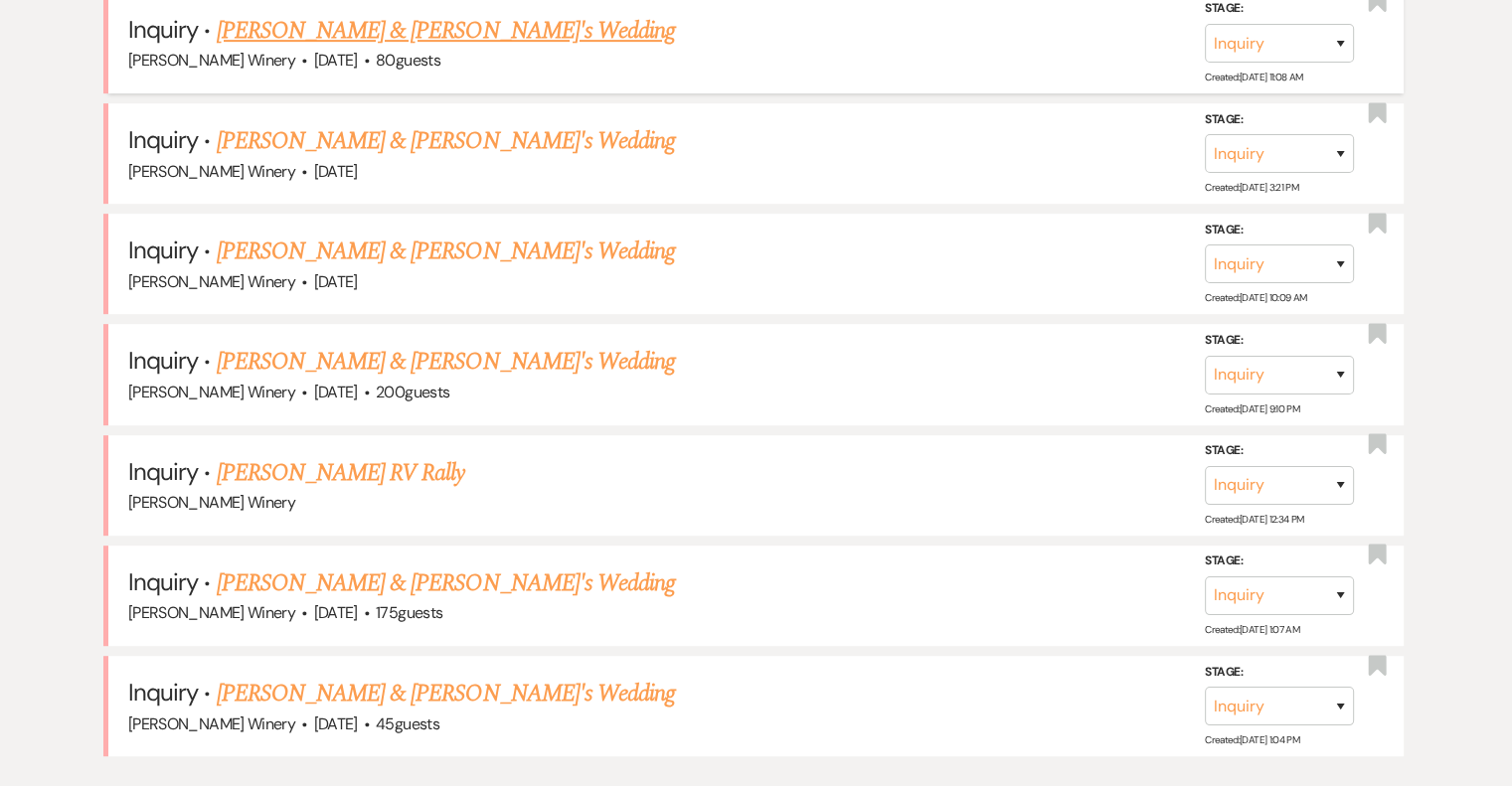 click on "[PERSON_NAME] & [PERSON_NAME]'s Wedding" at bounding box center [446, 31] 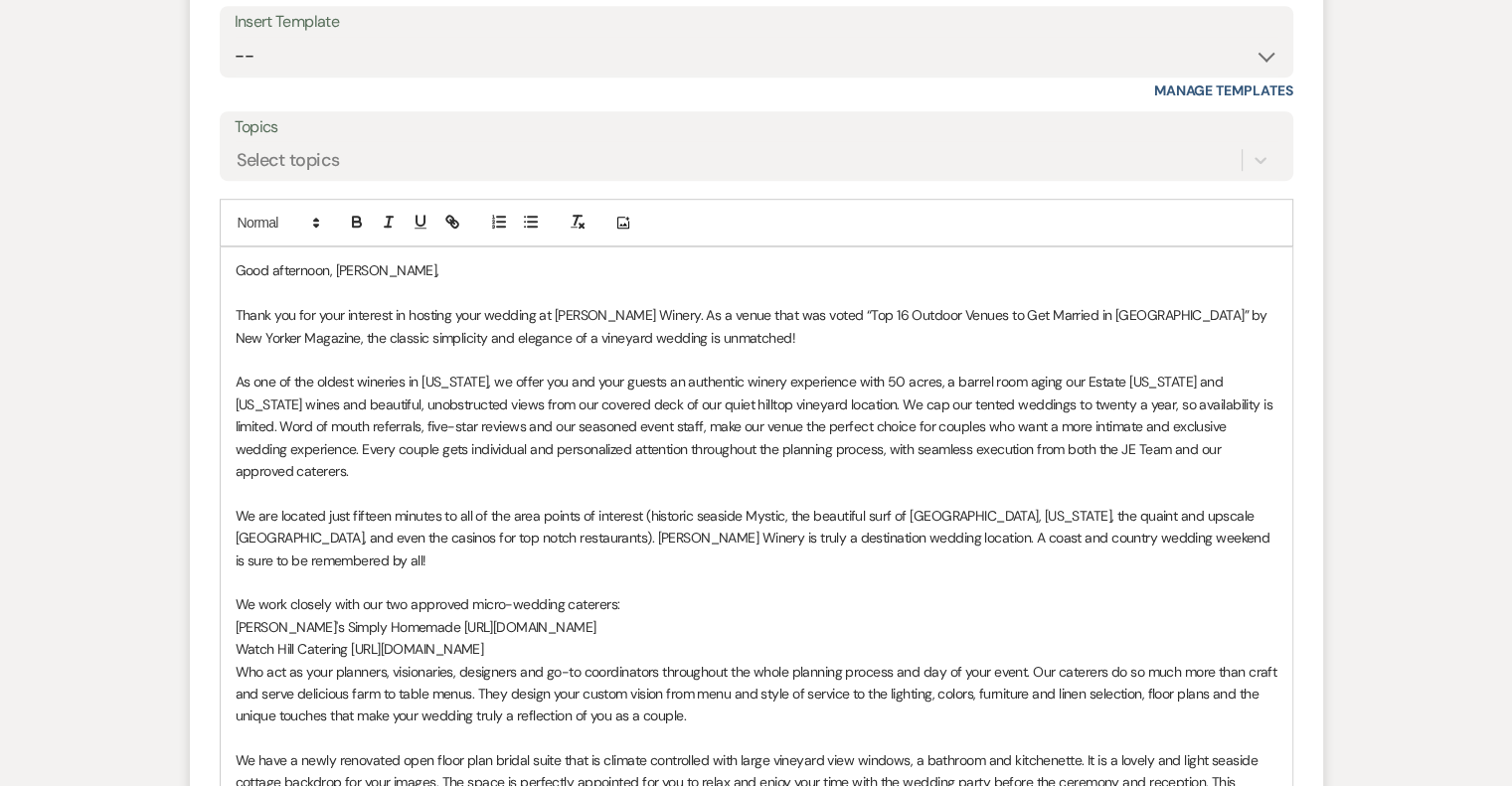 scroll, scrollTop: 1514, scrollLeft: 0, axis: vertical 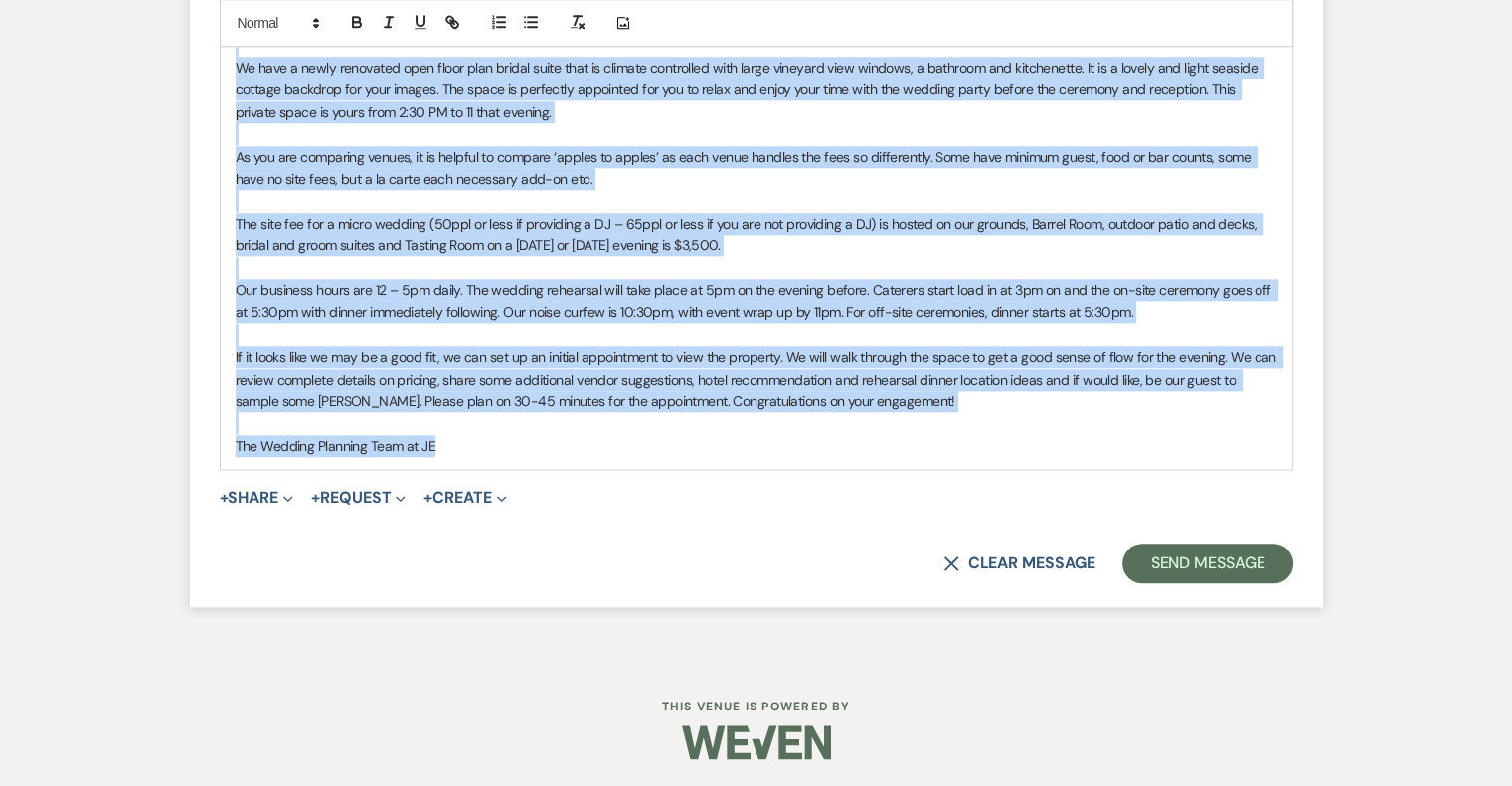 drag, startPoint x: 235, startPoint y: 88, endPoint x: 745, endPoint y: 814, distance: 887.229 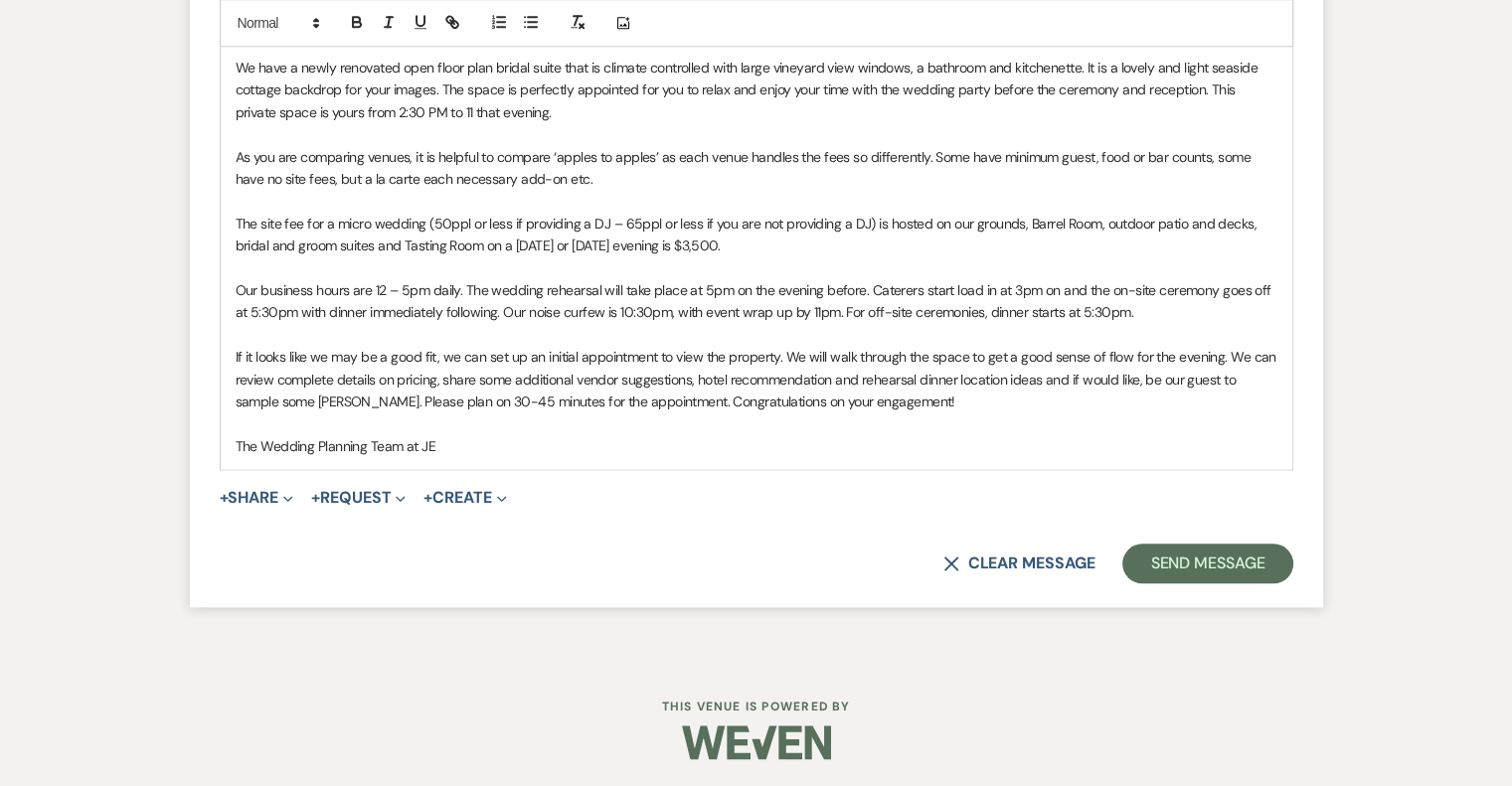 scroll, scrollTop: 1161, scrollLeft: 0, axis: vertical 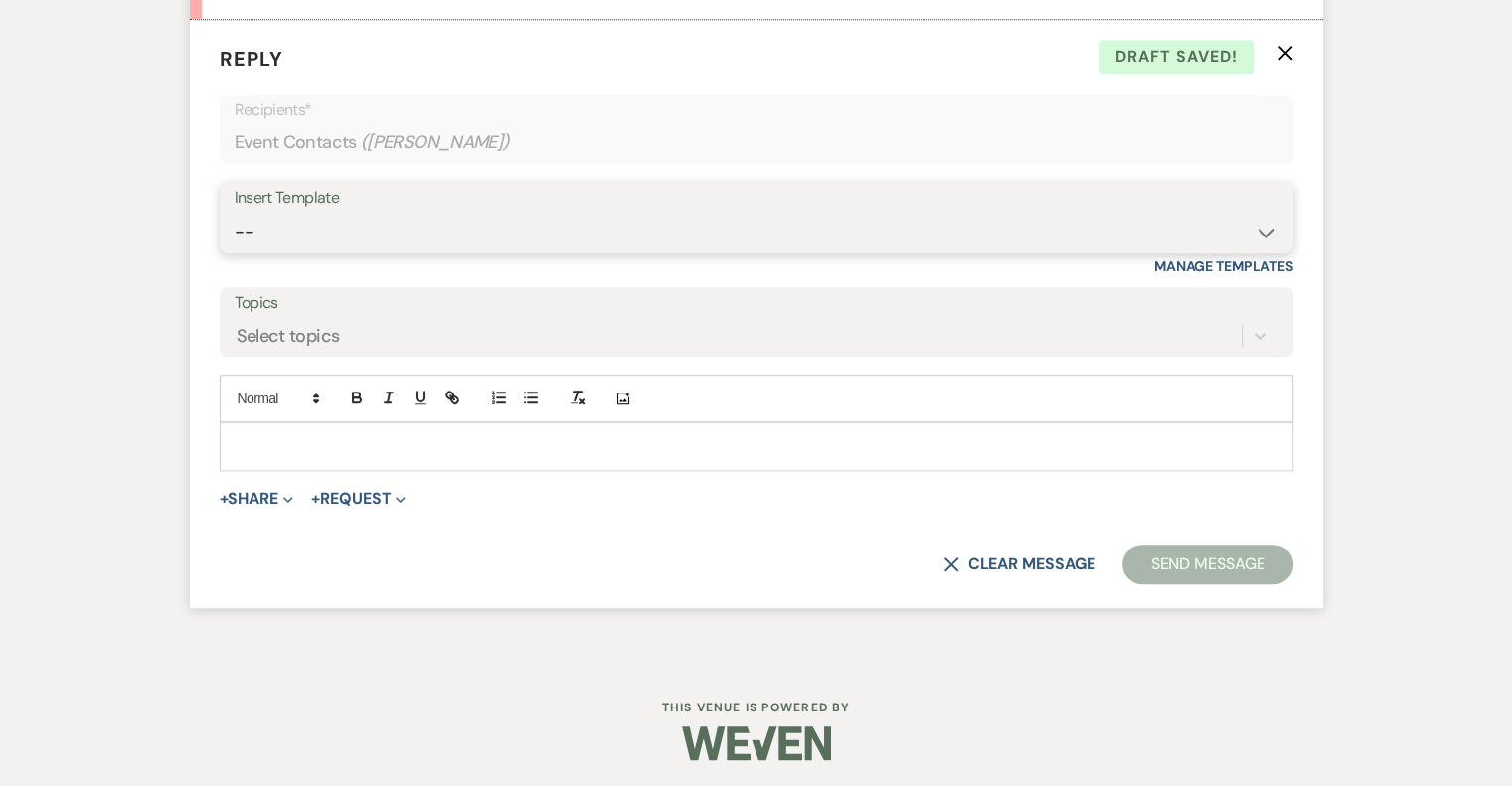 click on "-- Weven Planning Portal Introduction (Booked Events) Tour Request Response Follow Up  Initial Inquiry Response  Vendor List Contract (Pre-Booked Leads) [PERSON_NAME]- introduction email Tasting/Meeting Follow Up 2023 Luxury Loo Pricing Before the Tasting/Meeting" at bounding box center (756, 232) 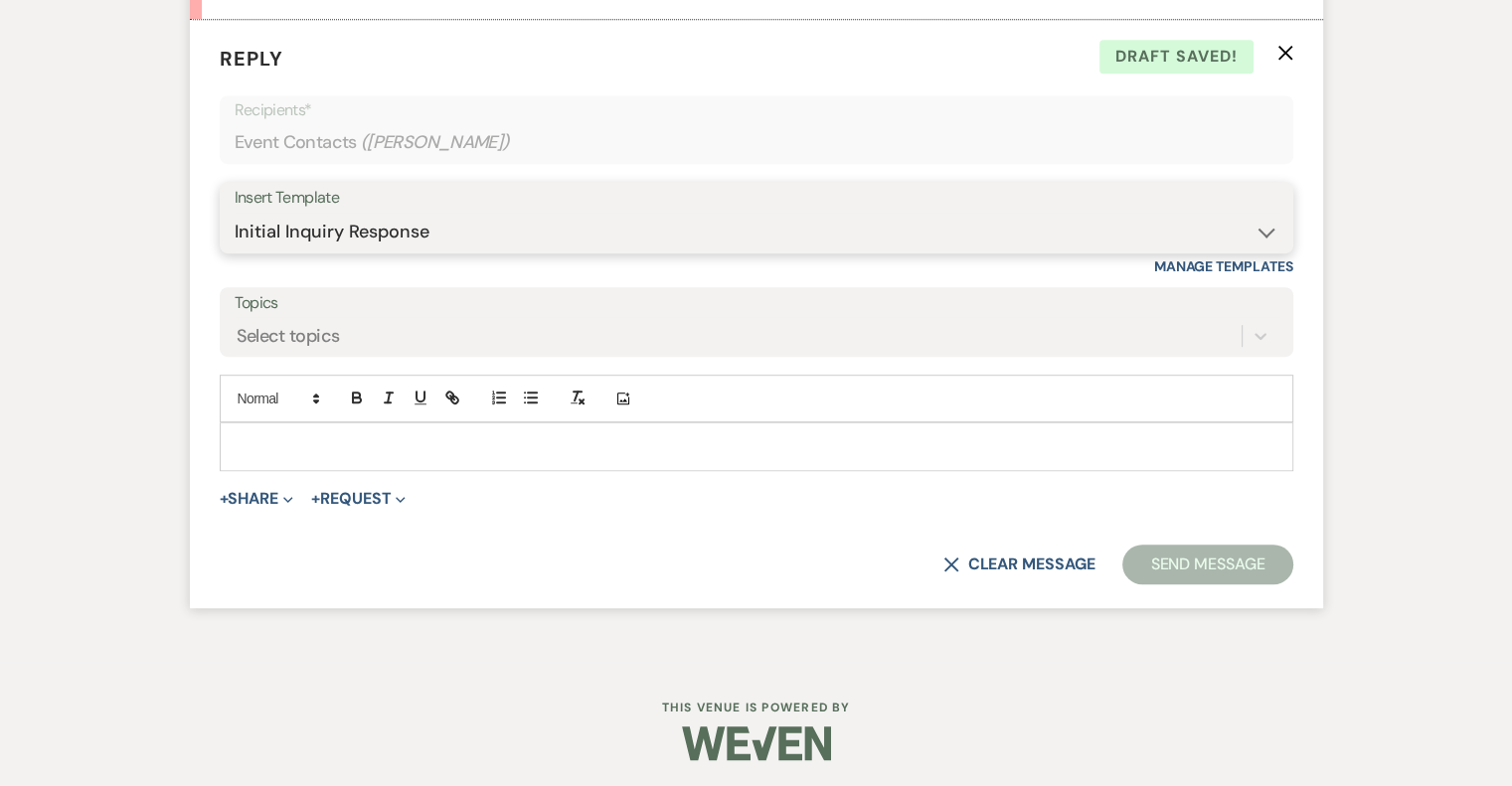 click on "-- Weven Planning Portal Introduction (Booked Events) Tour Request Response Follow Up  Initial Inquiry Response  Vendor List Contract (Pre-Booked Leads) [PERSON_NAME]- introduction email Tasting/Meeting Follow Up 2023 Luxury Loo Pricing Before the Tasting/Meeting" at bounding box center (756, 232) 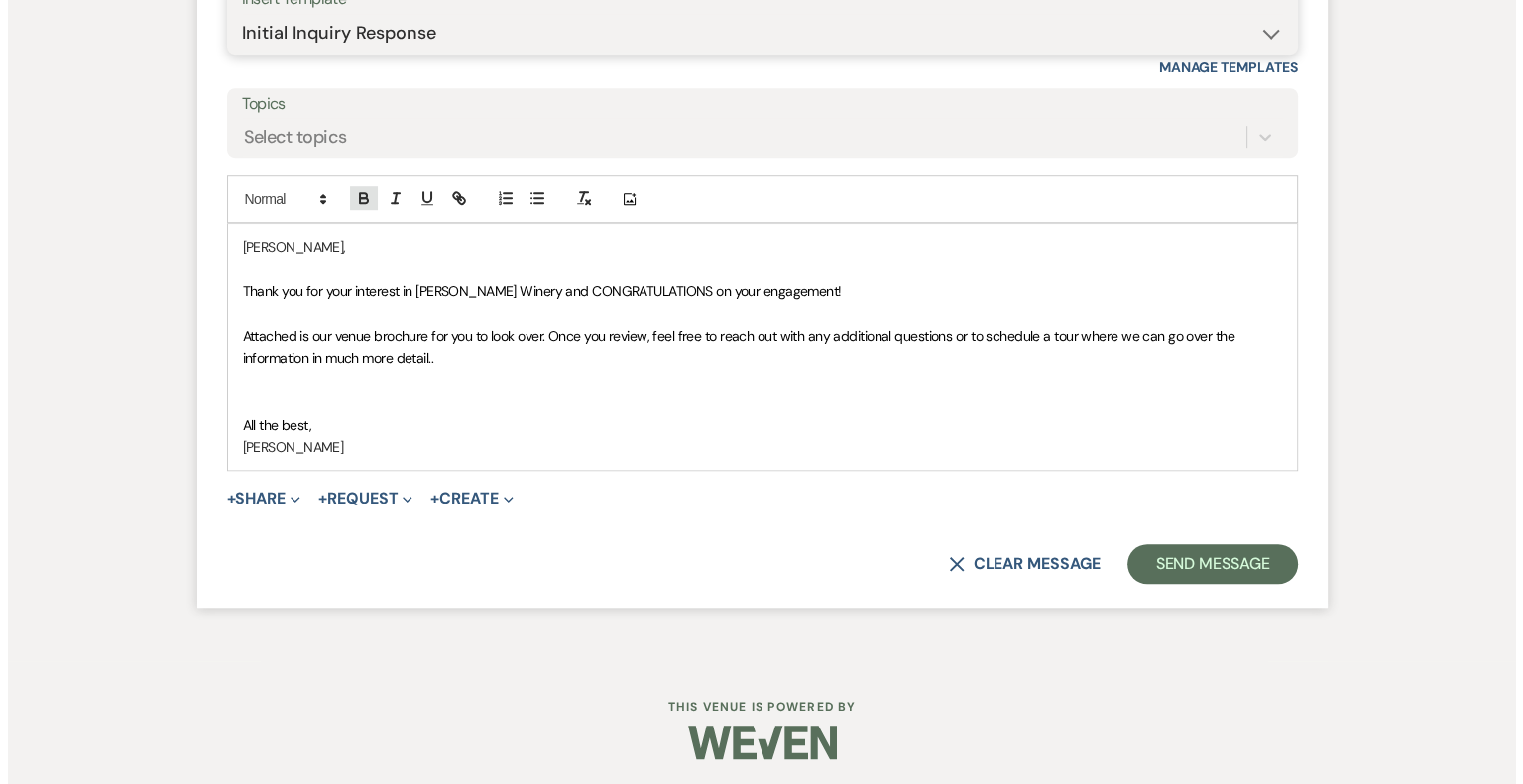 scroll, scrollTop: 1358, scrollLeft: 0, axis: vertical 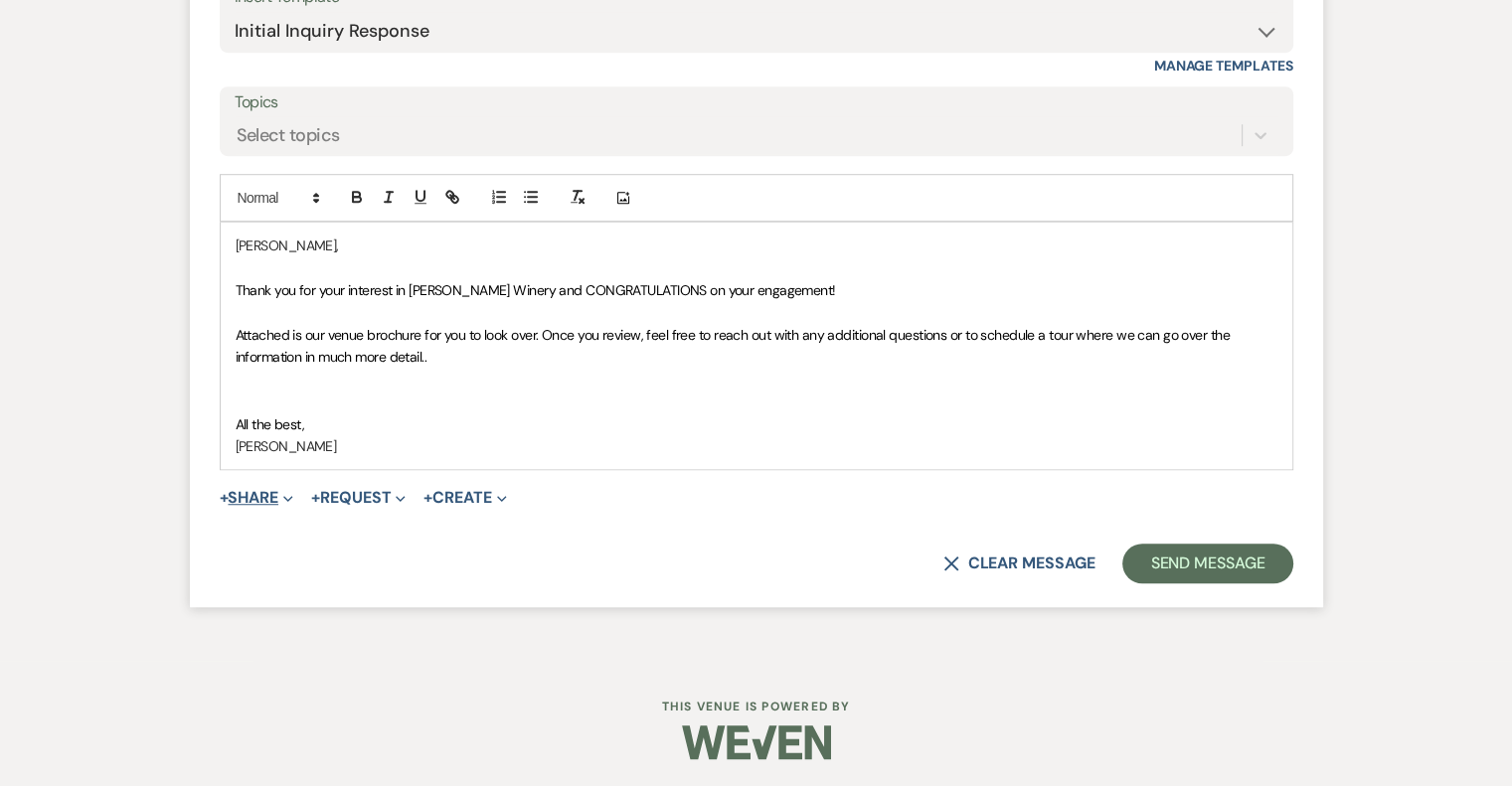 click on "+  Share Expand" at bounding box center [256, 498] 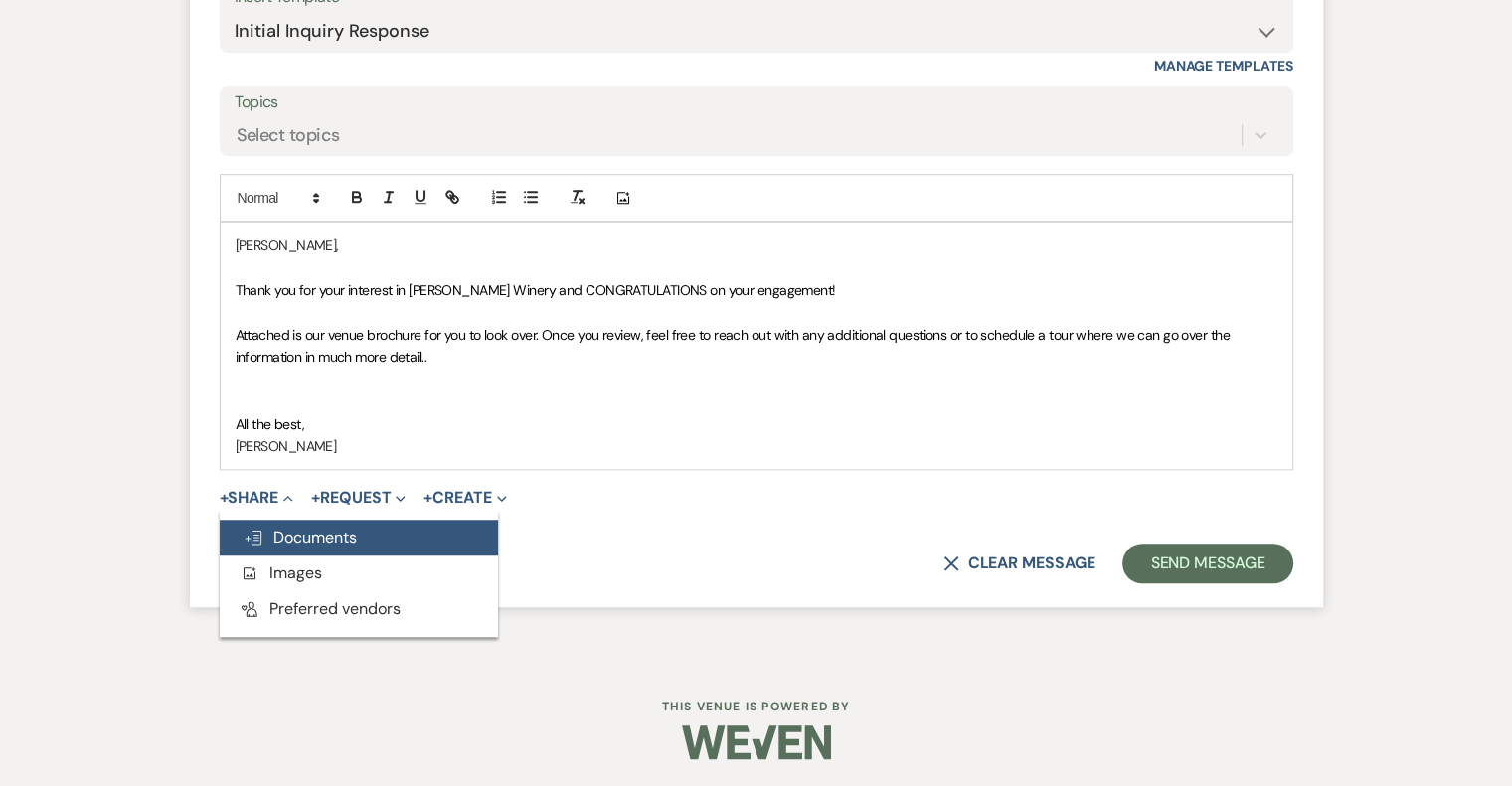 click on "Doc Upload Documents" at bounding box center [300, 537] 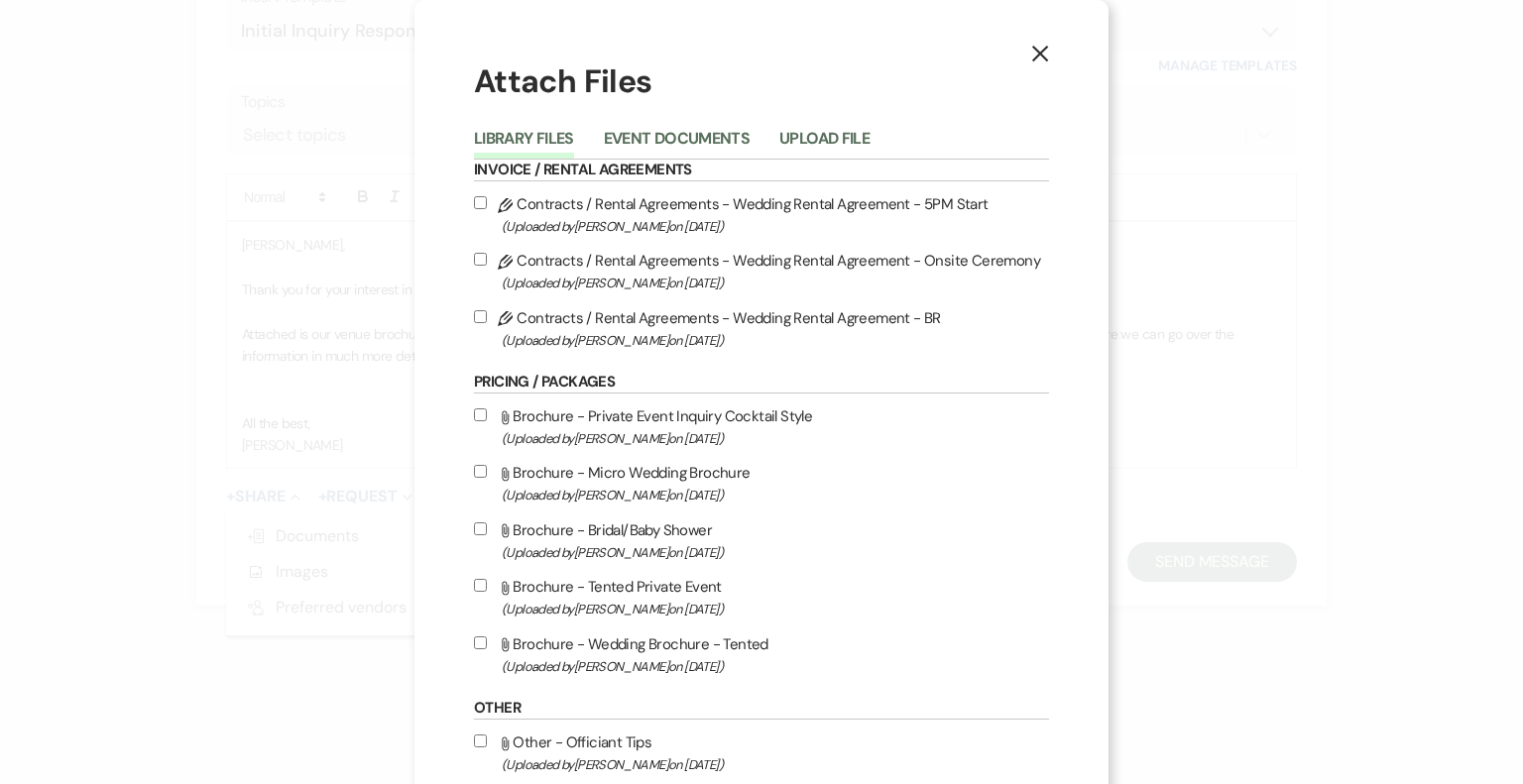 click on "(Uploaded by  [PERSON_NAME]  on   [DATE] )" at bounding box center (775, 666) 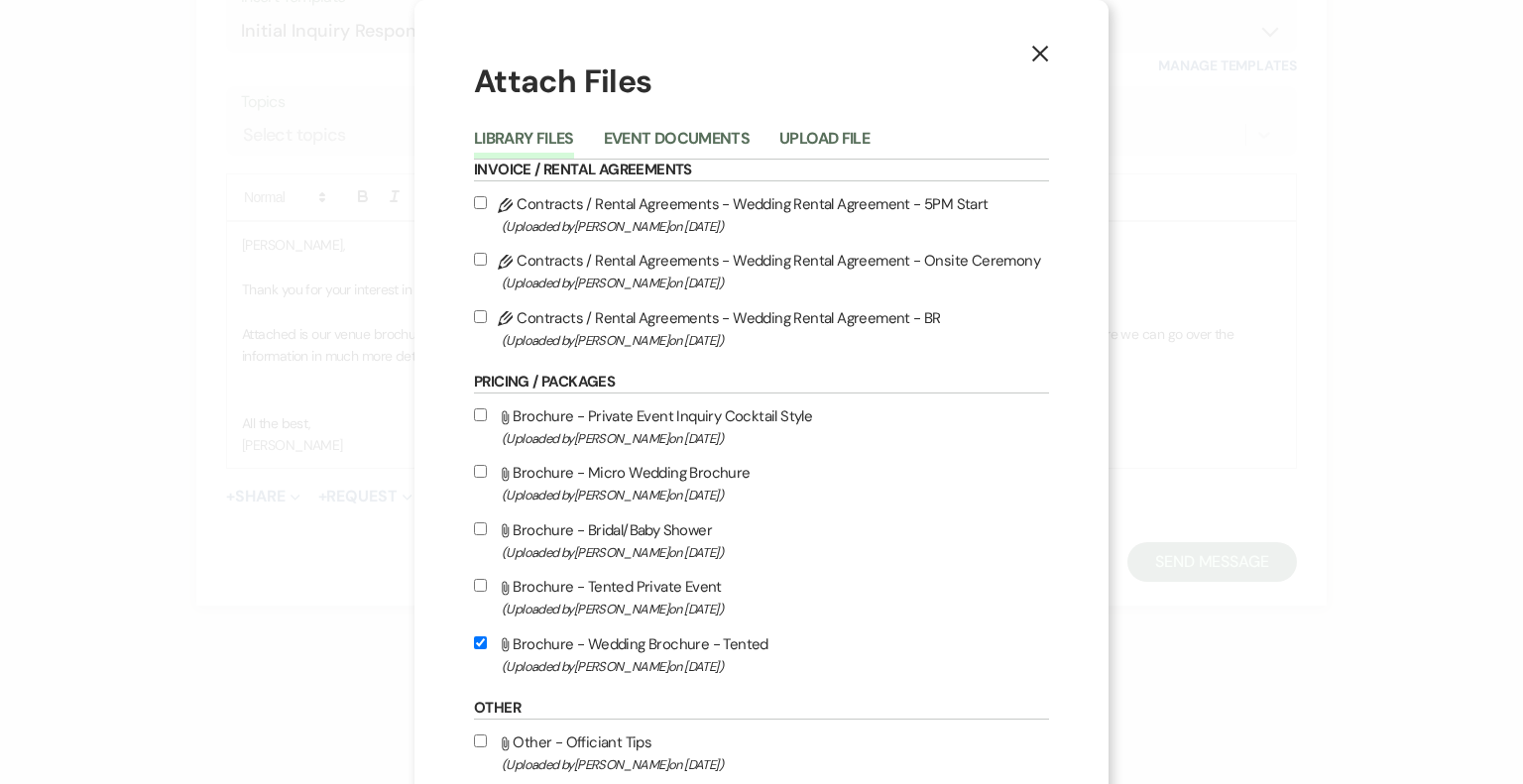 click on "X" at bounding box center [1040, 53] 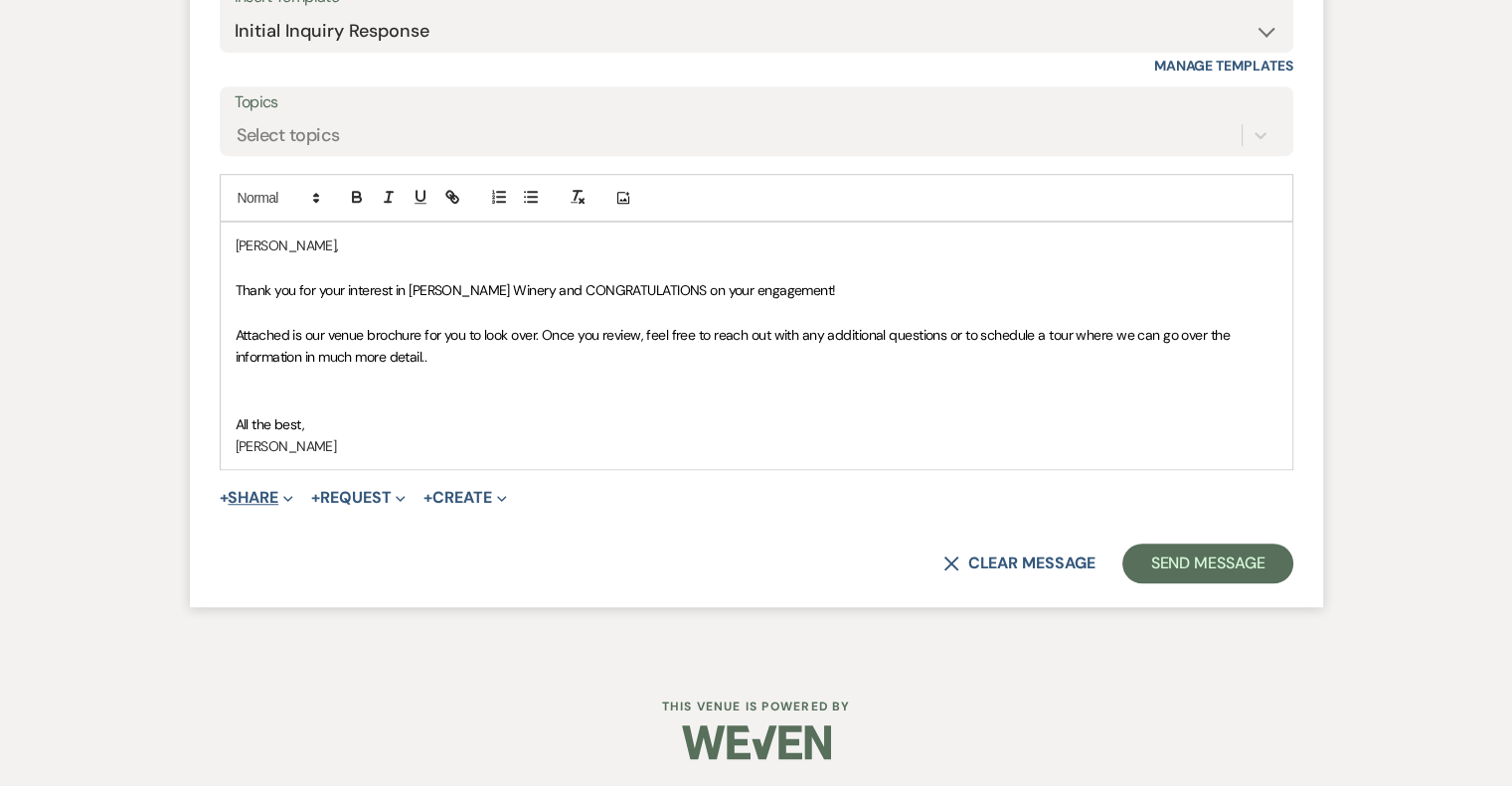click on "+  Share Expand" at bounding box center (256, 498) 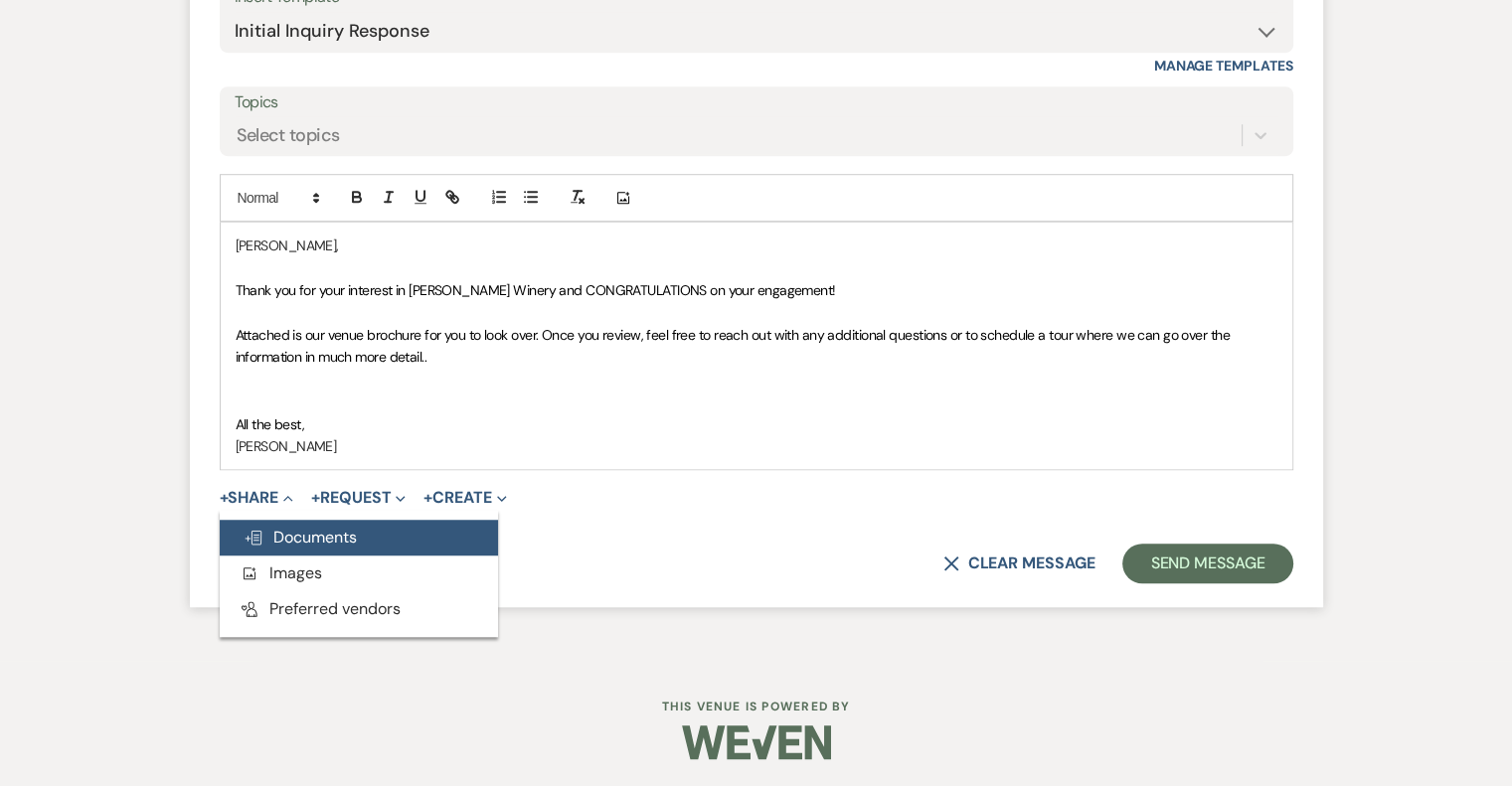 click on "Doc Upload Documents" at bounding box center (300, 537) 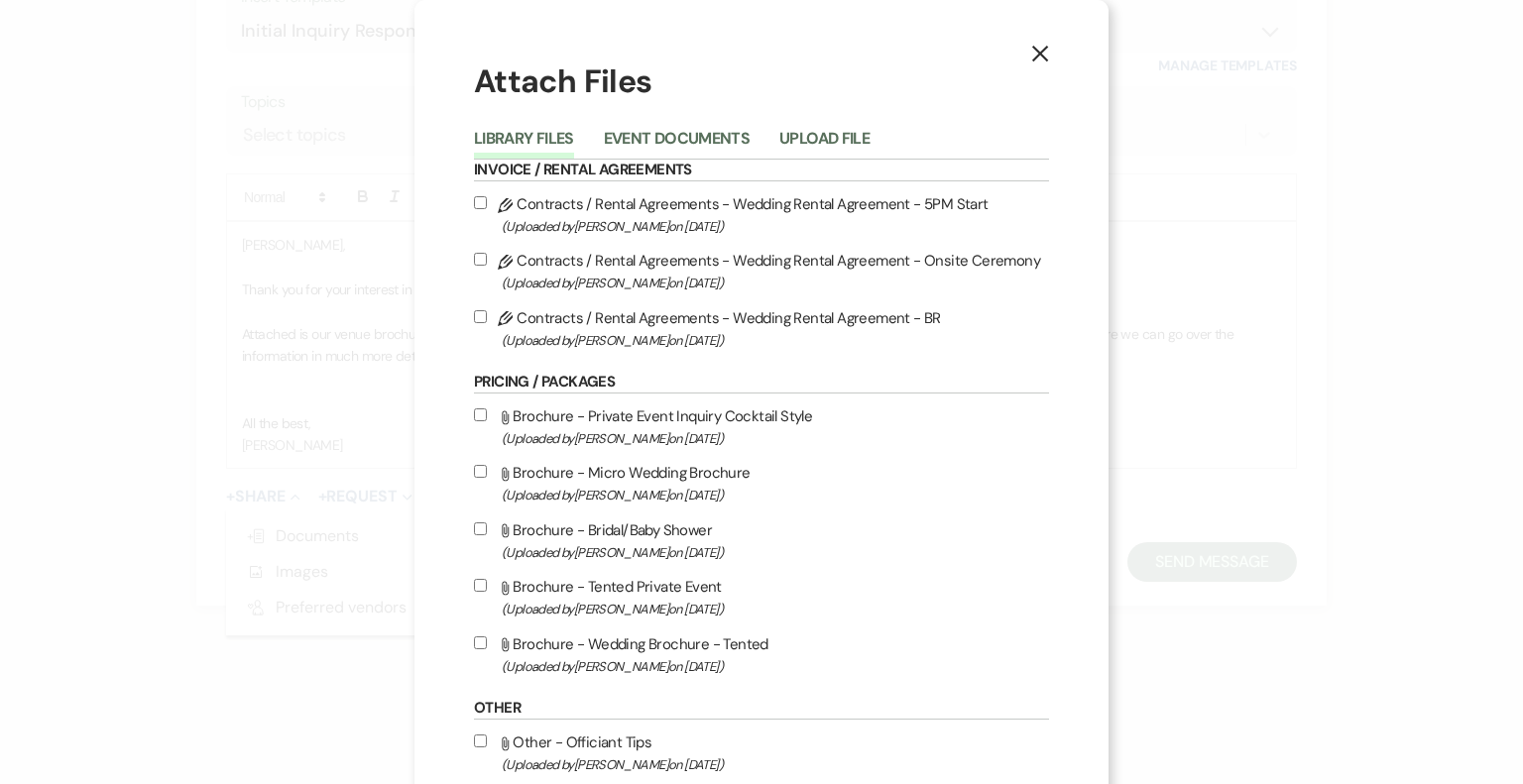 click on "Attach File Brochure - Wedding Brochure - Tented (Uploaded by  [PERSON_NAME]  on   [DATE] )" at bounding box center (762, 654) 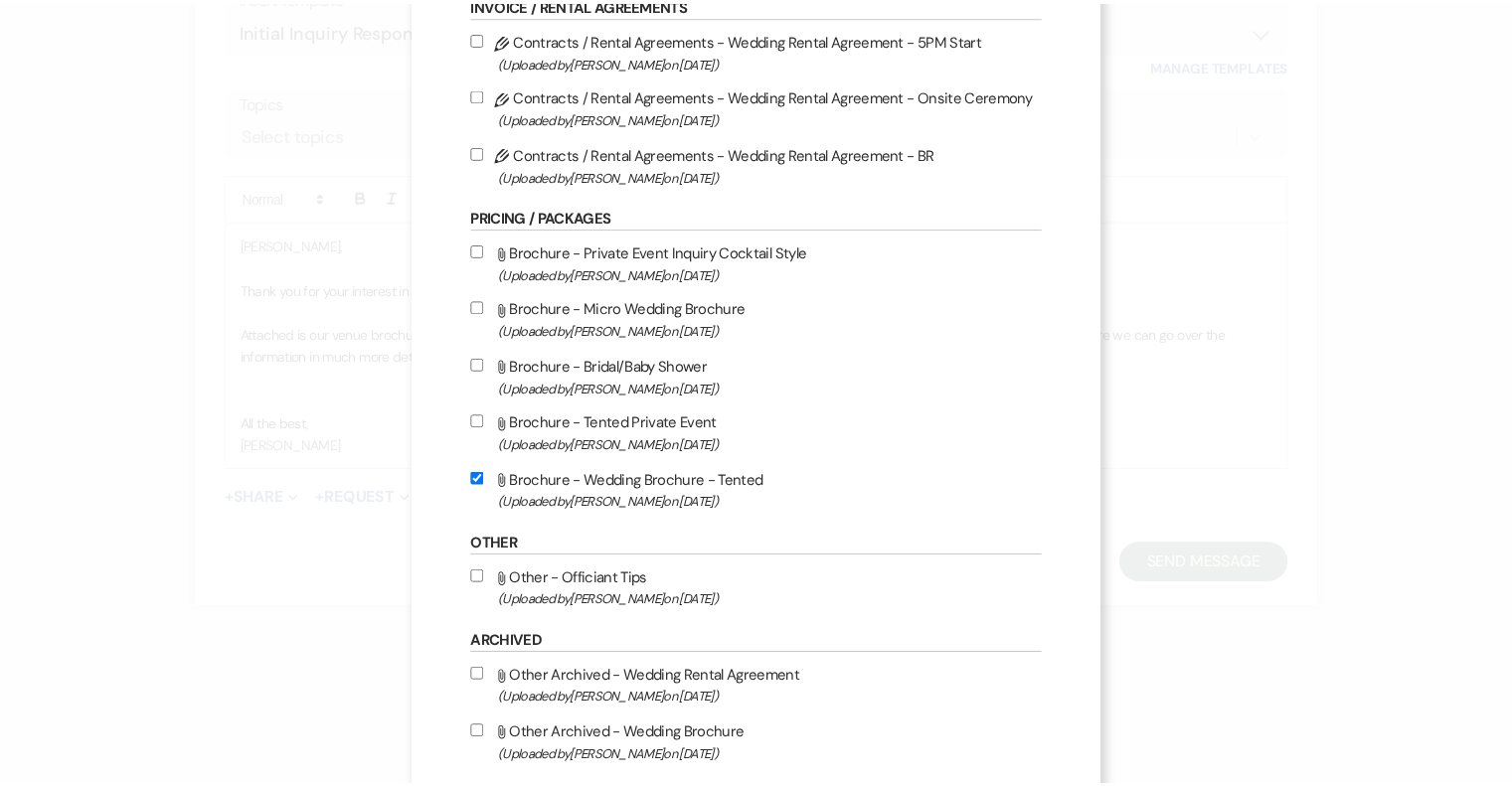 scroll, scrollTop: 270, scrollLeft: 0, axis: vertical 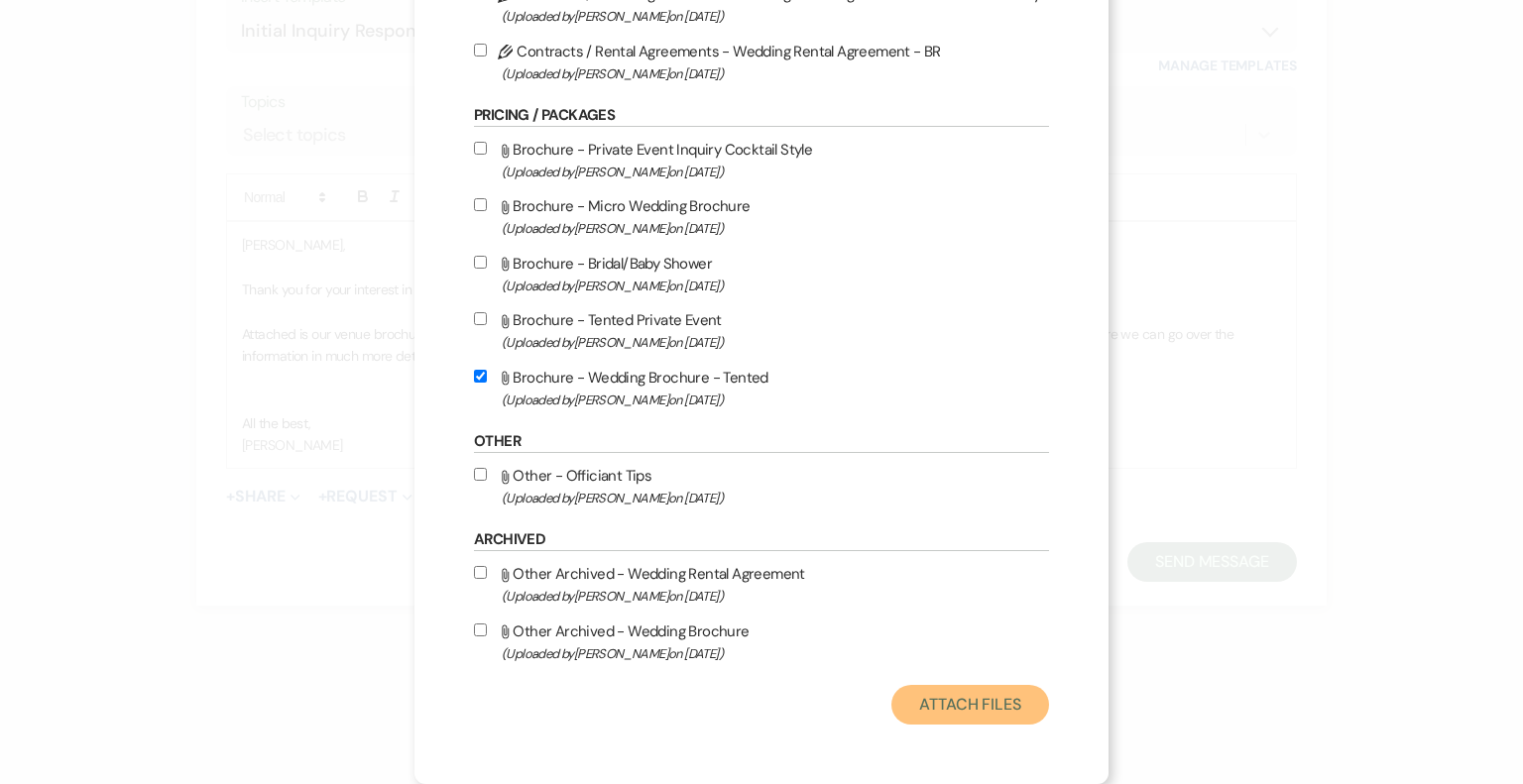 click on "Attach Files" at bounding box center (970, 705) 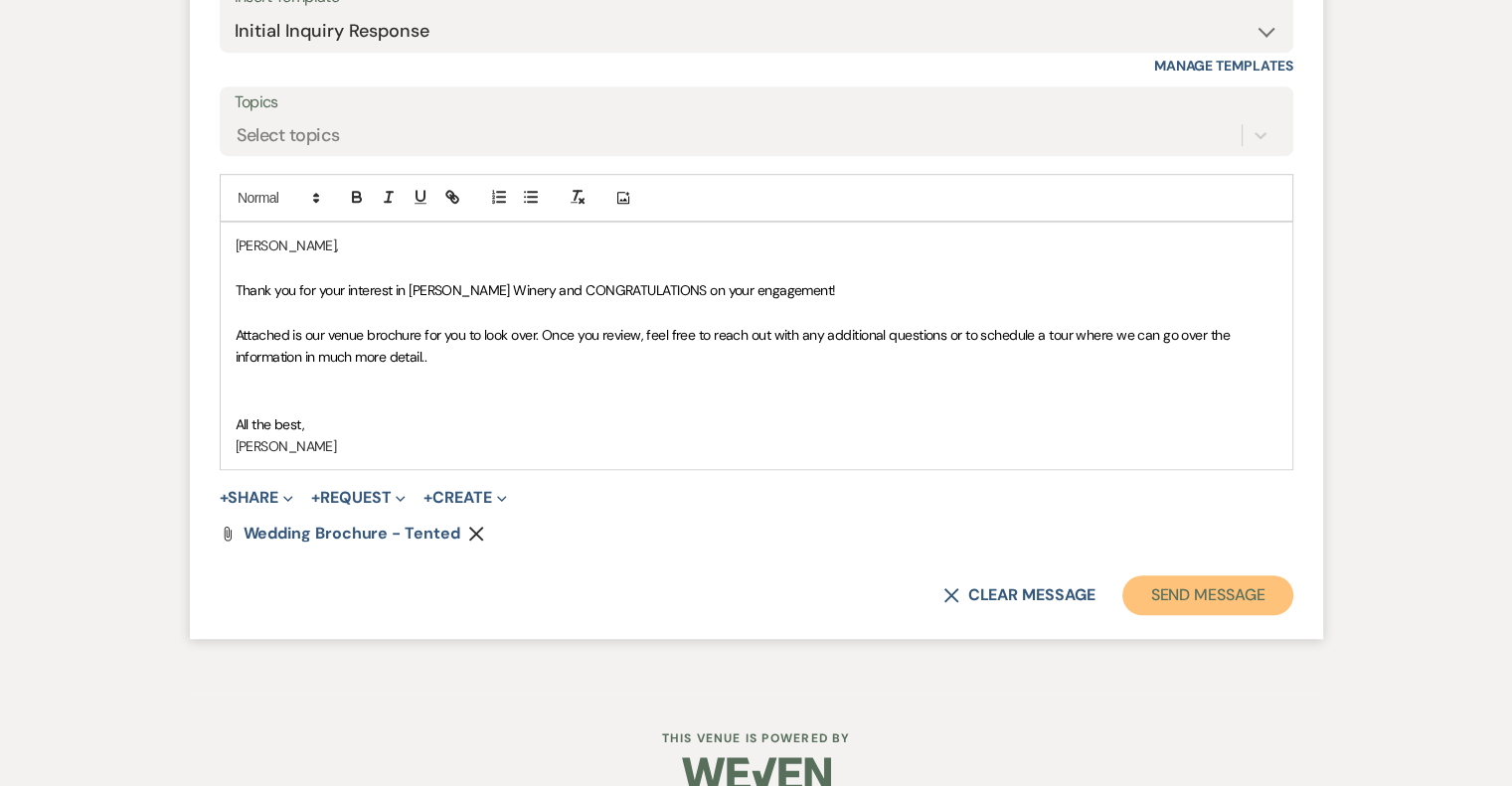 click on "Send Message" at bounding box center (1207, 595) 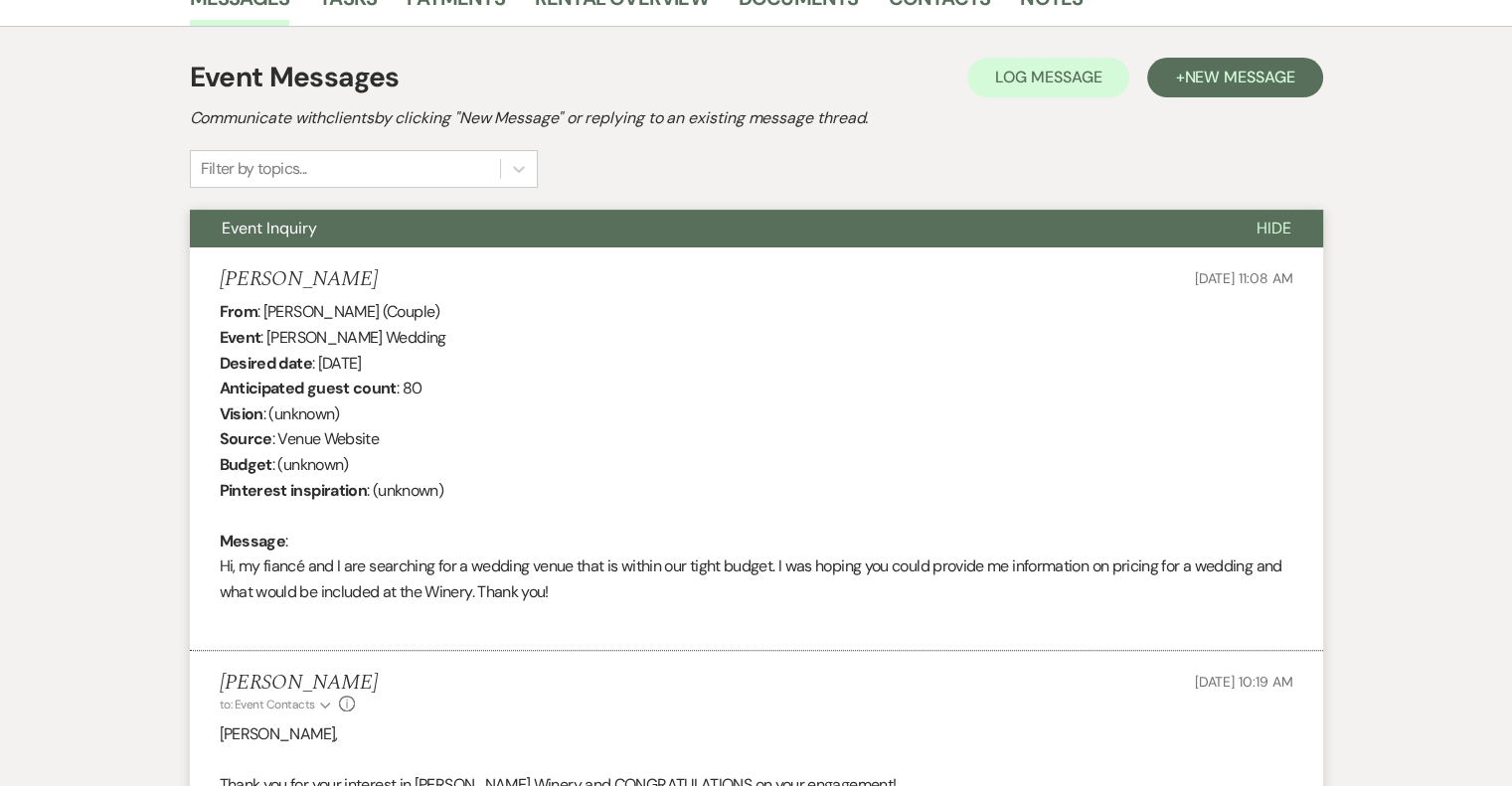 scroll, scrollTop: 0, scrollLeft: 0, axis: both 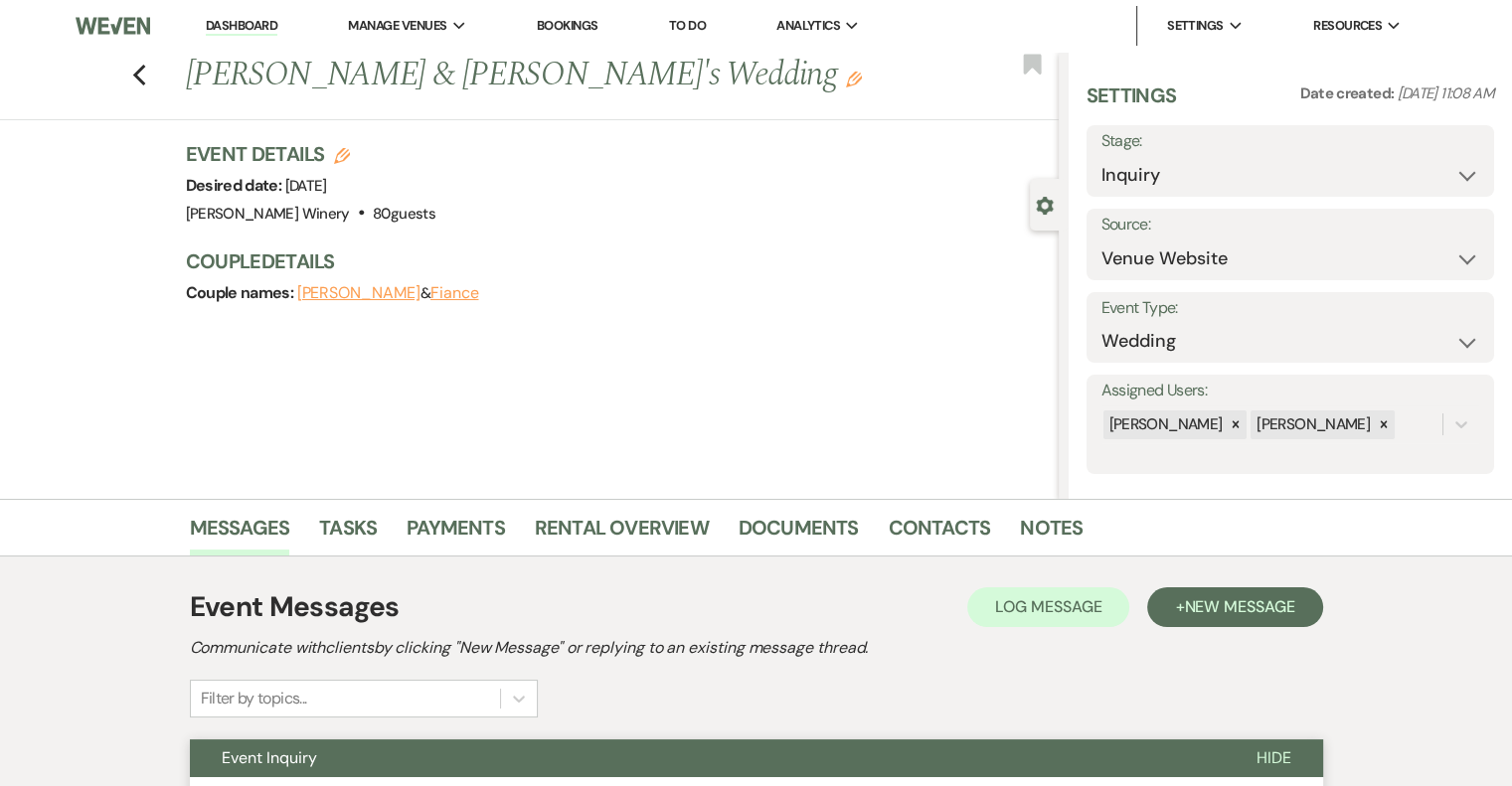 click on "Dashboard" at bounding box center [242, 26] 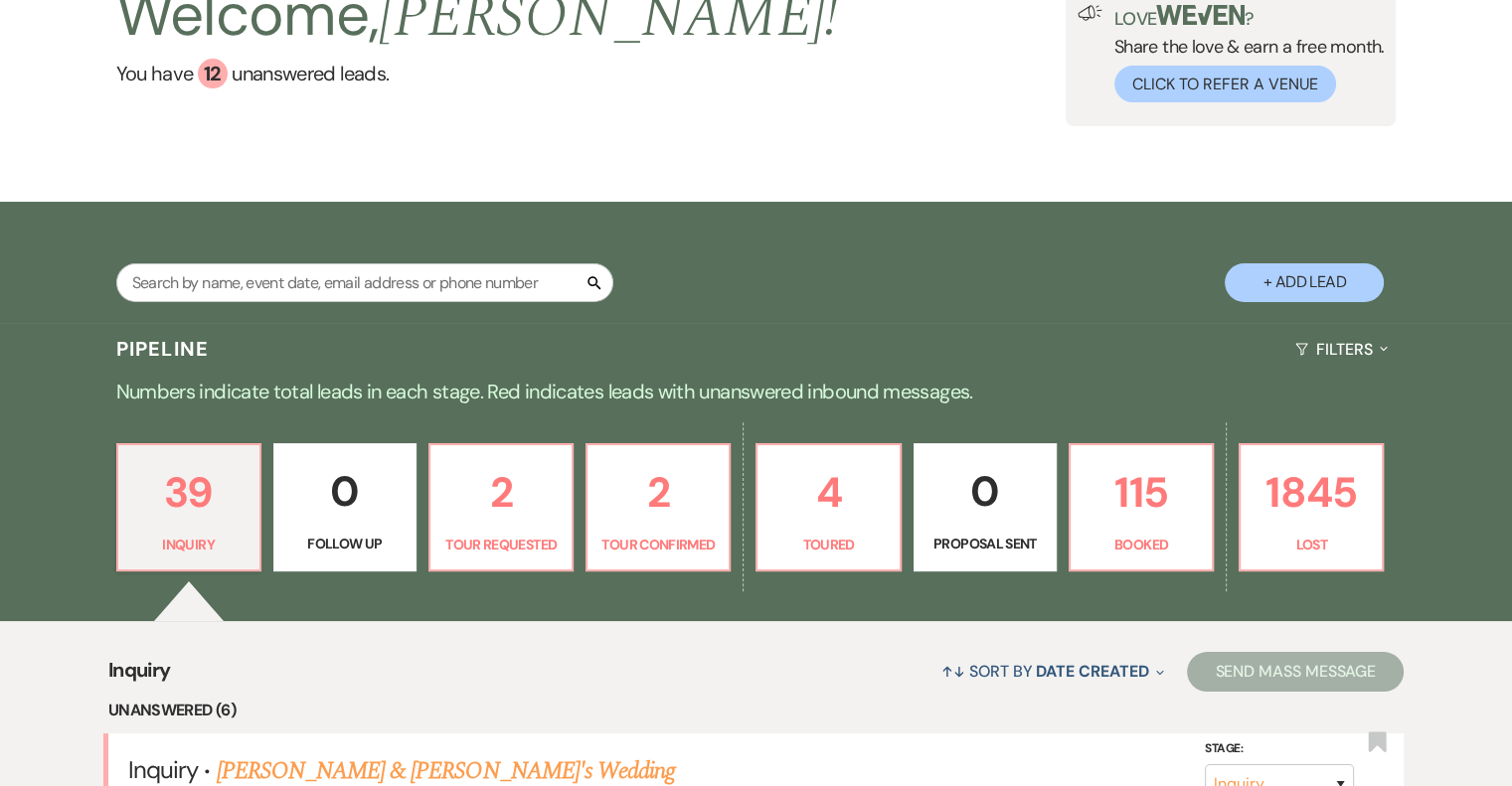 scroll, scrollTop: 696, scrollLeft: 0, axis: vertical 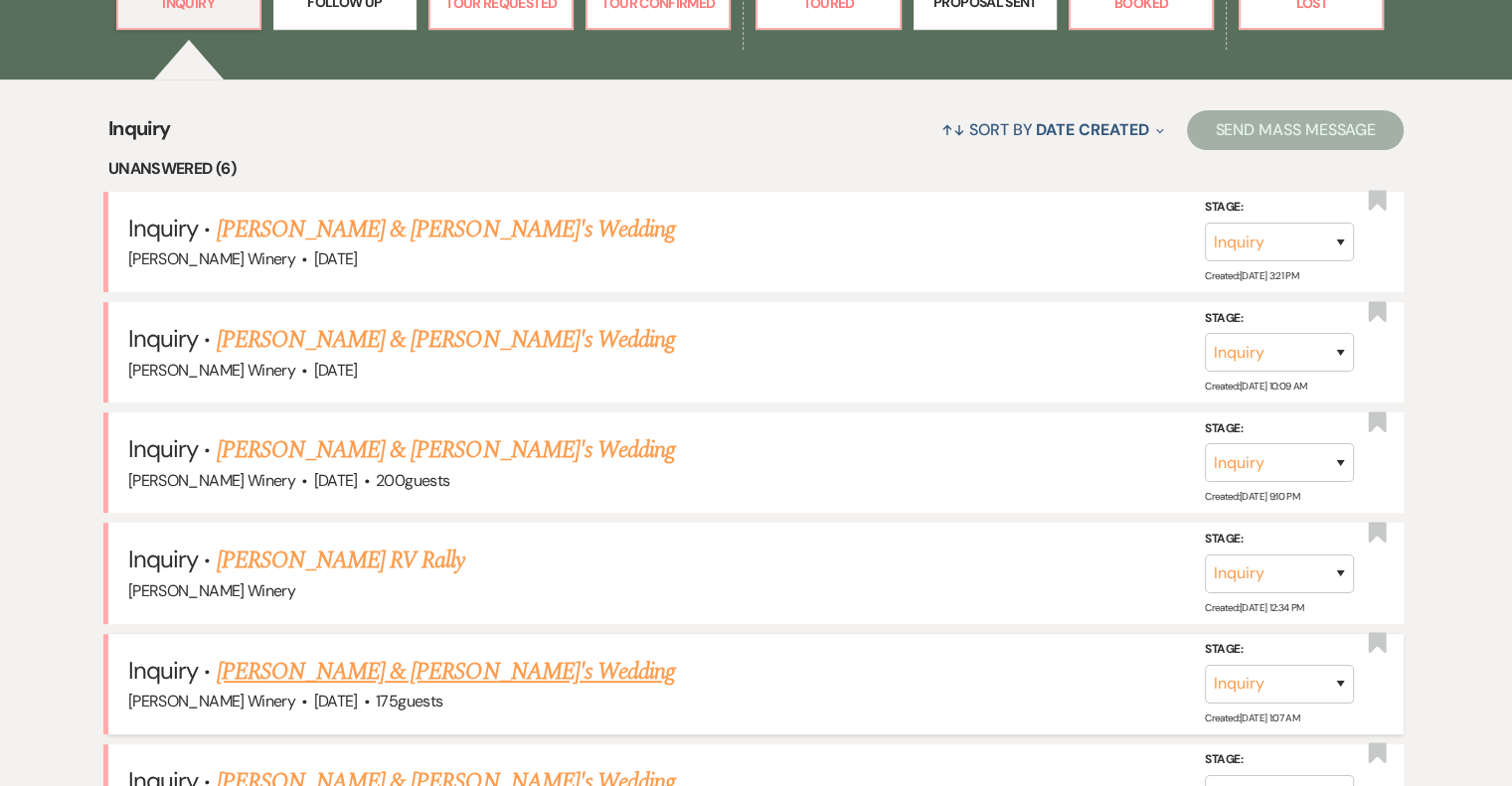 click on "[PERSON_NAME] & [PERSON_NAME]'s Wedding" at bounding box center [446, 672] 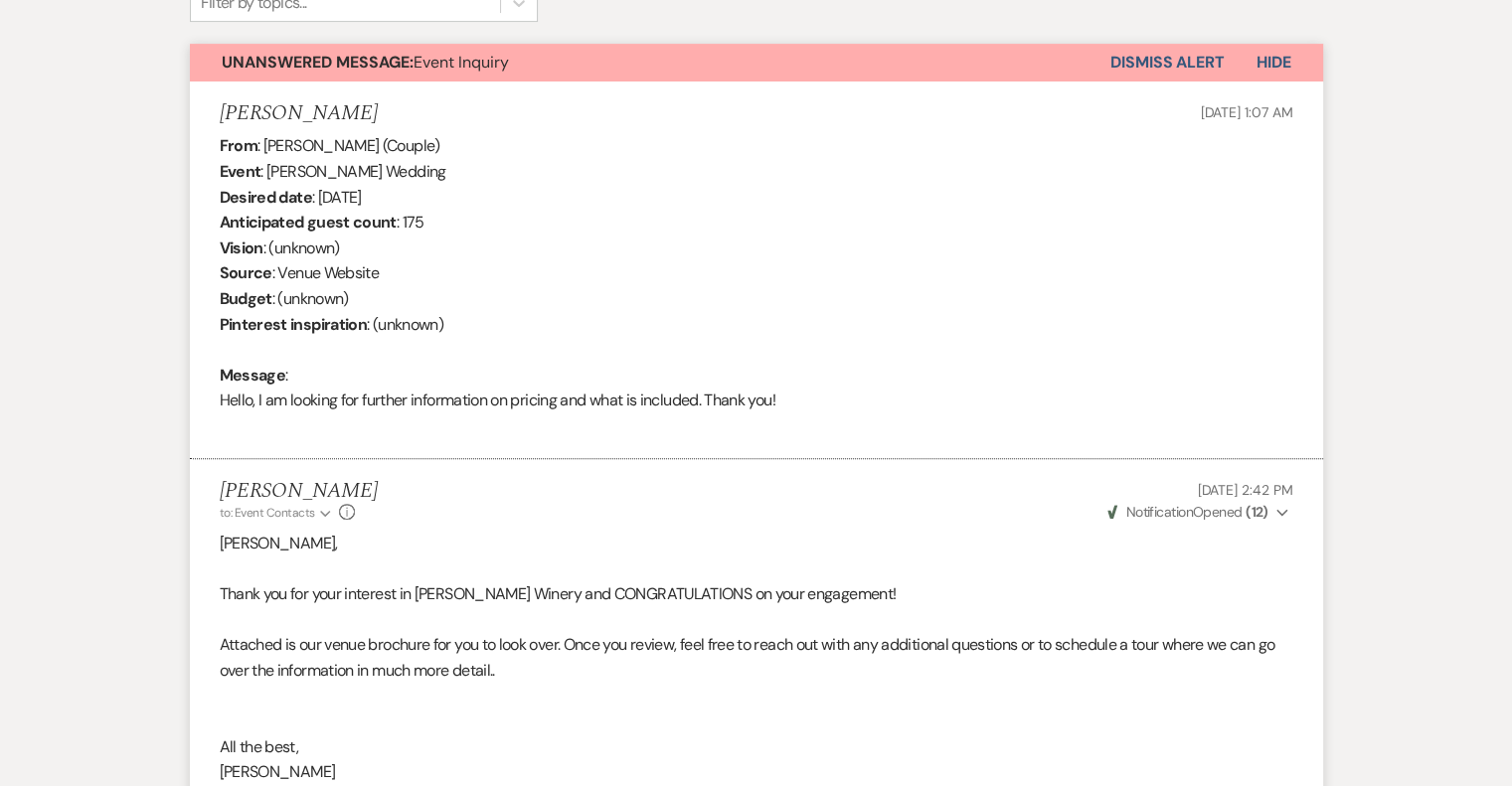 scroll, scrollTop: 0, scrollLeft: 0, axis: both 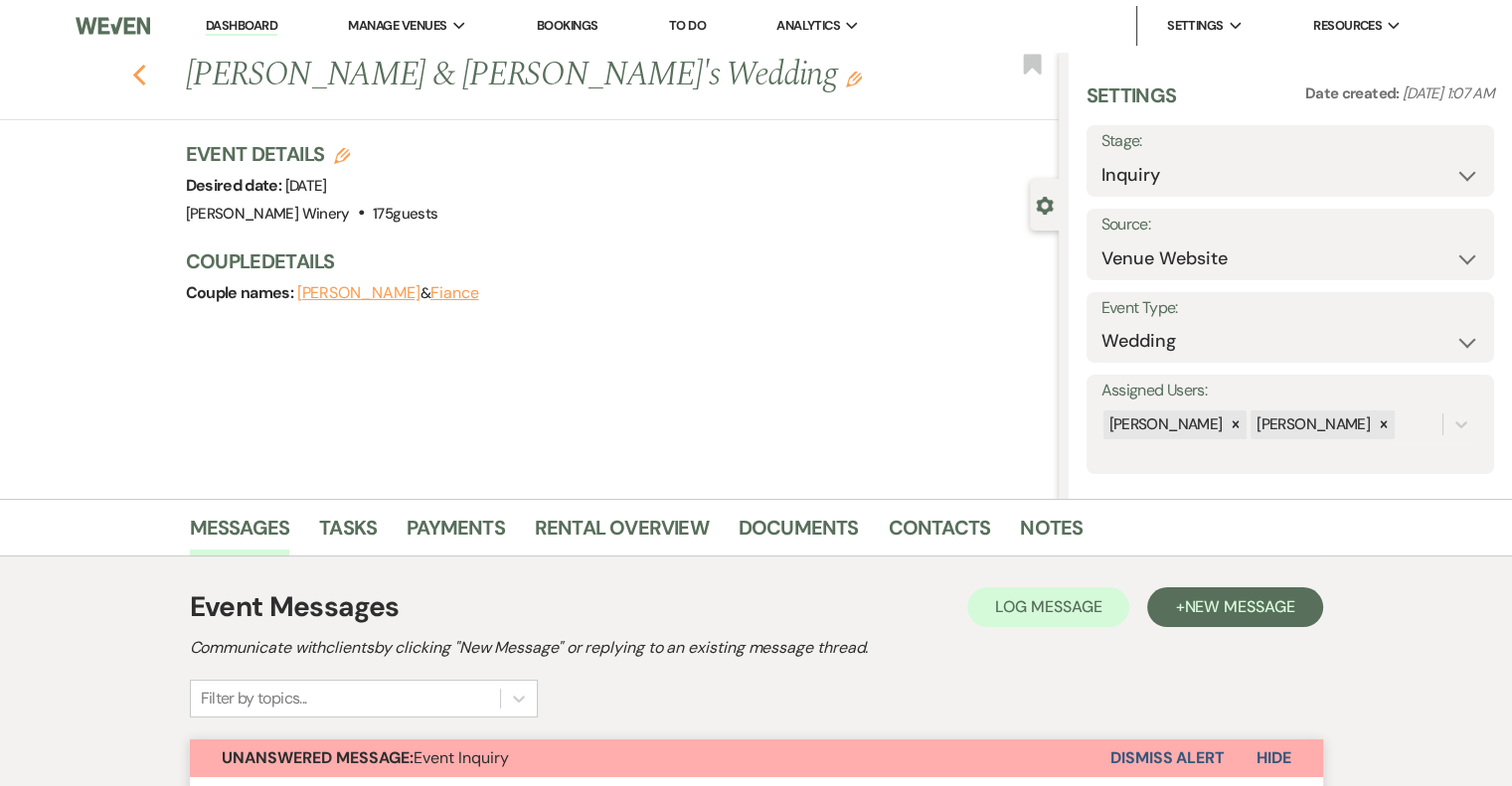click on "Previous" 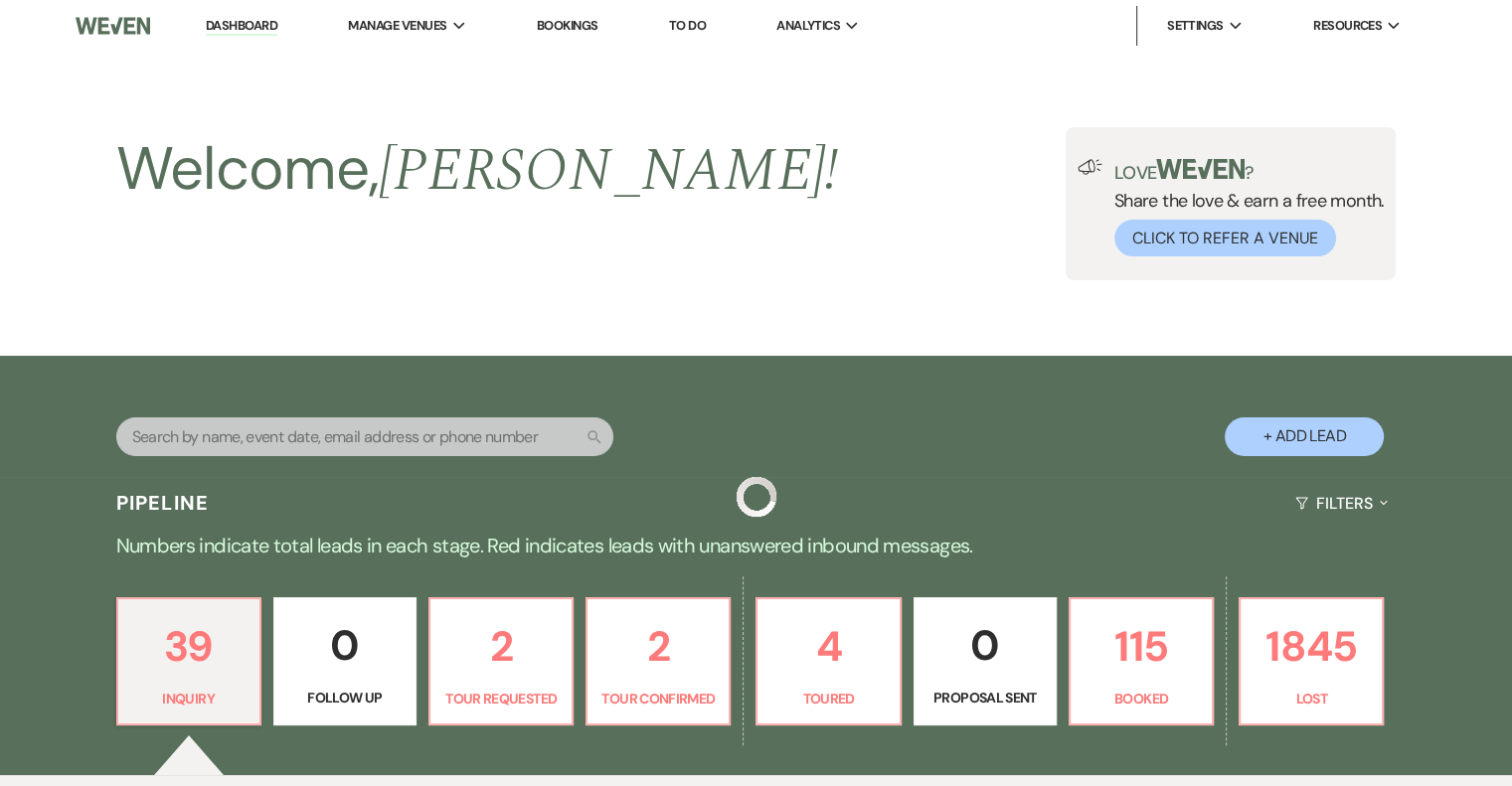 scroll, scrollTop: 696, scrollLeft: 0, axis: vertical 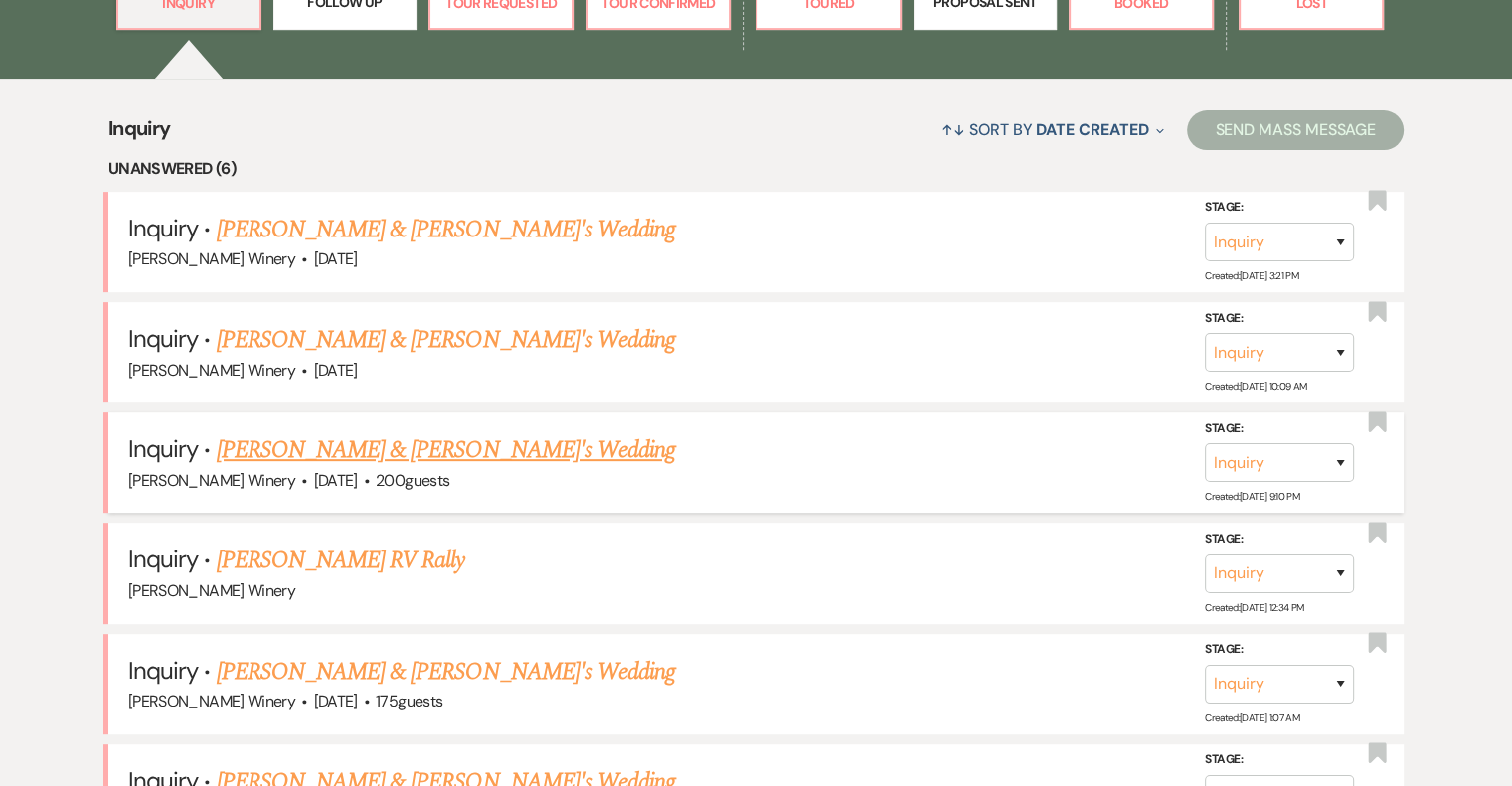 click on "[PERSON_NAME] & [PERSON_NAME]'s Wedding" at bounding box center (446, 450) 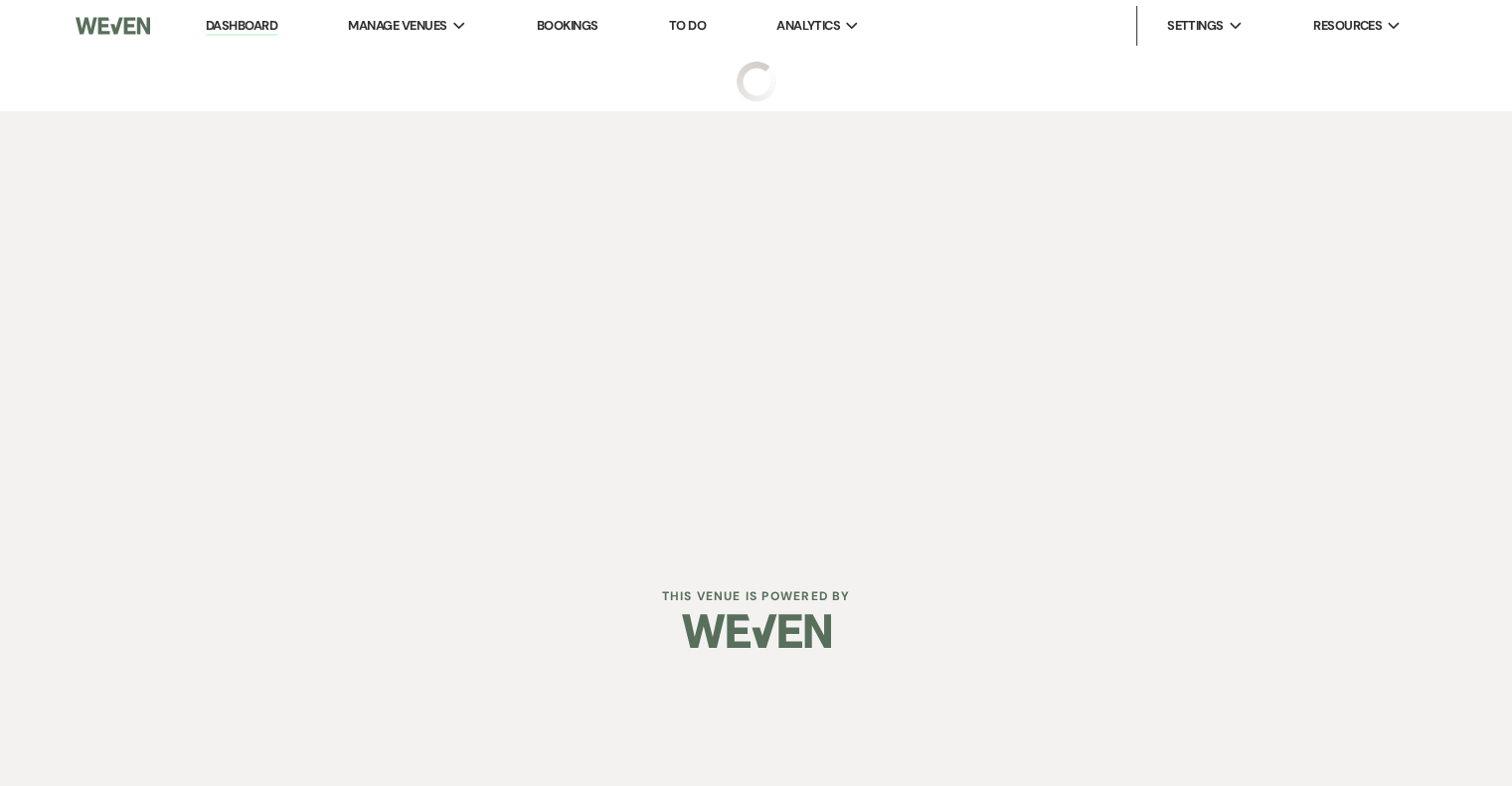 scroll, scrollTop: 0, scrollLeft: 0, axis: both 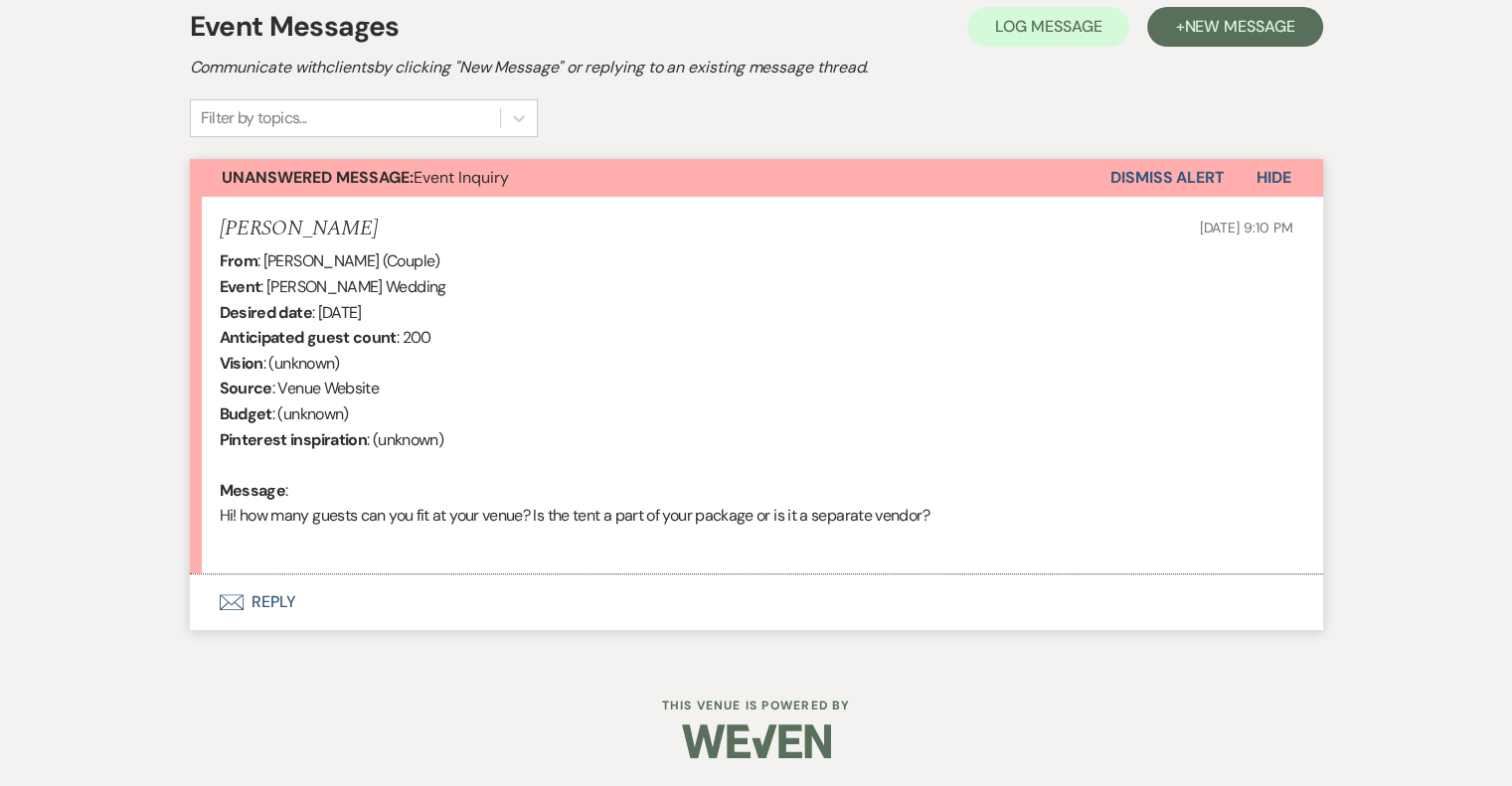 click on "Envelope Reply" at bounding box center [756, 602] 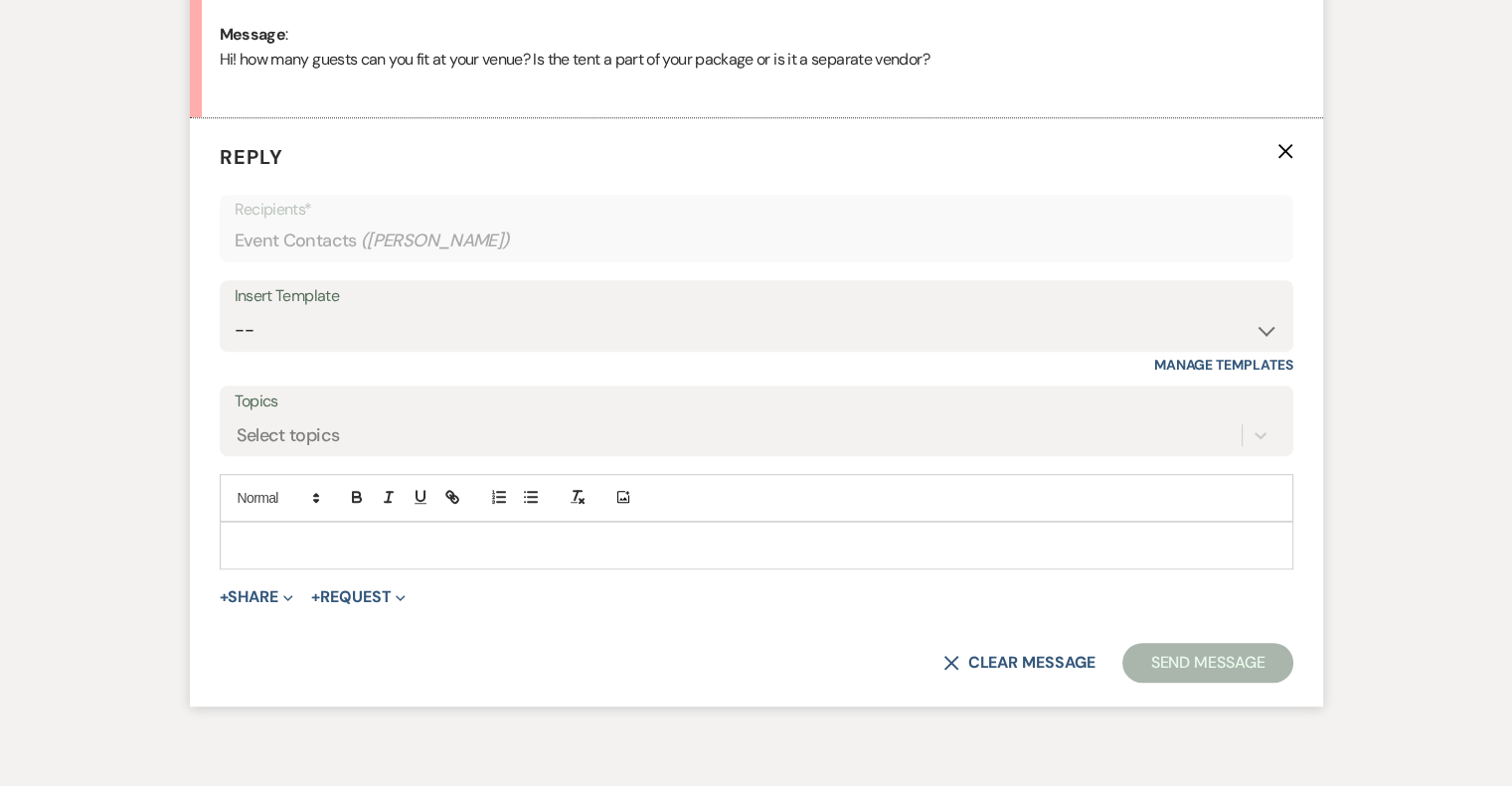 scroll, scrollTop: 1054, scrollLeft: 0, axis: vertical 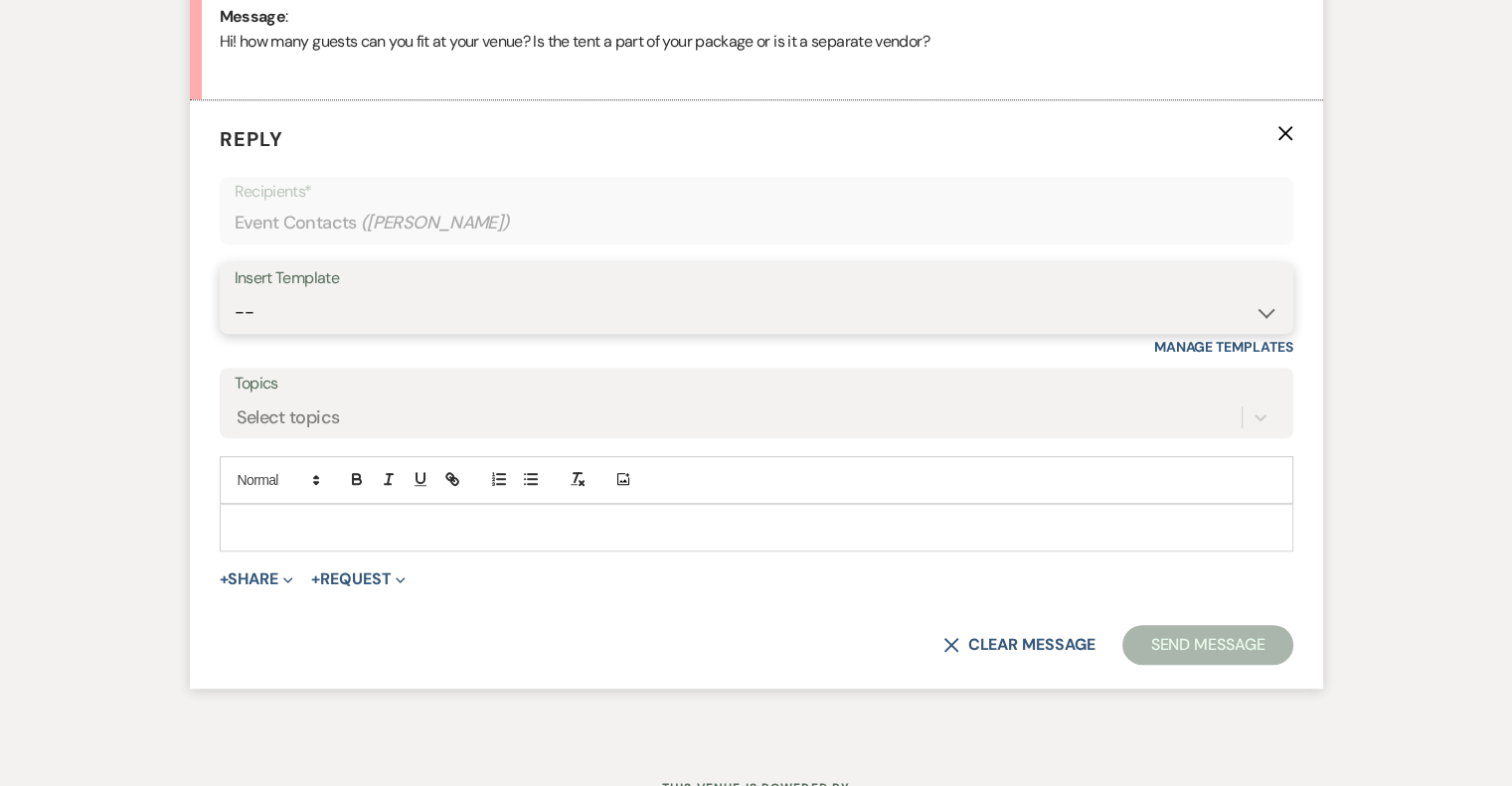 click on "-- Weven Planning Portal Introduction (Booked Events) Tour Request Response Follow Up  Initial Inquiry Response  Vendor List Contract (Pre-Booked Leads) [PERSON_NAME]- introduction email Tasting/Meeting Follow Up 2023 Luxury Loo Pricing Before the Tasting/Meeting" at bounding box center [756, 312] 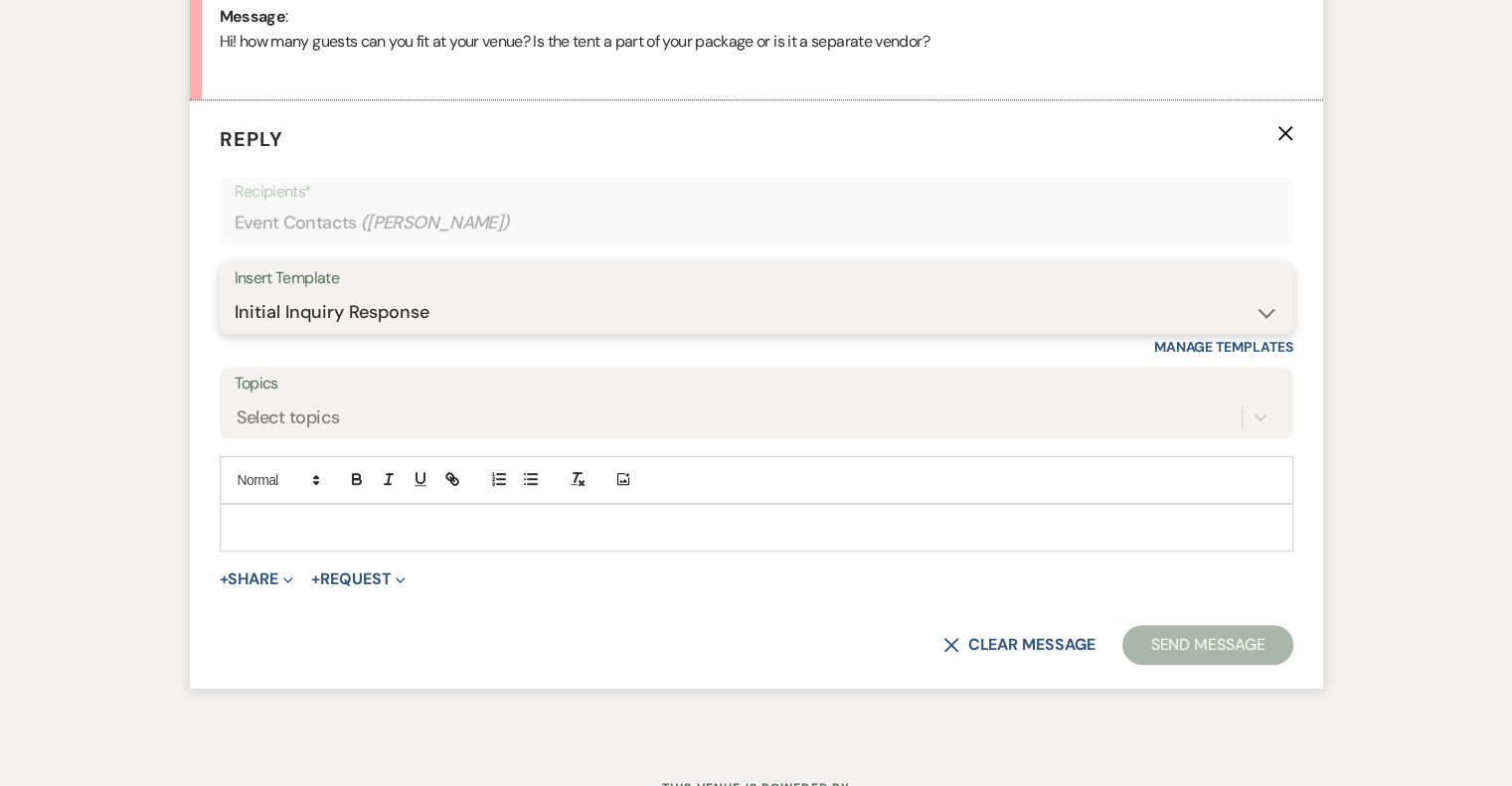 click on "-- Weven Planning Portal Introduction (Booked Events) Tour Request Response Follow Up  Initial Inquiry Response  Vendor List Contract (Pre-Booked Leads) [PERSON_NAME]- introduction email Tasting/Meeting Follow Up 2023 Luxury Loo Pricing Before the Tasting/Meeting" at bounding box center (756, 312) 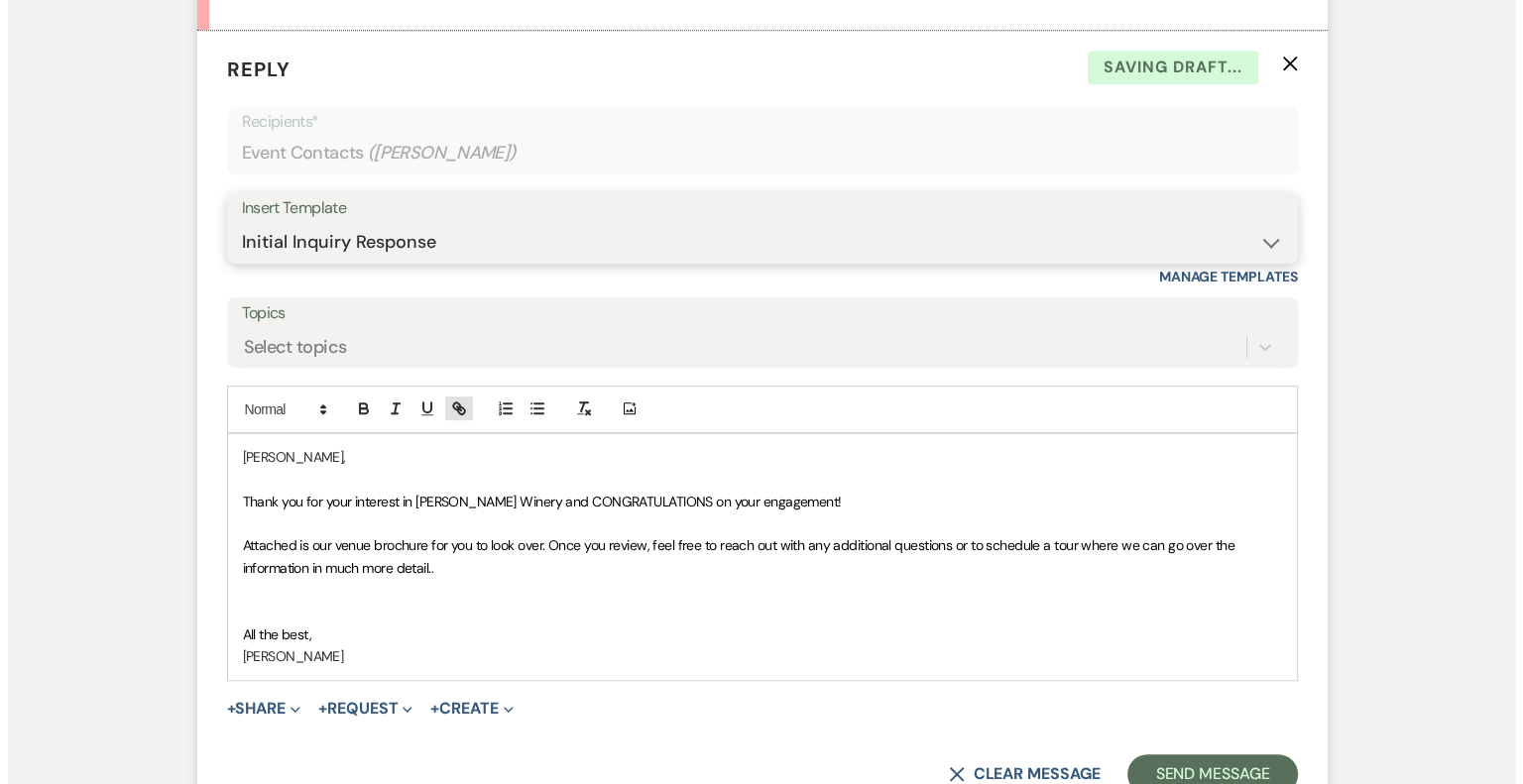 scroll, scrollTop: 1250, scrollLeft: 0, axis: vertical 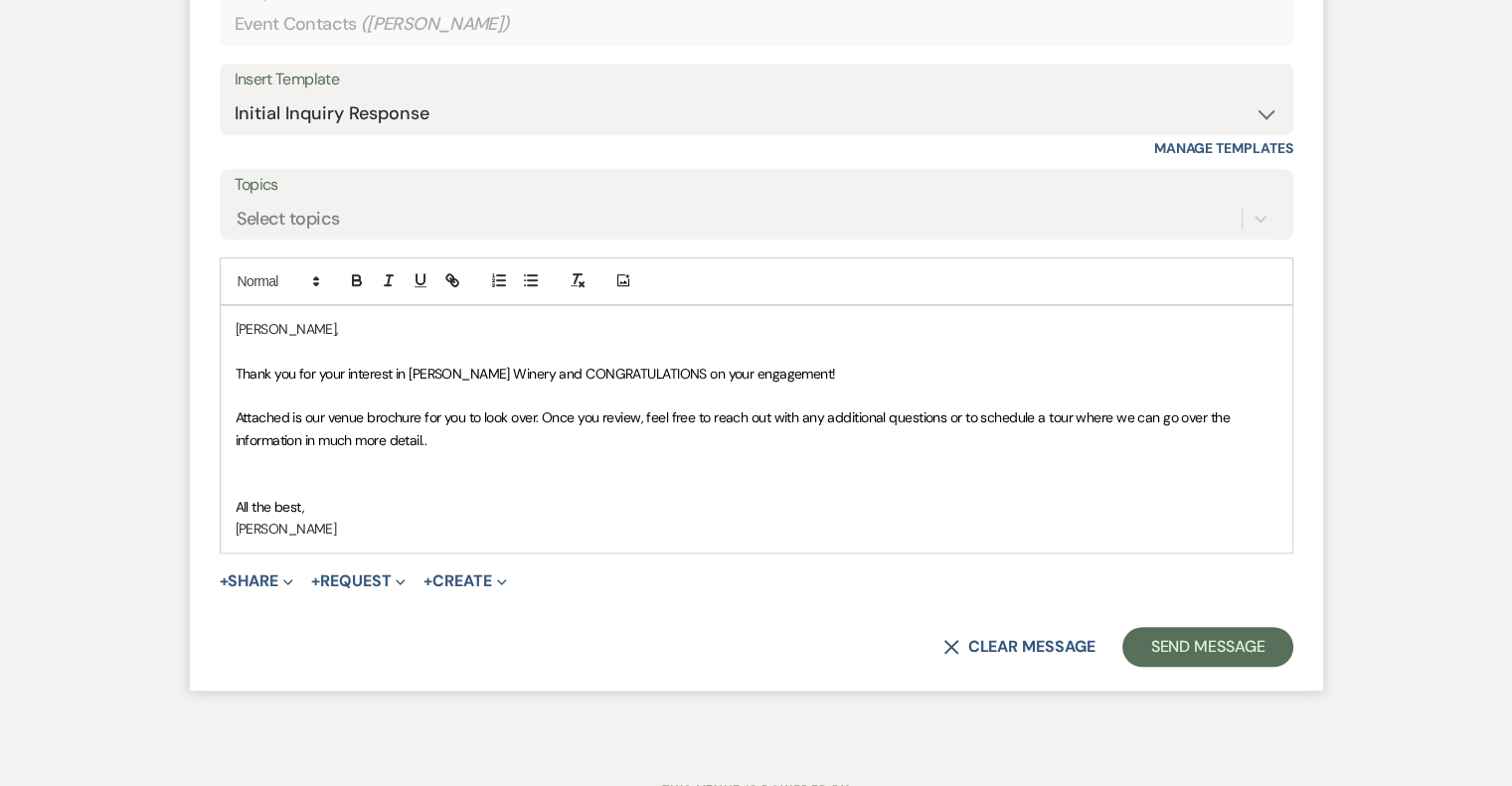 click on "Attached is our venue brochure for you to look over. Once you review, feel free to reach out with any additional questions or to schedule a tour where we can go over the information in much more detail.." at bounding box center (756, 428) 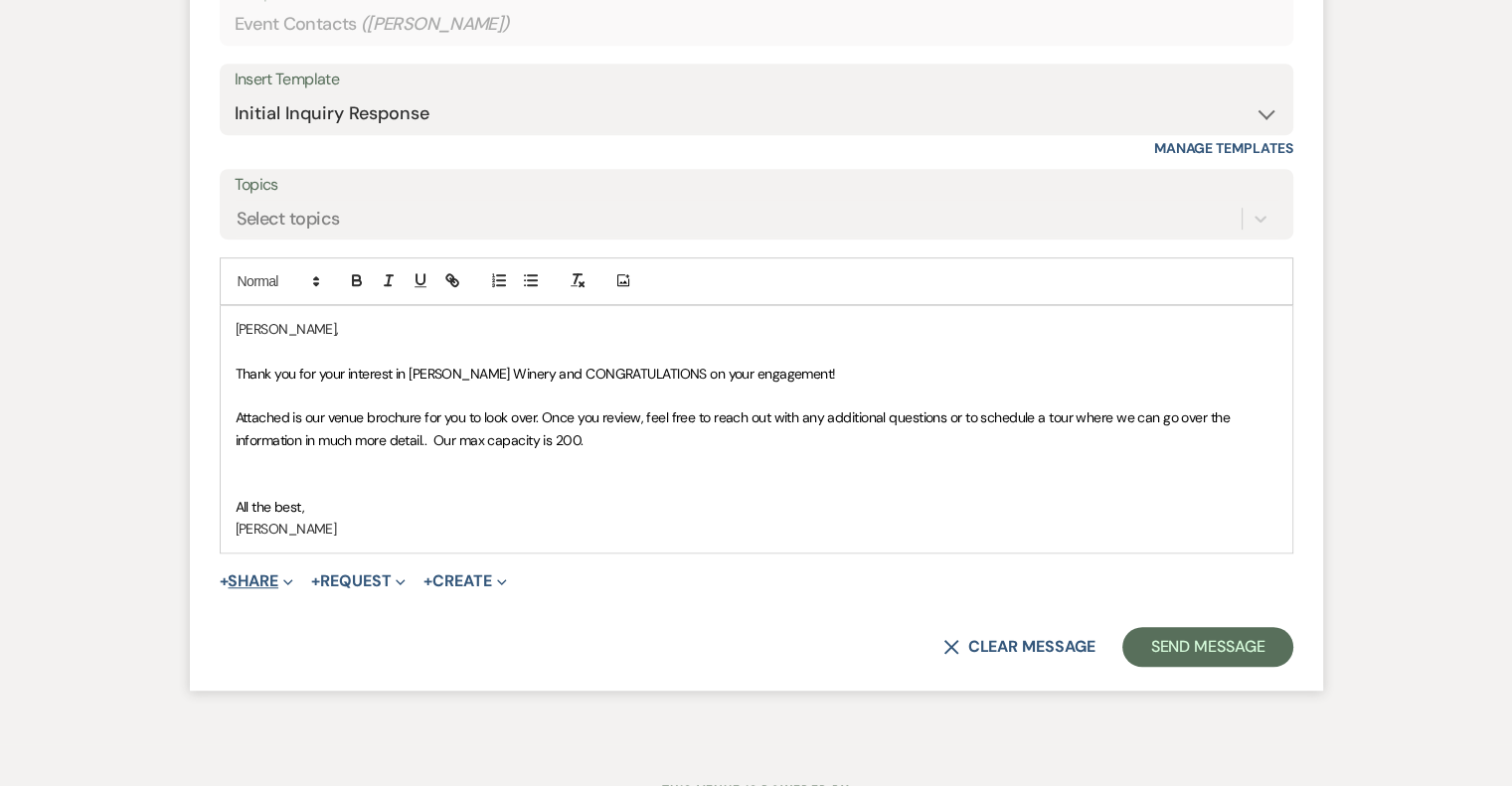 click on "+  Share Expand" at bounding box center (256, 581) 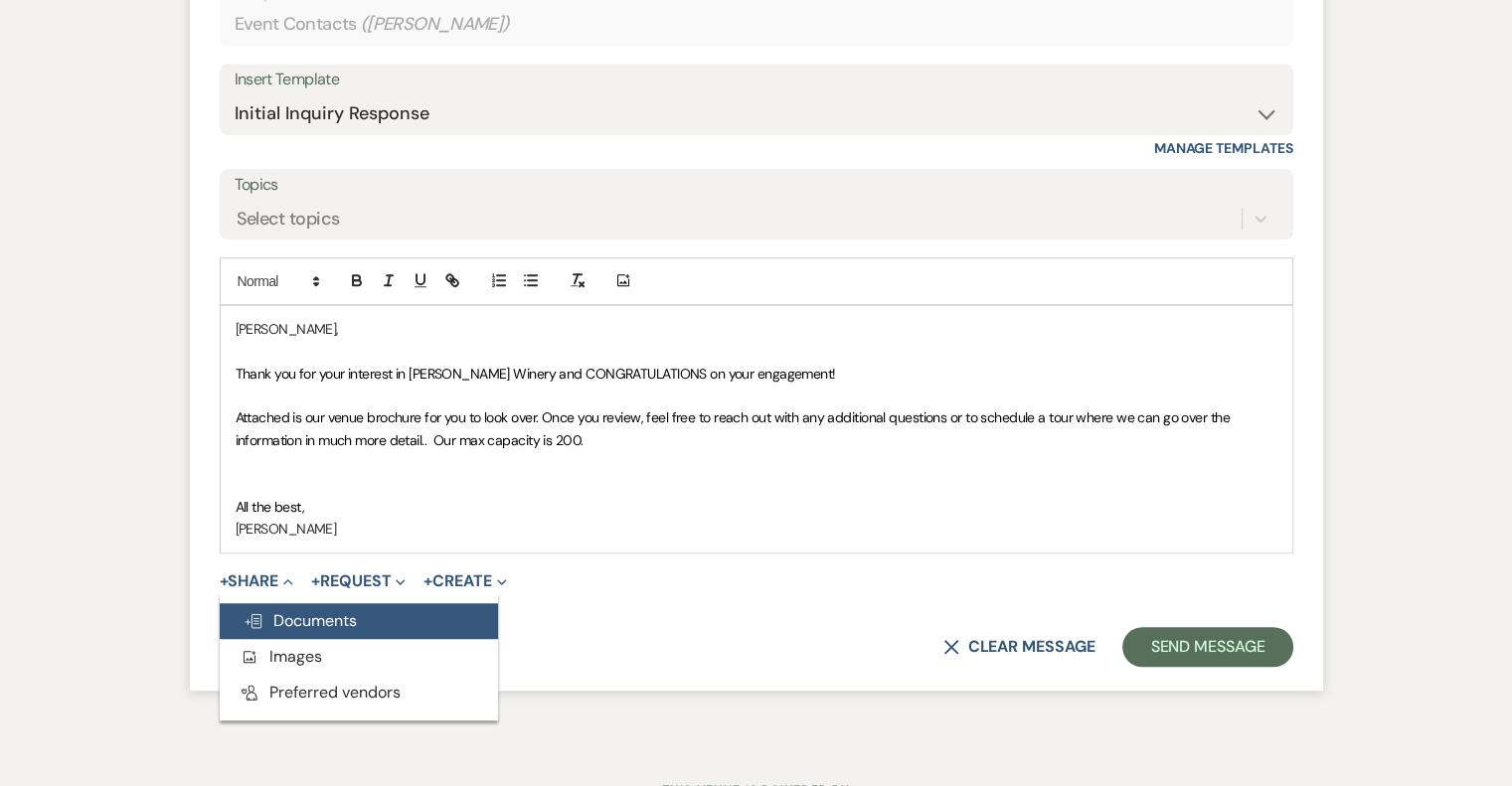 click on "Doc Upload Documents" at bounding box center (300, 620) 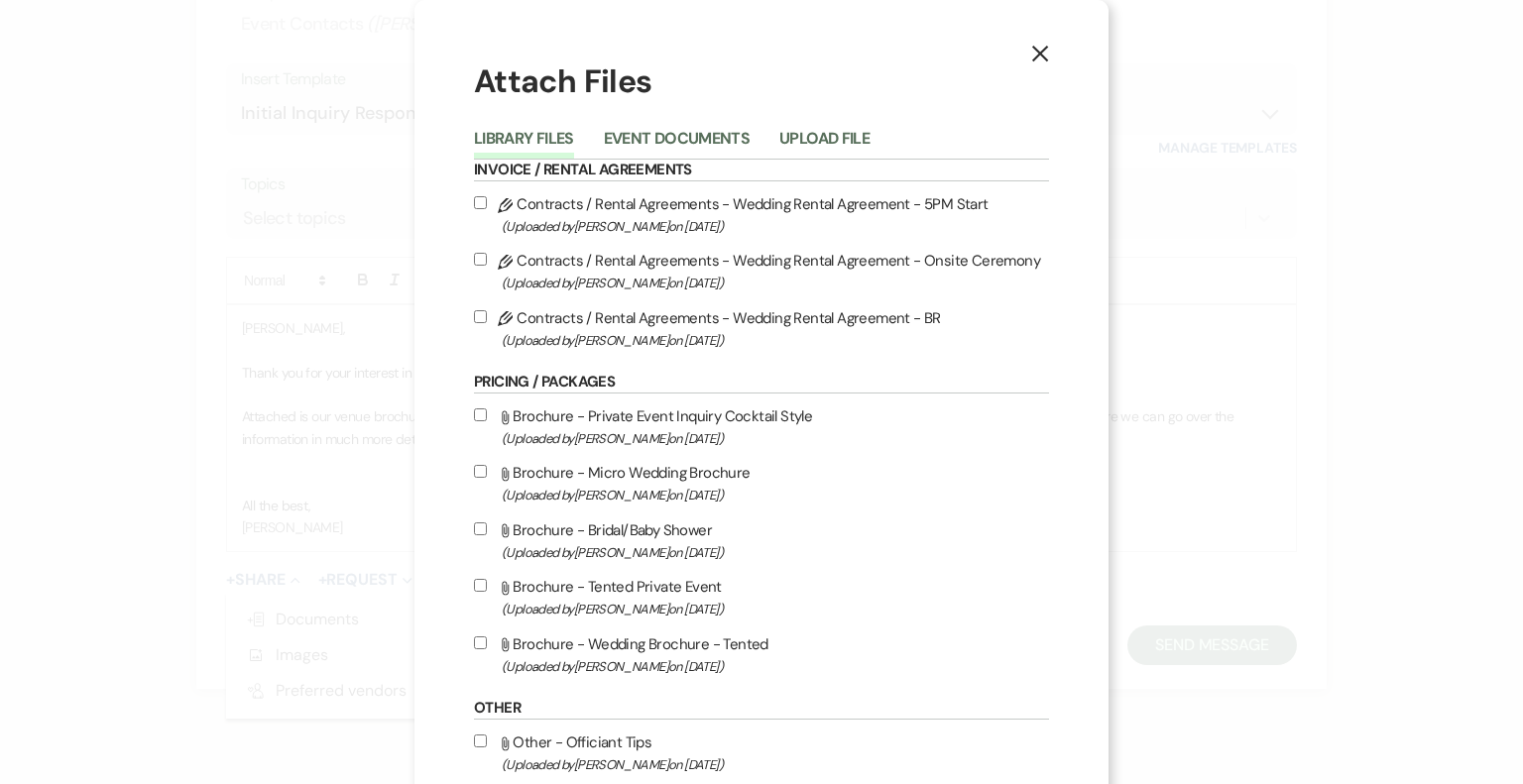 click on "Attach File Brochure - Wedding Brochure - Tented (Uploaded by  [PERSON_NAME]  on   [DATE] )" at bounding box center (762, 654) 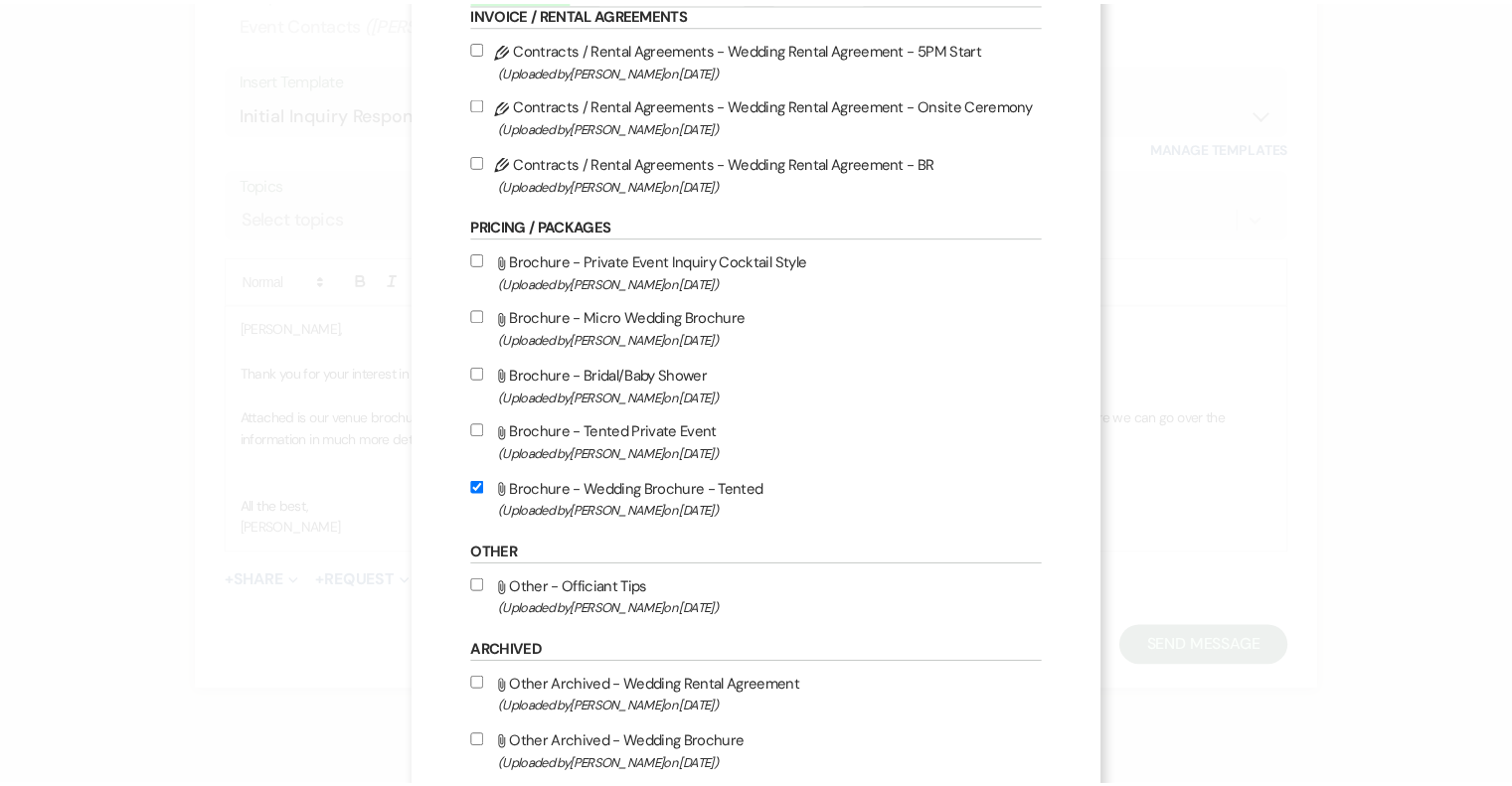 scroll, scrollTop: 270, scrollLeft: 0, axis: vertical 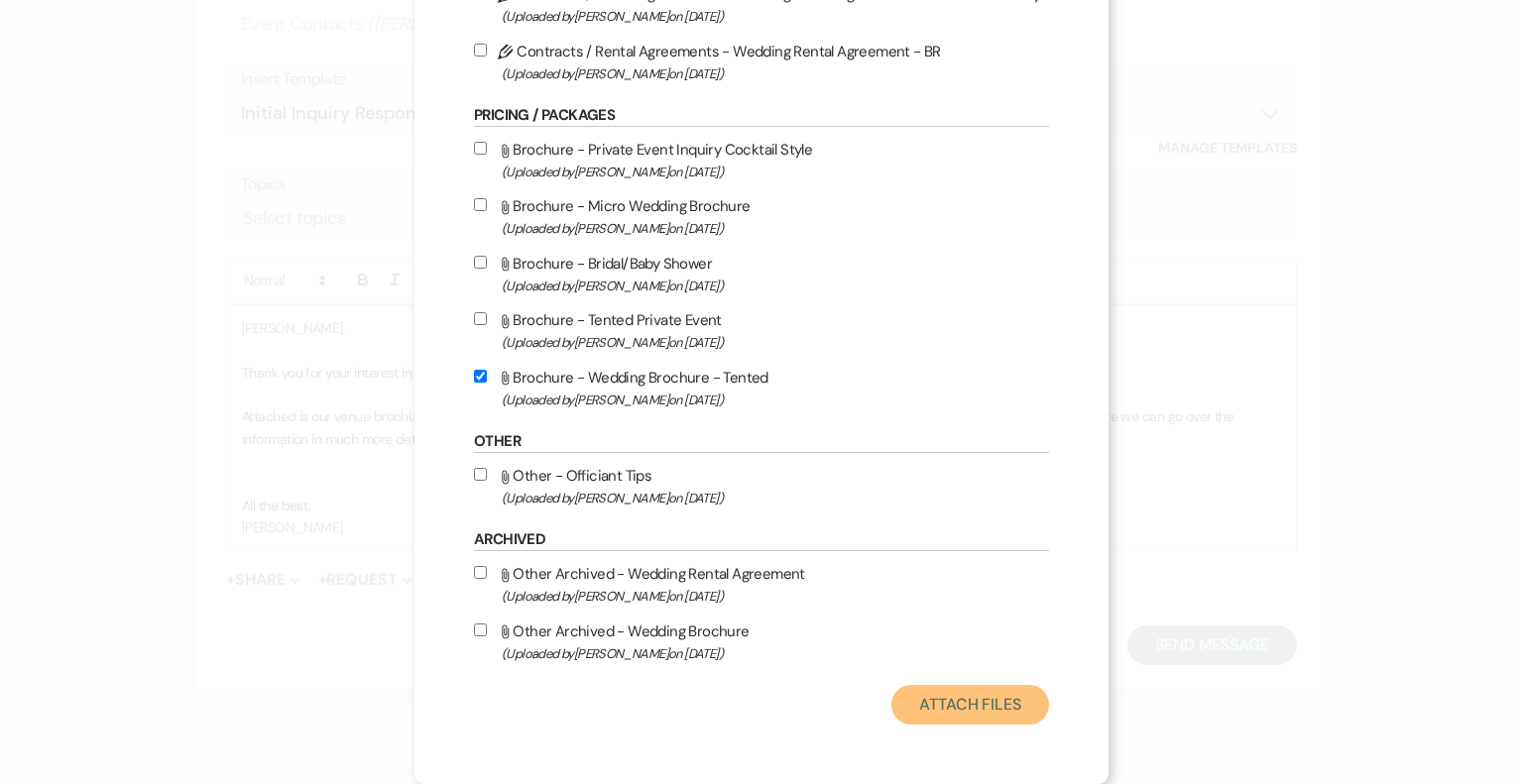 click on "Attach Files" at bounding box center [970, 705] 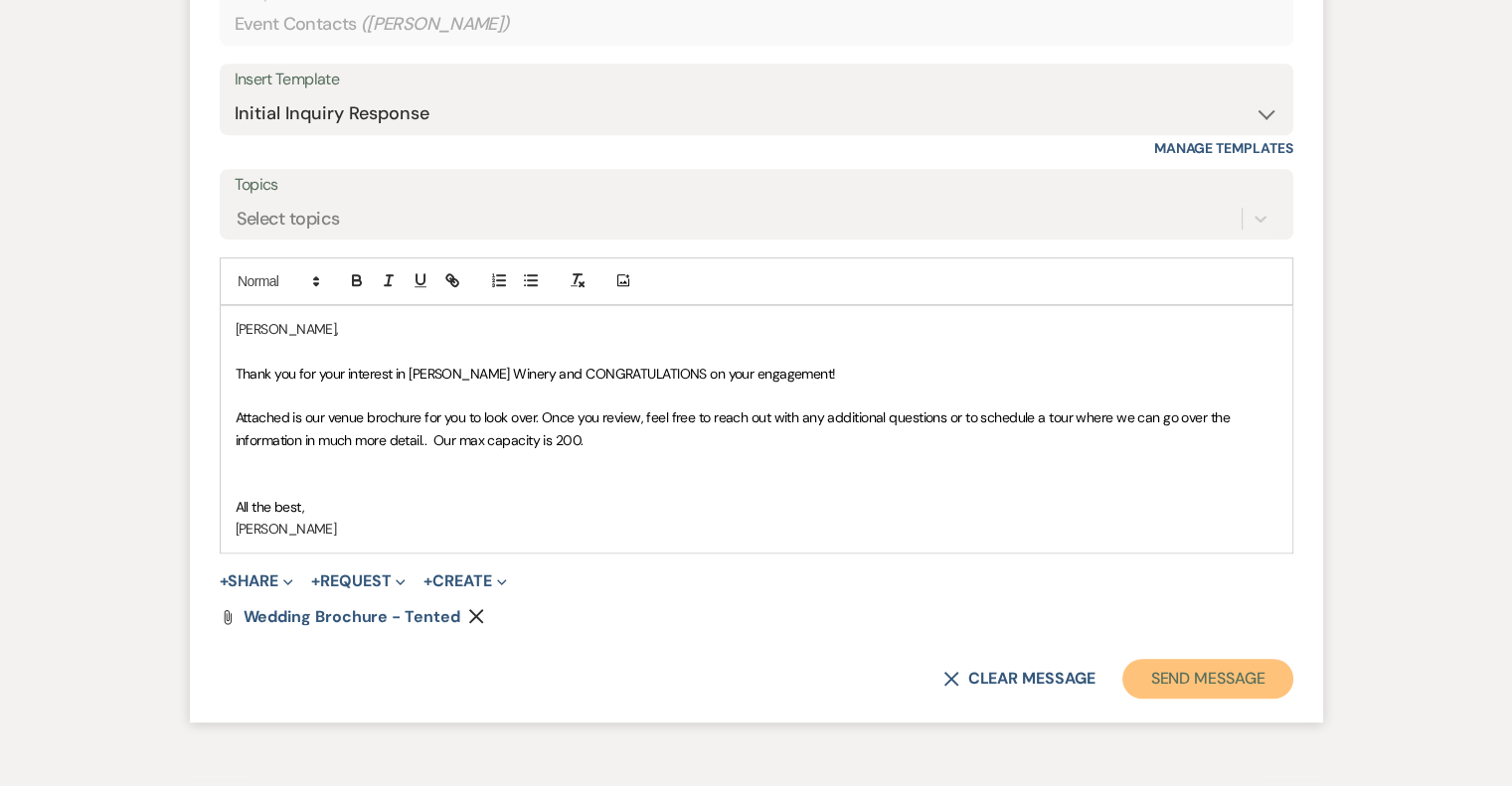 click on "Send Message" at bounding box center (1207, 679) 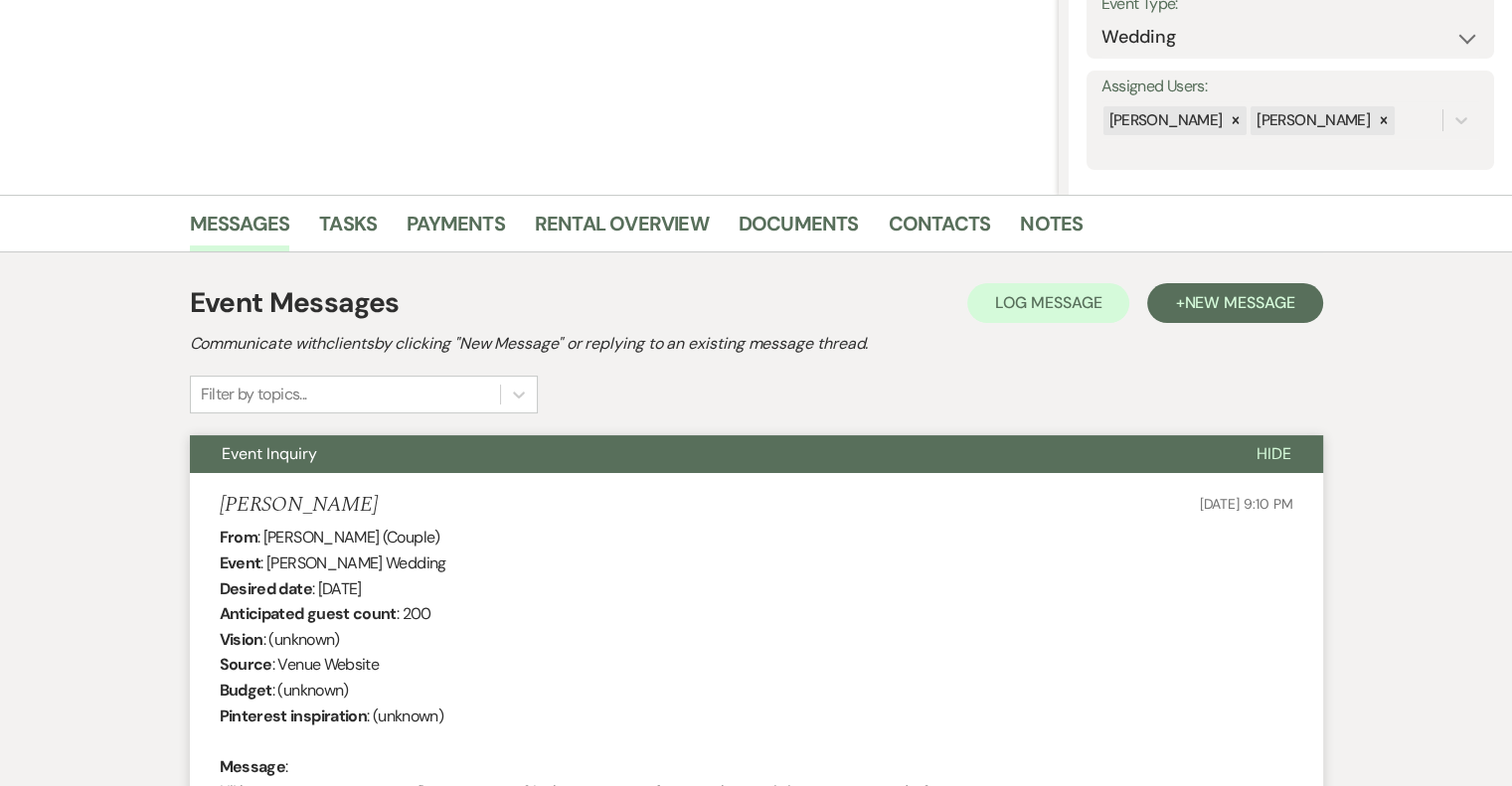 scroll, scrollTop: 0, scrollLeft: 0, axis: both 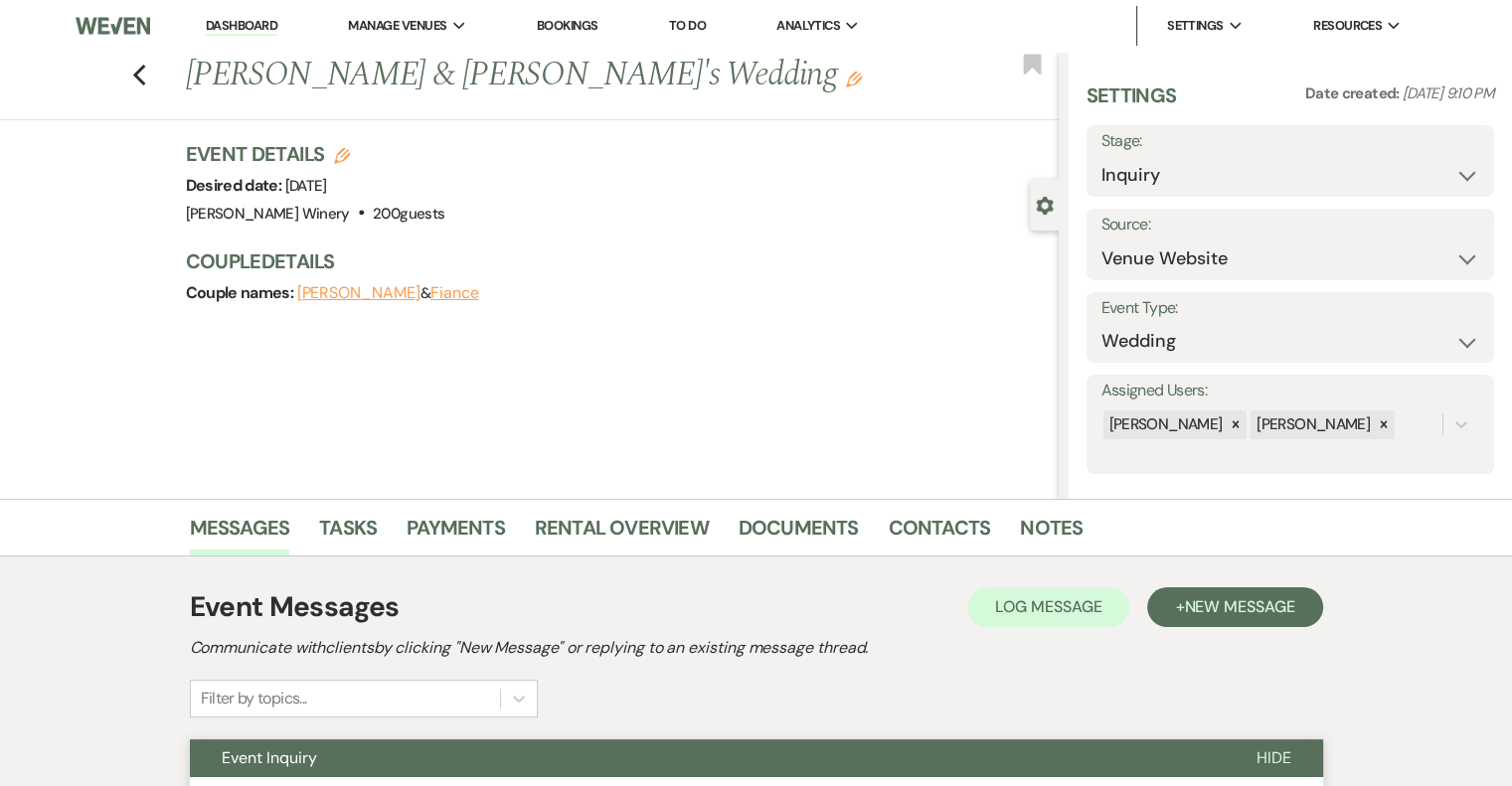 click on "Dashboard" at bounding box center (242, 26) 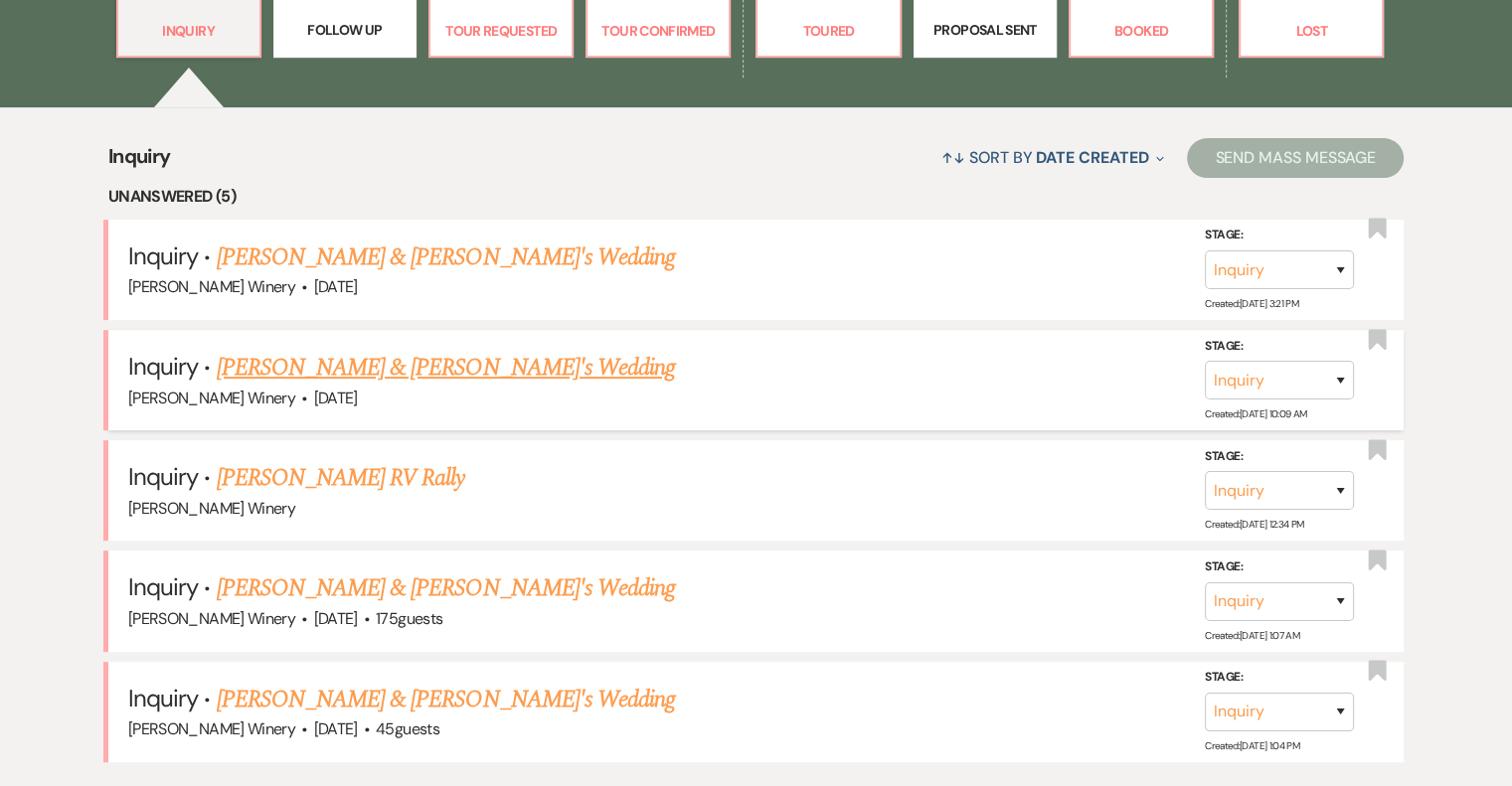 scroll, scrollTop: 795, scrollLeft: 0, axis: vertical 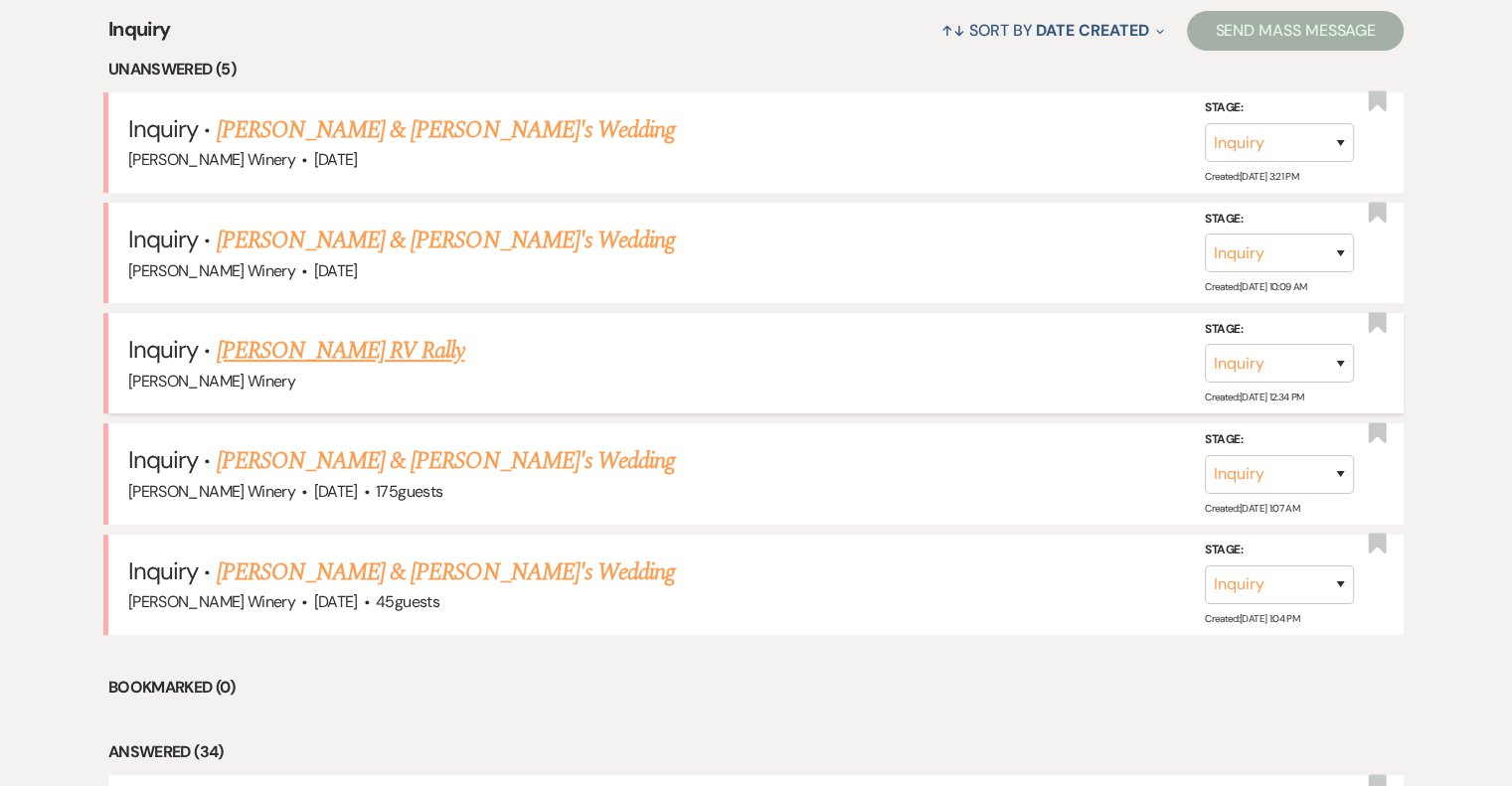 click on "[PERSON_NAME] RV Rally" at bounding box center (341, 351) 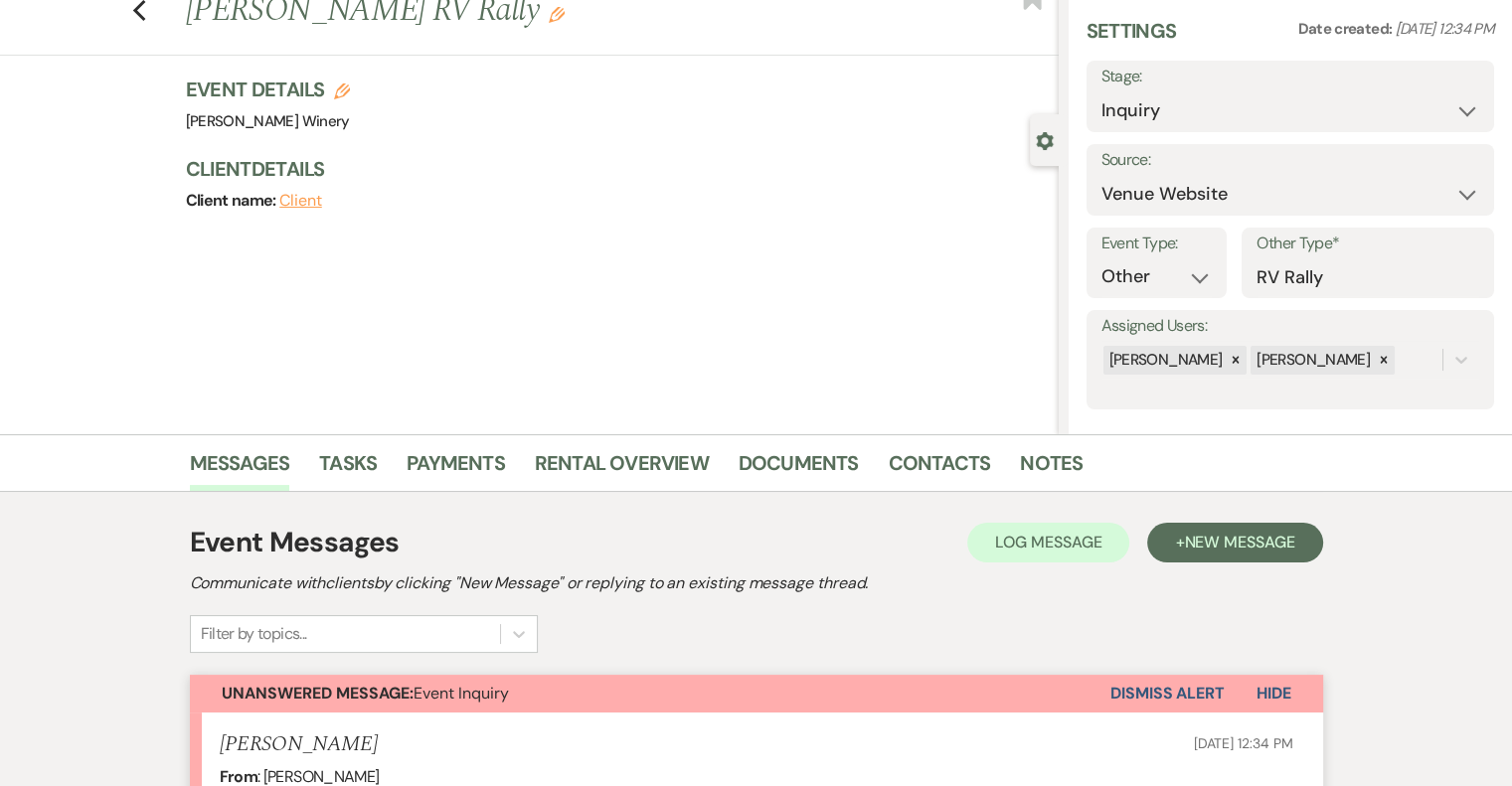 scroll, scrollTop: 99, scrollLeft: 0, axis: vertical 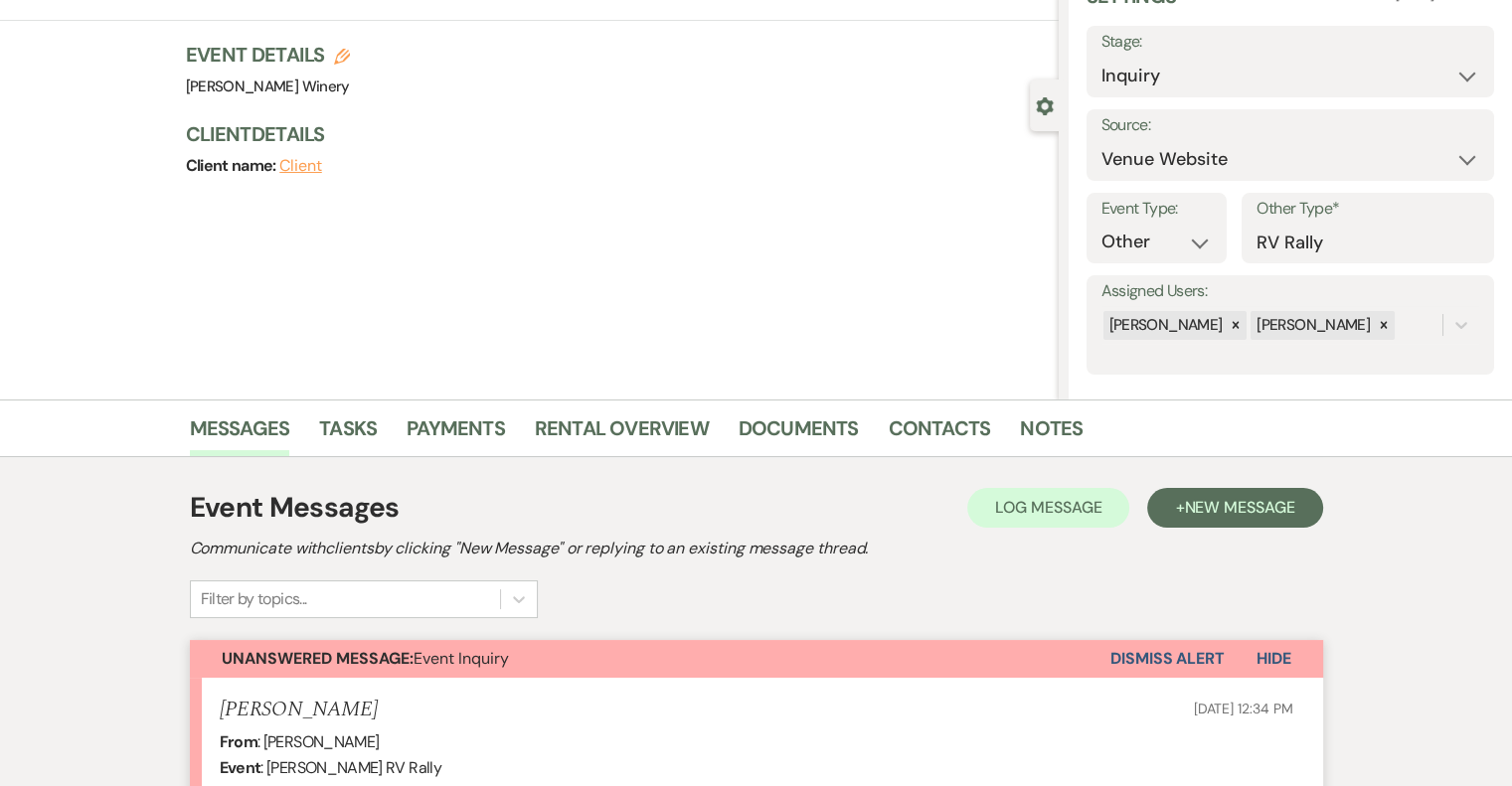 click on "Dismiss Alert" at bounding box center [1167, 659] 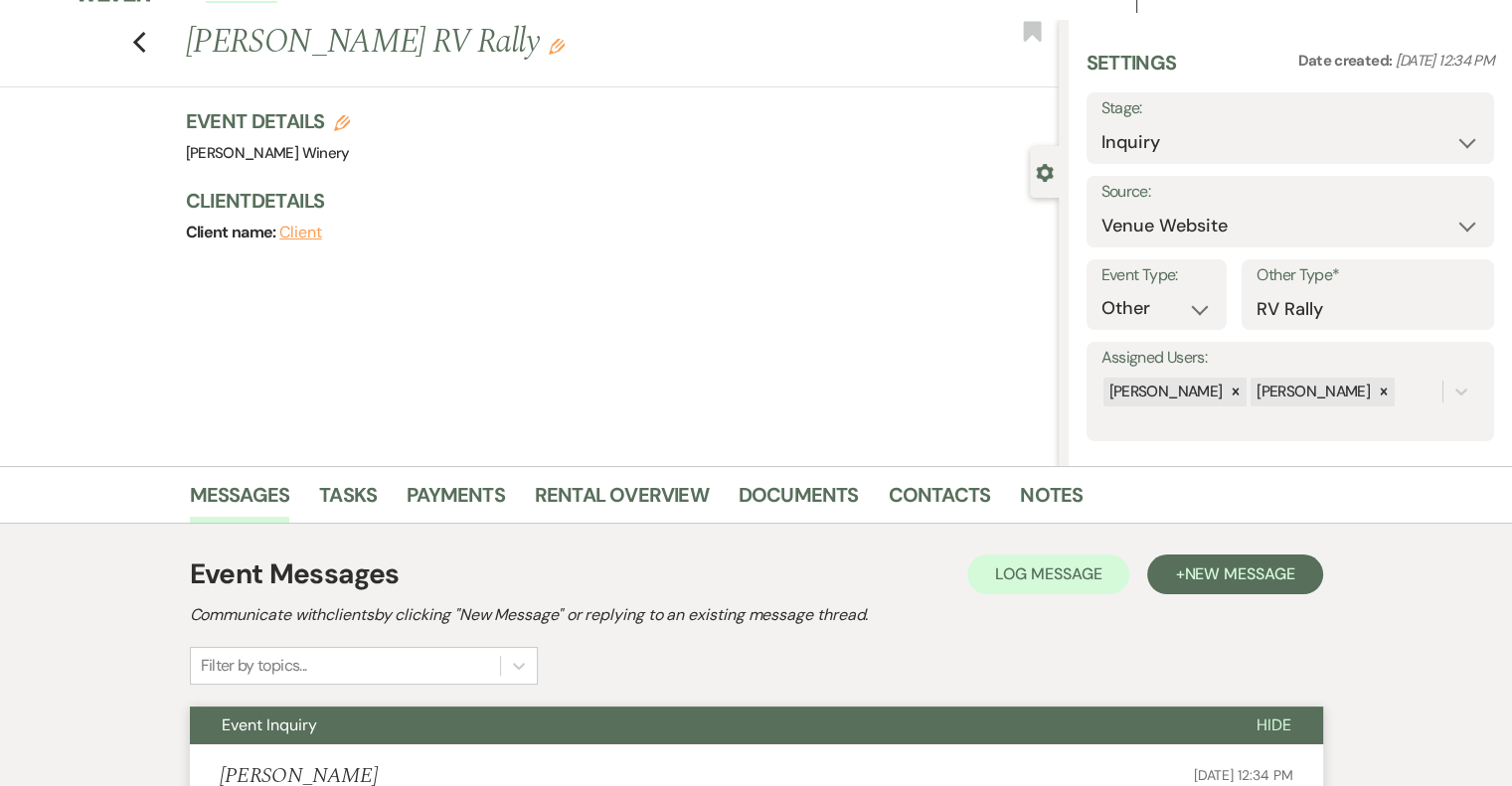 scroll, scrollTop: 0, scrollLeft: 0, axis: both 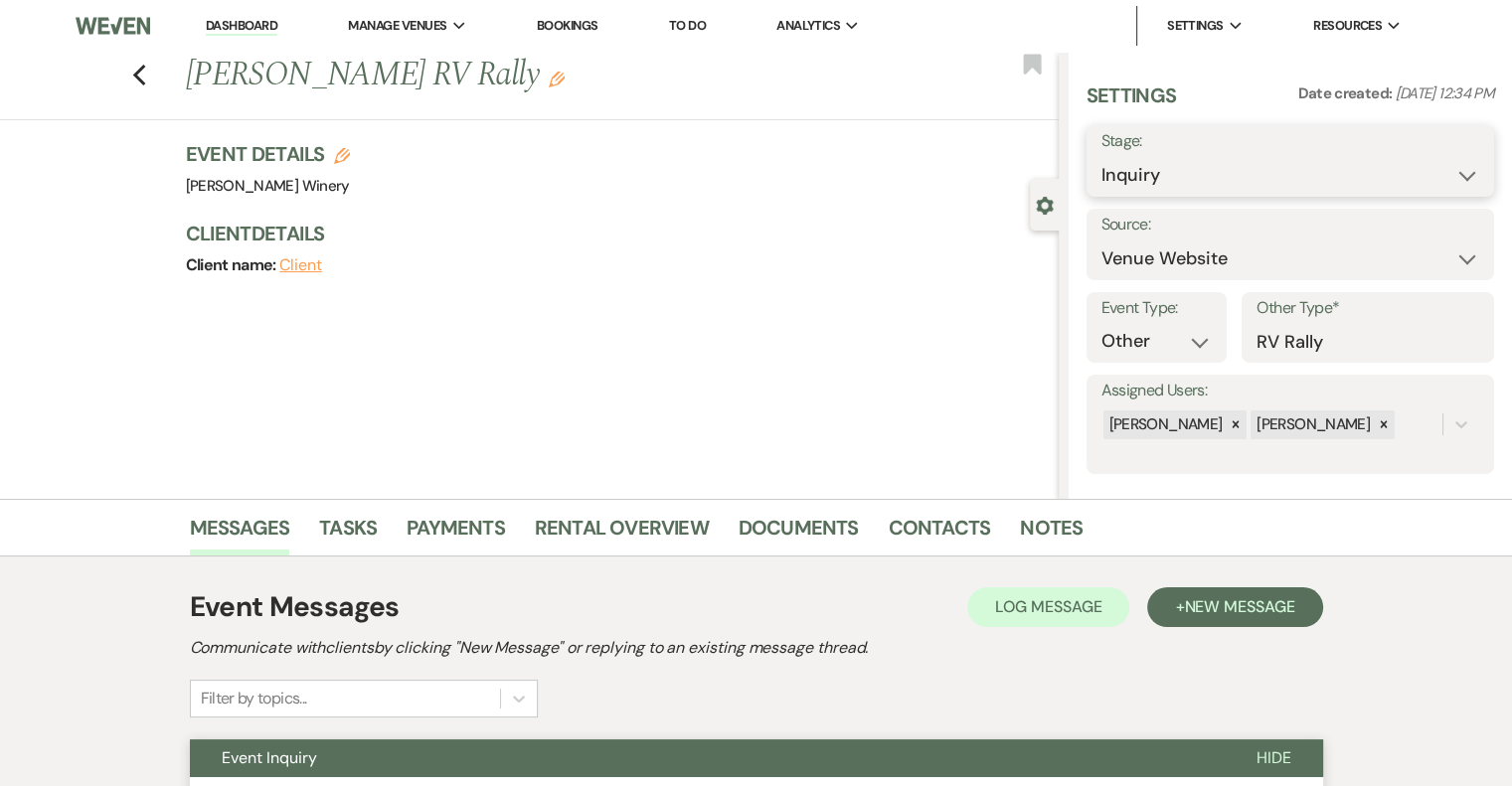 click on "Inquiry Follow Up Tour Requested Tour Confirmed Toured Proposal Sent Booked Lost" at bounding box center [1290, 175] 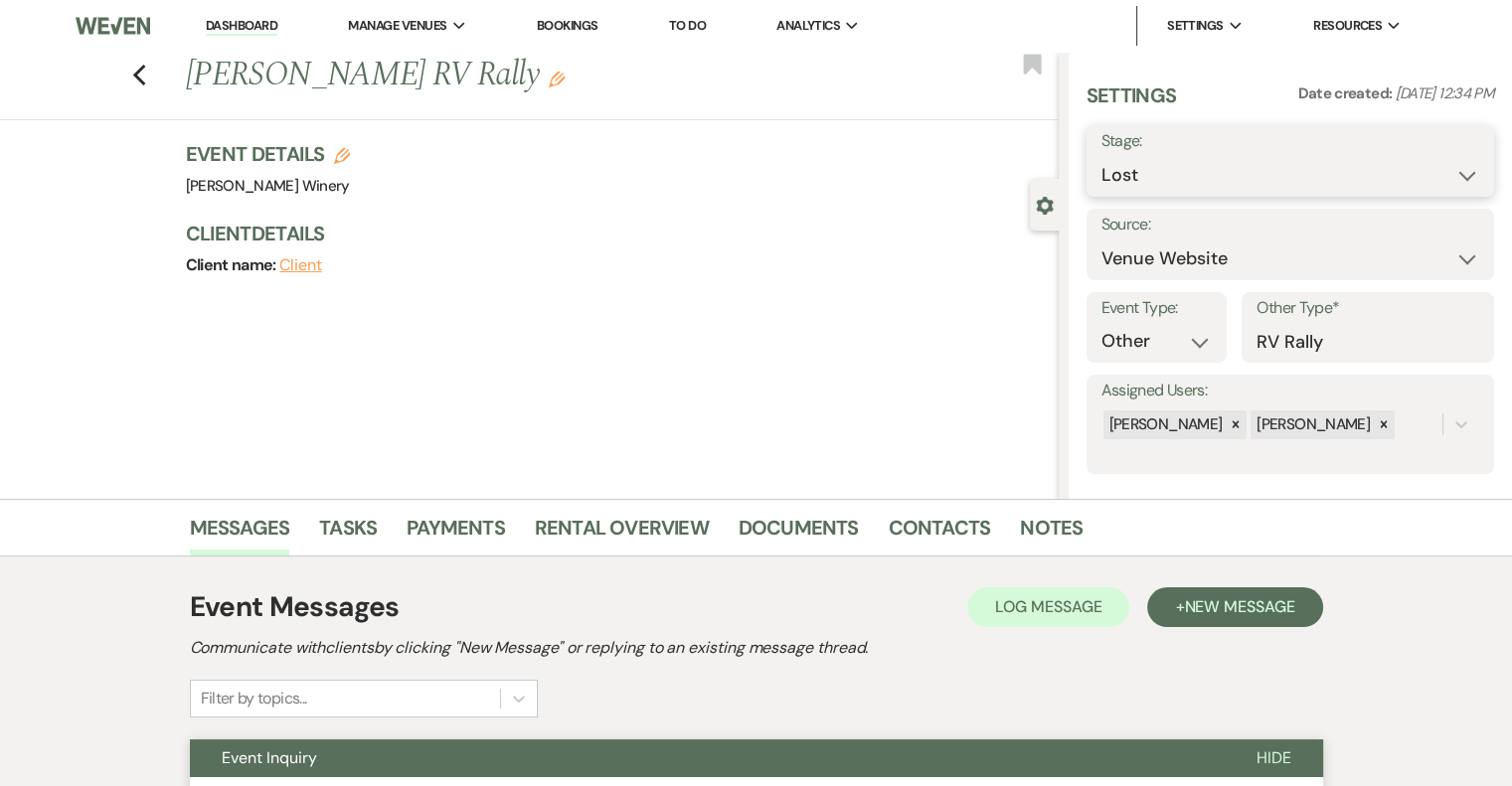 click on "Inquiry Follow Up Tour Requested Tour Confirmed Toured Proposal Sent Booked Lost" at bounding box center (1290, 175) 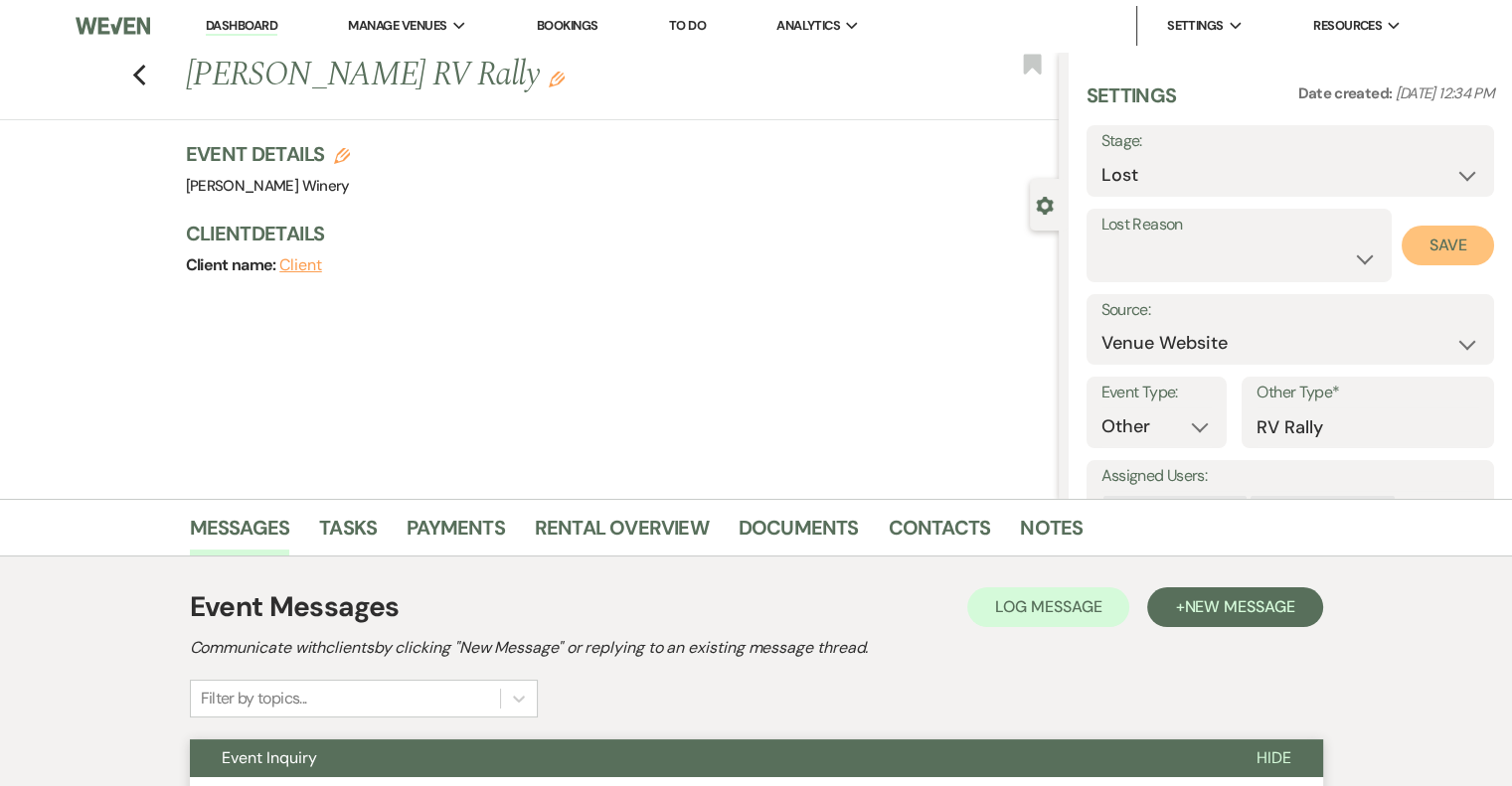 click on "Save" at bounding box center [1447, 245] 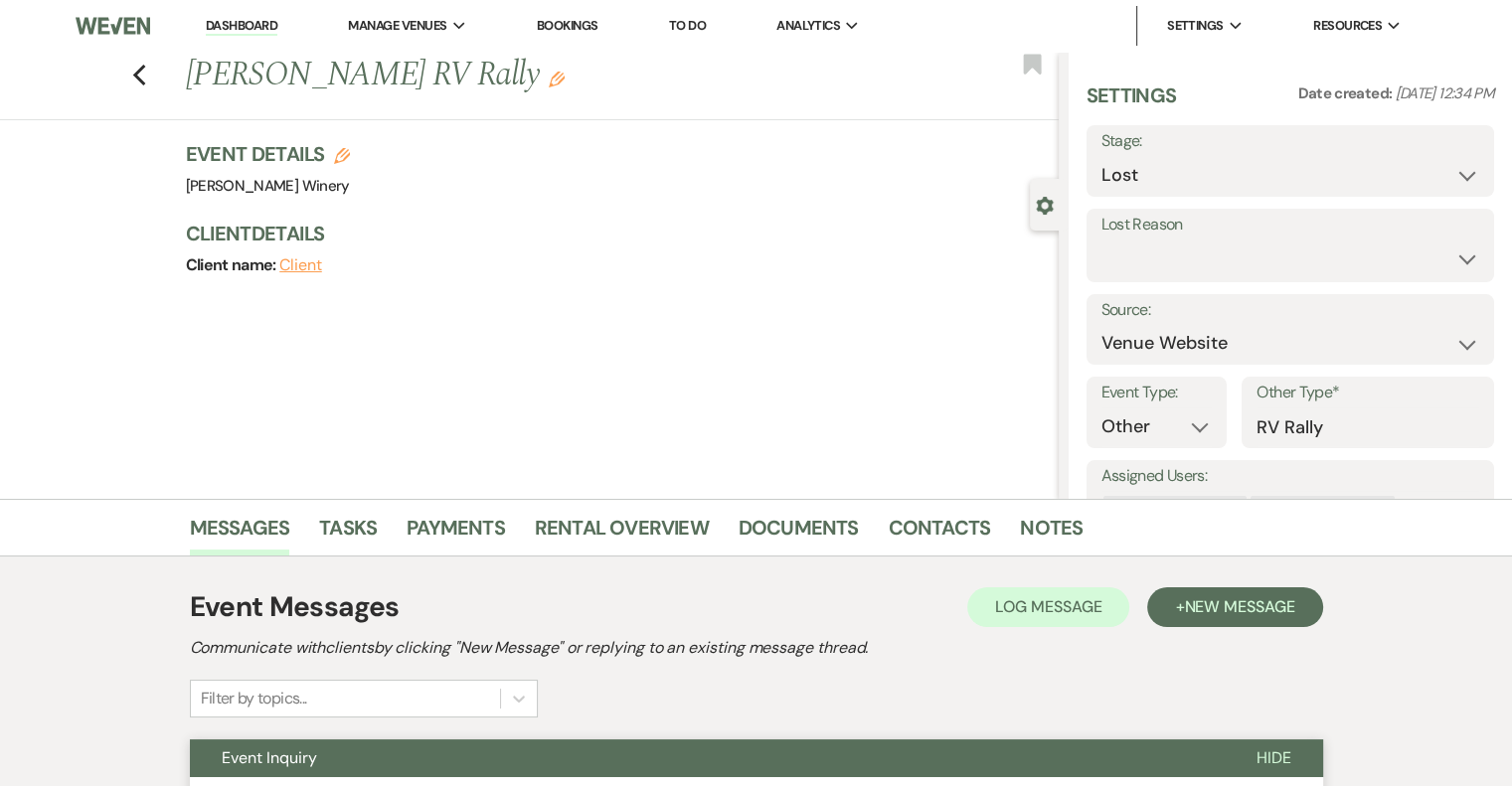 click on "Dashboard" at bounding box center (242, 26) 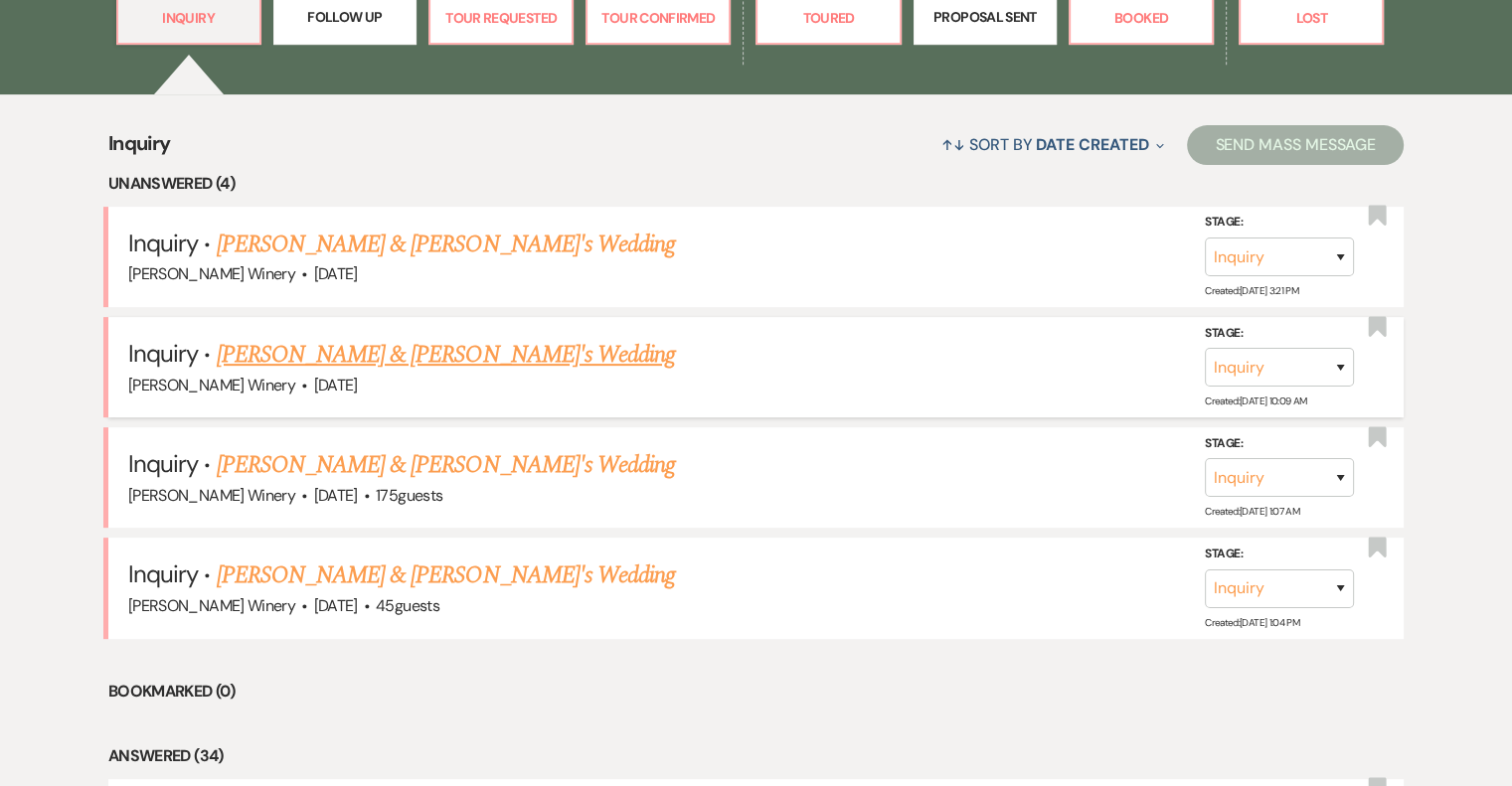 scroll, scrollTop: 696, scrollLeft: 0, axis: vertical 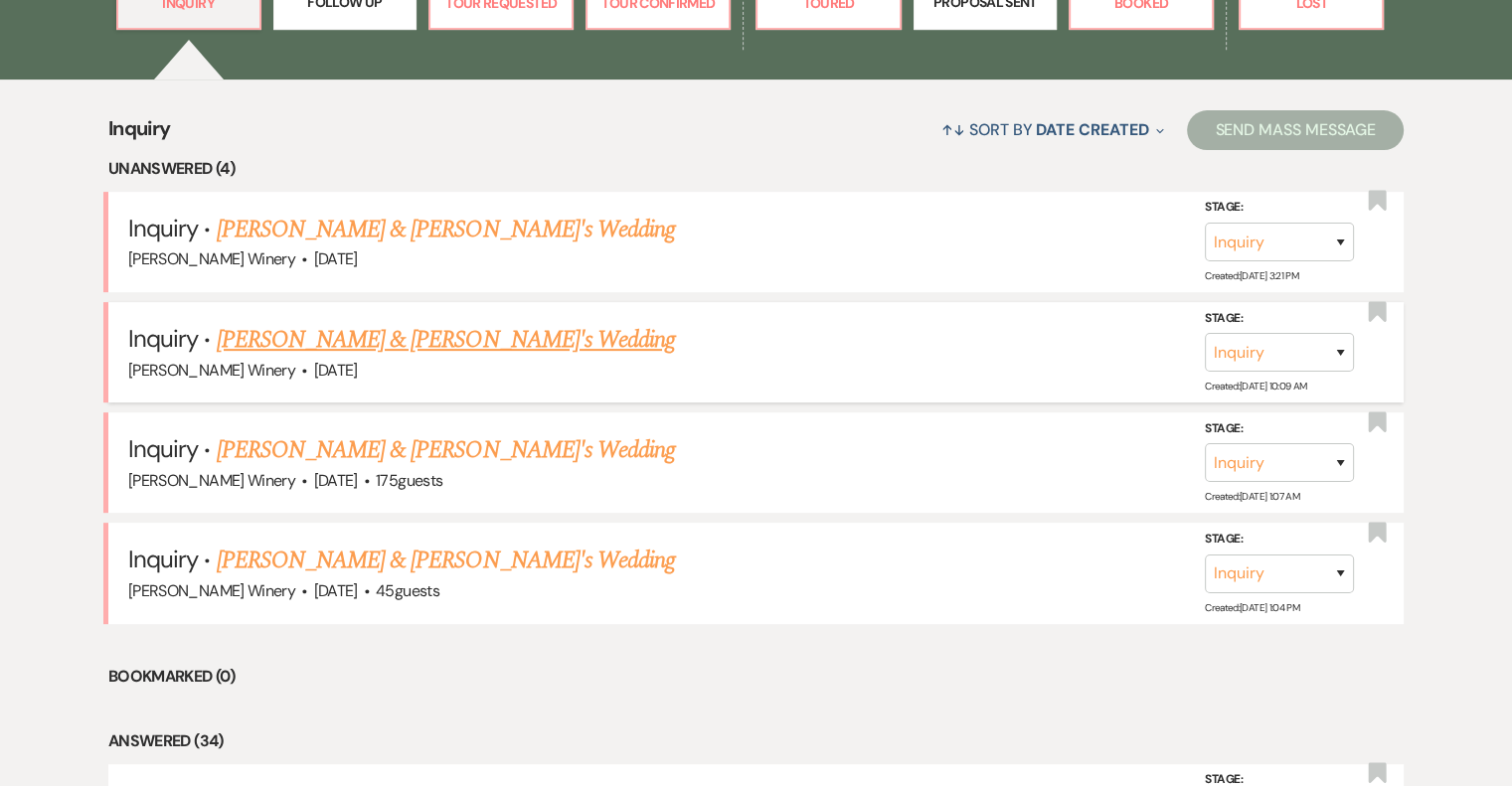 click on "[PERSON_NAME] & [PERSON_NAME]'s Wedding" at bounding box center [446, 340] 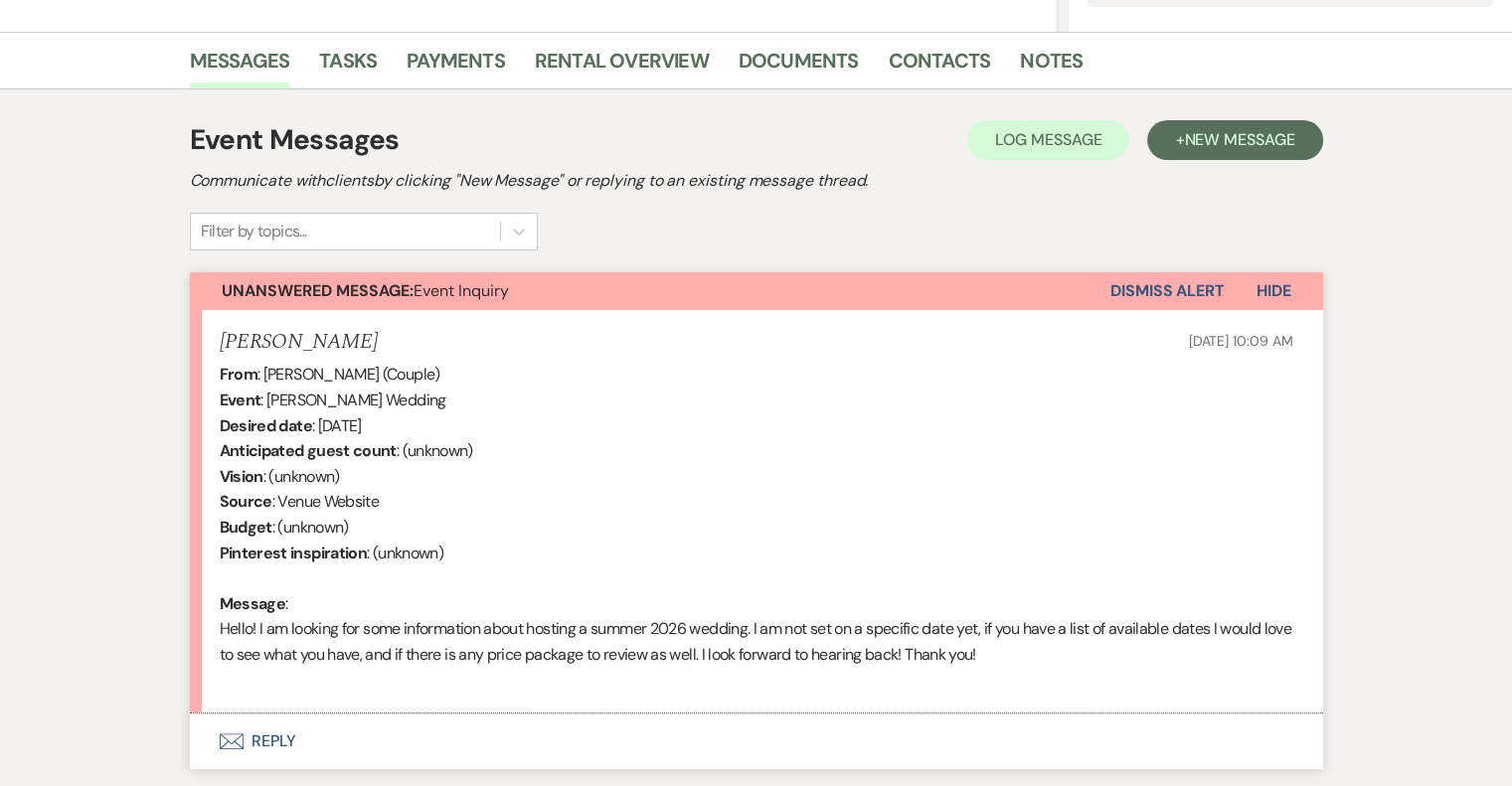 scroll, scrollTop: 606, scrollLeft: 0, axis: vertical 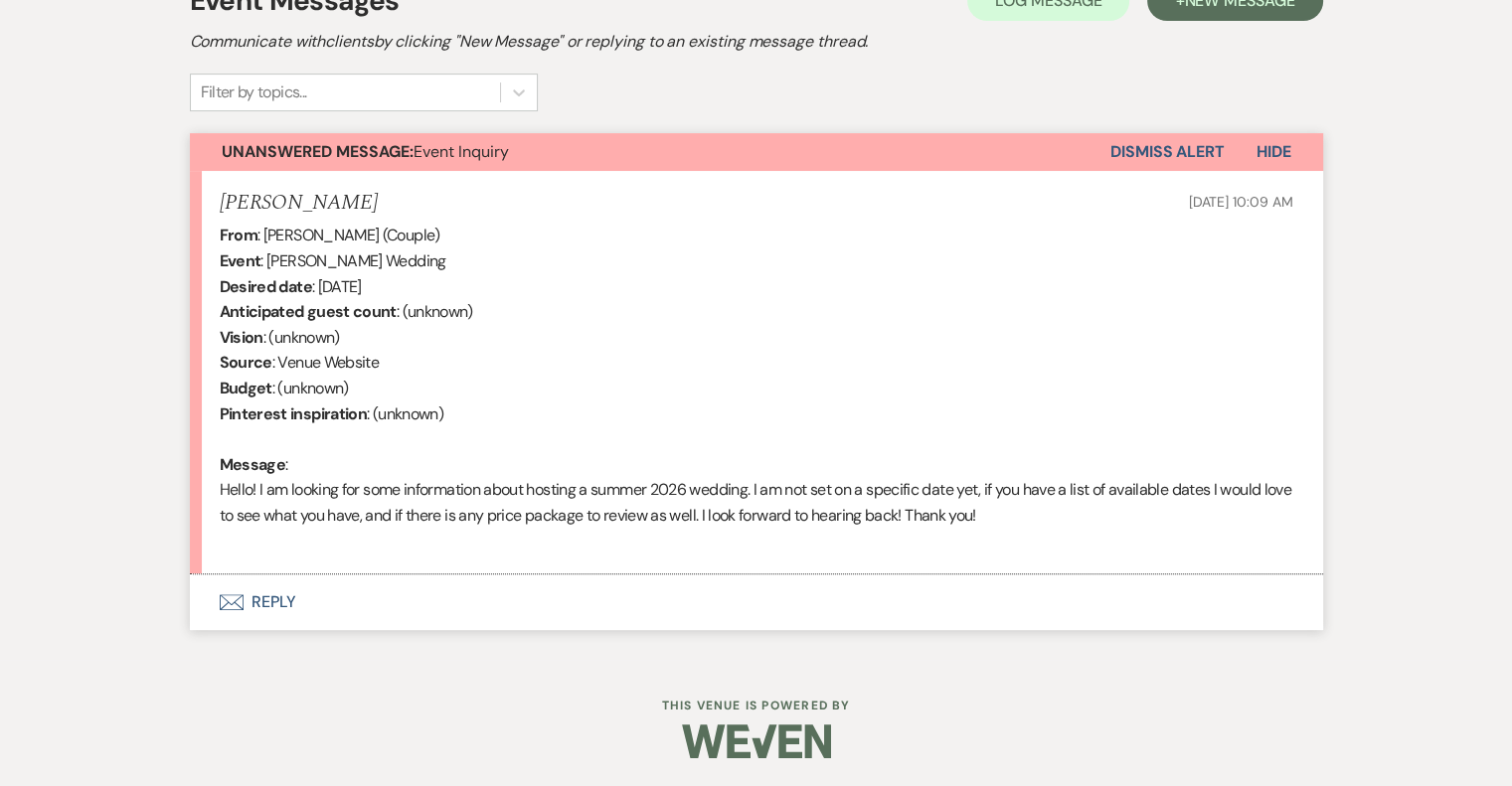 click on "Envelope Reply" at bounding box center (756, 602) 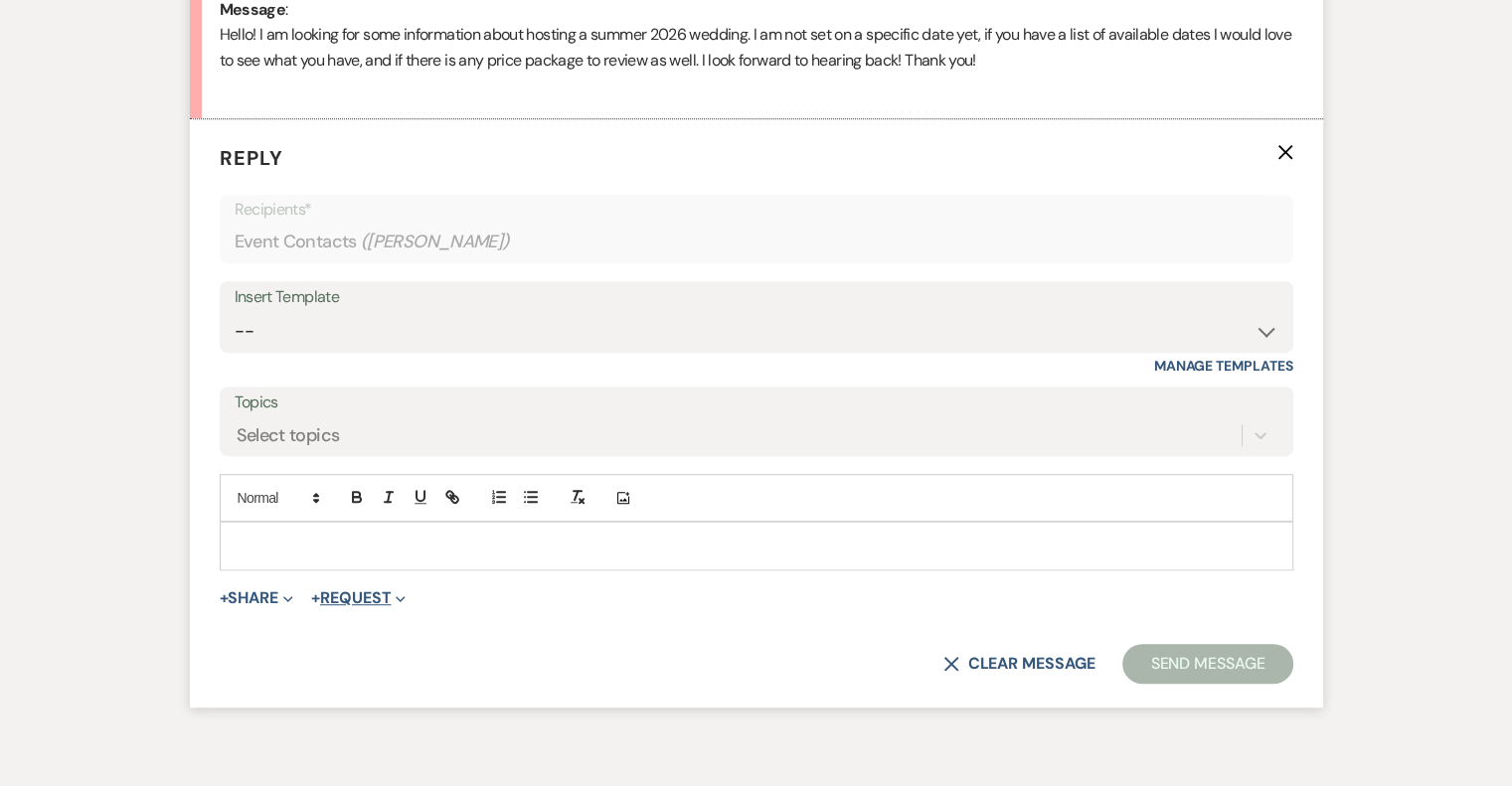 scroll, scrollTop: 1080, scrollLeft: 0, axis: vertical 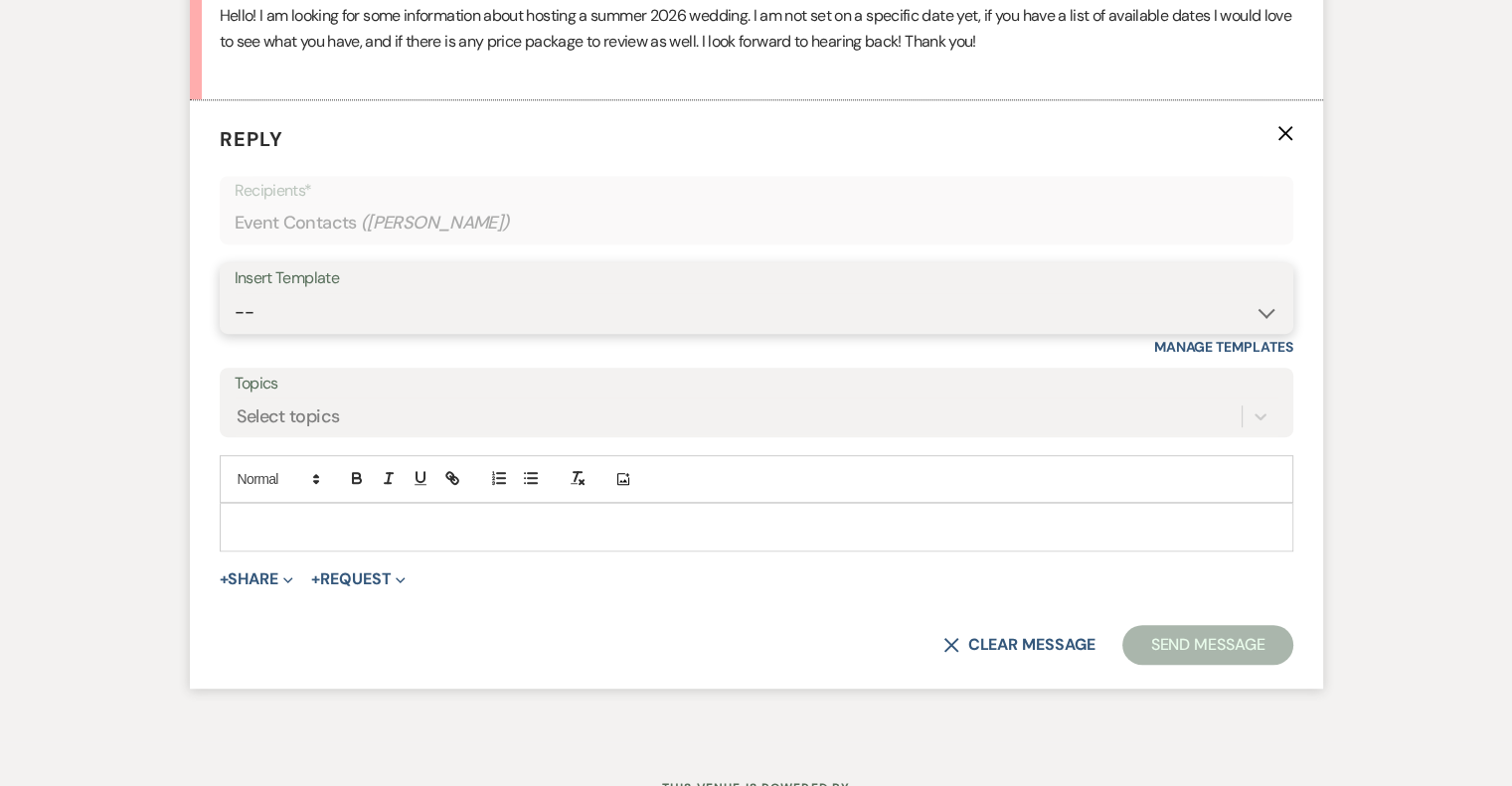 click on "-- Weven Planning Portal Introduction (Booked Events) Tour Request Response Follow Up  Initial Inquiry Response  Vendor List Contract (Pre-Booked Leads) [PERSON_NAME]- introduction email Tasting/Meeting Follow Up 2023 Luxury Loo Pricing Before the Tasting/Meeting" at bounding box center (756, 312) 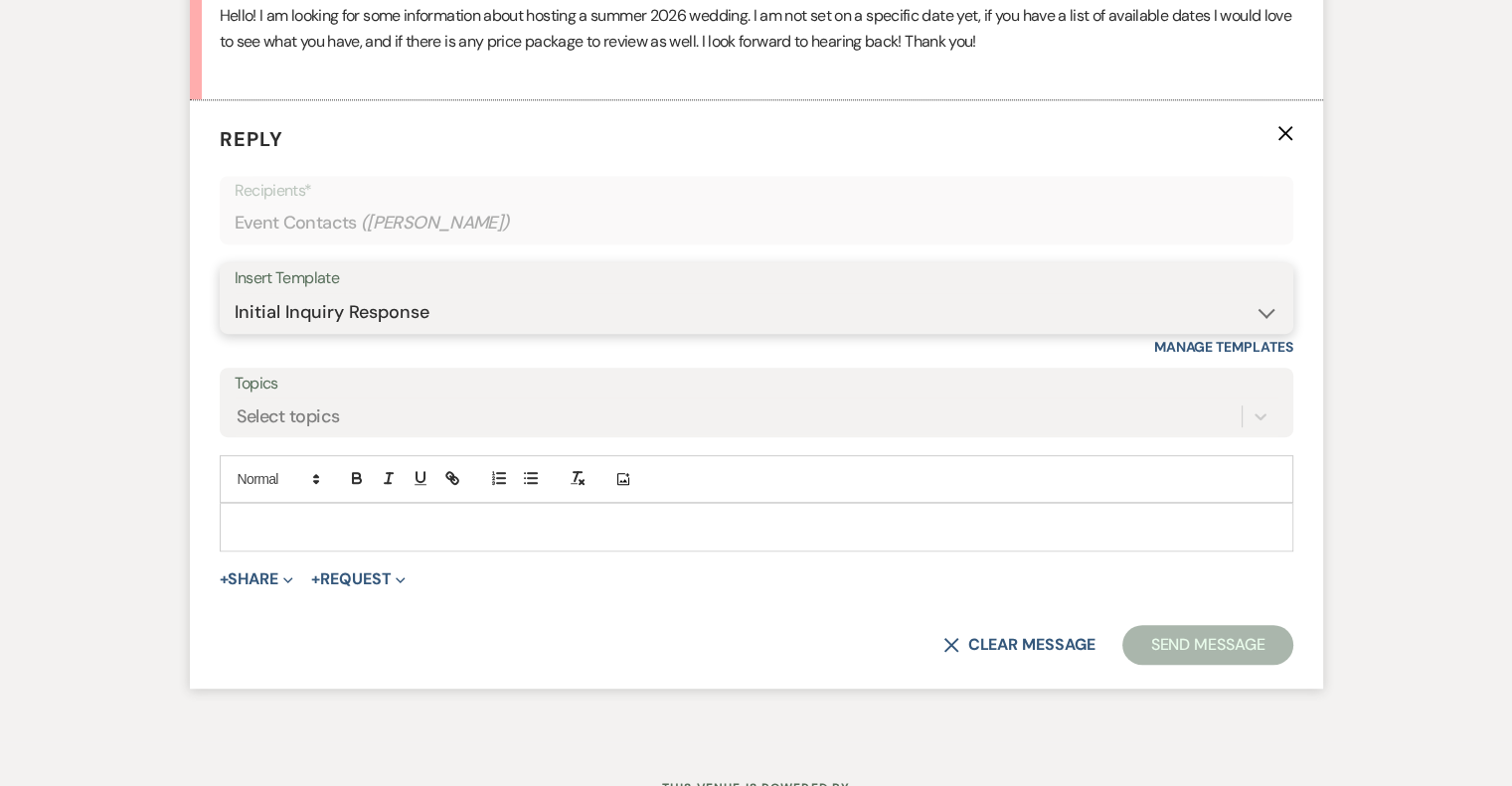 click on "-- Weven Planning Portal Introduction (Booked Events) Tour Request Response Follow Up  Initial Inquiry Response  Vendor List Contract (Pre-Booked Leads) [PERSON_NAME]- introduction email Tasting/Meeting Follow Up 2023 Luxury Loo Pricing Before the Tasting/Meeting" at bounding box center [756, 312] 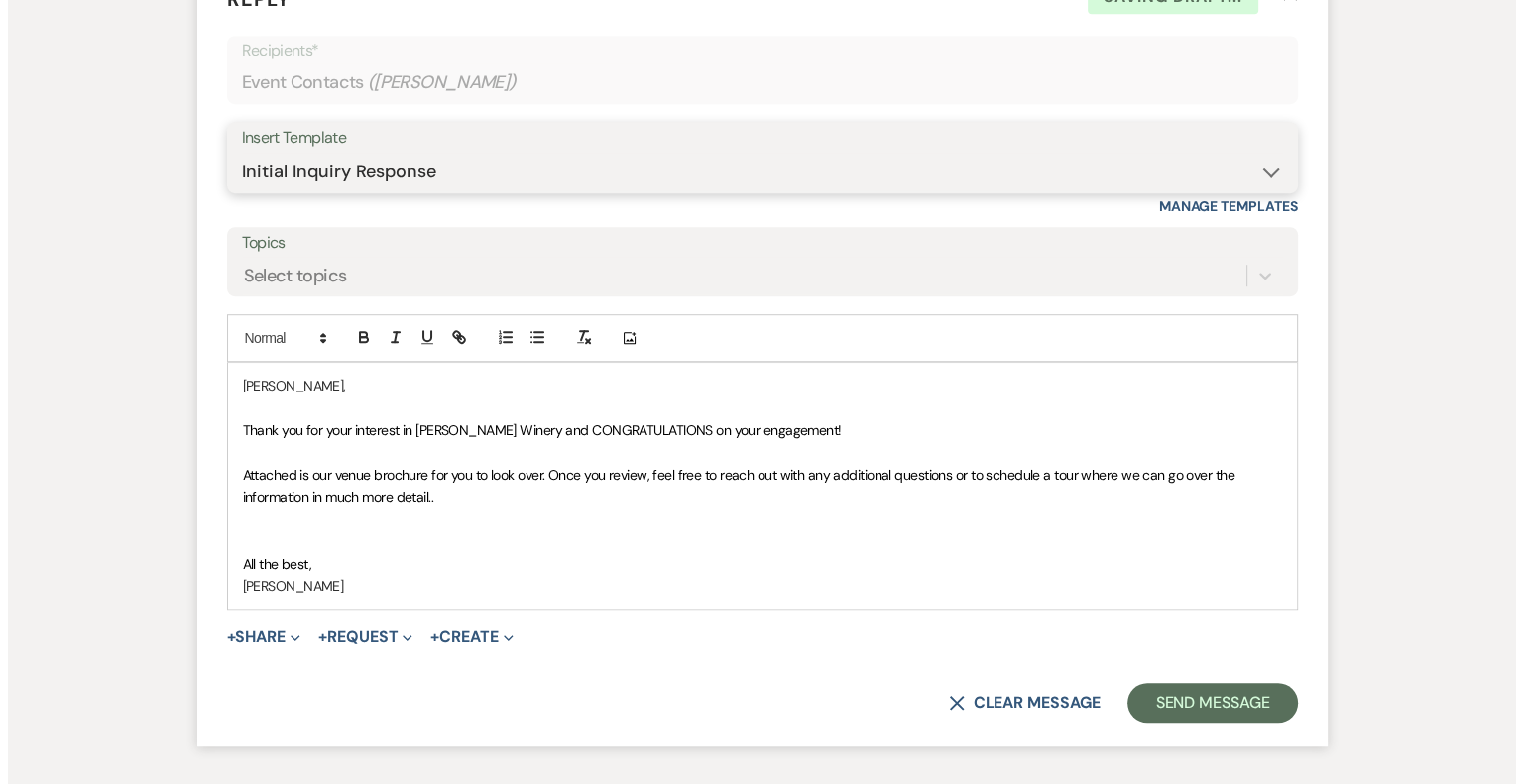 scroll, scrollTop: 1358, scrollLeft: 0, axis: vertical 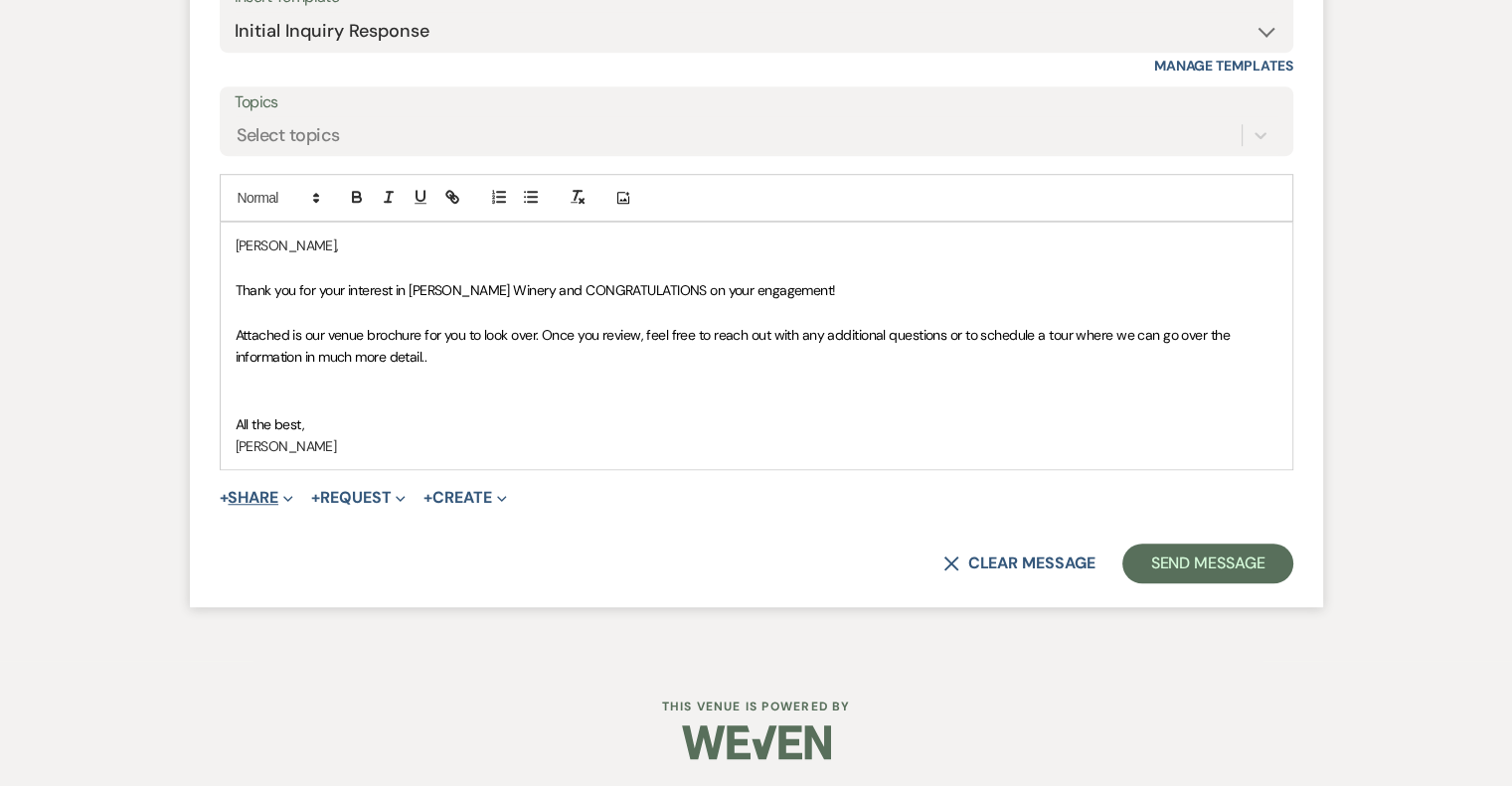click on "+  Share Expand" at bounding box center (256, 498) 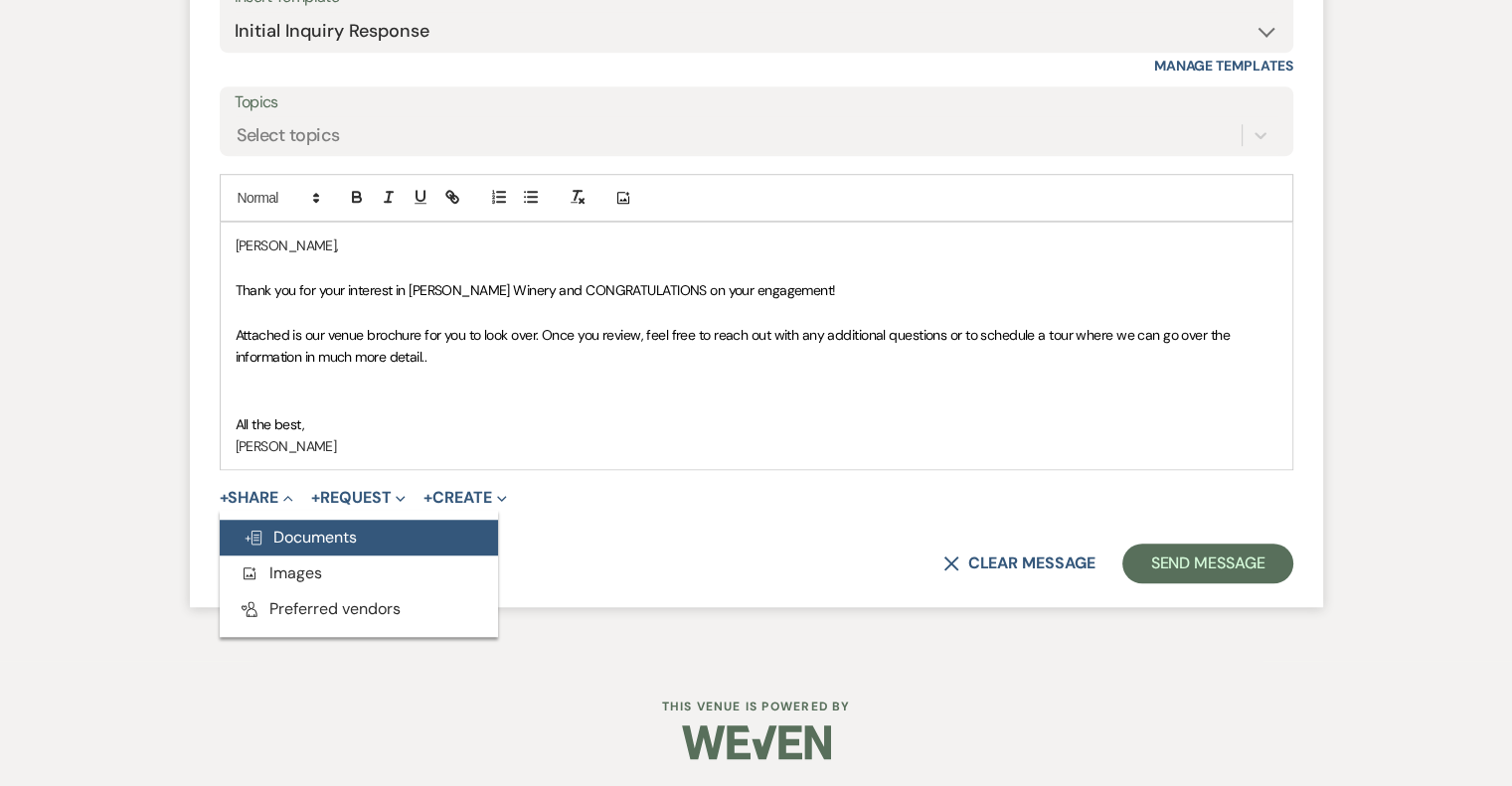 click on "Doc Upload Documents" at bounding box center (359, 538) 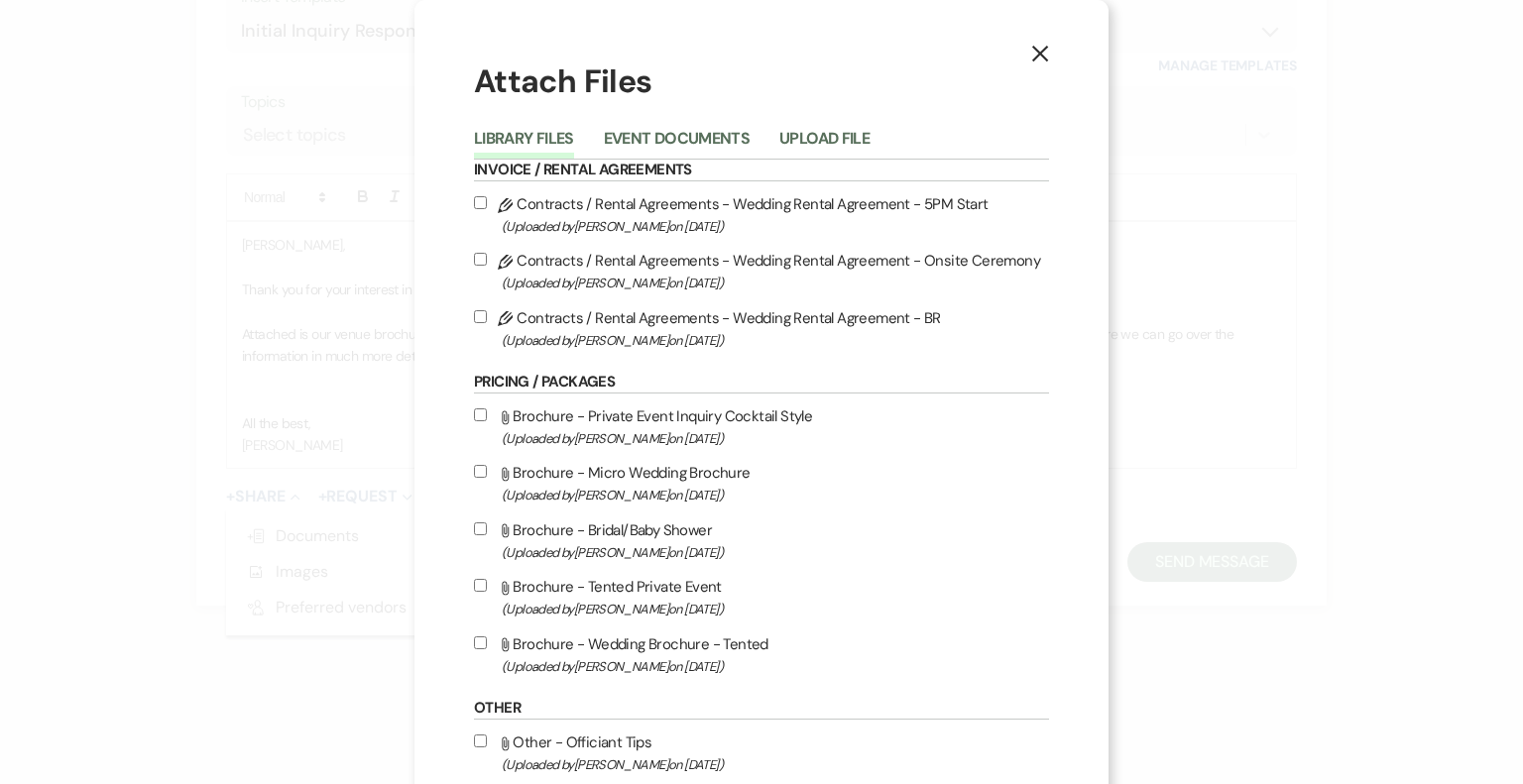 click on "Attach File Brochure - Wedding Brochure - Tented (Uploaded by  [PERSON_NAME]  on   [DATE] )" at bounding box center [762, 654] 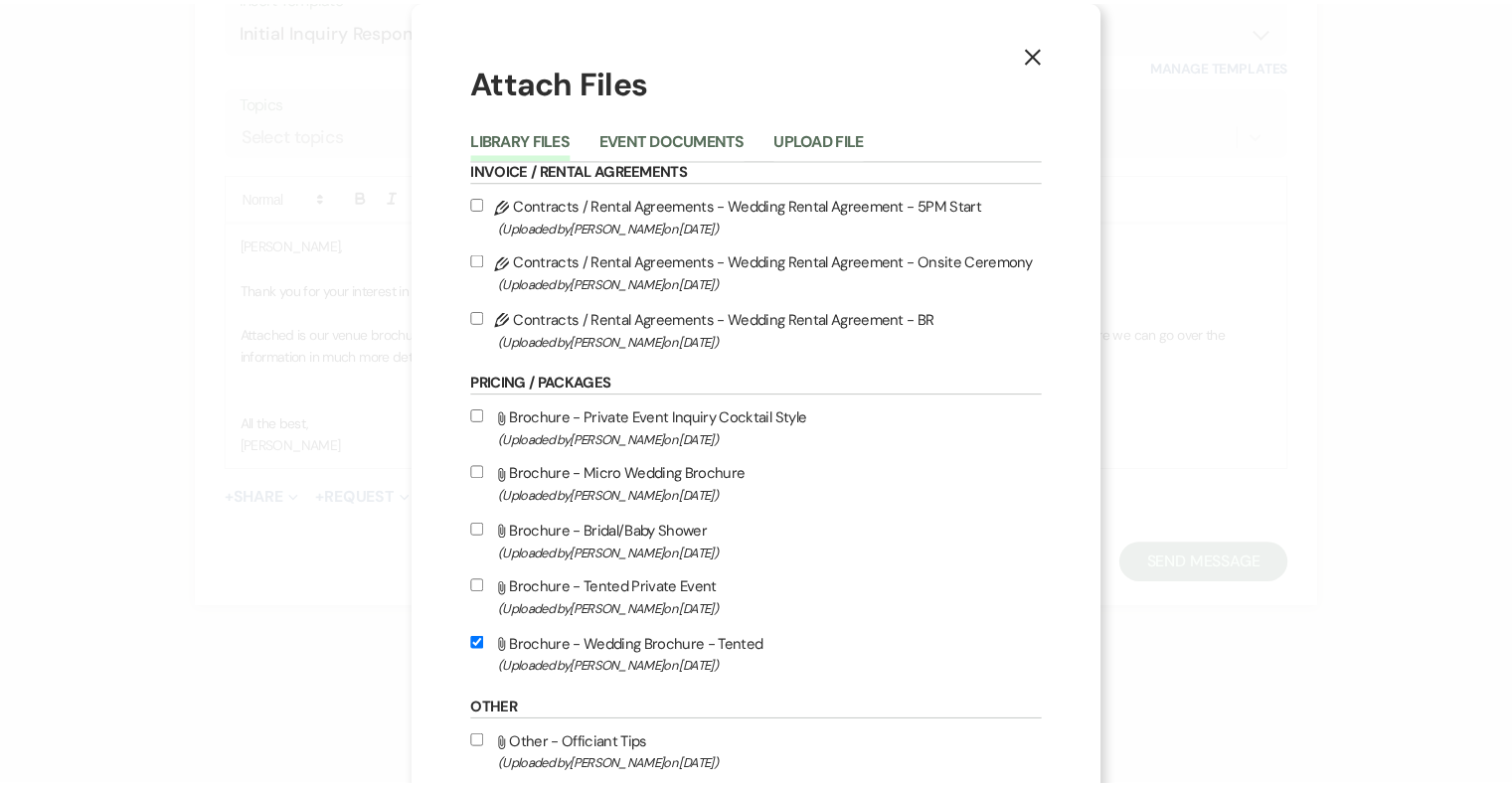 scroll, scrollTop: 270, scrollLeft: 0, axis: vertical 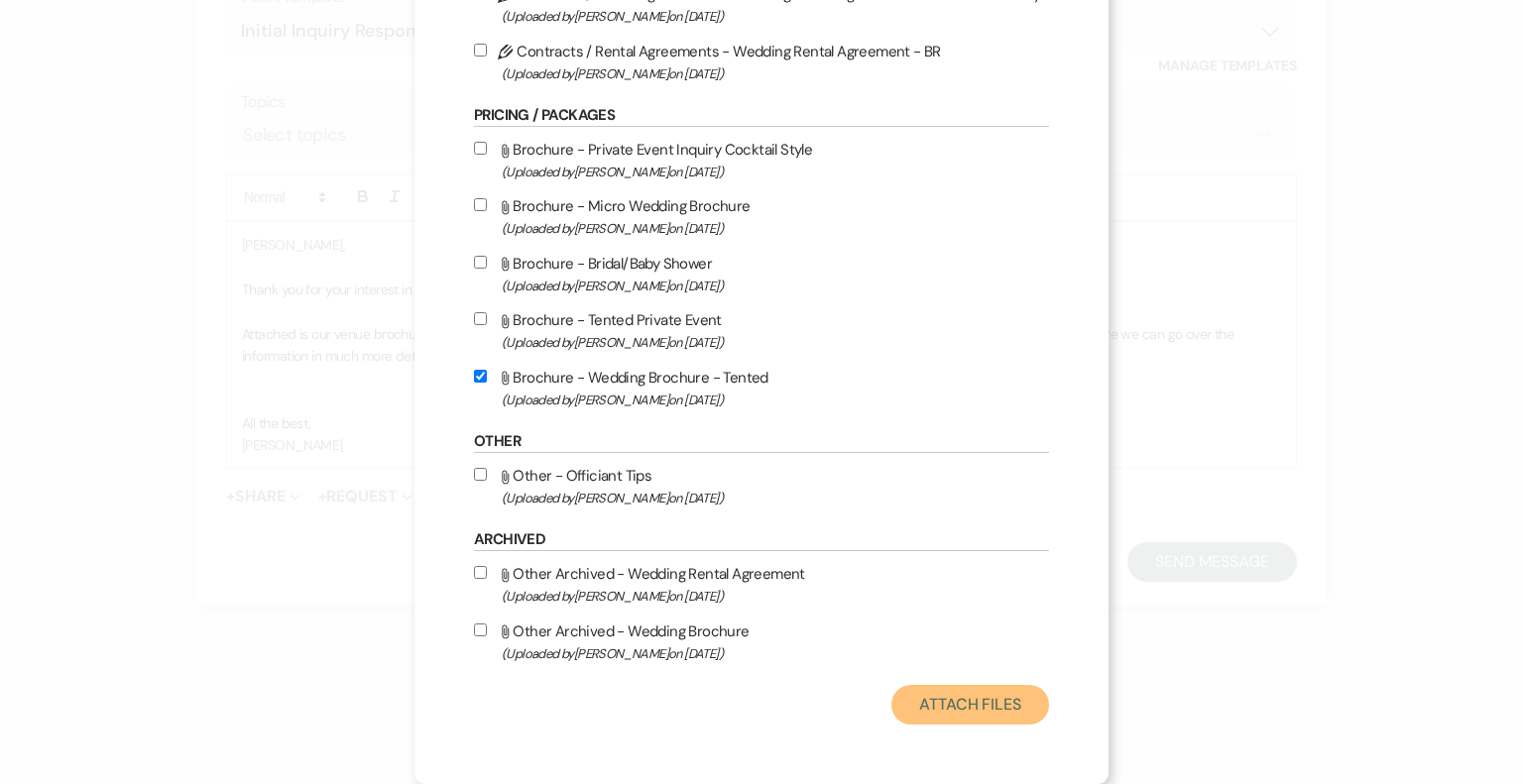 drag, startPoint x: 936, startPoint y: 703, endPoint x: 1154, endPoint y: 677, distance: 219.54498 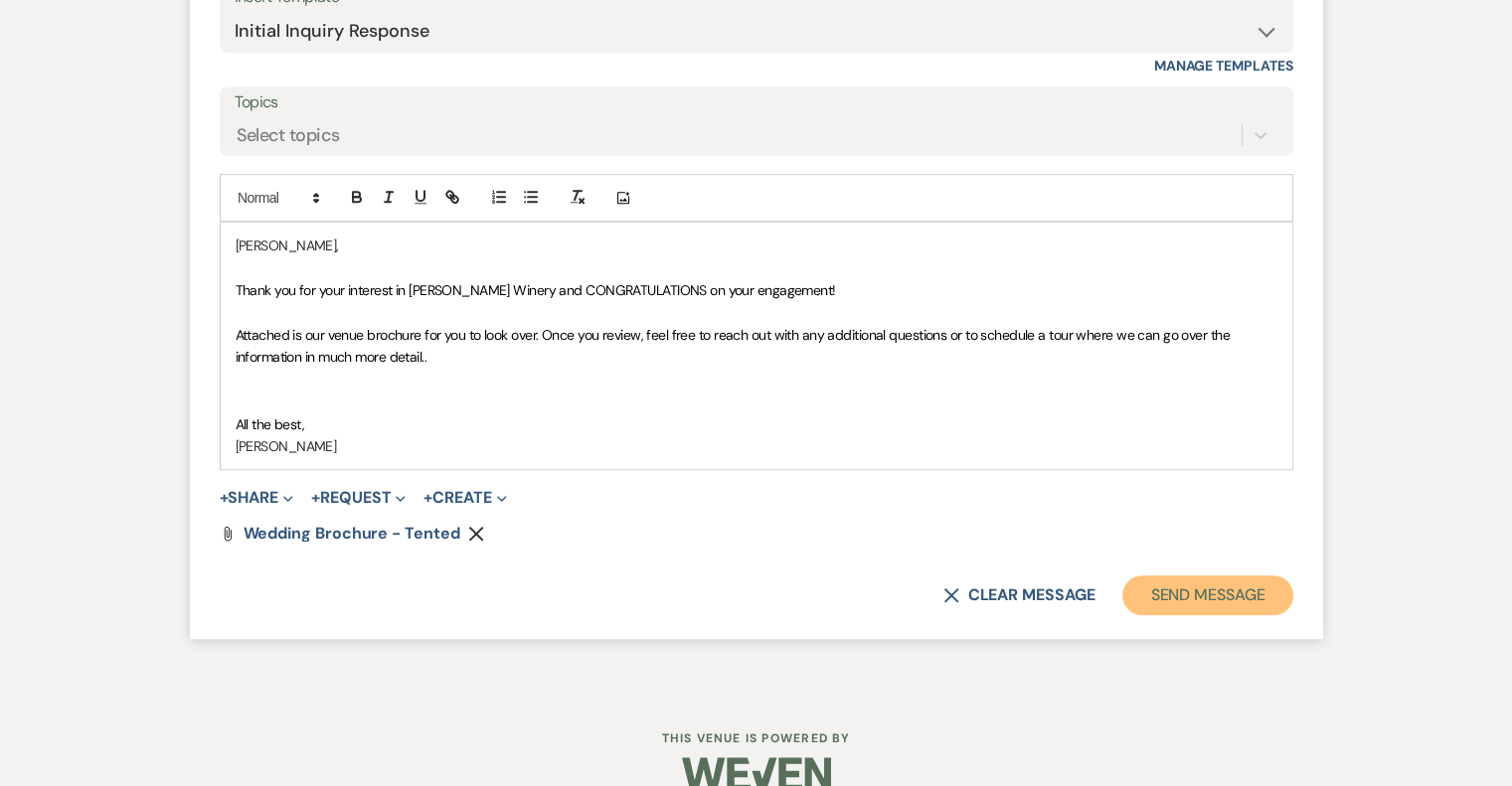 click on "Send Message" at bounding box center [1207, 595] 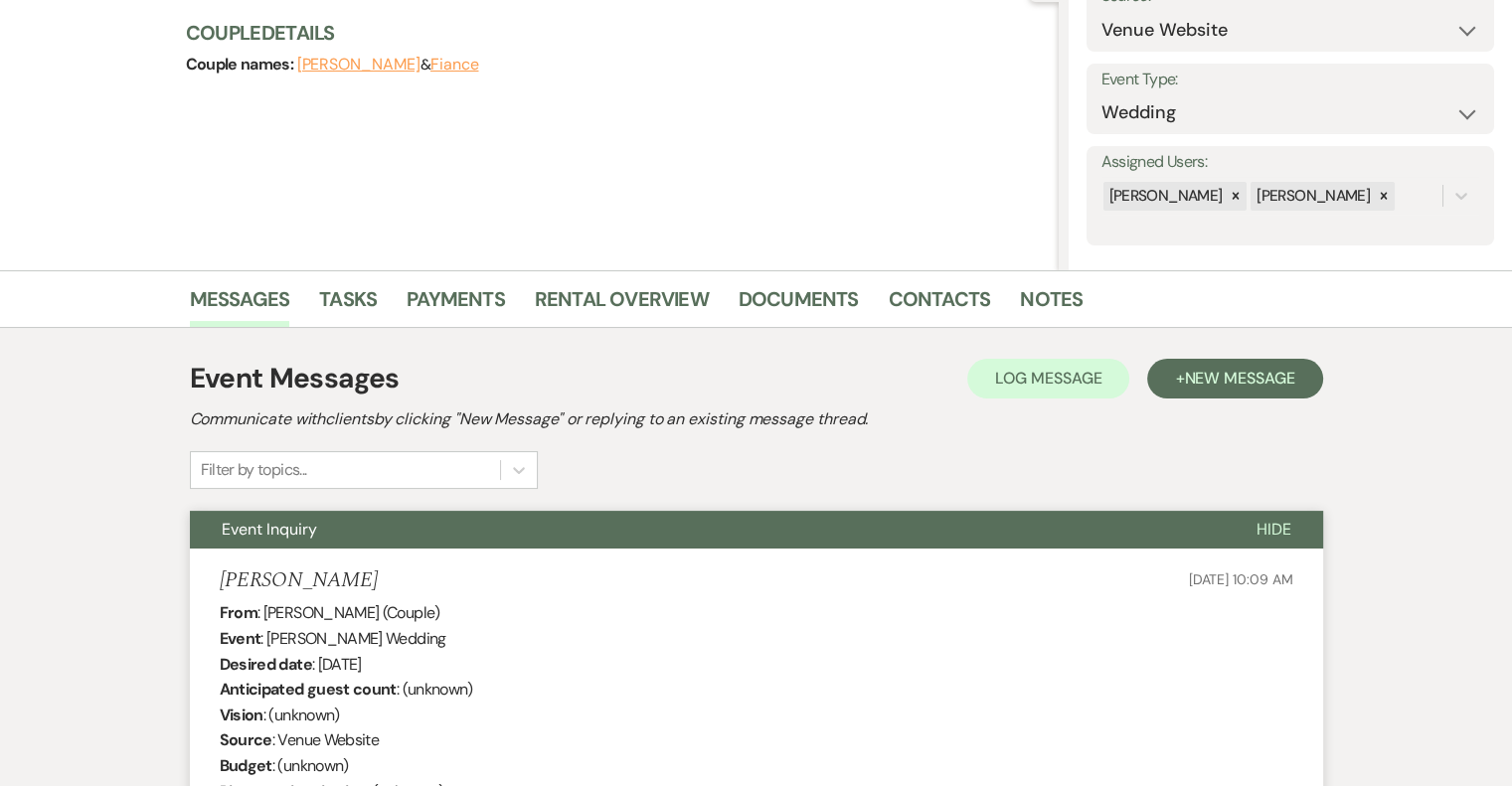 scroll, scrollTop: 0, scrollLeft: 0, axis: both 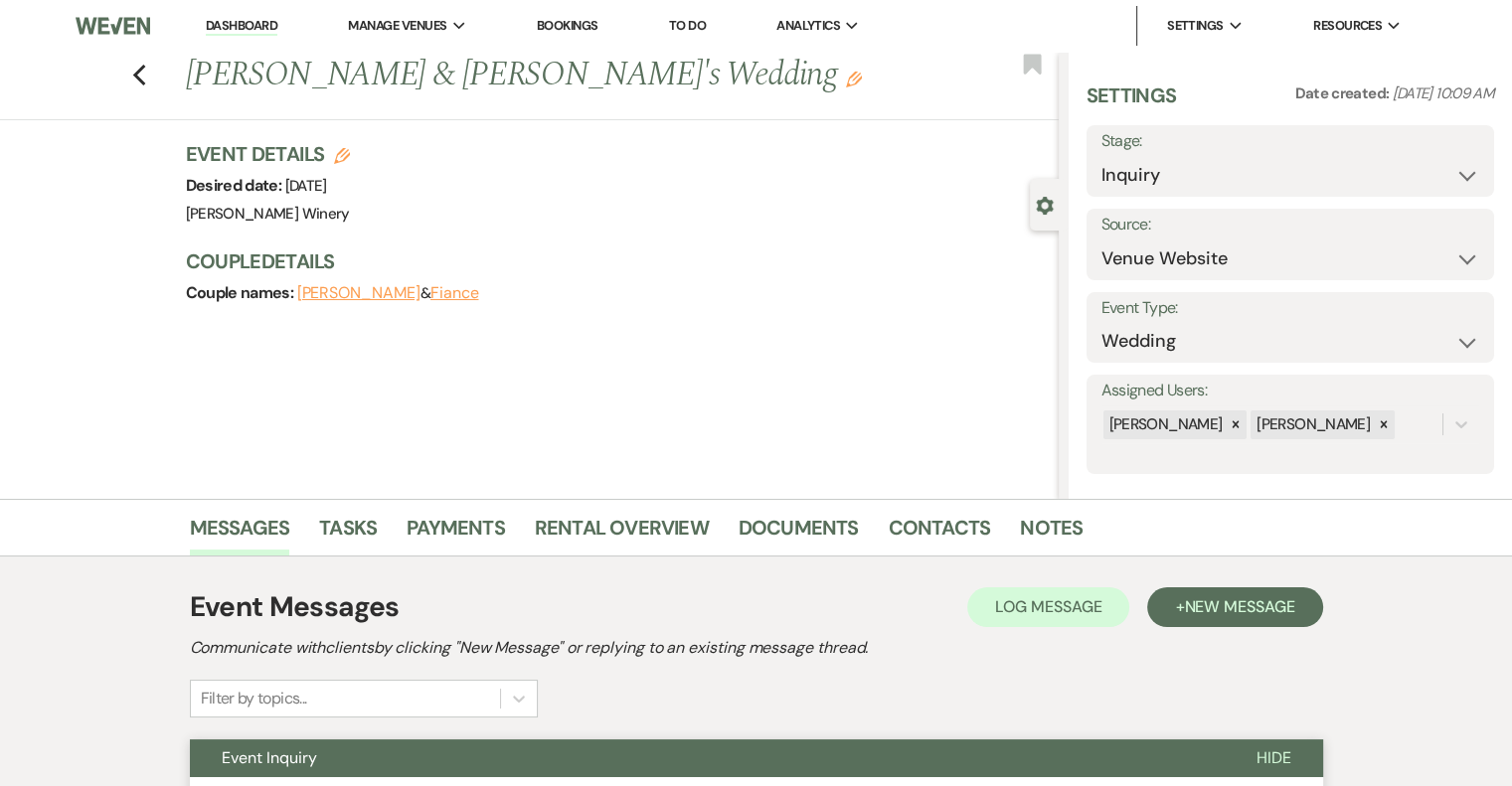 click on "Dashboard" at bounding box center (242, 26) 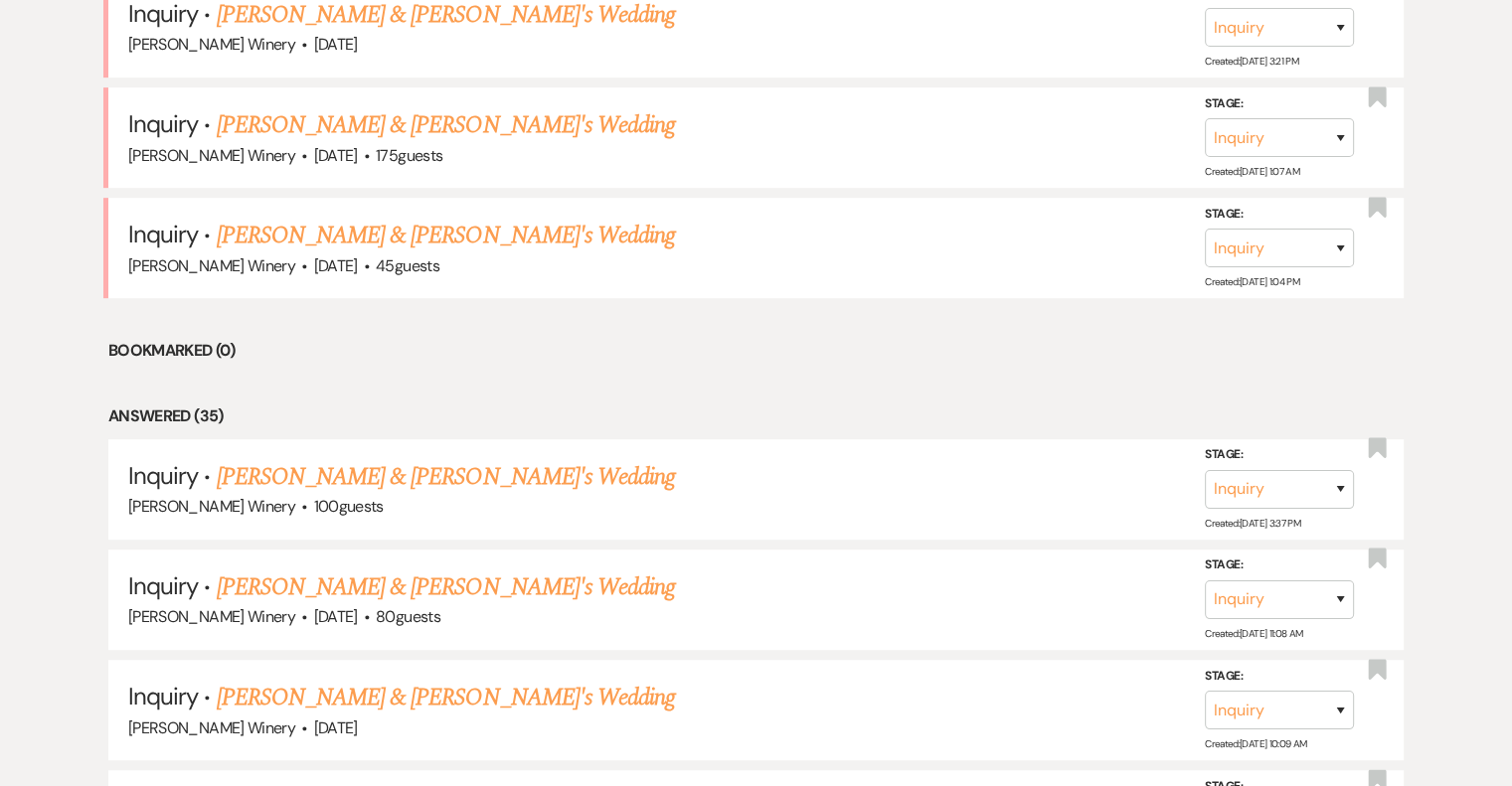 scroll, scrollTop: 696, scrollLeft: 0, axis: vertical 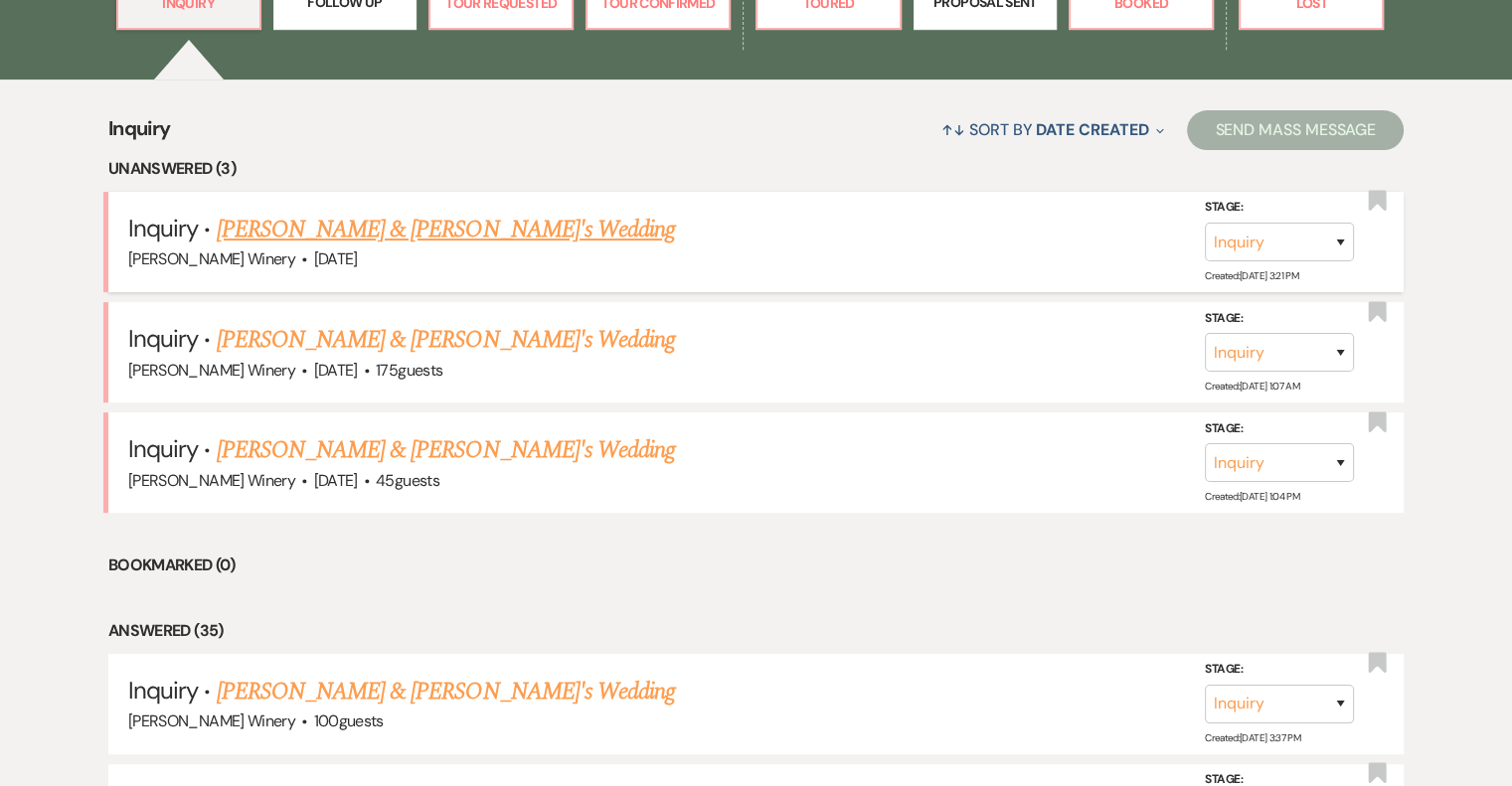 click on "[PERSON_NAME] & [PERSON_NAME]'s Wedding" at bounding box center [446, 230] 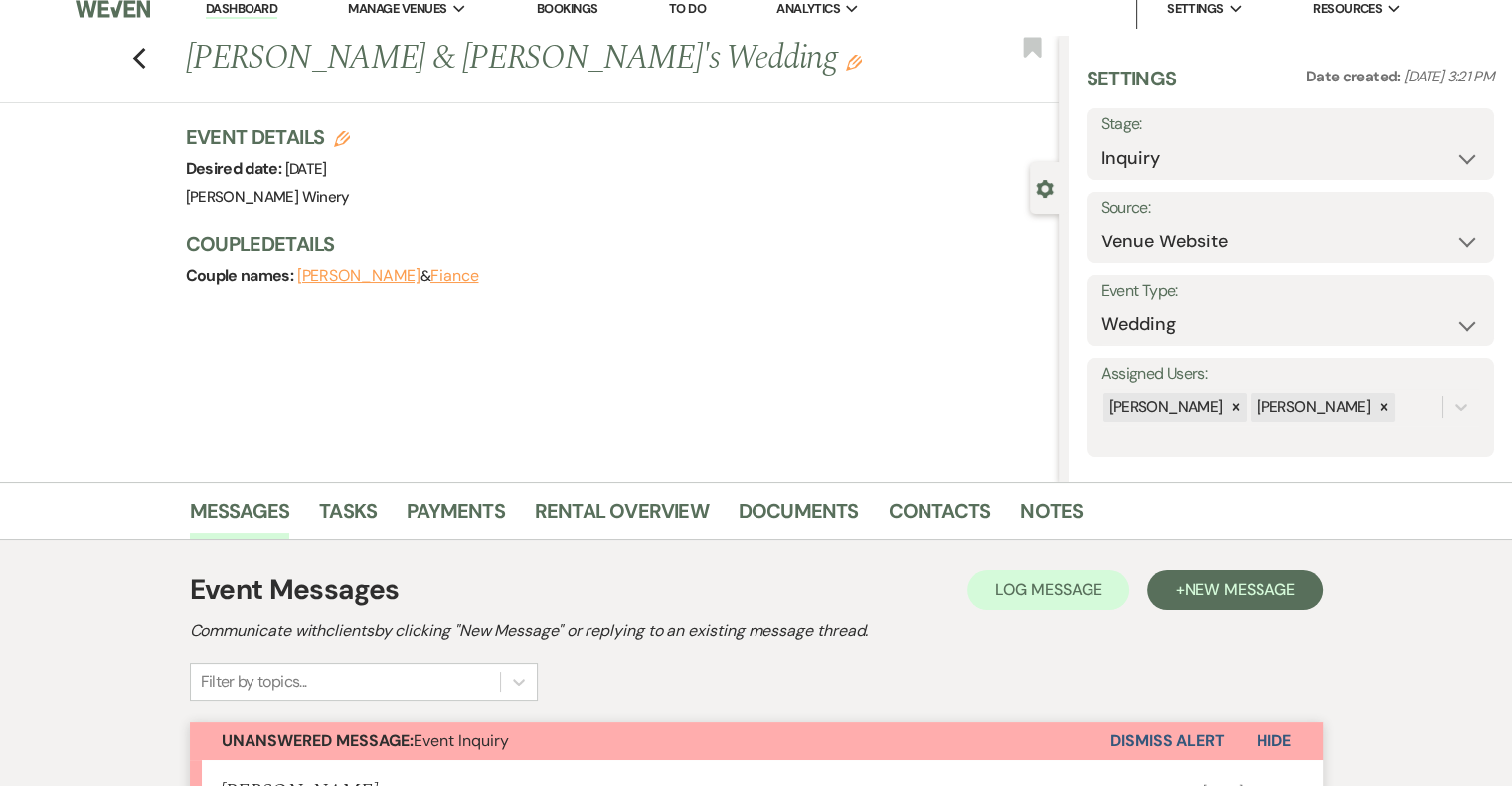 scroll, scrollTop: 606, scrollLeft: 0, axis: vertical 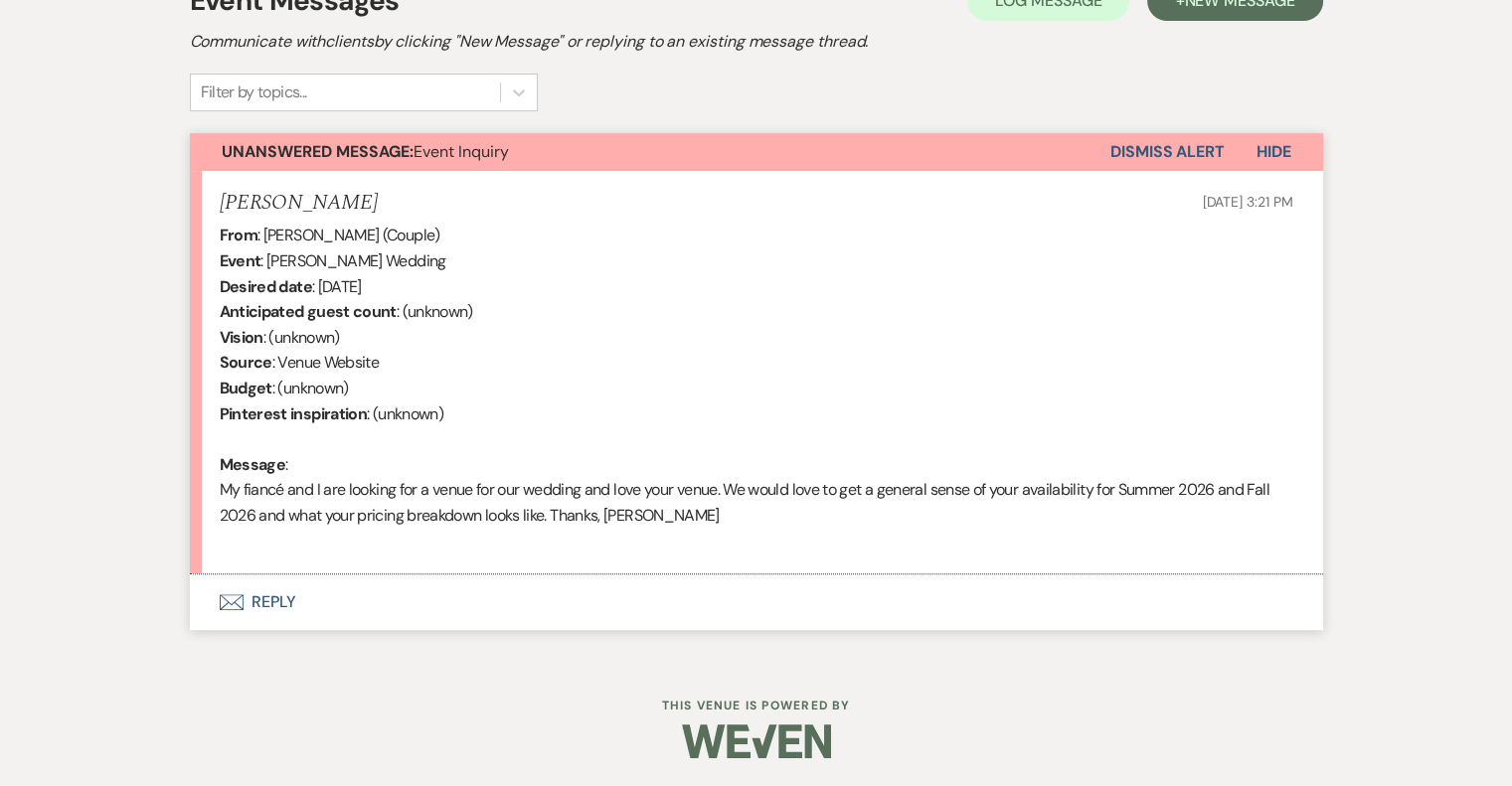 click on "Envelope Reply" at bounding box center [756, 602] 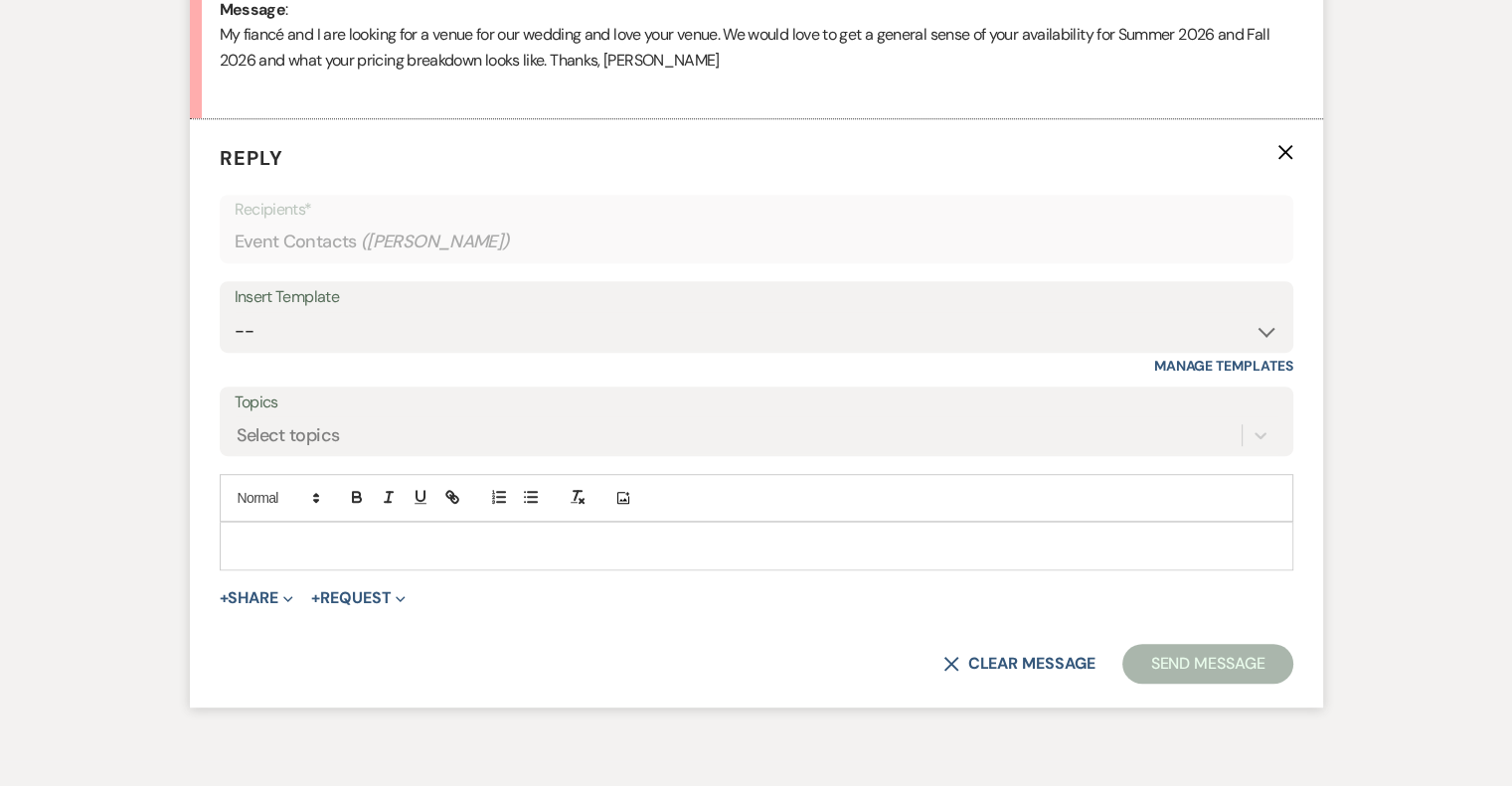 scroll, scrollTop: 1080, scrollLeft: 0, axis: vertical 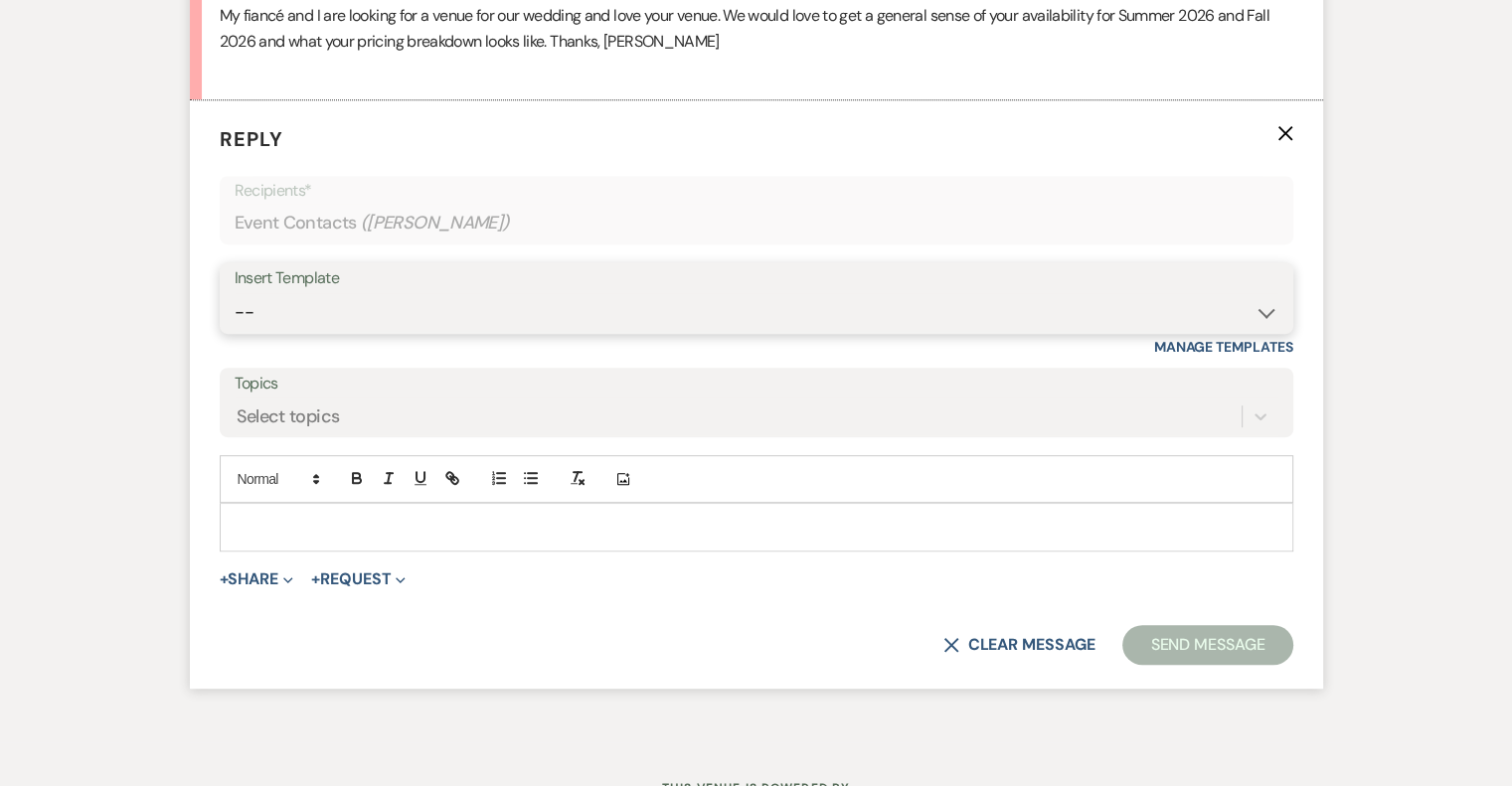 click on "-- Weven Planning Portal Introduction (Booked Events) Tour Request Response Follow Up  Initial Inquiry Response  Vendor List Contract (Pre-Booked Leads) [PERSON_NAME]- introduction email Tasting/Meeting Follow Up 2023 Luxury Loo Pricing Before the Tasting/Meeting" at bounding box center (756, 312) 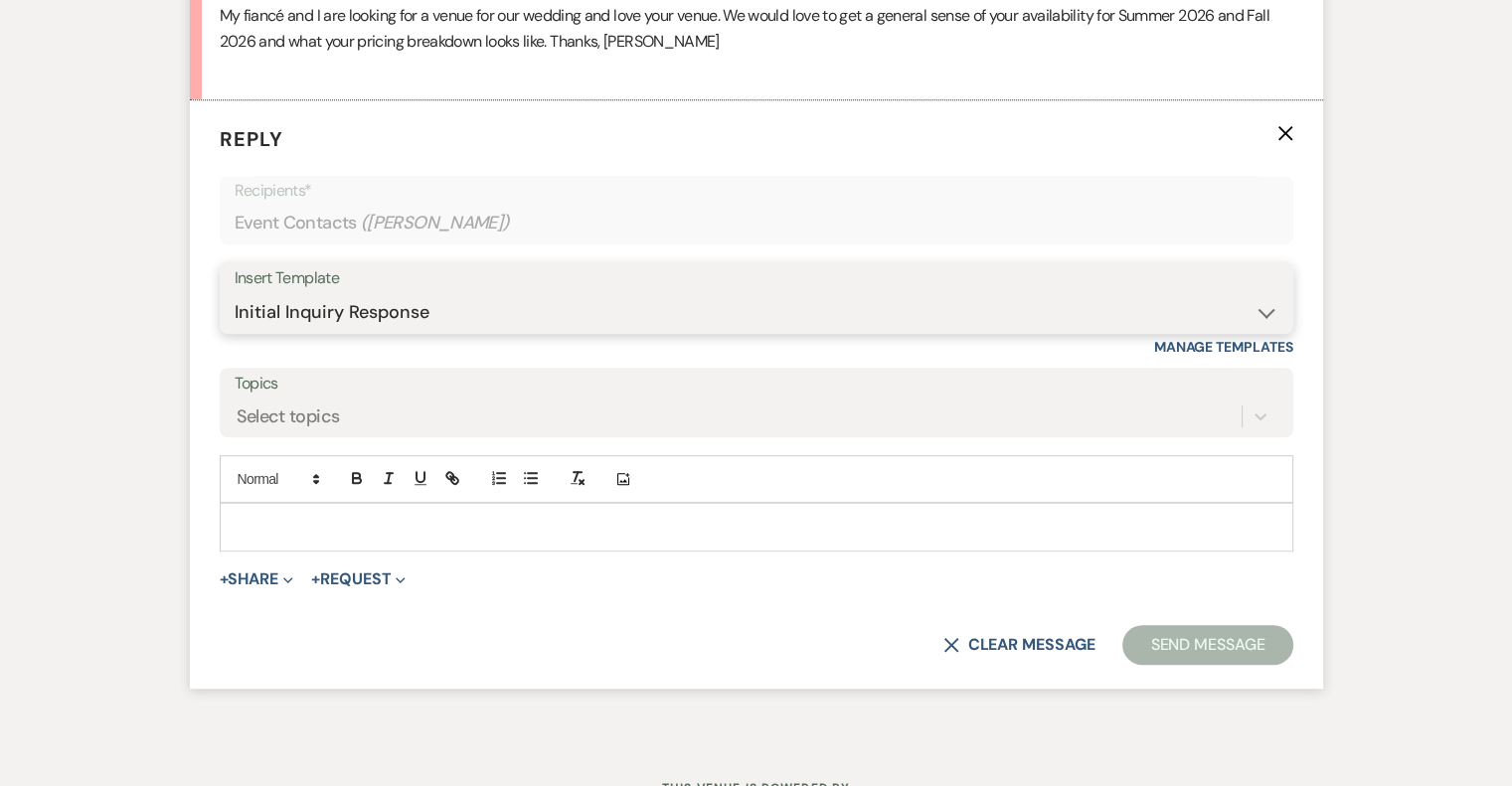 click on "-- Weven Planning Portal Introduction (Booked Events) Tour Request Response Follow Up  Initial Inquiry Response  Vendor List Contract (Pre-Booked Leads) [PERSON_NAME]- introduction email Tasting/Meeting Follow Up 2023 Luxury Loo Pricing Before the Tasting/Meeting" at bounding box center [756, 312] 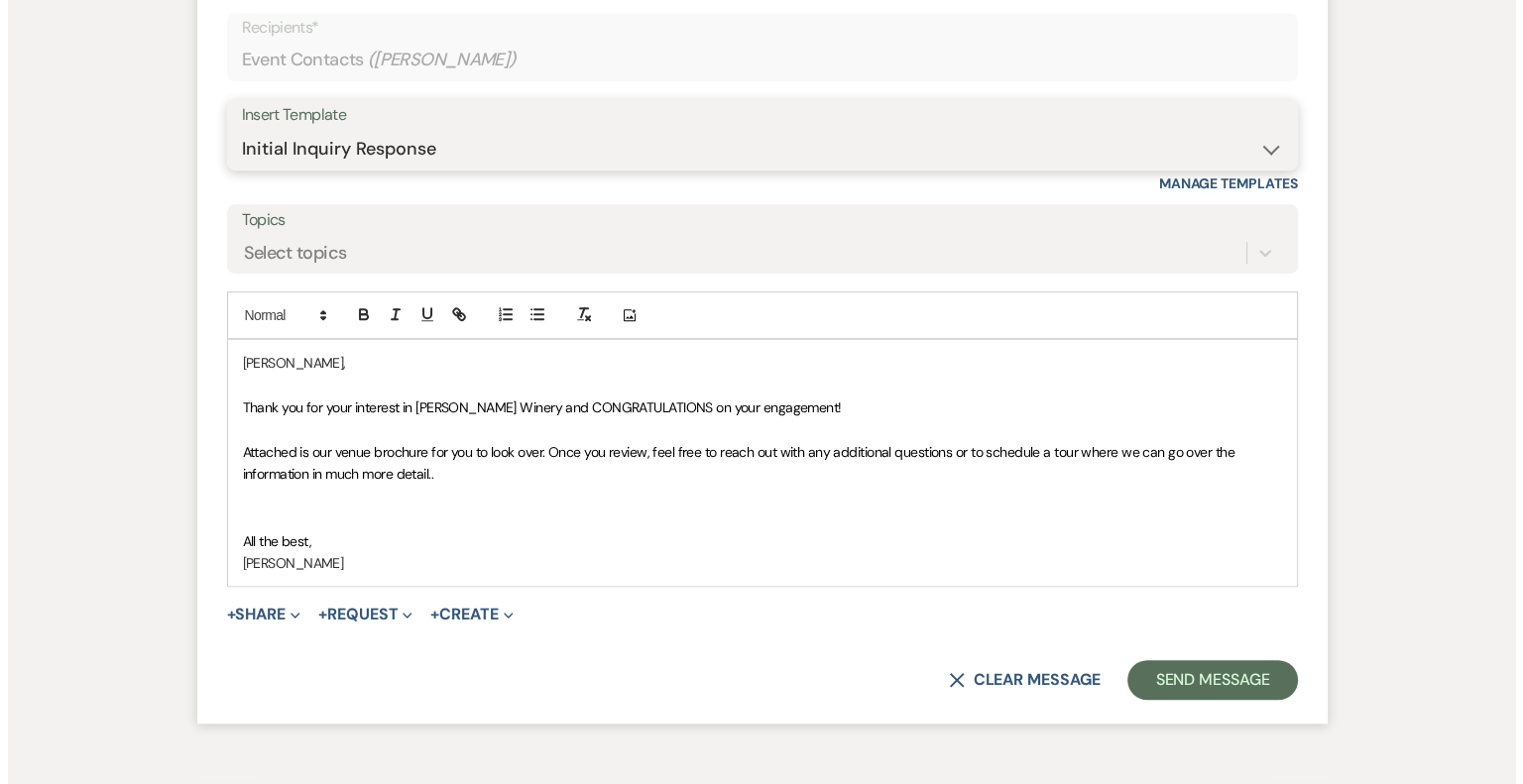 scroll, scrollTop: 1358, scrollLeft: 0, axis: vertical 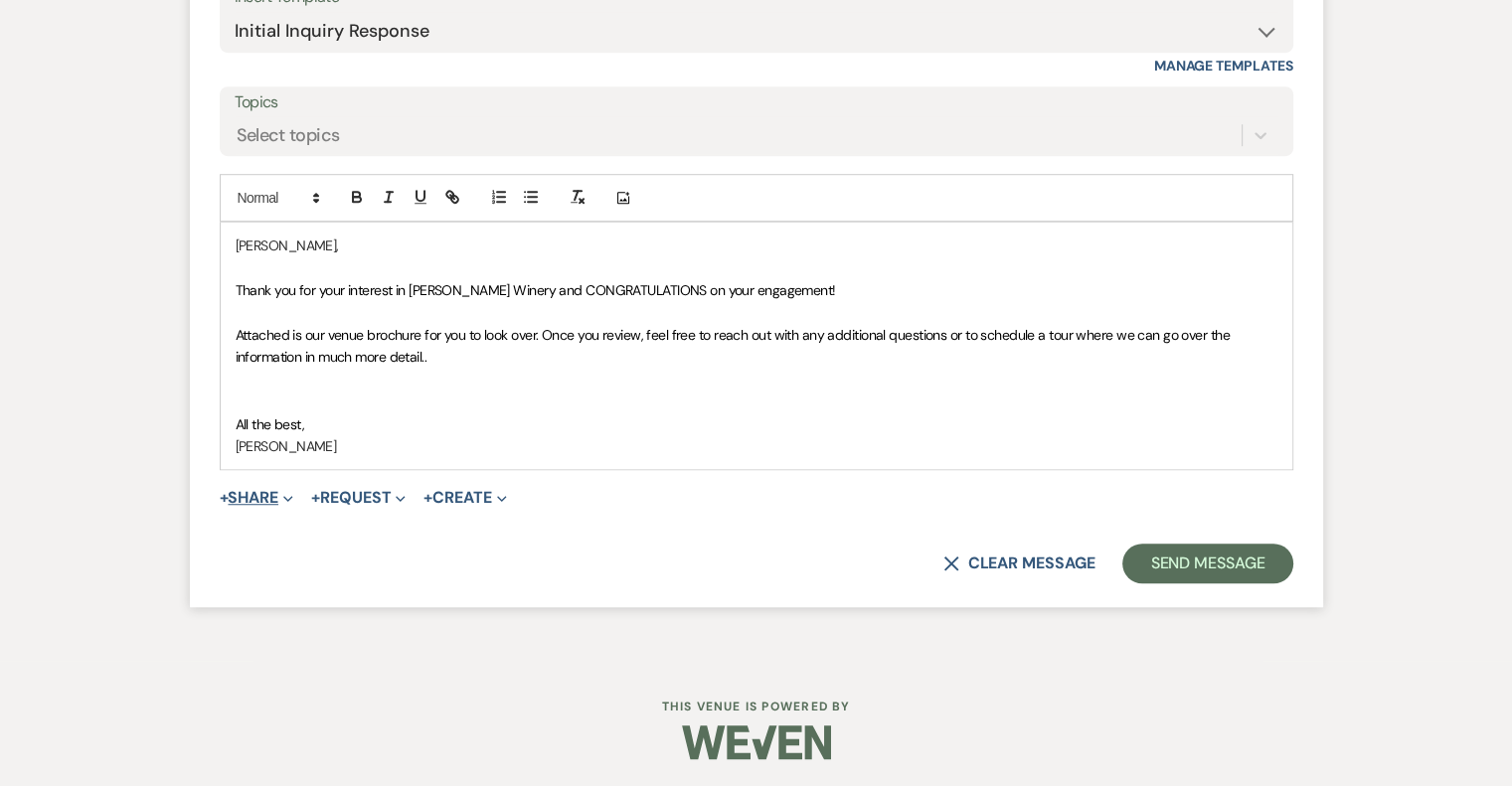 click on "+  Share Expand" at bounding box center (256, 498) 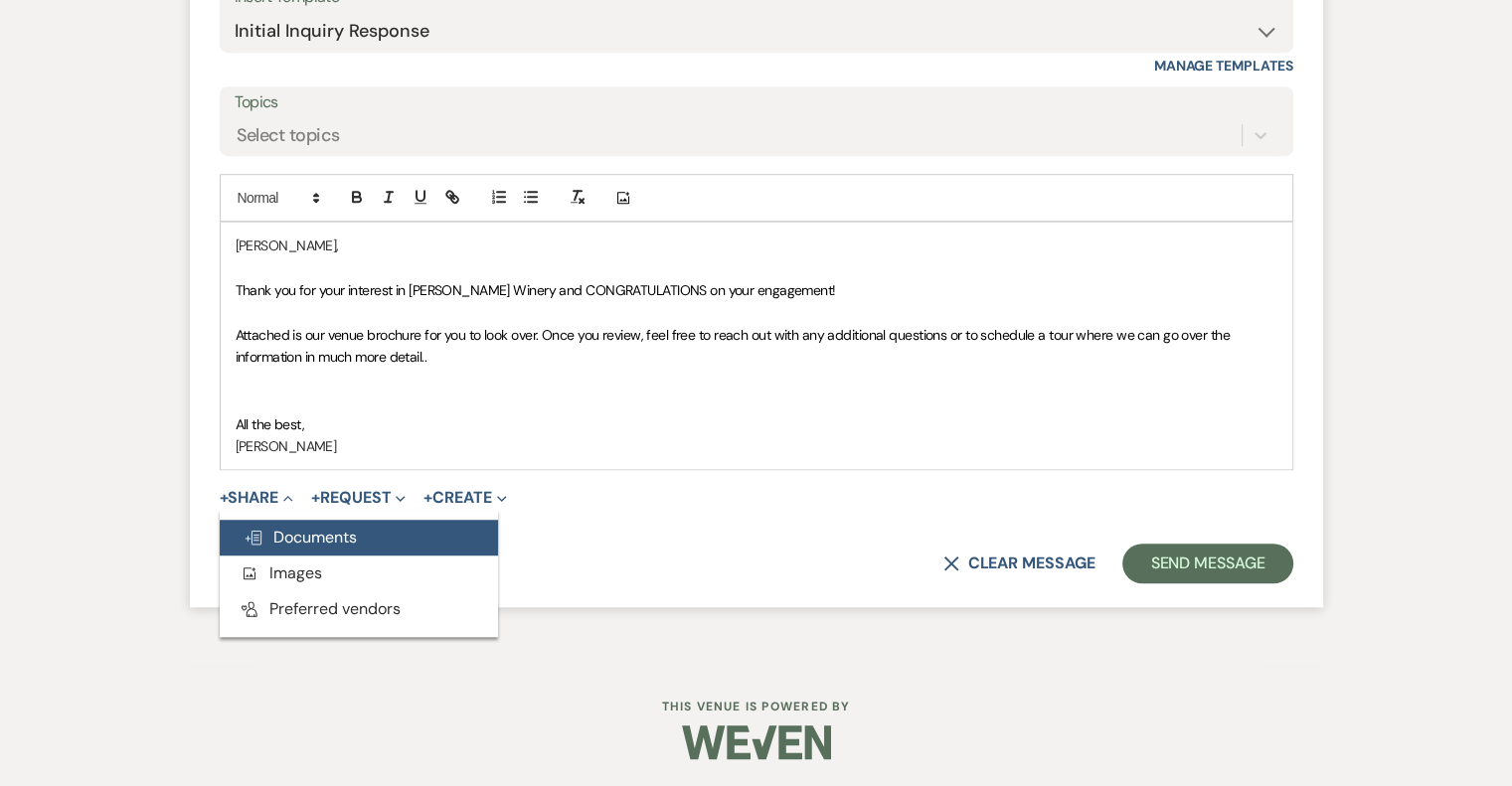 click on "Doc Upload Documents" at bounding box center [300, 537] 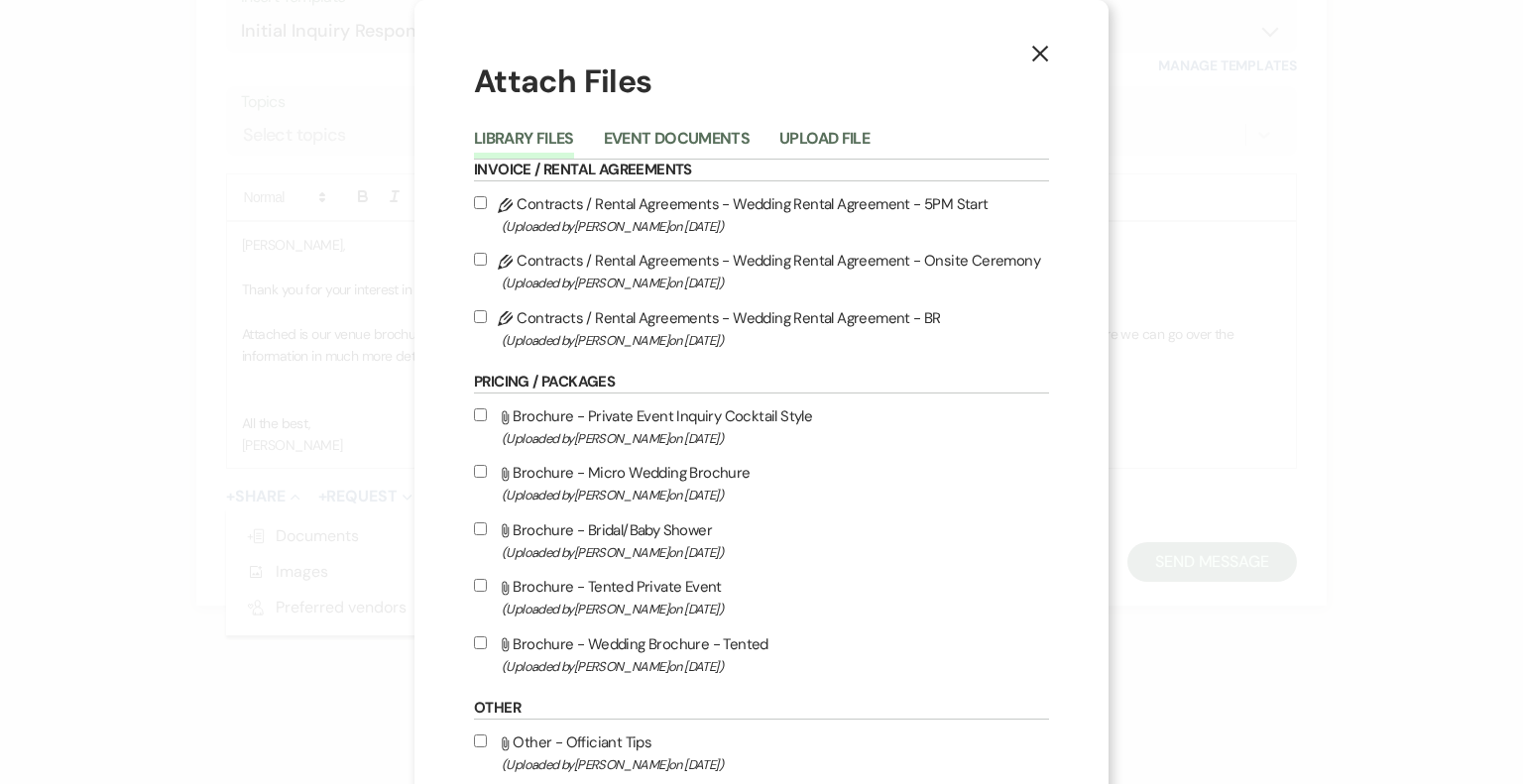 click on "(Uploaded by  [PERSON_NAME]  on   [DATE] )" at bounding box center (775, 666) 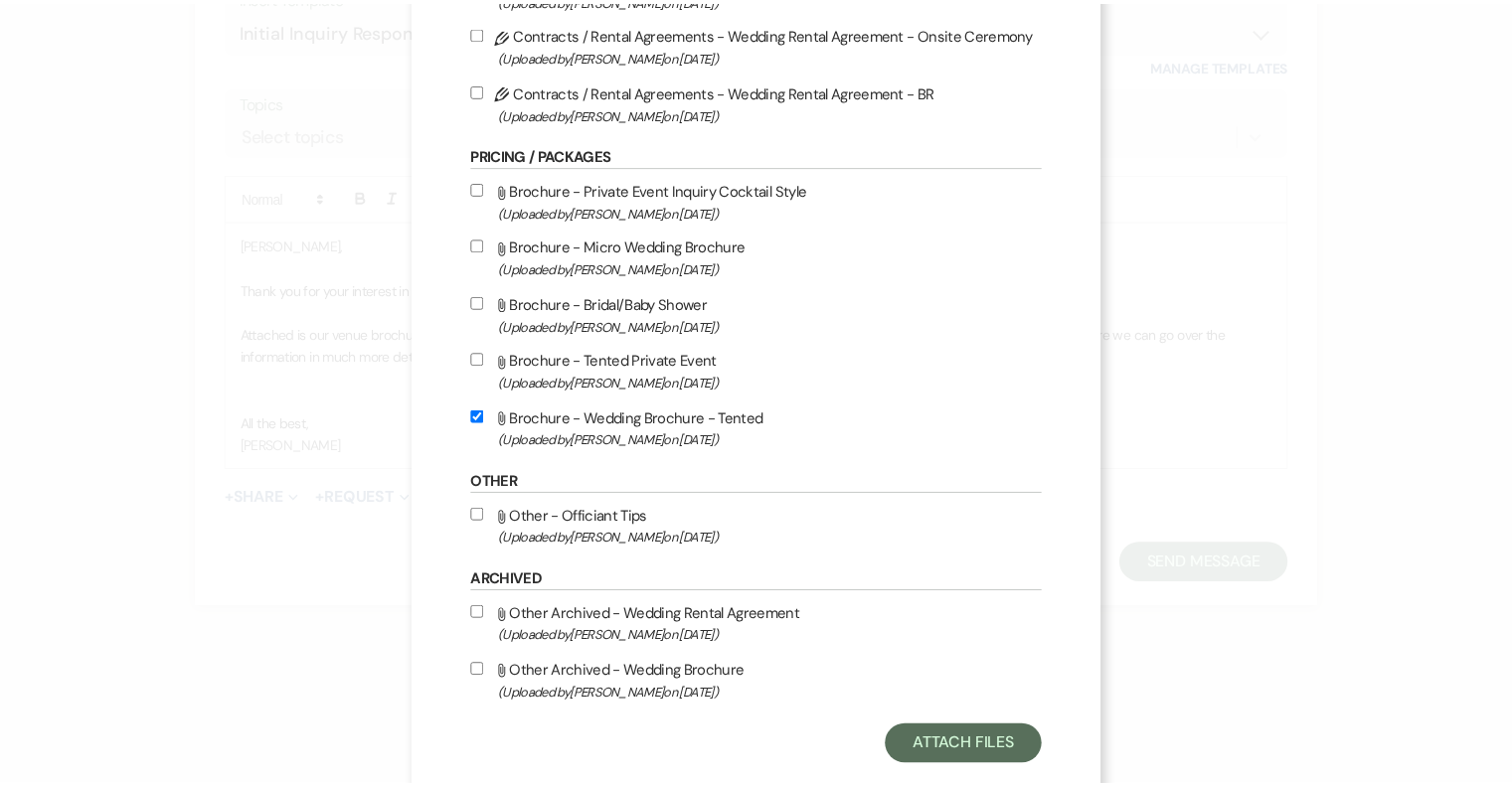 scroll, scrollTop: 270, scrollLeft: 0, axis: vertical 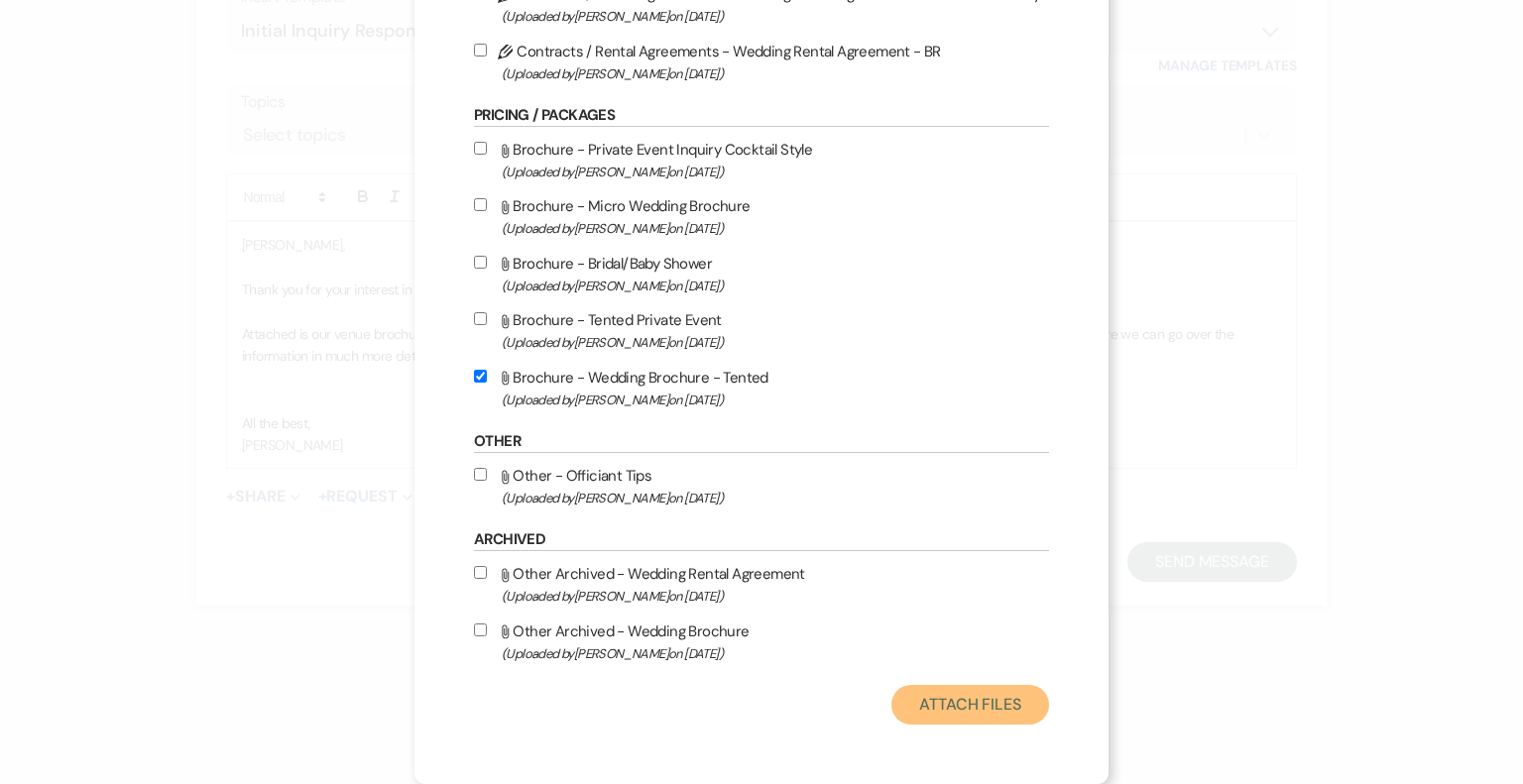 click on "Attach Files" at bounding box center [970, 705] 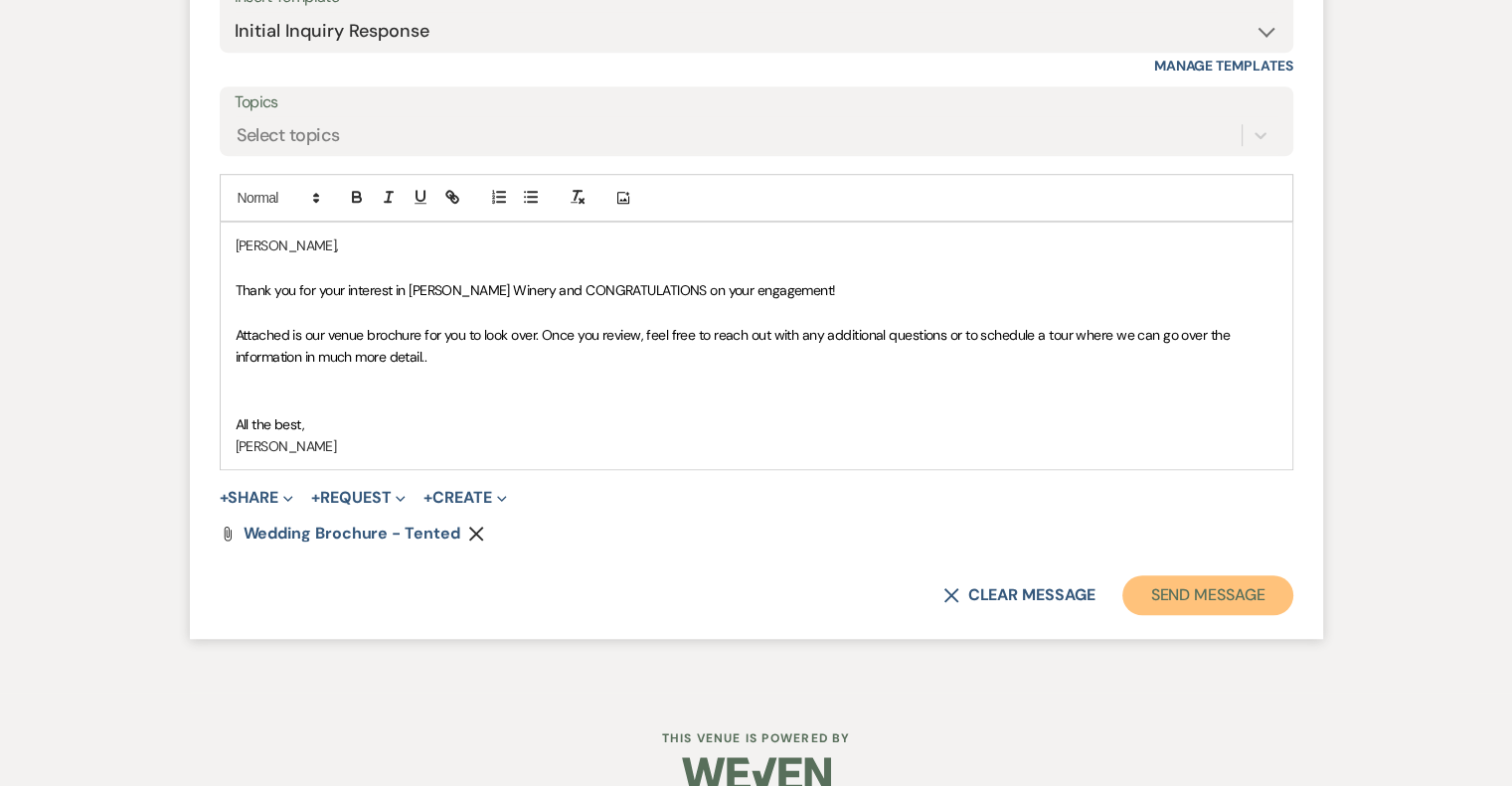 click on "Send Message" at bounding box center (1207, 595) 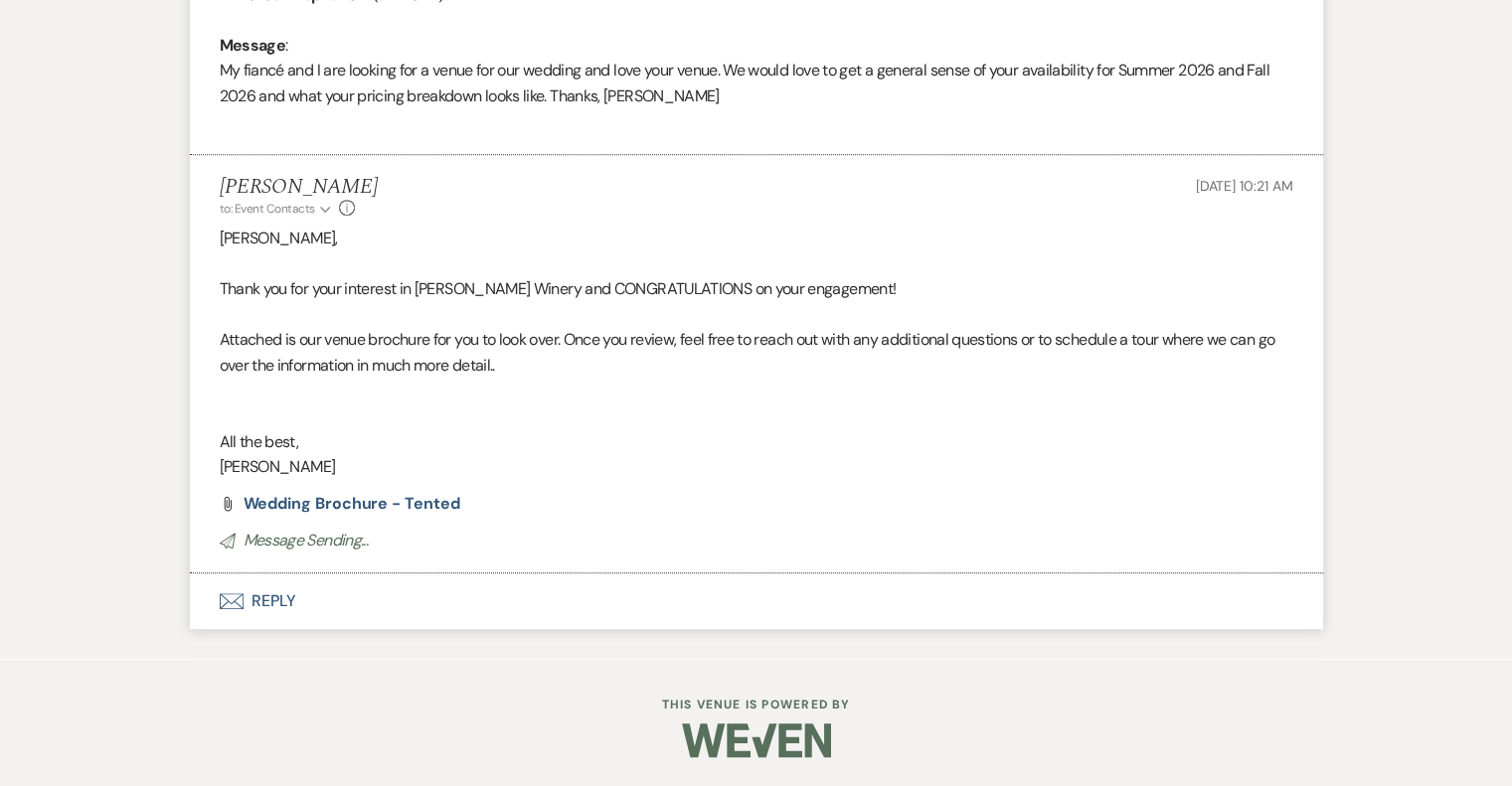scroll, scrollTop: 0, scrollLeft: 0, axis: both 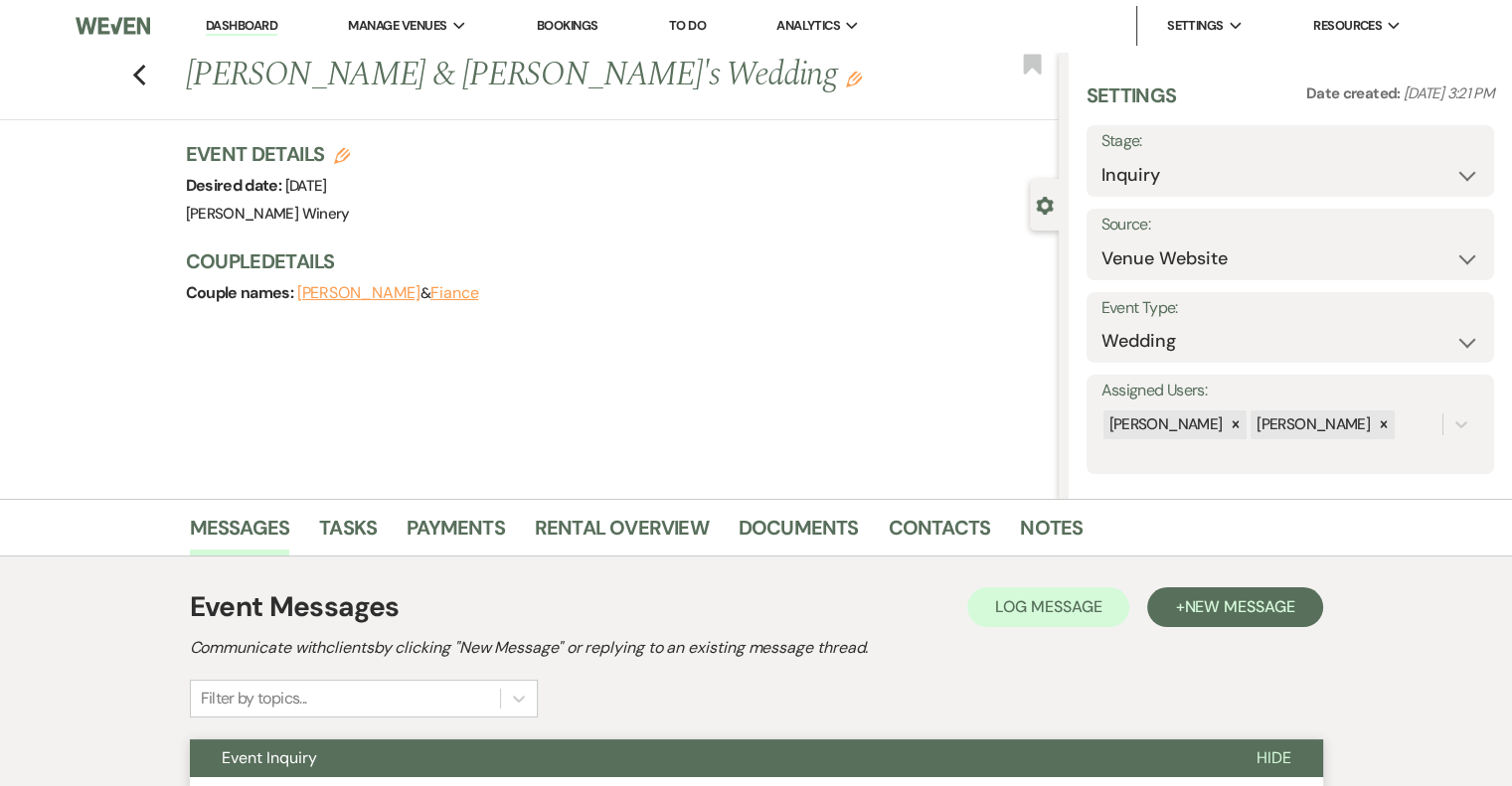 click on "Dashboard" at bounding box center [242, 26] 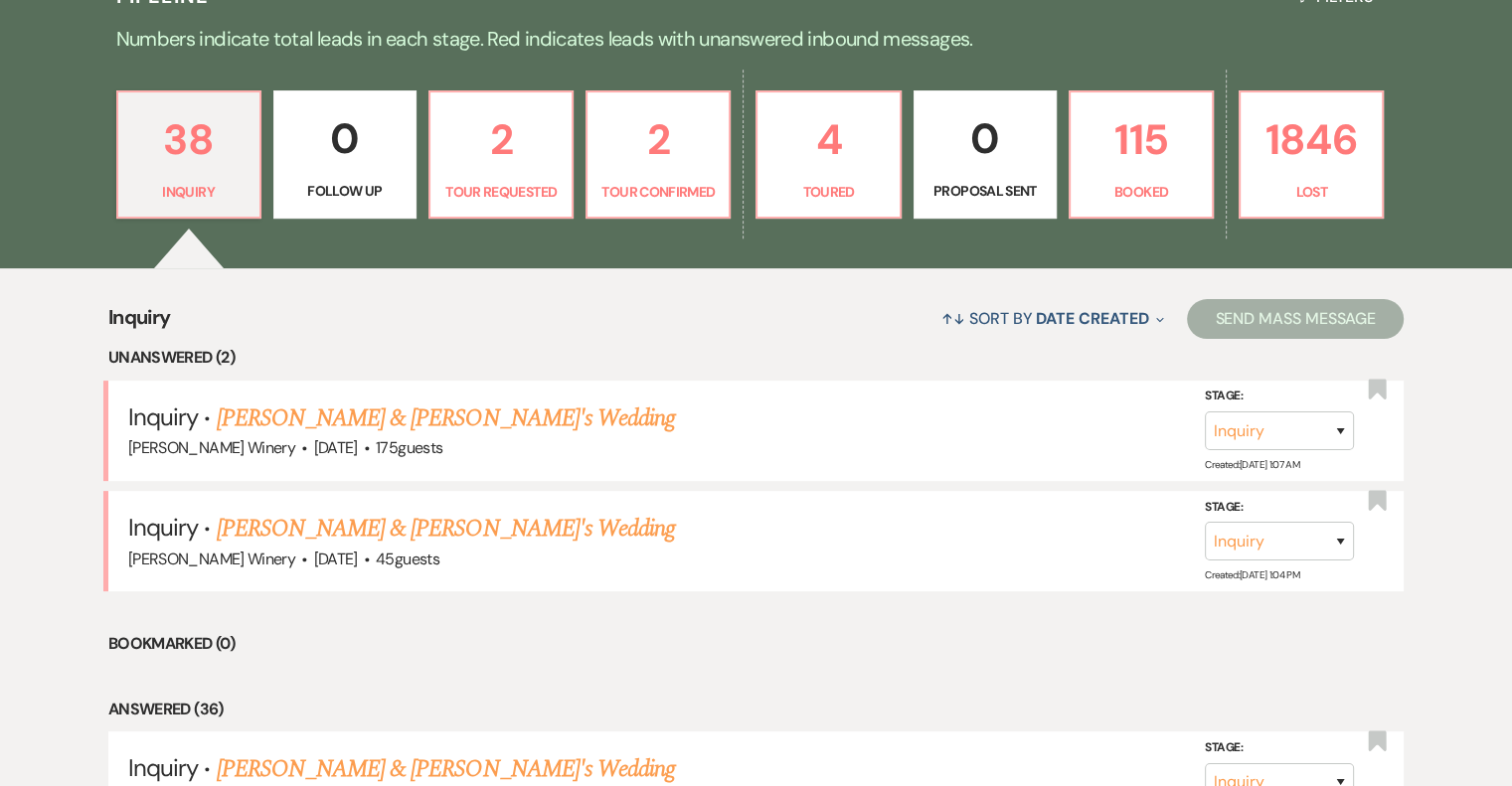 scroll, scrollTop: 596, scrollLeft: 0, axis: vertical 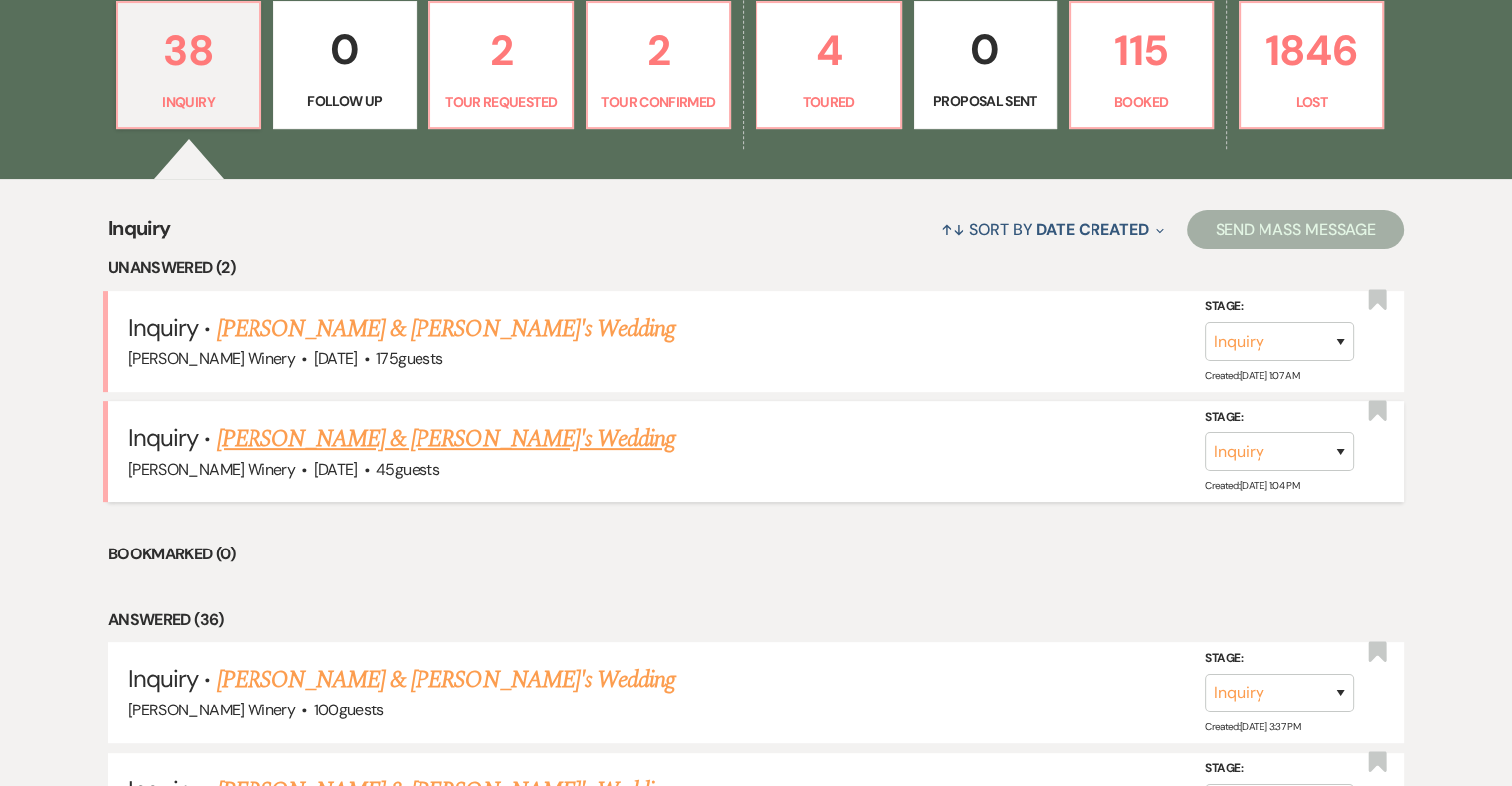 click on "[PERSON_NAME] & [PERSON_NAME]'s Wedding" at bounding box center (446, 439) 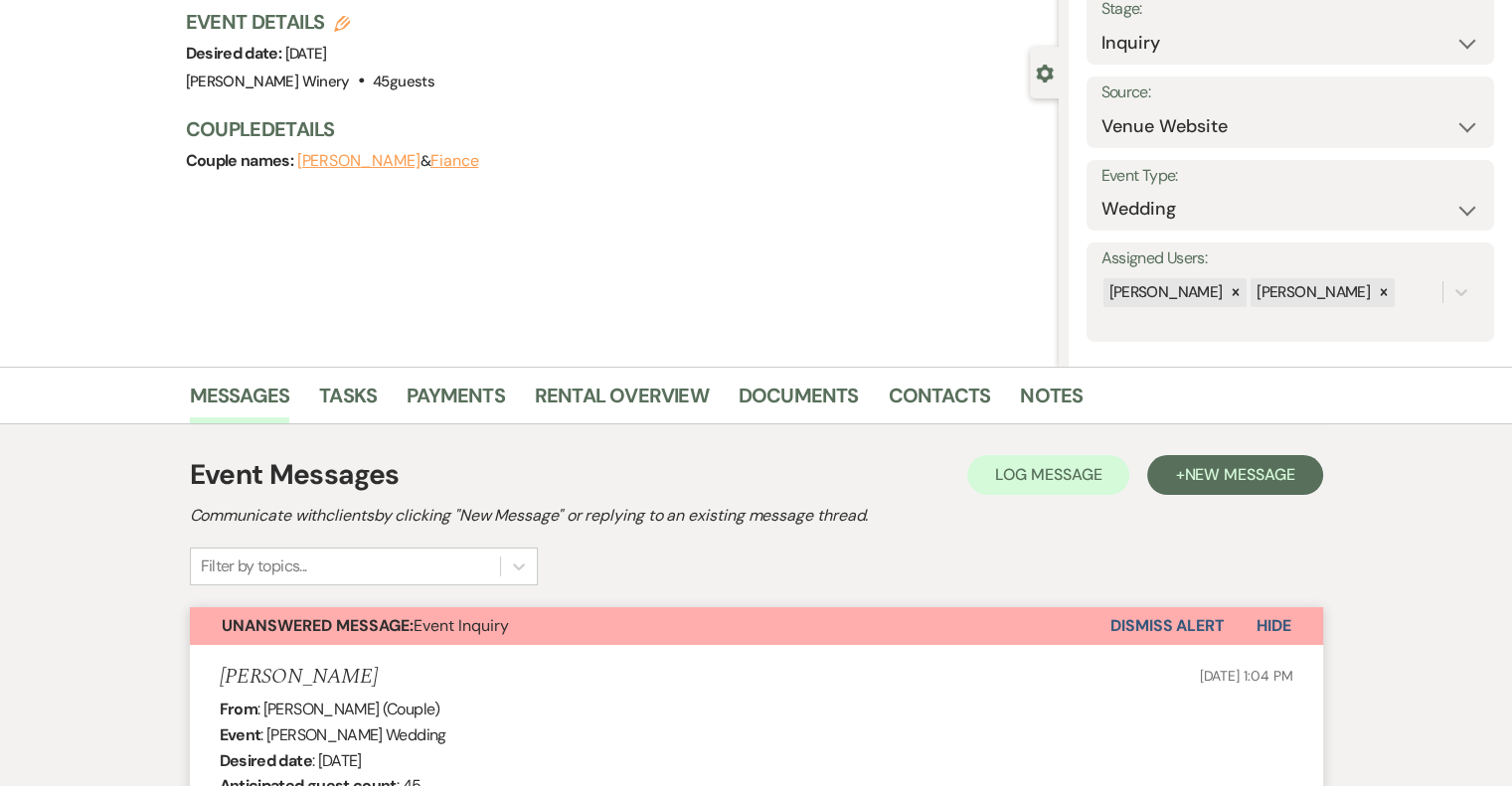 scroll, scrollTop: 0, scrollLeft: 0, axis: both 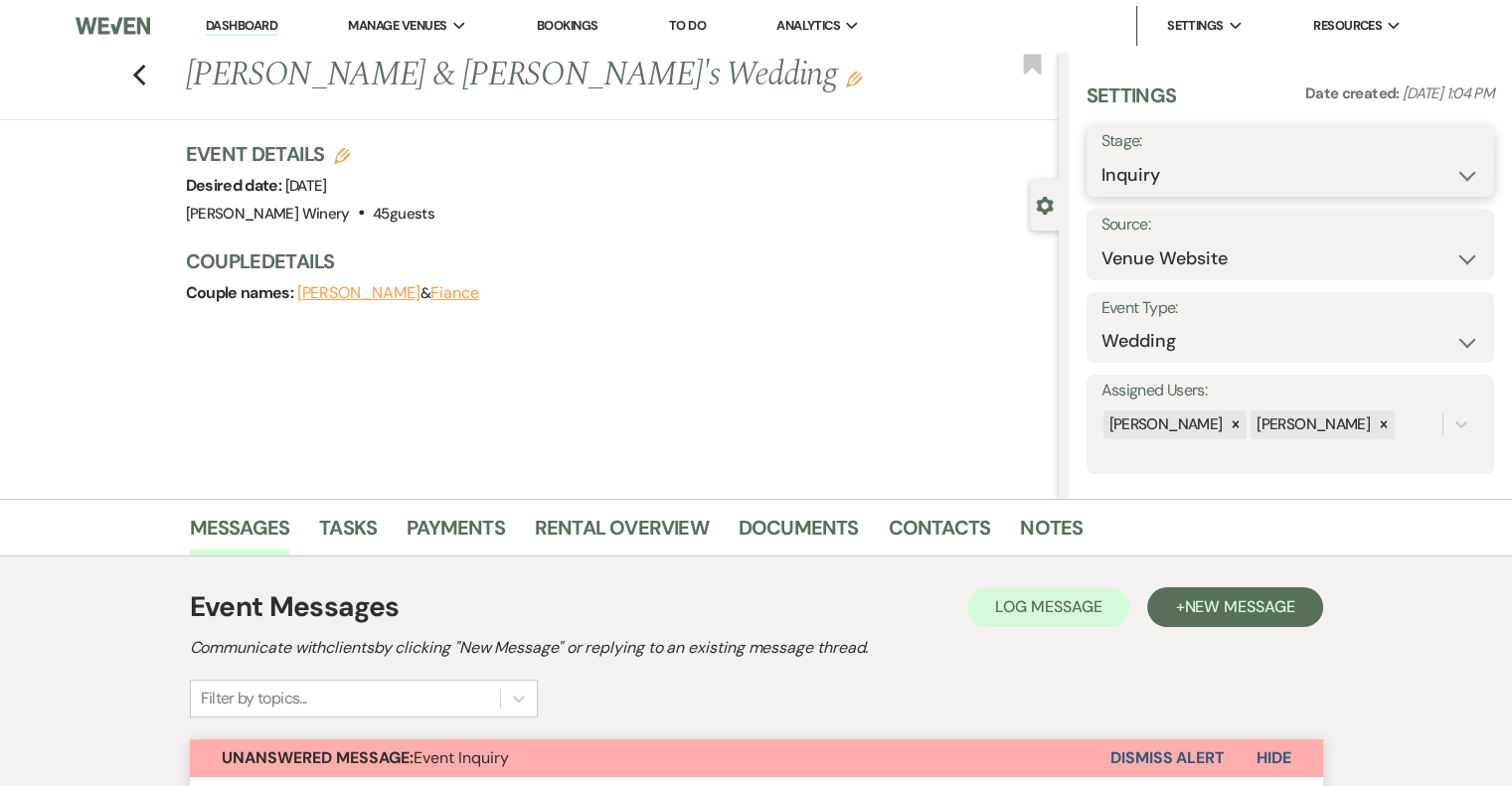 click on "Inquiry Follow Up Tour Requested Tour Confirmed Toured Proposal Sent Booked Lost" at bounding box center (1290, 175) 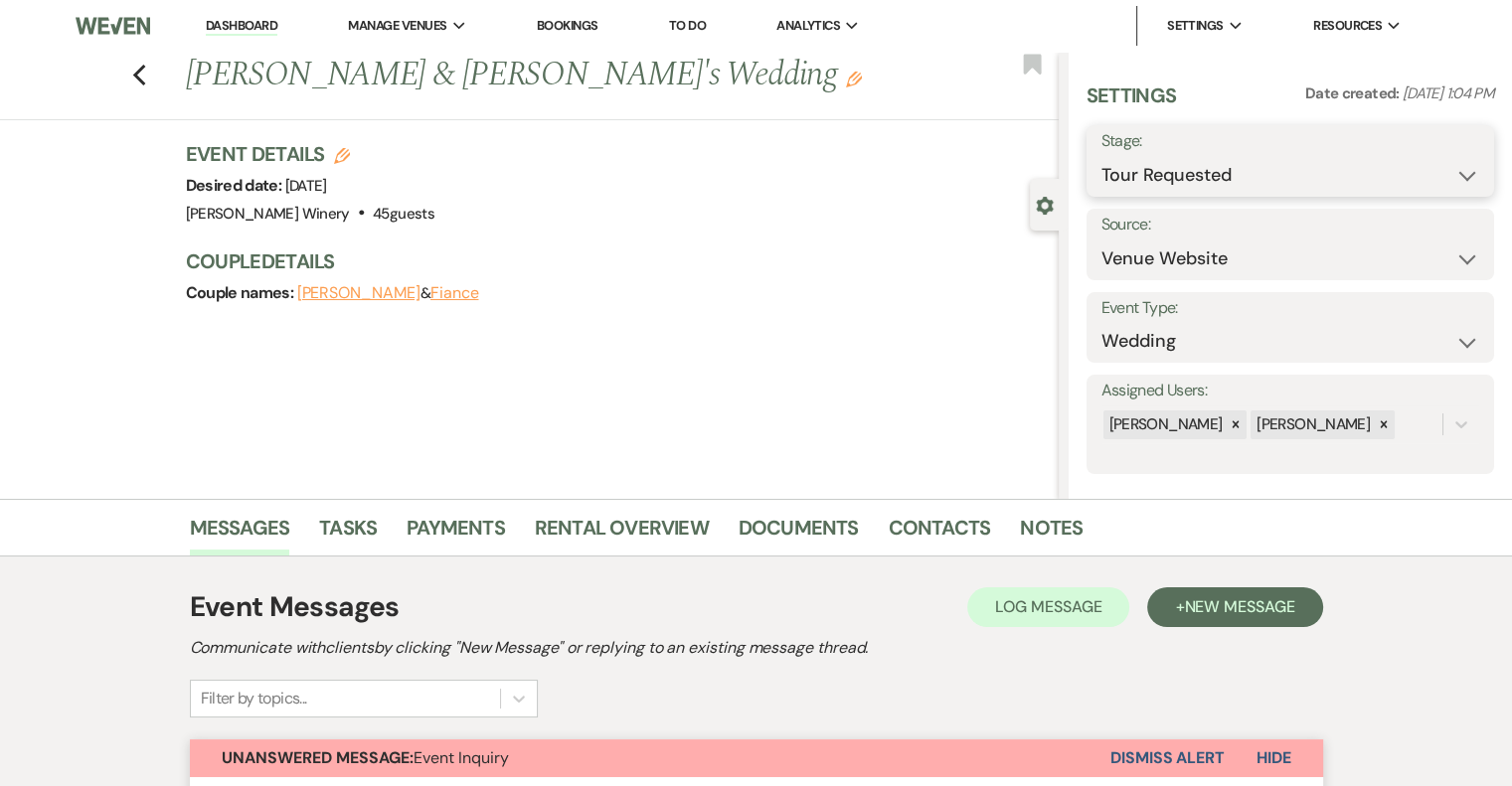 click on "Inquiry Follow Up Tour Requested Tour Confirmed Toured Proposal Sent Booked Lost" at bounding box center [1290, 175] 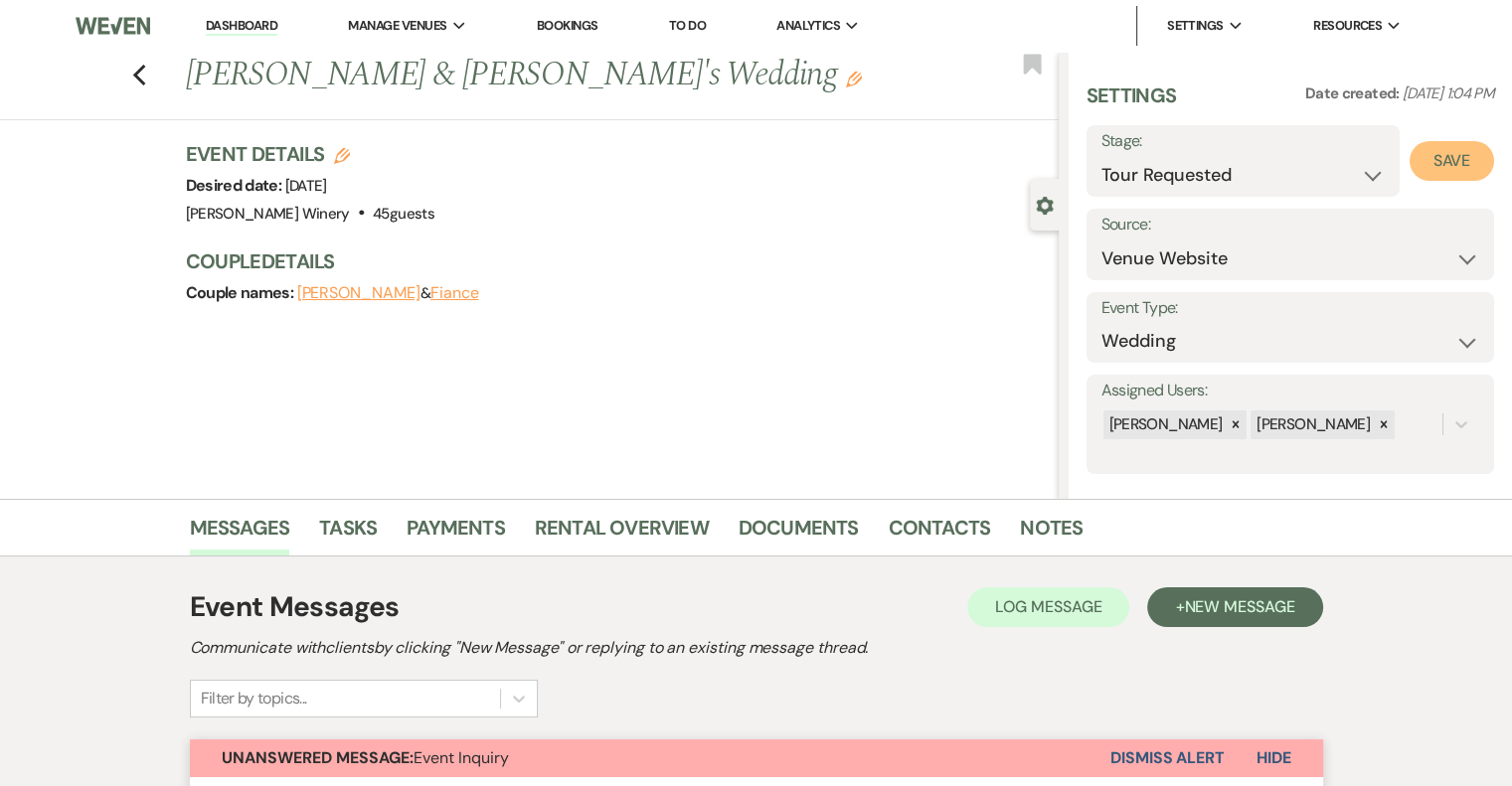 click on "Save" at bounding box center [1451, 161] 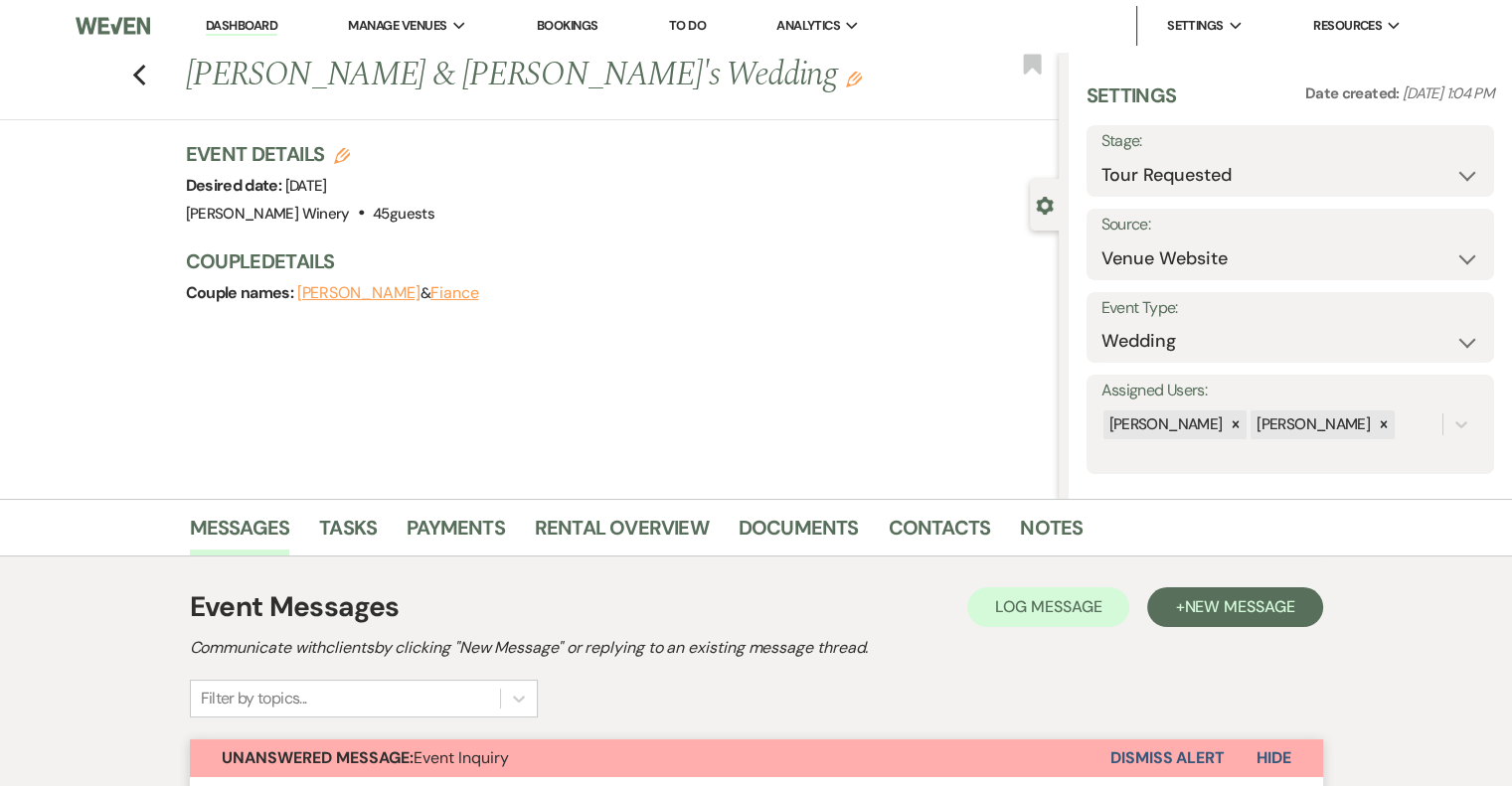 click on "Dashboard" at bounding box center (242, 26) 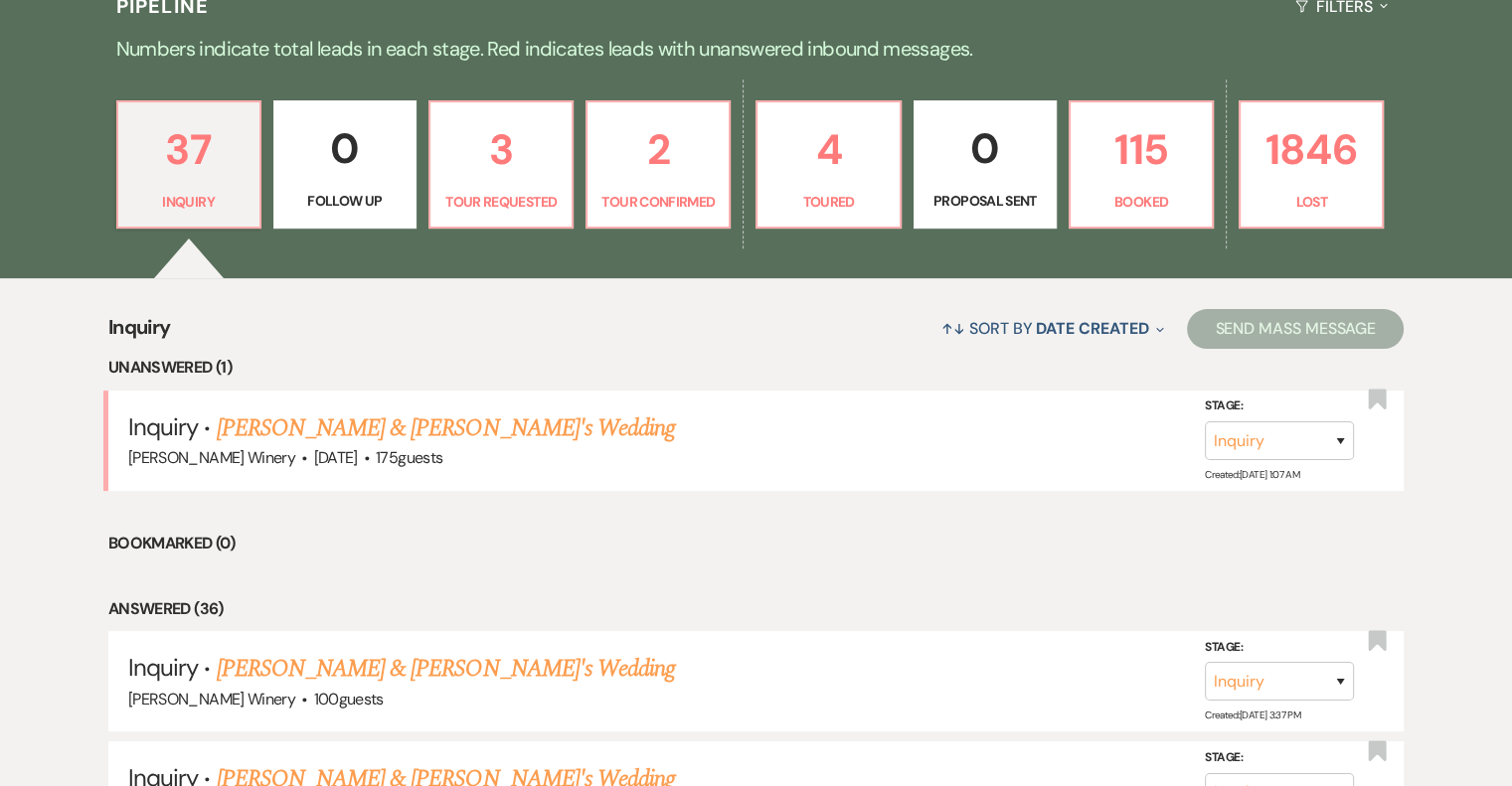 scroll, scrollTop: 497, scrollLeft: 0, axis: vertical 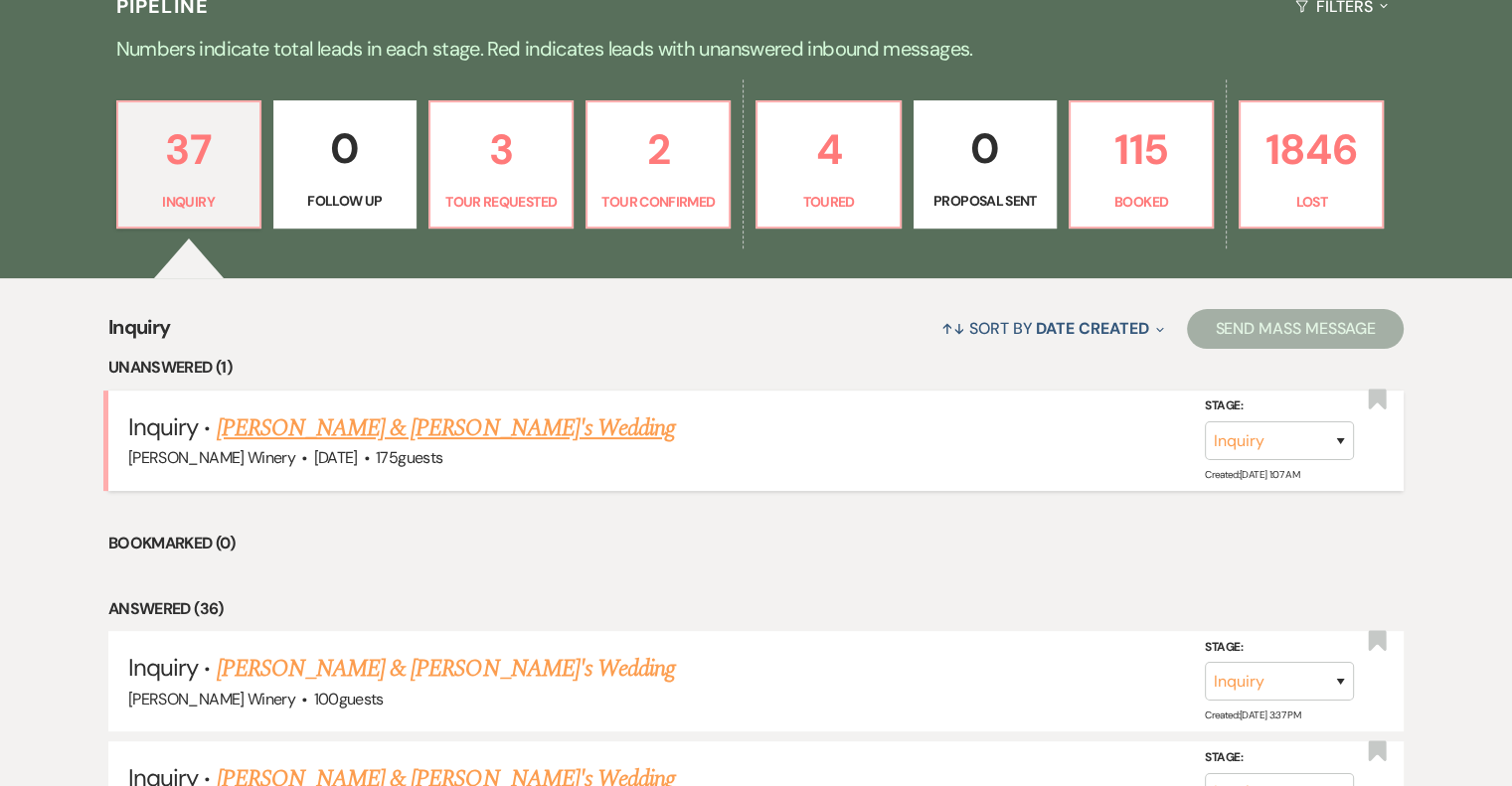 click on "[PERSON_NAME] & [PERSON_NAME]'s Wedding" at bounding box center (446, 428) 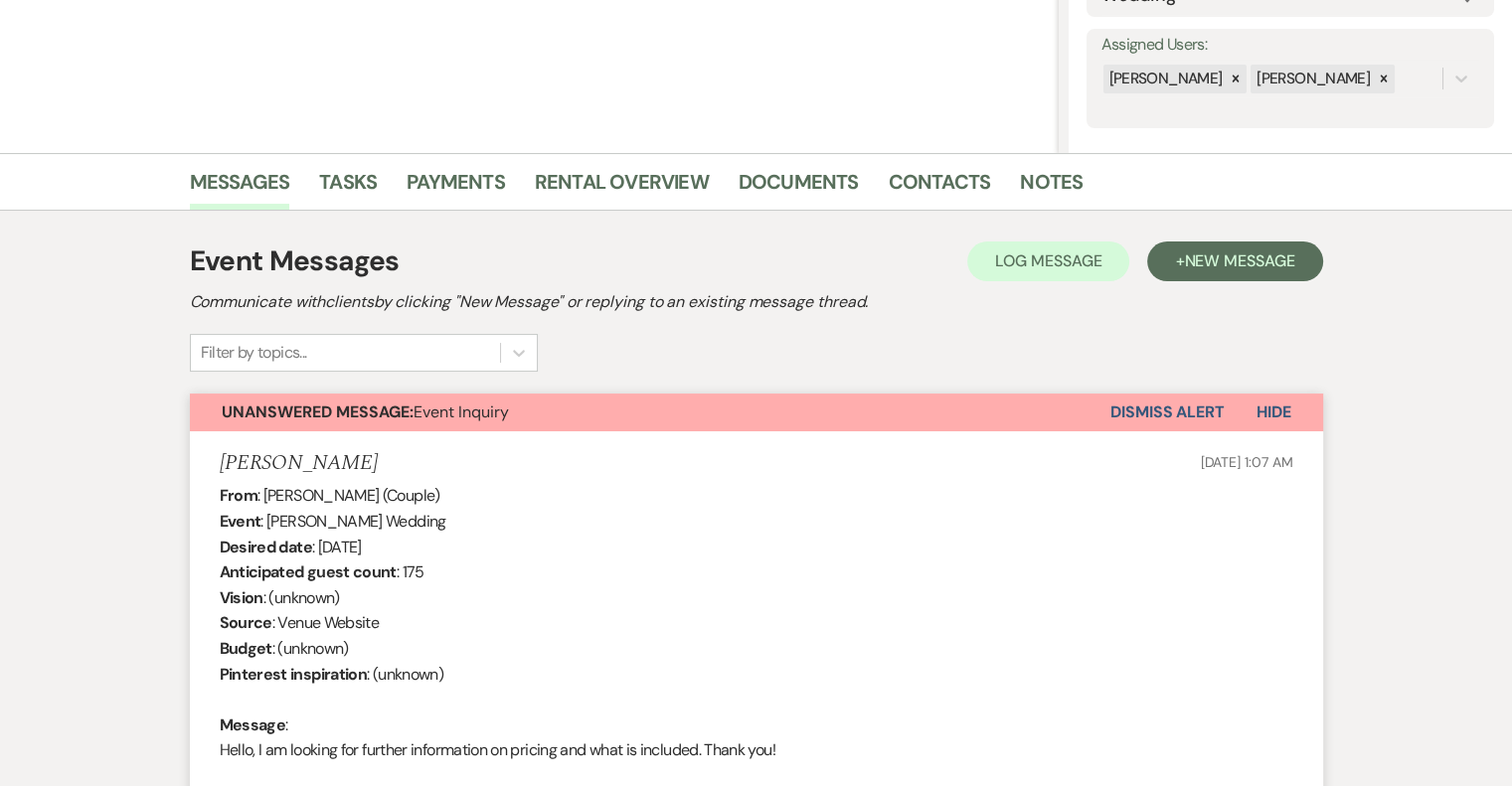 scroll, scrollTop: 0, scrollLeft: 0, axis: both 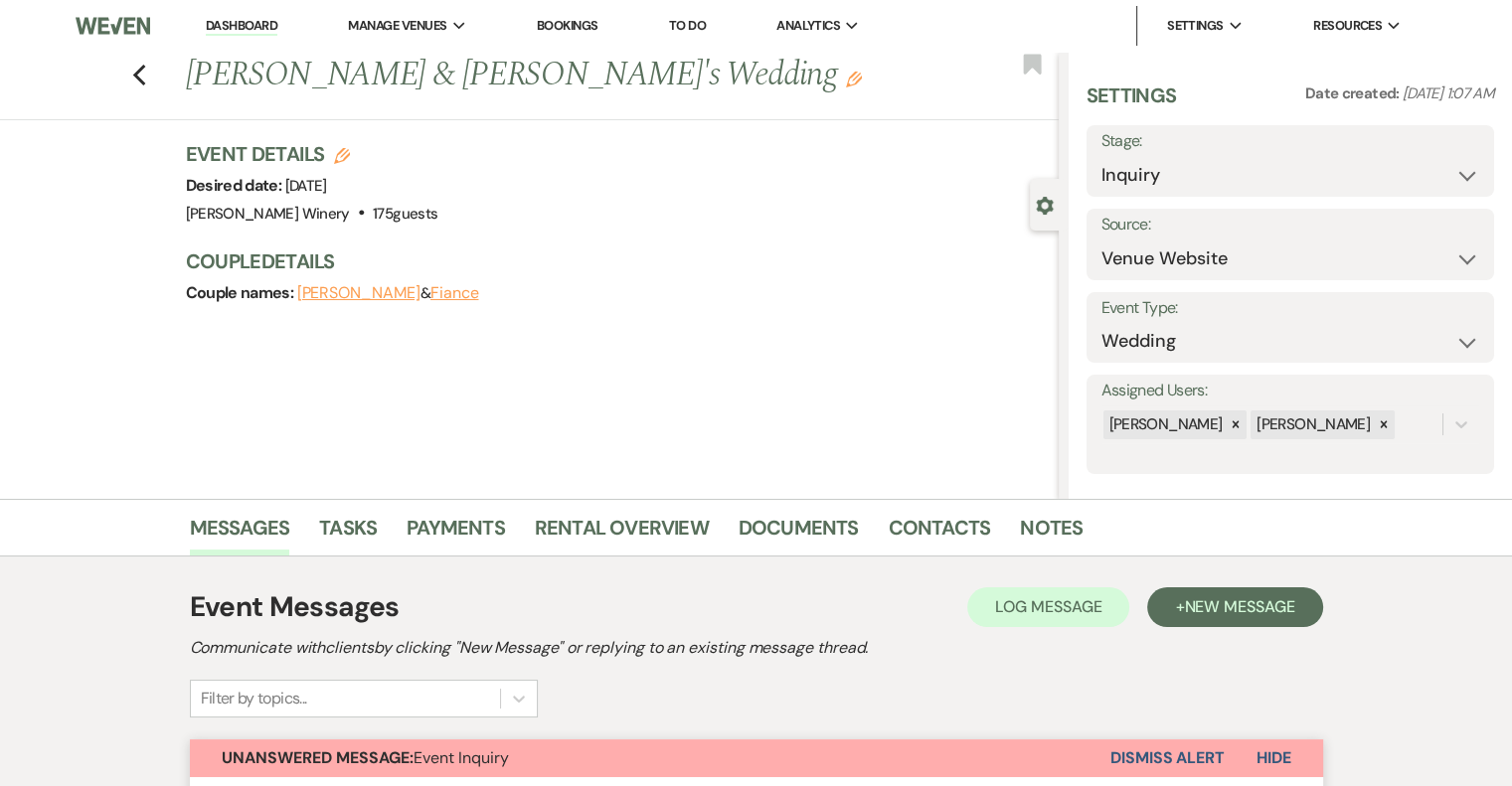 click on "Dashboard" at bounding box center [242, 26] 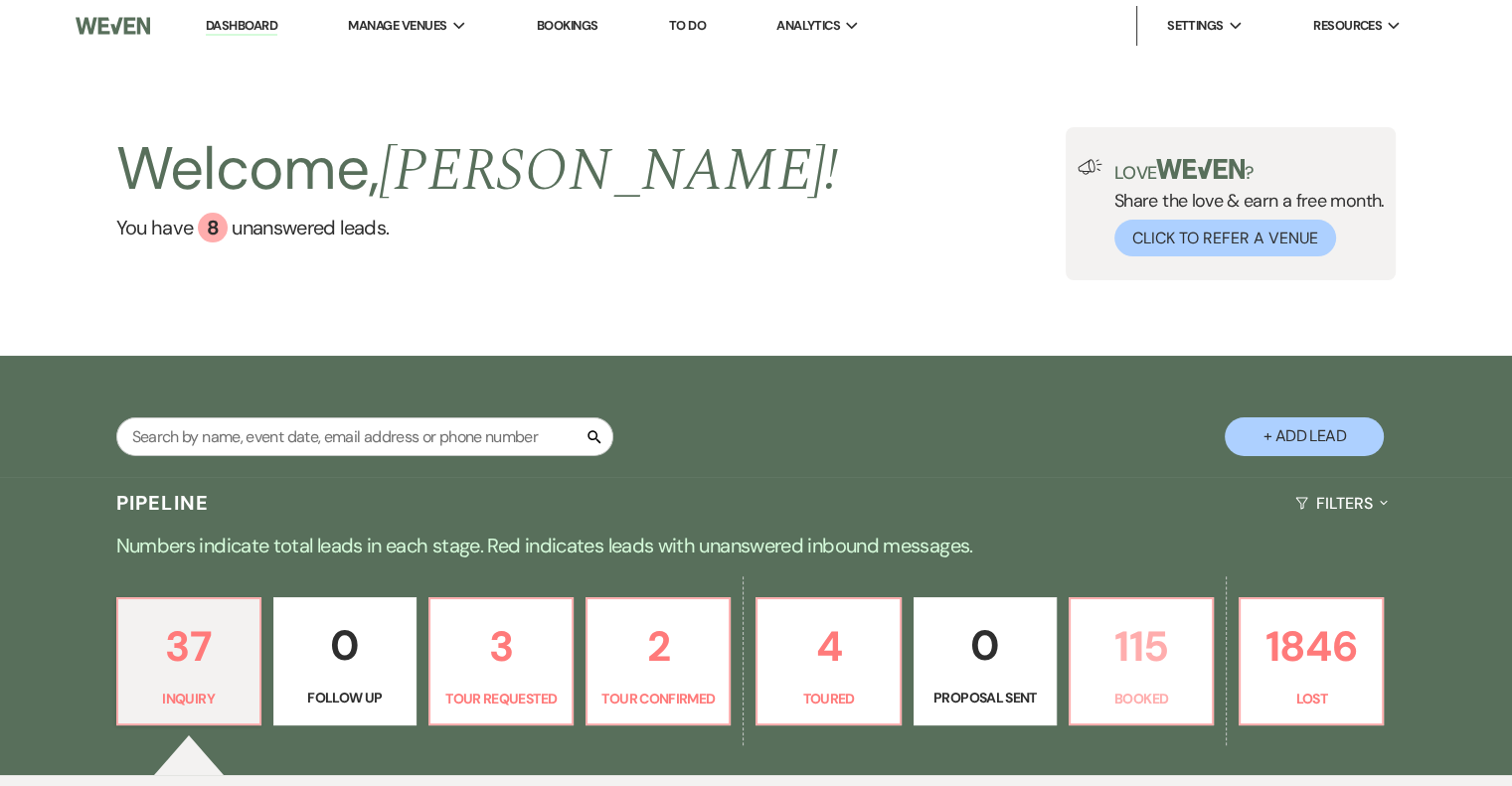 click on "115" at bounding box center [1141, 646] 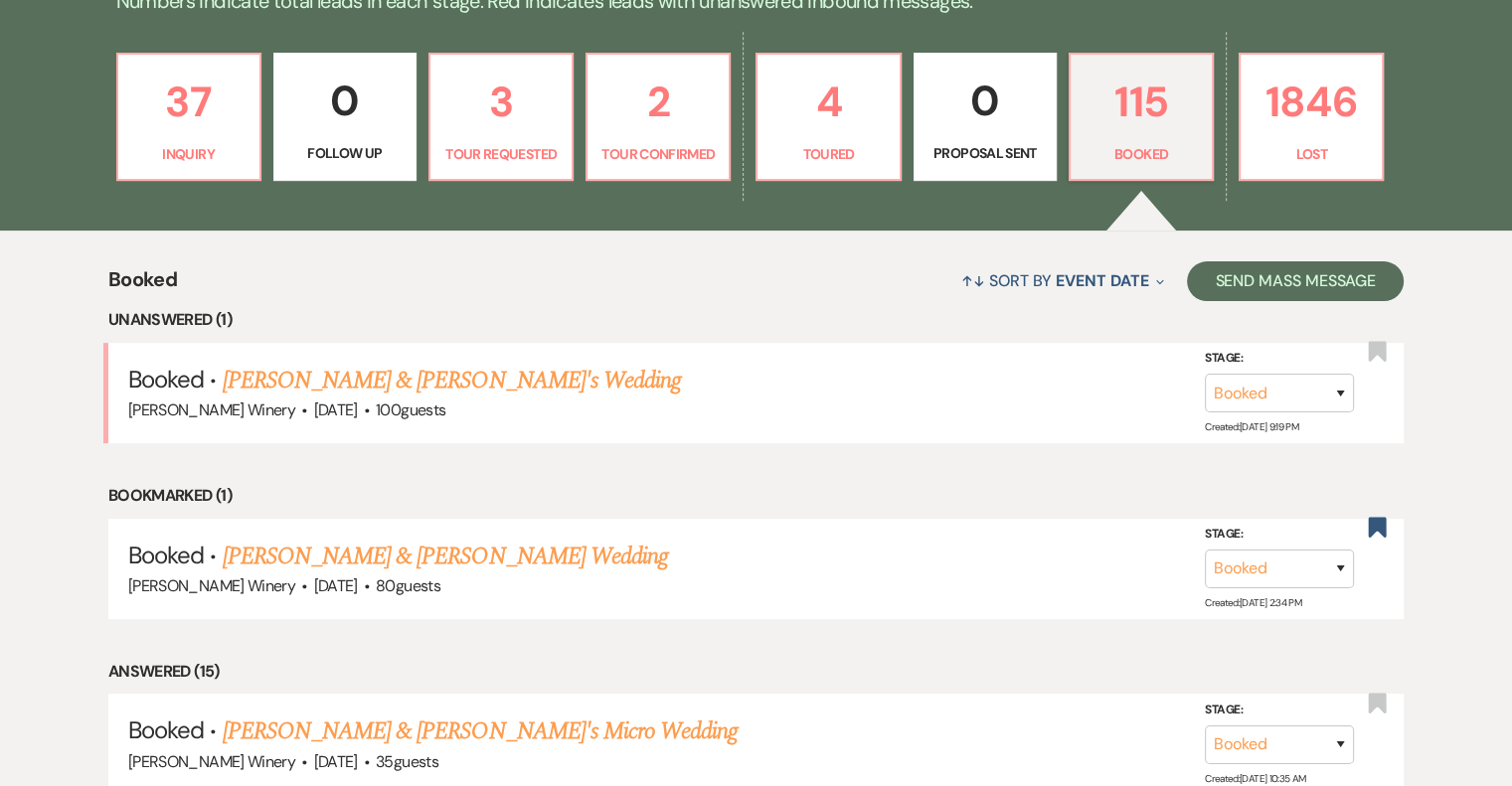 scroll, scrollTop: 0, scrollLeft: 0, axis: both 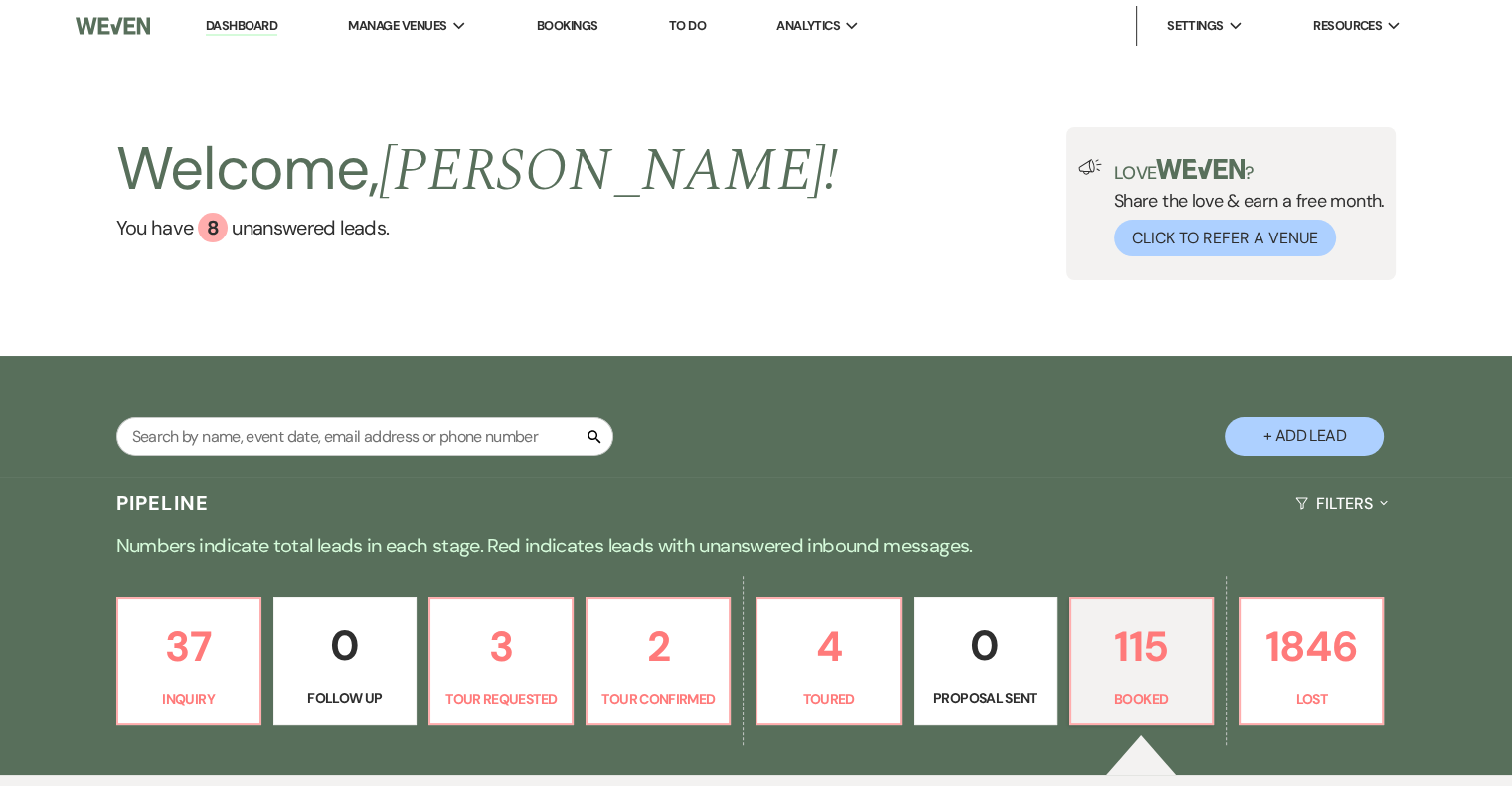 click on "Dashboard" at bounding box center [242, 26] 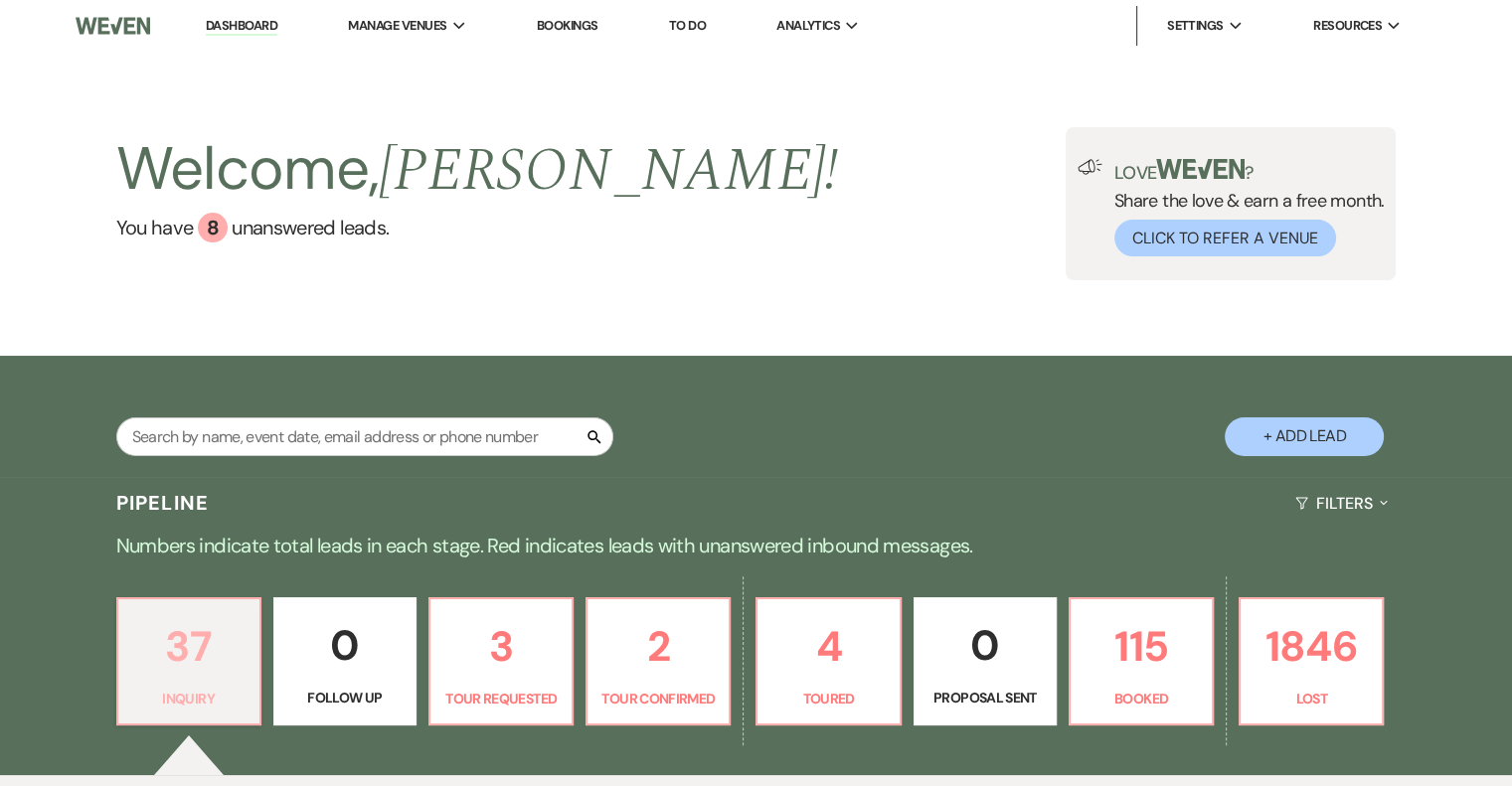 click on "37" at bounding box center [189, 646] 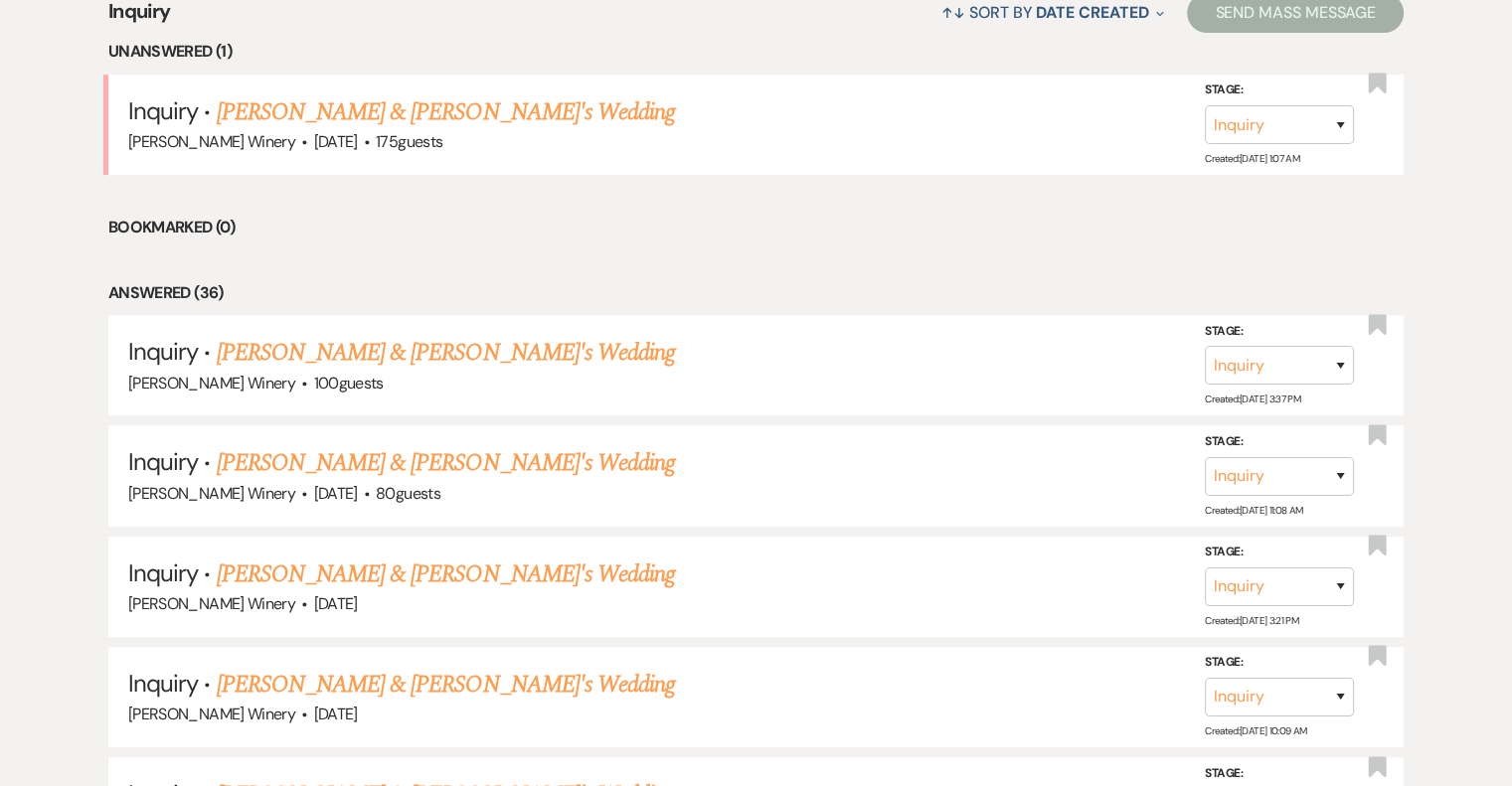 scroll, scrollTop: 894, scrollLeft: 0, axis: vertical 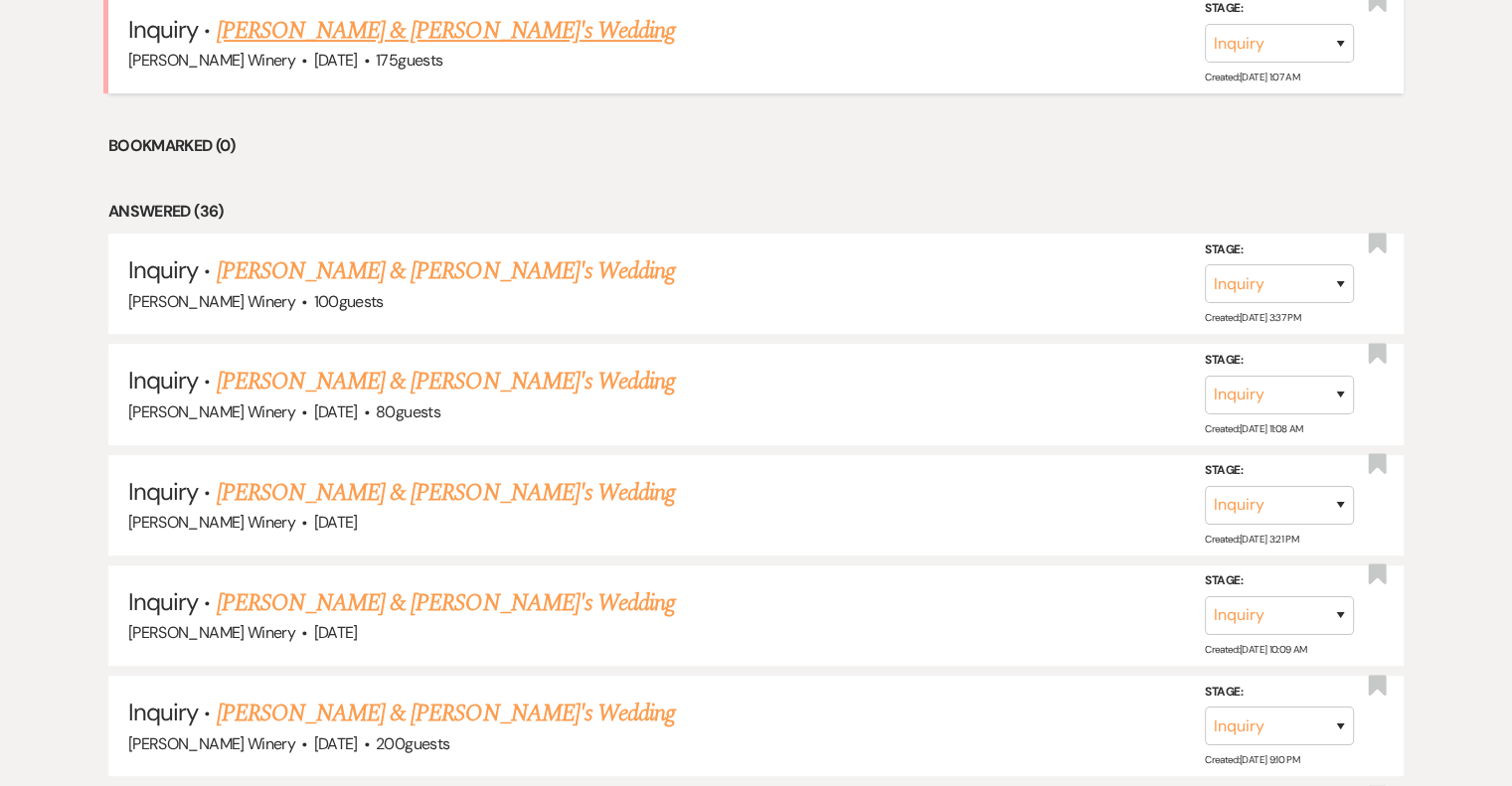 click on "[PERSON_NAME] & [PERSON_NAME]'s Wedding" at bounding box center (446, 31) 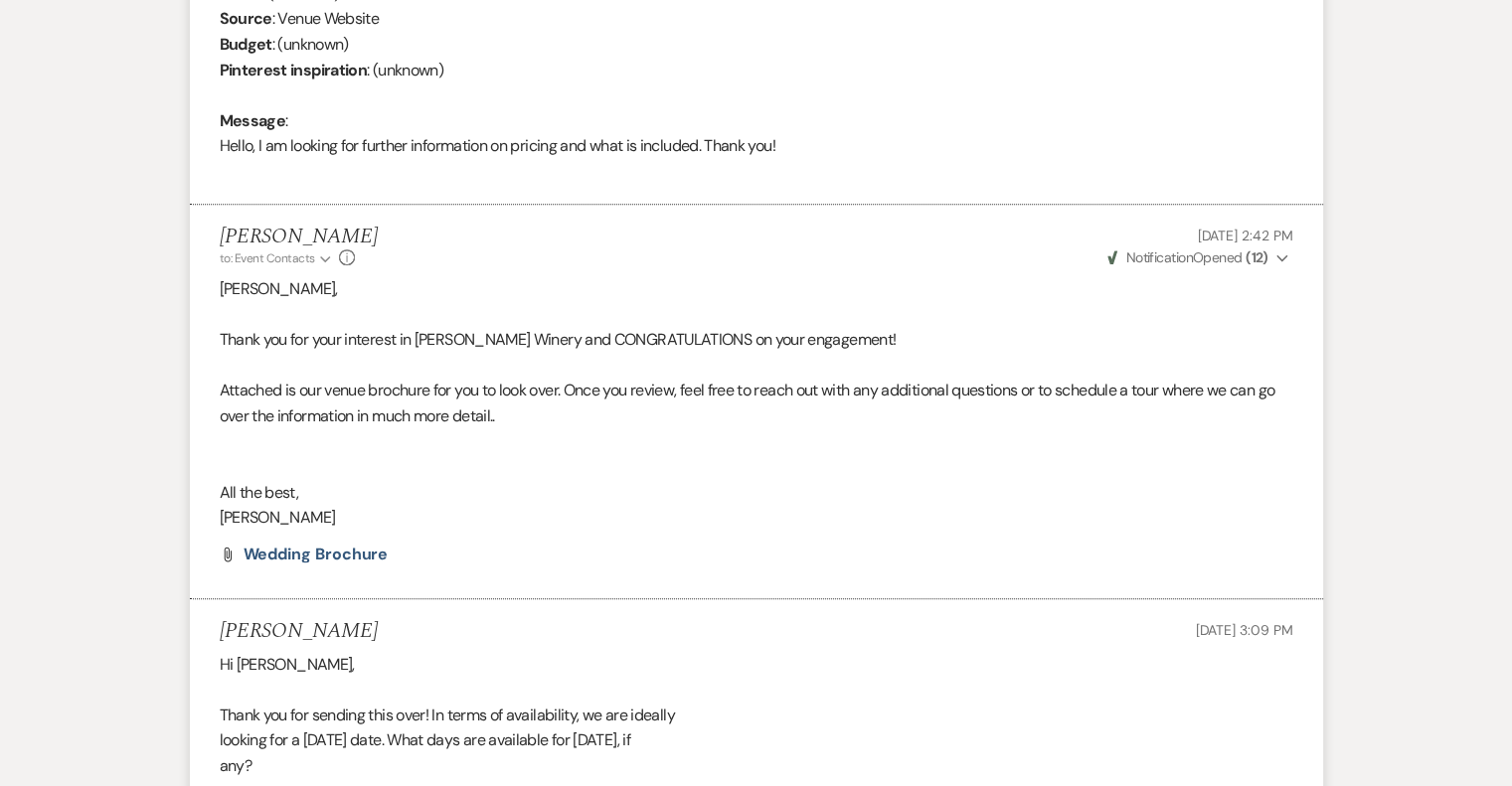 scroll, scrollTop: 1579, scrollLeft: 0, axis: vertical 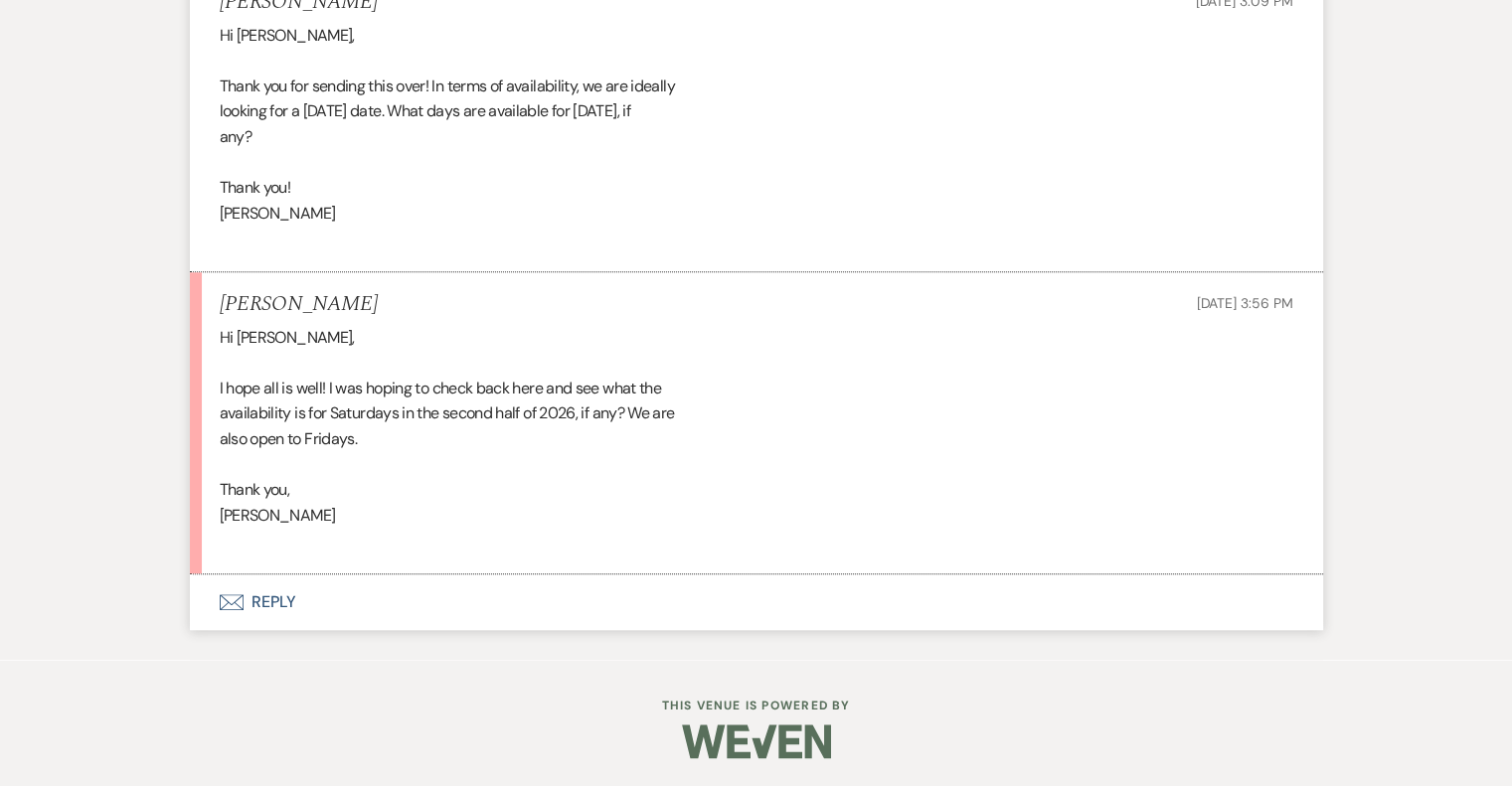 click on "Envelope Reply" at bounding box center (756, 602) 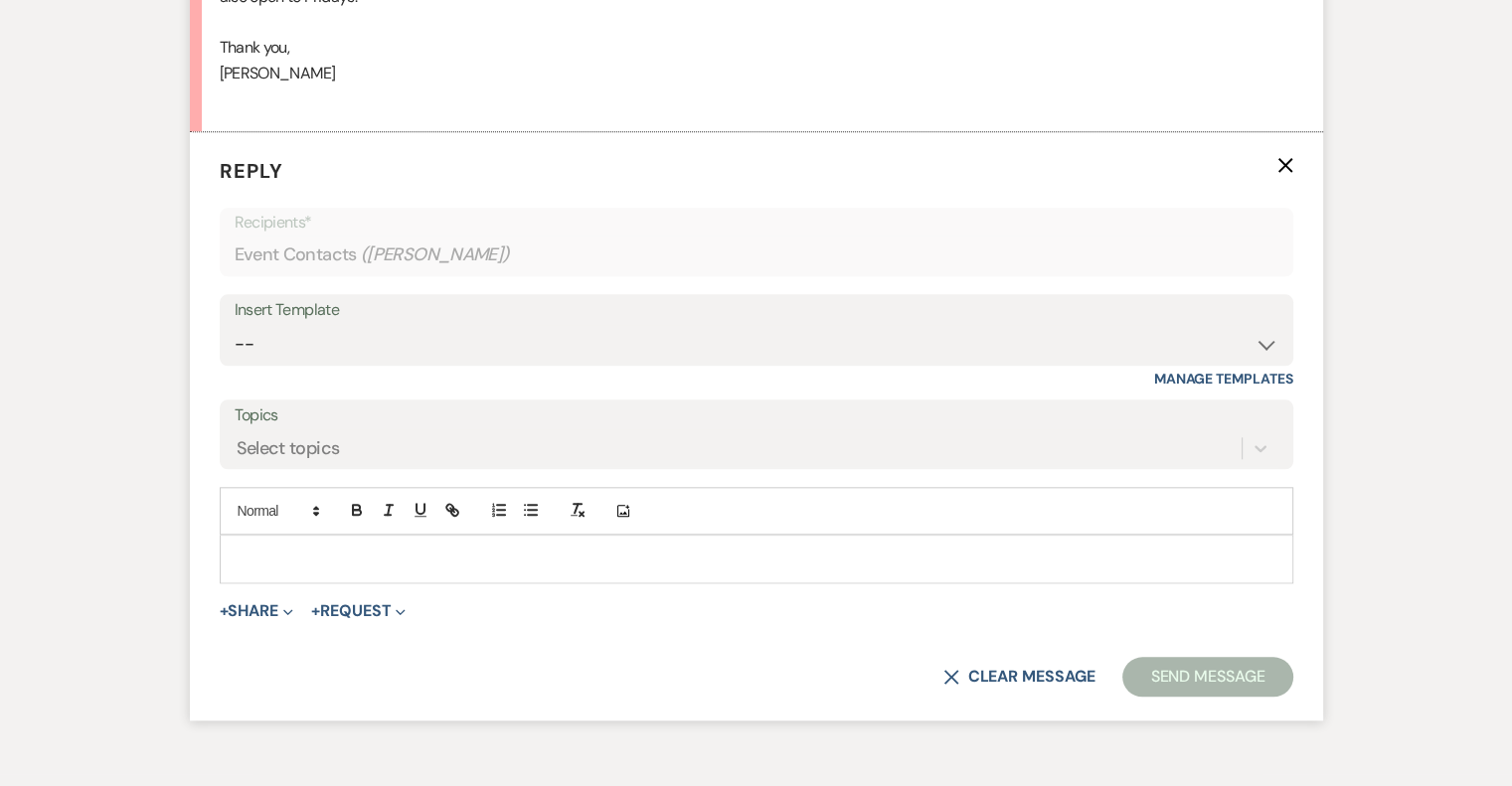 scroll, scrollTop: 2052, scrollLeft: 0, axis: vertical 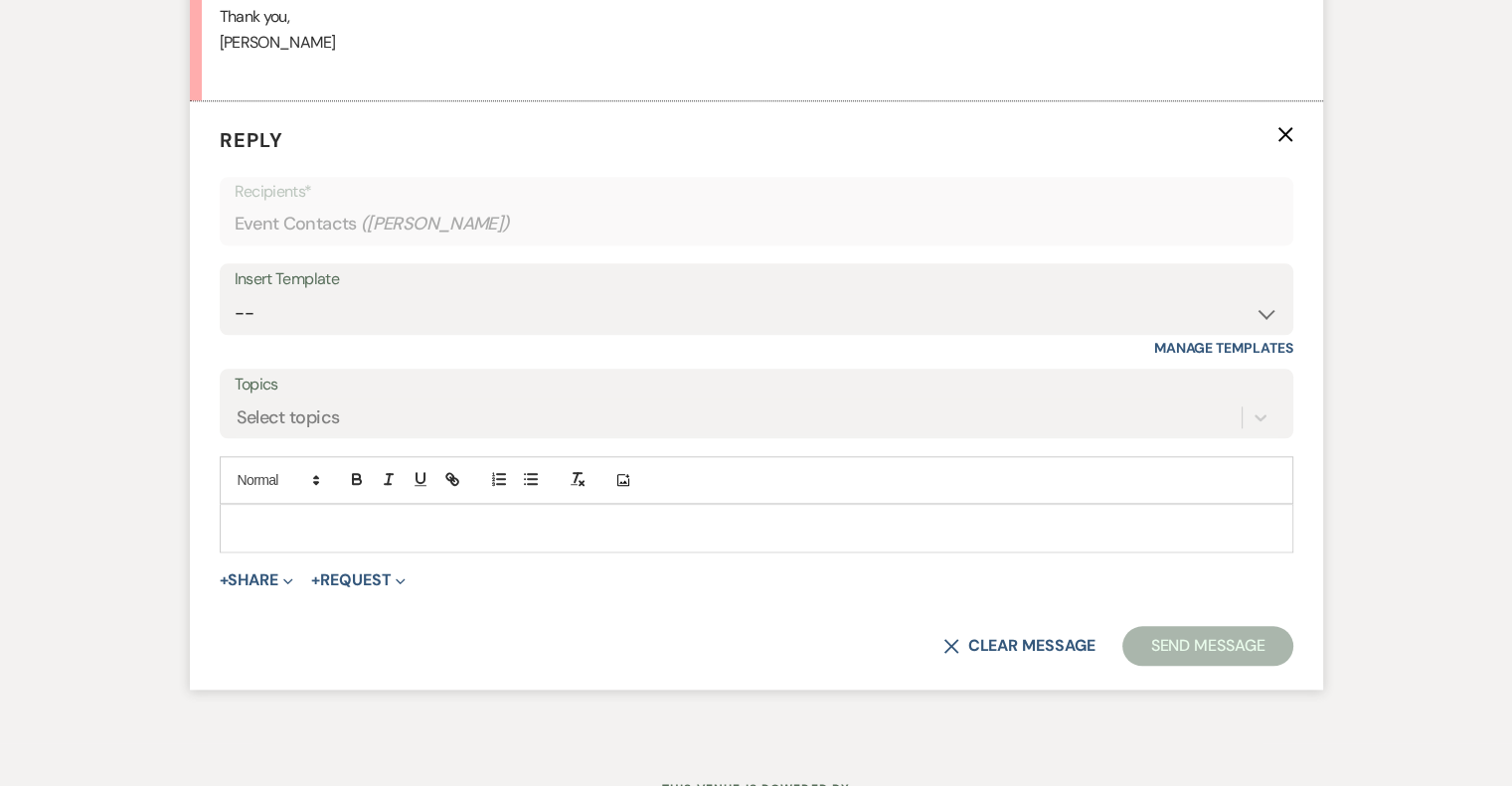 click at bounding box center (756, 528) 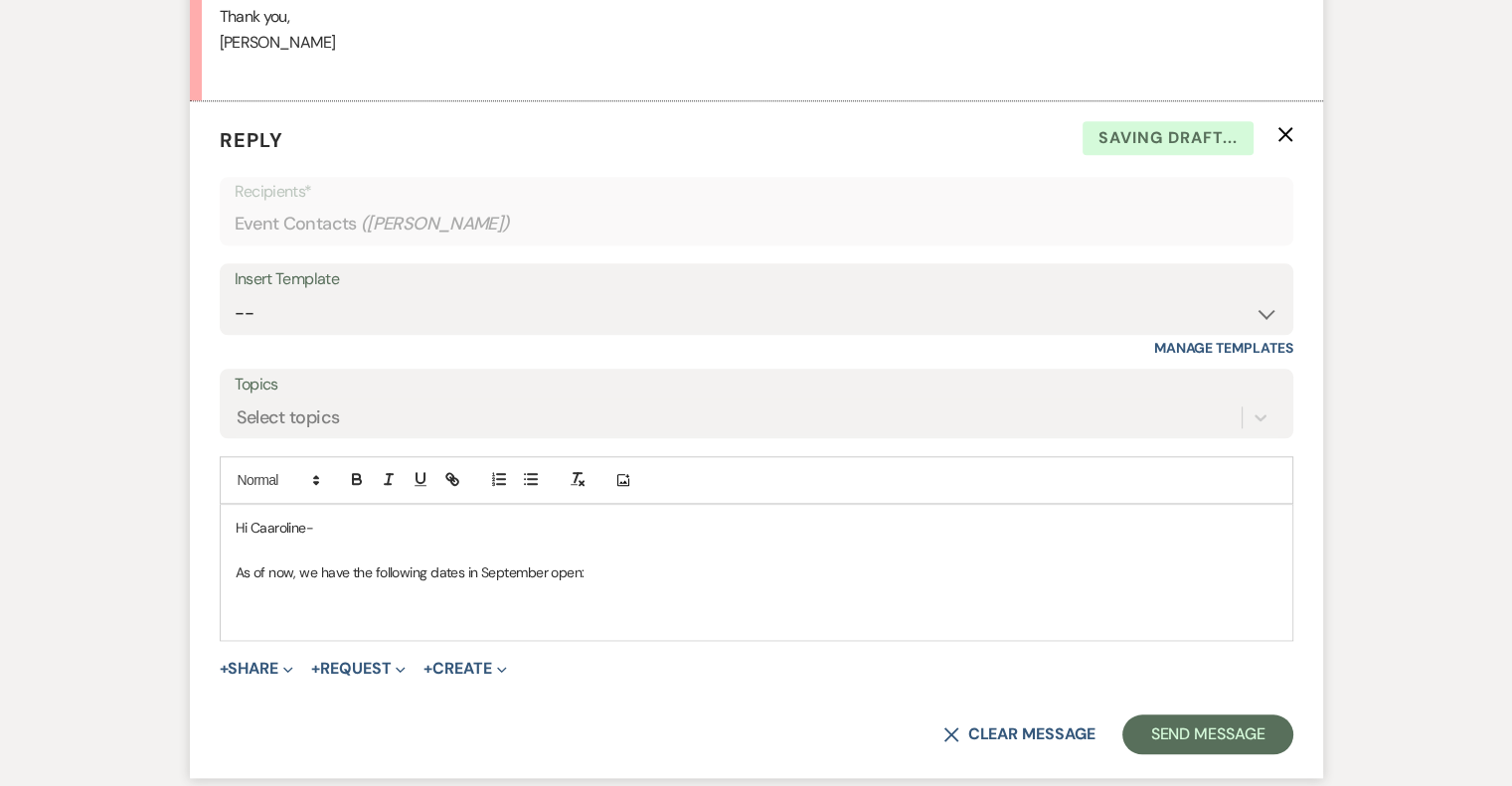 click on "As of now, we have the following dates in September open:" at bounding box center [756, 572] 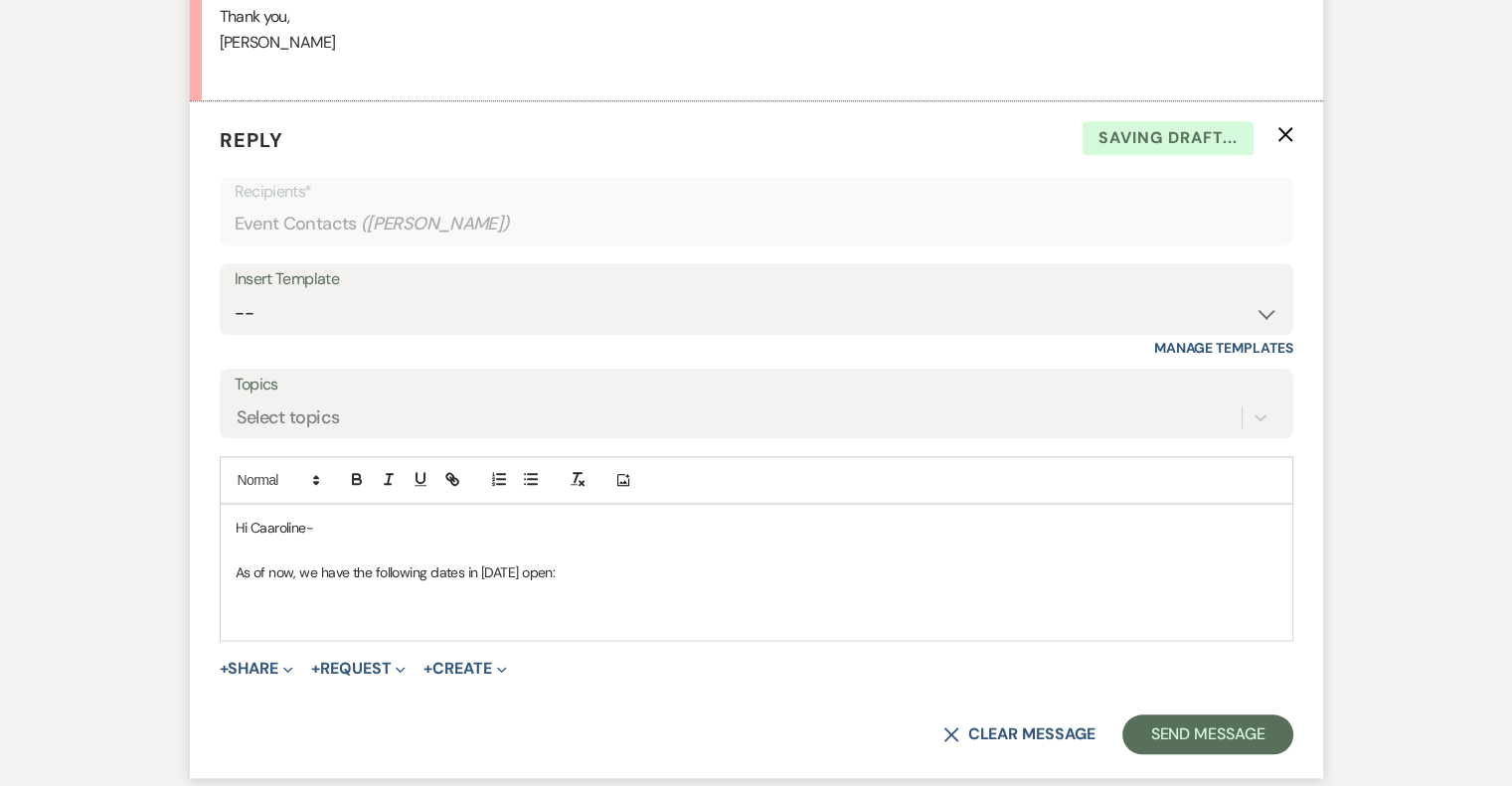 click on "As of now, we have the following dates in [DATE] open:" at bounding box center [756, 572] 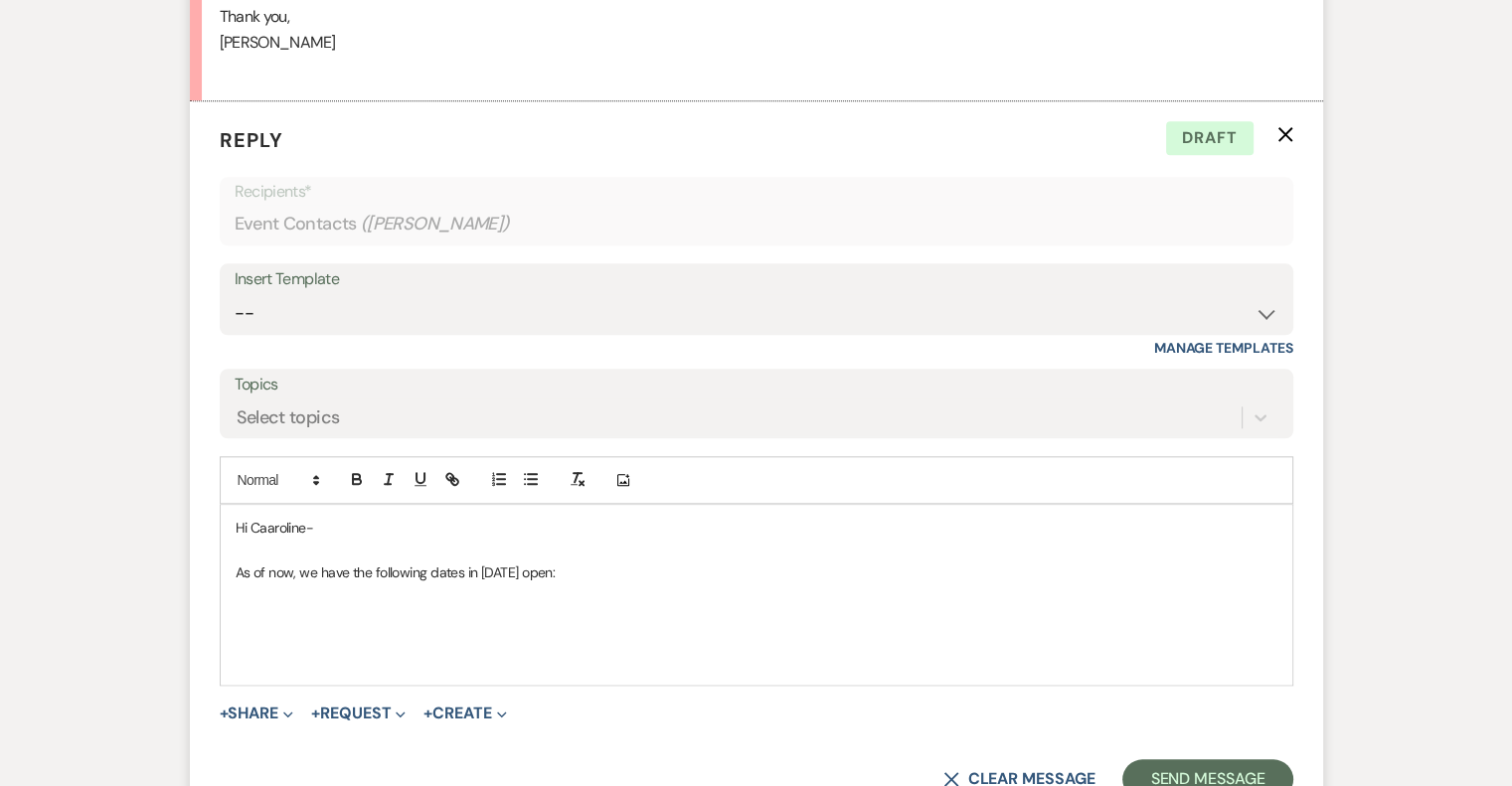 click at bounding box center [756, 595] 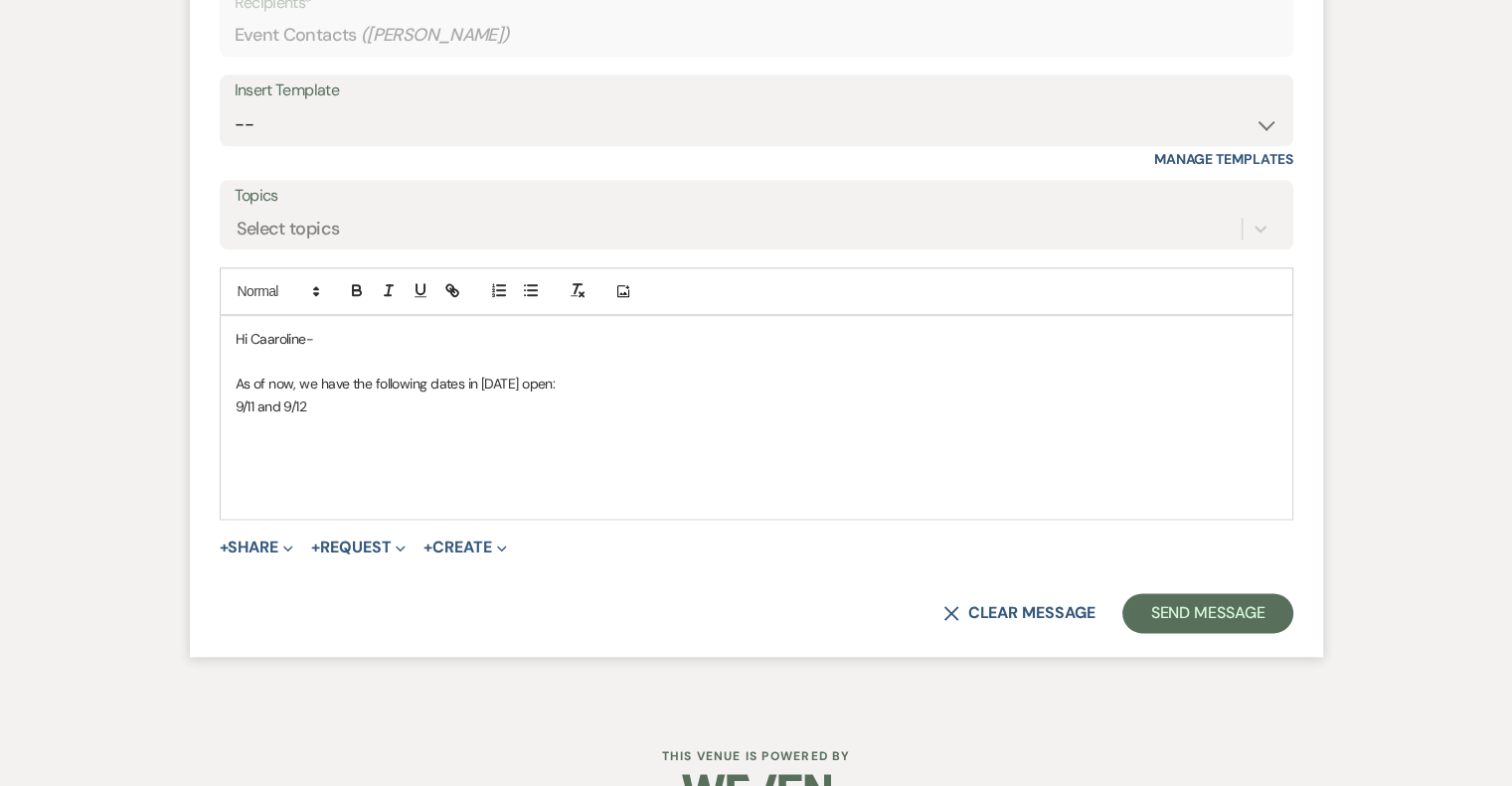 scroll, scrollTop: 2289, scrollLeft: 0, axis: vertical 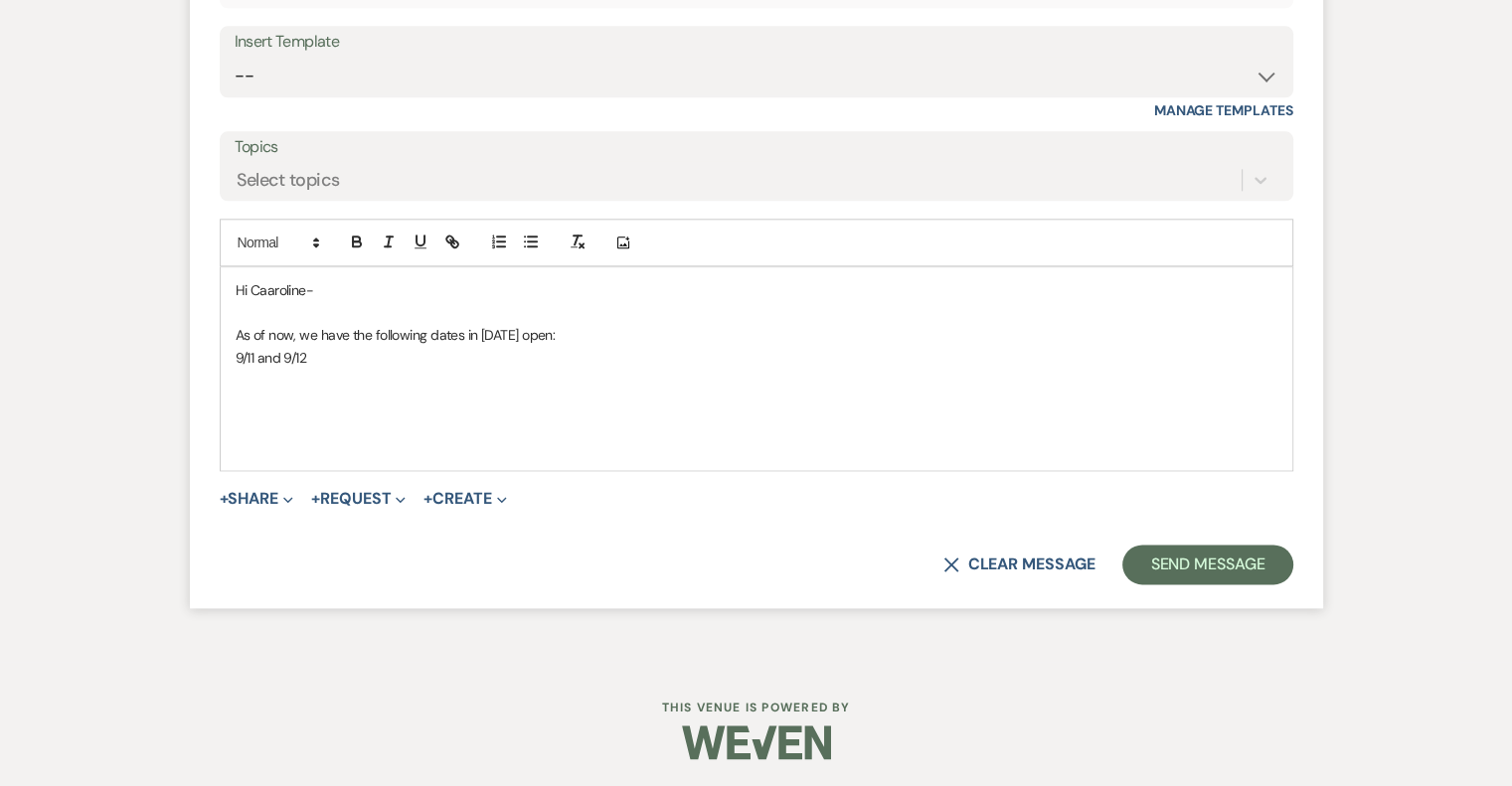 click on "9/11 and 9/12" at bounding box center (756, 358) 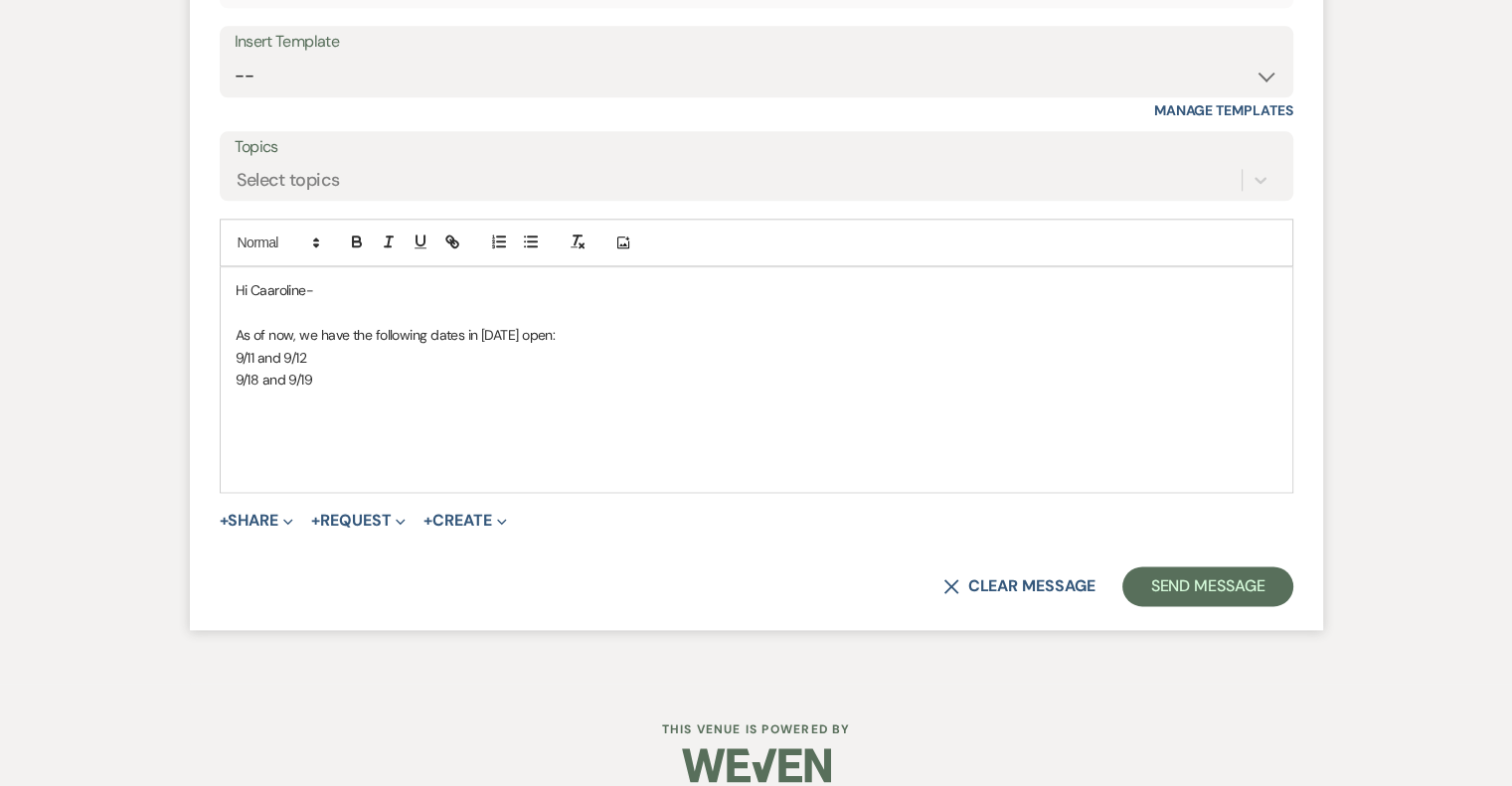 click on "As of now, we have the following dates in [DATE] open:" at bounding box center [756, 335] 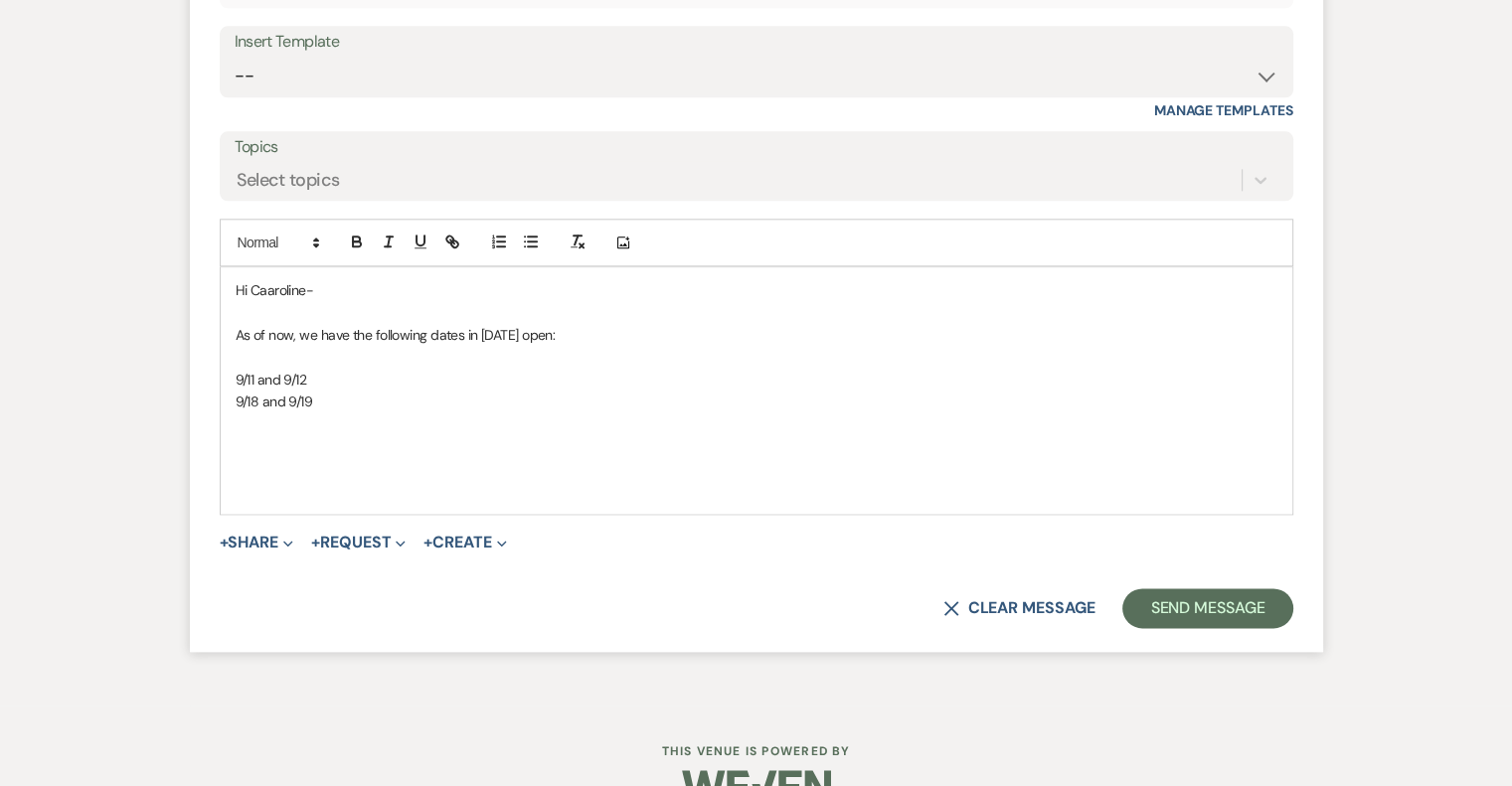 click on "9/18 and 9/19" at bounding box center (756, 401) 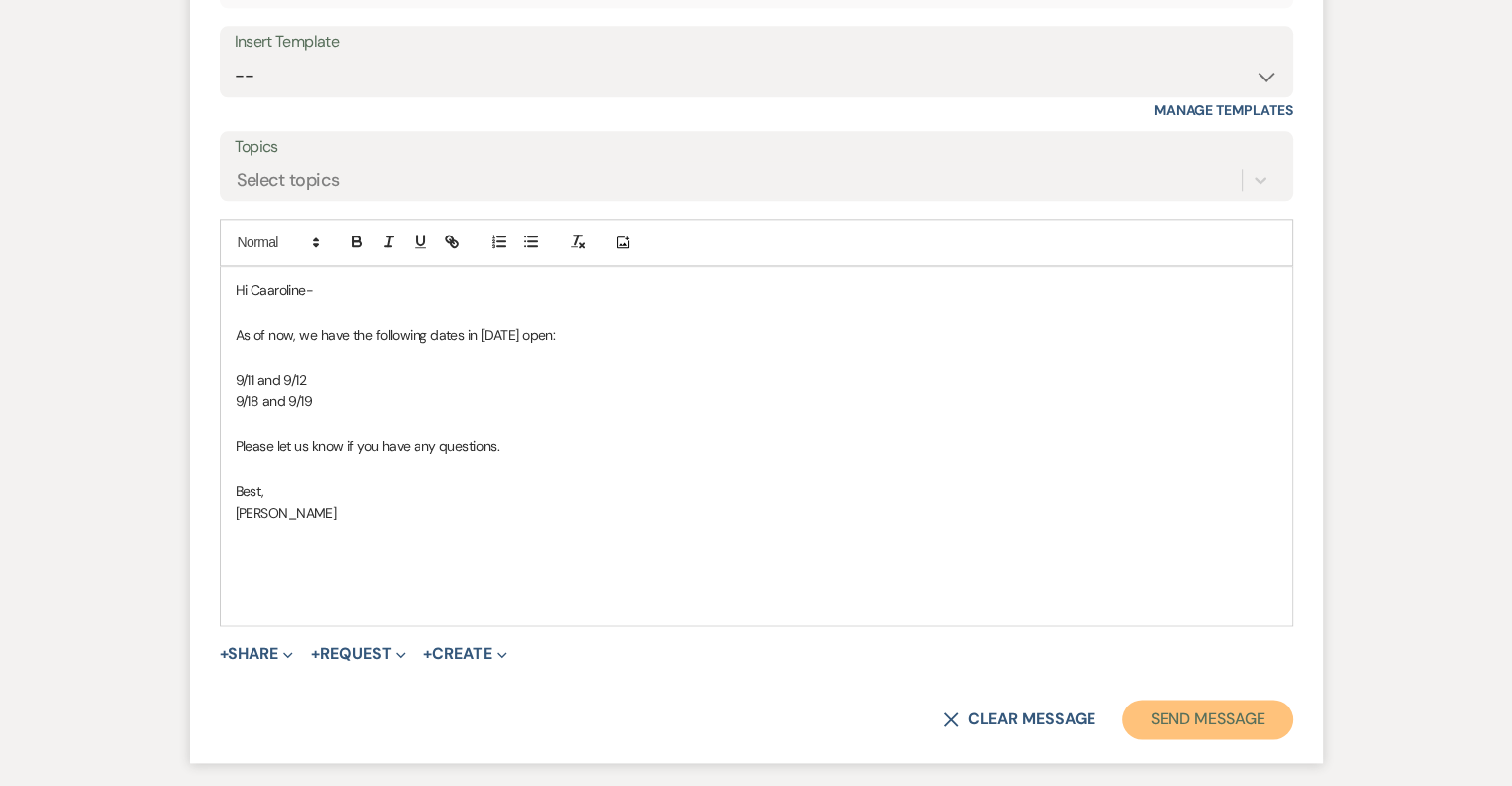 click on "Send Message" at bounding box center (1207, 719) 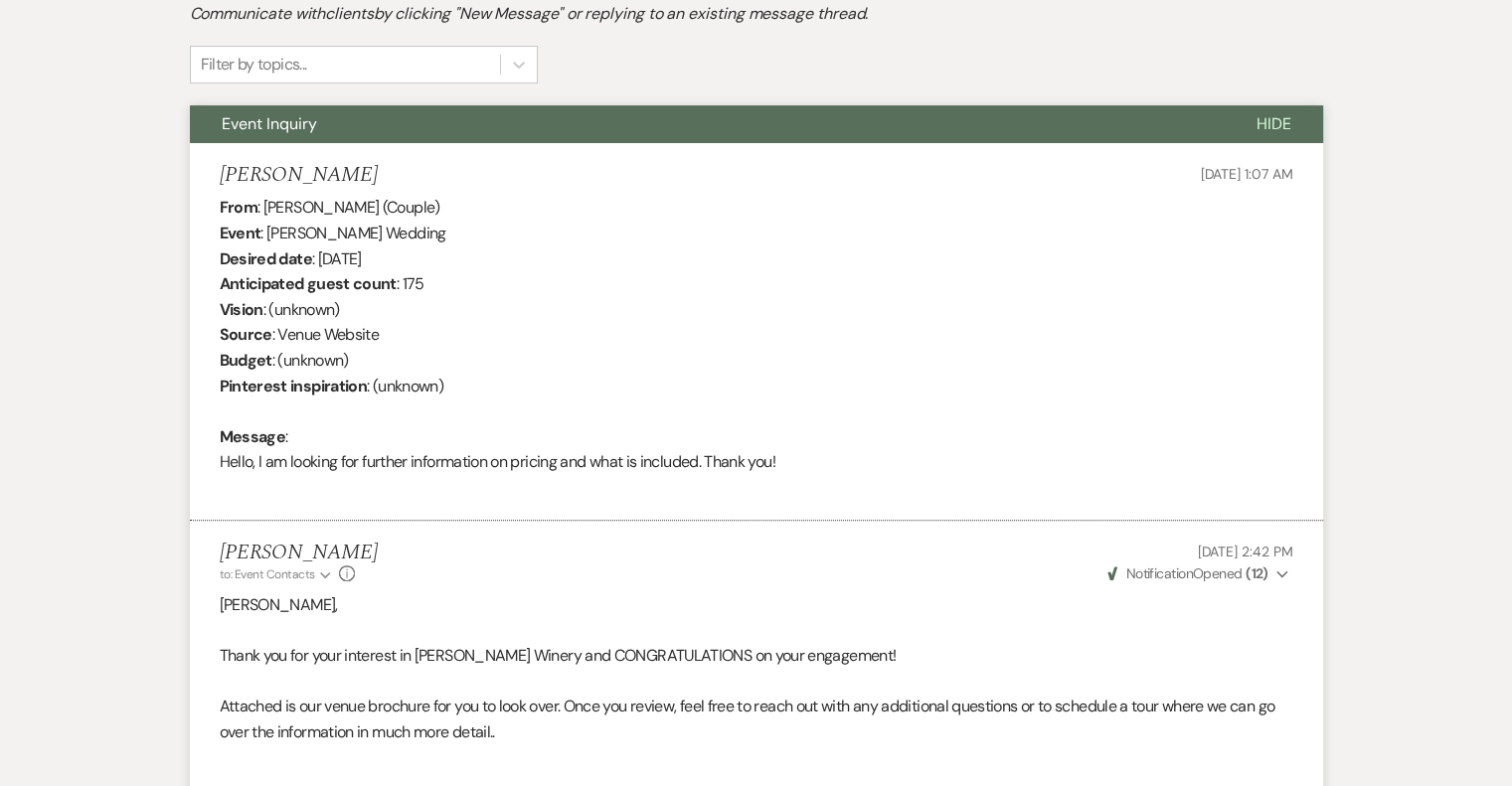 scroll, scrollTop: 0, scrollLeft: 0, axis: both 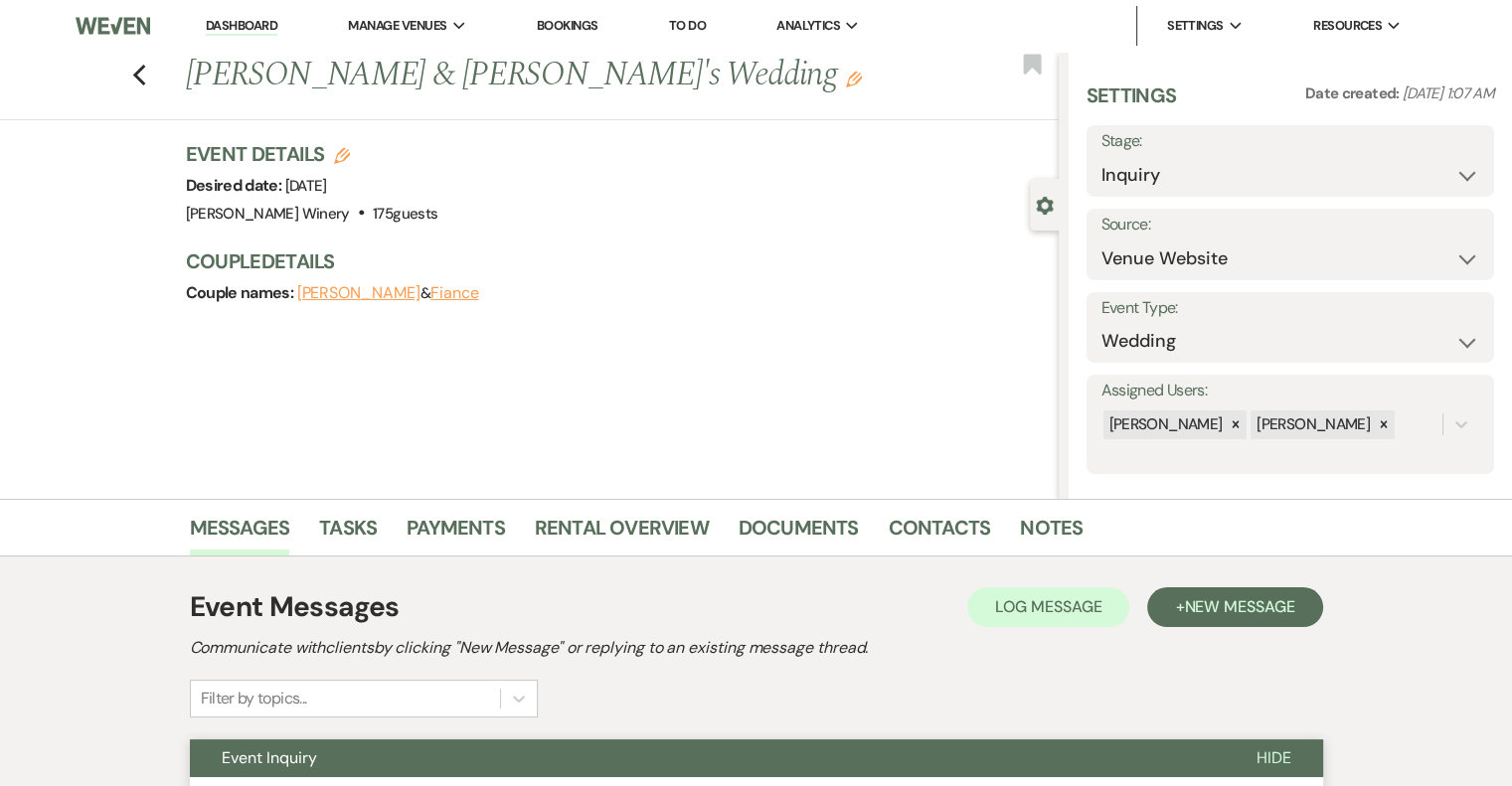 click on "Dashboard" at bounding box center (242, 26) 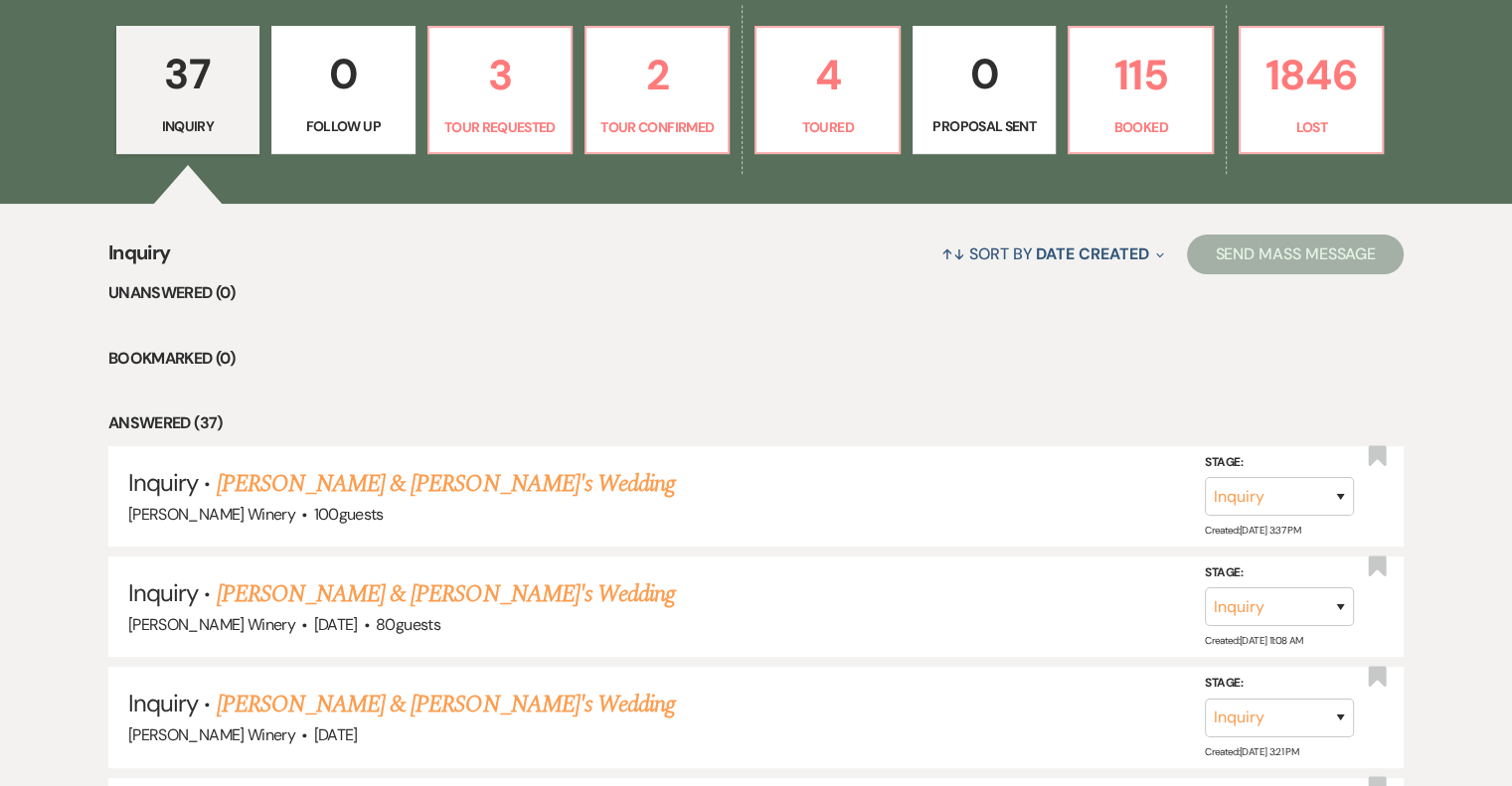 scroll, scrollTop: 596, scrollLeft: 0, axis: vertical 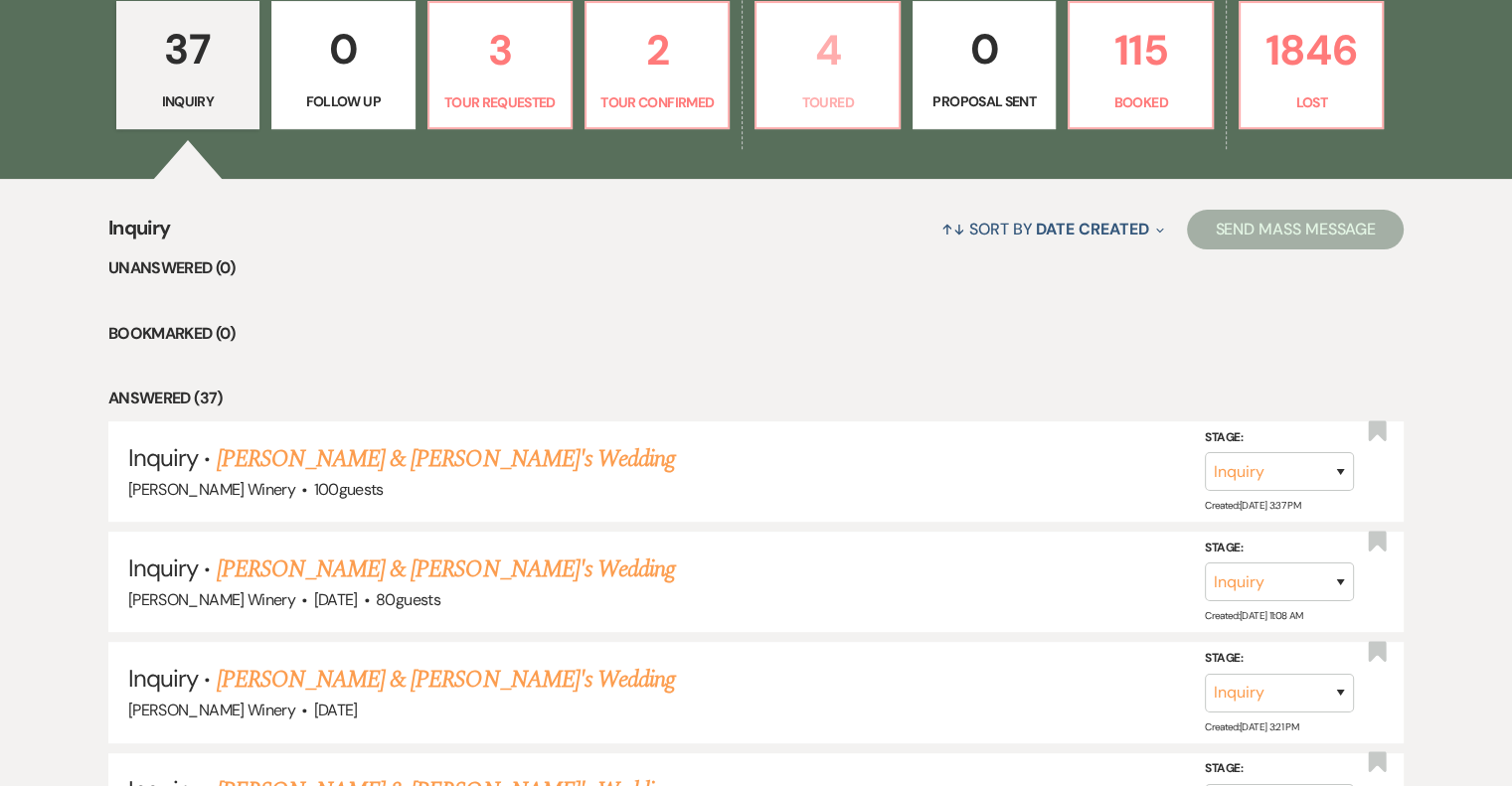 click on "4" at bounding box center (827, 50) 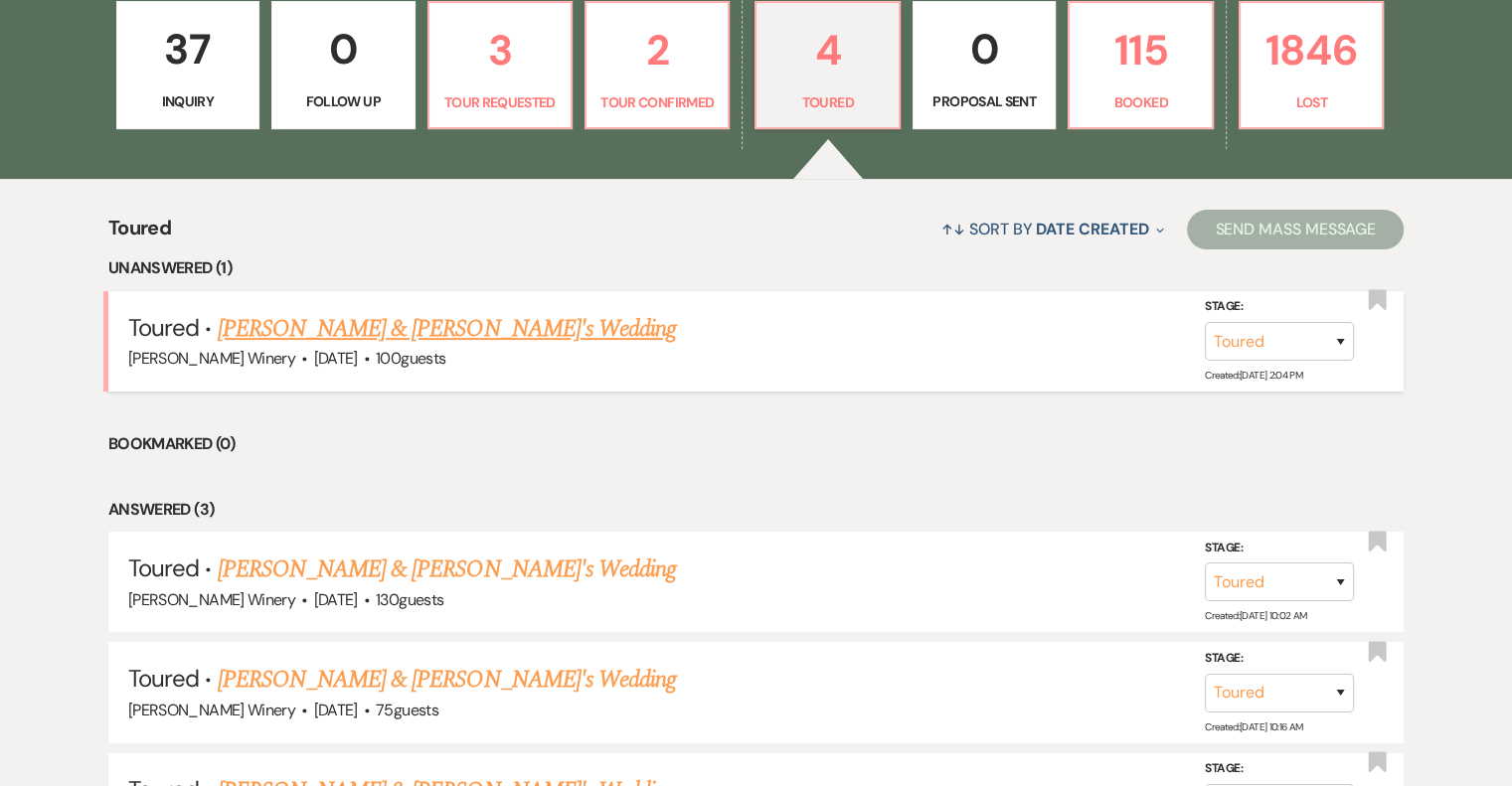 click on "[PERSON_NAME] & [PERSON_NAME]'s Wedding" at bounding box center (447, 329) 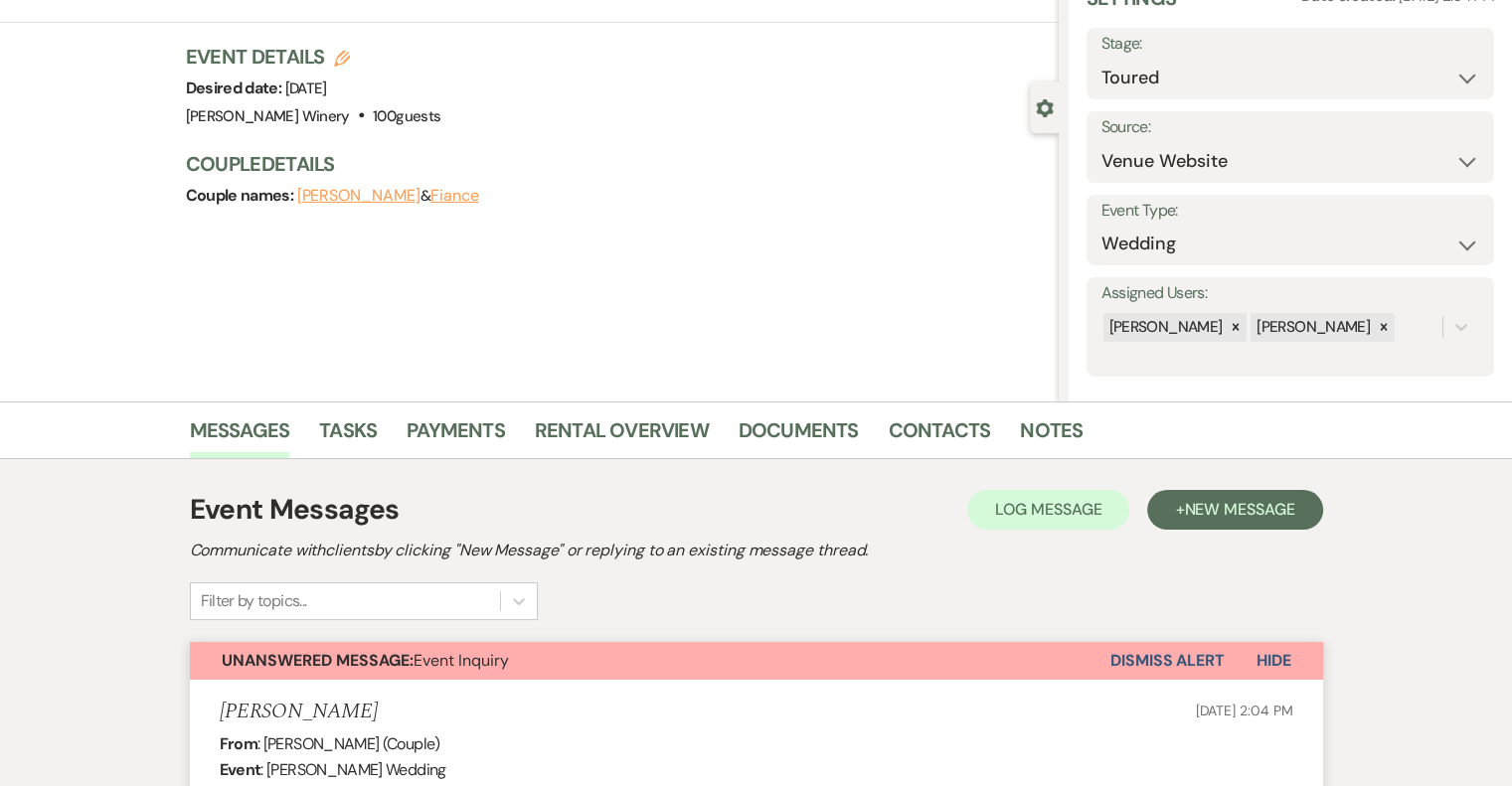 scroll, scrollTop: 0, scrollLeft: 0, axis: both 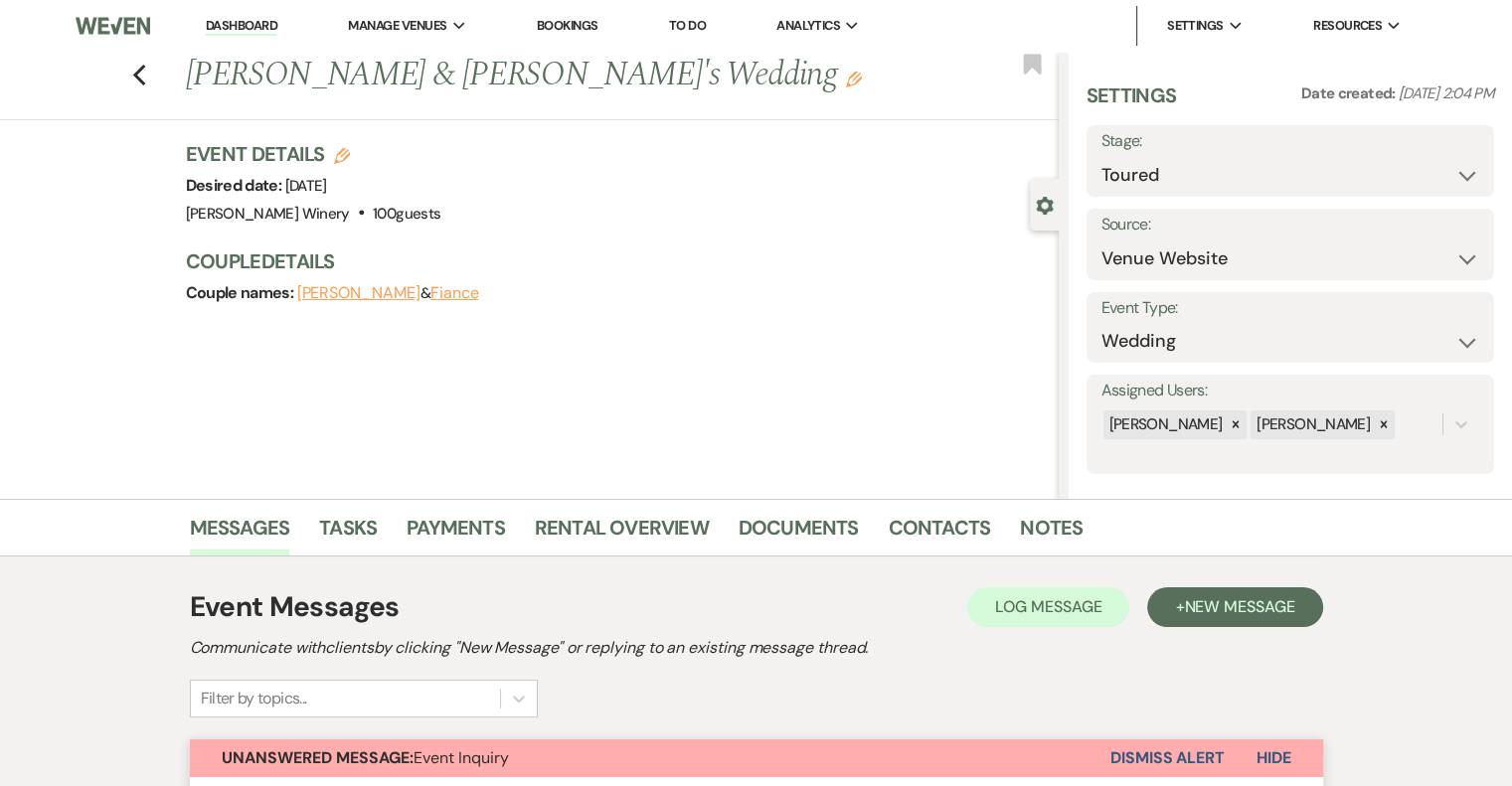 click on "Dashboard" at bounding box center [242, 26] 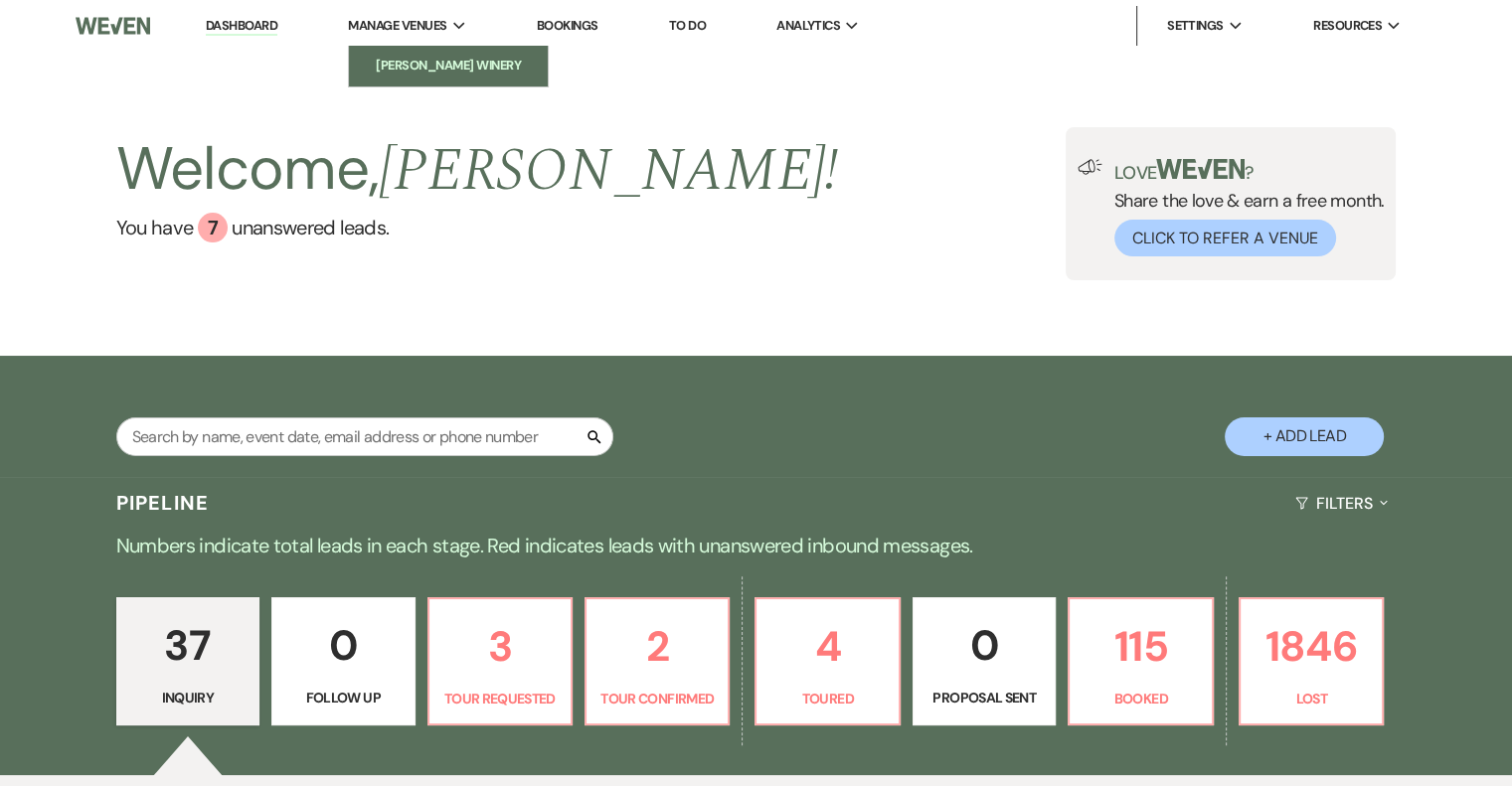 click on "[PERSON_NAME] Winery" at bounding box center [448, 66] 